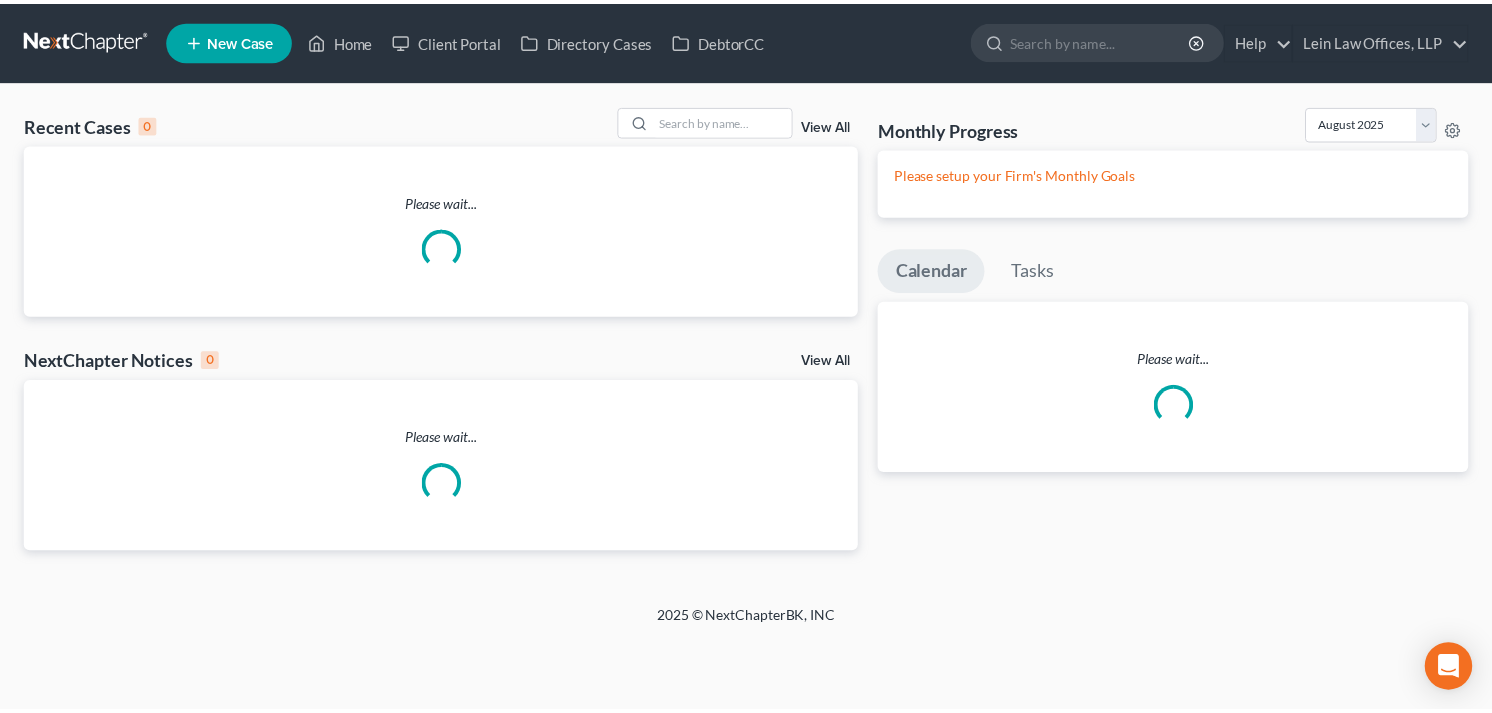 scroll, scrollTop: 0, scrollLeft: 0, axis: both 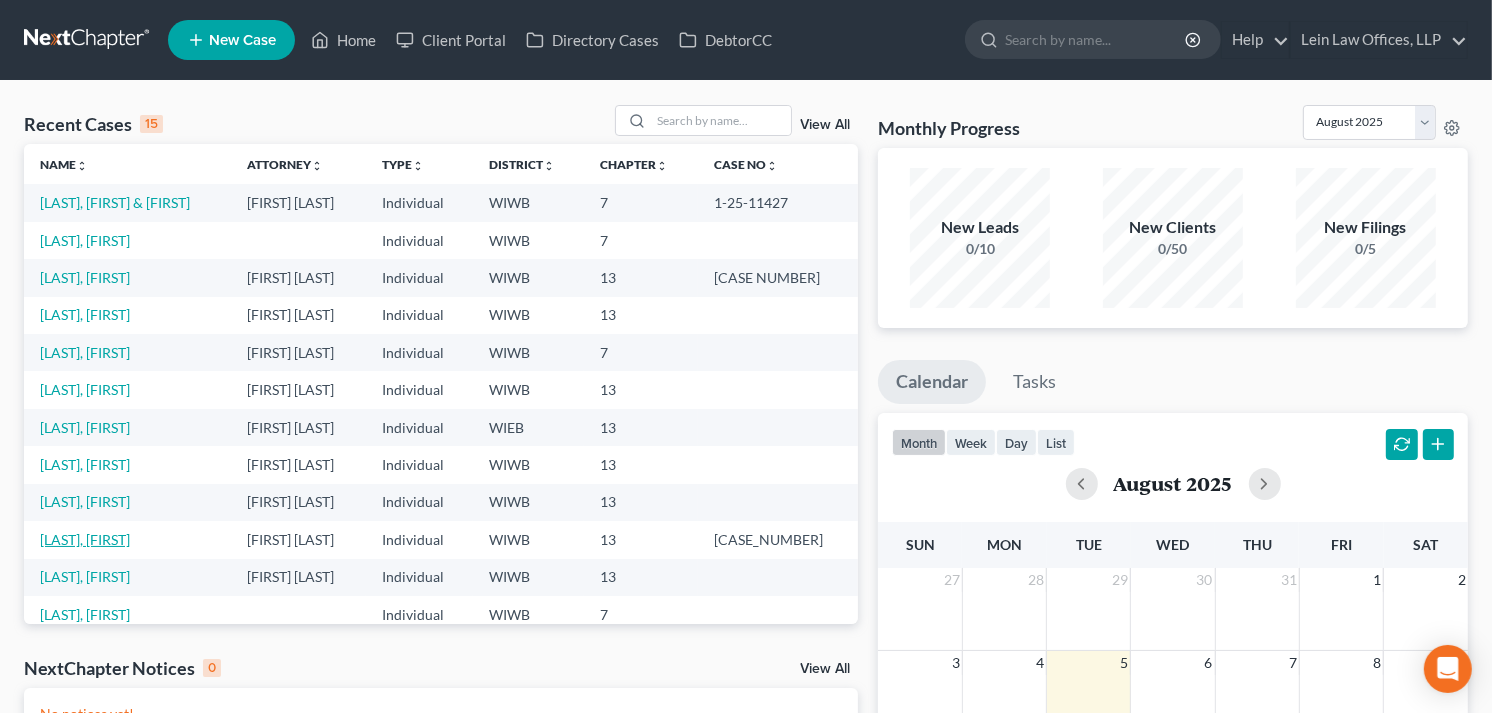 click on "[LAST], [FIRST]" at bounding box center [85, 539] 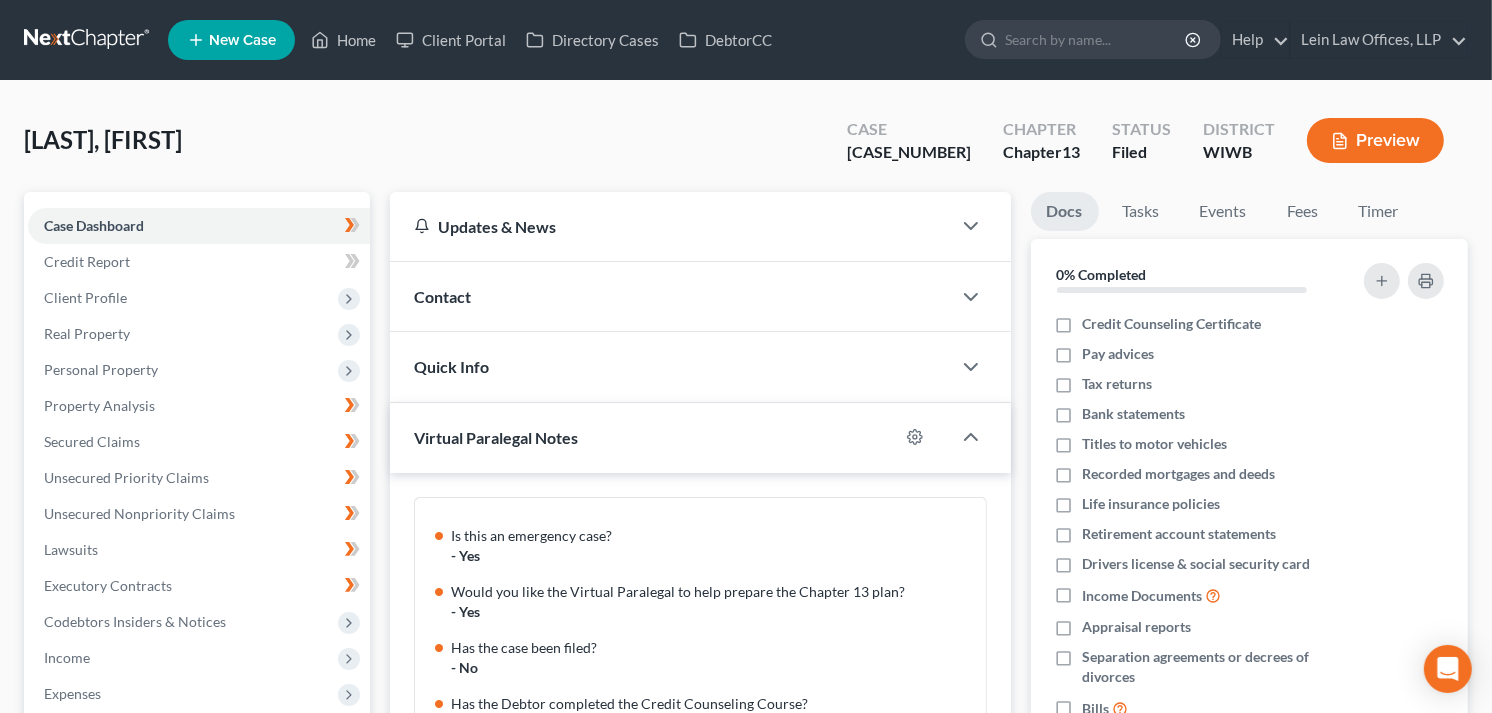 scroll, scrollTop: 217, scrollLeft: 0, axis: vertical 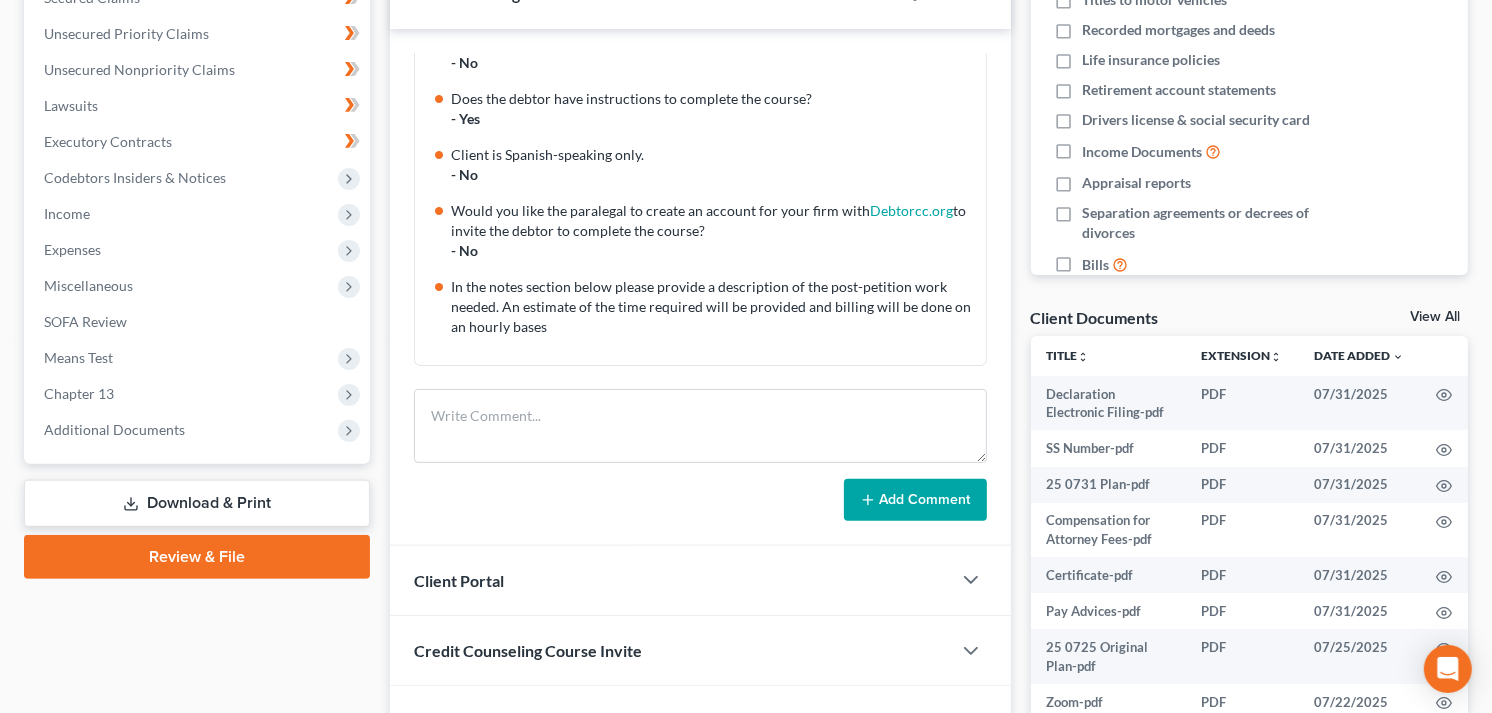 click on "Download & Print" at bounding box center [197, 503] 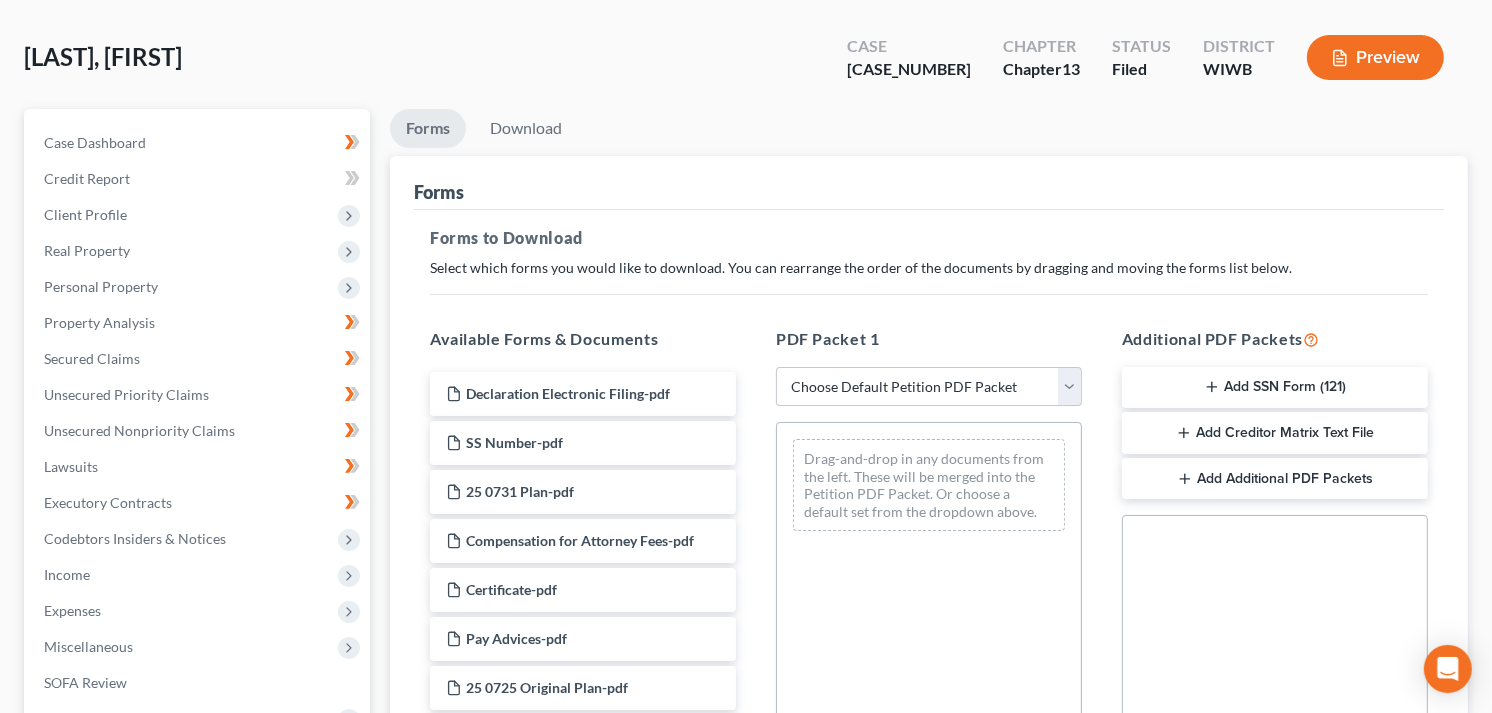 scroll, scrollTop: 0, scrollLeft: 0, axis: both 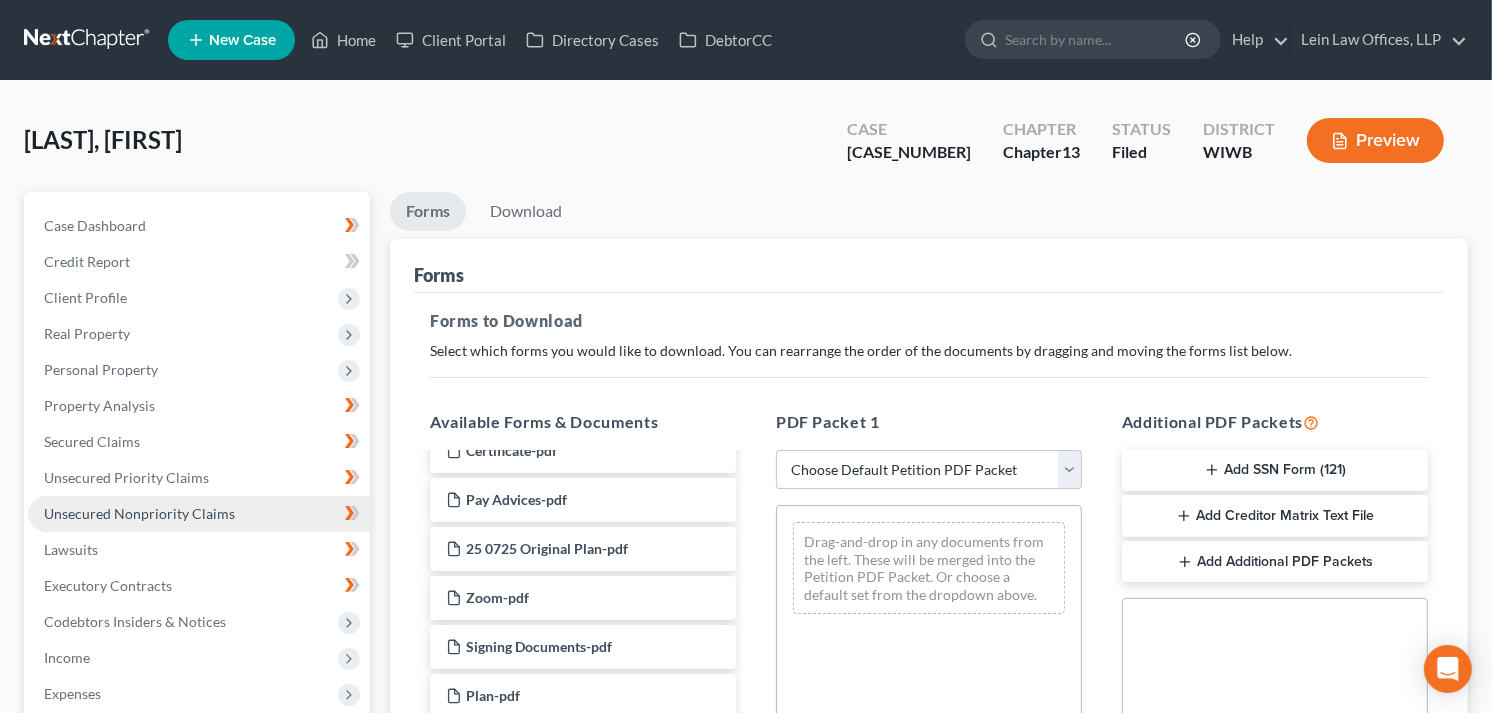 click on "Unsecured Nonpriority Claims" at bounding box center [139, 513] 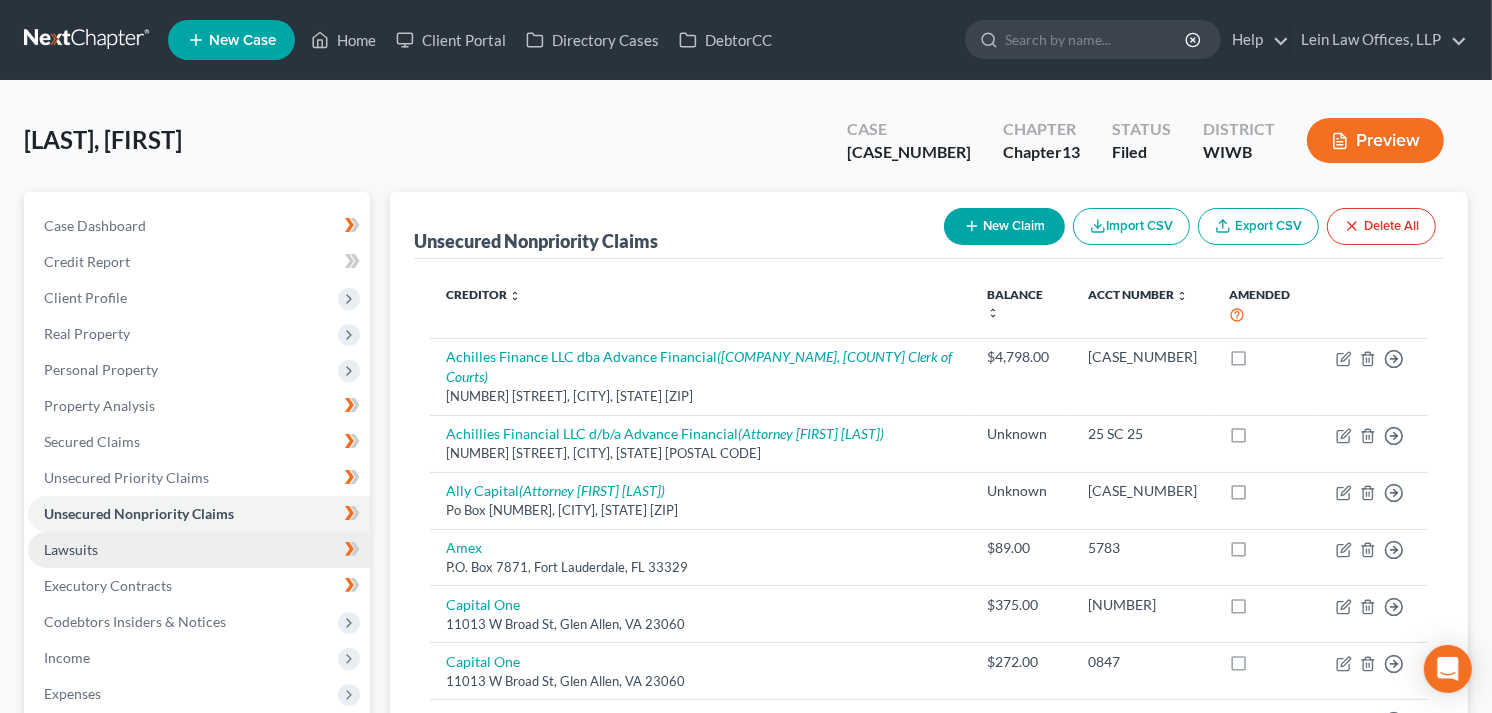 click on "Lawsuits" at bounding box center (71, 549) 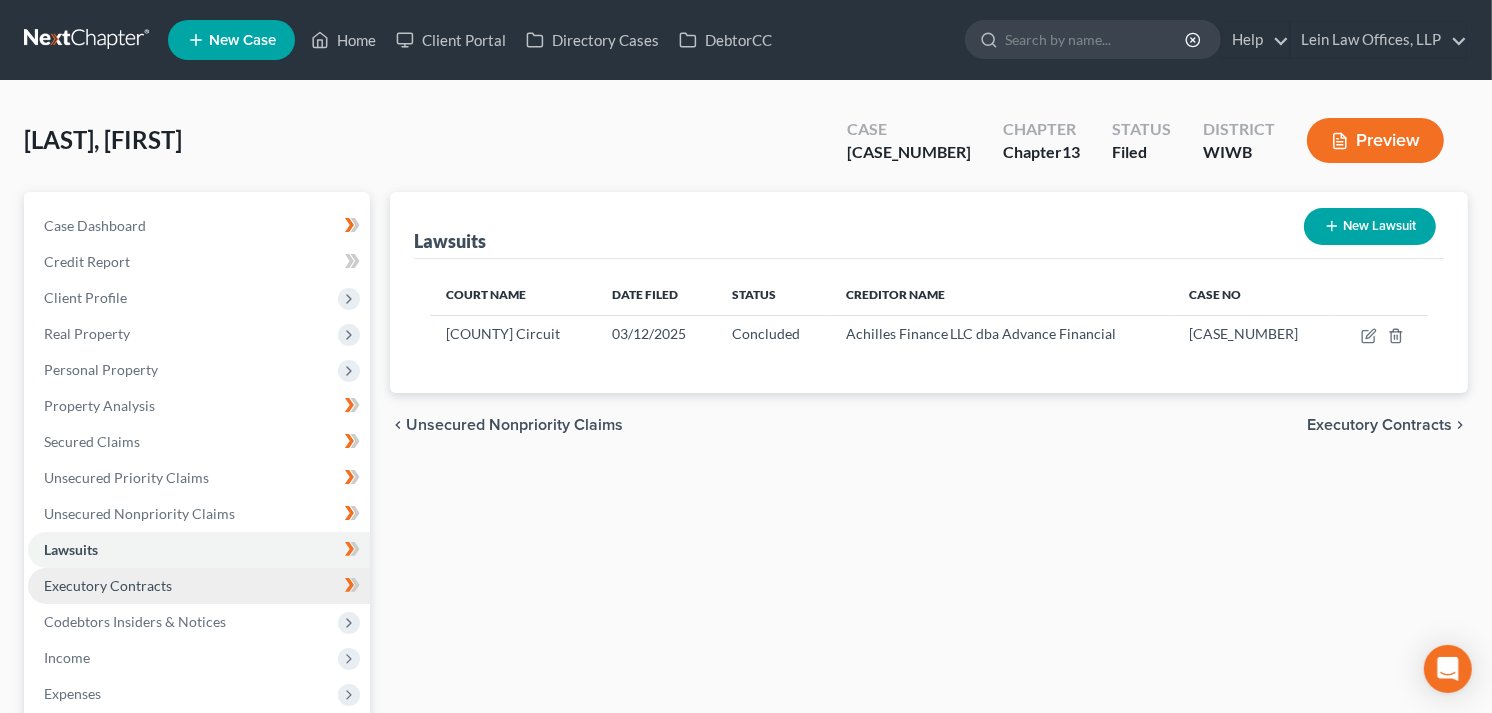 click on "Executory Contracts" at bounding box center (108, 585) 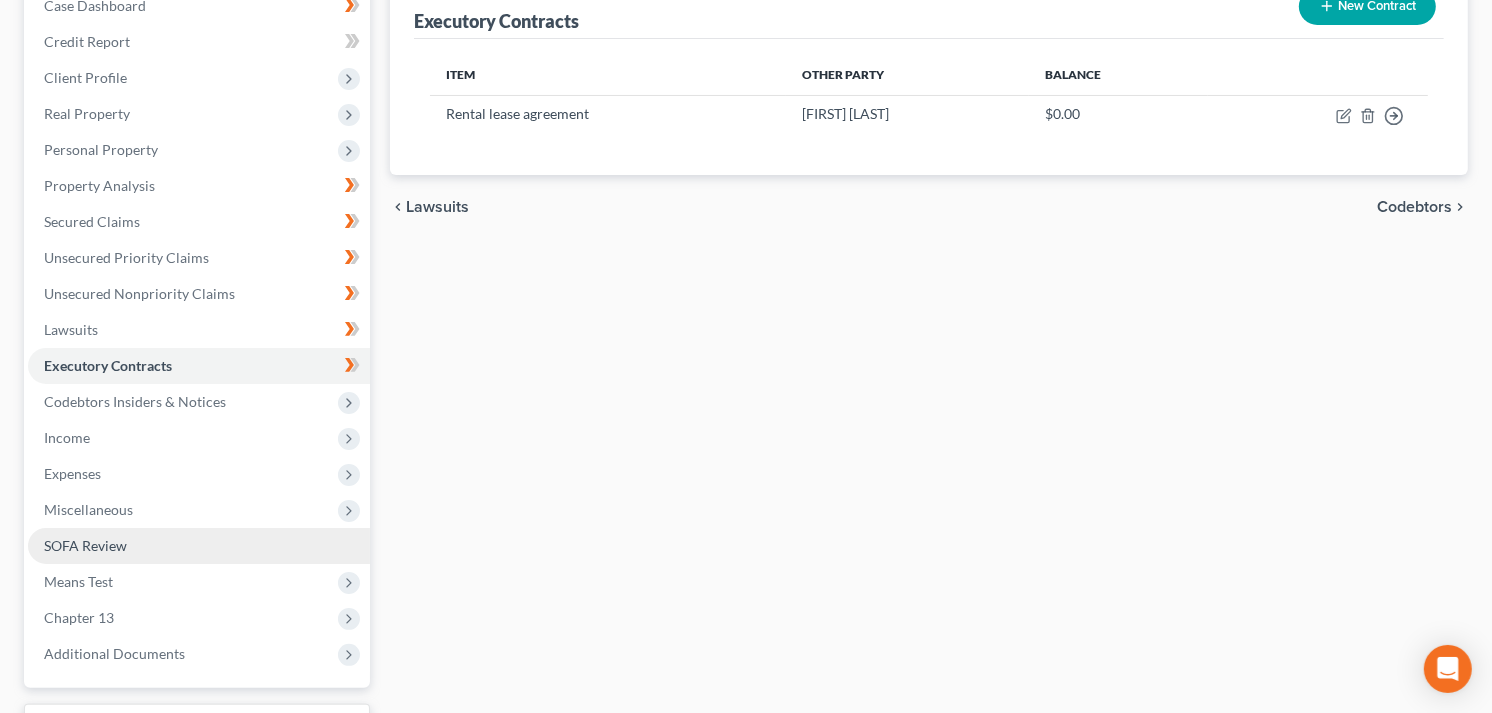 scroll, scrollTop: 222, scrollLeft: 0, axis: vertical 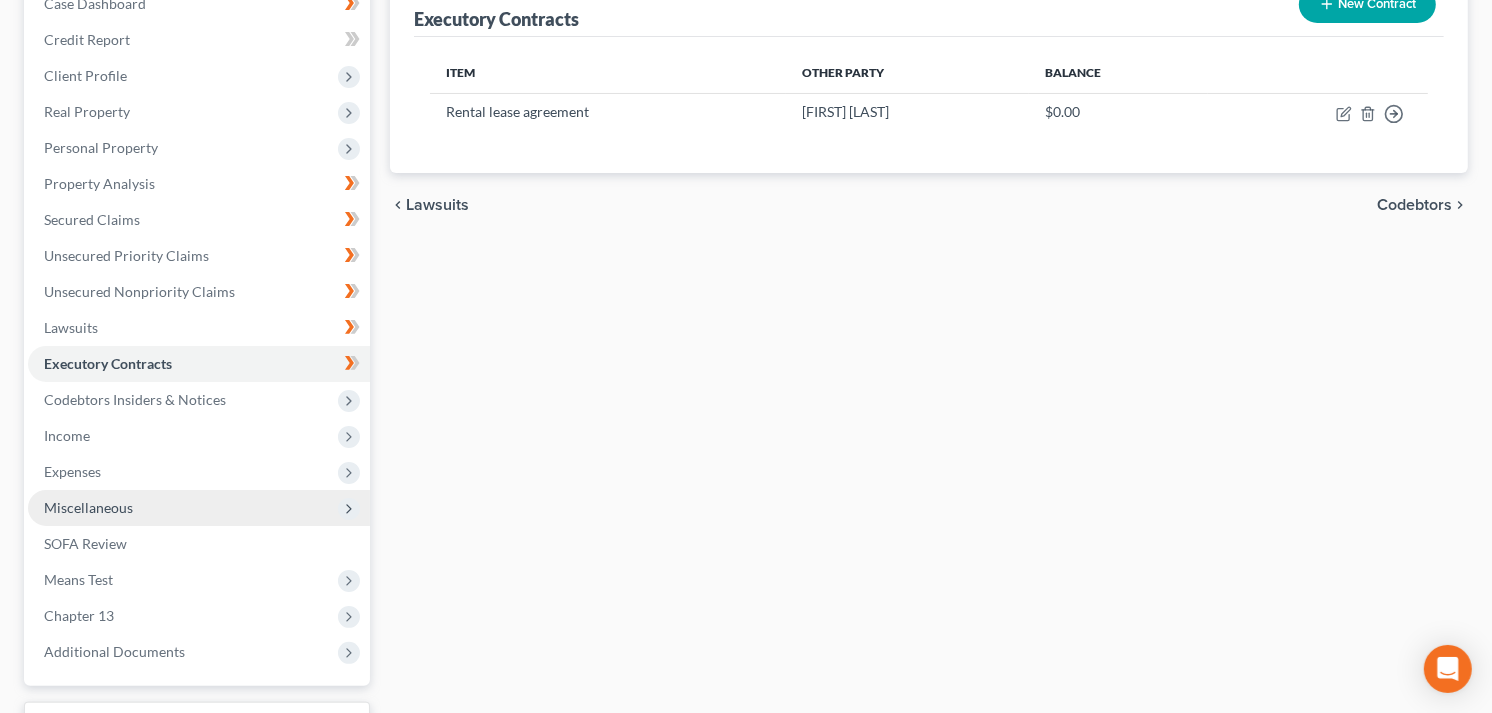 click on "Miscellaneous" at bounding box center (88, 507) 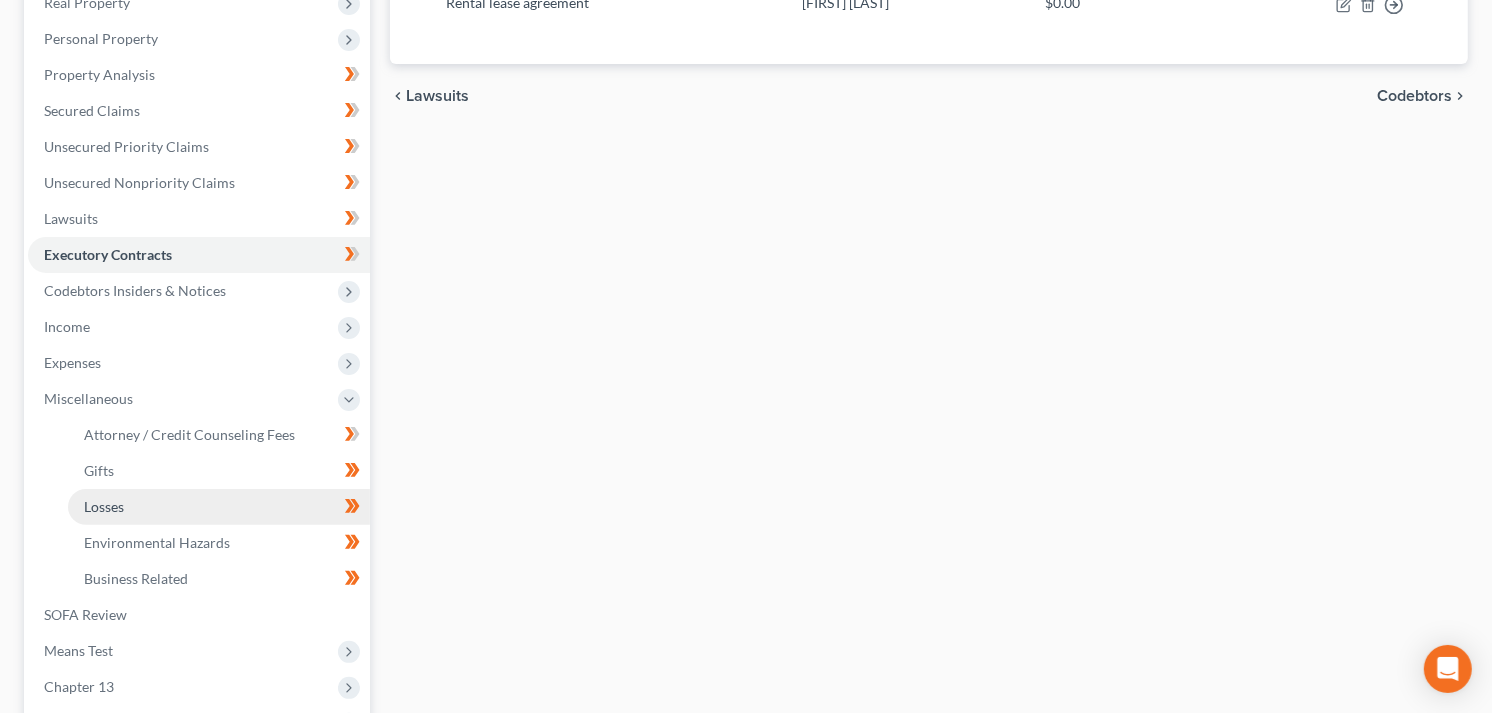 scroll, scrollTop: 222, scrollLeft: 0, axis: vertical 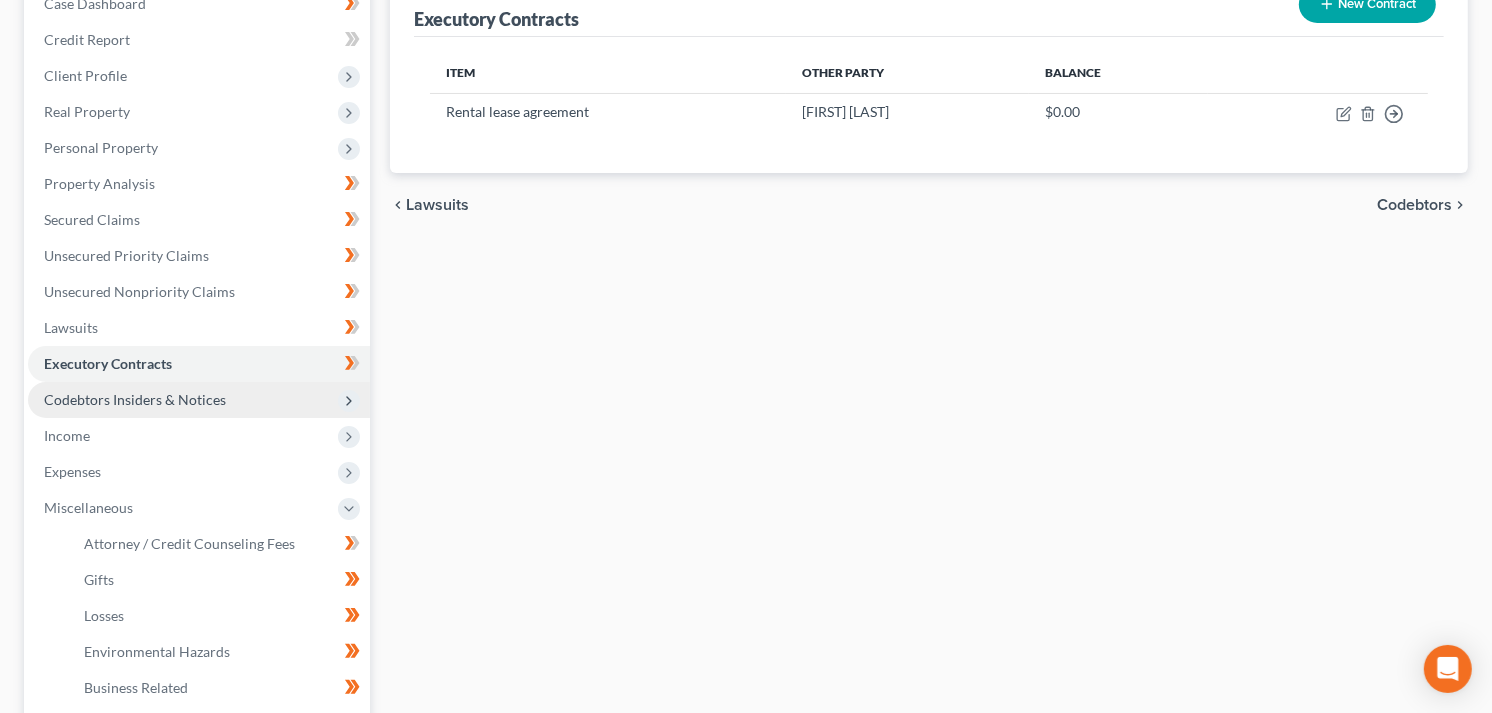 click on "Codebtors Insiders & Notices" at bounding box center [135, 399] 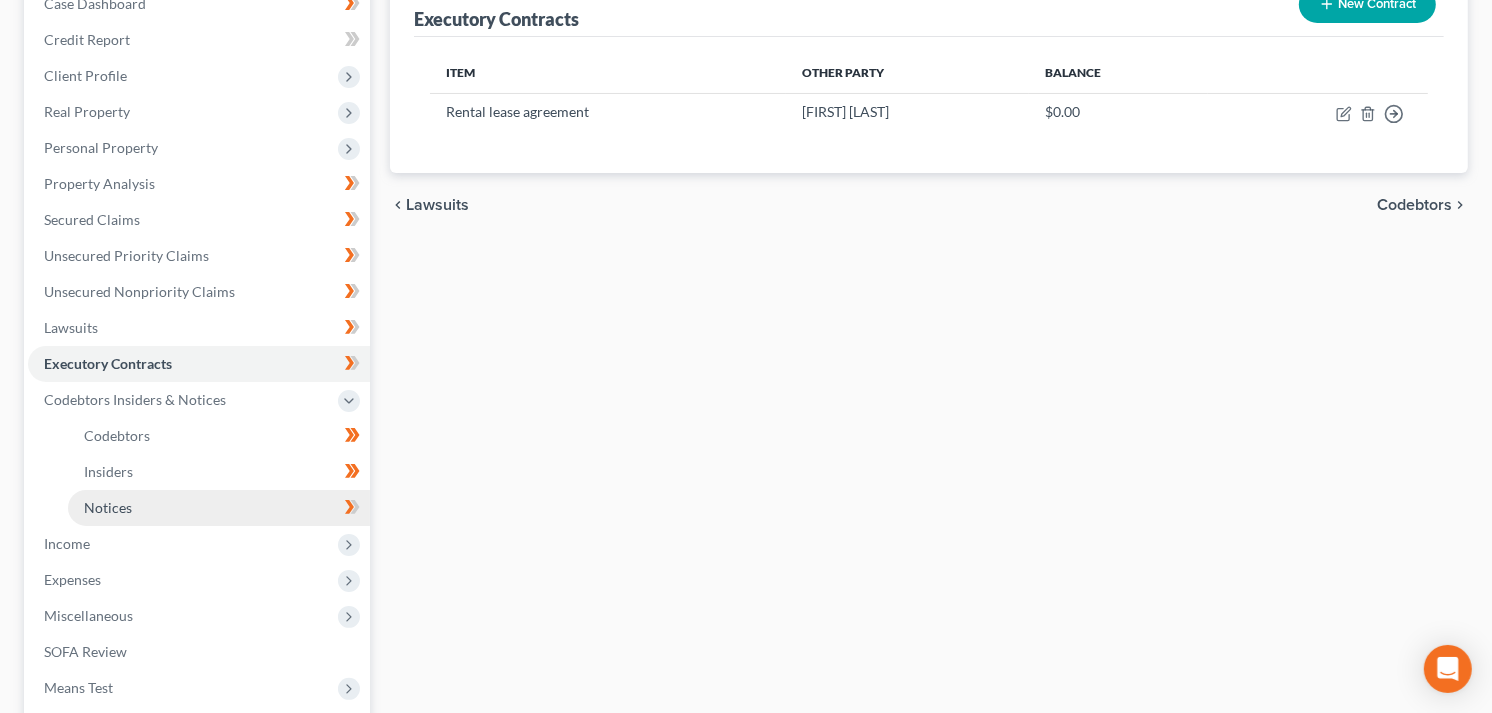 click on "Notices" at bounding box center [108, 507] 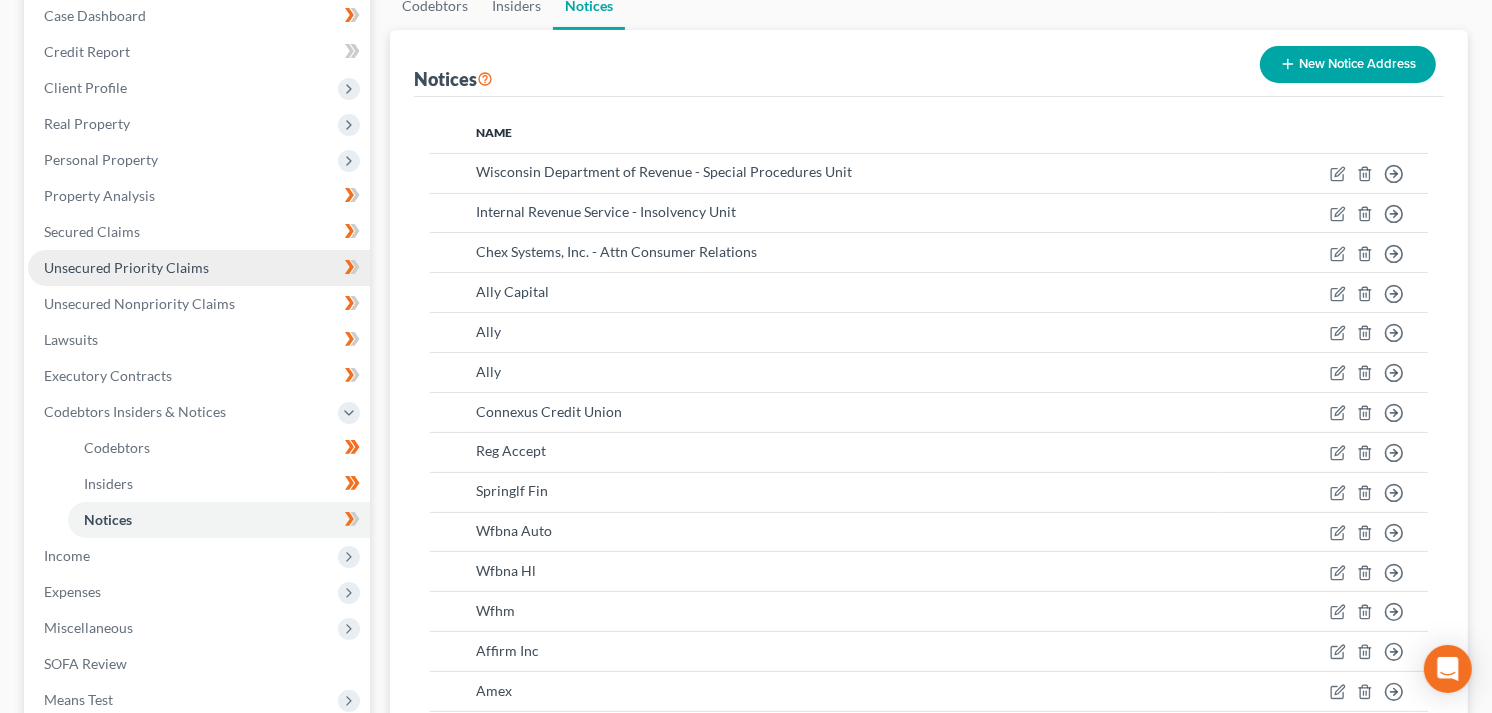scroll, scrollTop: 222, scrollLeft: 0, axis: vertical 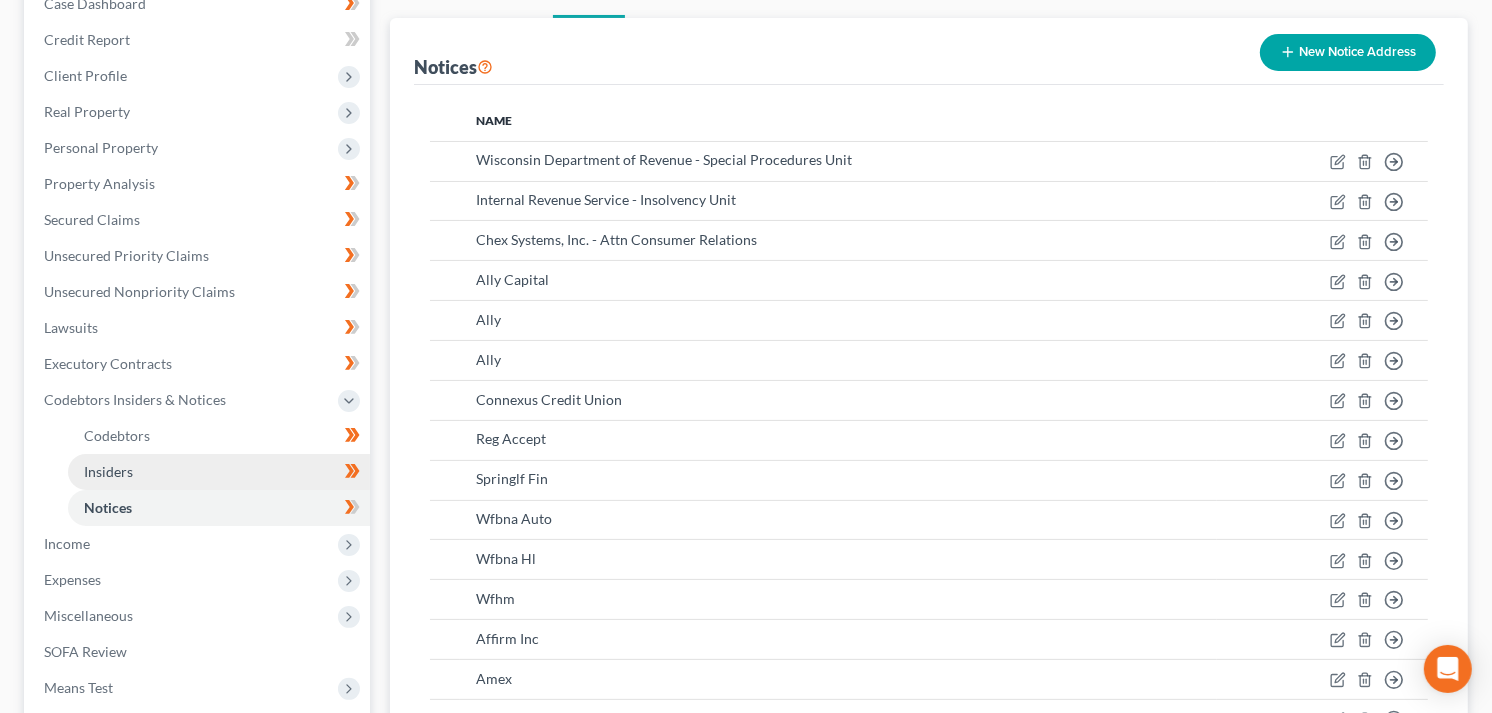 click on "Insiders" at bounding box center (108, 471) 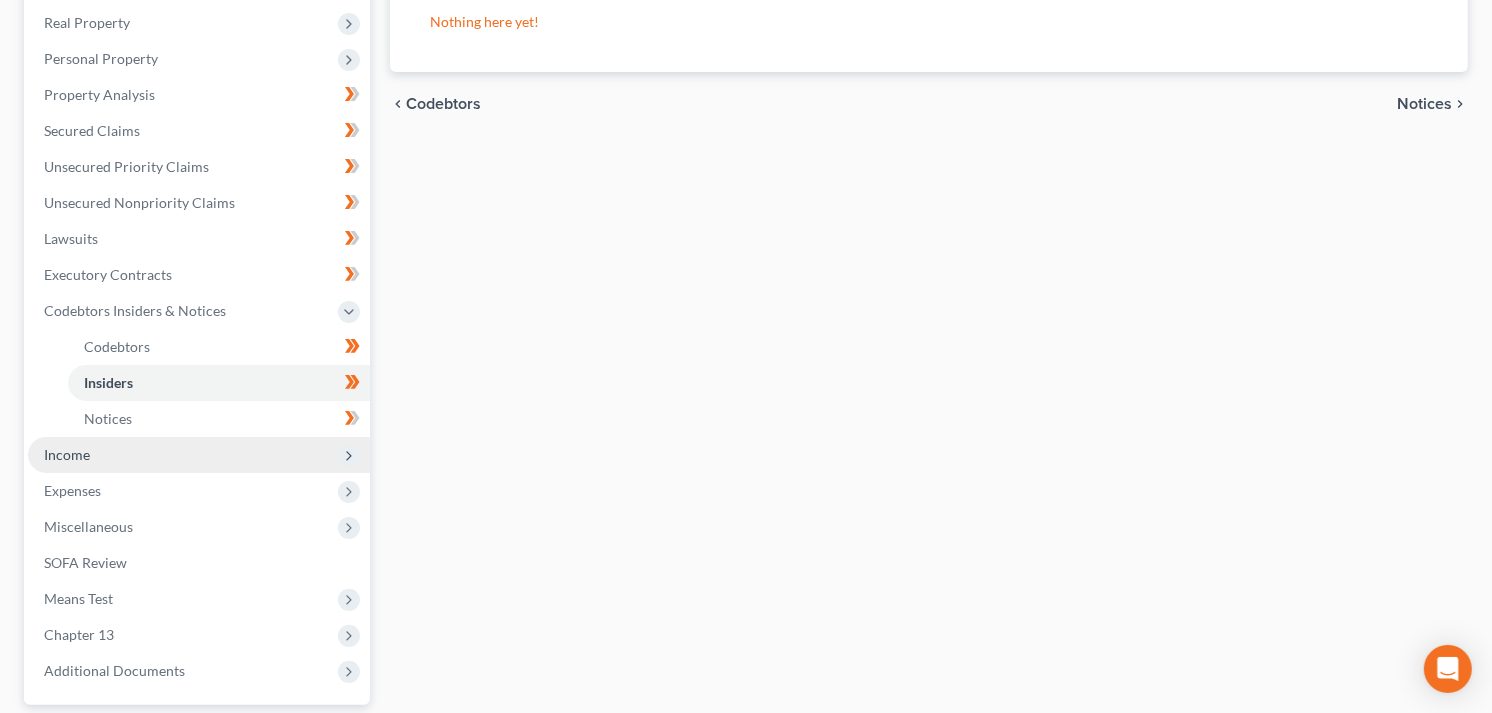 scroll, scrollTop: 333, scrollLeft: 0, axis: vertical 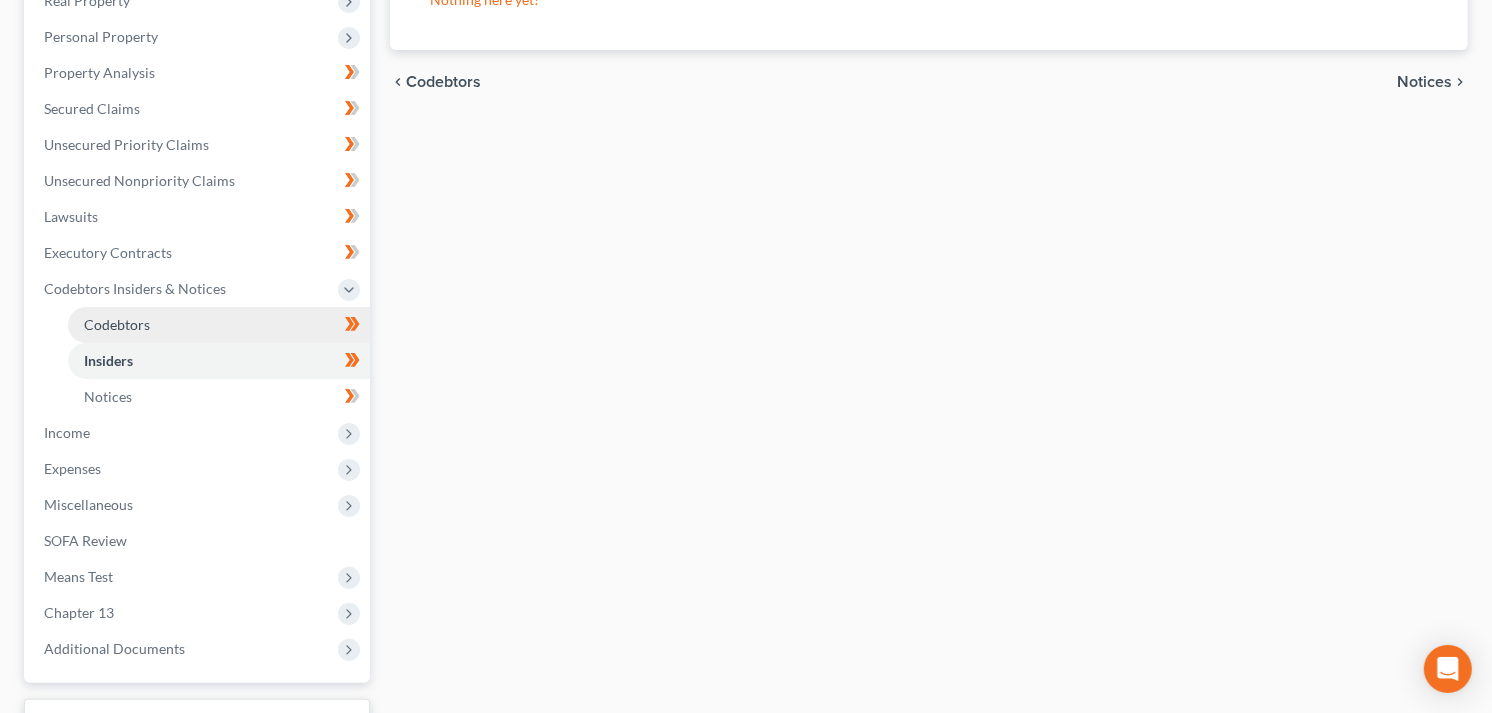 click on "Codebtors" at bounding box center [117, 324] 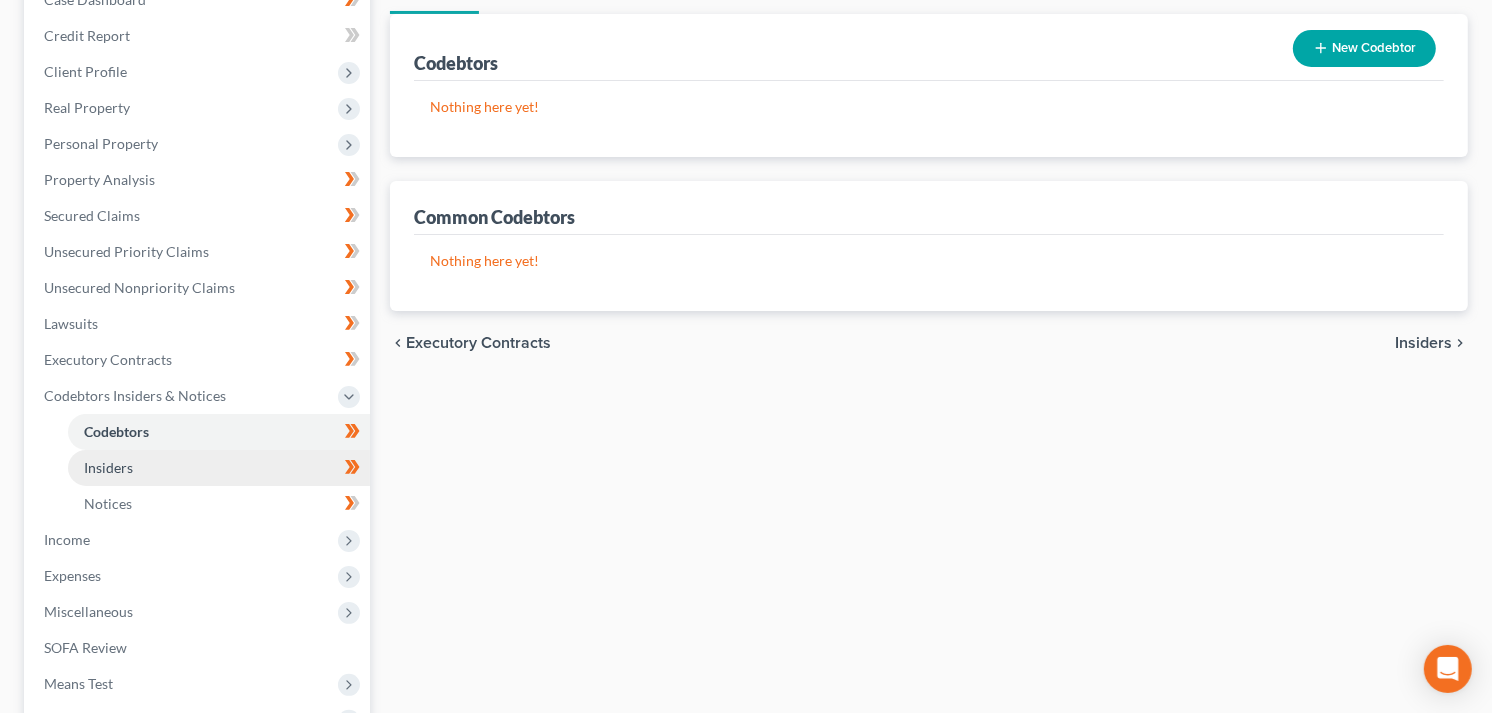scroll, scrollTop: 333, scrollLeft: 0, axis: vertical 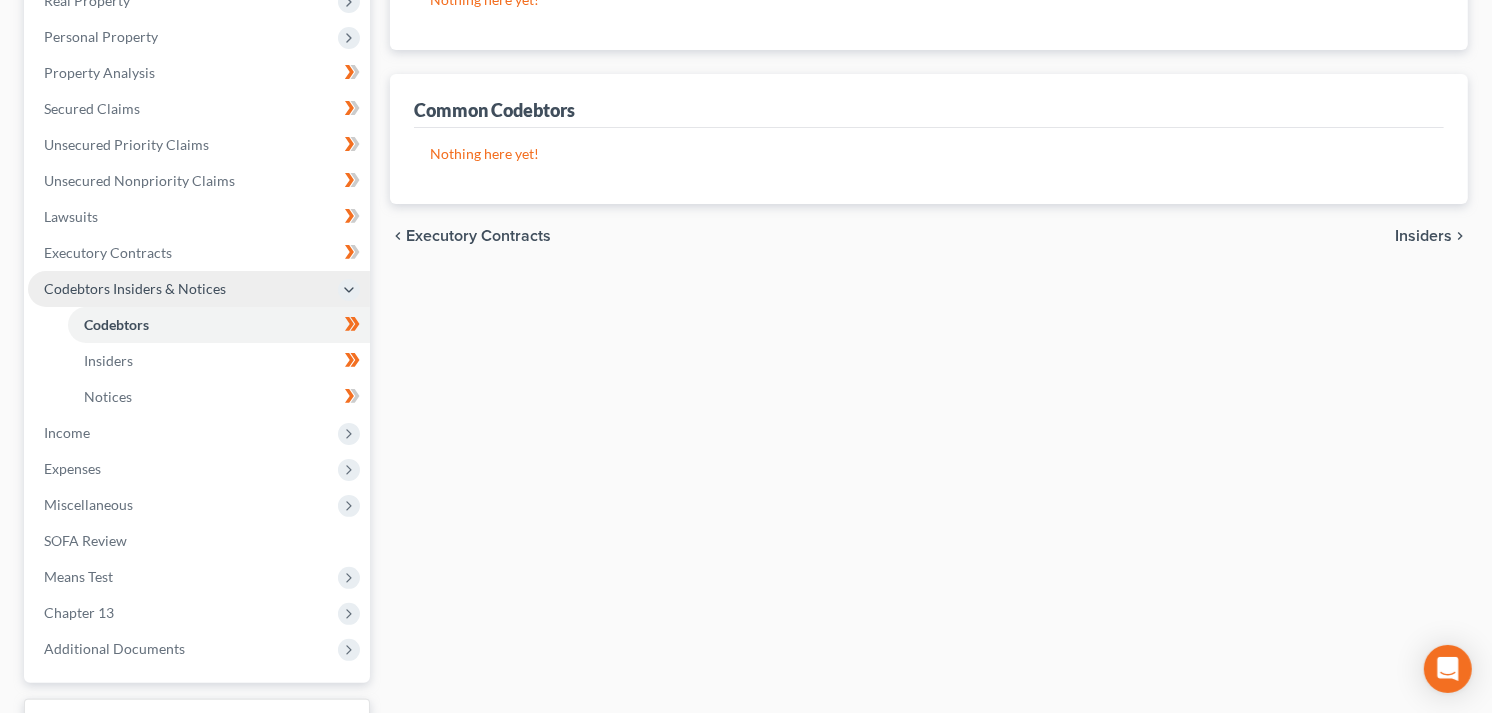 click on "Codebtors Insiders & Notices" at bounding box center (135, 288) 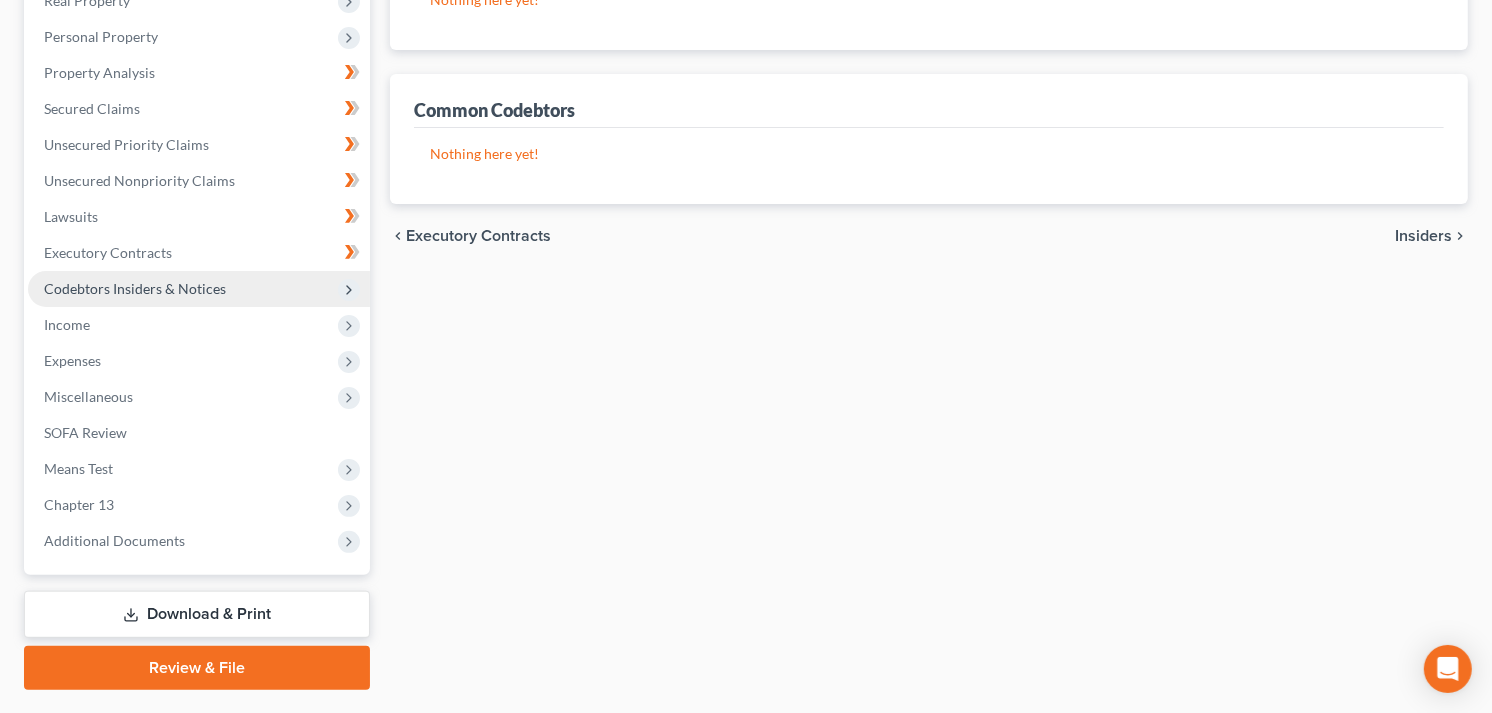 click on "Codebtors Insiders & Notices" at bounding box center [135, 288] 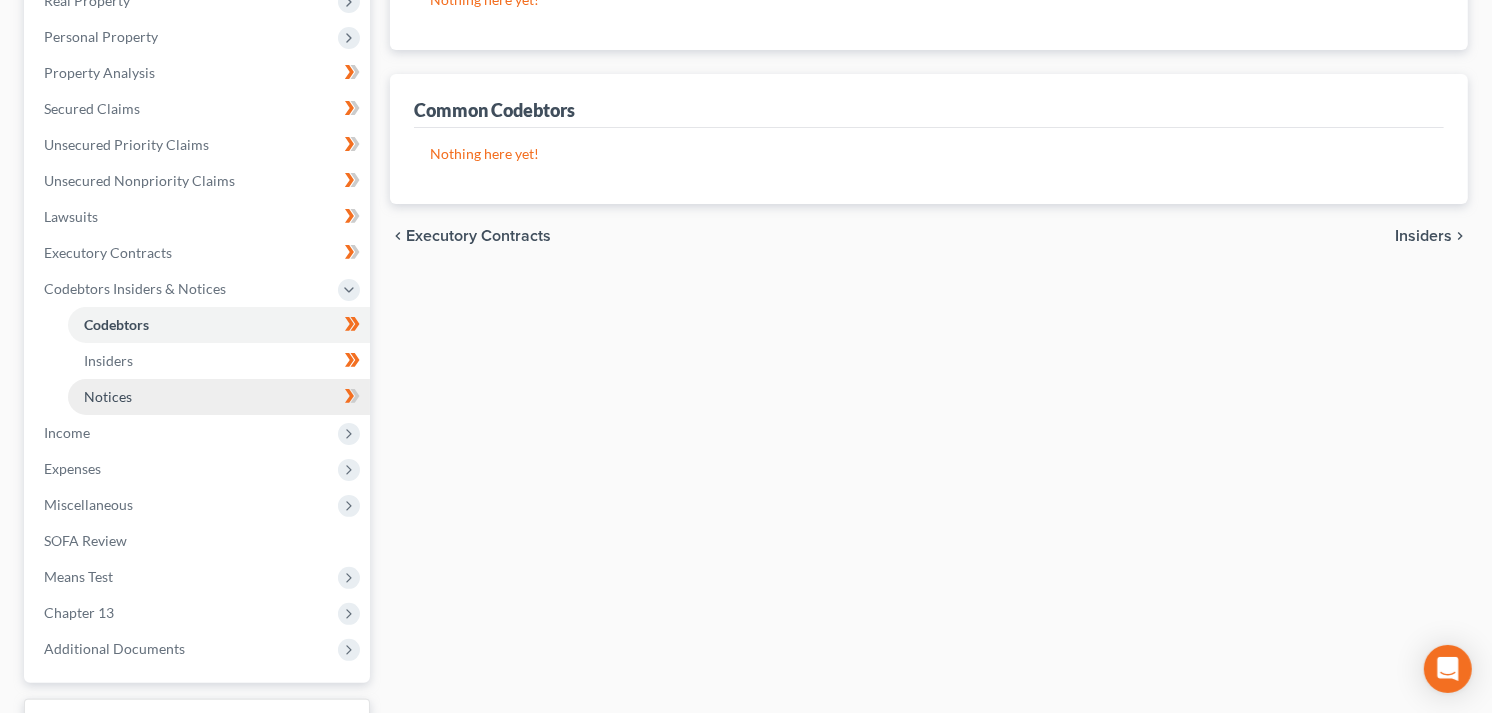click on "Notices" at bounding box center [108, 396] 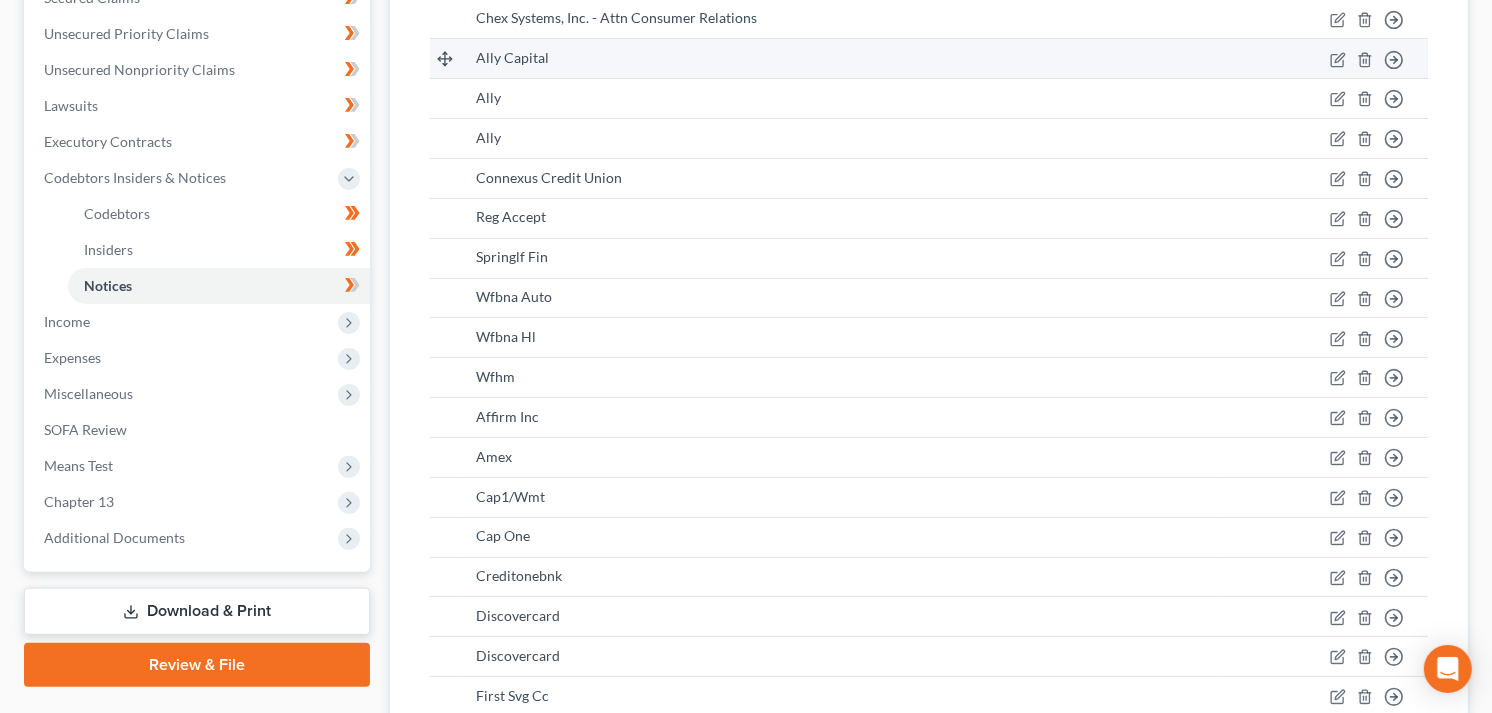 scroll, scrollTop: 0, scrollLeft: 0, axis: both 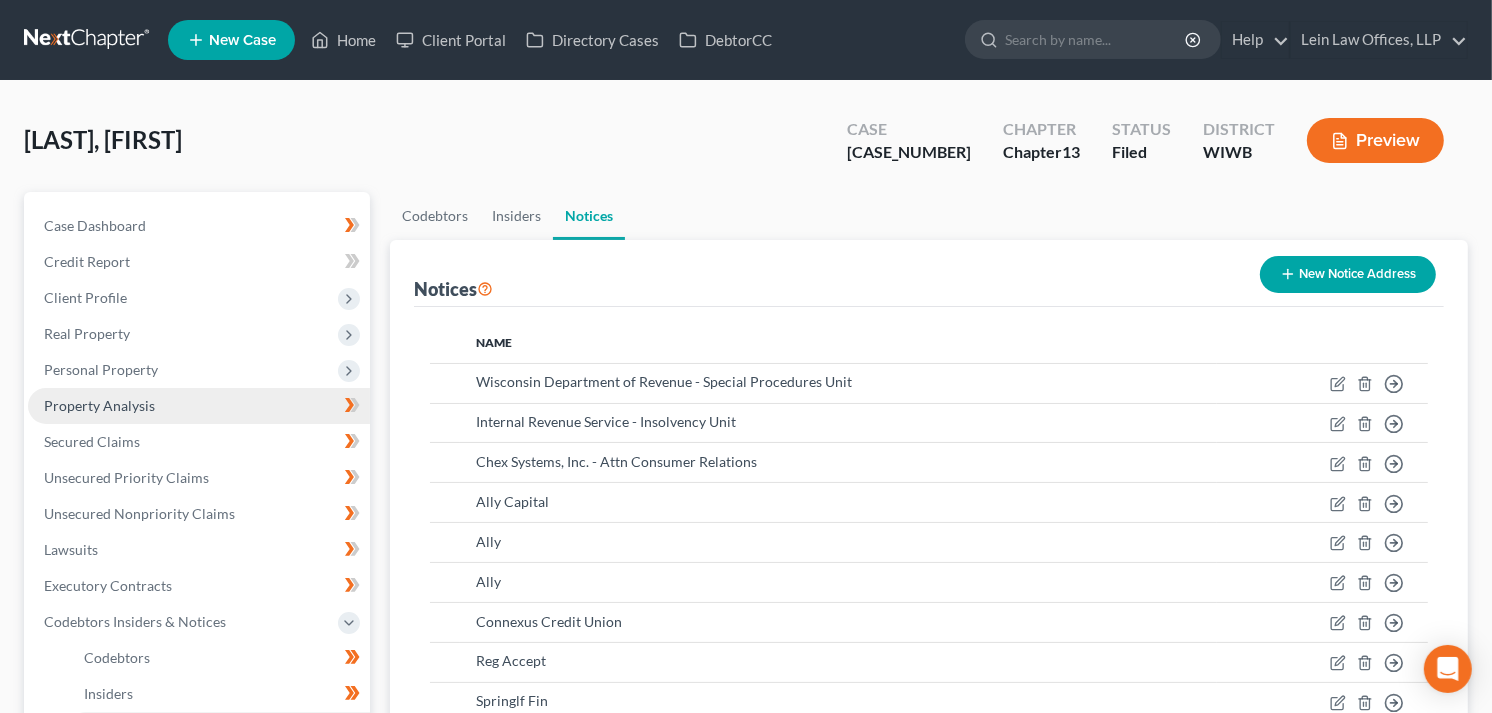 click on "Property Analysis" at bounding box center (199, 406) 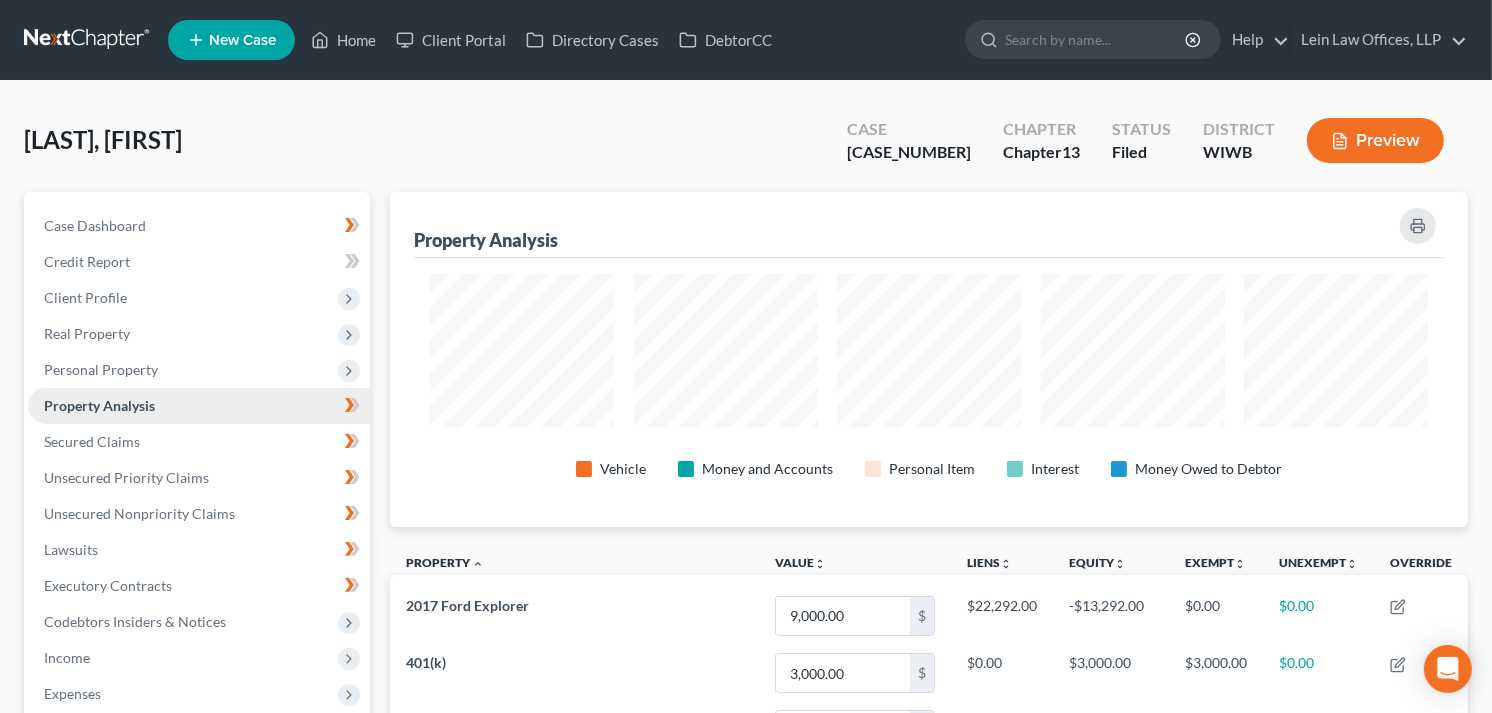 scroll, scrollTop: 999665, scrollLeft: 998922, axis: both 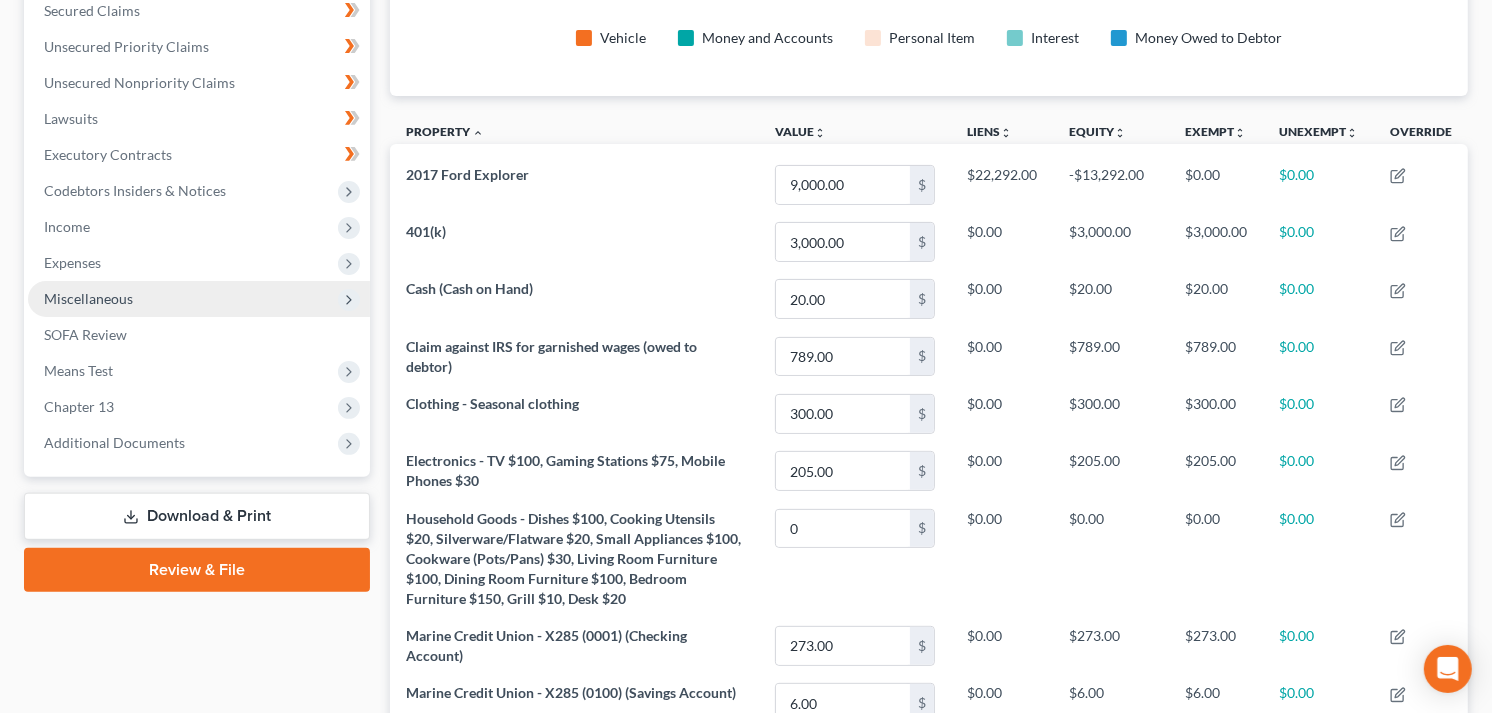 click on "Miscellaneous" at bounding box center [199, 299] 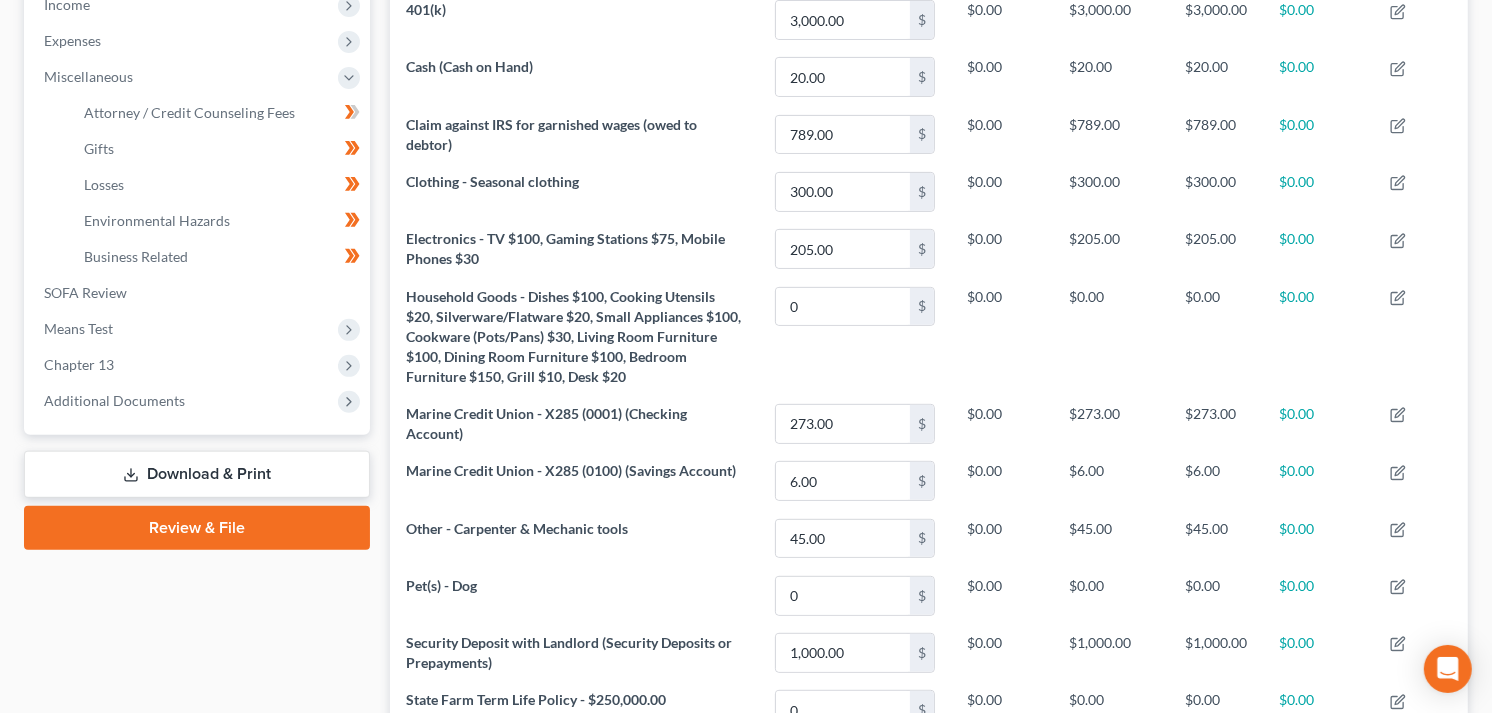 click on "Download & Print" at bounding box center (197, 474) 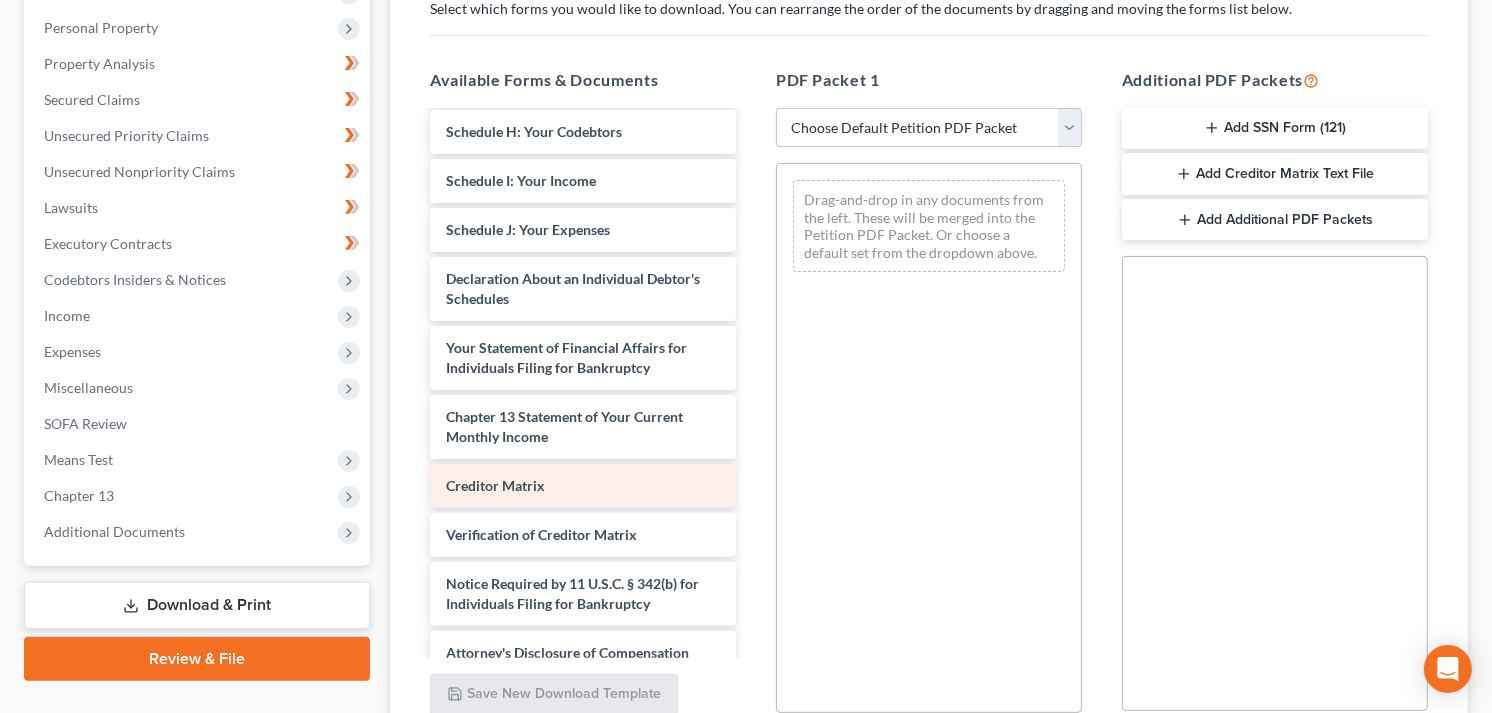 click on "Creditor Matrix" at bounding box center [495, 485] 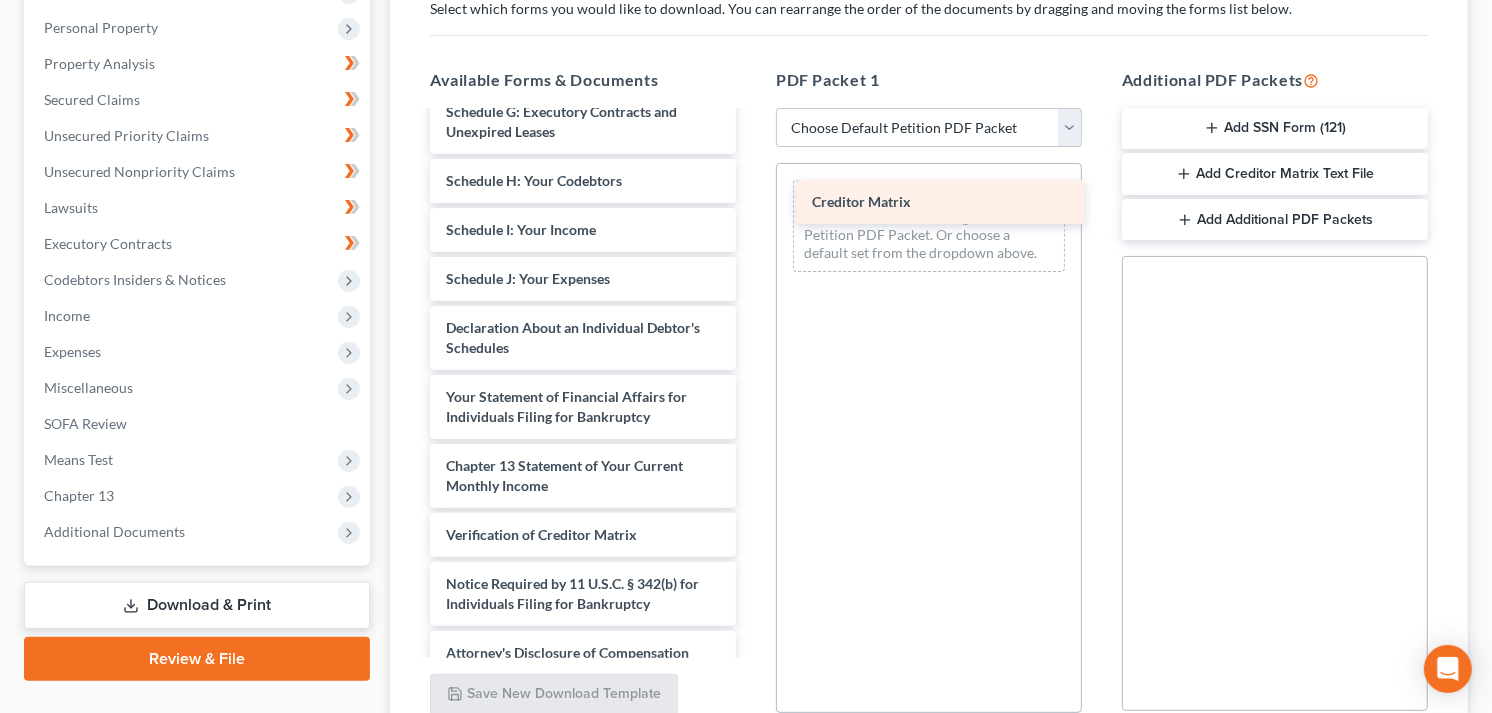 drag, startPoint x: 518, startPoint y: 463, endPoint x: 884, endPoint y: 202, distance: 449.52975 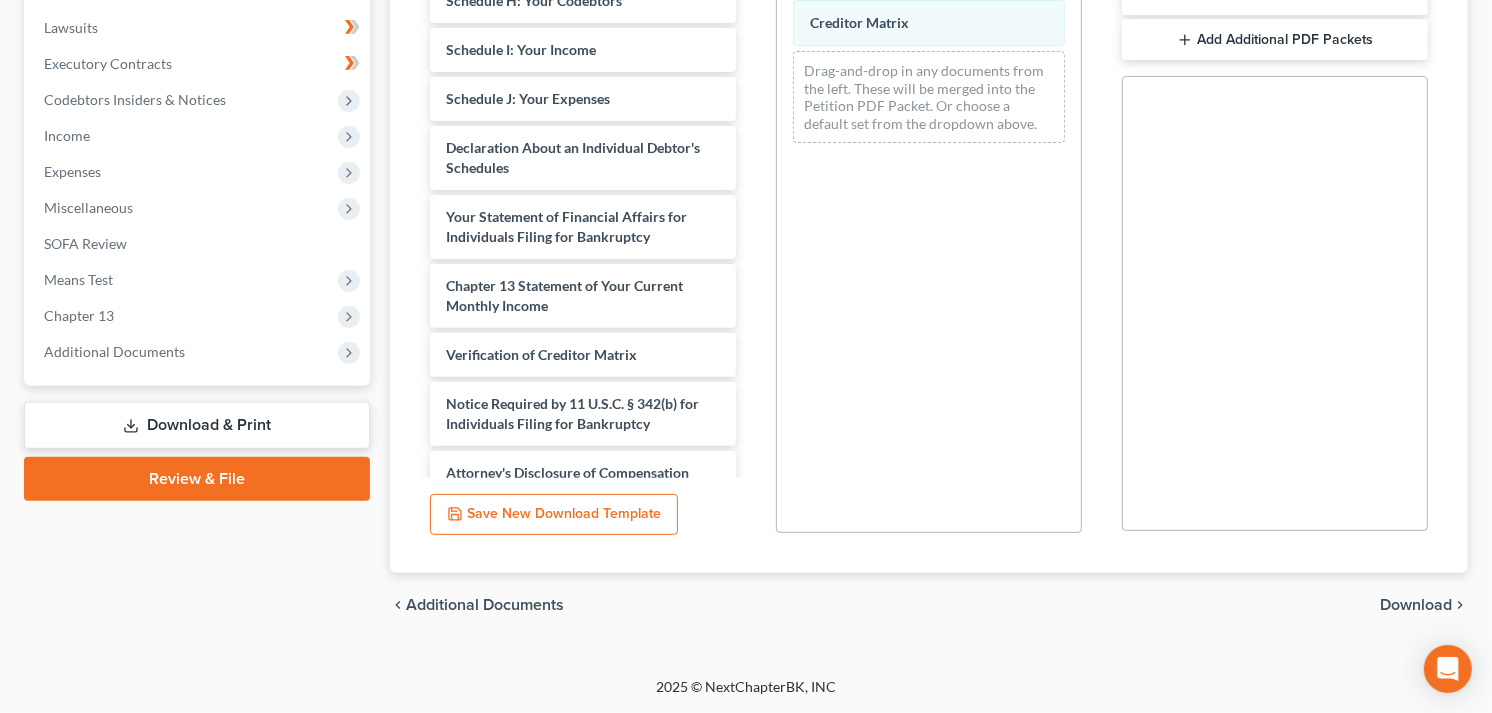 click on "Download" at bounding box center [1416, 605] 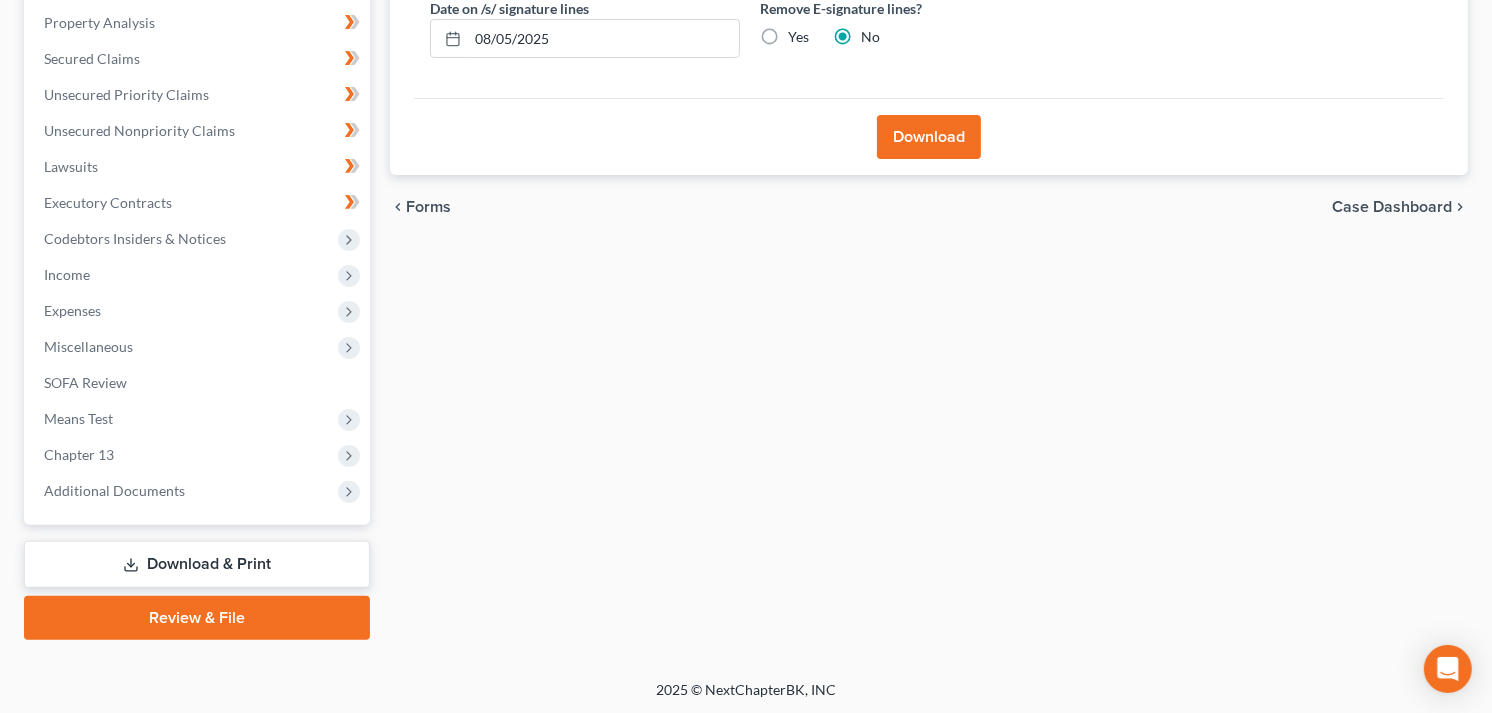 click on "Download" at bounding box center [929, 137] 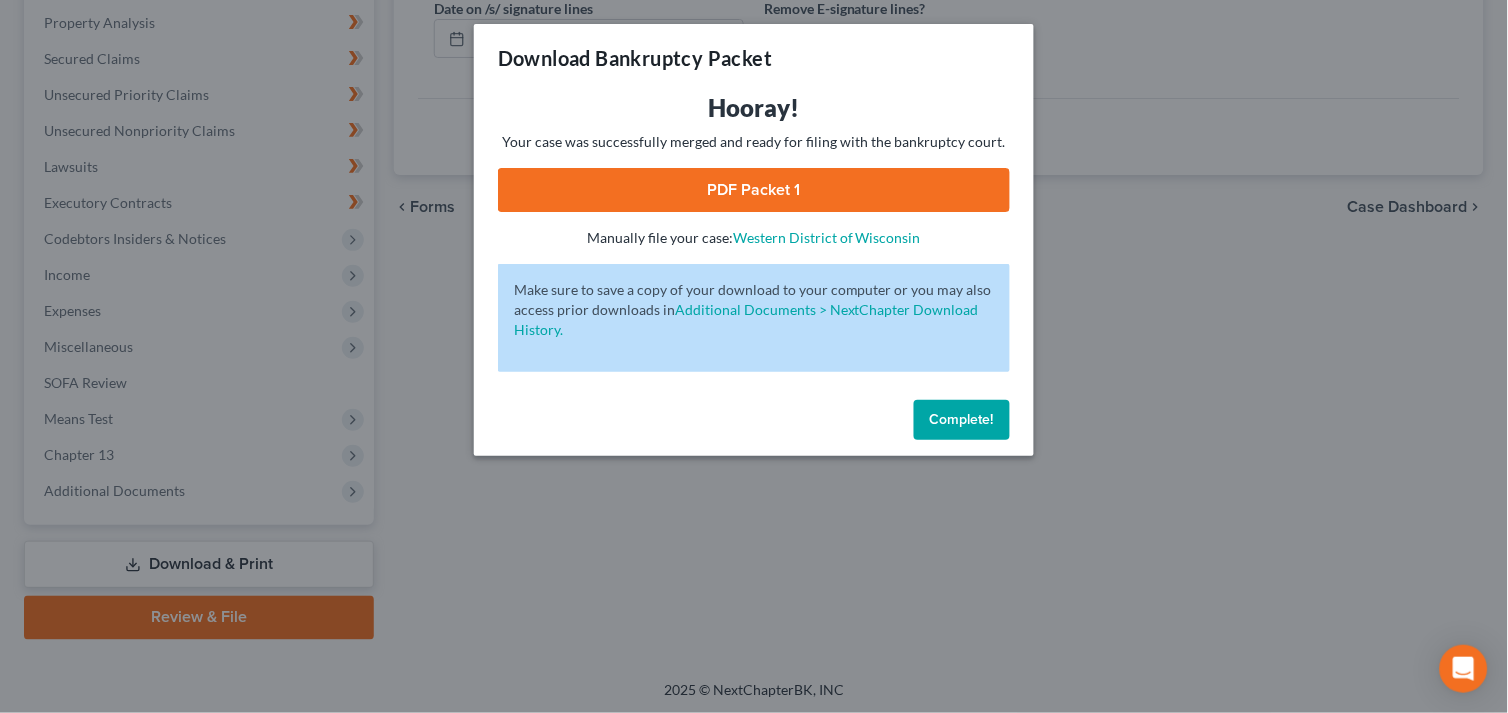 click on "PDF Packet 1" at bounding box center [754, 190] 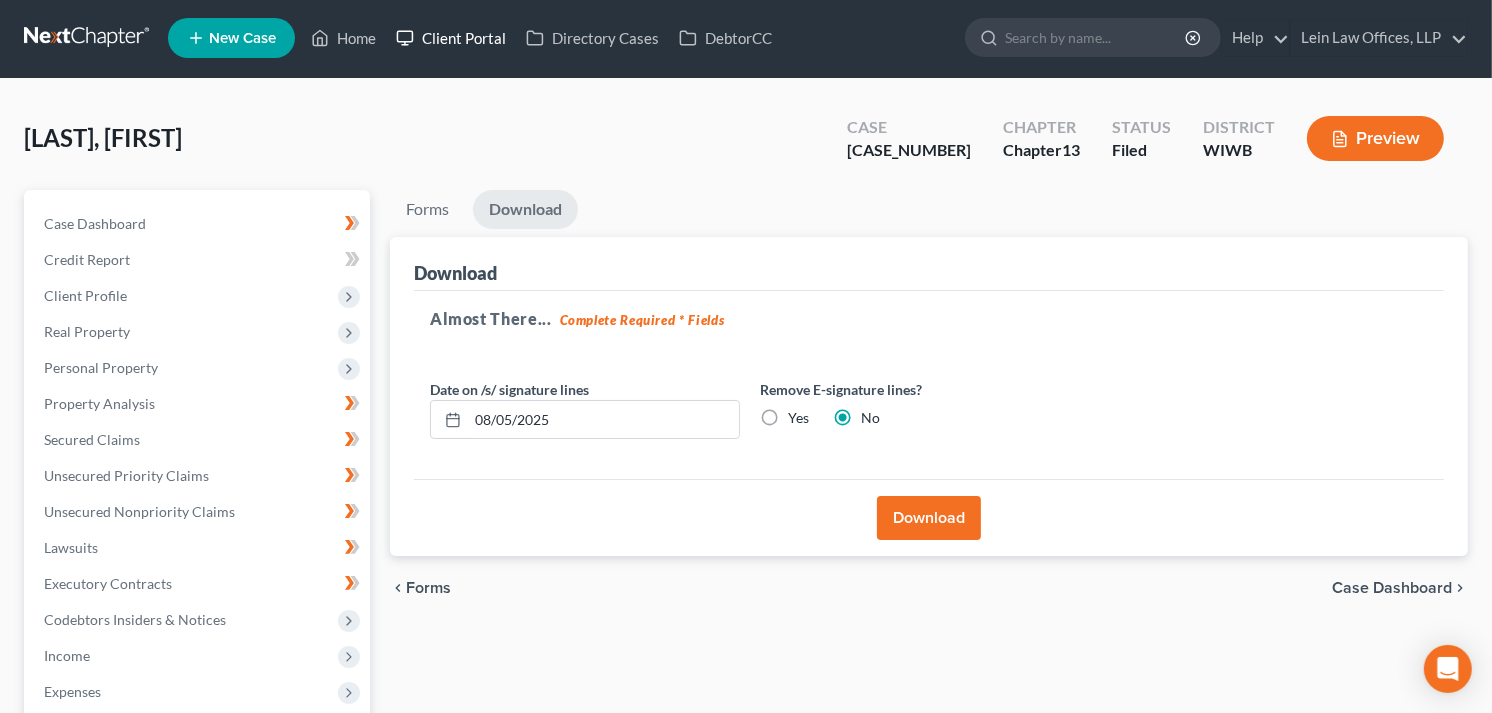 scroll, scrollTop: 0, scrollLeft: 0, axis: both 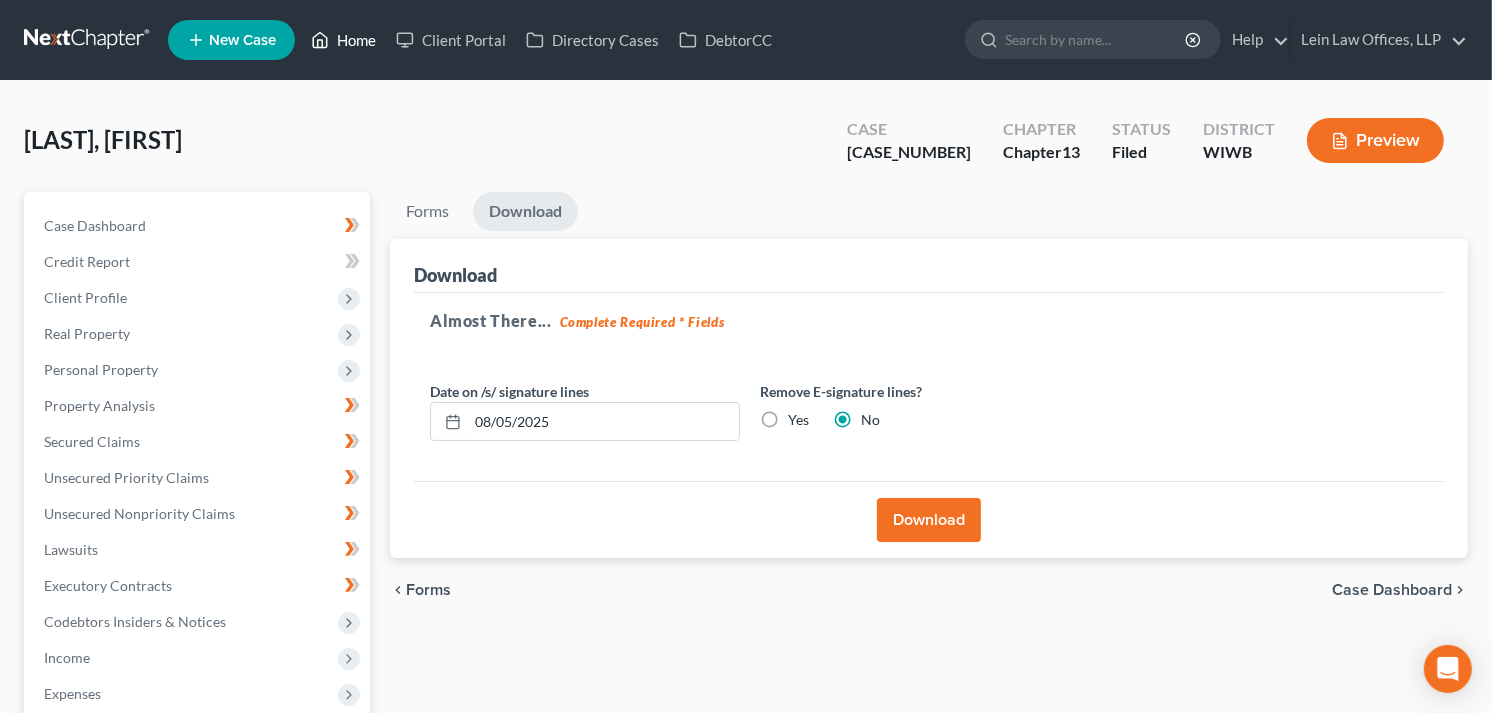click on "Home" at bounding box center (343, 40) 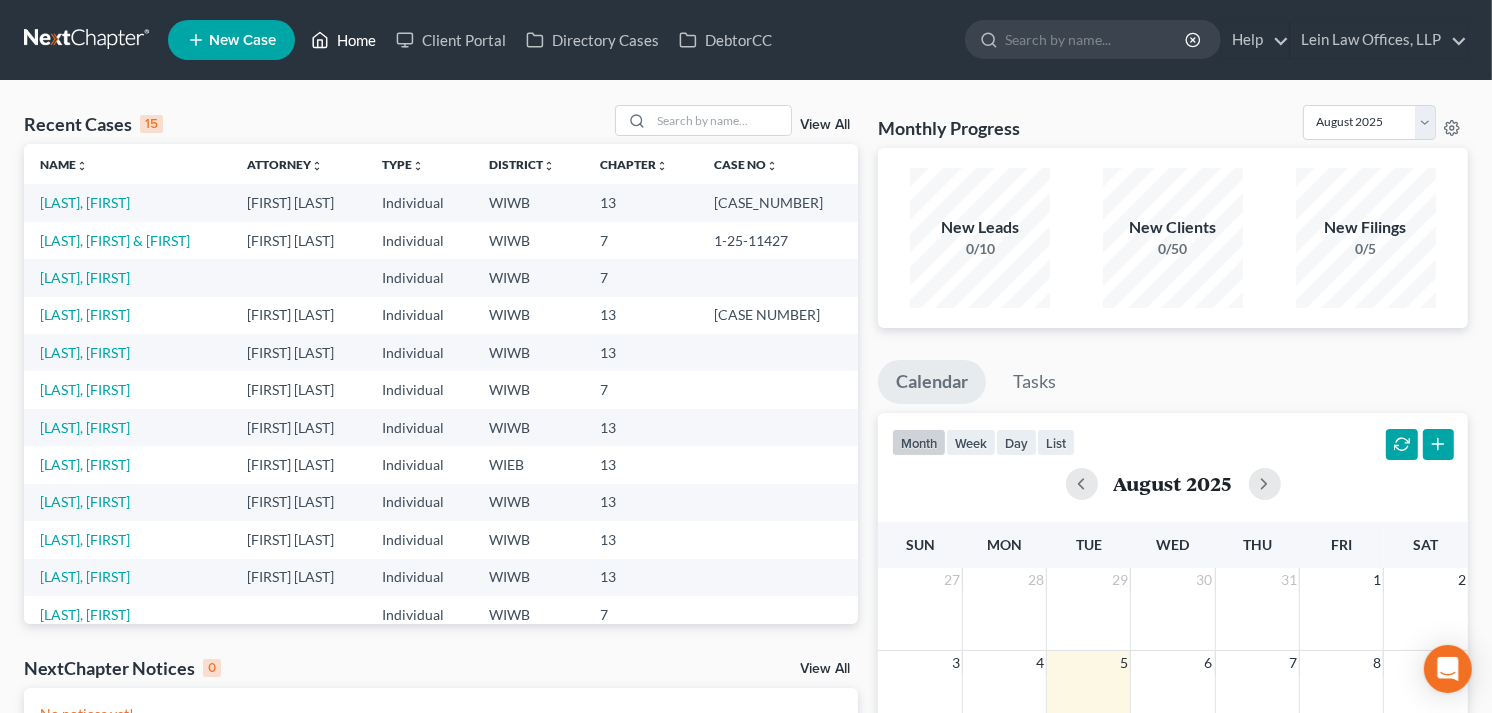click on "Home" at bounding box center [343, 40] 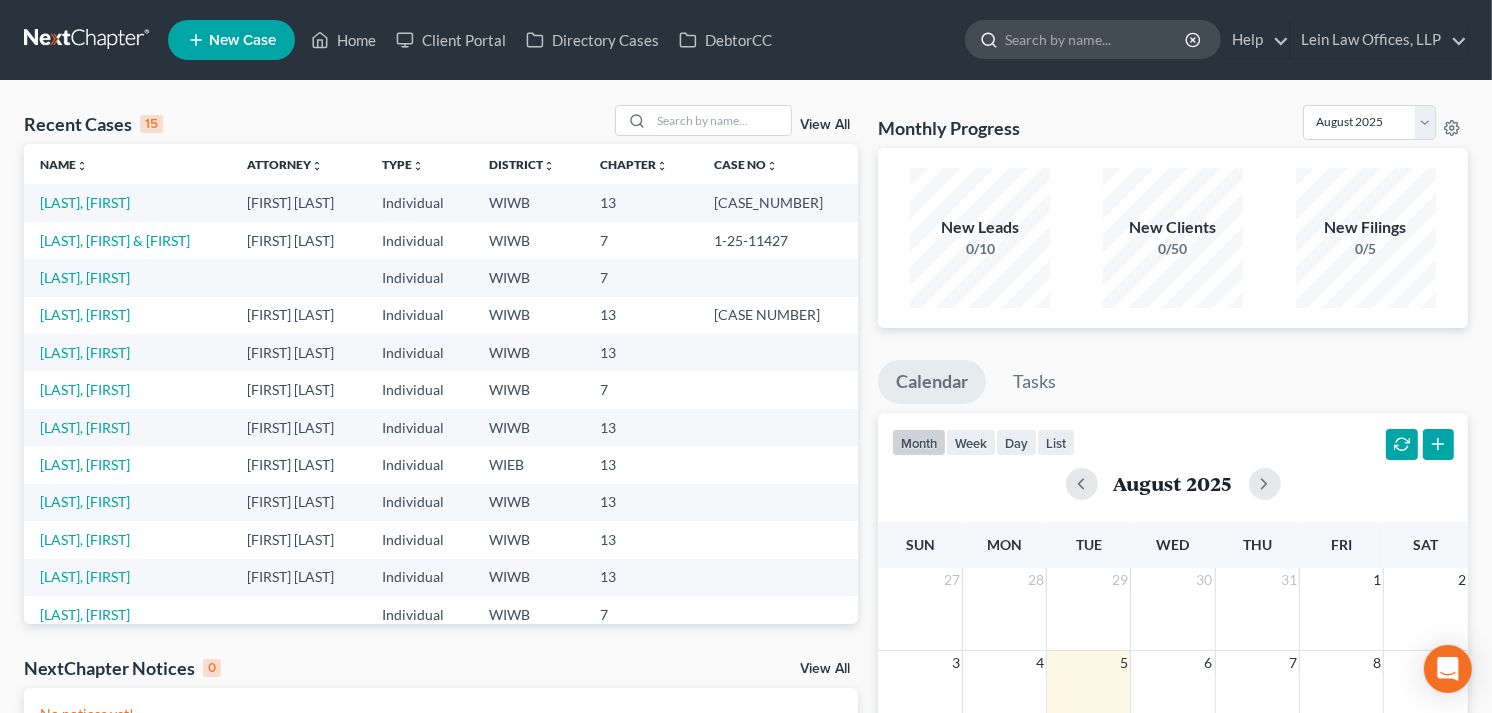 click at bounding box center [1096, 39] 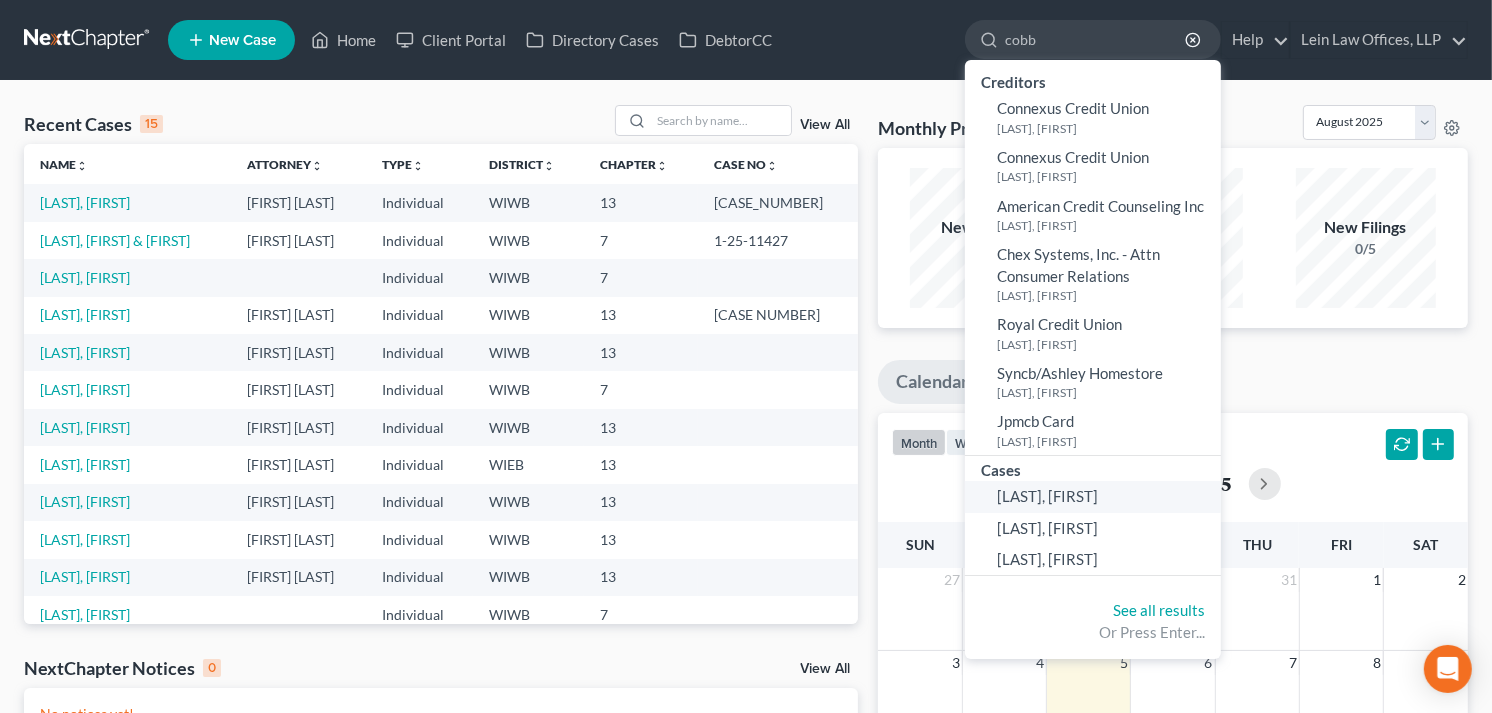 type on "cobb" 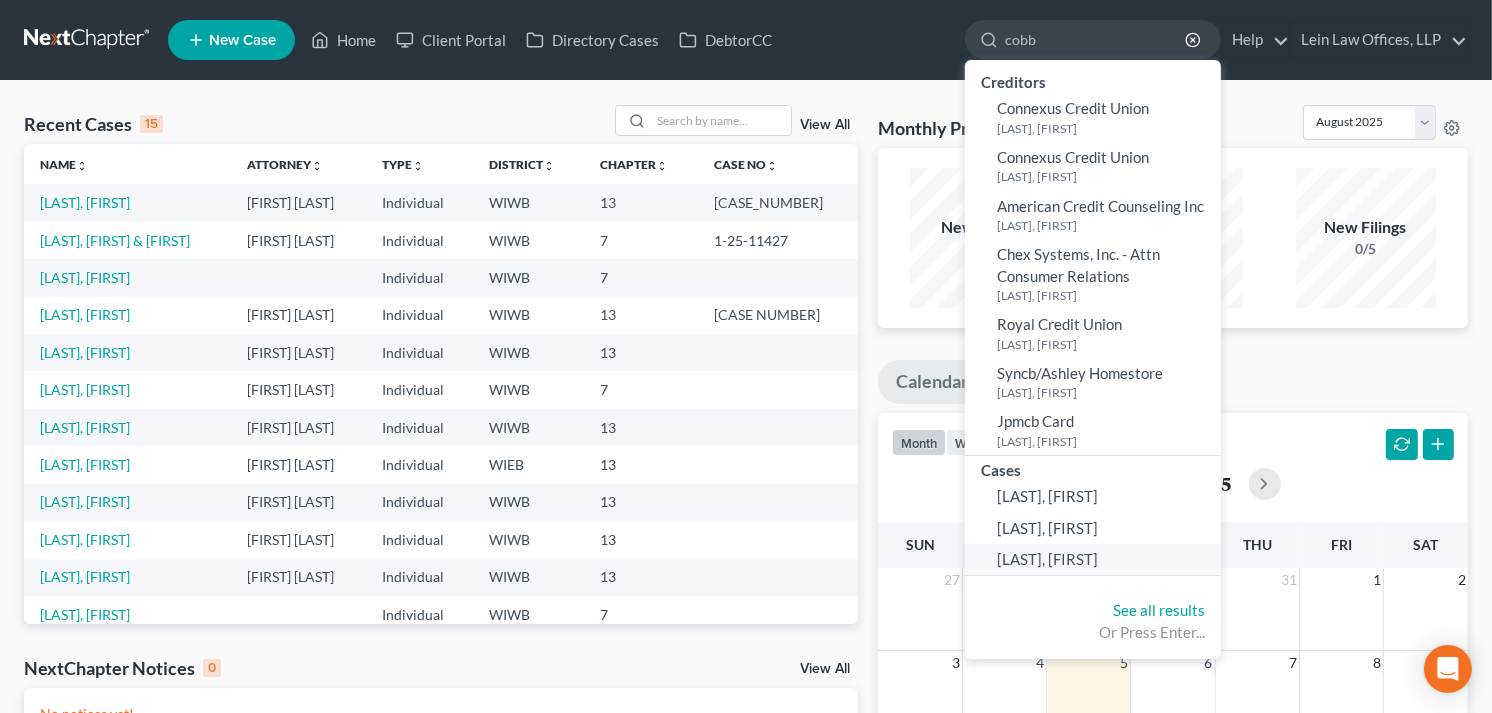click on "[LAST], [FIRST]" 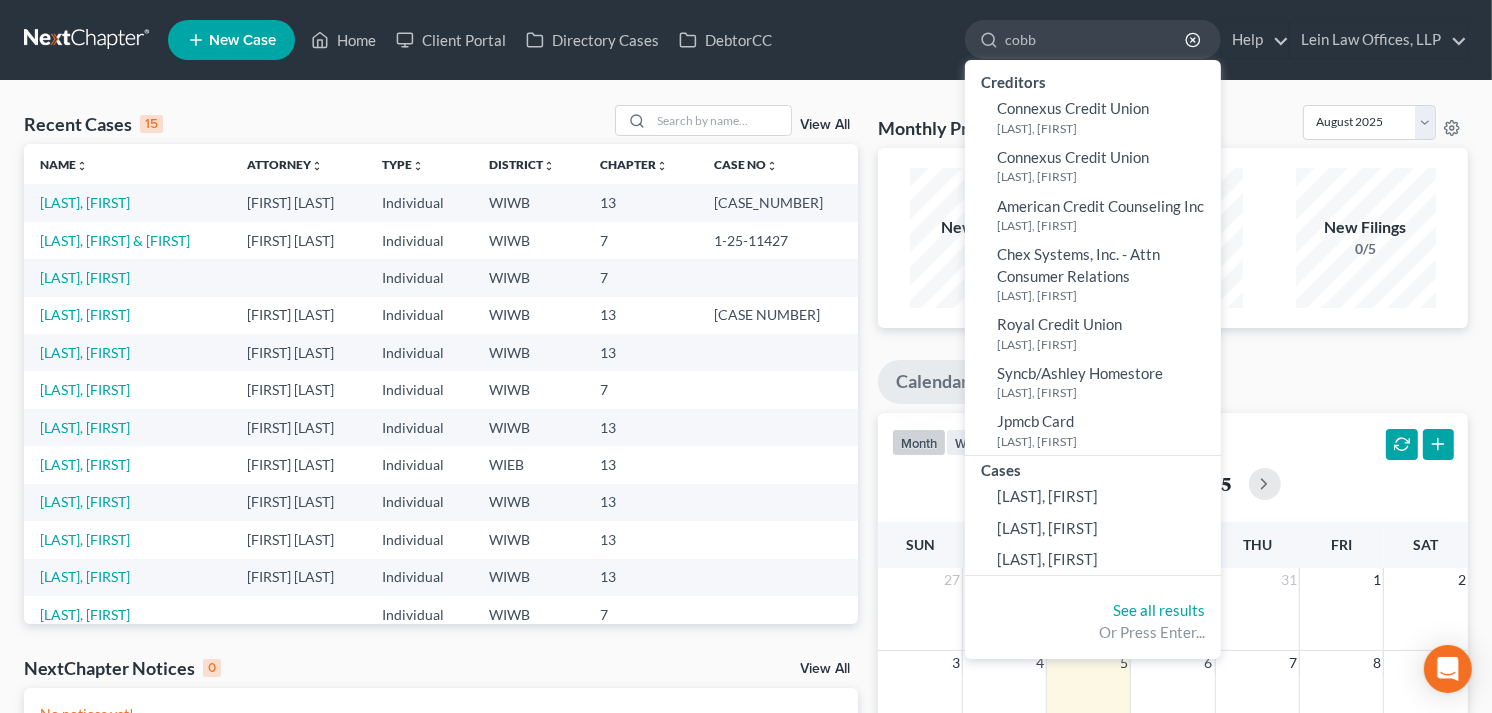 type 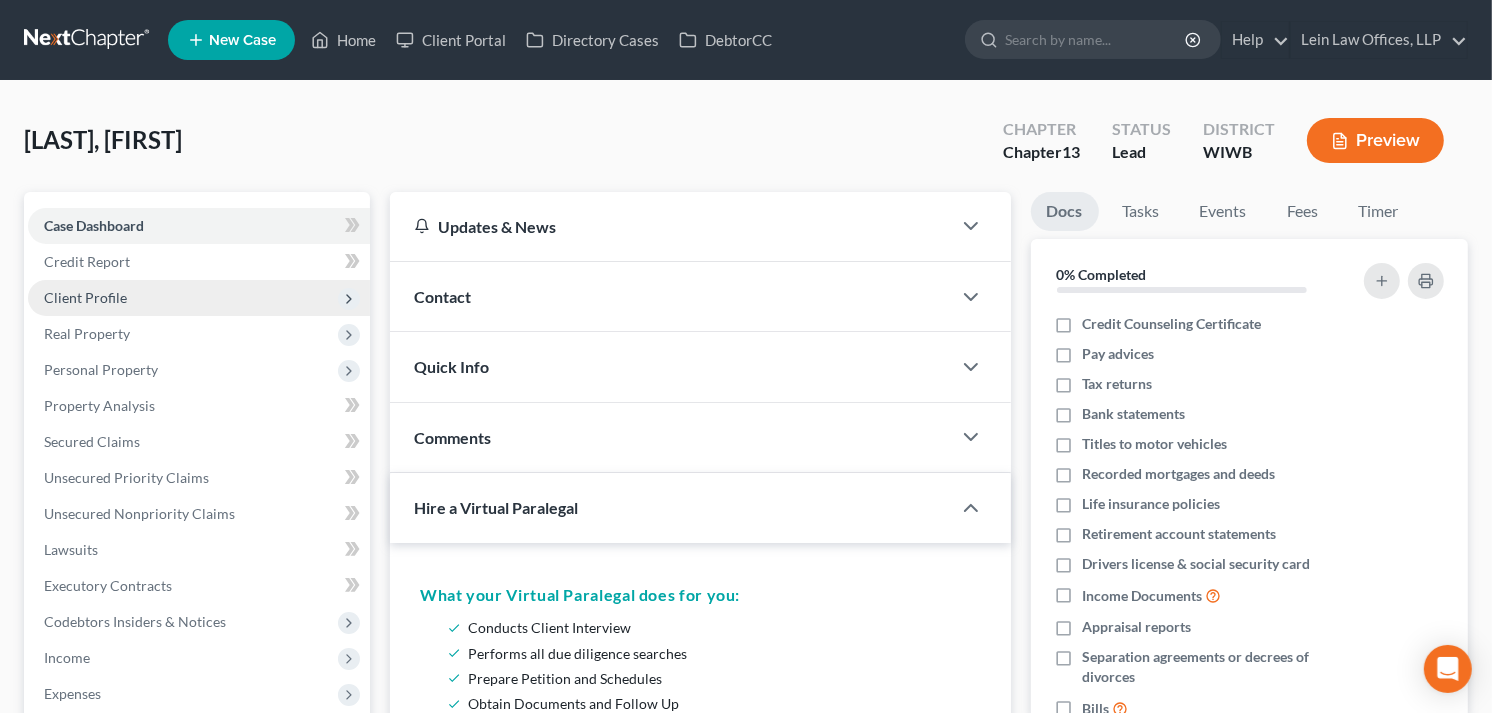 click on "Client Profile" at bounding box center [199, 298] 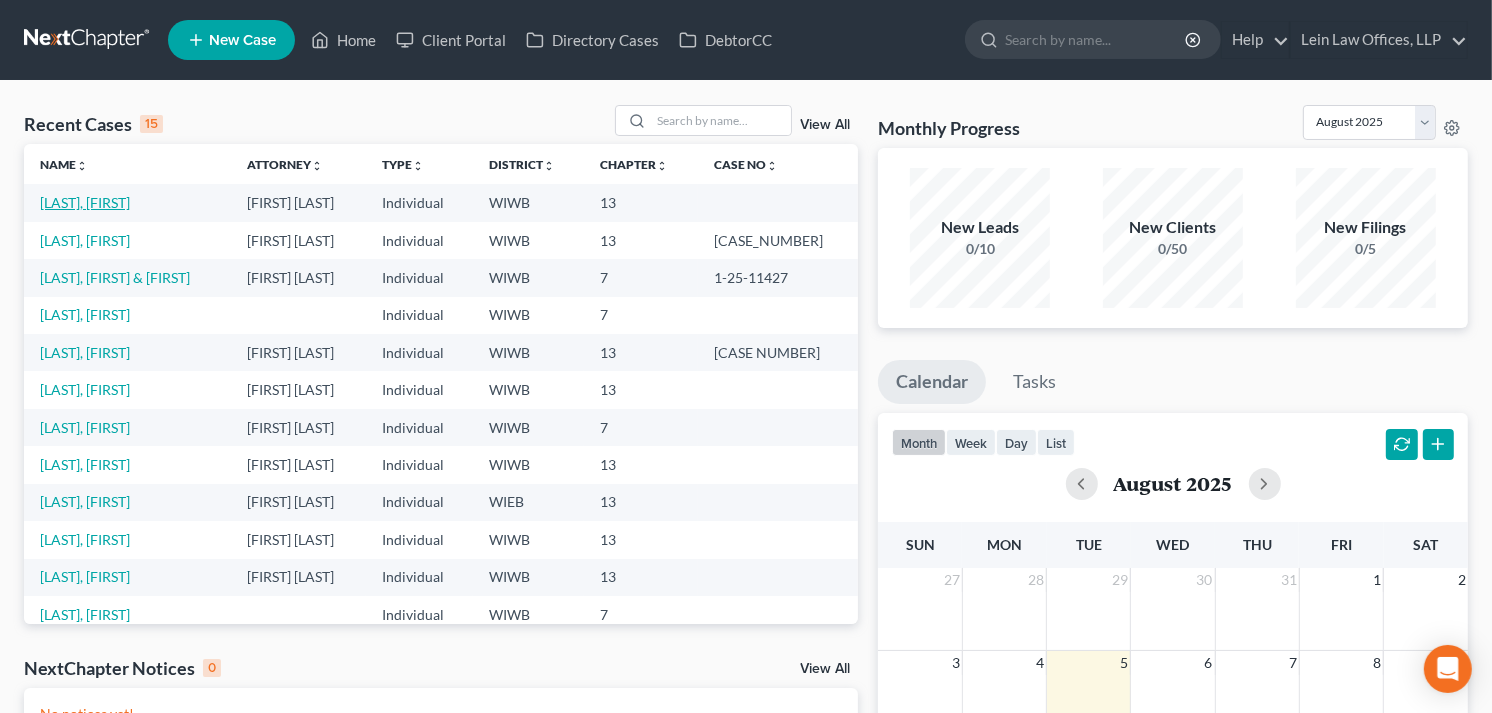 click on "[LAST], [FIRST]" at bounding box center (85, 202) 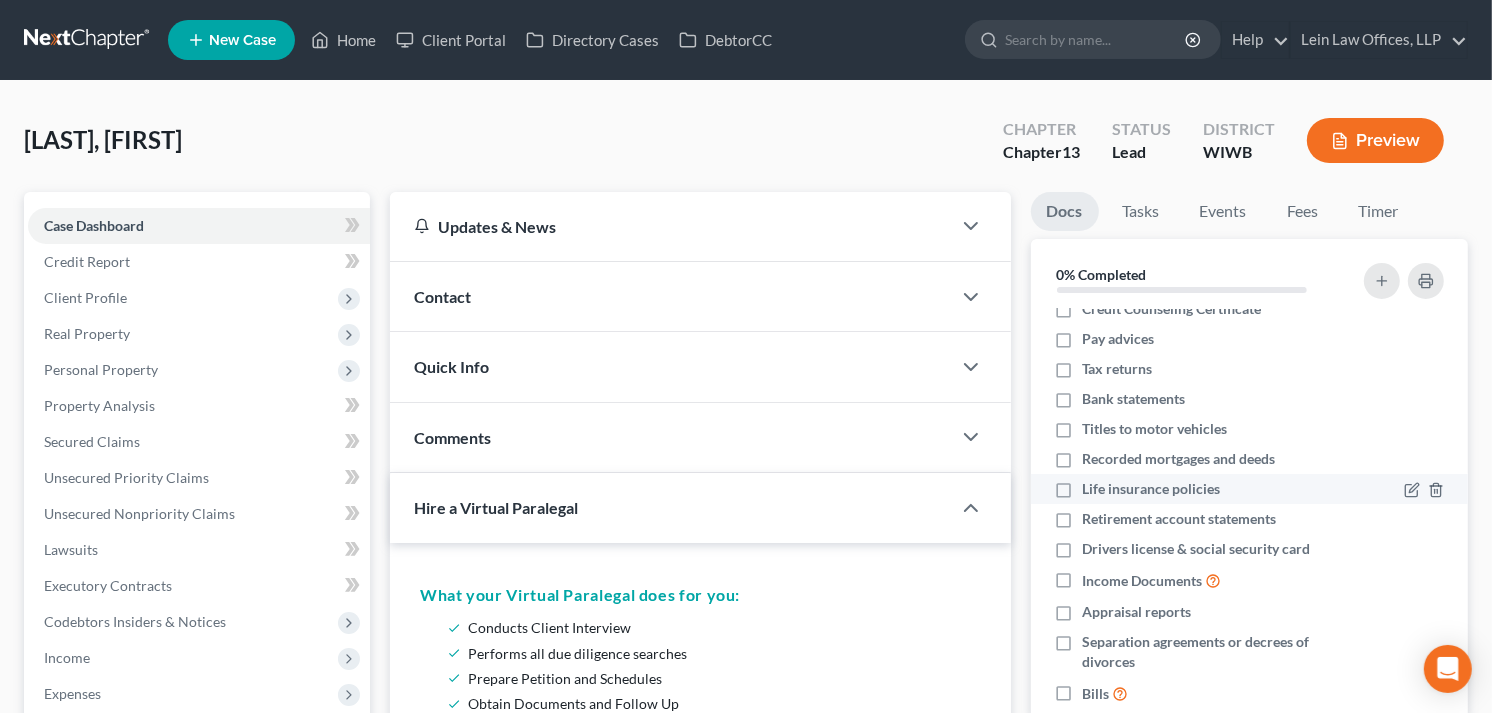 scroll, scrollTop: 37, scrollLeft: 0, axis: vertical 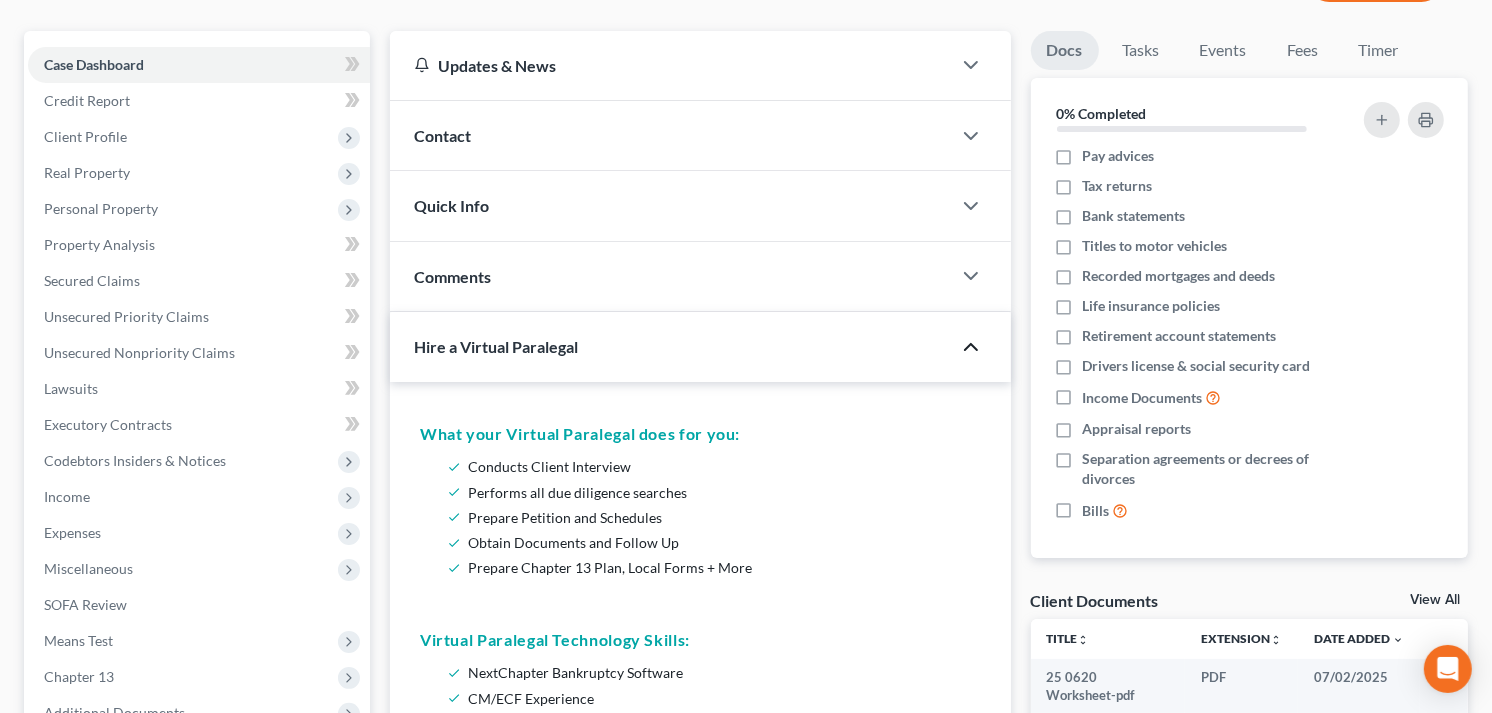 click 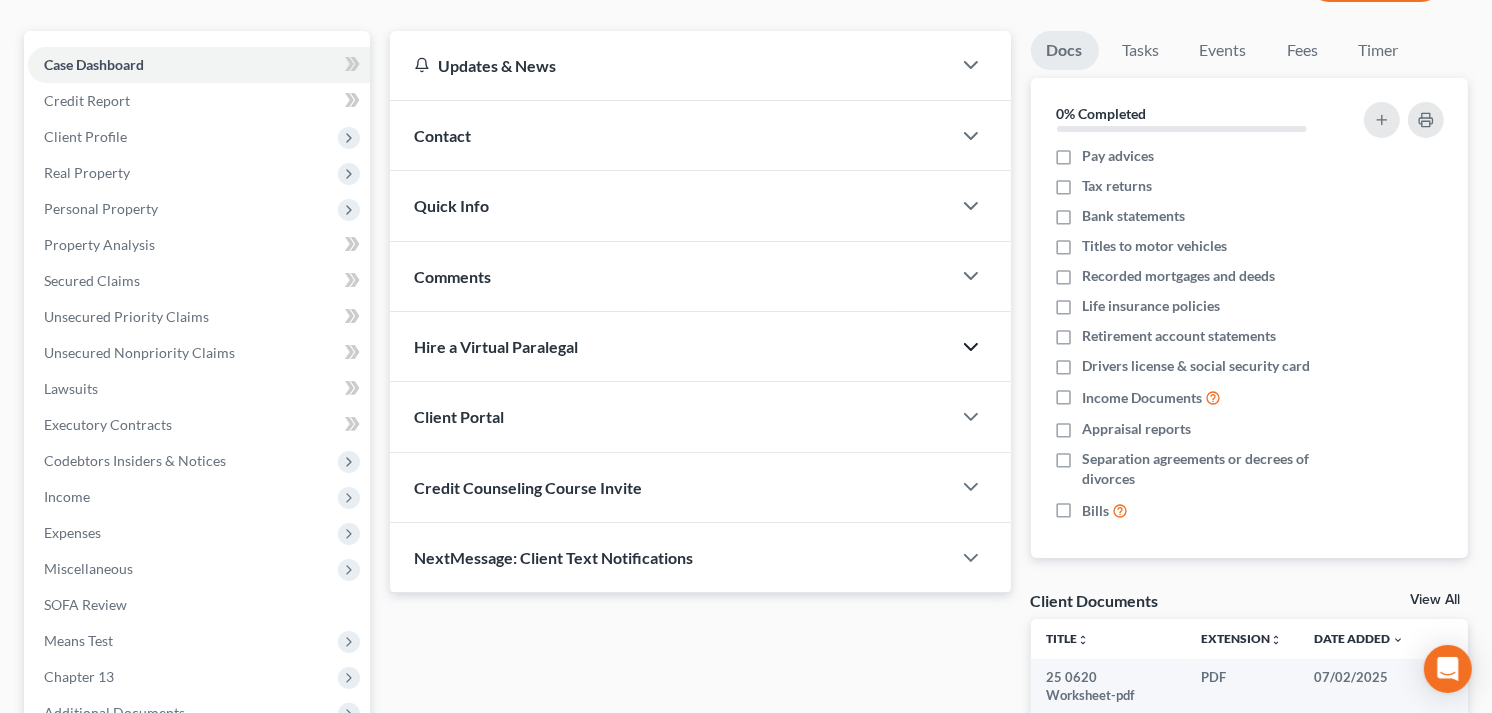click 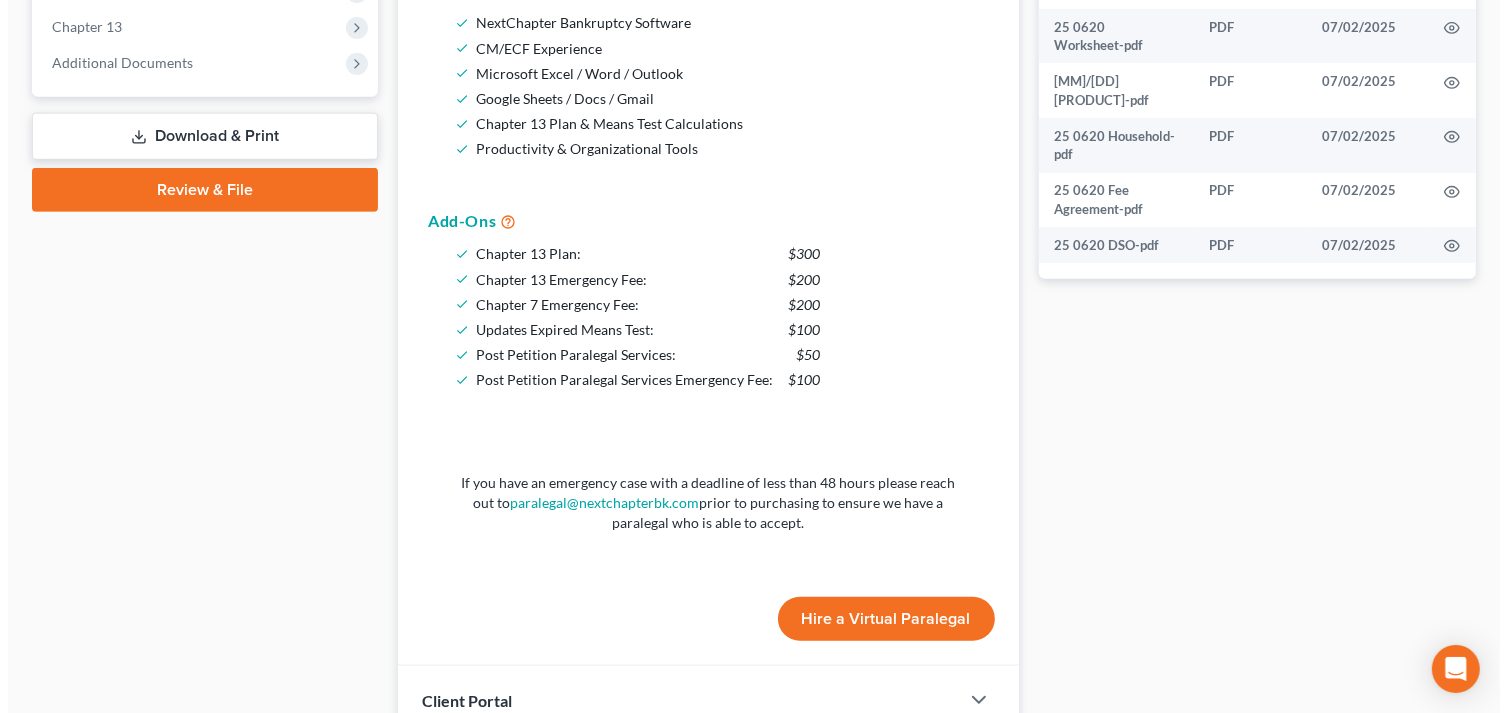 scroll, scrollTop: 827, scrollLeft: 0, axis: vertical 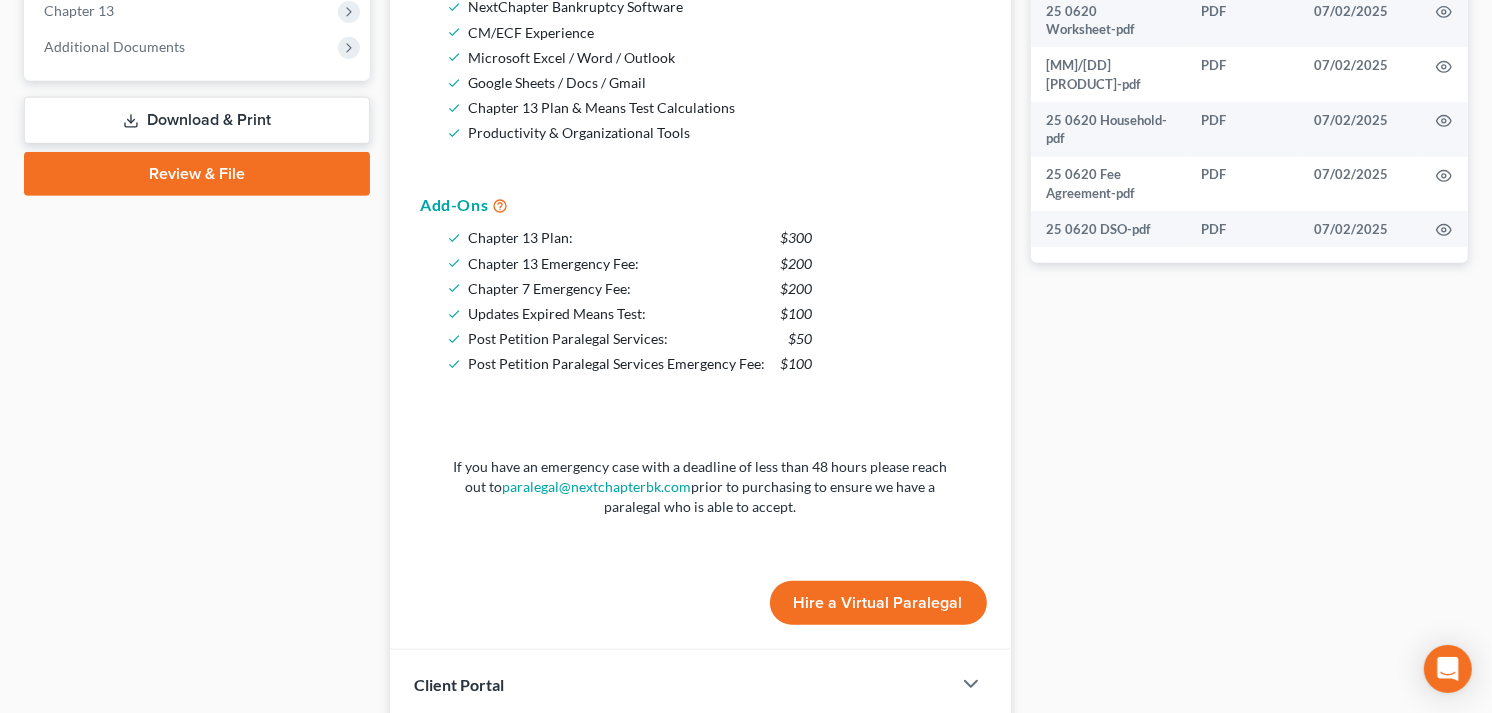 click on "Hire a Virtual Paralegal" at bounding box center (878, 603) 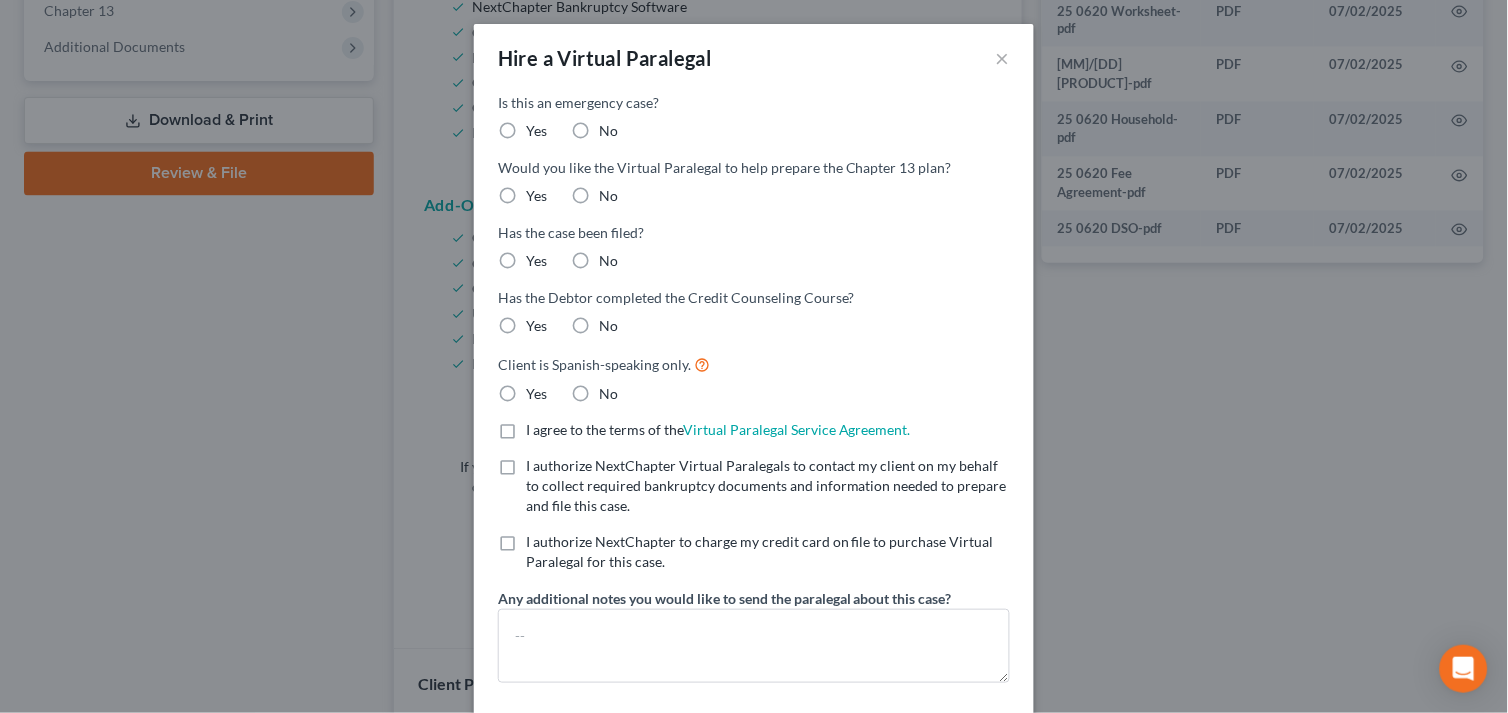 click on "No" at bounding box center [608, 131] 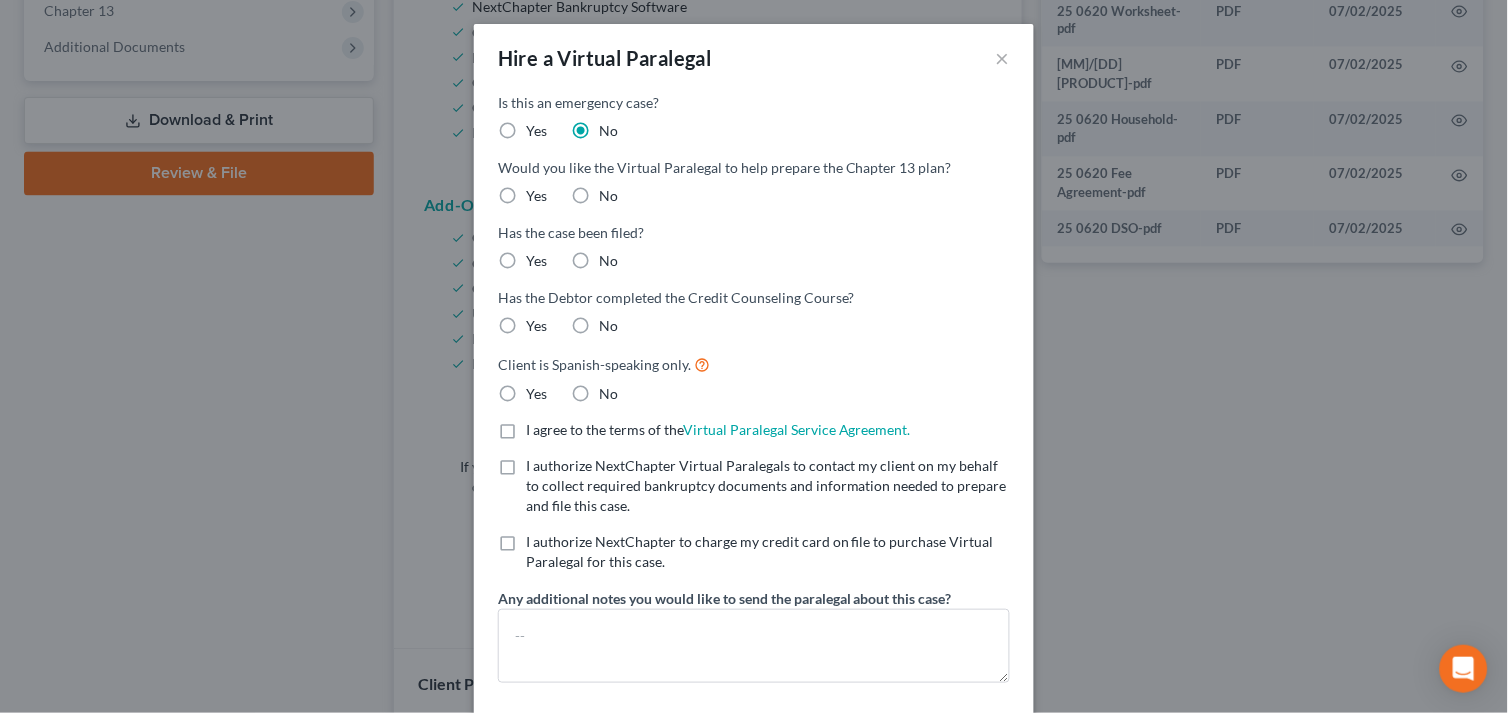 click on "Yes" at bounding box center [536, 196] 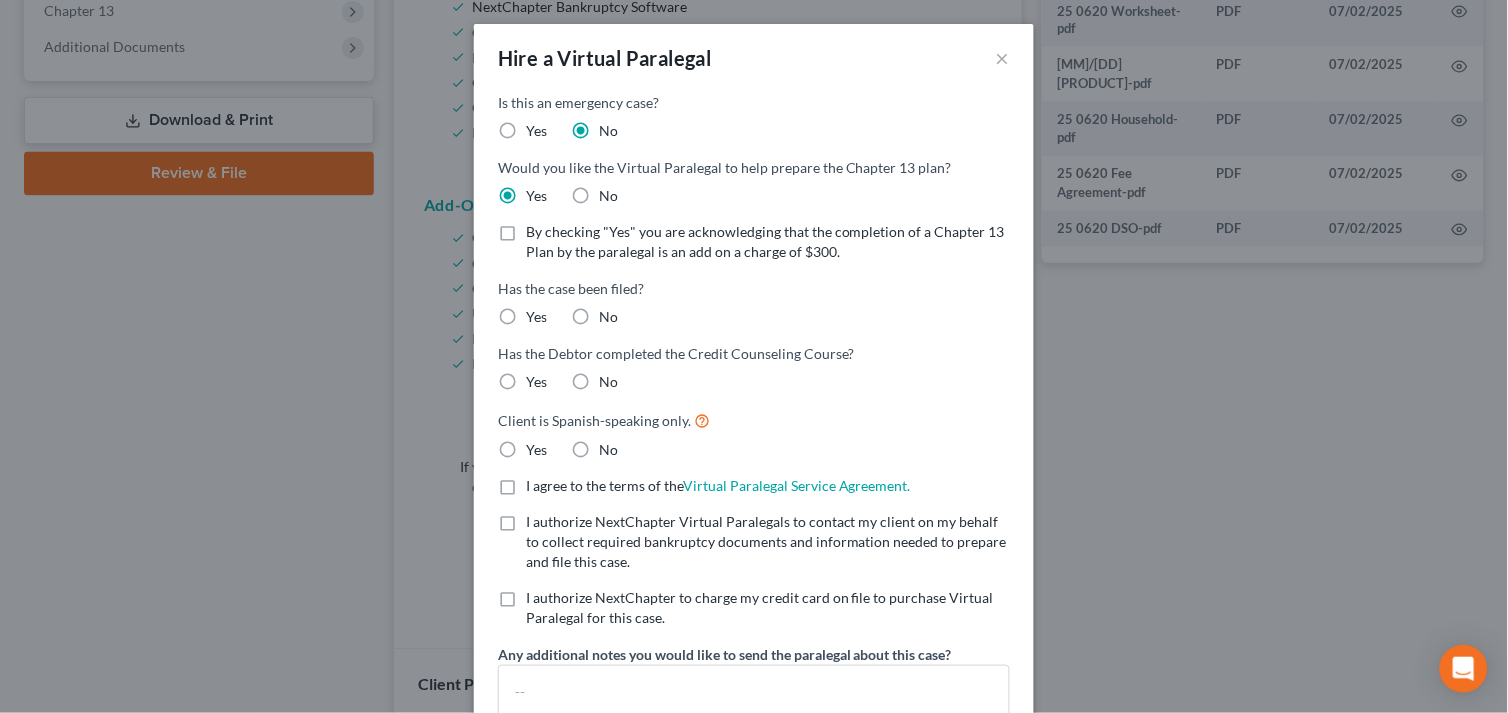 click on "By checking "Yes" you are acknowledging that the completion of a Chapter 13 Plan by the paralegal is an add on a charge of $300." at bounding box center [768, 242] 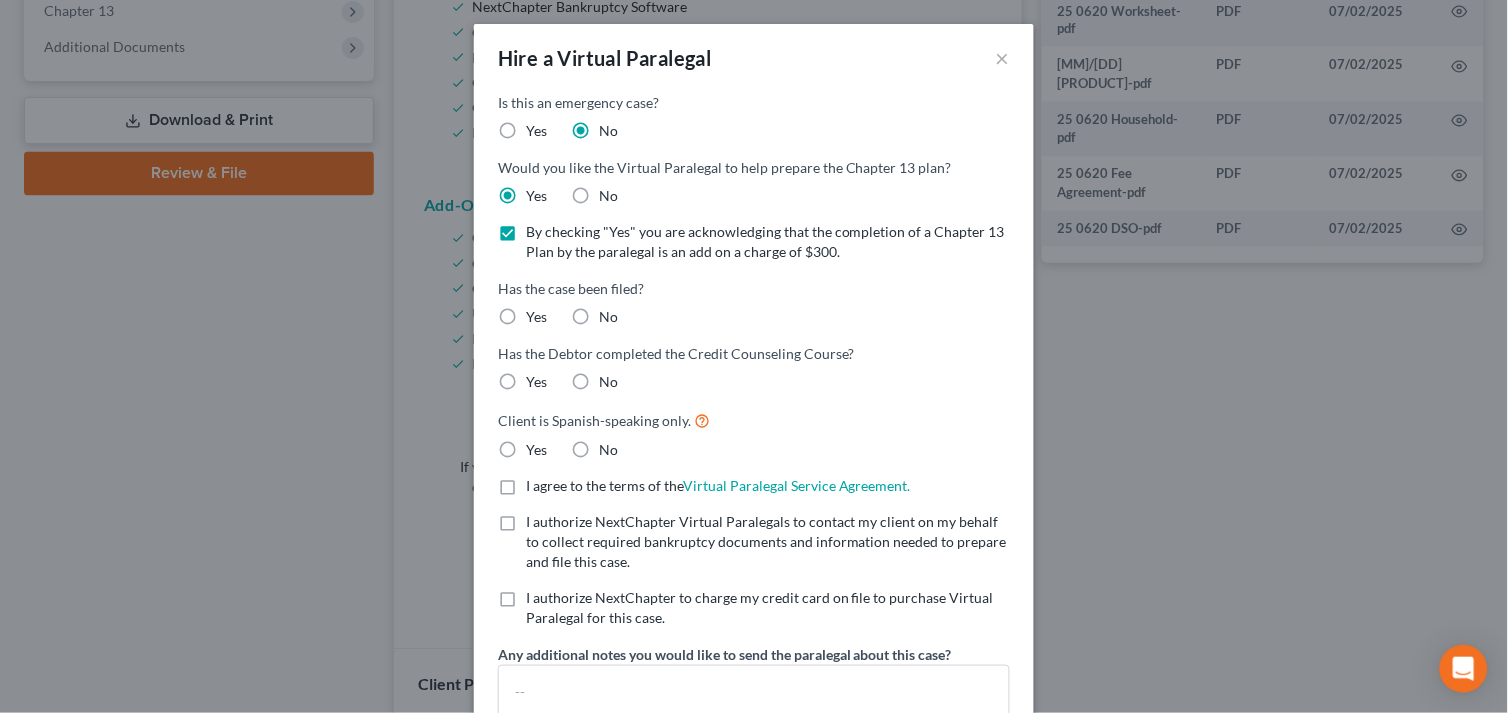 click on "No" at bounding box center (608, 317) 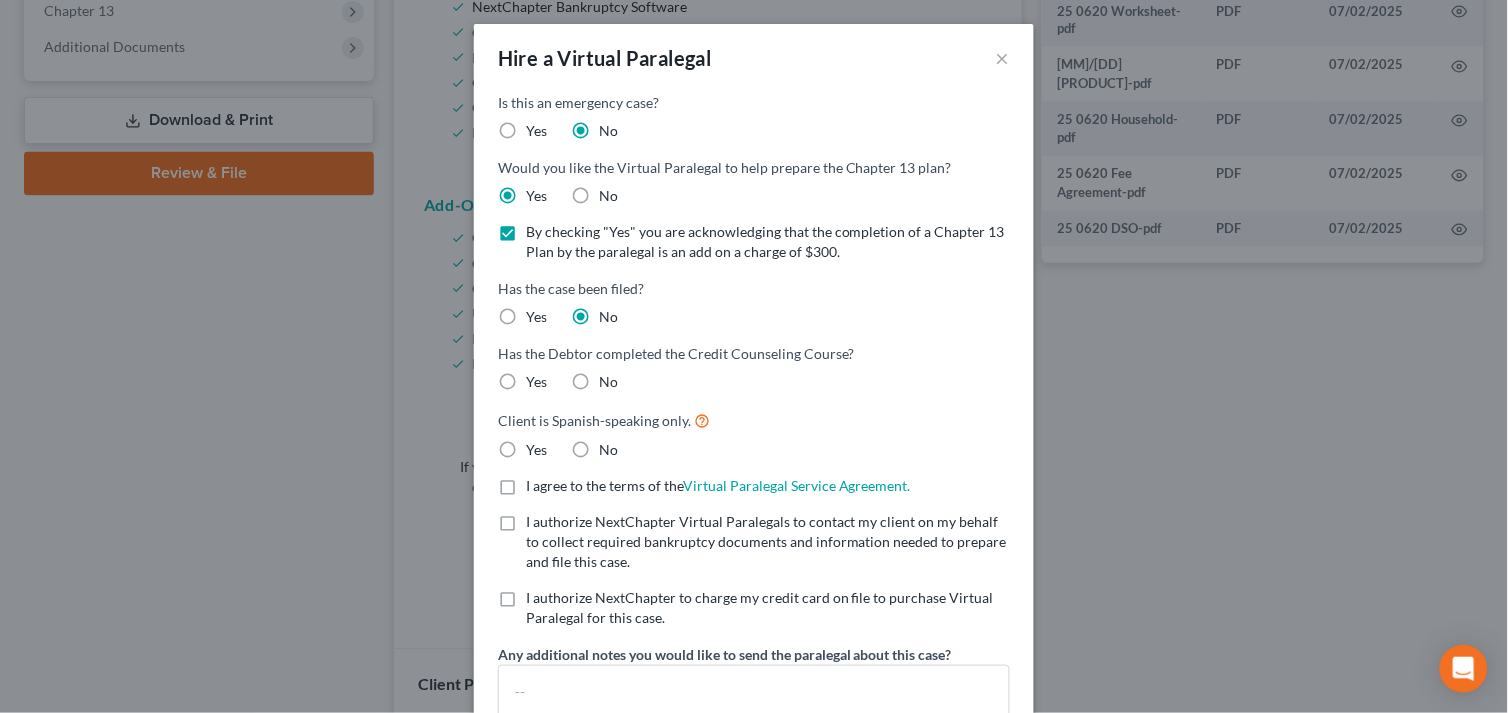 click on "No" at bounding box center [608, 382] 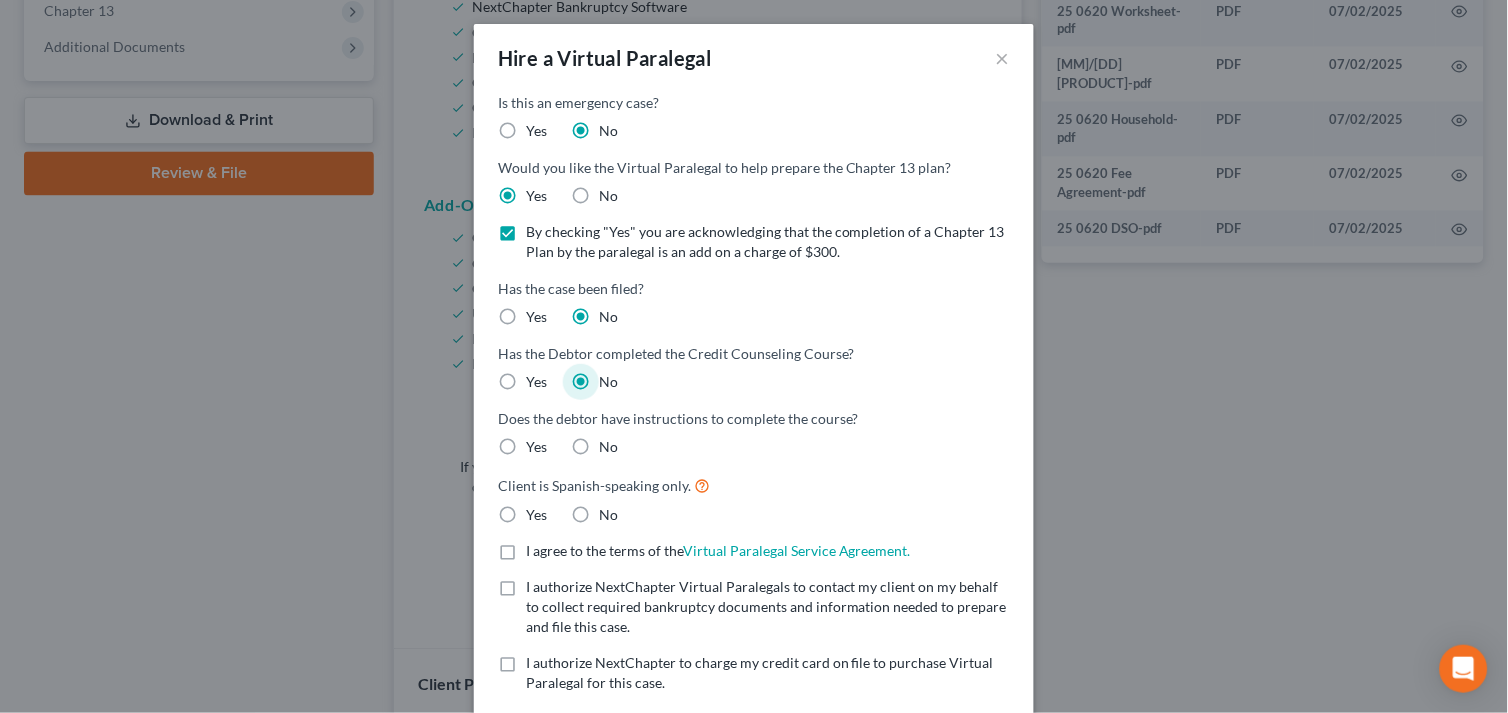 click on "No" at bounding box center (608, 447) 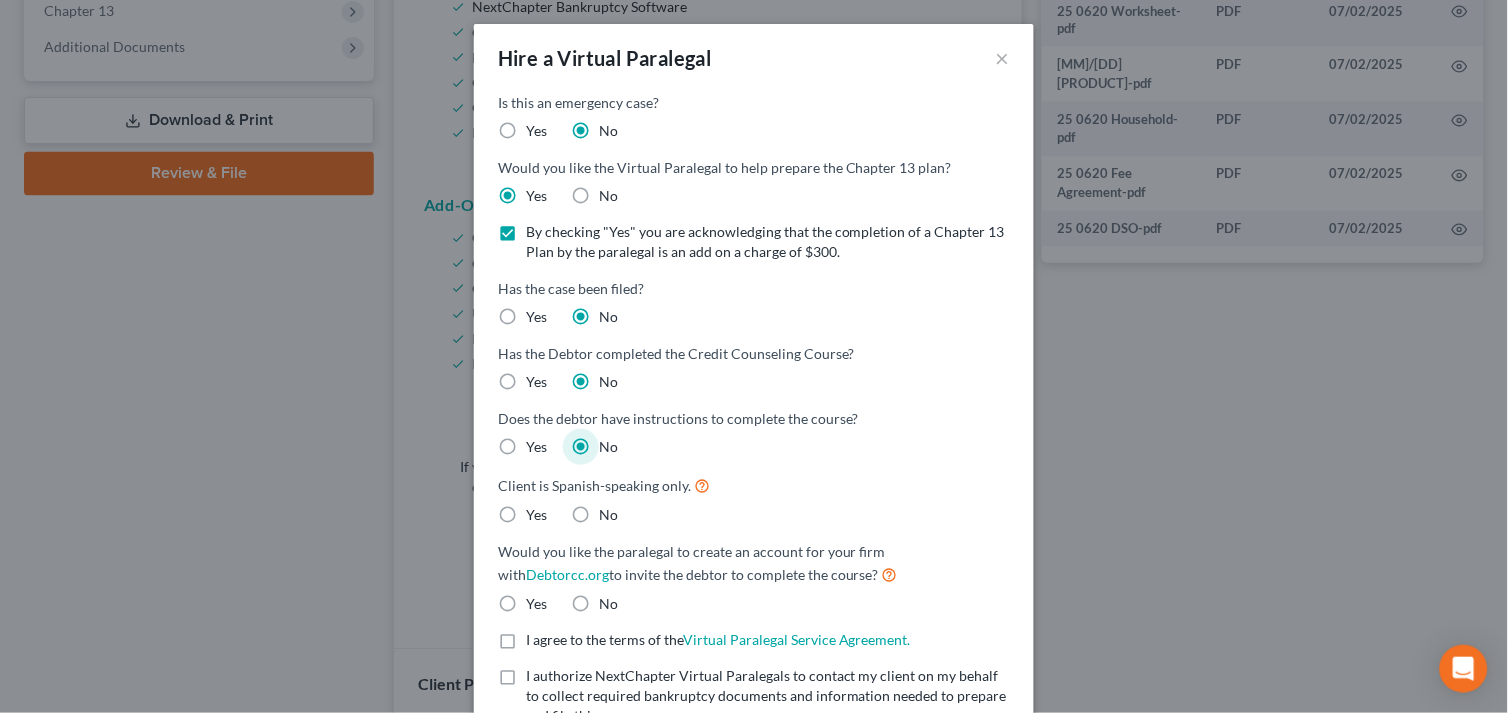 click on "No" at bounding box center [608, 515] 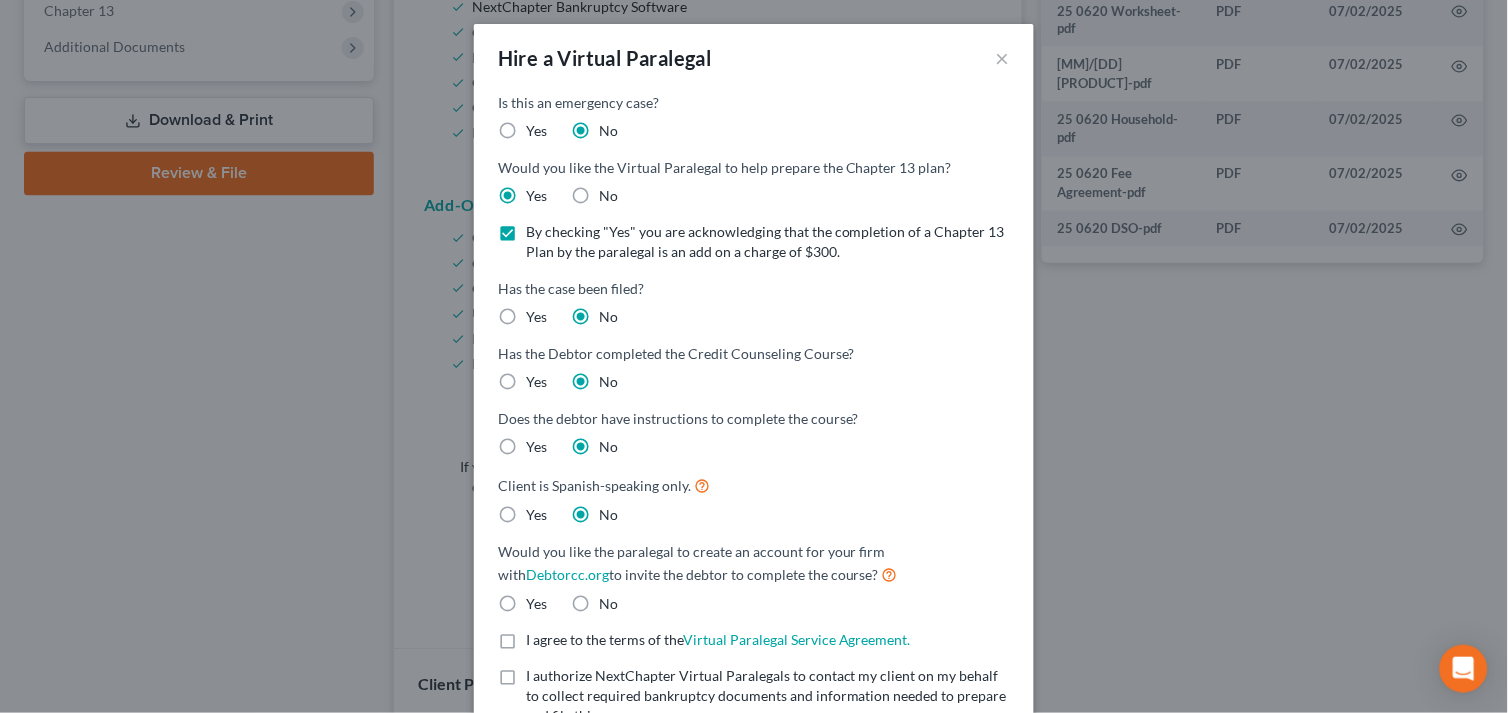 click on "Yes" at bounding box center (536, 604) 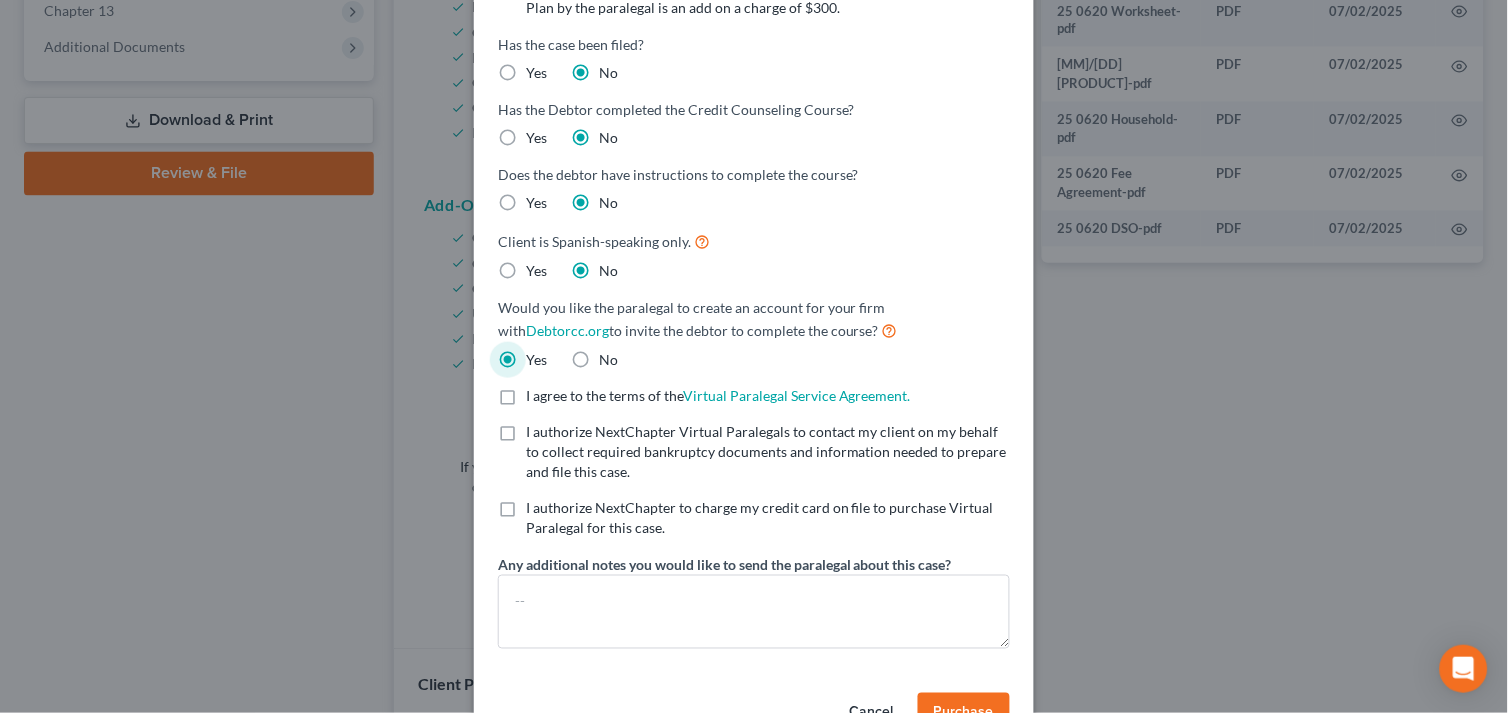 scroll, scrollTop: 303, scrollLeft: 0, axis: vertical 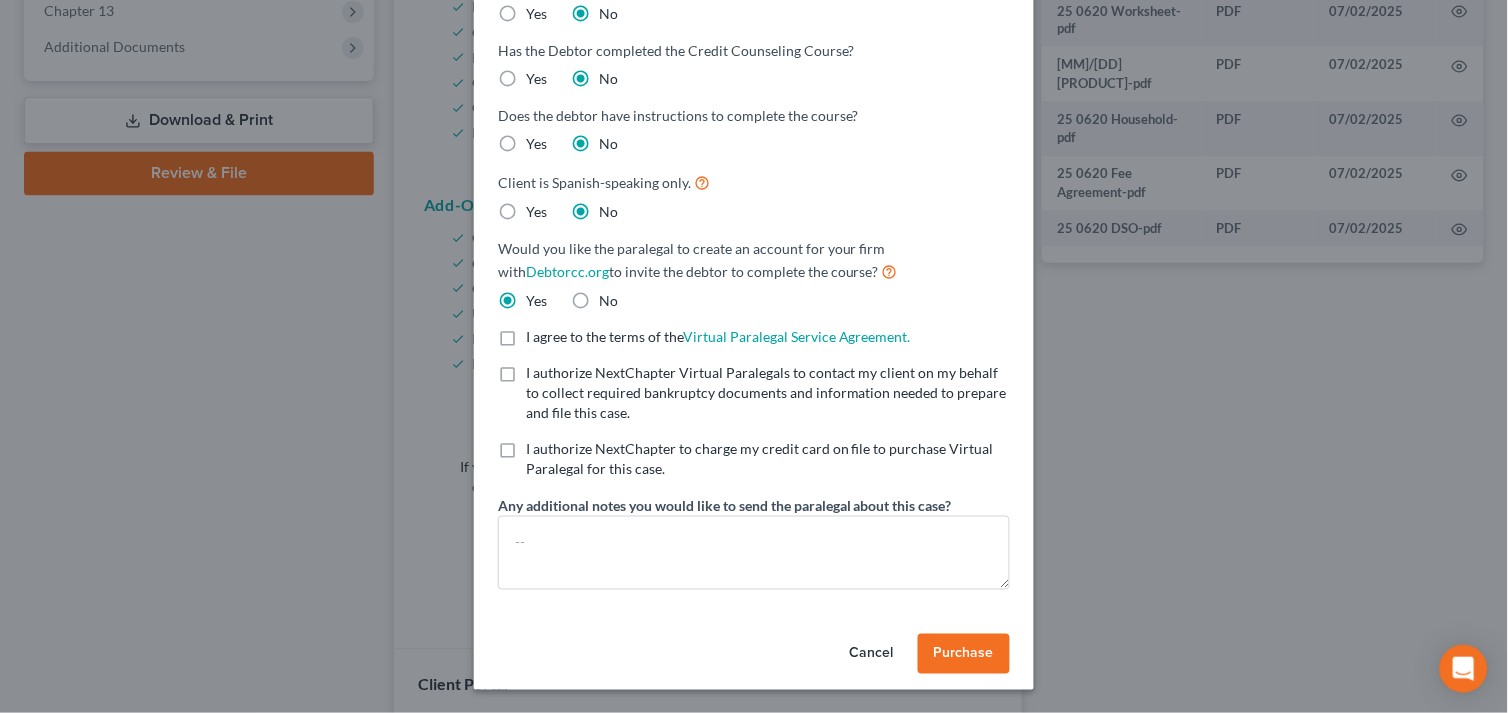 click on "I agree to the terms of the  Virtual Paralegal Service Agreement.   (Updates have been made to the Service Agreement. Please review!)
*
I agree to the terms of the  Virtual Paralegal Service Agreement.
*" at bounding box center (718, 337) 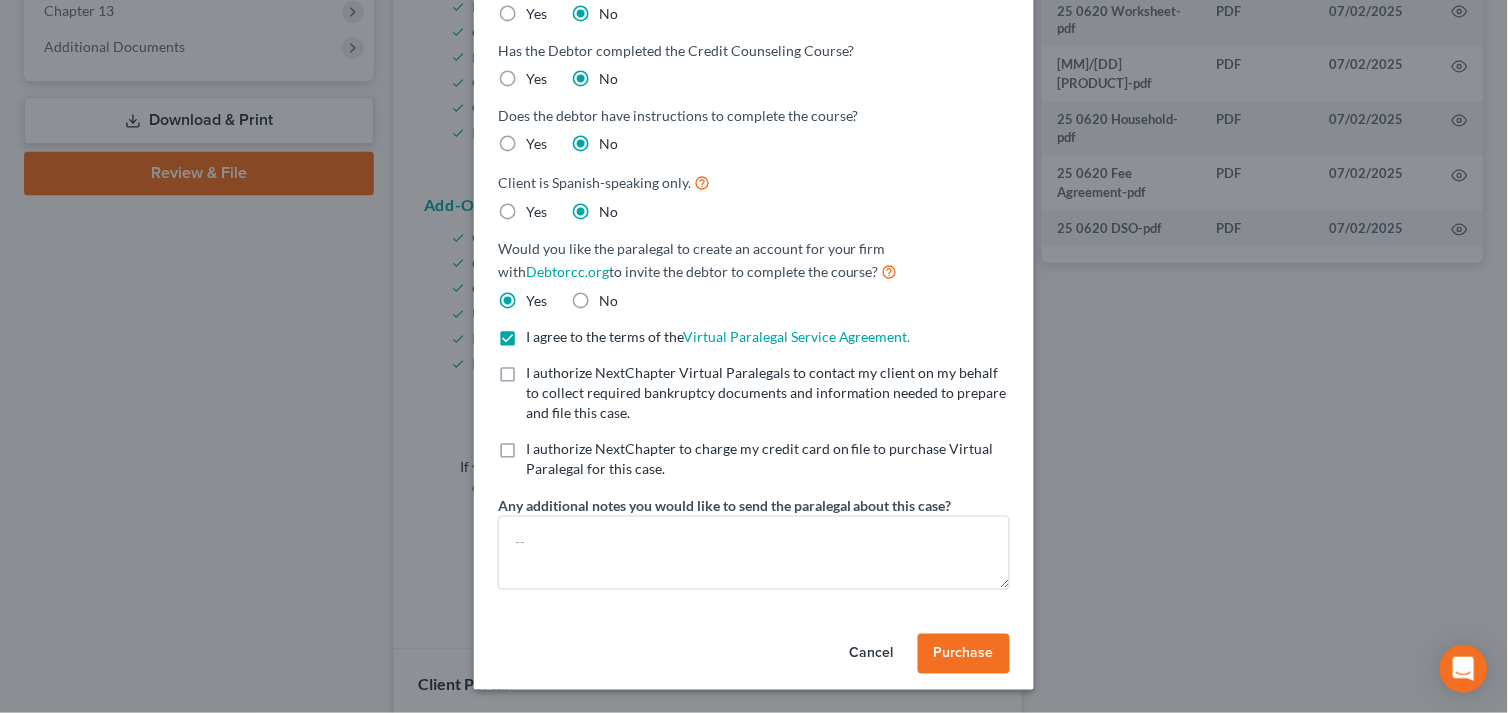 click on "I authorize NextChapter Virtual Paralegals to contact my client on my behalf to collect required bankruptcy documents and information needed to prepare and file this case.
*" at bounding box center (768, 393) 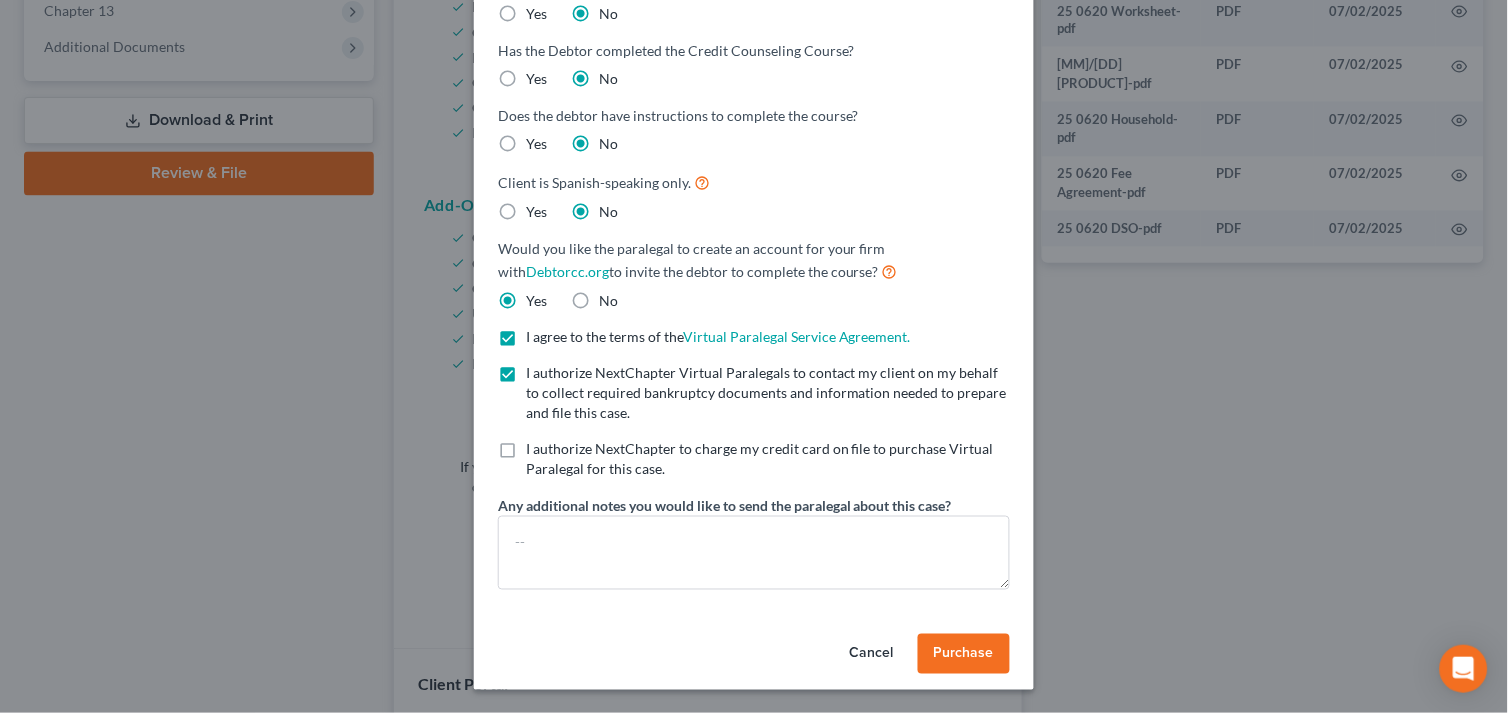 drag, startPoint x: 496, startPoint y: 448, endPoint x: 646, endPoint y: 507, distance: 161.18623 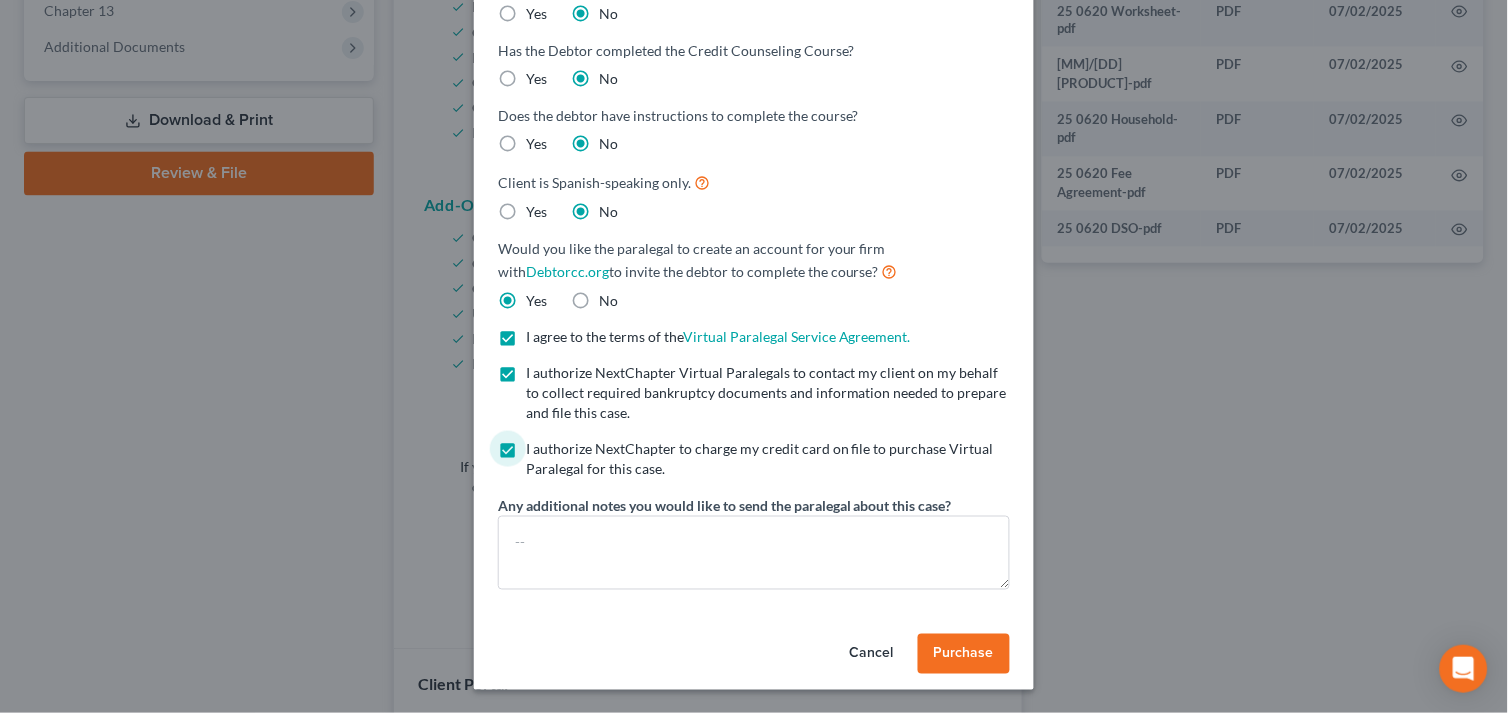 click on "Purchase" at bounding box center [964, 653] 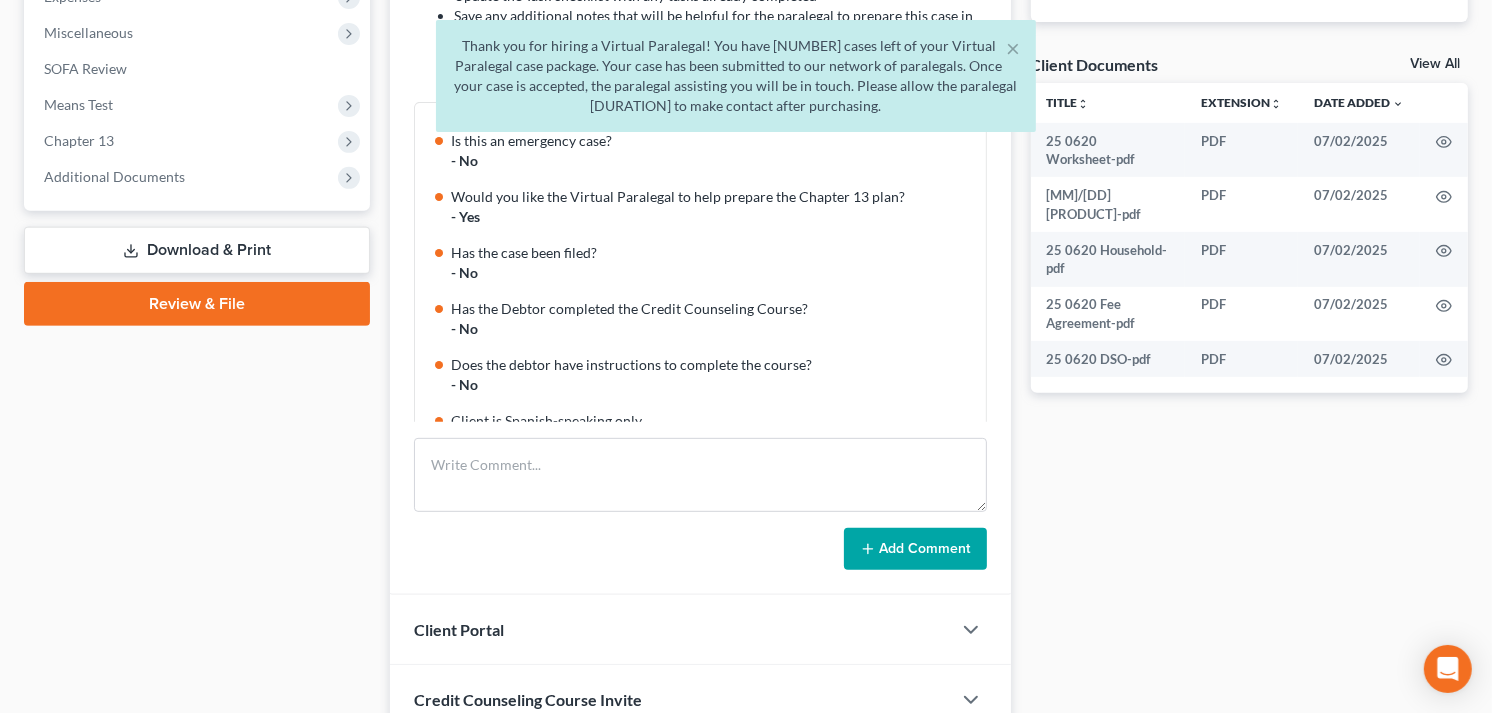 scroll, scrollTop: 827, scrollLeft: 0, axis: vertical 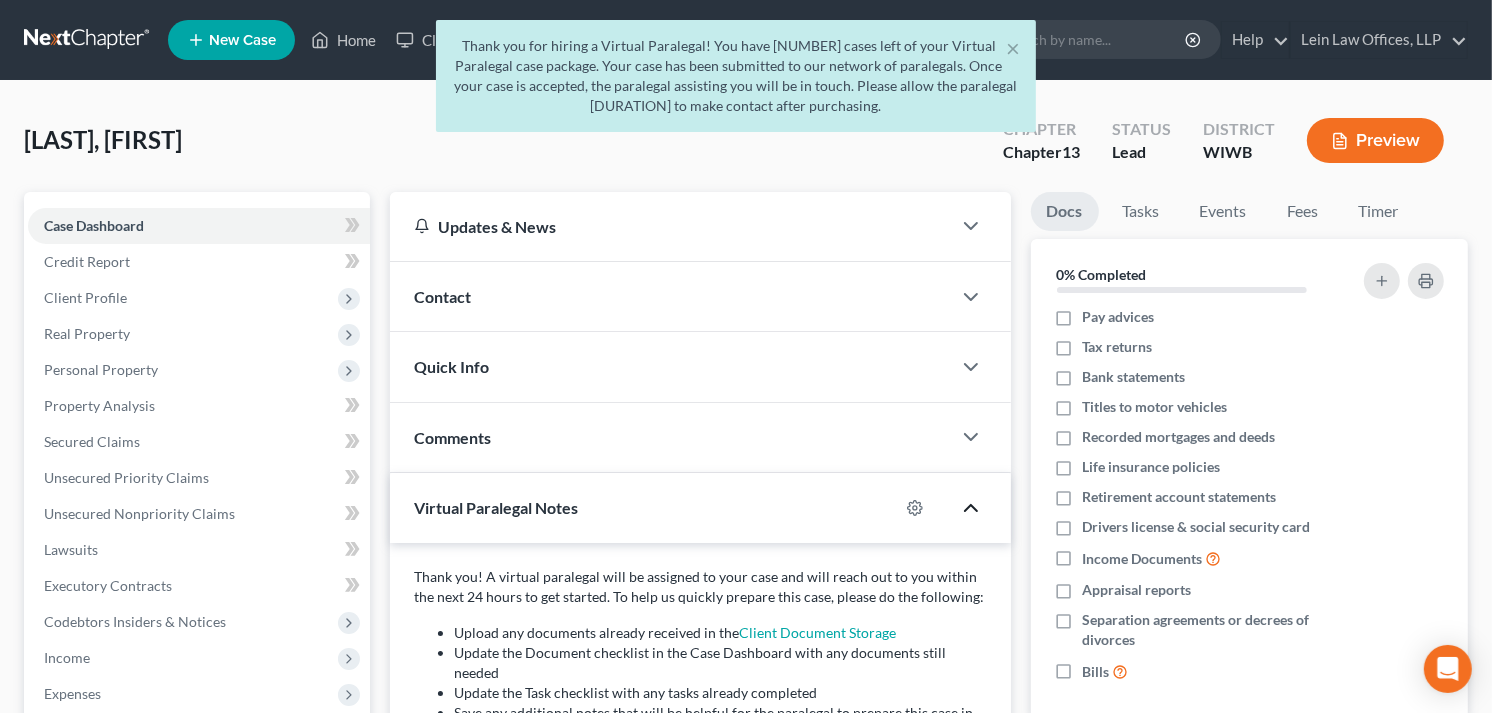 click on "×                     Thank you for hiring a Virtual Paralegal! You have 15 cases left of your Virtual Paralegal case package. Your case has been submitted to our network of paralegals. Once your case is accepted, the paralegal assisting you will be in touch. Please allow the paralegal 24 hours to make contact after purchasing." at bounding box center [736, 81] 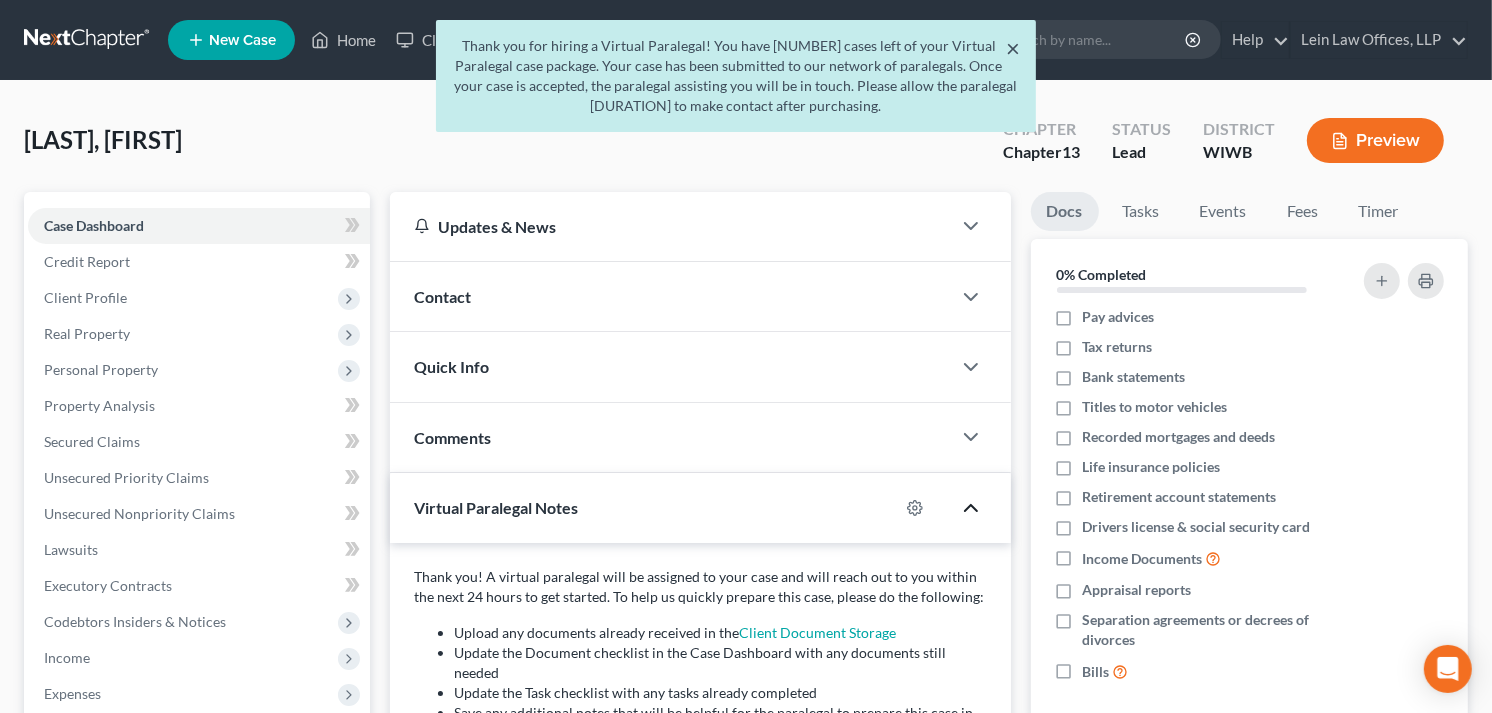 click on "×" at bounding box center [1013, 48] 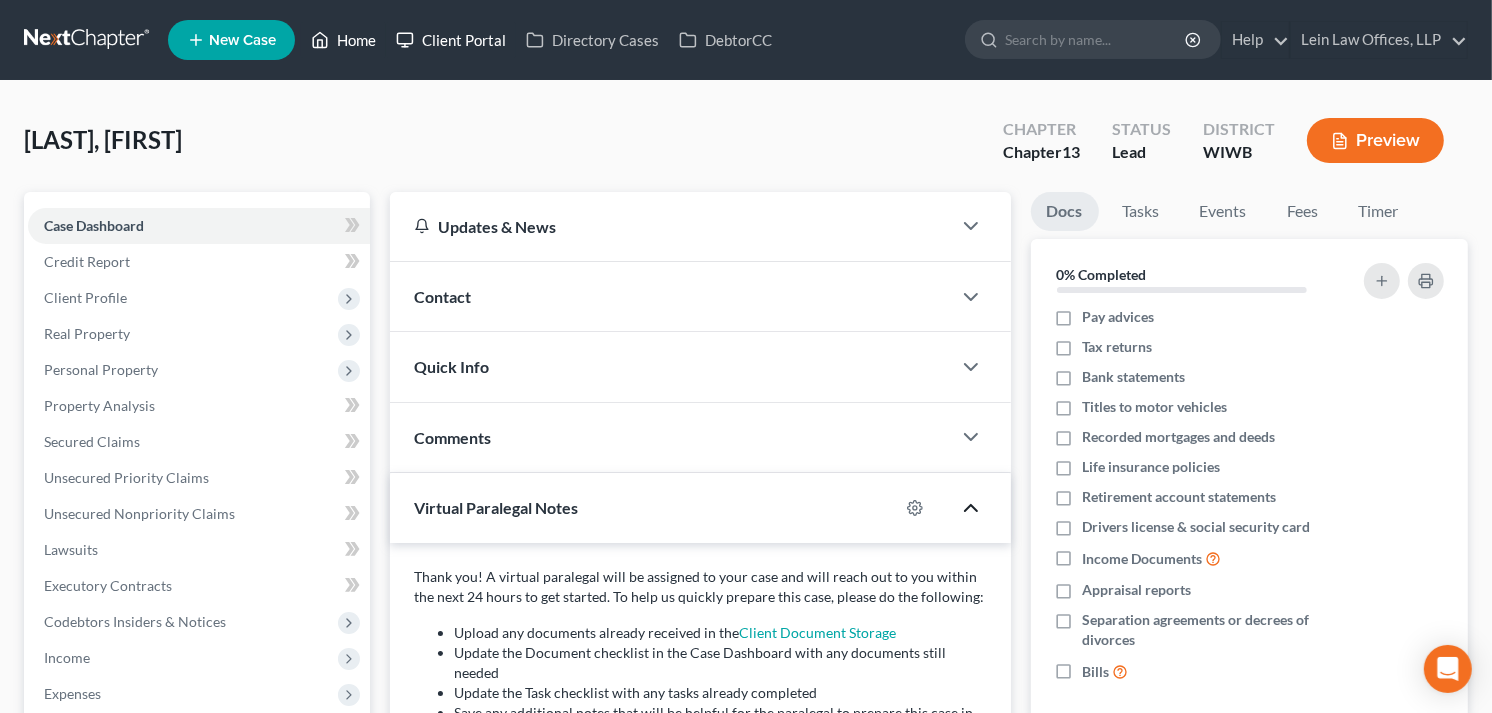 drag, startPoint x: 363, startPoint y: 34, endPoint x: 400, endPoint y: 34, distance: 37 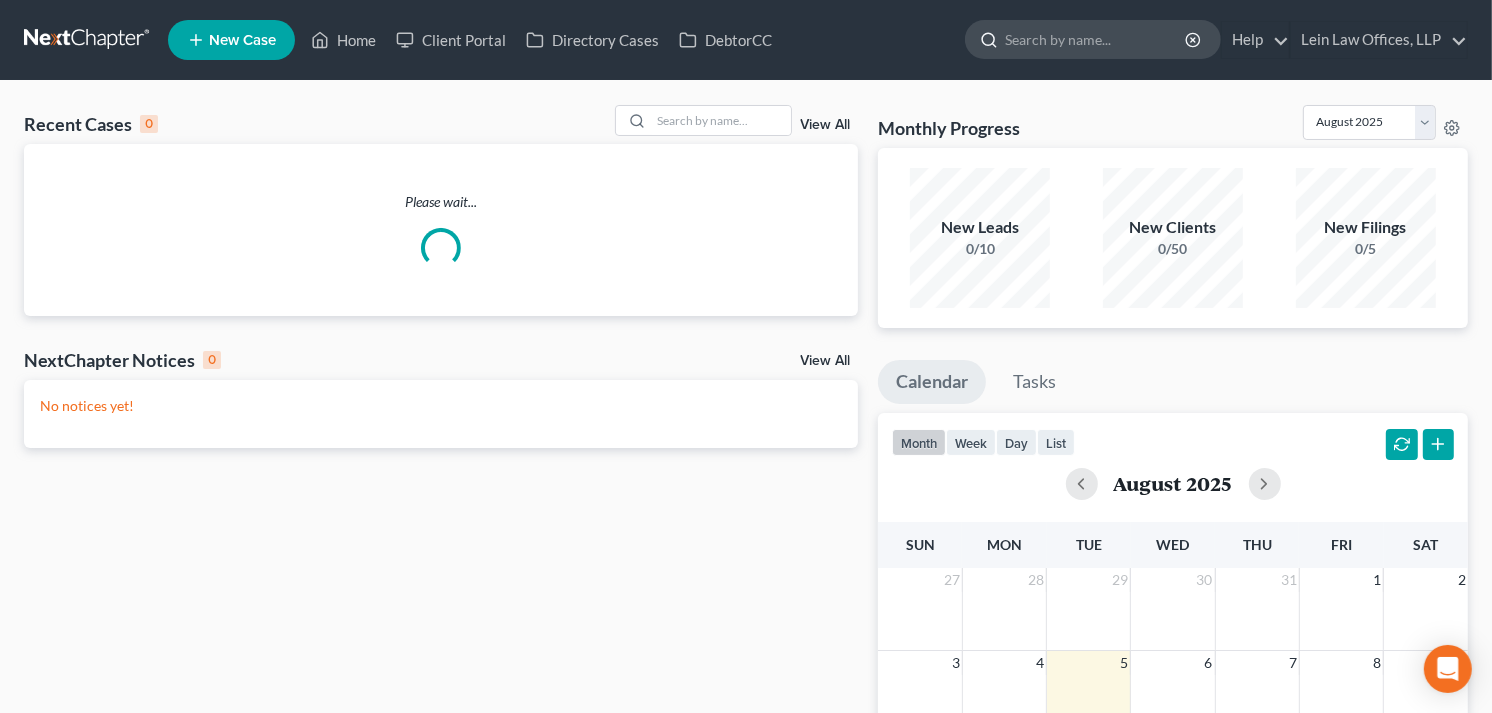 click at bounding box center (1096, 39) 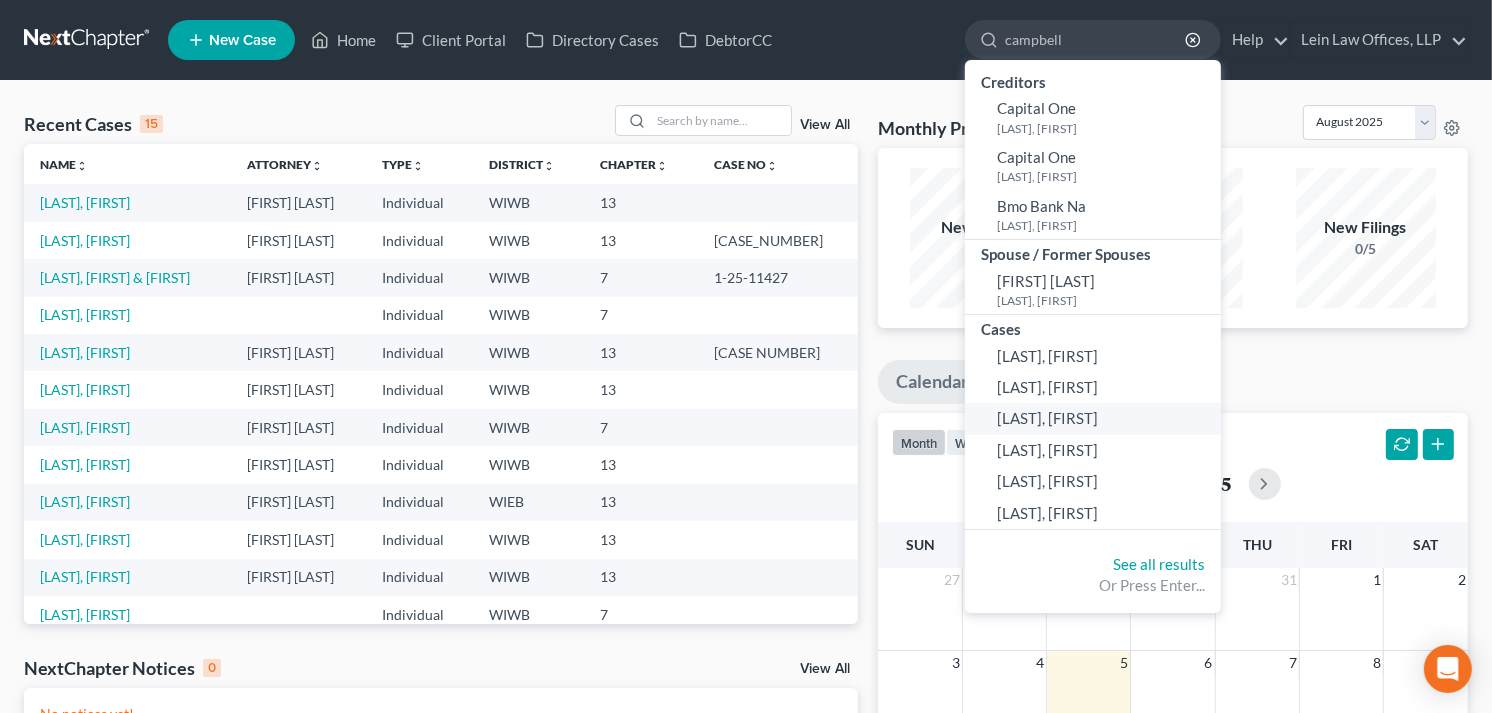 type on "campbell" 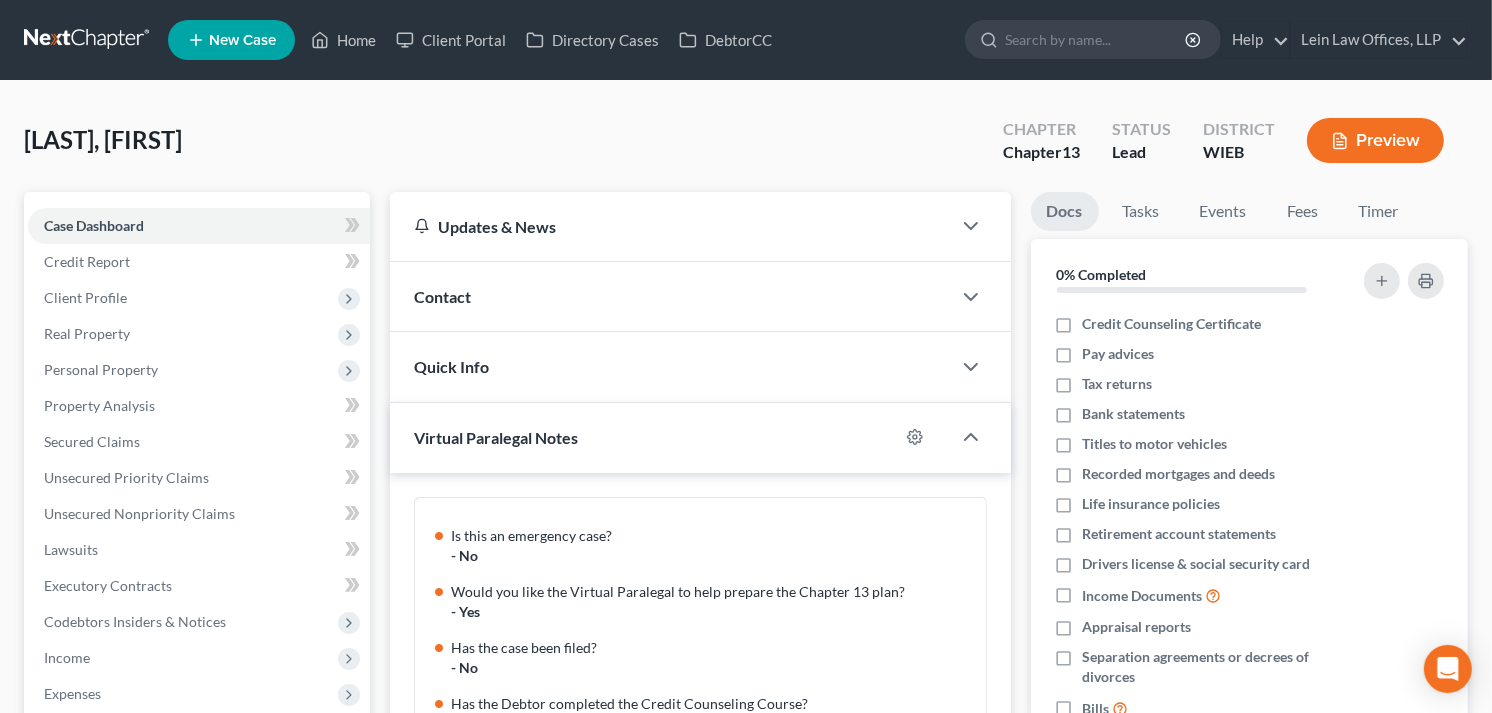 scroll, scrollTop: 217, scrollLeft: 0, axis: vertical 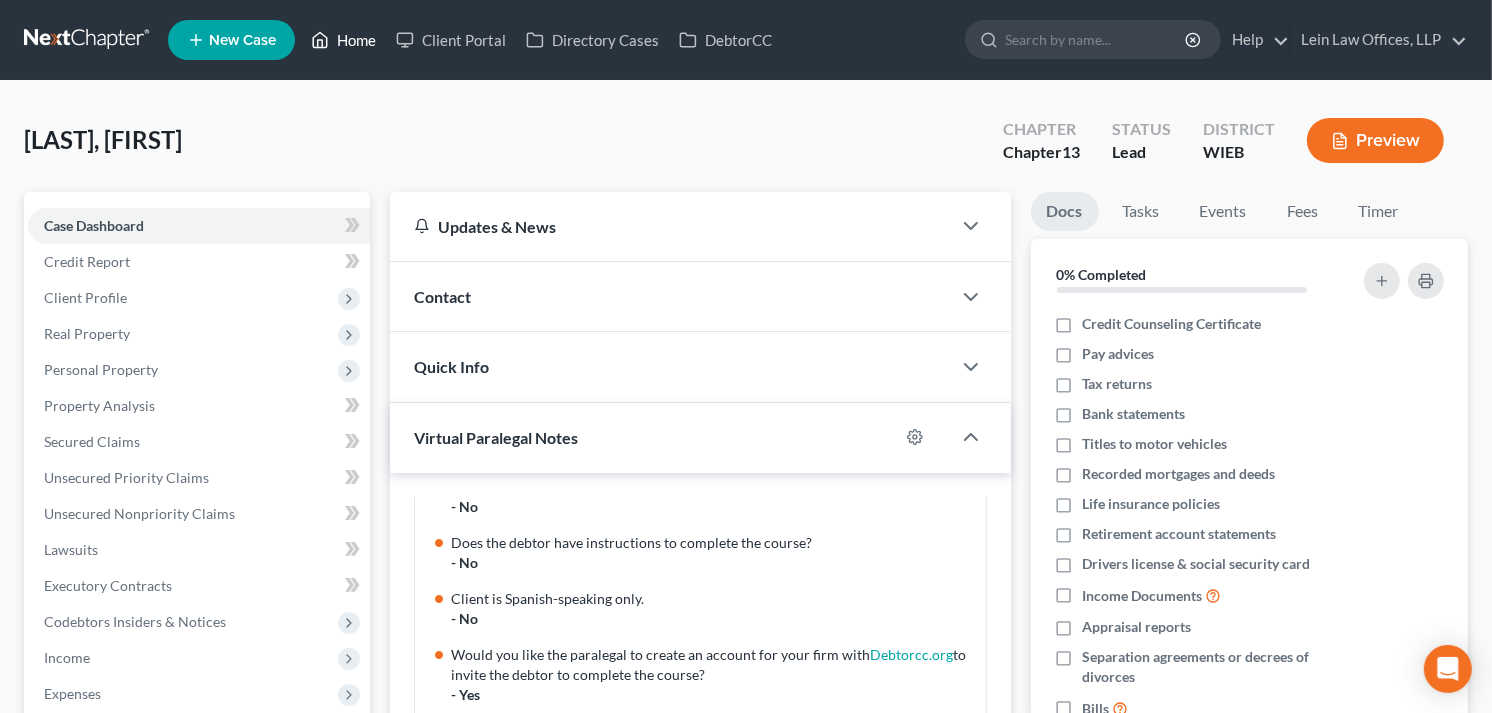 click on "Home" at bounding box center [343, 40] 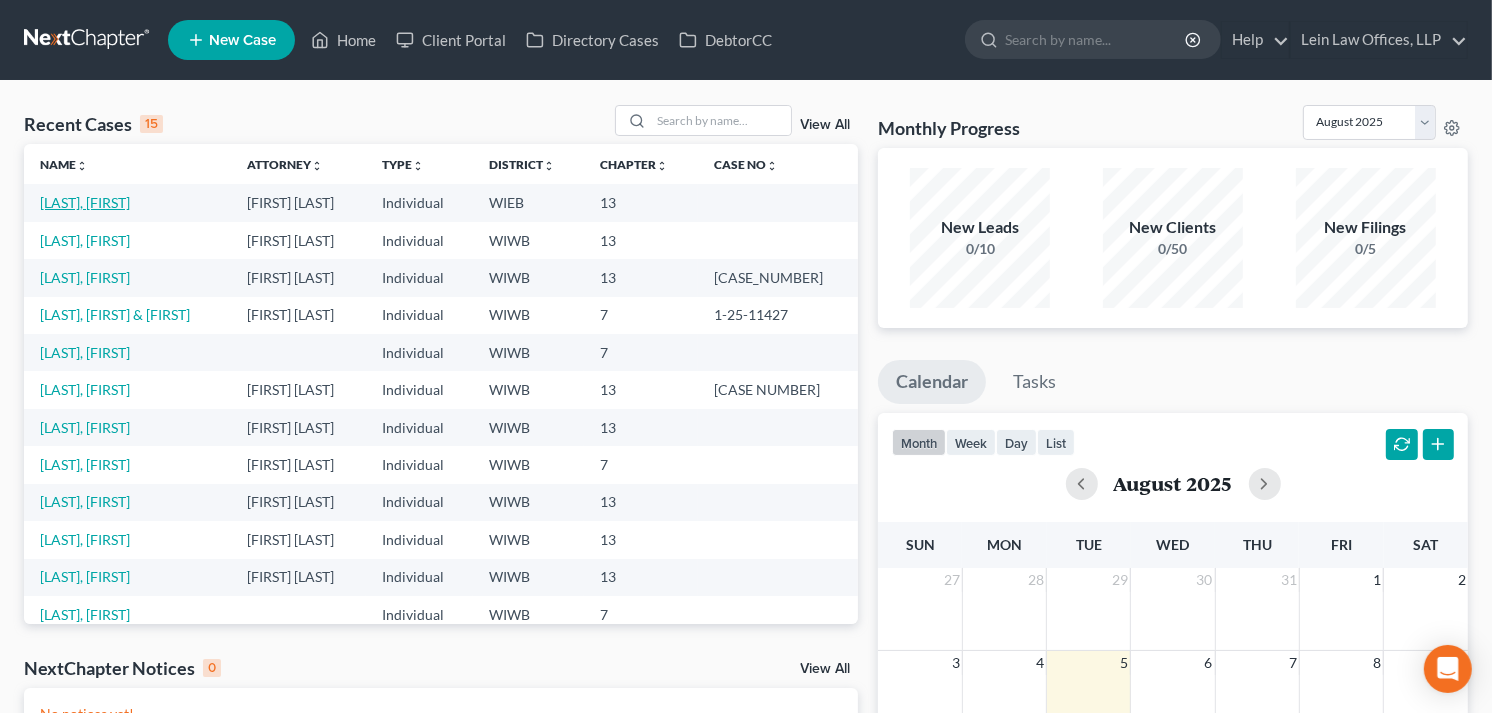 click on "[LAST], [FIRST]" at bounding box center (85, 202) 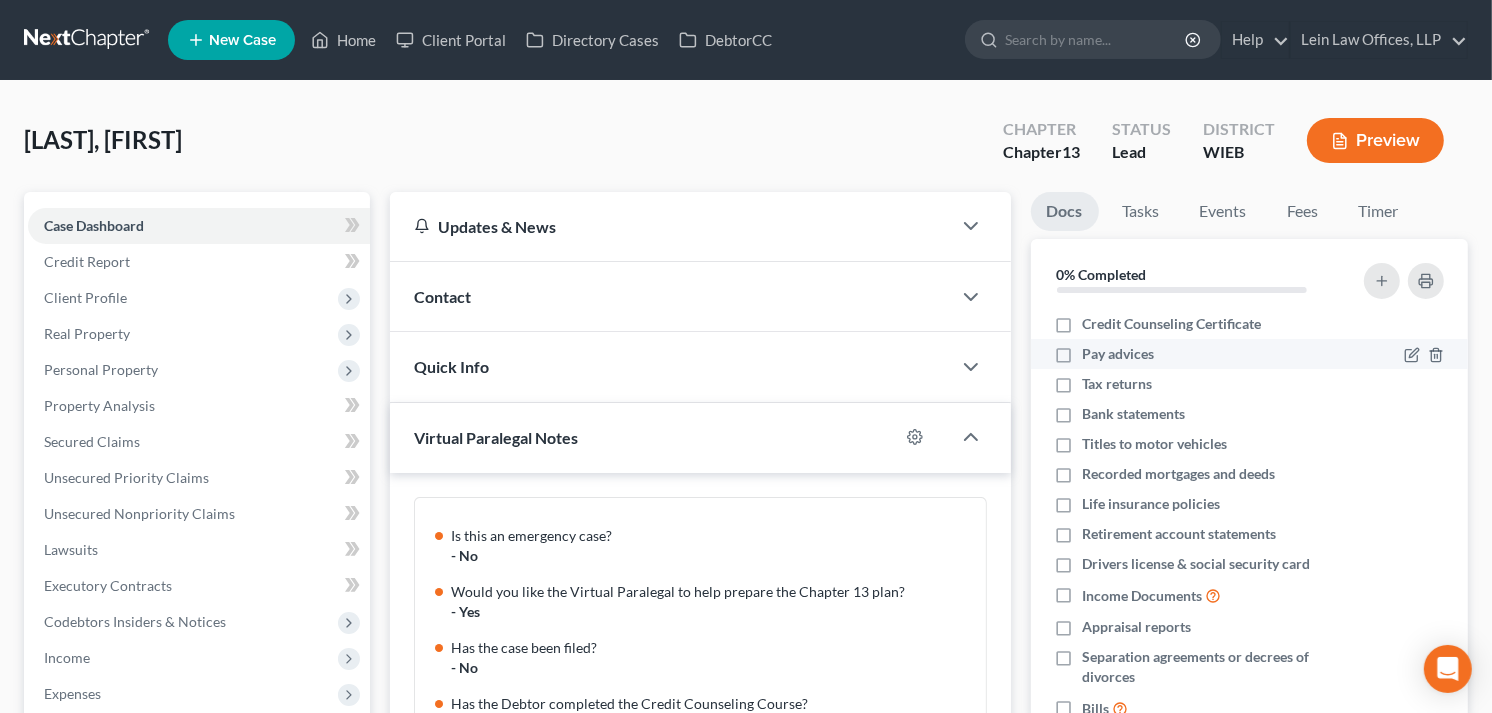 scroll, scrollTop: 217, scrollLeft: 0, axis: vertical 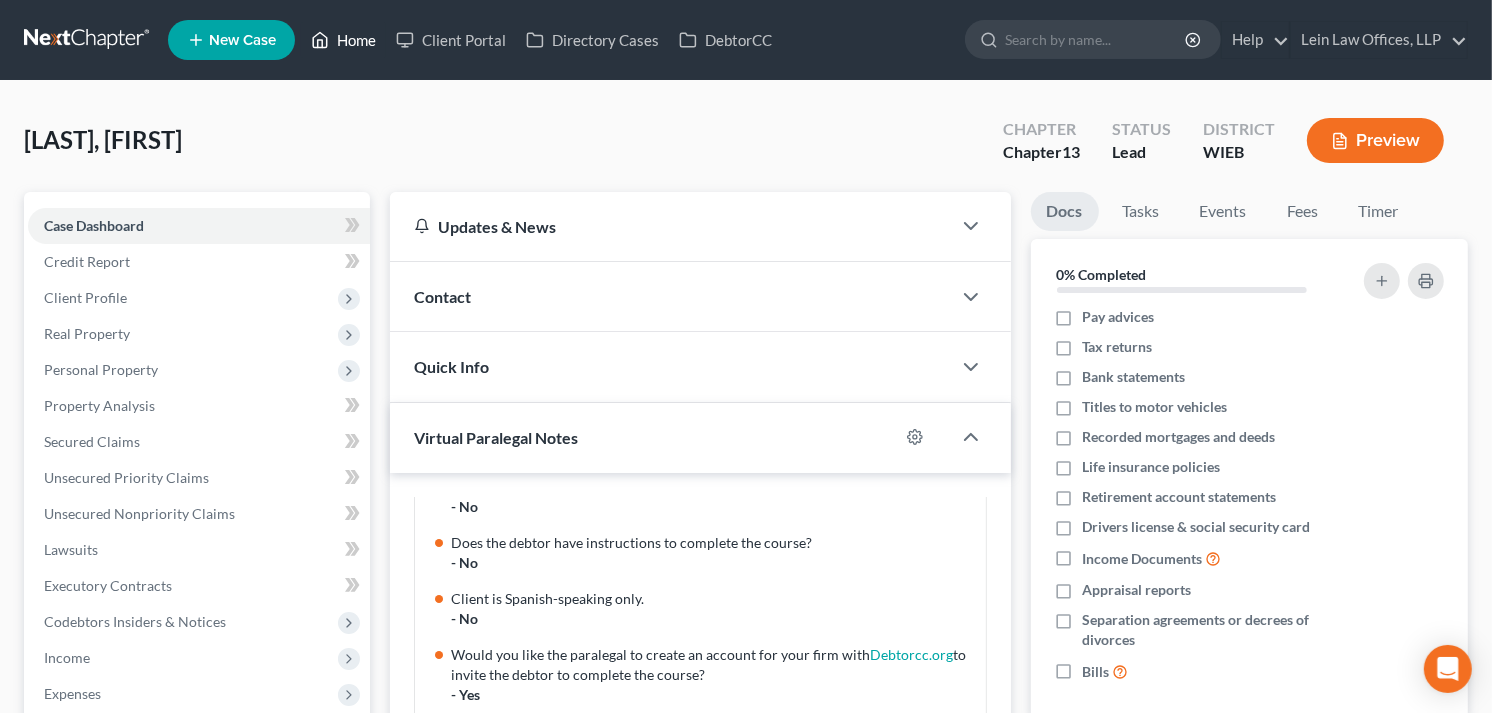 drag, startPoint x: 357, startPoint y: 30, endPoint x: 373, endPoint y: 47, distance: 23.345236 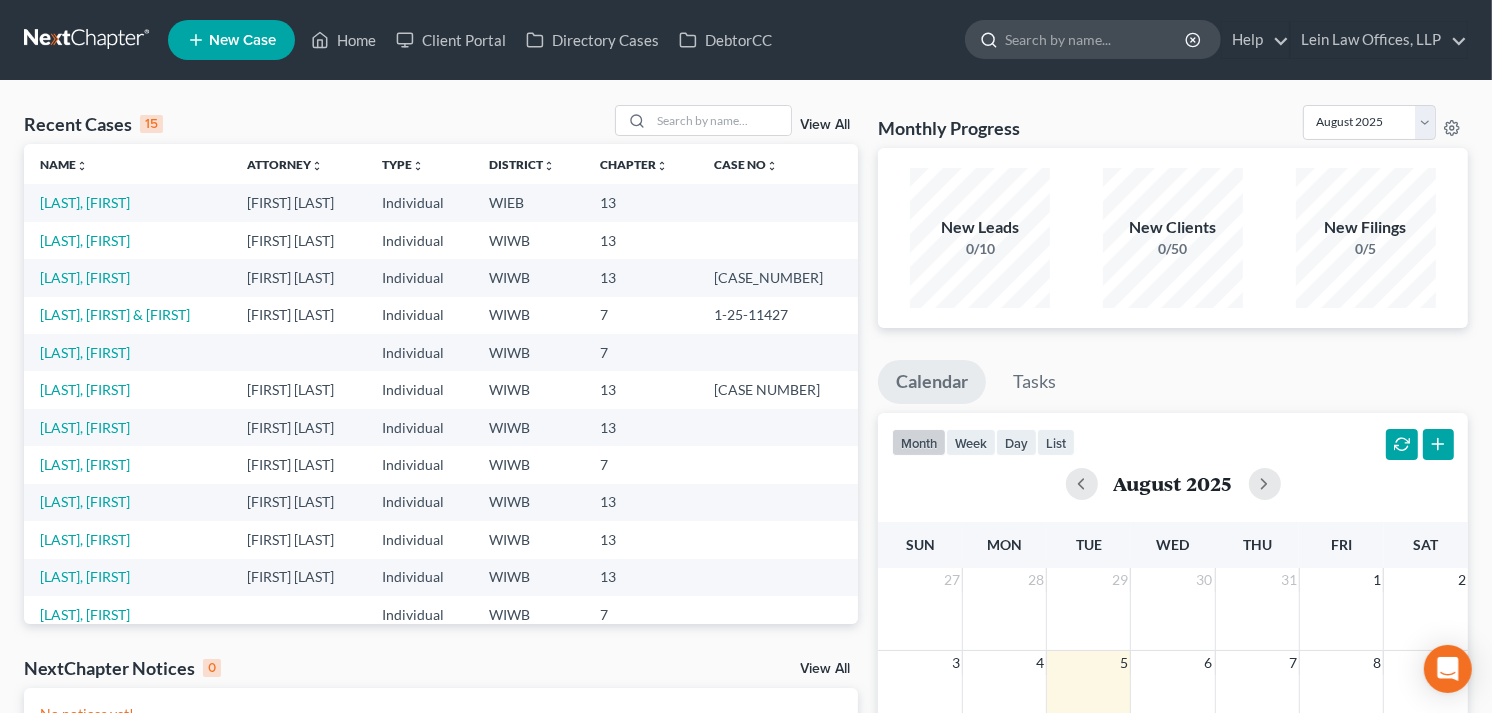 click at bounding box center [1096, 39] 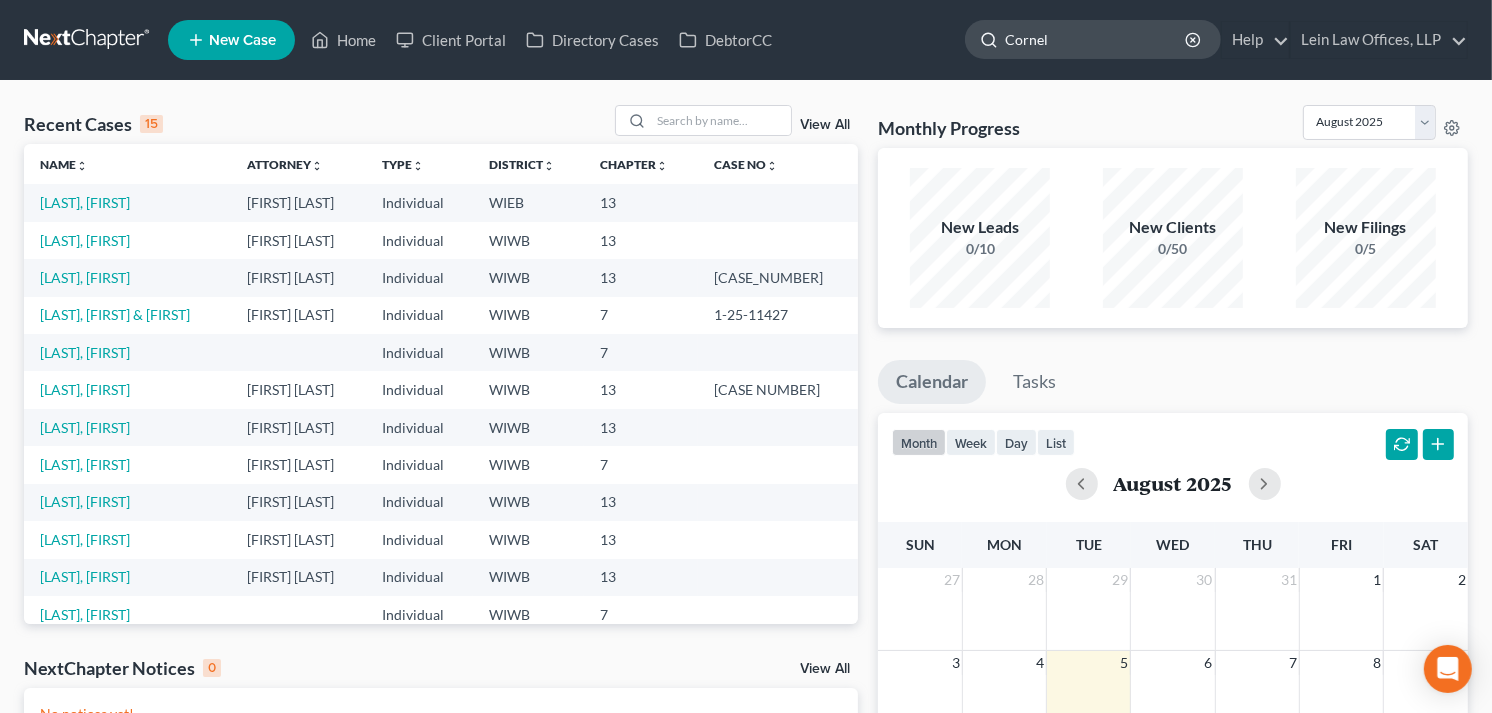 type on "Cornell" 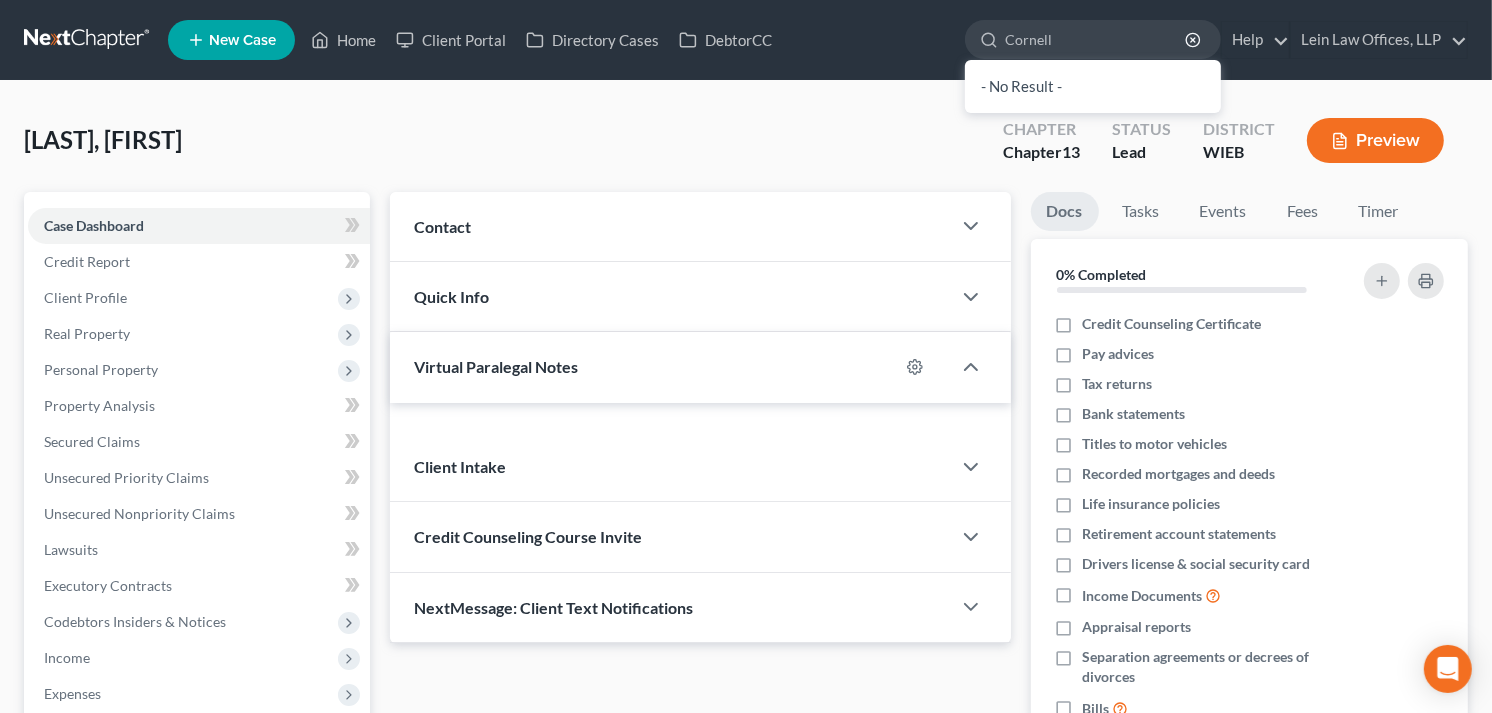 type 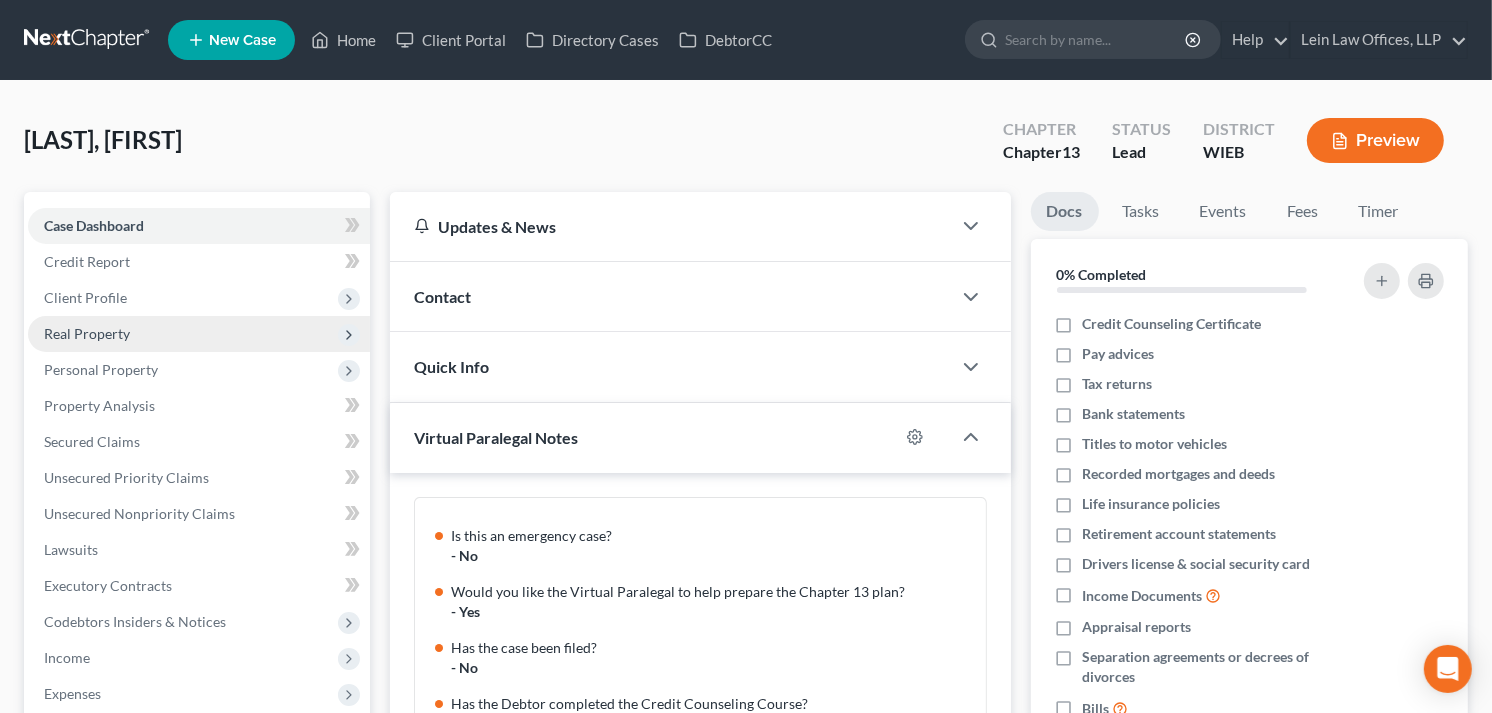 scroll, scrollTop: 217, scrollLeft: 0, axis: vertical 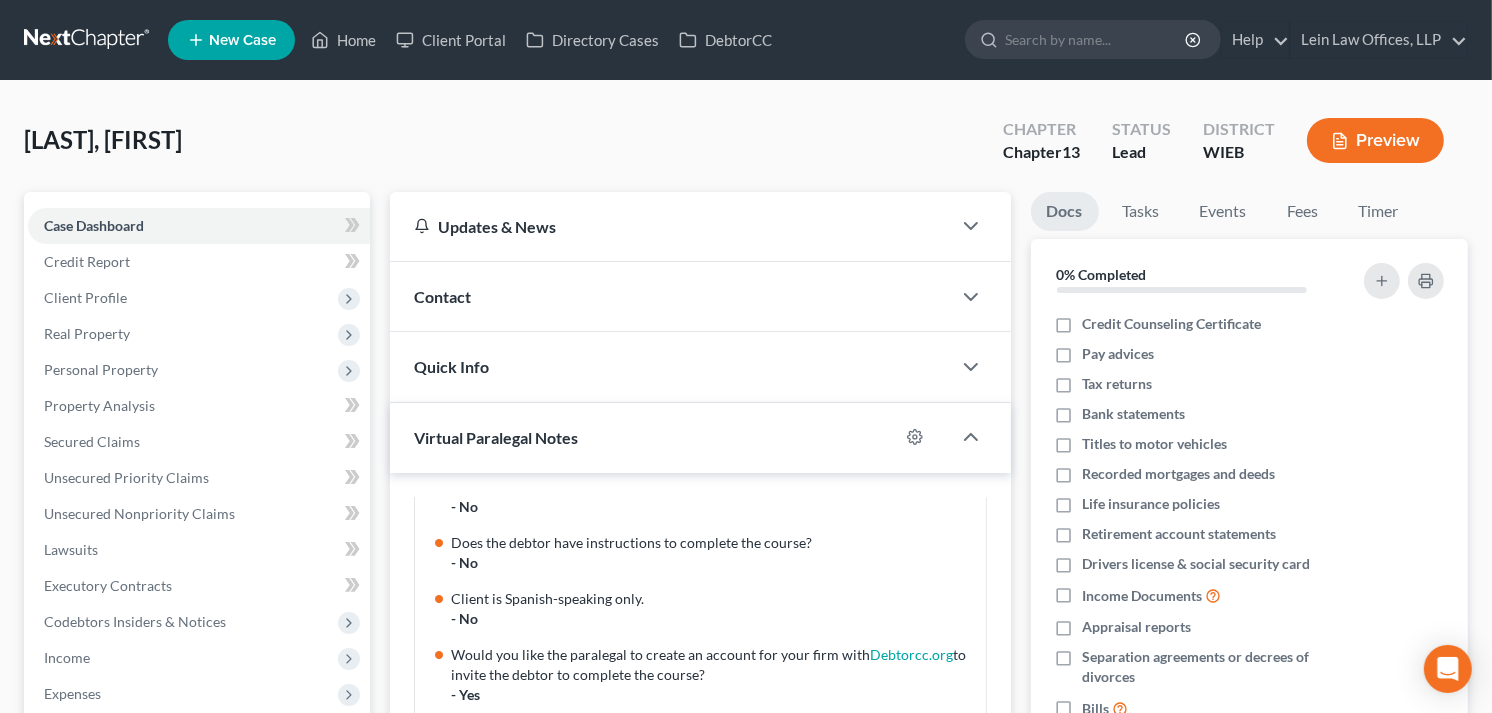 click on "New Case" at bounding box center [242, 40] 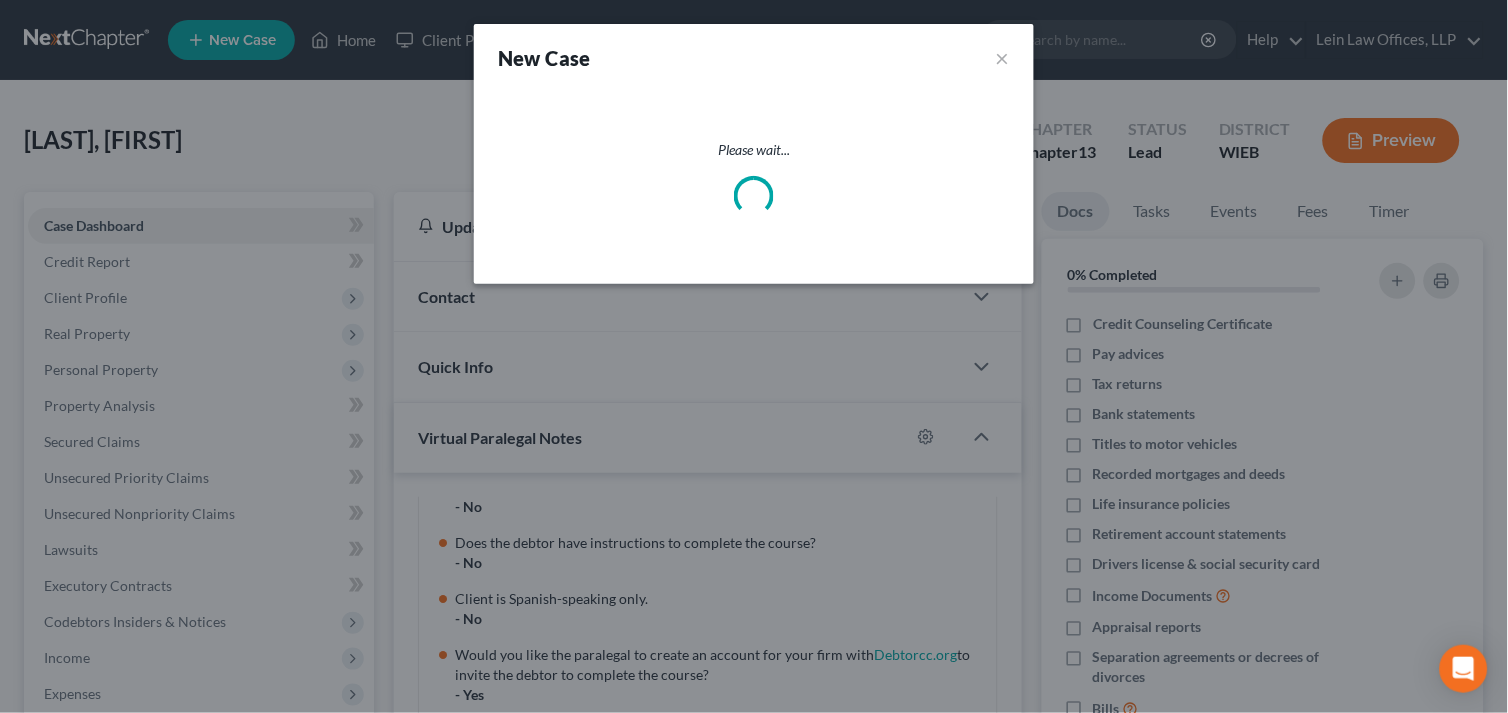 select on "91" 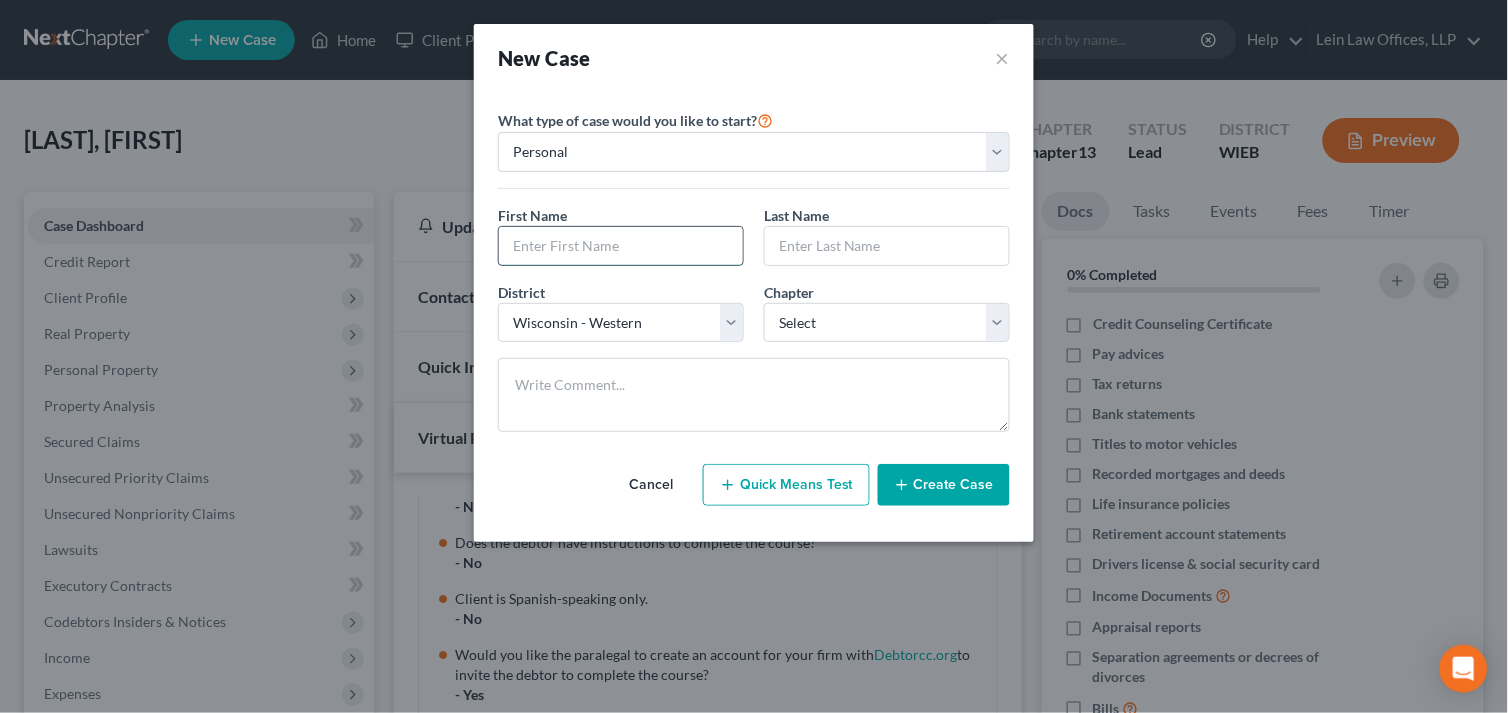 drag, startPoint x: 561, startPoint y: 256, endPoint x: 550, endPoint y: 253, distance: 11.401754 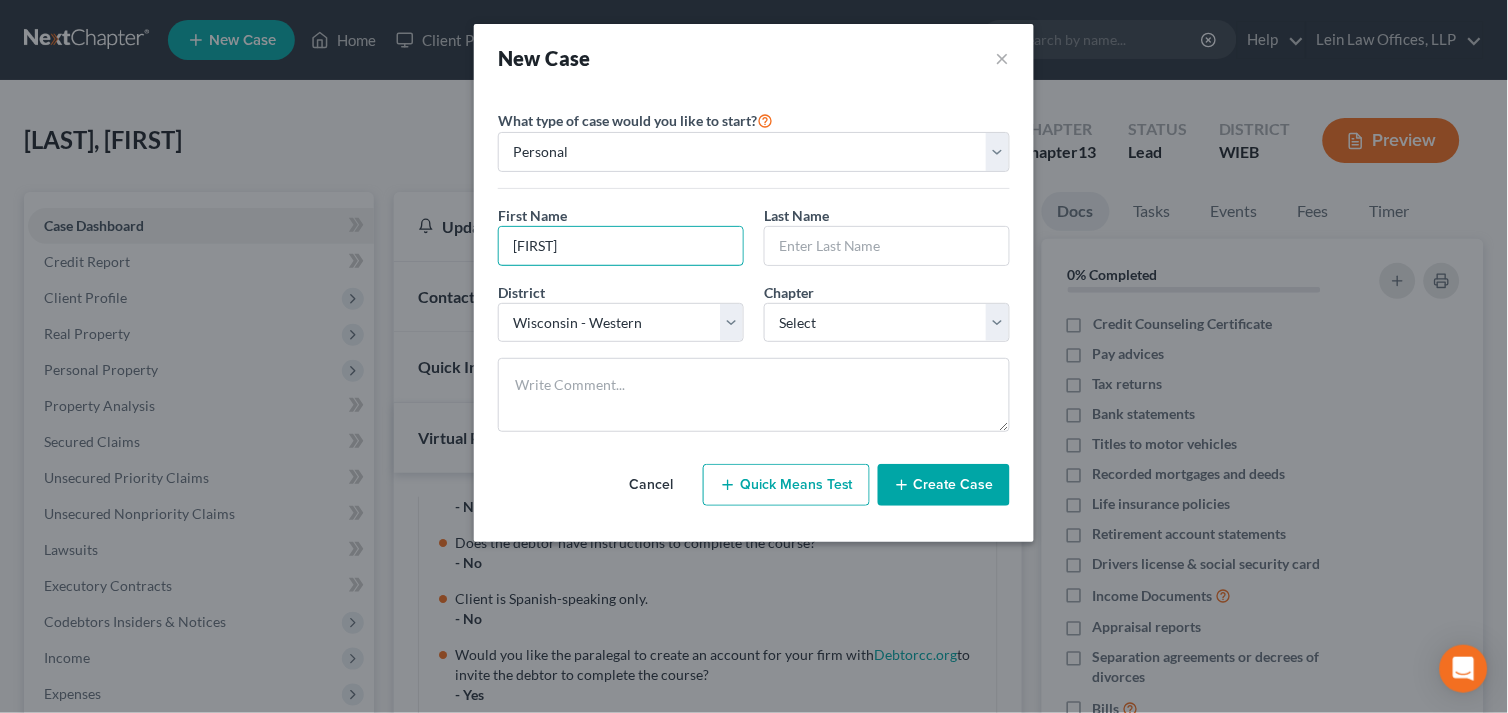 type on "[FIRST]" 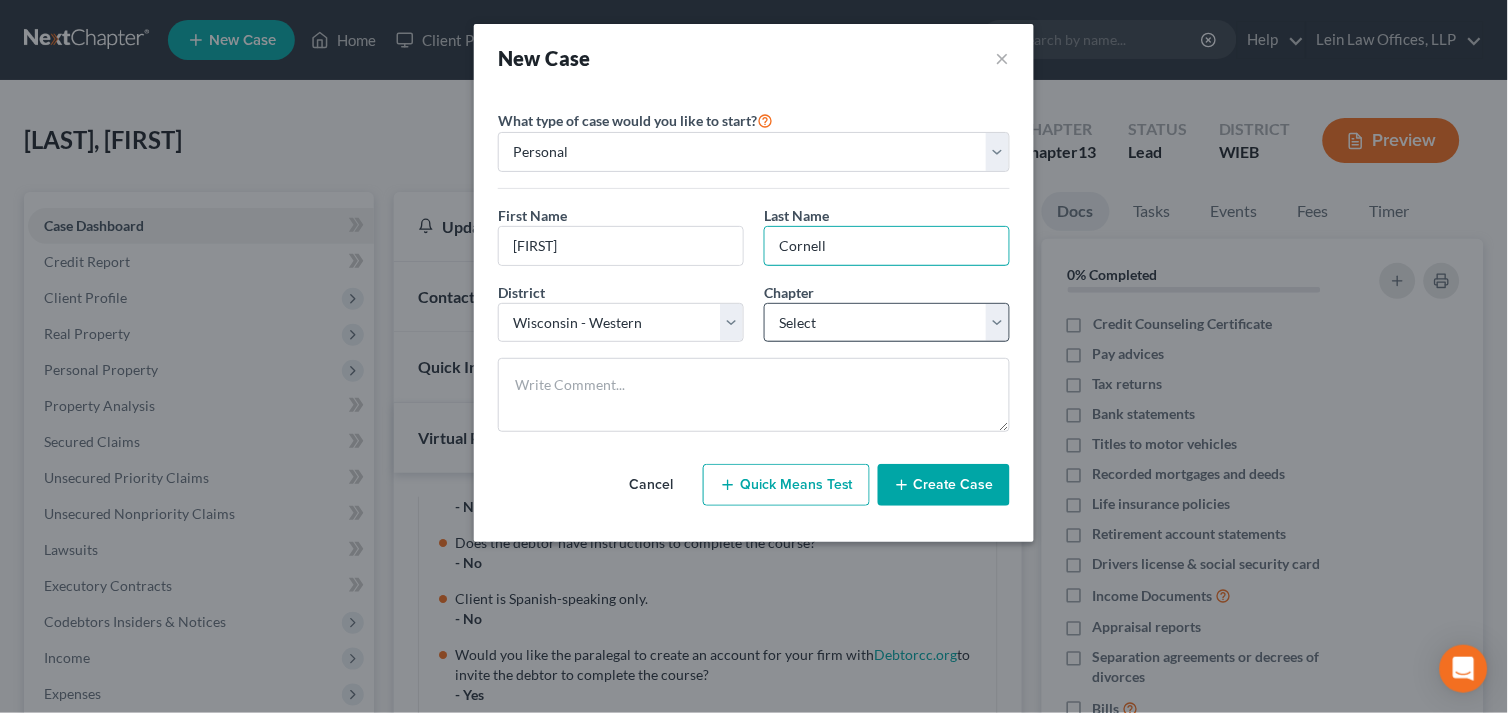 type on "Cornell" 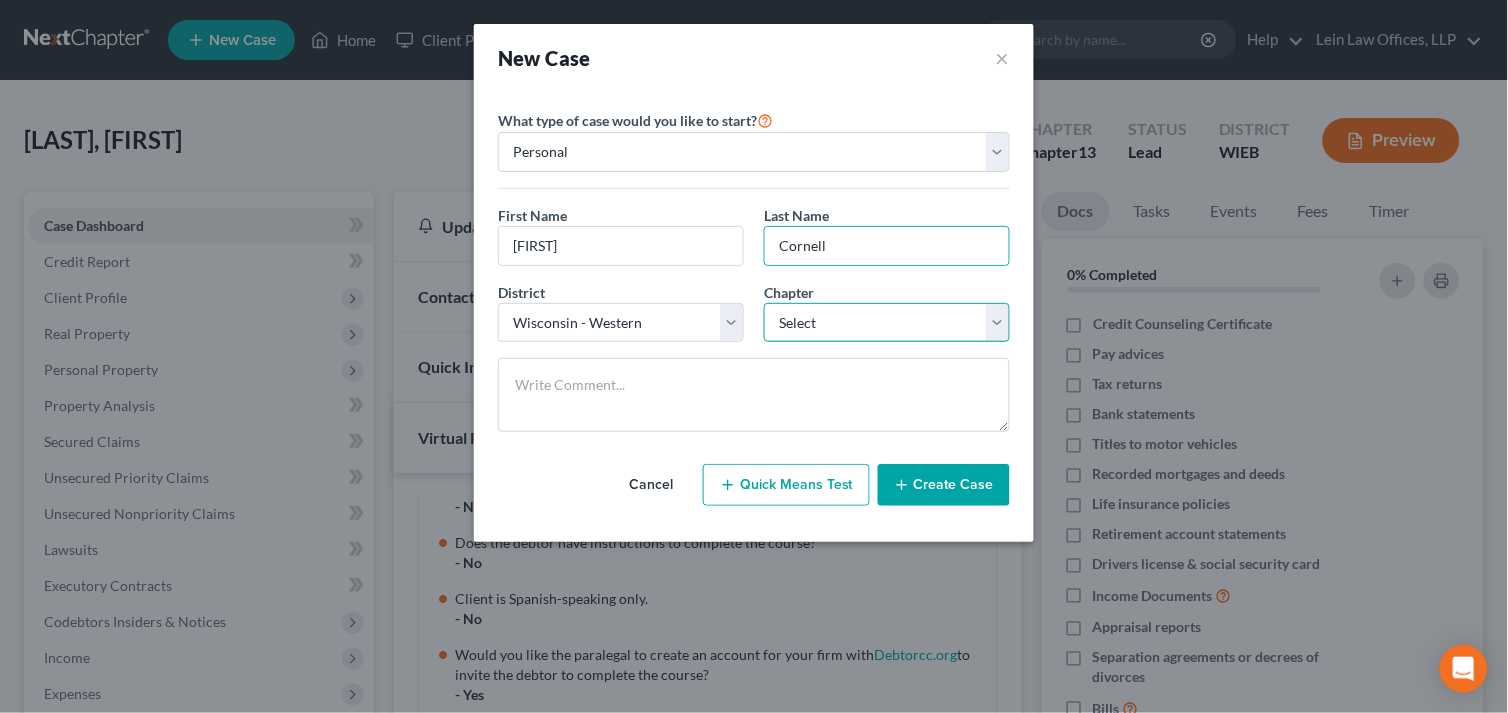 click on "Select 7 11 12 13" at bounding box center (887, 323) 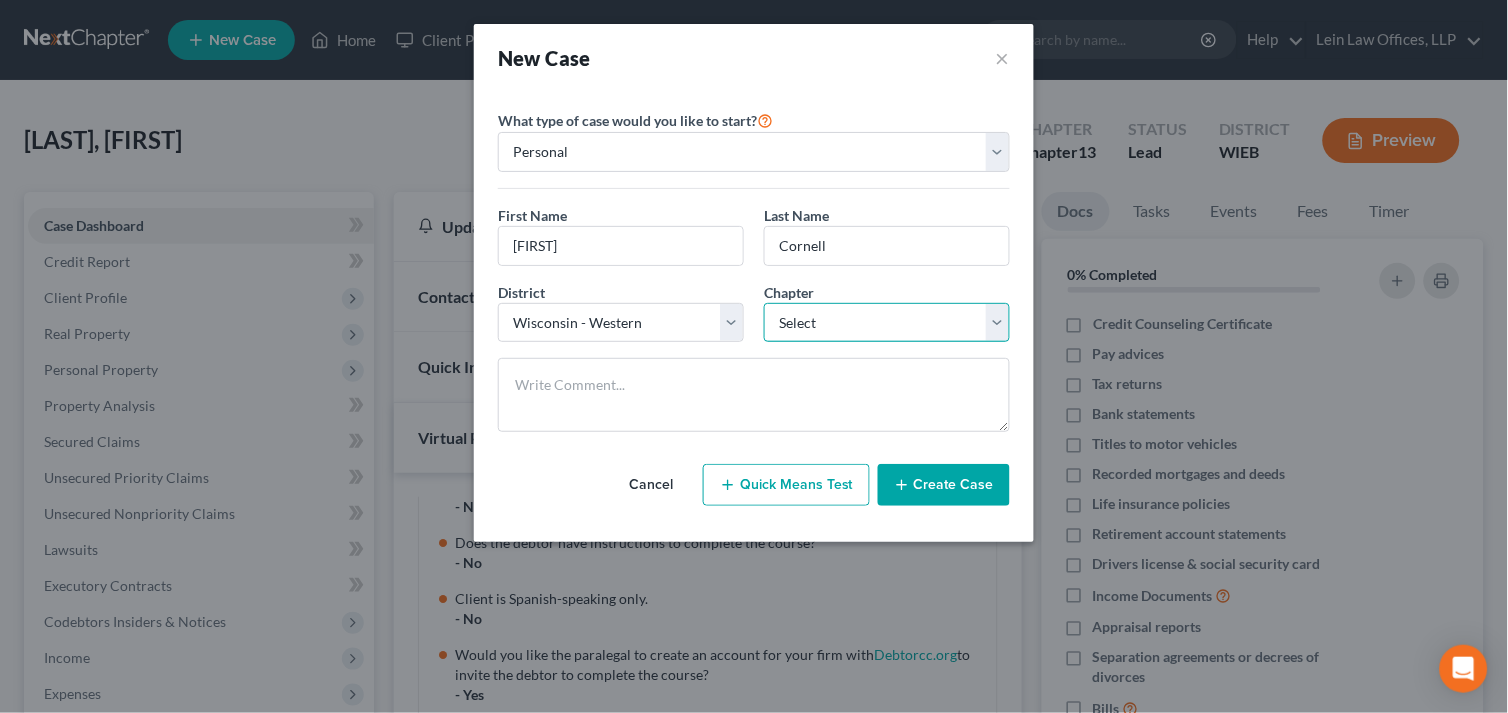 select on "3" 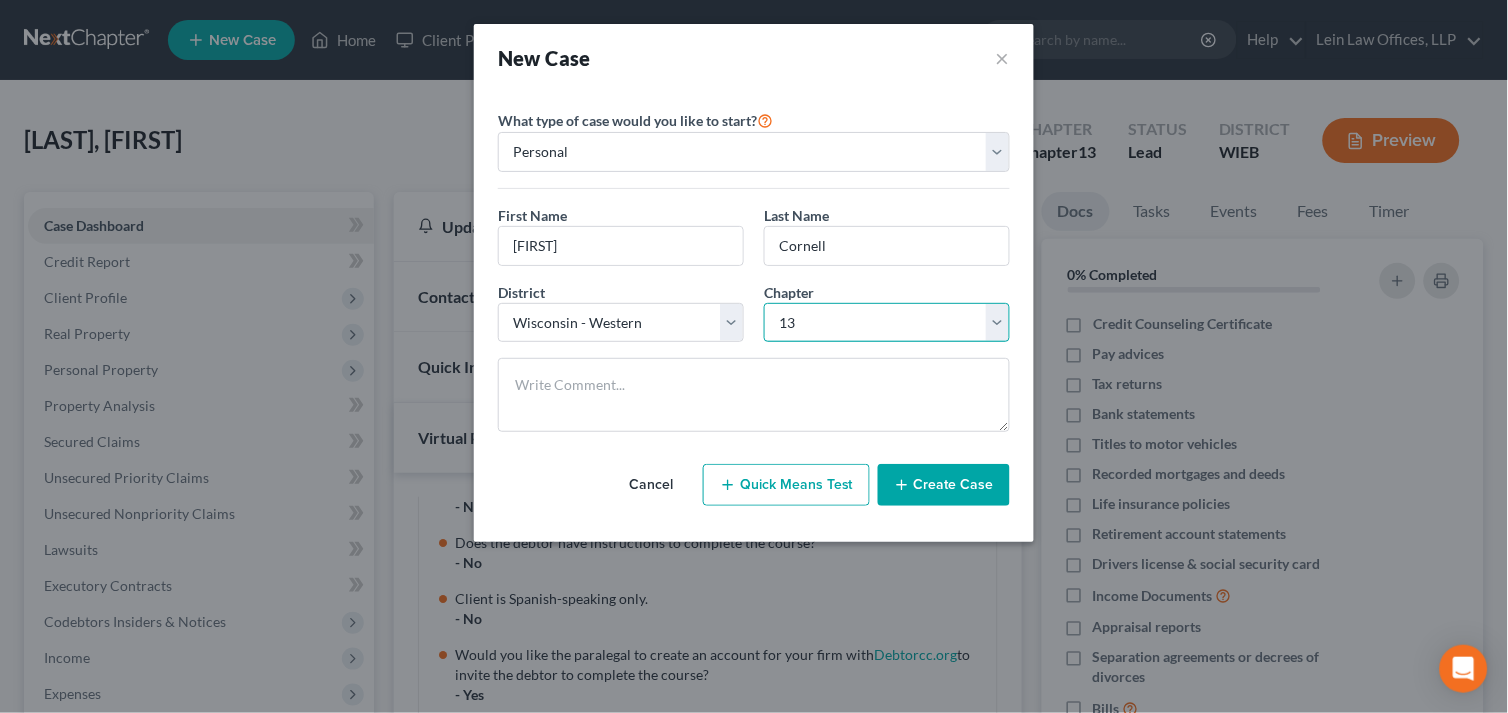 click on "Select 7 11 12 13" at bounding box center [887, 323] 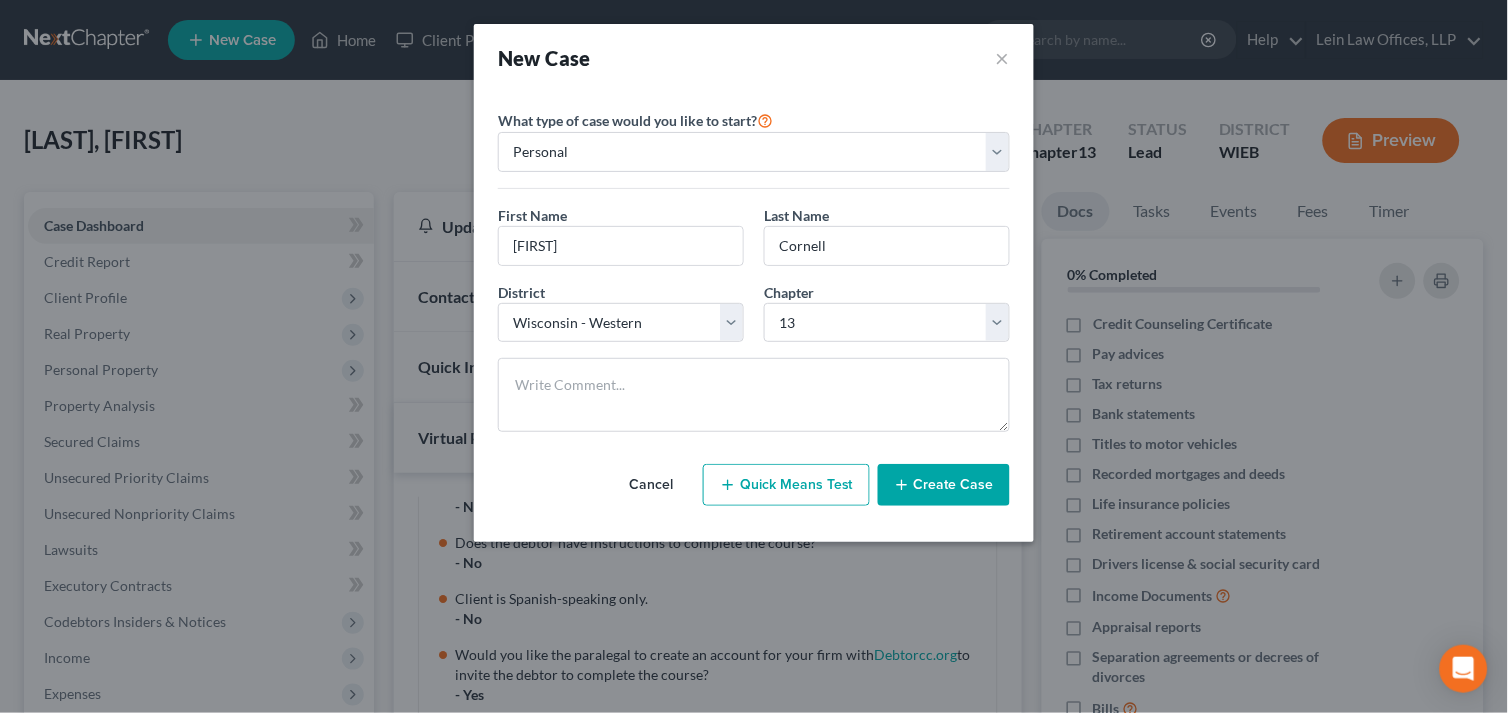 click on "Create Case" at bounding box center [944, 485] 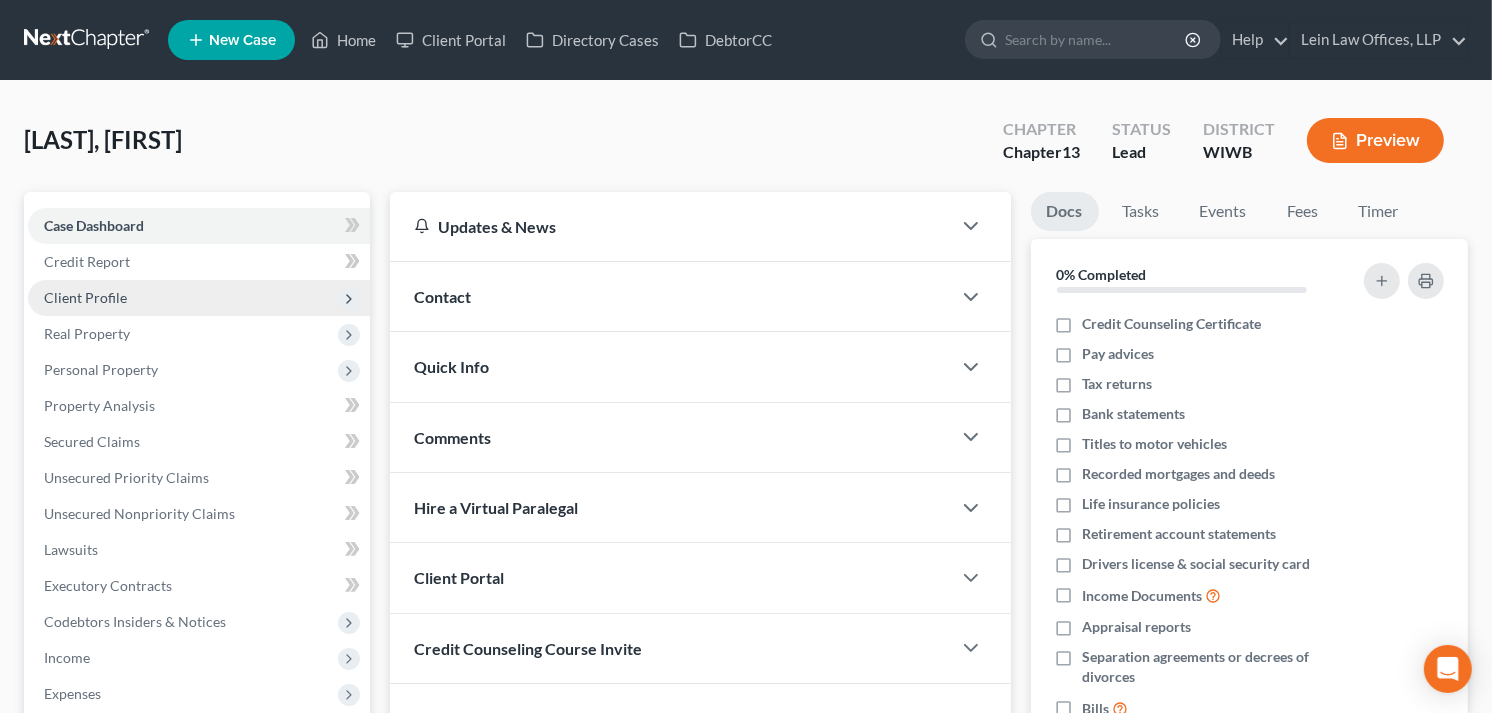 click on "Client Profile" at bounding box center [85, 297] 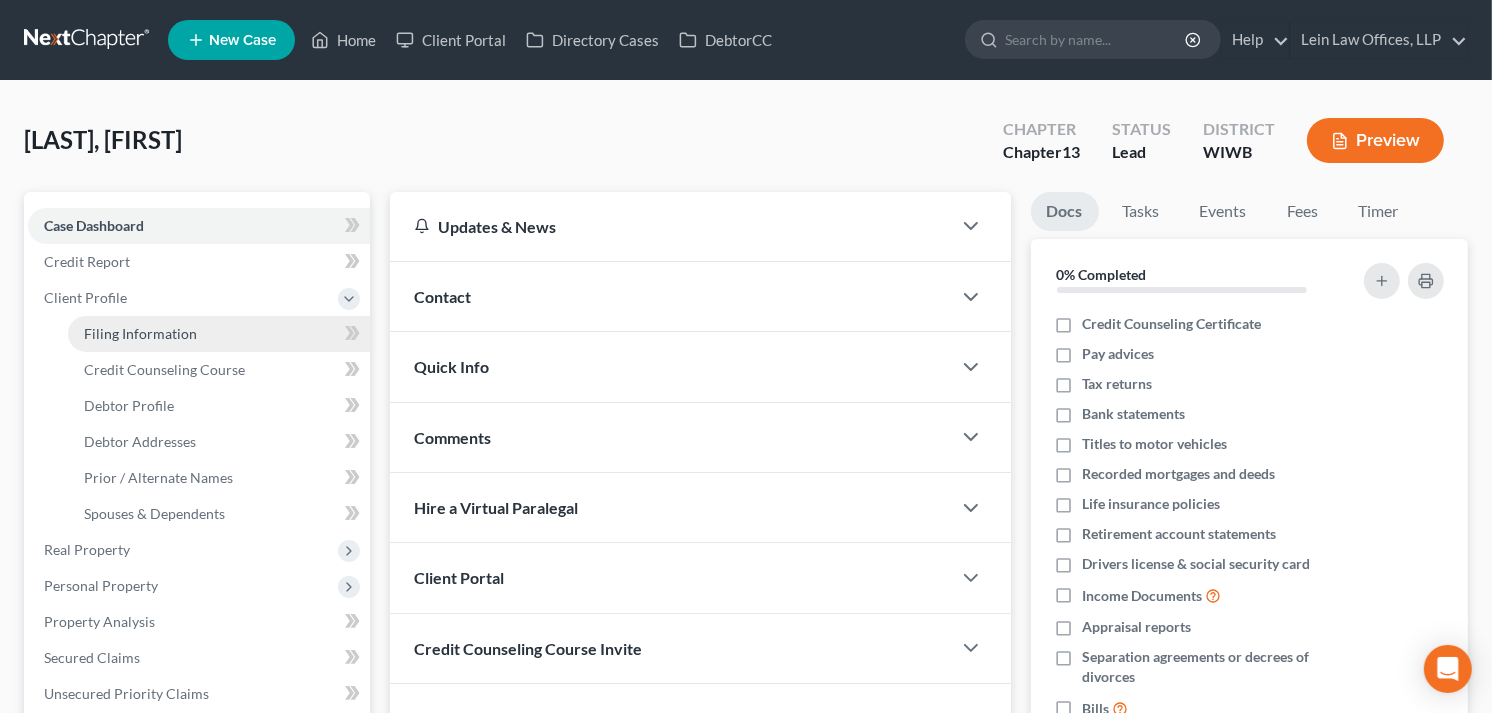 click on "Filing Information" at bounding box center (140, 333) 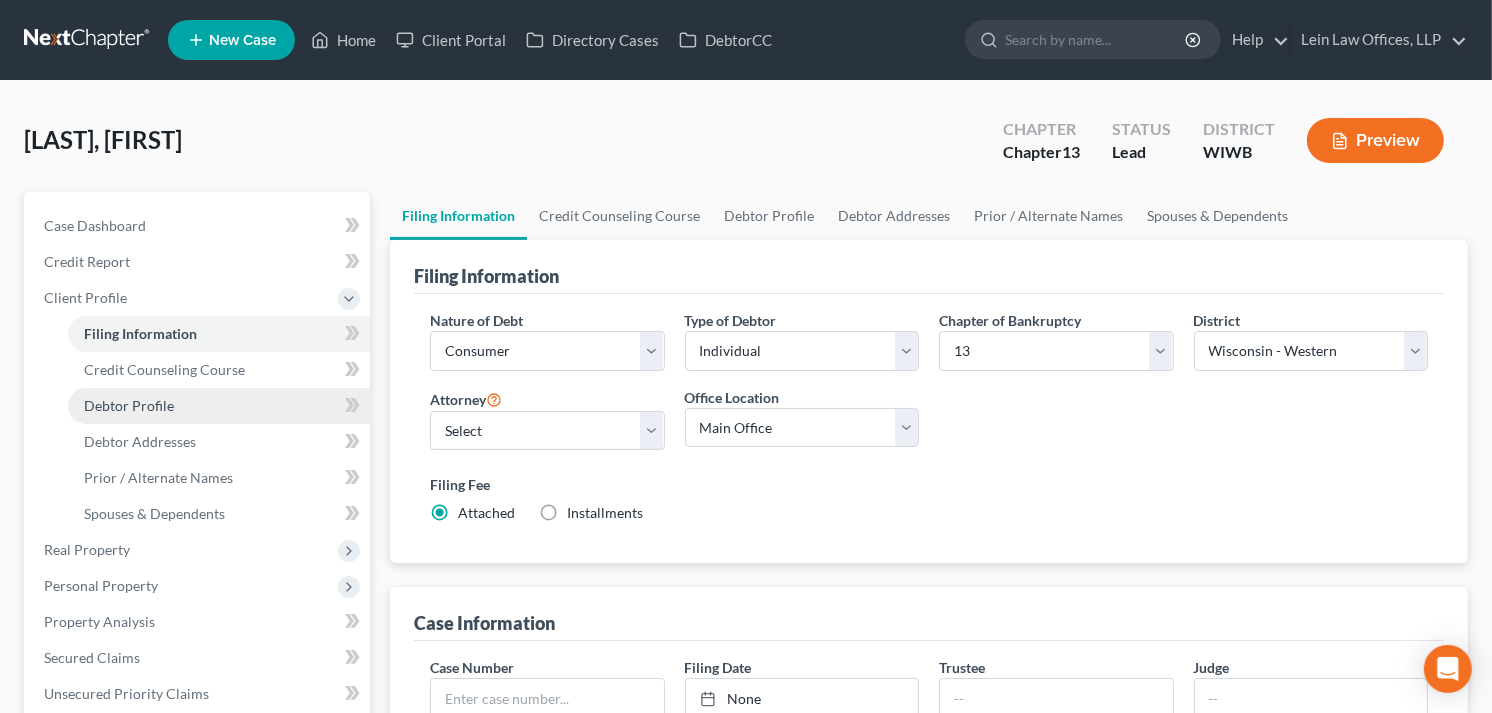 click on "Debtor Profile" at bounding box center (129, 405) 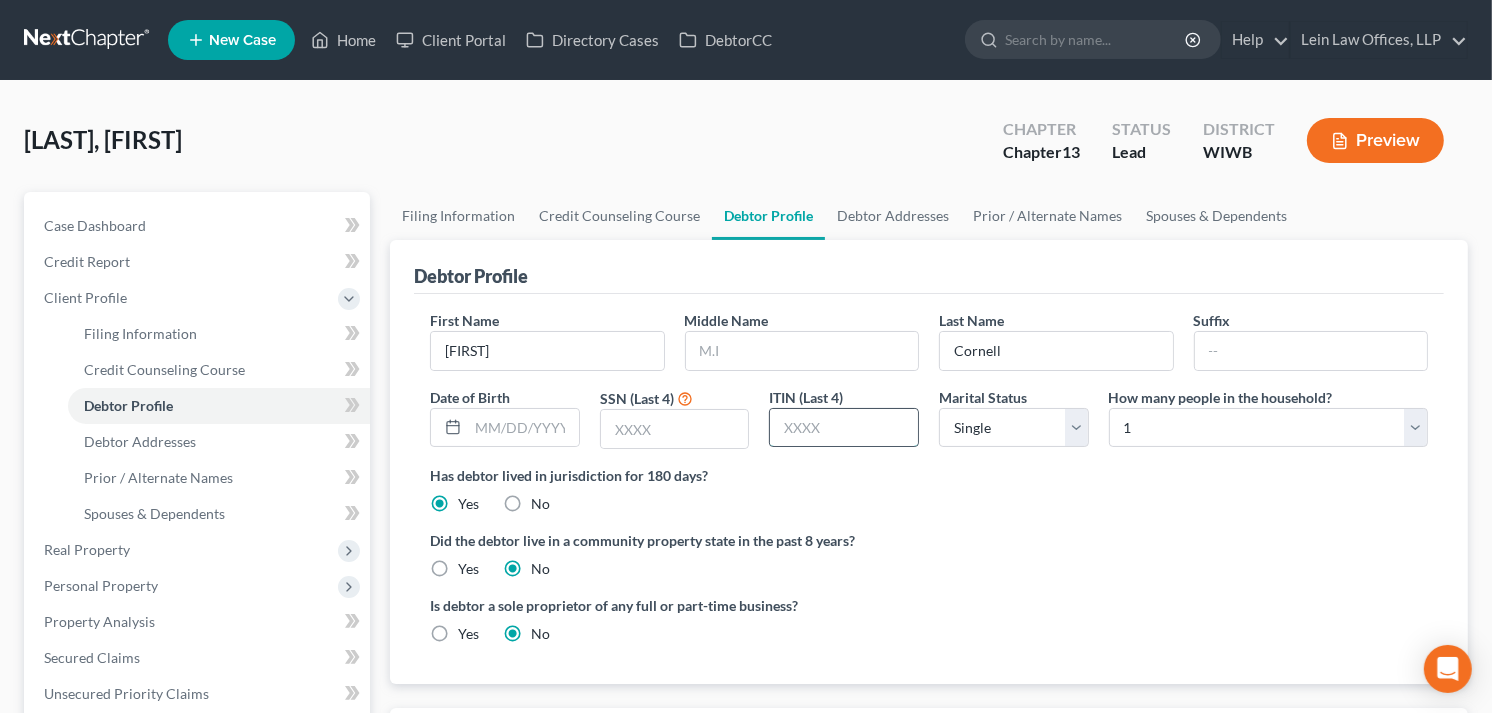 click at bounding box center [844, 428] 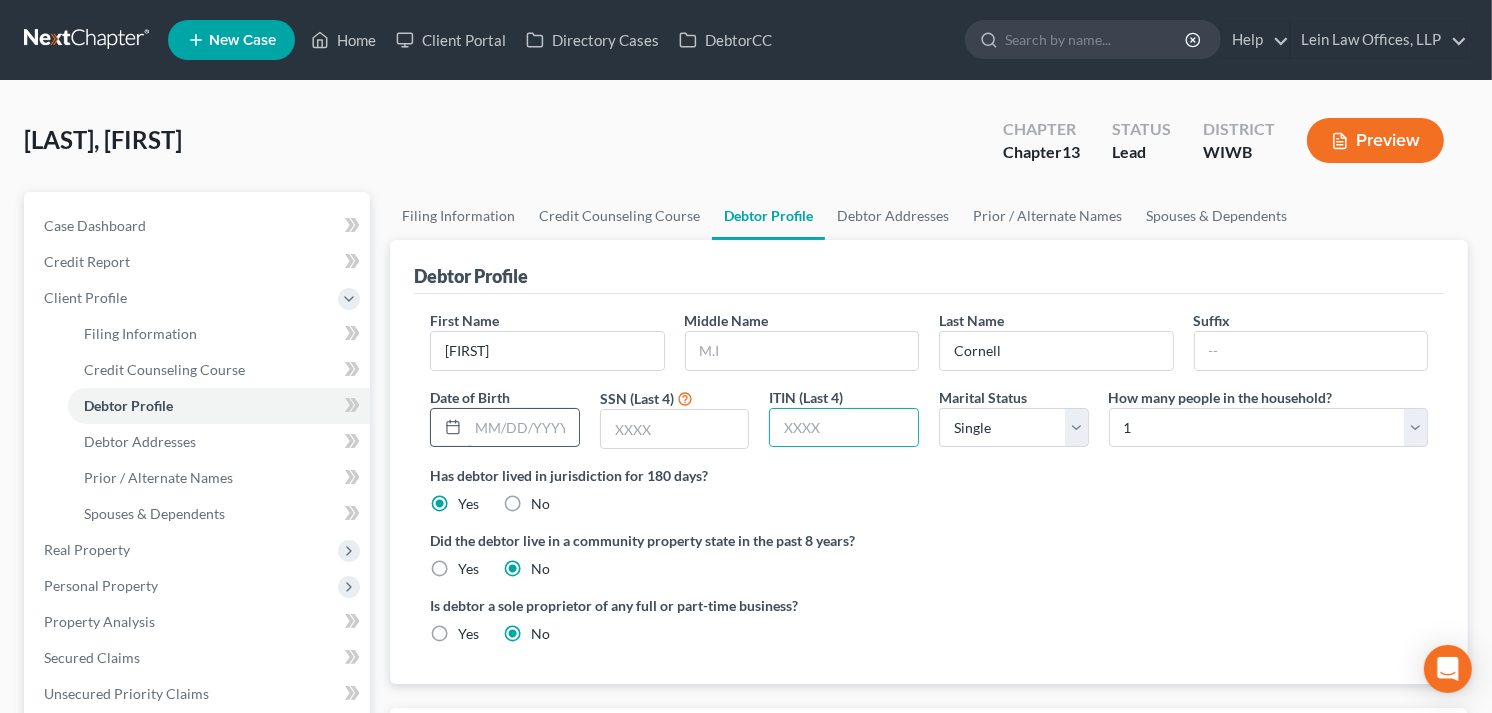 click at bounding box center (523, 428) 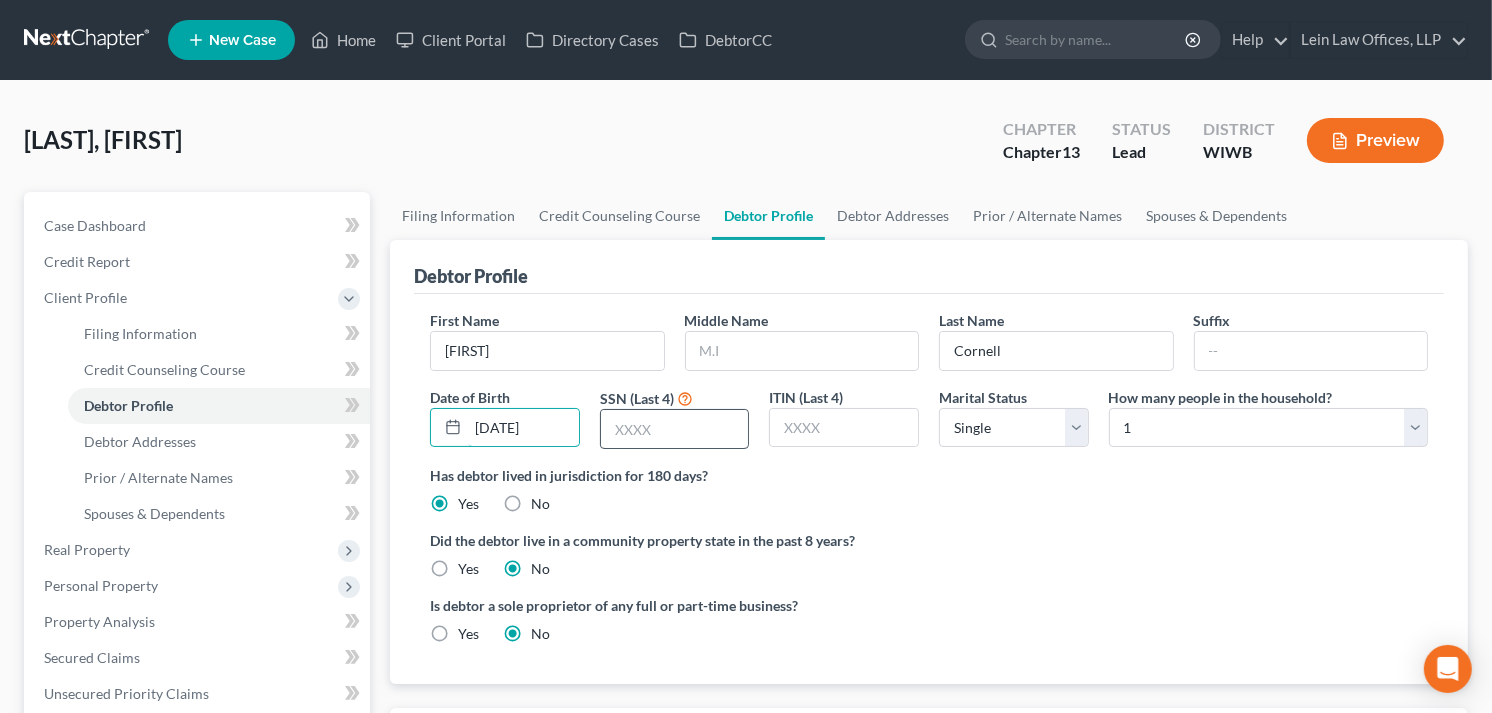 type on "[DATE]" 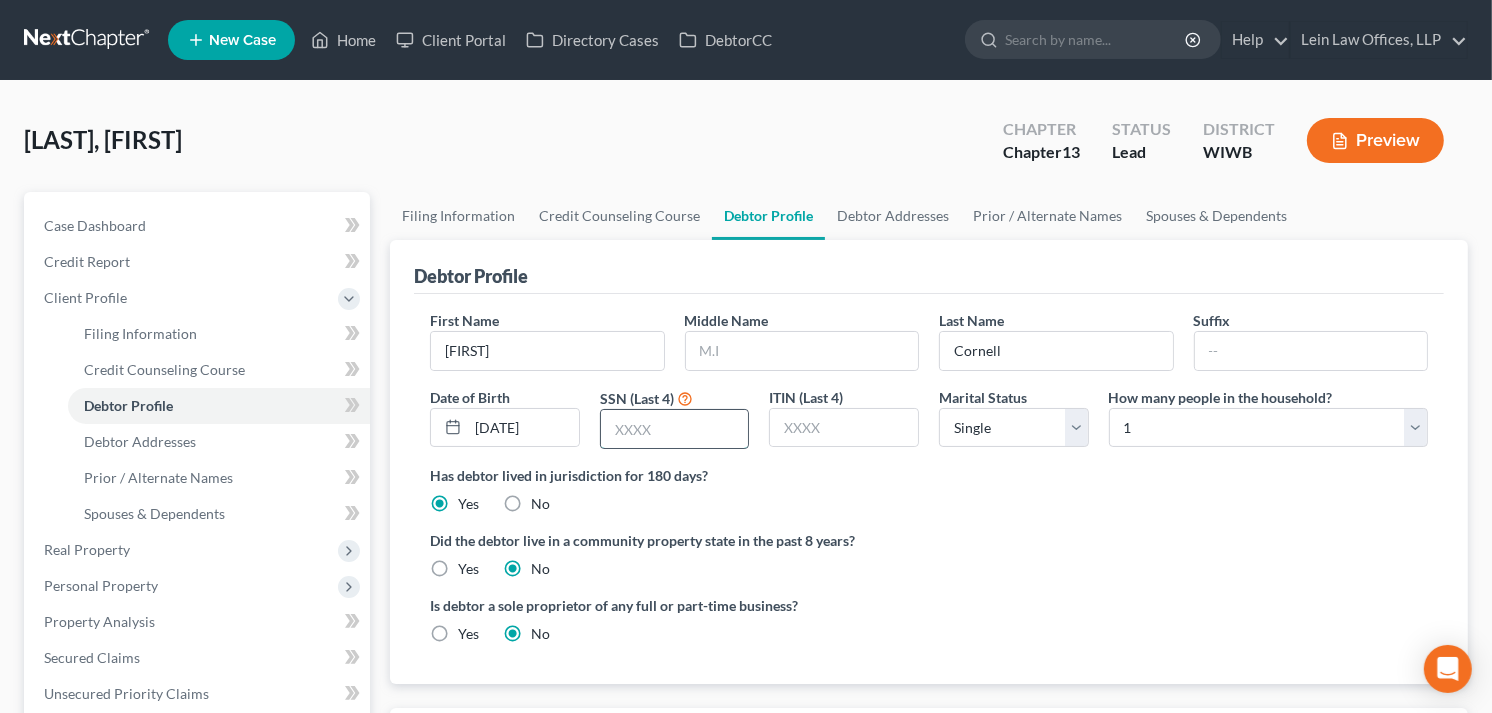 click at bounding box center [675, 429] 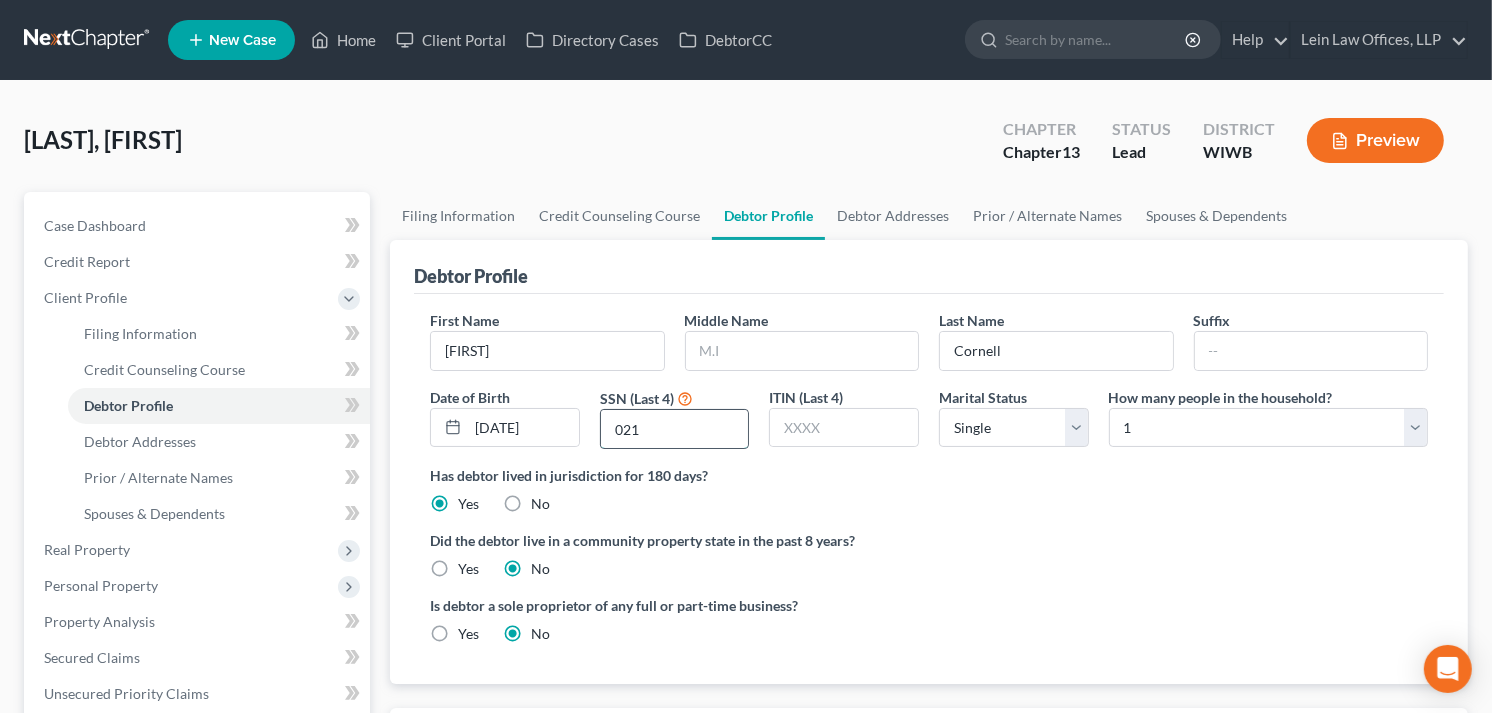 type on "0215" 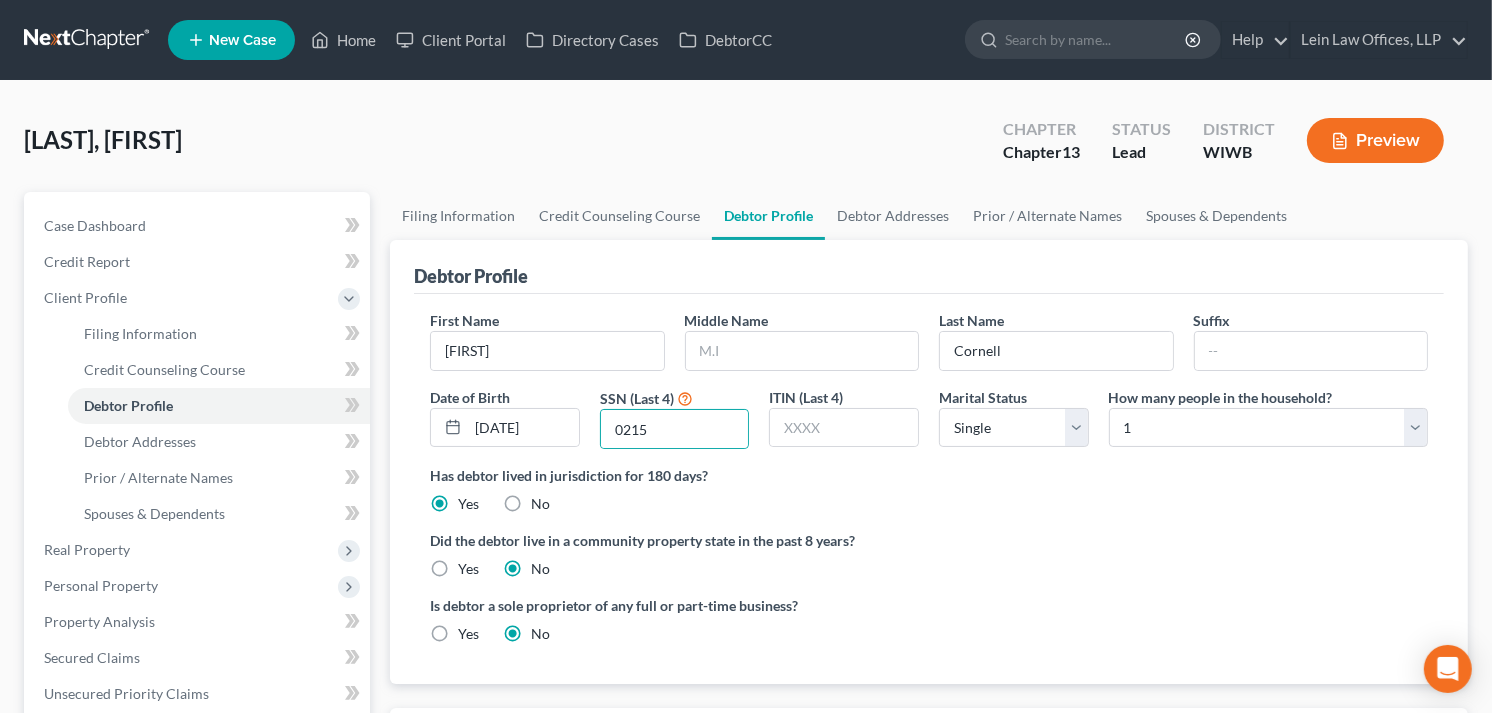 click on "Yes" at bounding box center (468, 569) 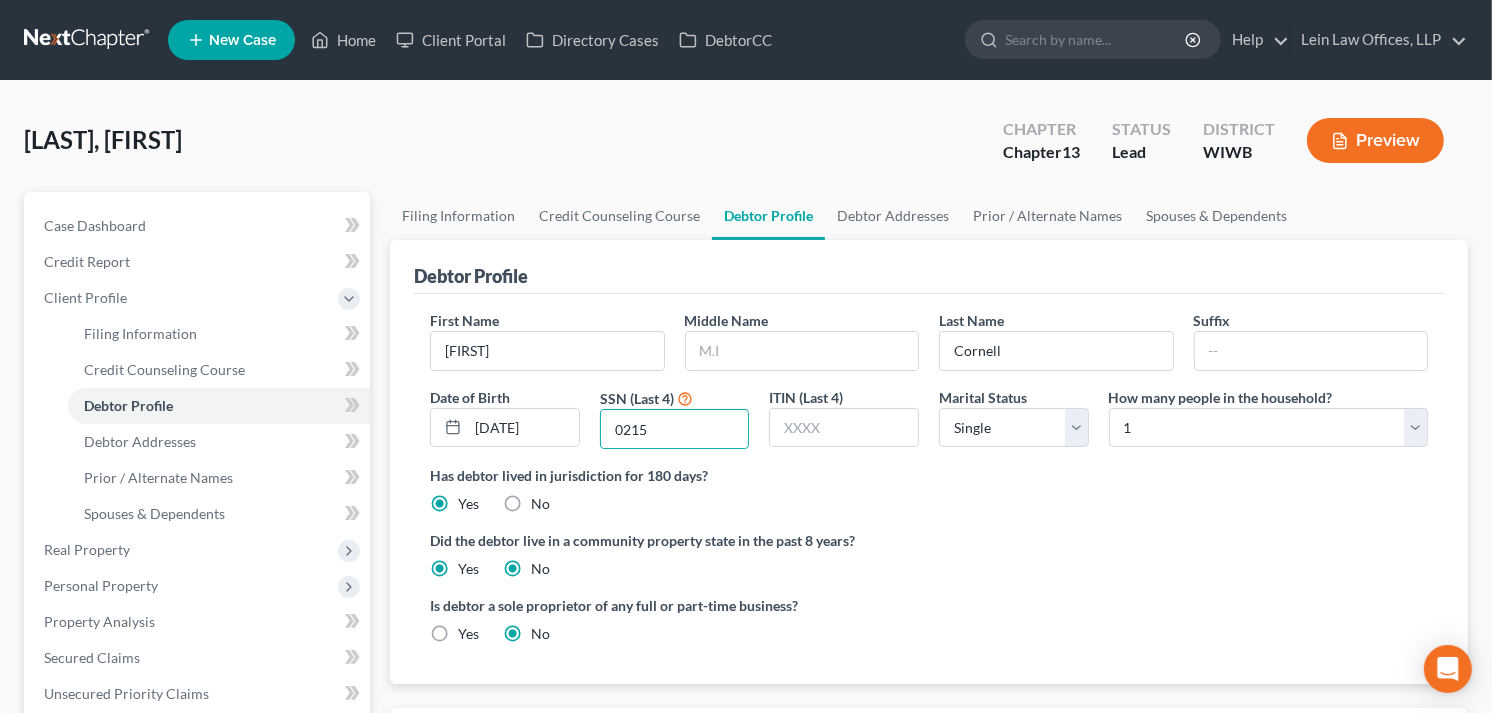 radio on "false" 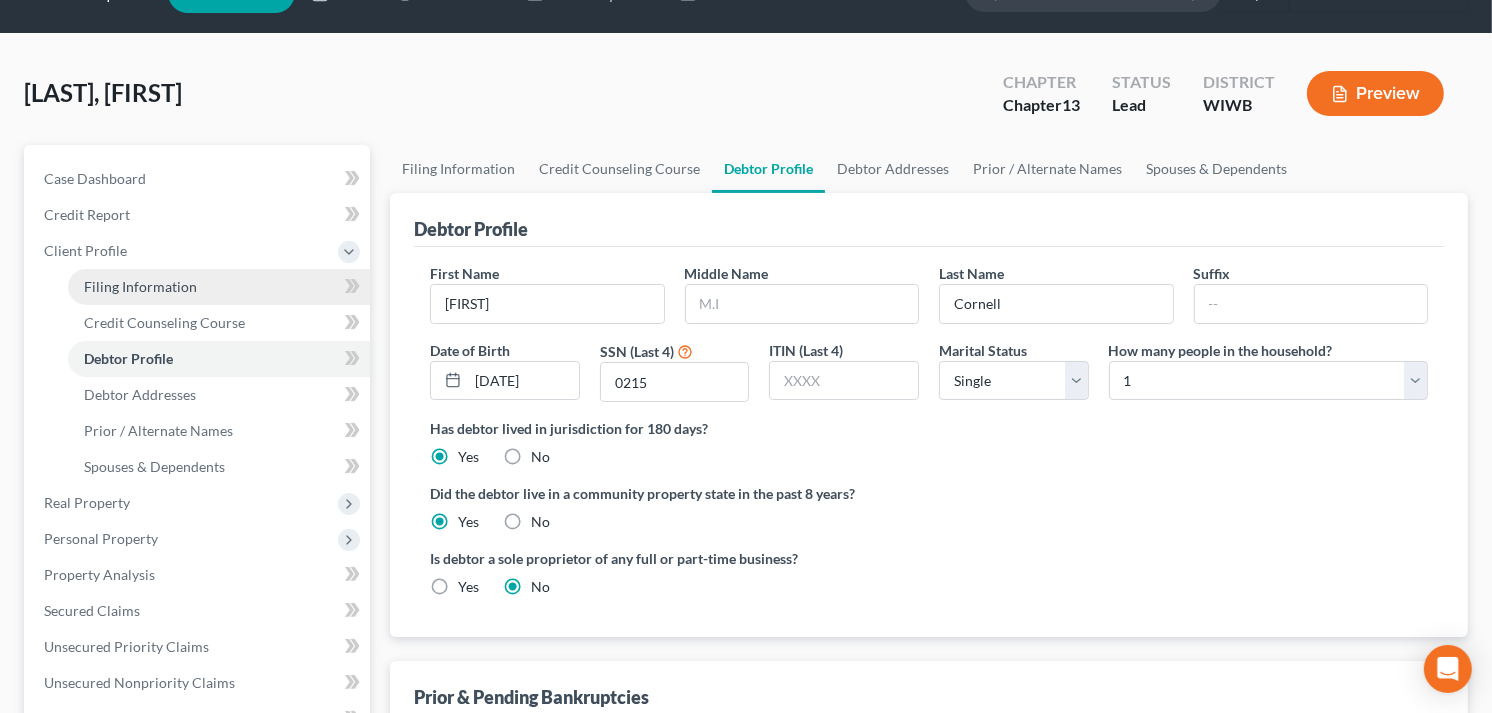 scroll, scrollTop: 0, scrollLeft: 0, axis: both 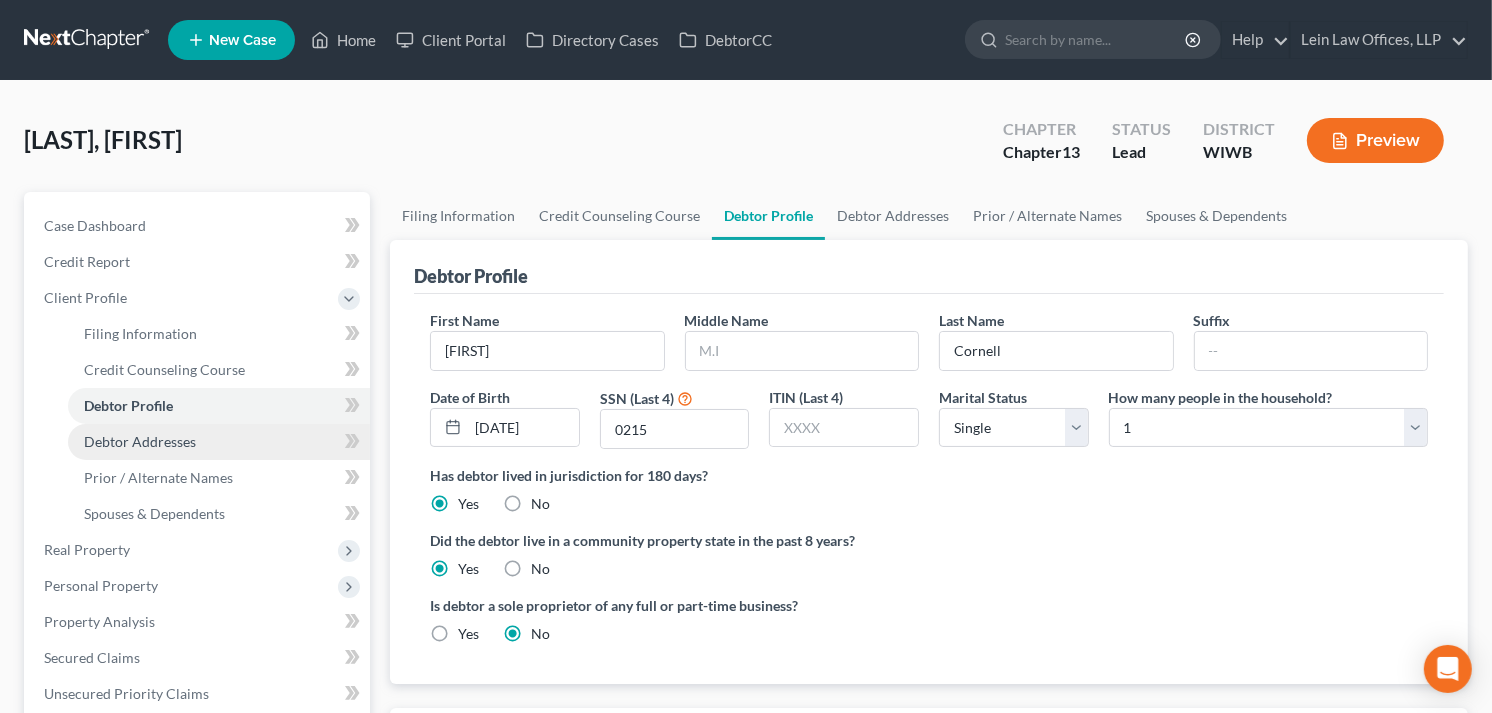 click on "Debtor Addresses" at bounding box center (140, 441) 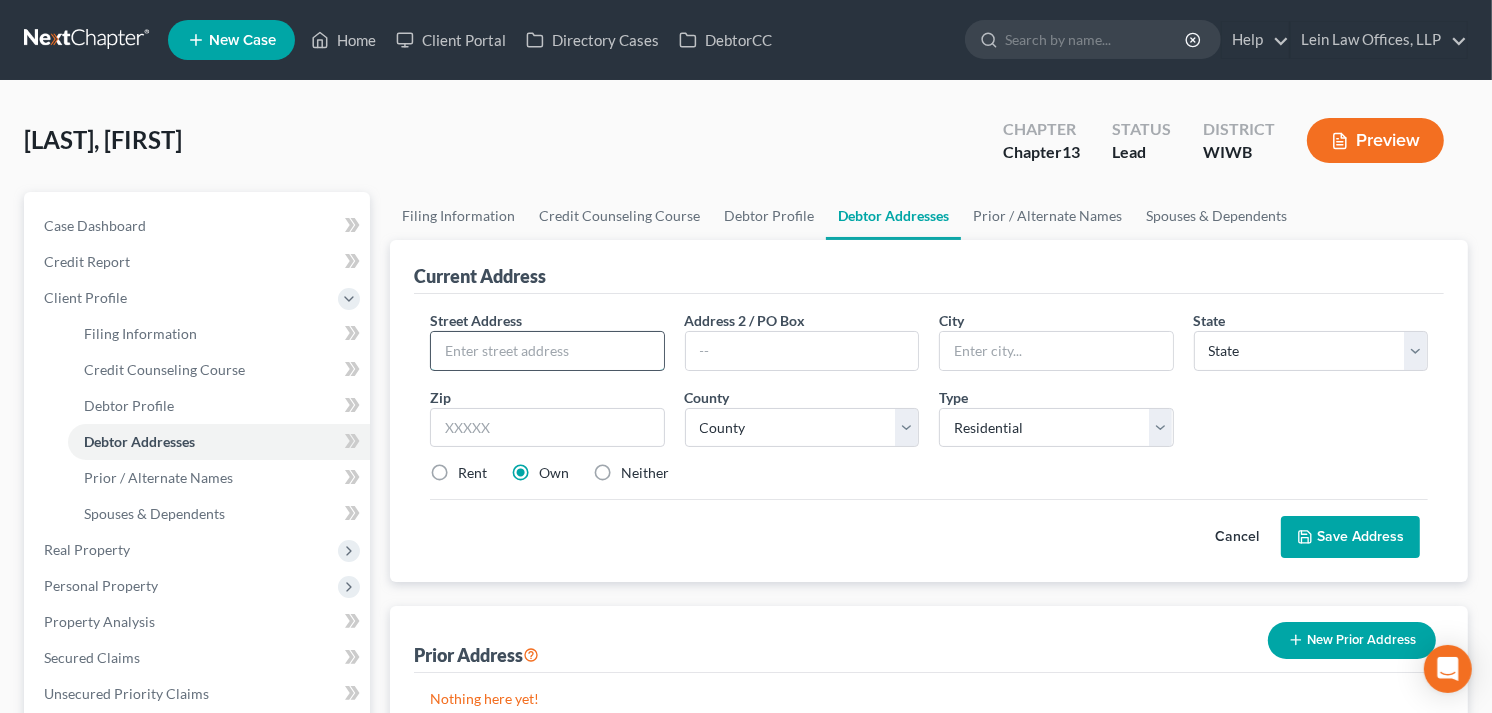 click at bounding box center (547, 351) 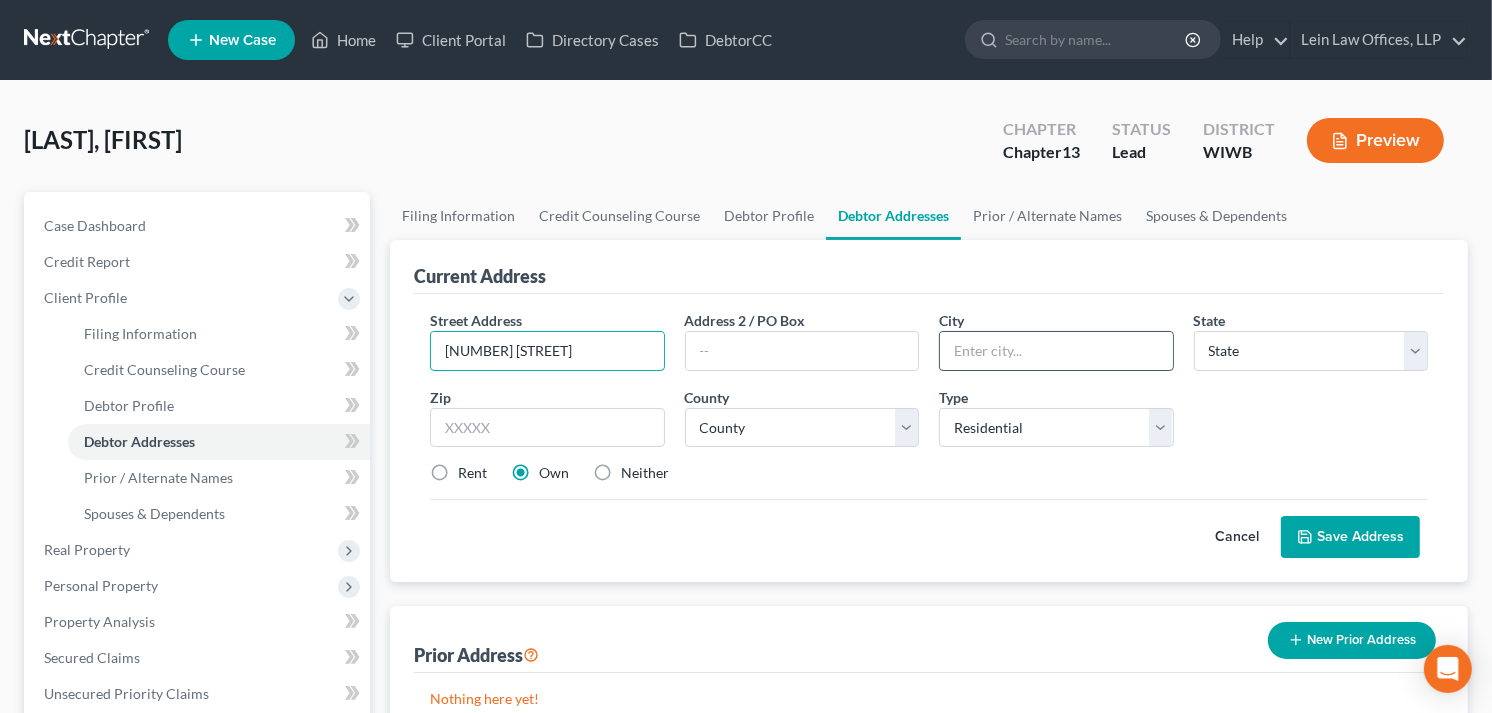 type on "[NUMBER] [STREET]" 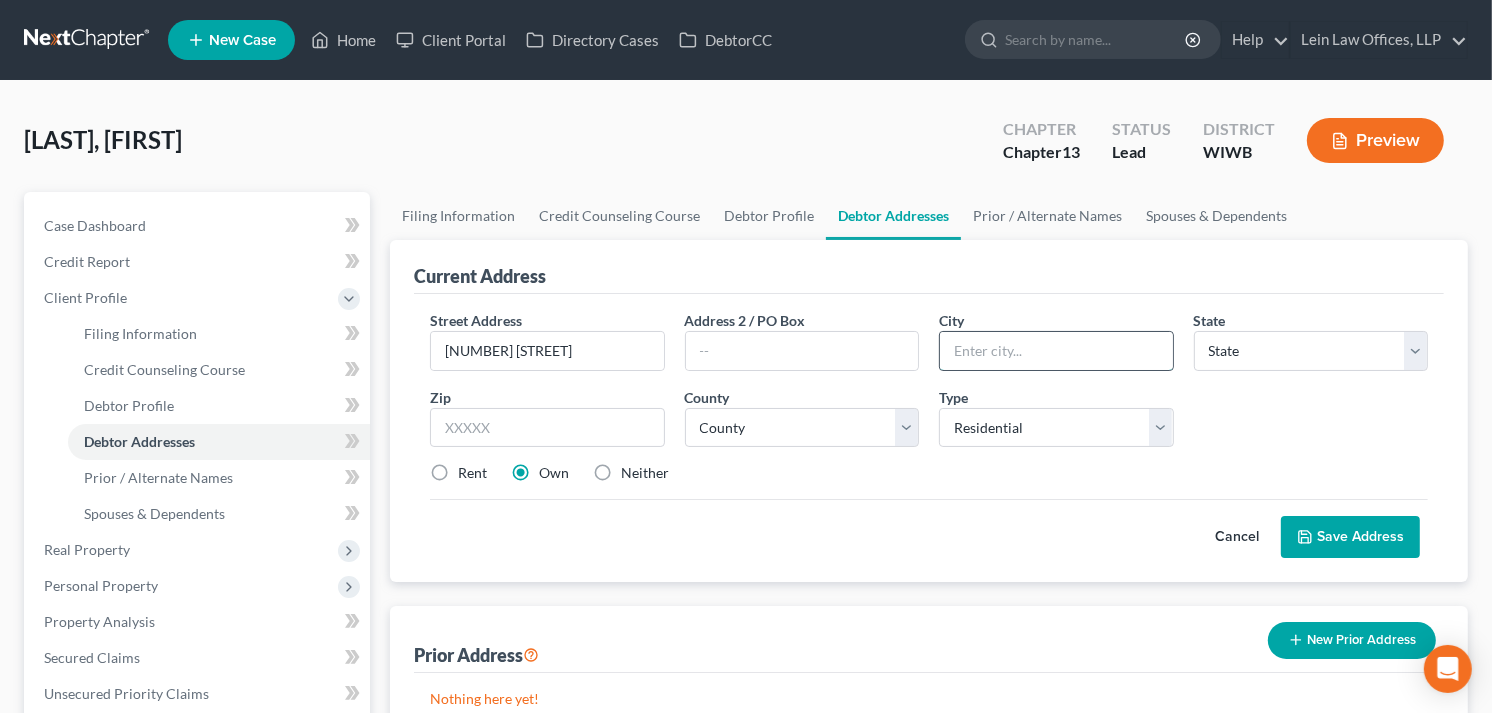click at bounding box center [1056, 351] 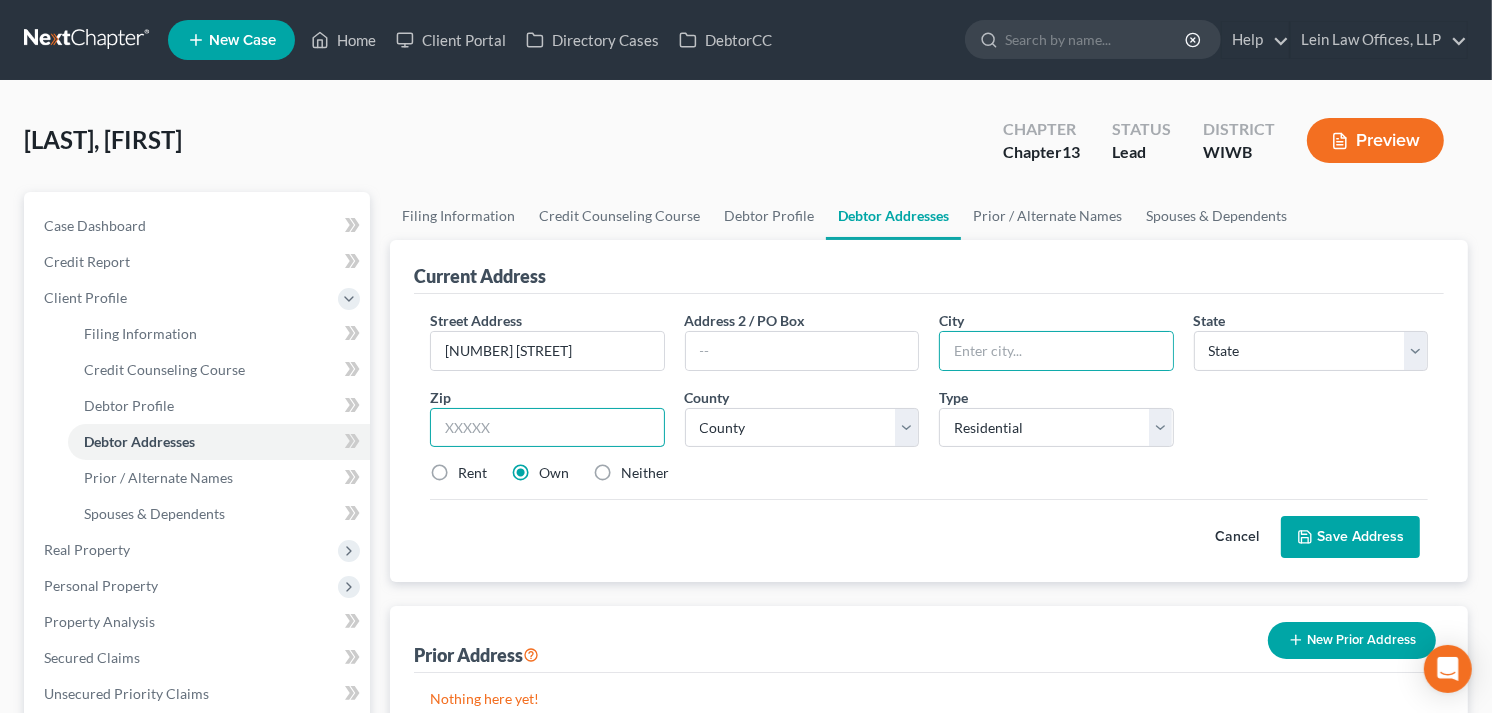 click at bounding box center [547, 428] 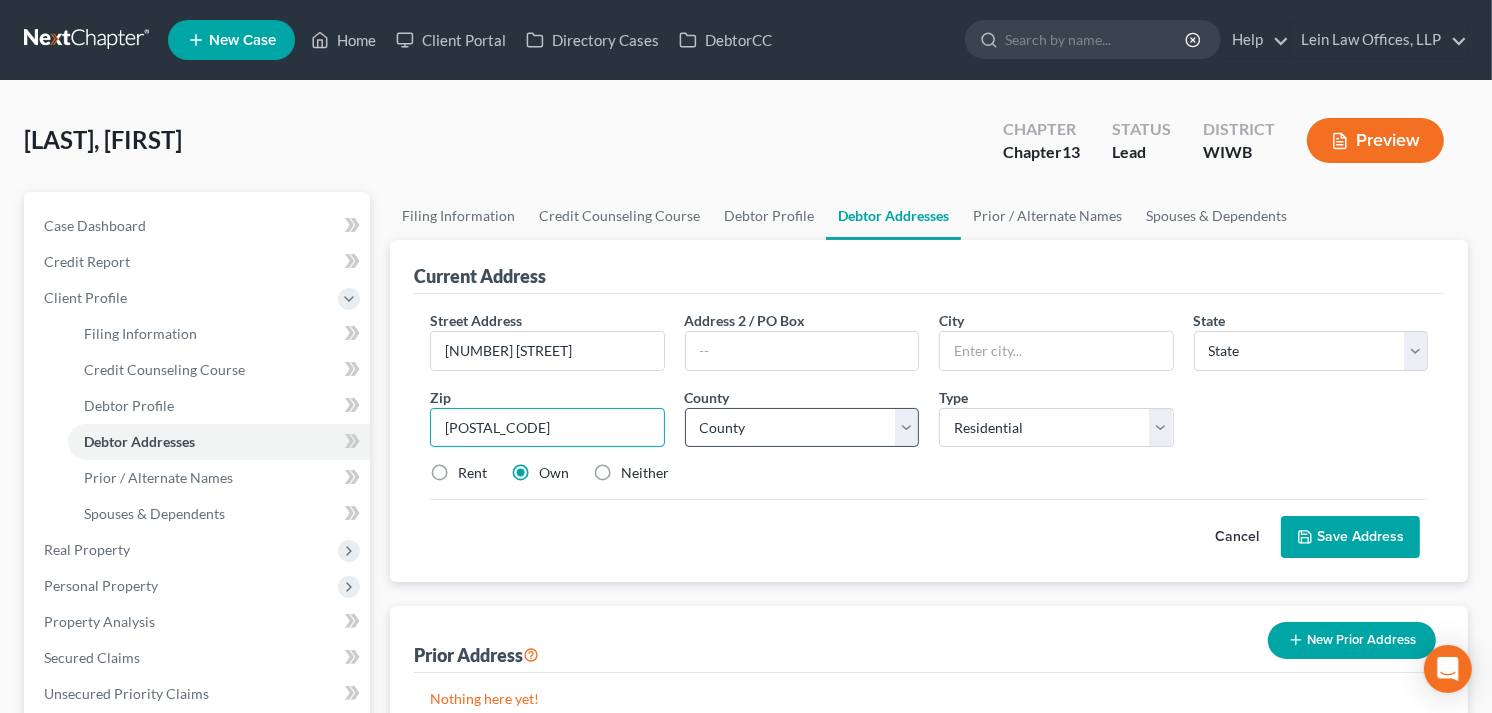 type on "[POSTAL_CODE]" 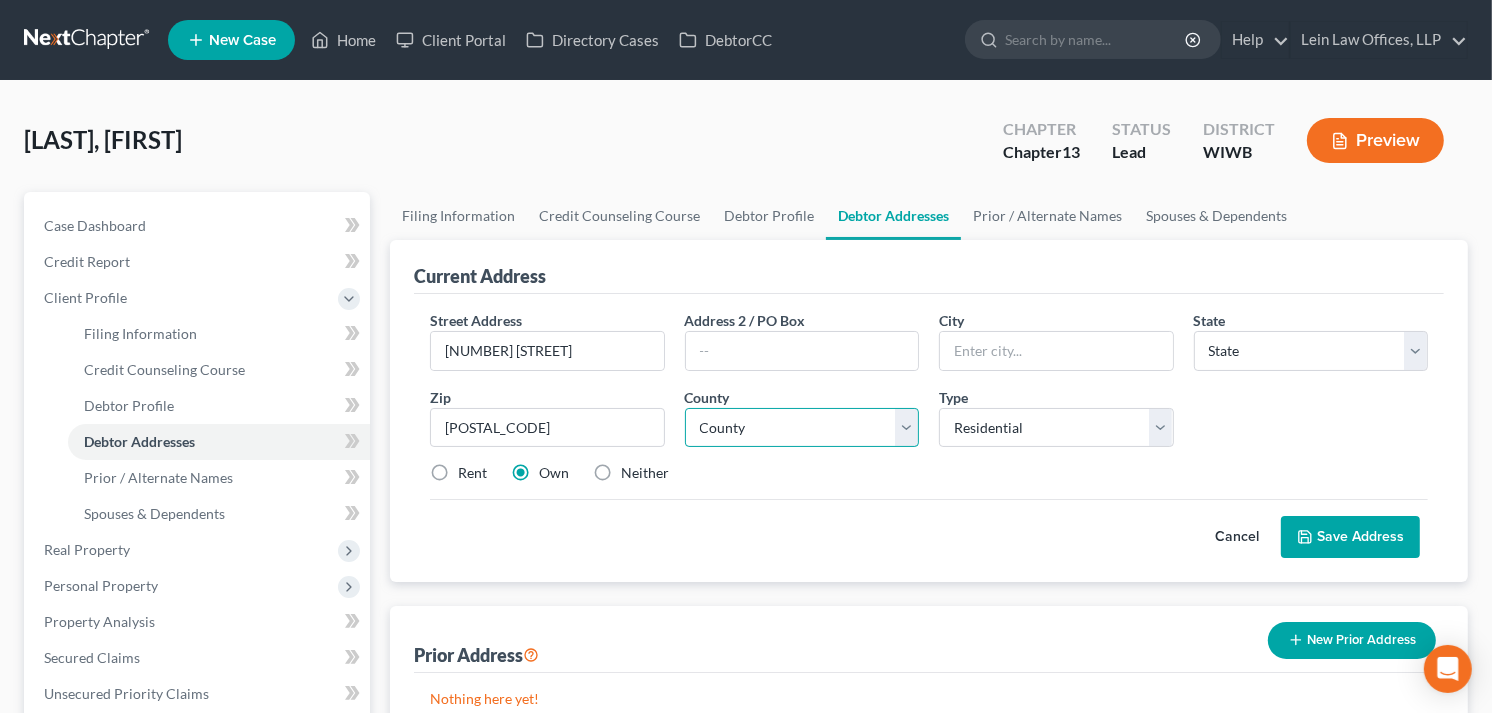 type on "[LAST]" 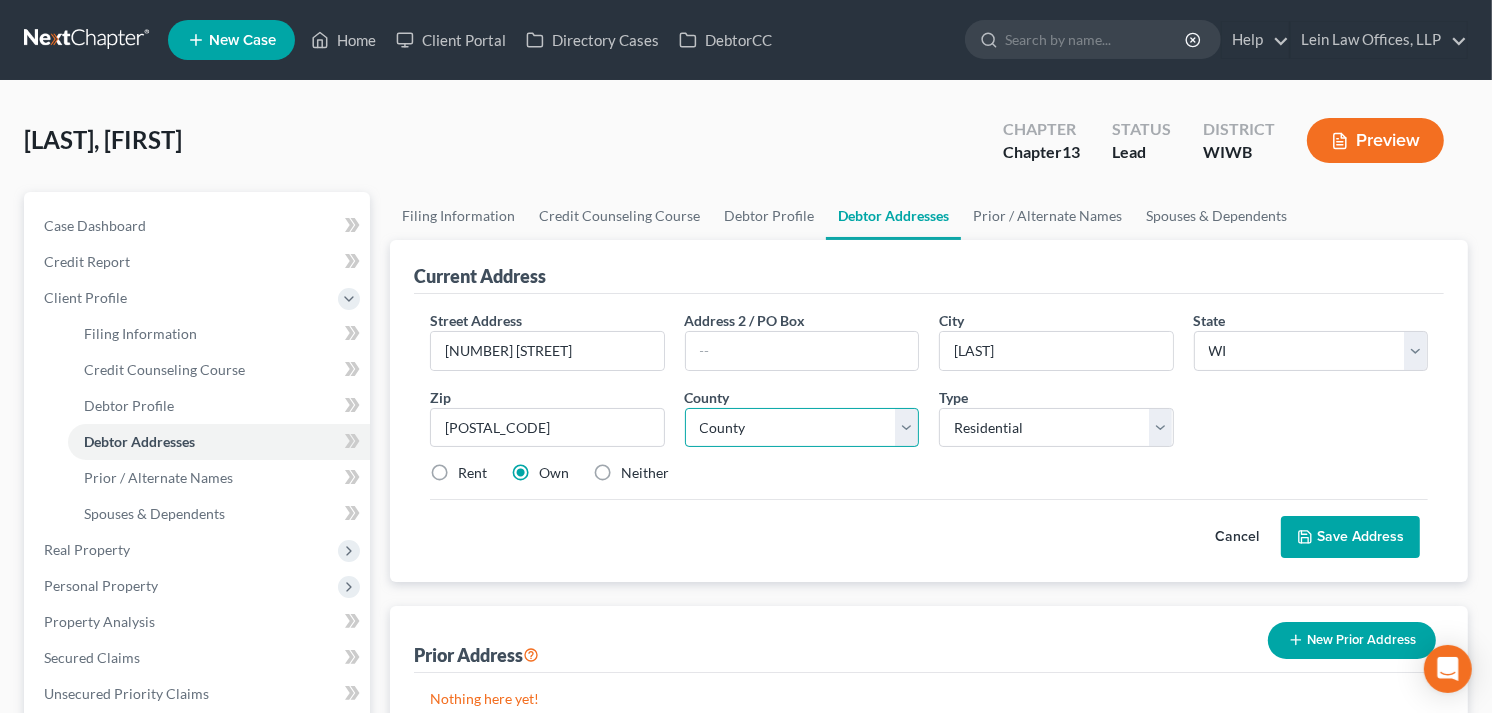 click on "County" at bounding box center [802, 428] 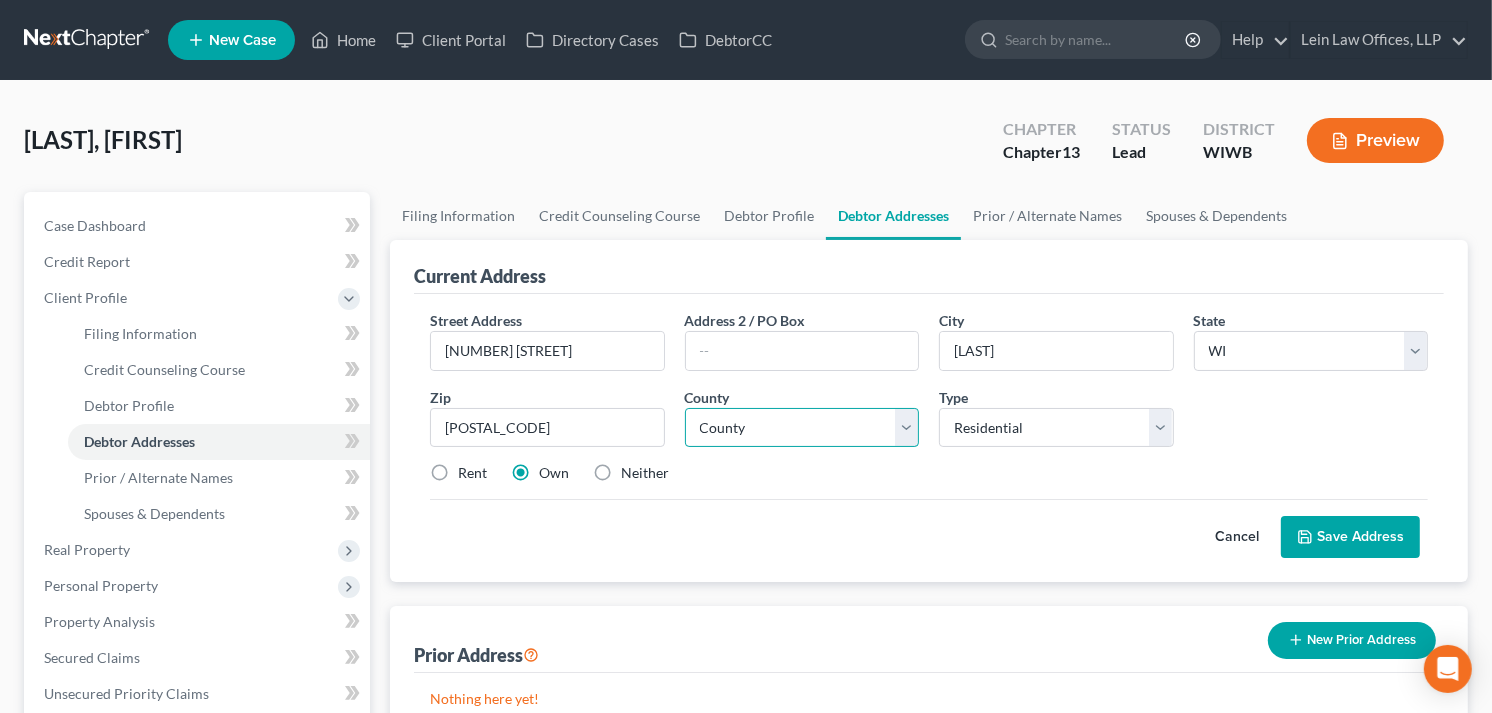 select on "37" 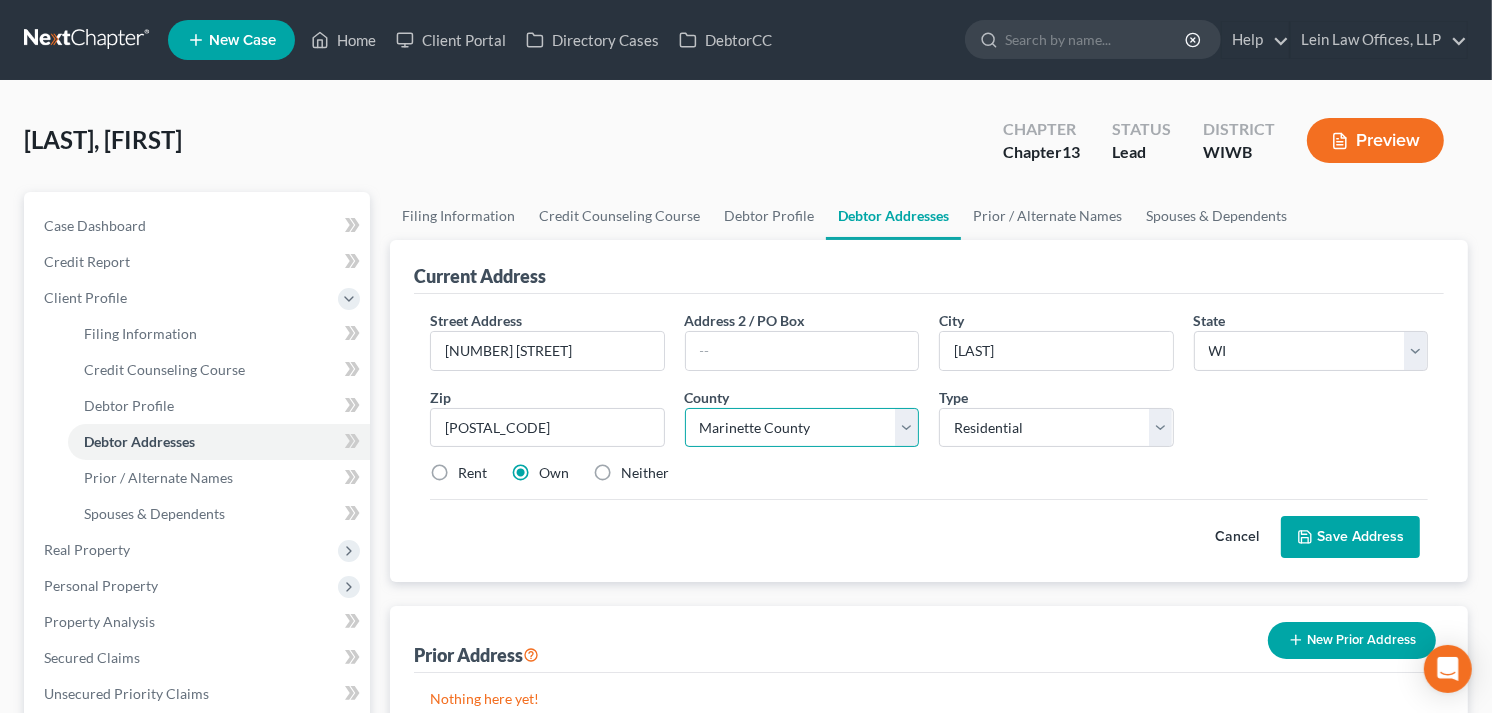 click on "Adams County Ashland County Barron County Bayfield County Brown County Buffalo County Burnett County Calumet County Chippewa County Clark County Columbia County Crawford County Dane County Dodge County Door County Douglas County Dunn County Eau Claire County Florence County Fond du Lac County Forest County Grant County Green County Green Lake County Iowa County Iron County Jackson County Jefferson County Juneau County Kenosha County Kewaunee County La Crosse County Lafayette County Langlade County Lincoln County Manitowoc County Marathon County Marinette County Marquette County Menominee County Milwaukee County Monroe County Oconto County Oneida County Outagamie County Ozaukee County Pepin County Pierce County Polk County Portage County Price County Racine County Richland County Rock County Rusk County Sauk County Sawyer County Shawano County Sheboygan County St. Croix County Taylor County Trempealeau County Vernon County Vilas County Walworth County Washburn County Washington County Waukesha County" at bounding box center (802, 428) 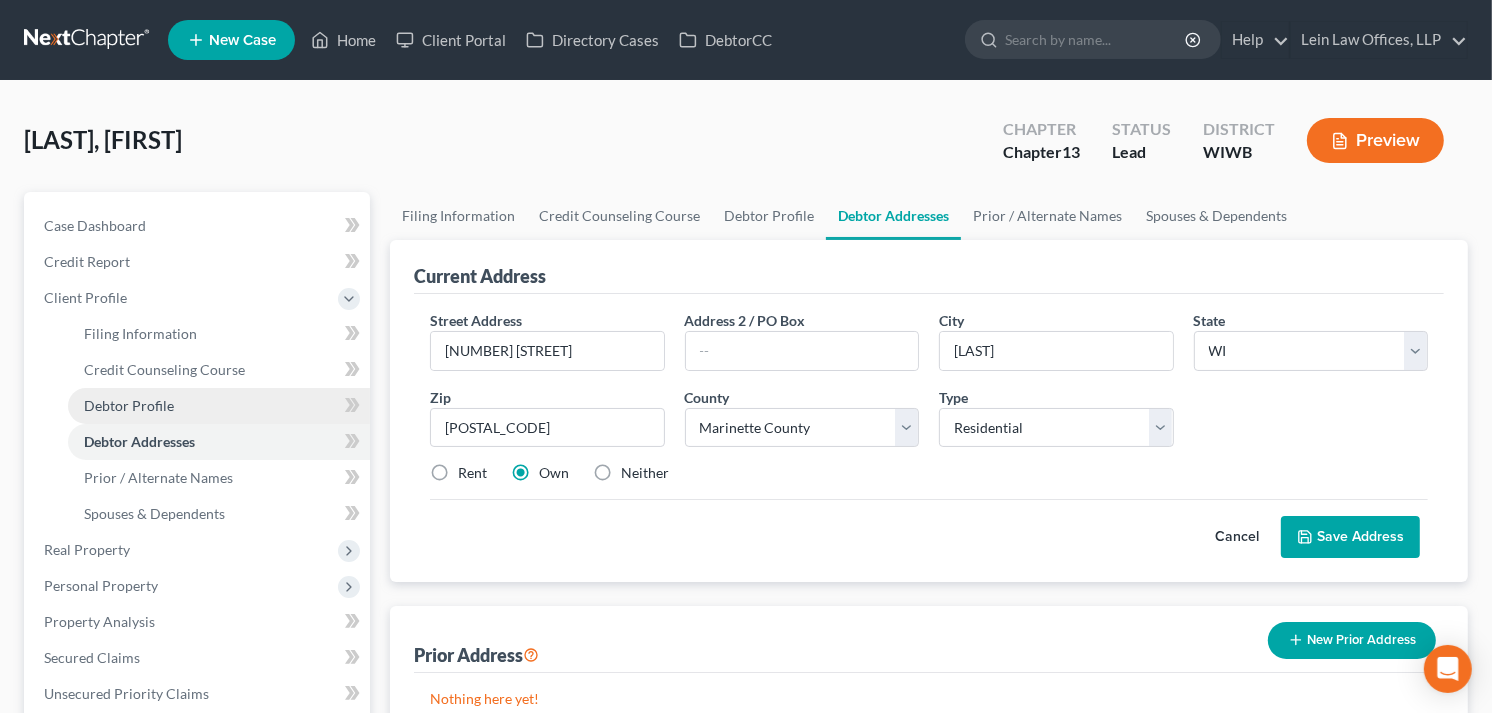 click on "Debtor Profile" at bounding box center [129, 405] 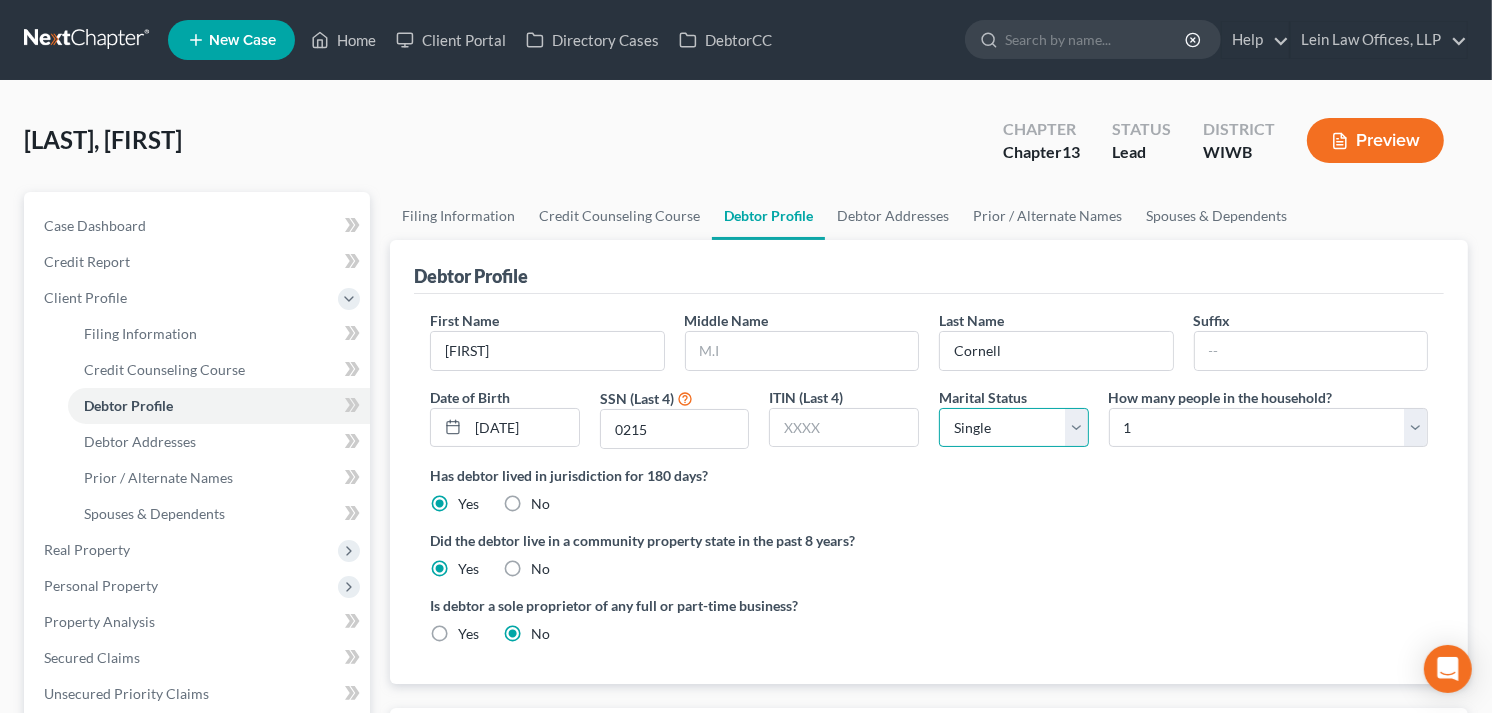 click on "Select Single Married Separated Divorced Widowed" at bounding box center (1014, 428) 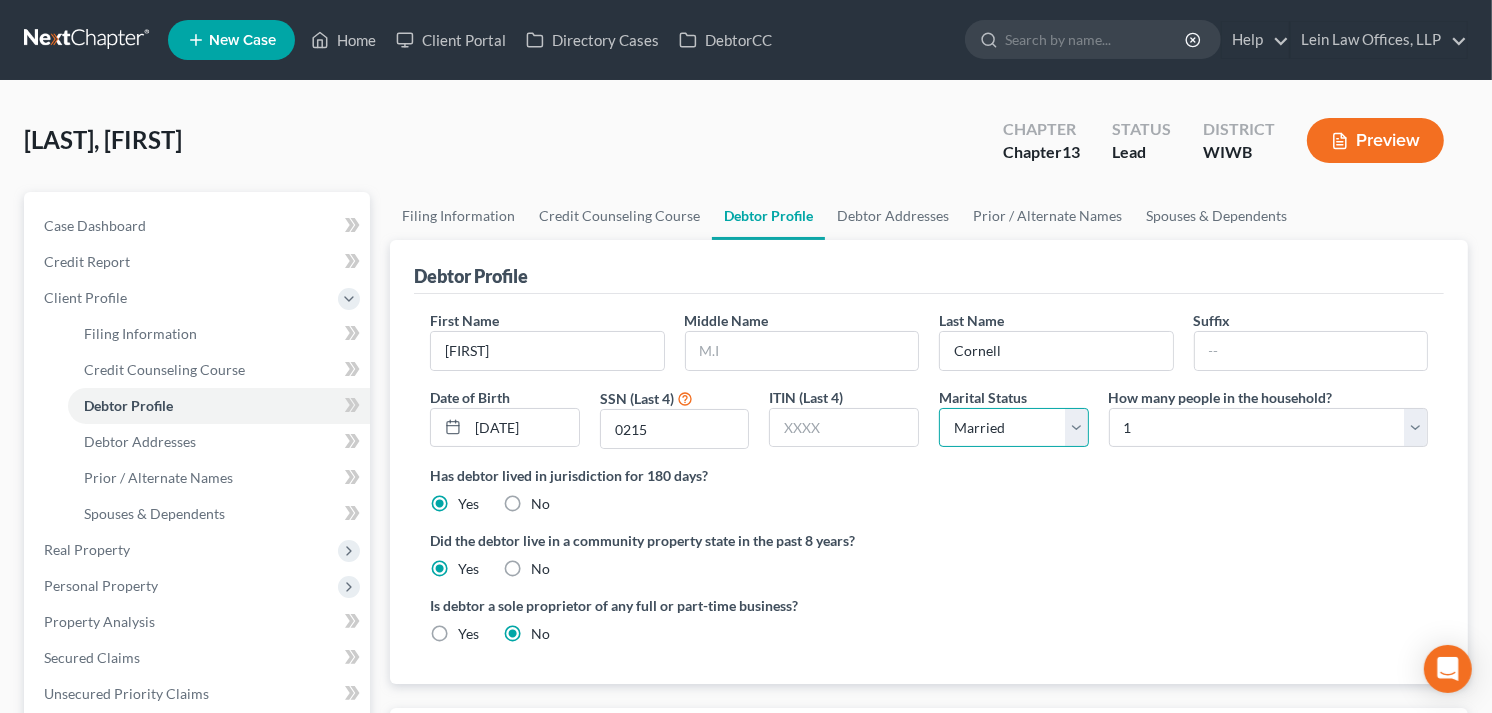 click on "Select Single Married Separated Divorced Widowed" at bounding box center [1014, 428] 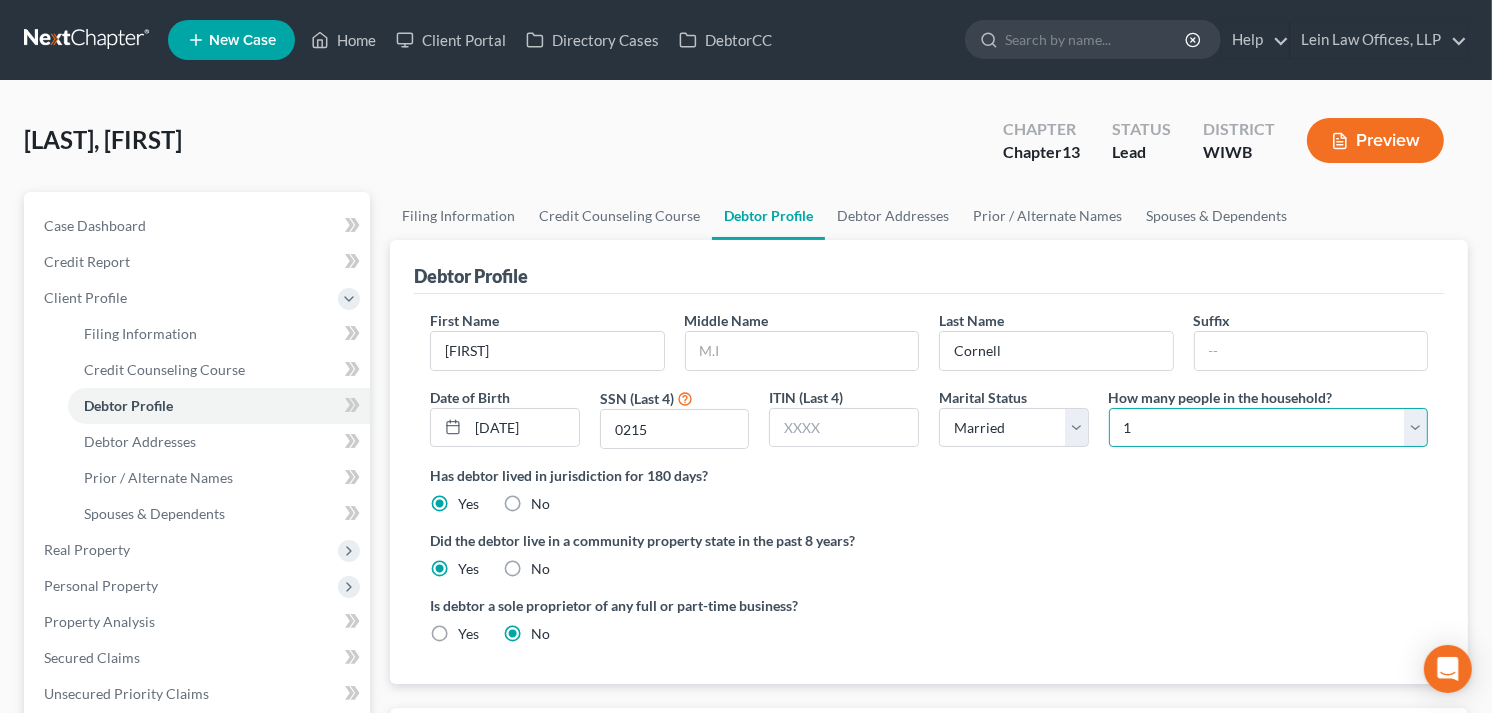click on "Select 1 2 3 4 5 6 7 8 9 10 11 12 13 14 15 16 17 18 19 20" at bounding box center (1268, 428) 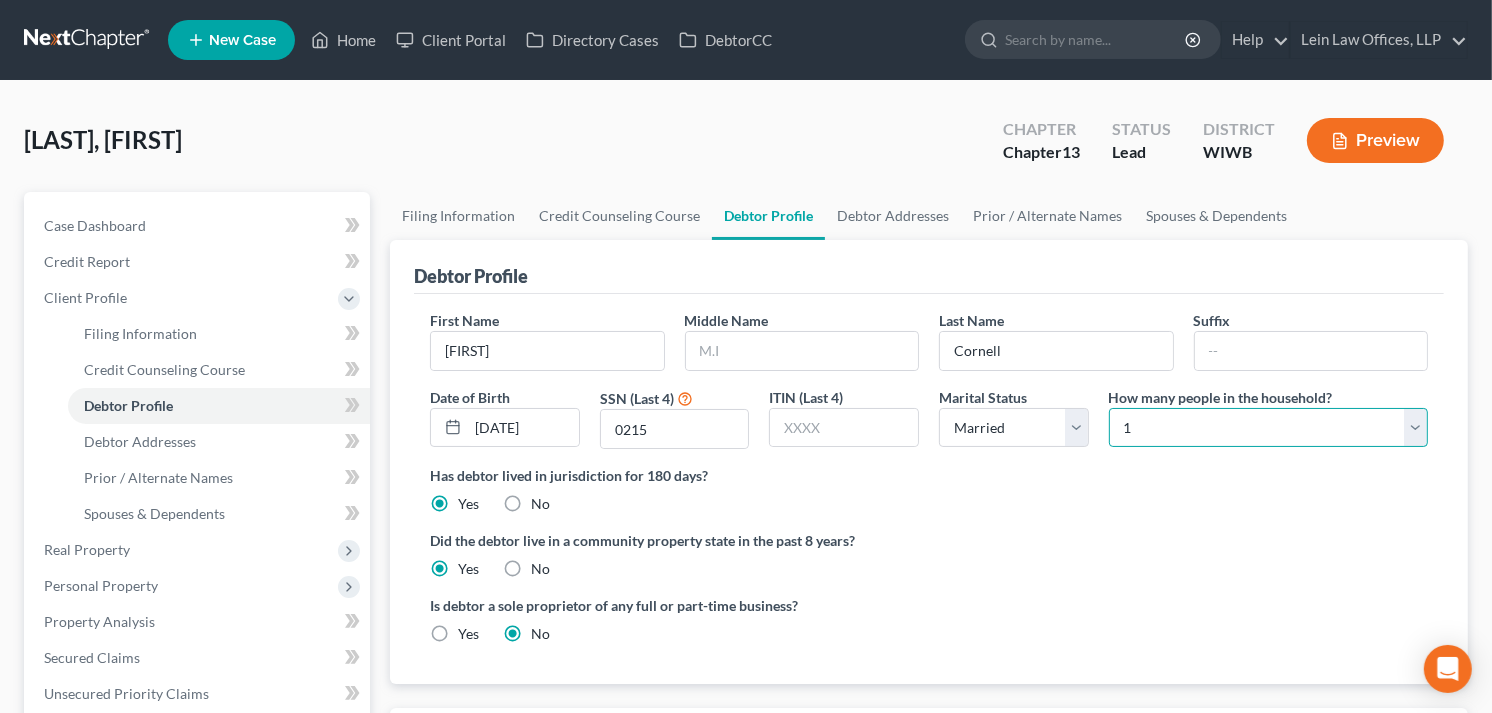 select on "1" 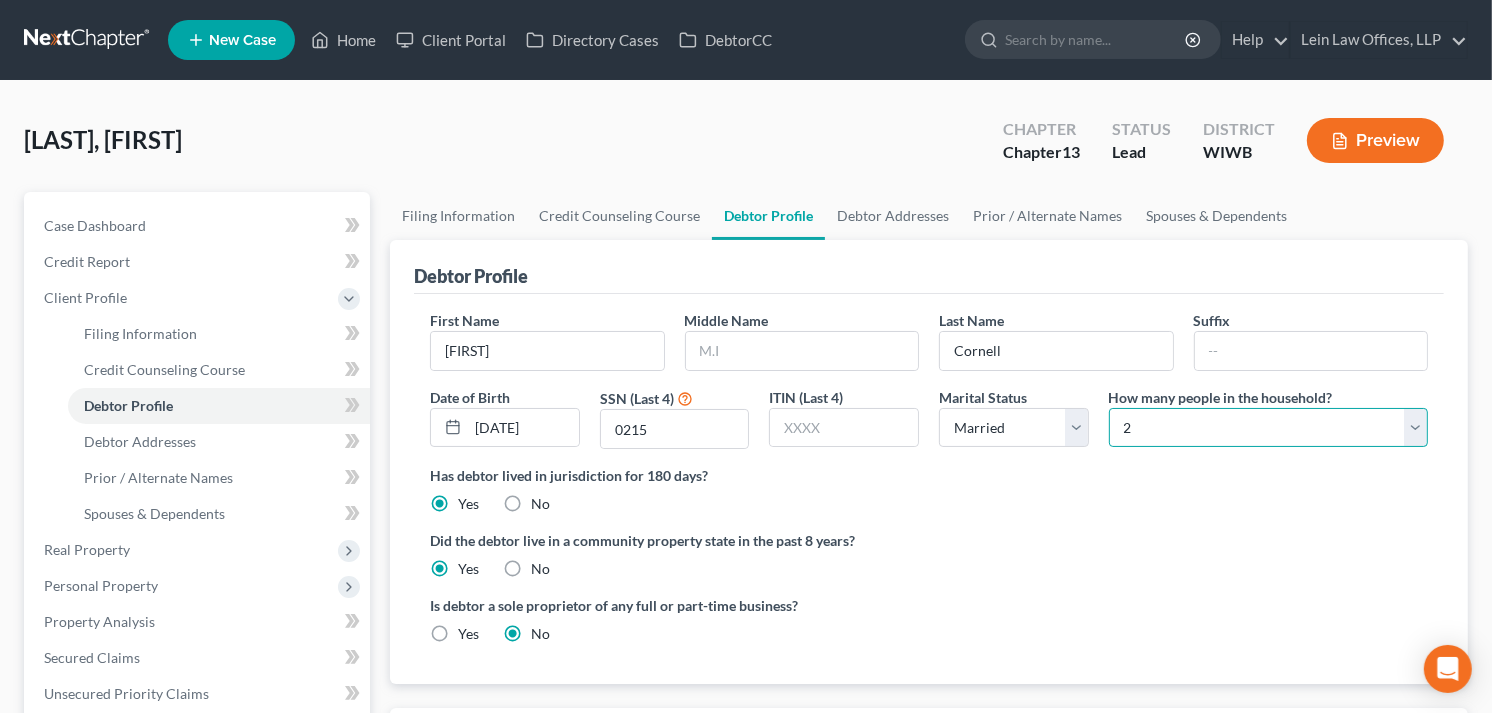 click on "Select 1 2 3 4 5 6 7 8 9 10 11 12 13 14 15 16 17 18 19 20" at bounding box center [1268, 428] 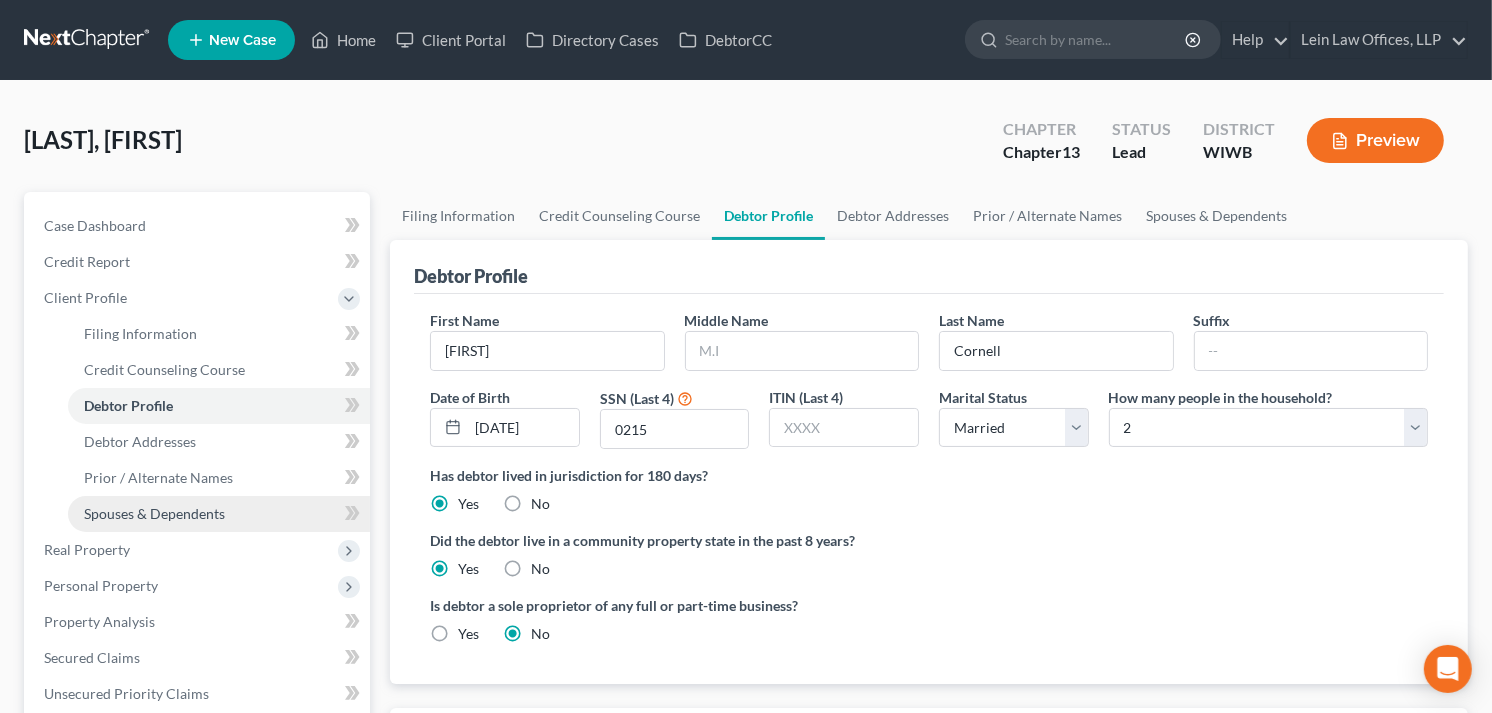 click on "Spouses & Dependents" at bounding box center [154, 513] 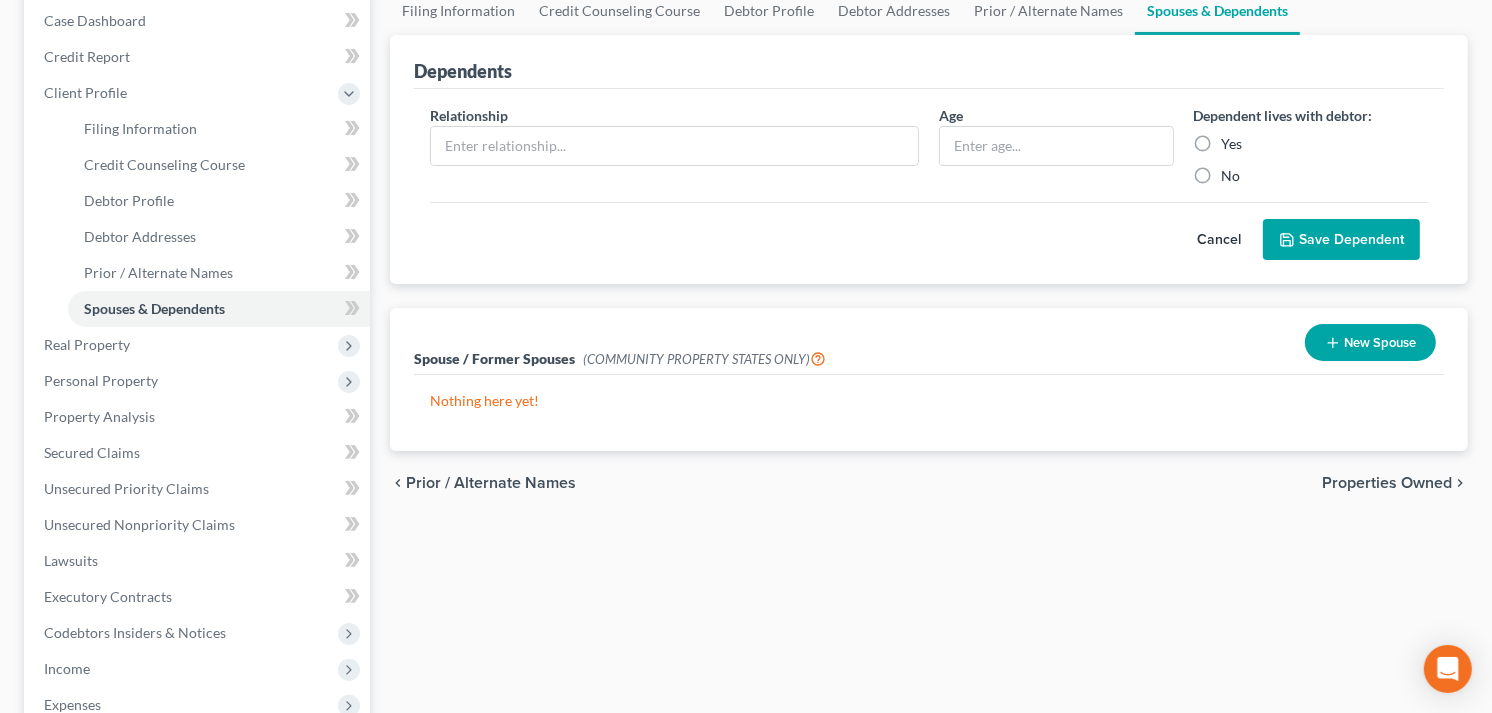 scroll, scrollTop: 222, scrollLeft: 0, axis: vertical 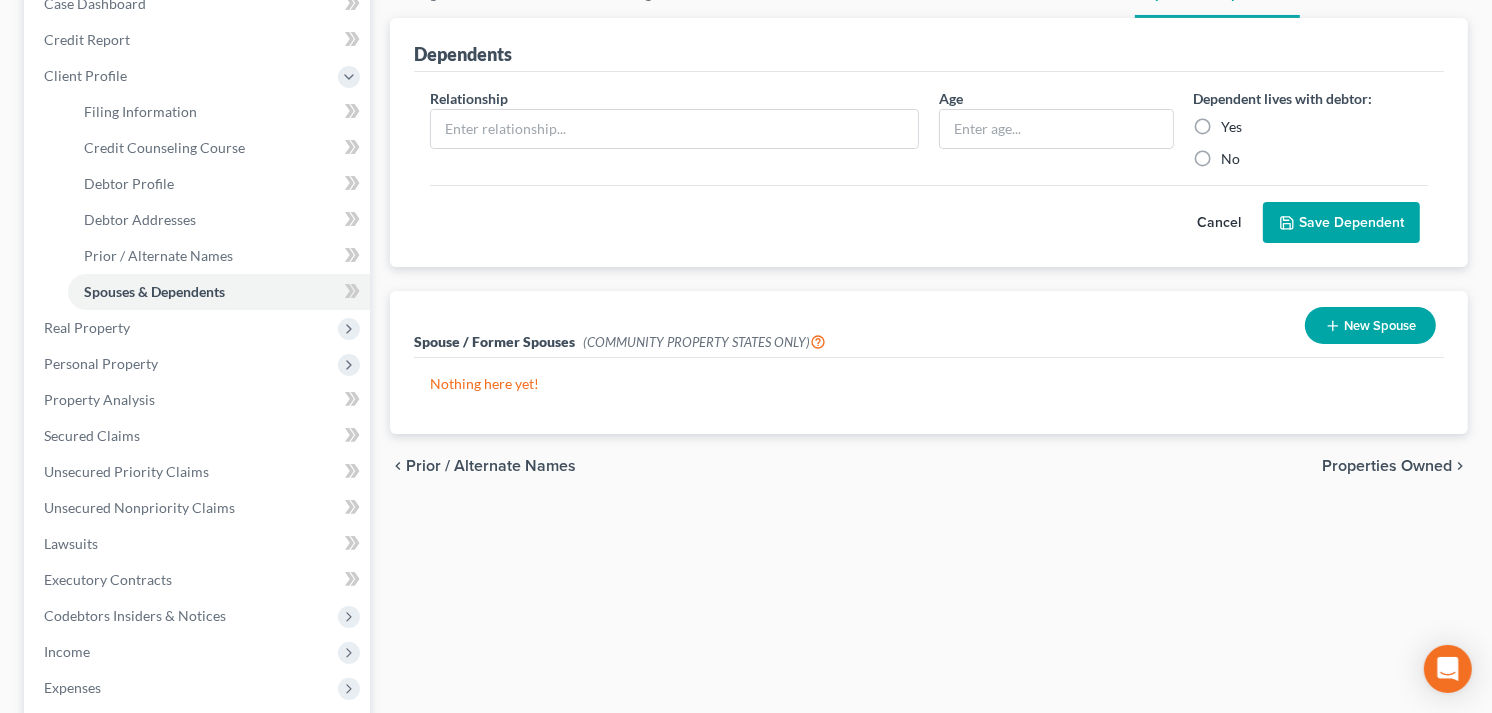 click on "New Spouse" at bounding box center [1370, 325] 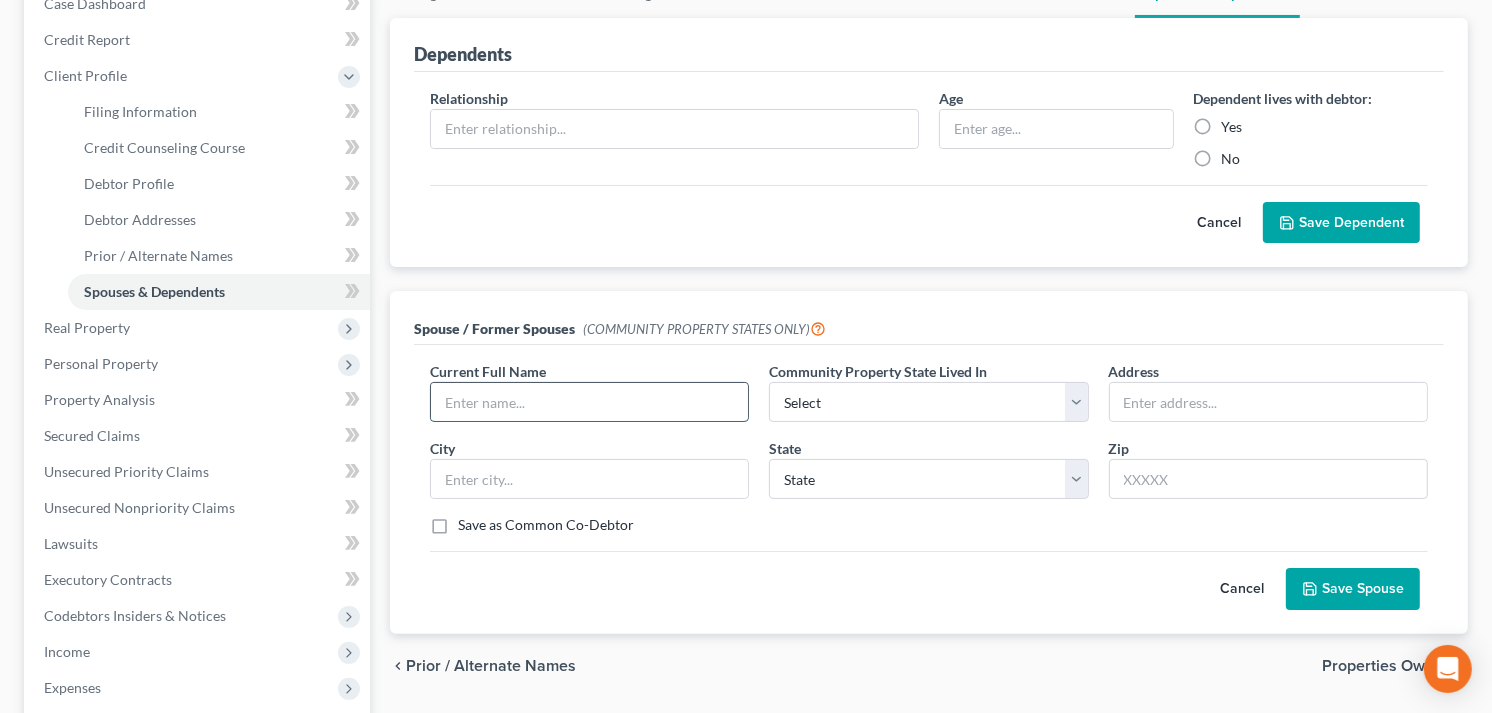 click at bounding box center [589, 402] 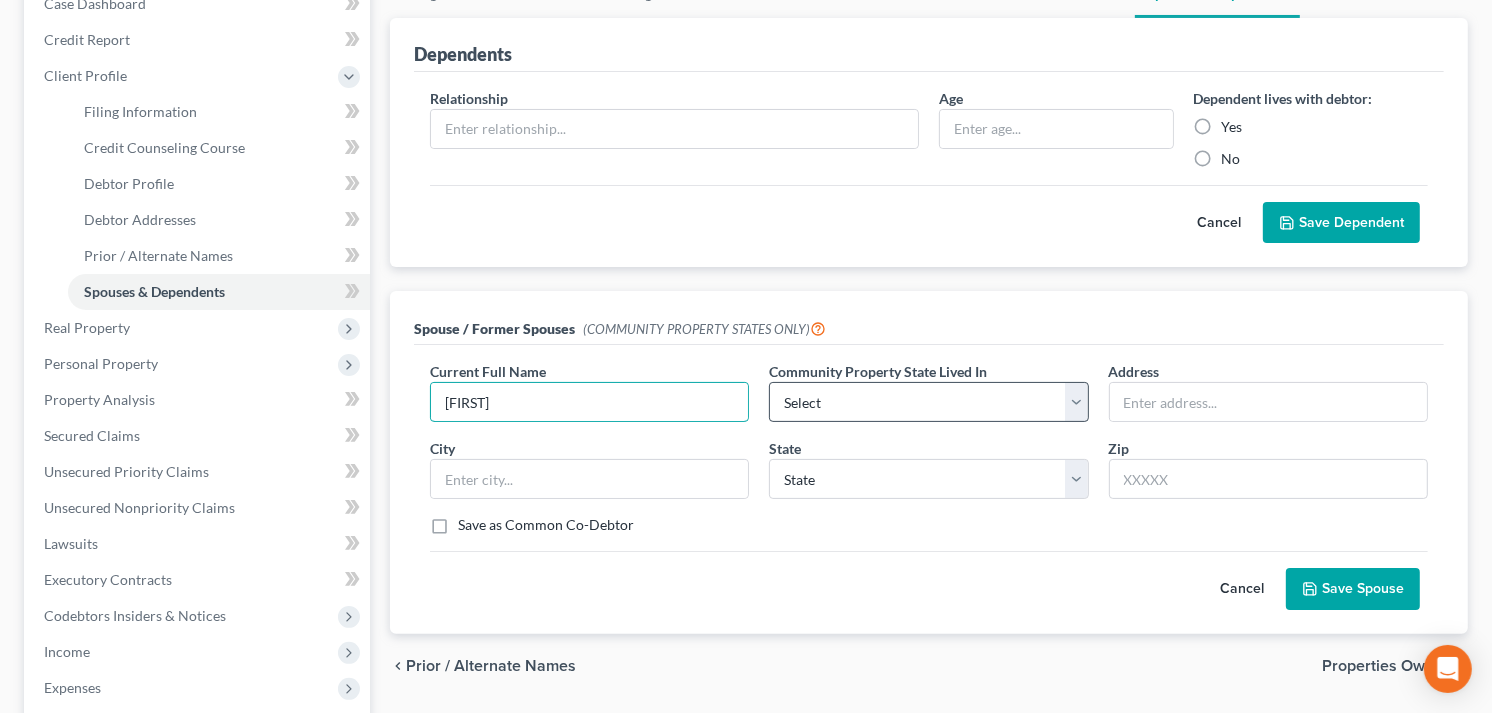 type on "[FIRST]" 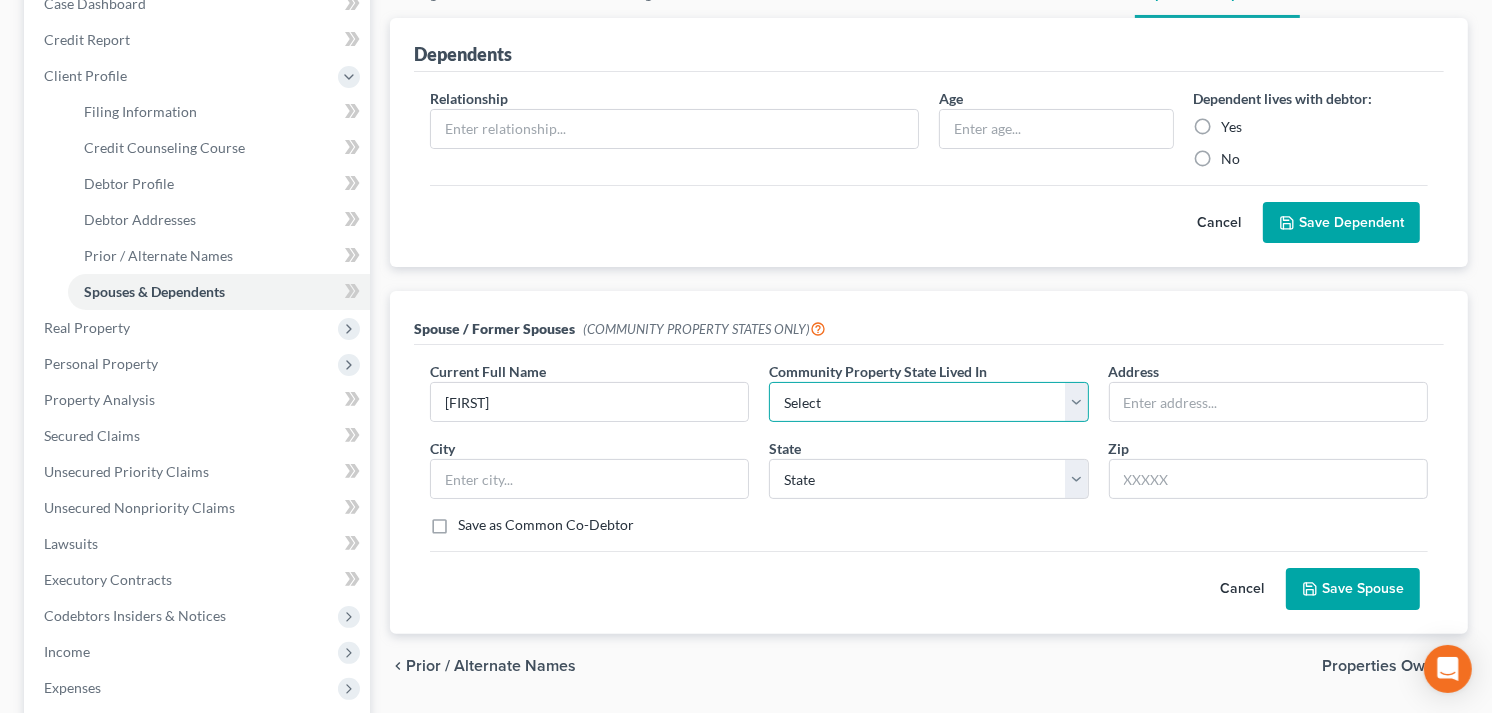 click on "Select AZ CA GU ID LA NV NM PR TX WA WI" at bounding box center (928, 402) 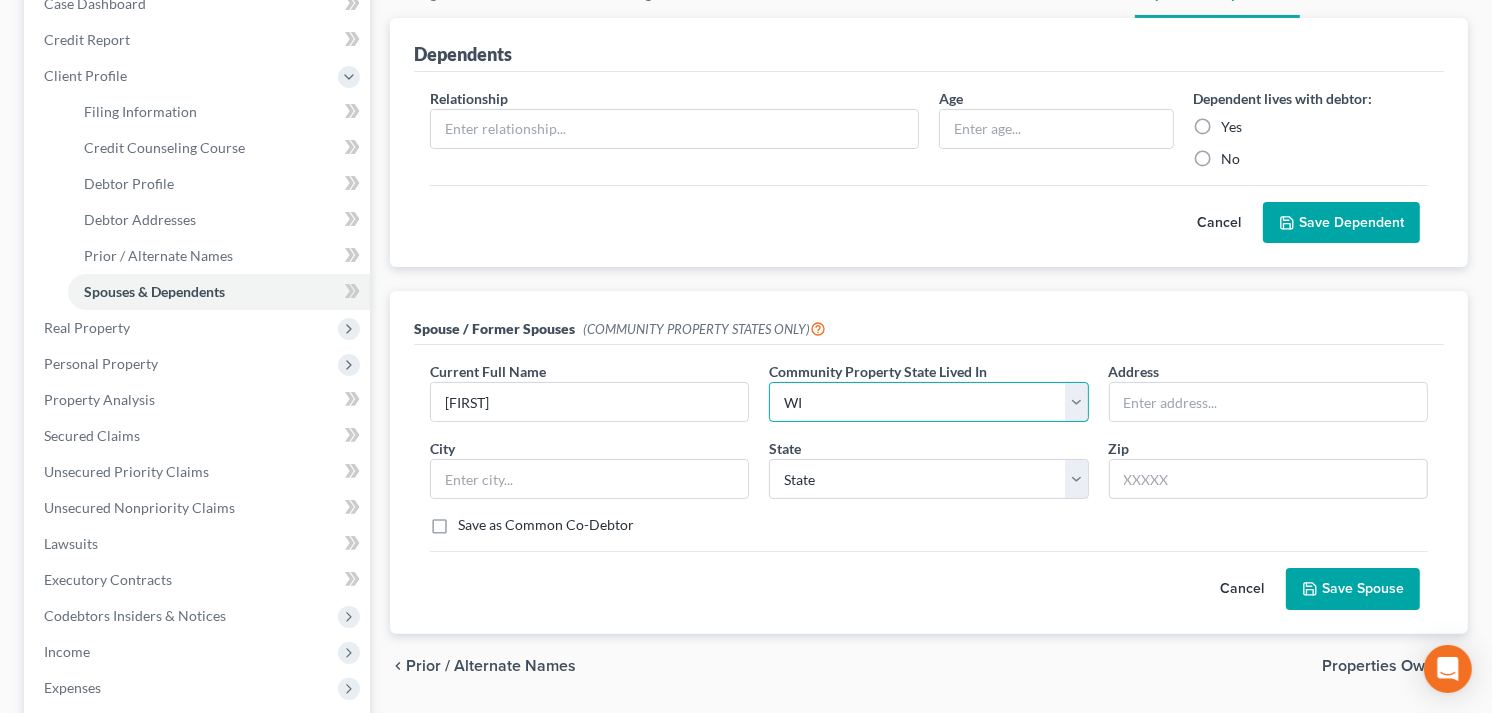 click on "Select AZ CA GU ID LA NV NM PR TX WA WI" at bounding box center [928, 402] 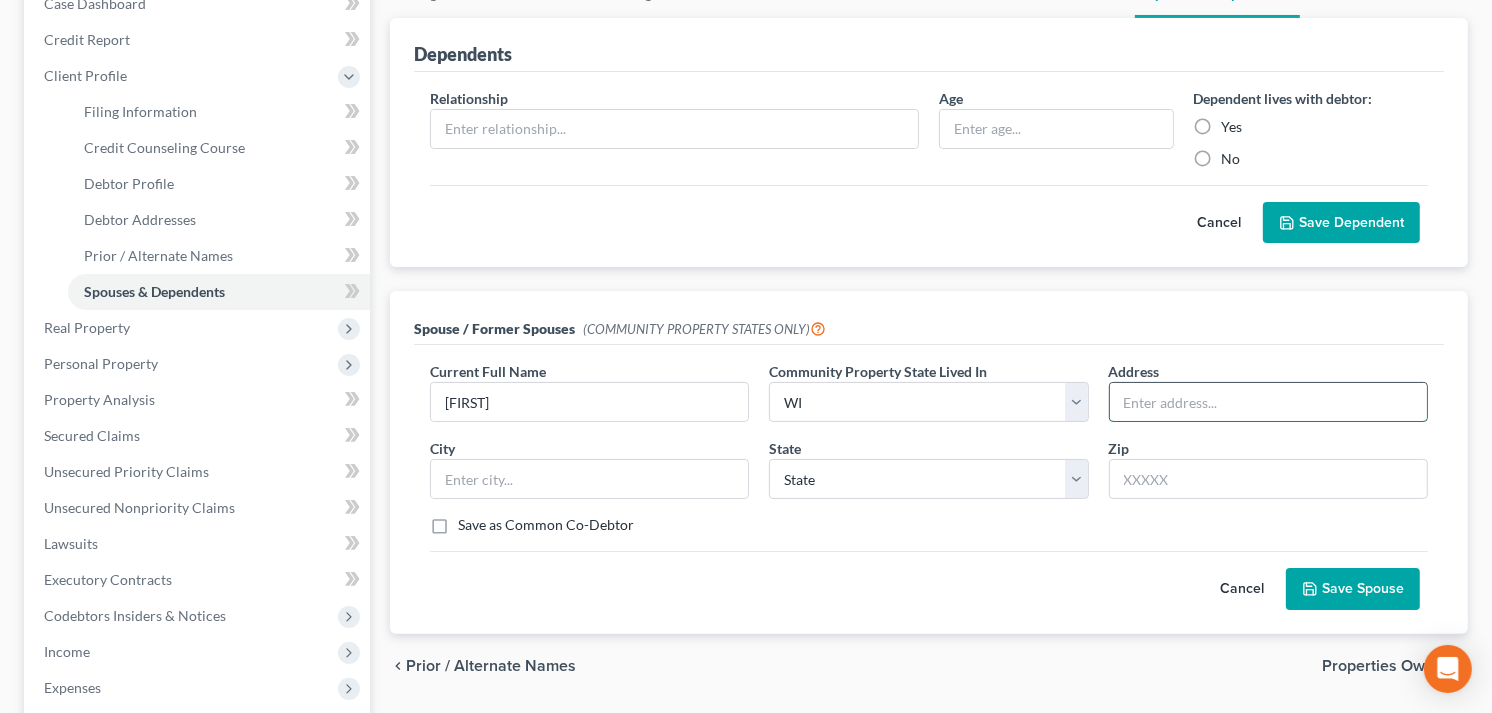 click at bounding box center (1268, 402) 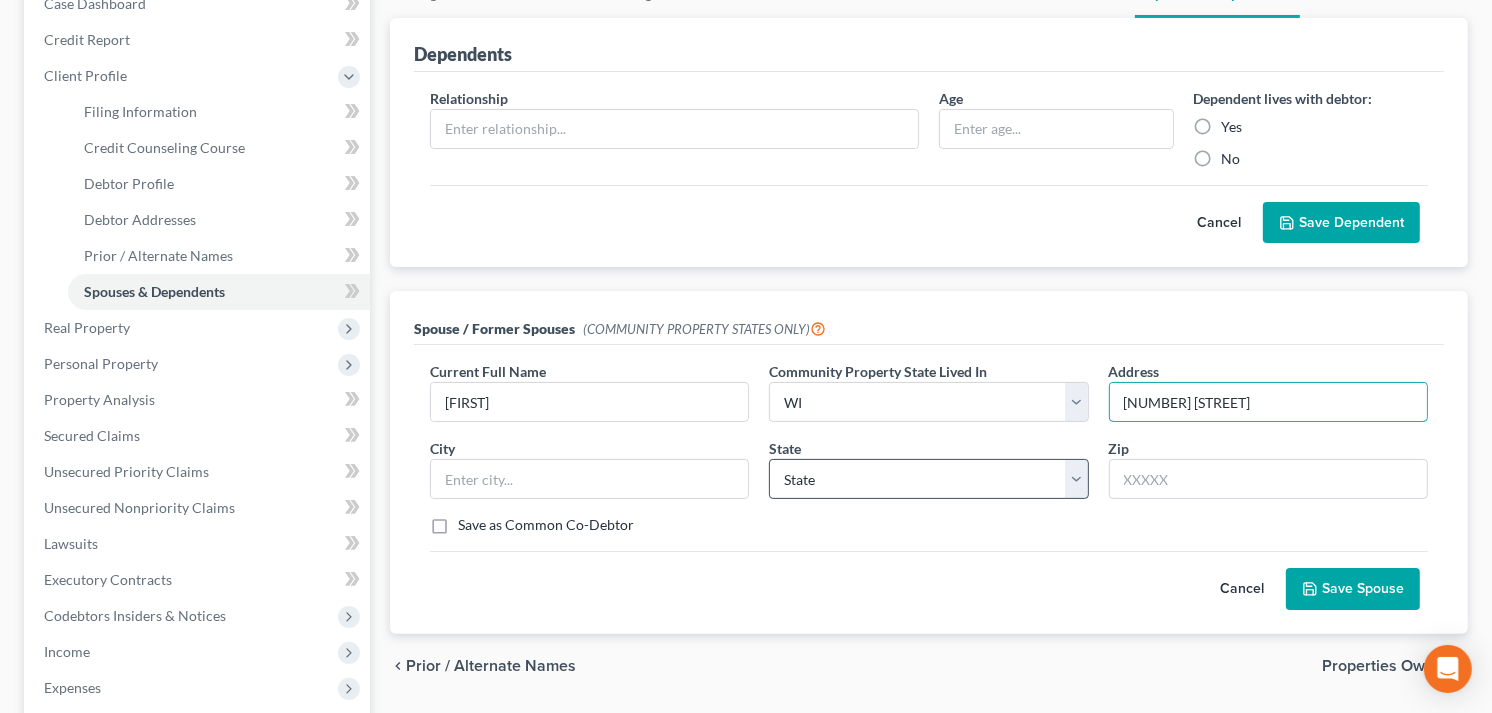 type on "[NUMBER] [STREET]" 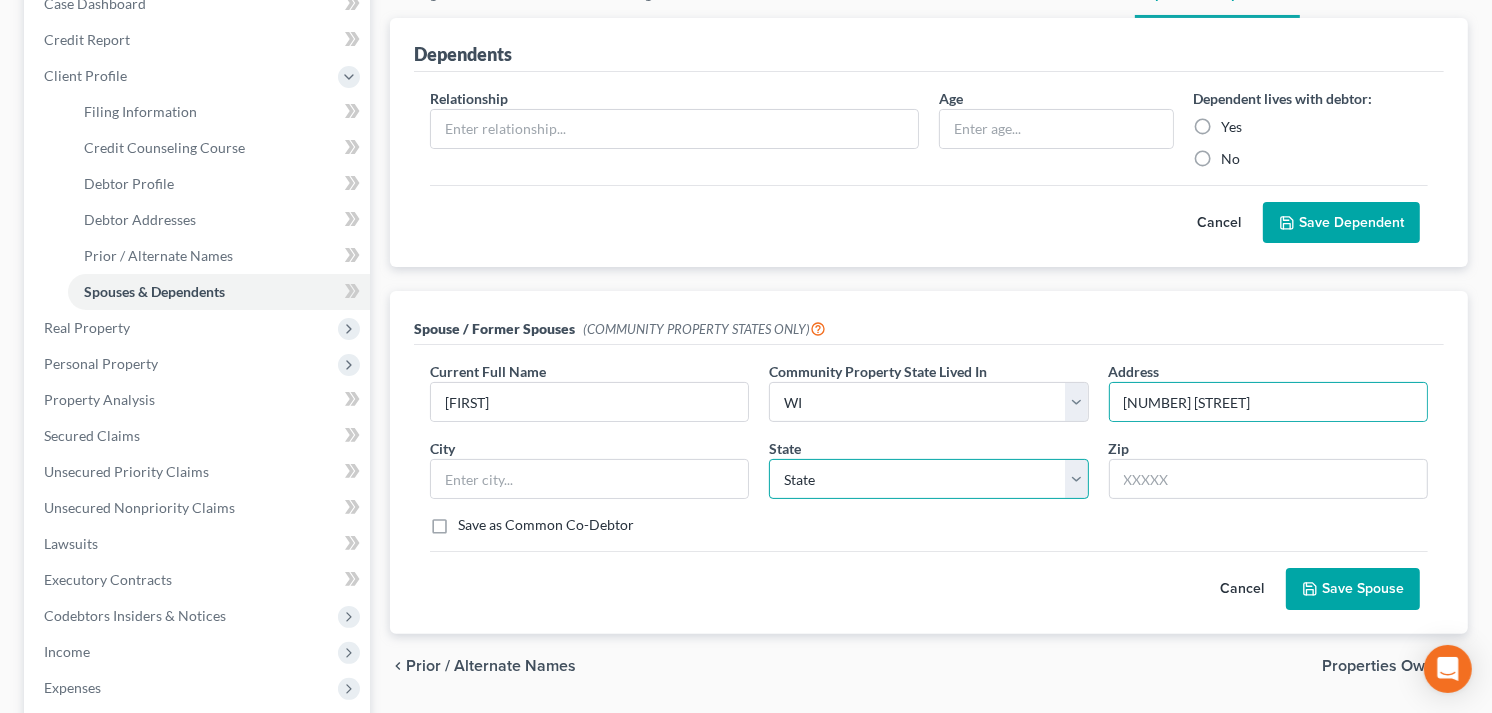 click on "State AL AK AR AZ CA CO CT DE DC FL GA GU HI ID IL IN IA KS KY LA ME MD MA MI MN MS MO MT NC ND NE NV NH NJ NM NY OH OK OR PA PR RI SC SD TN TX UT VI VA VT WA WV WI WY" at bounding box center [928, 479] 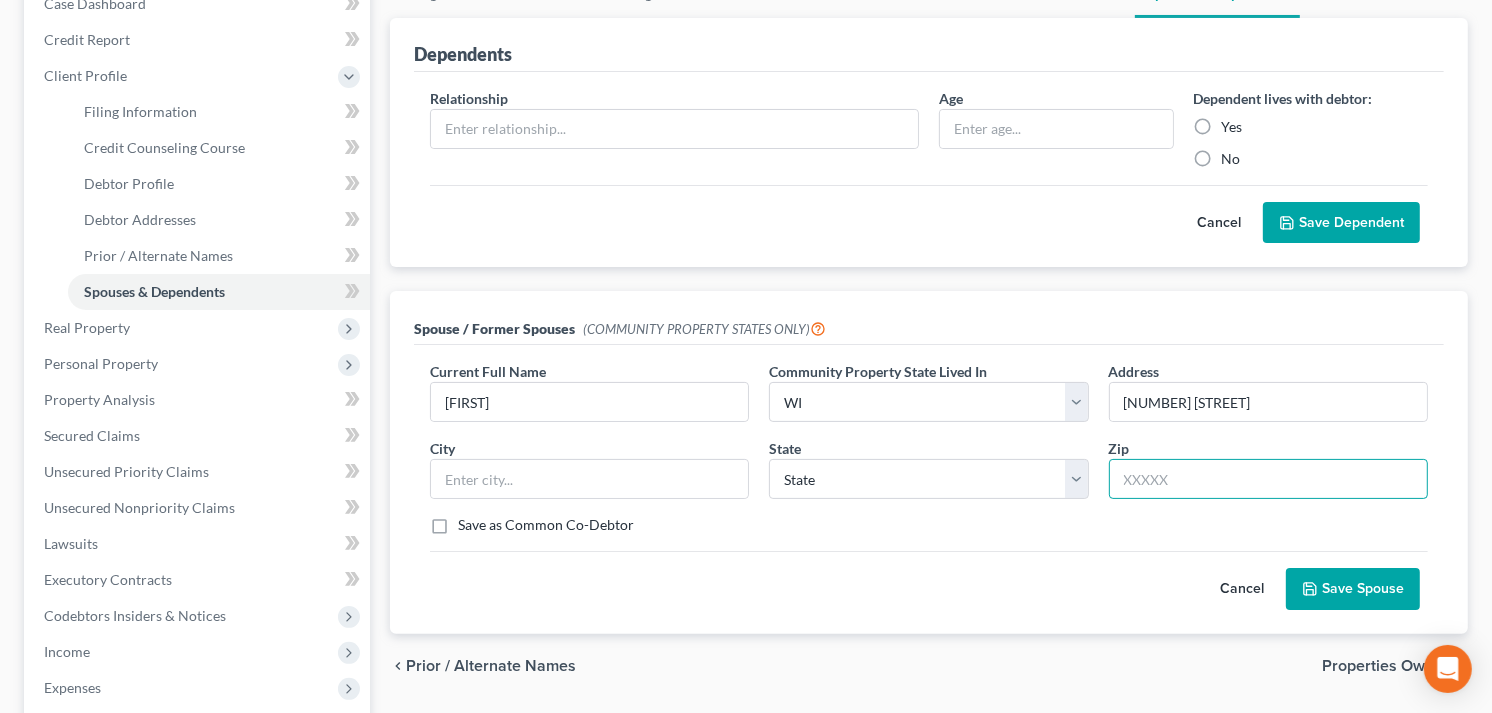 click at bounding box center [1268, 479] 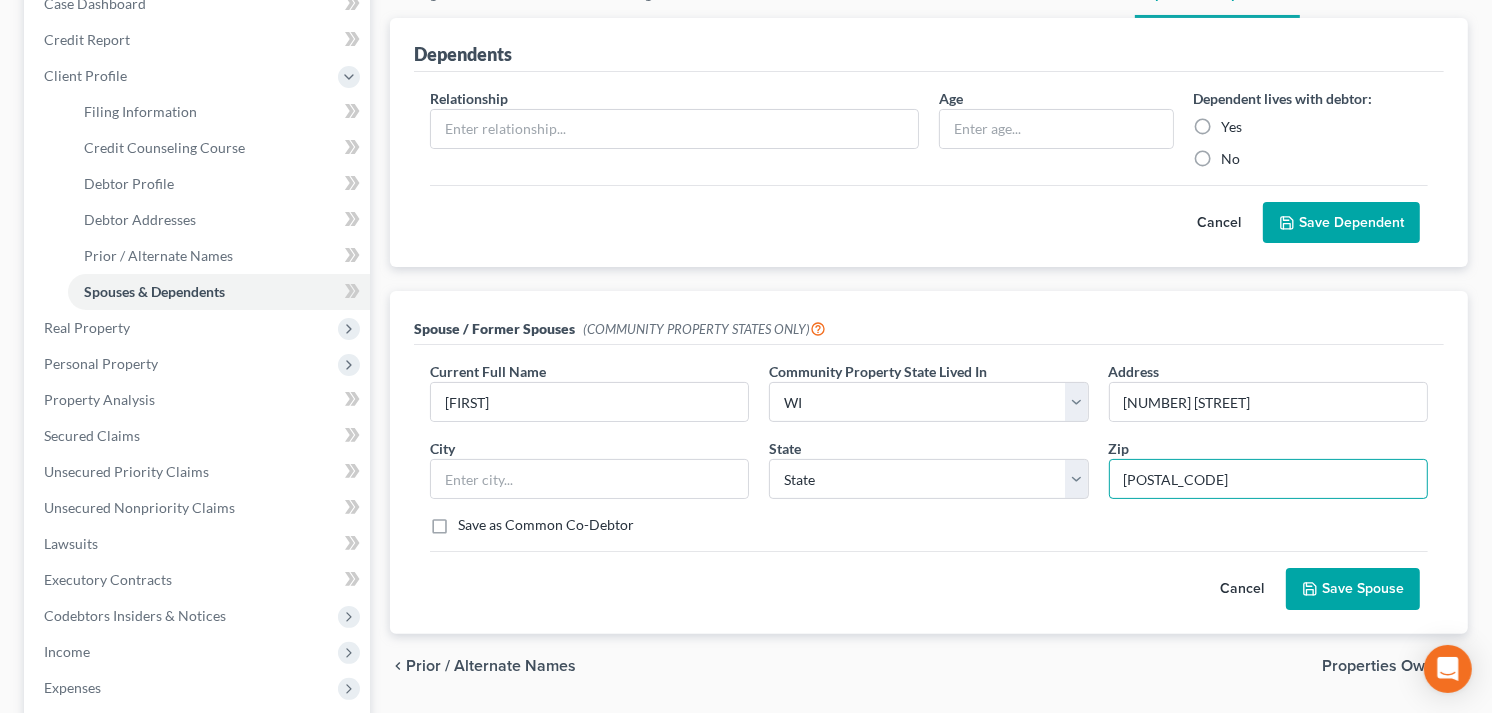 type on "[POSTAL_CODE]" 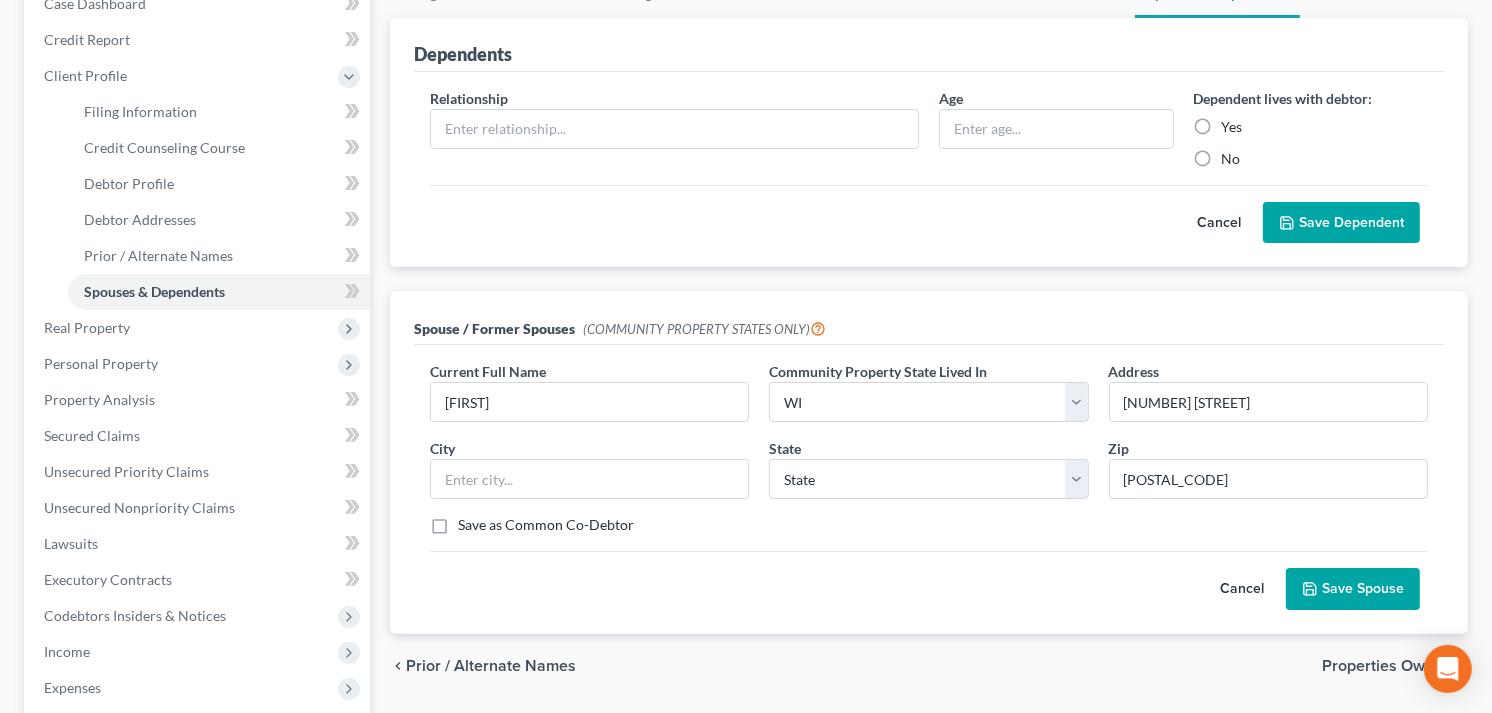 type on "[LAST]" 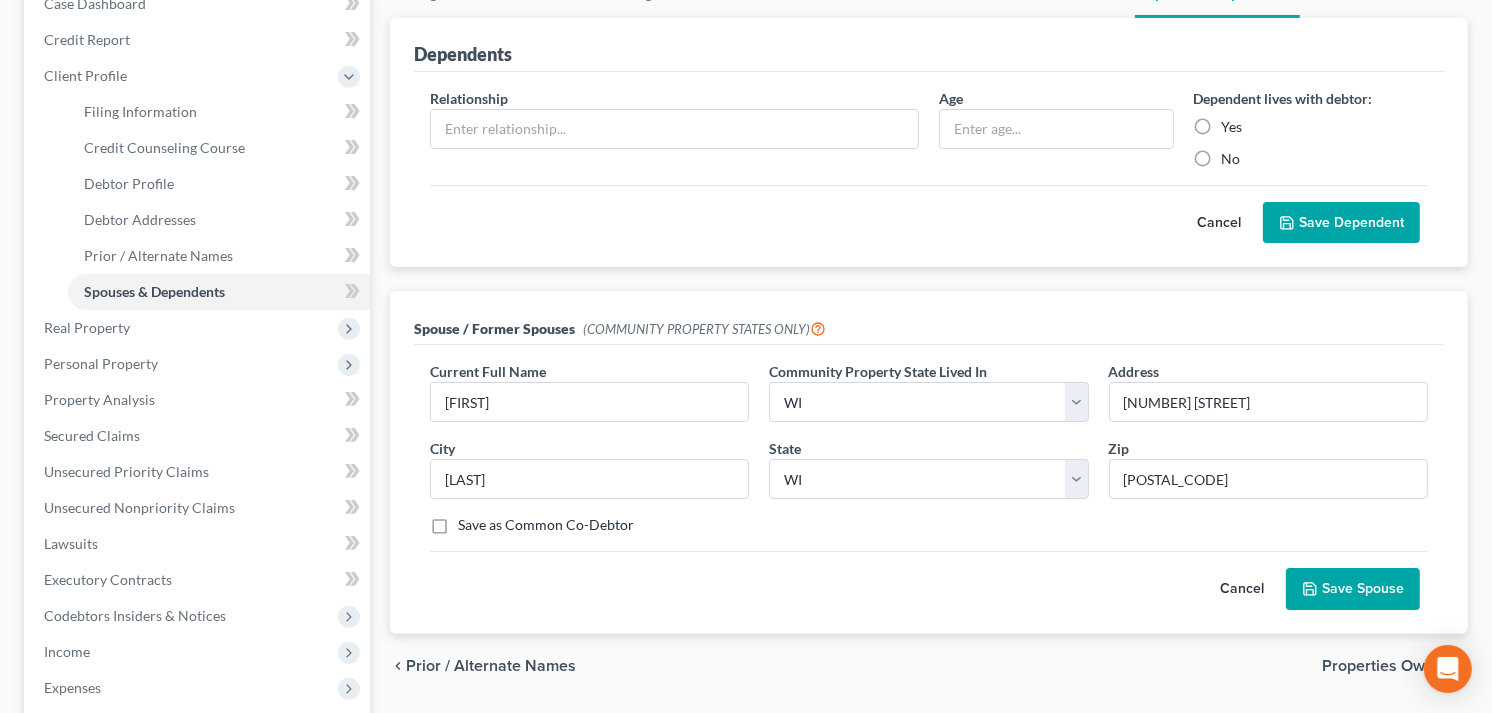 click on "Save as Common Co-Debtor" at bounding box center [546, 525] 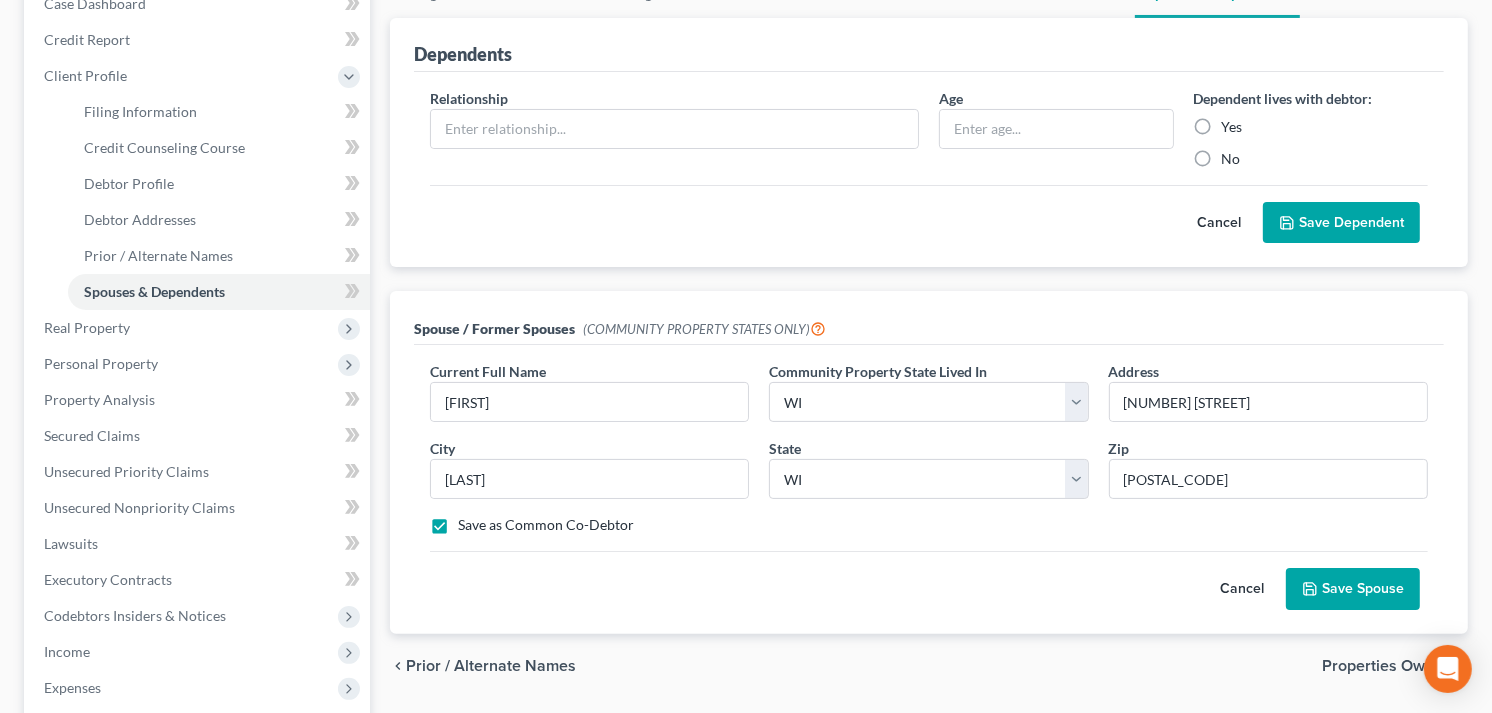 click on "Save as Common Co-Debtor" at bounding box center (546, 525) 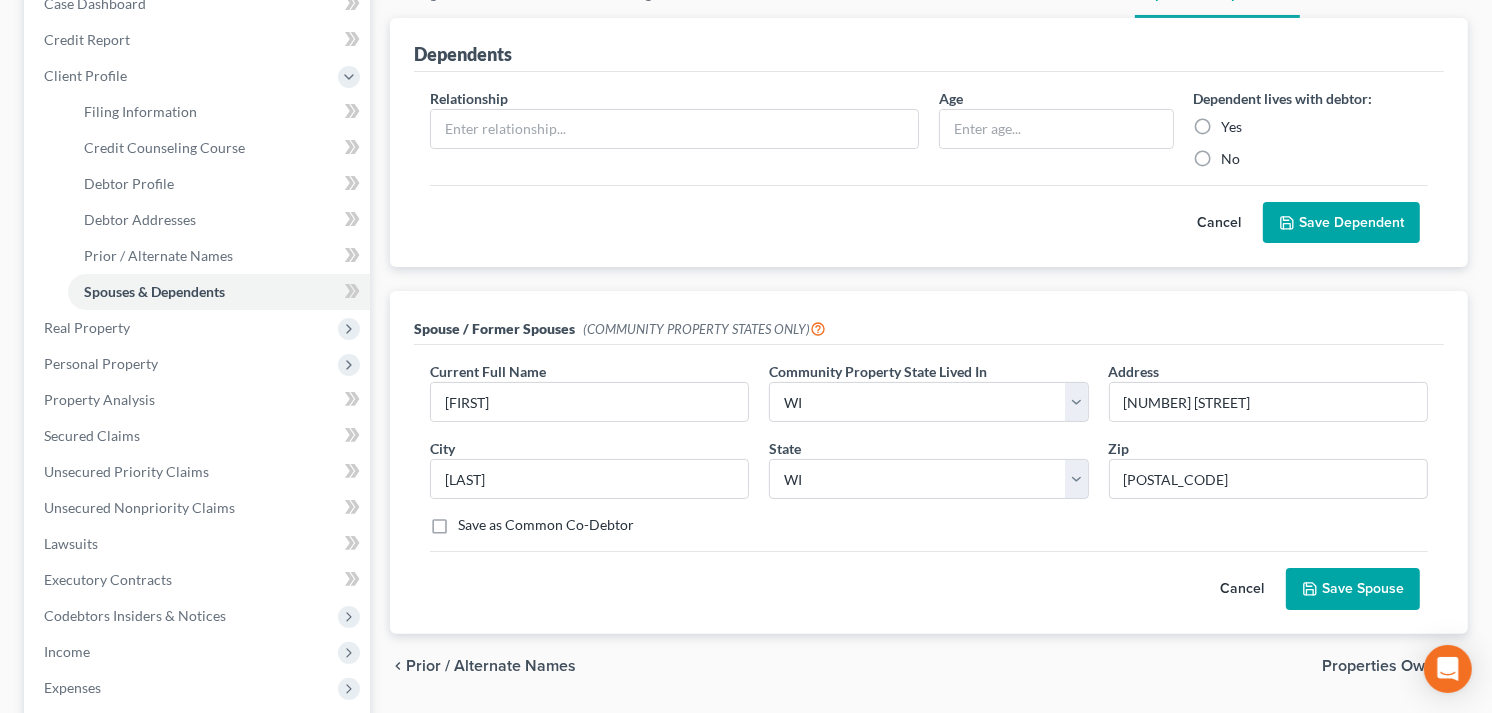 click on "Save Spouse" at bounding box center (1353, 589) 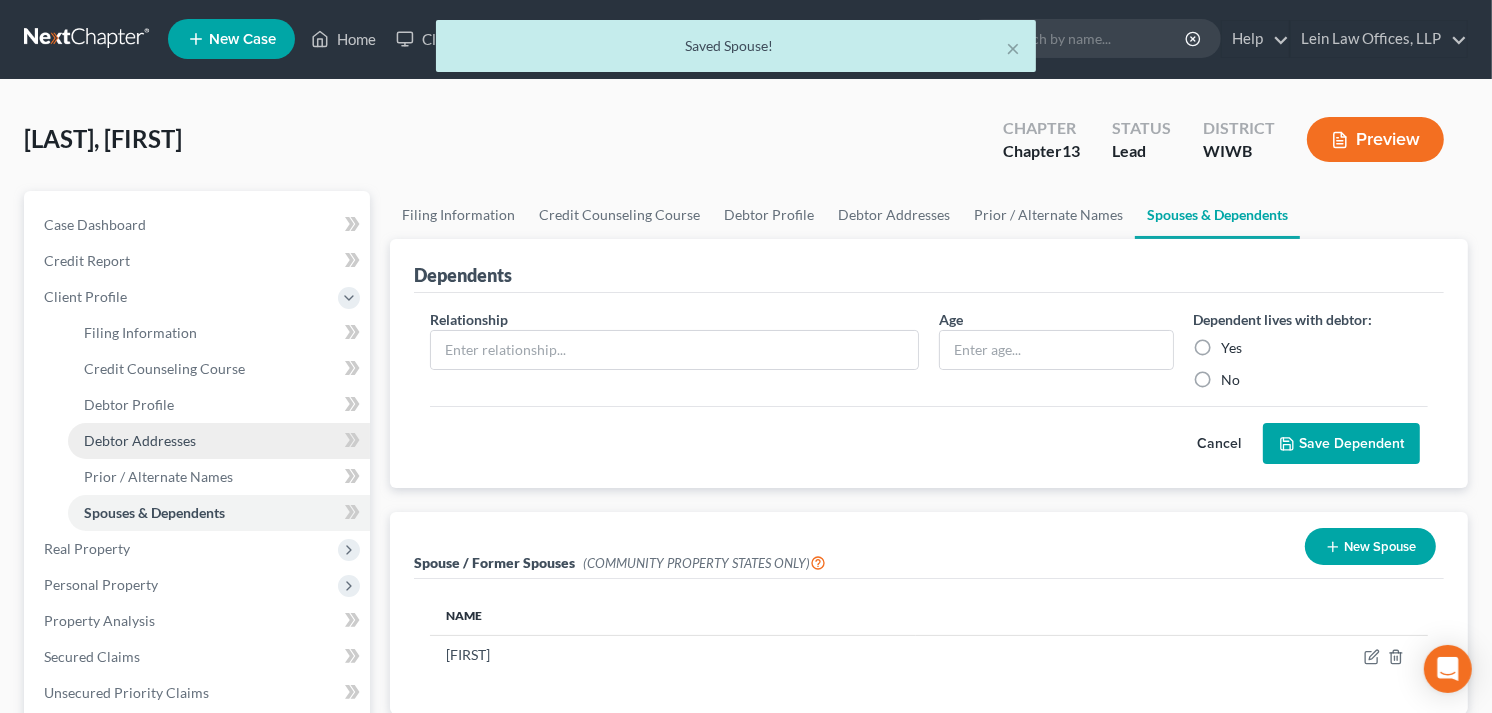 scroll, scrollTop: 0, scrollLeft: 0, axis: both 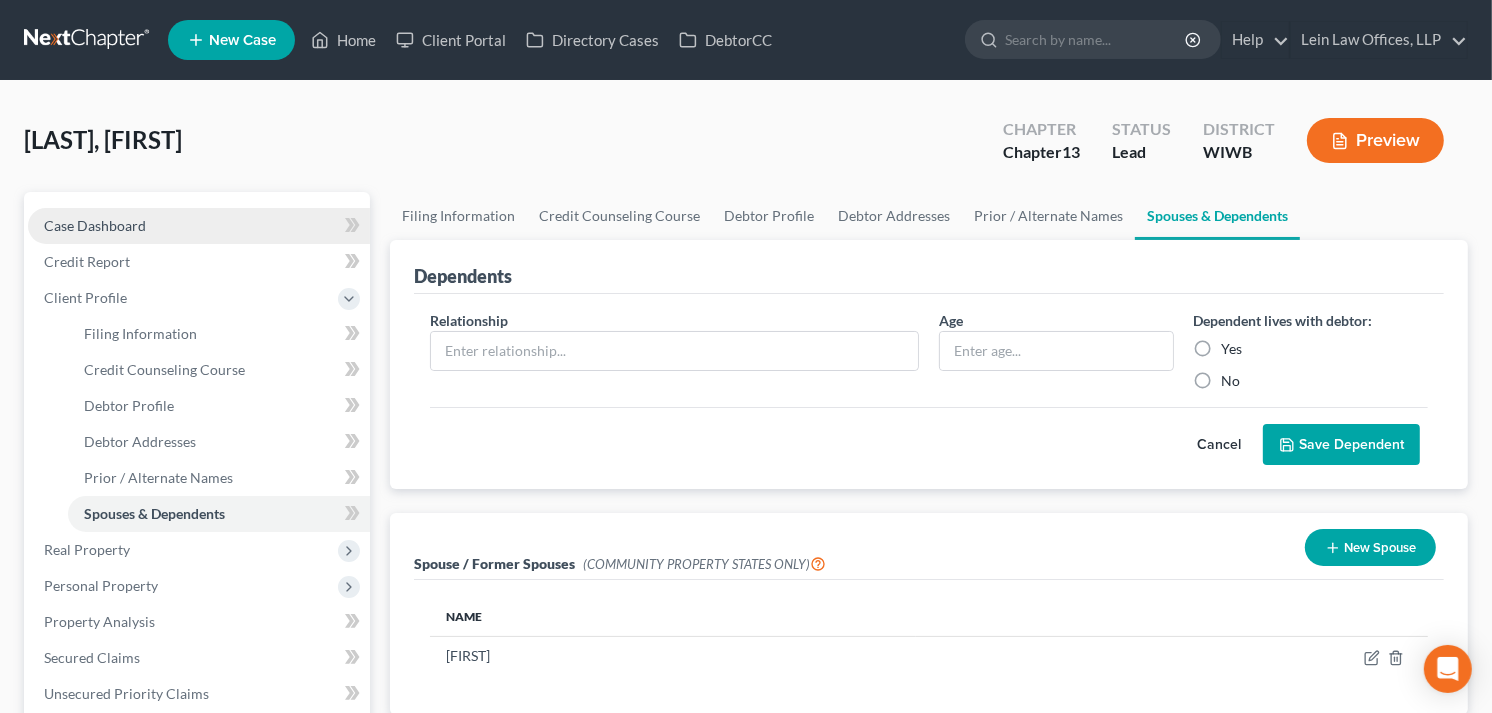 click on "Case Dashboard" at bounding box center [95, 225] 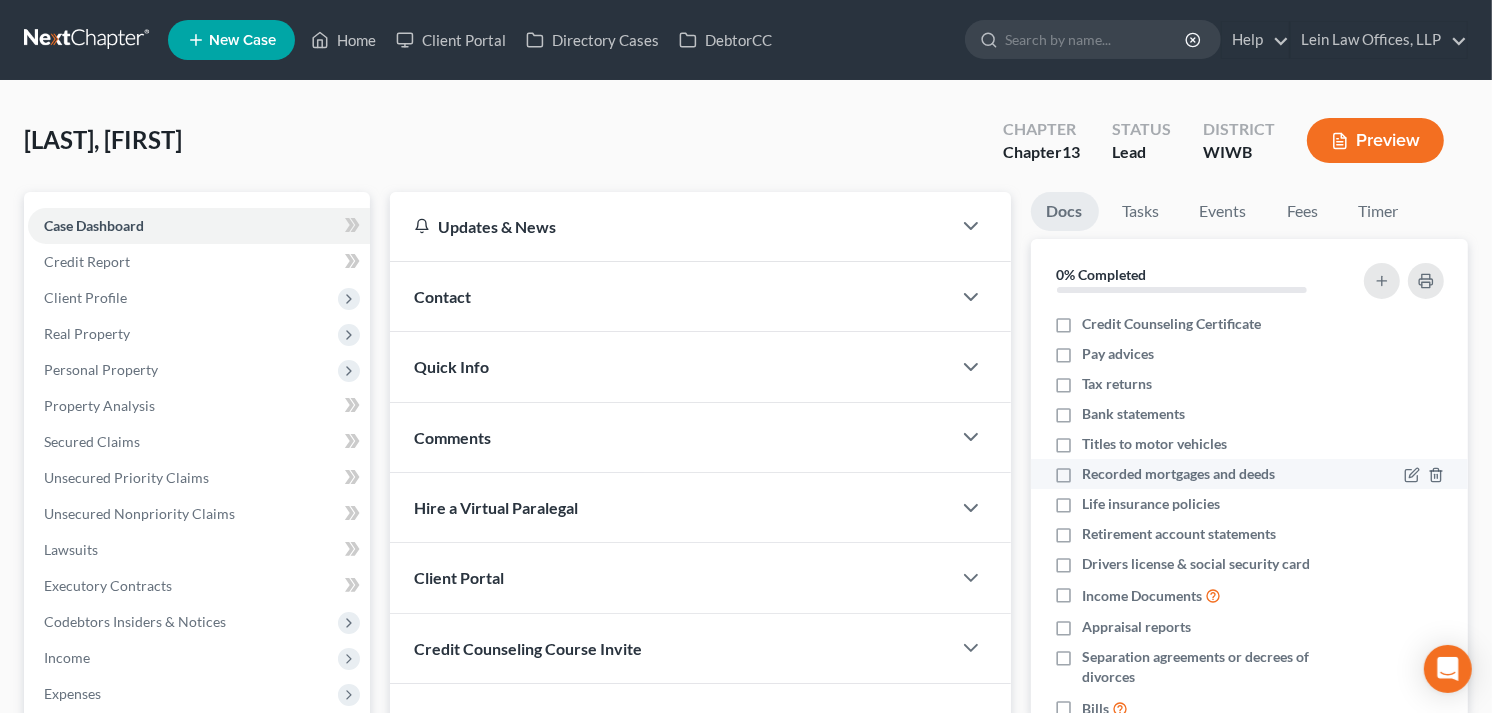 scroll, scrollTop: 37, scrollLeft: 0, axis: vertical 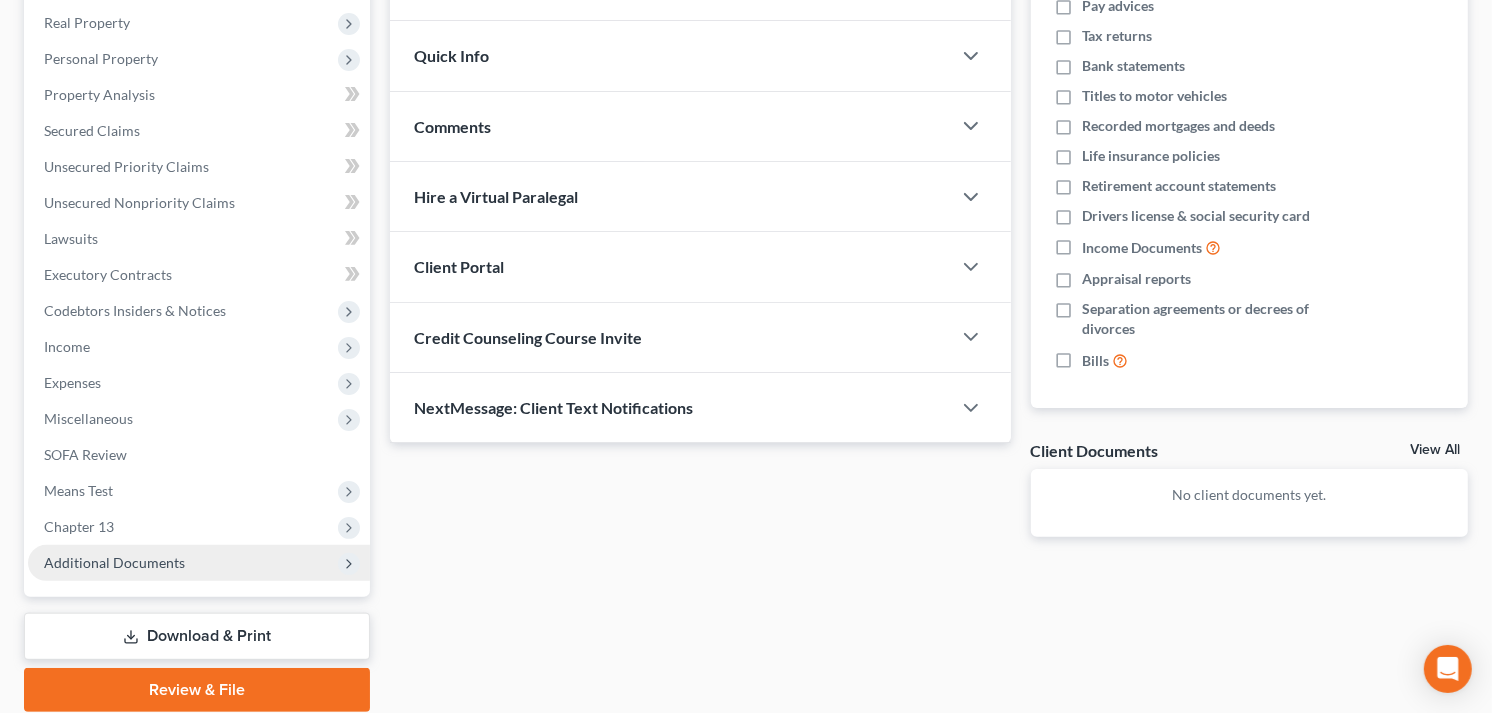 click on "Additional Documents" at bounding box center [114, 562] 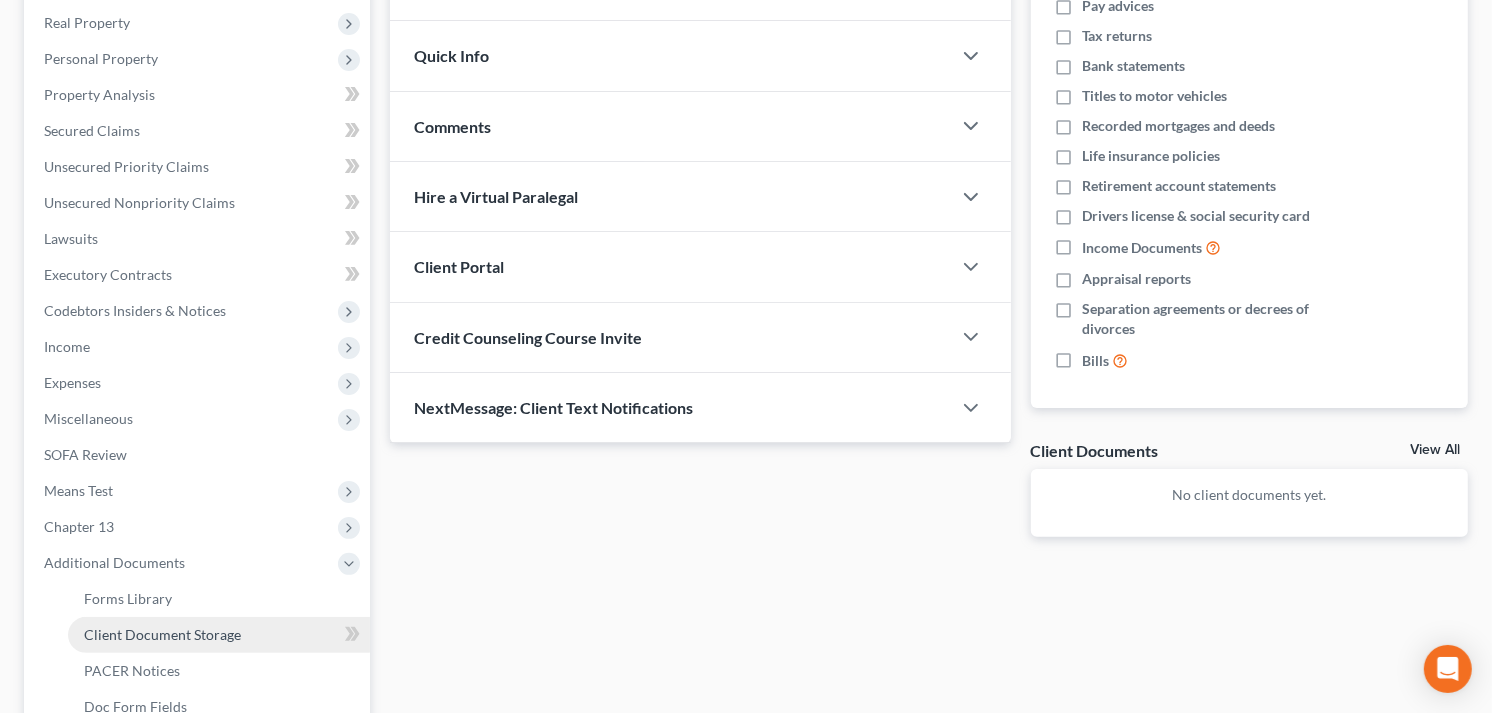 click on "Client Document Storage" at bounding box center (162, 634) 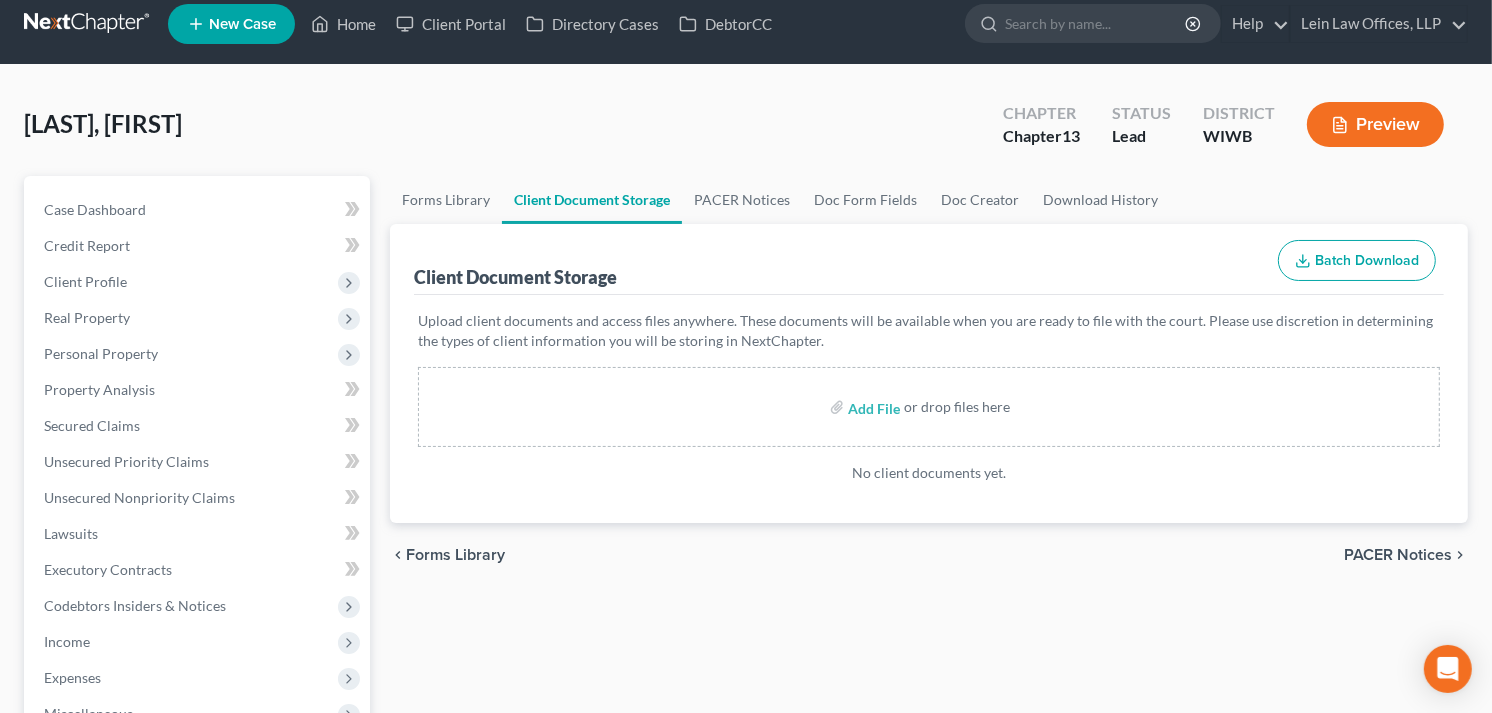 scroll, scrollTop: 0, scrollLeft: 0, axis: both 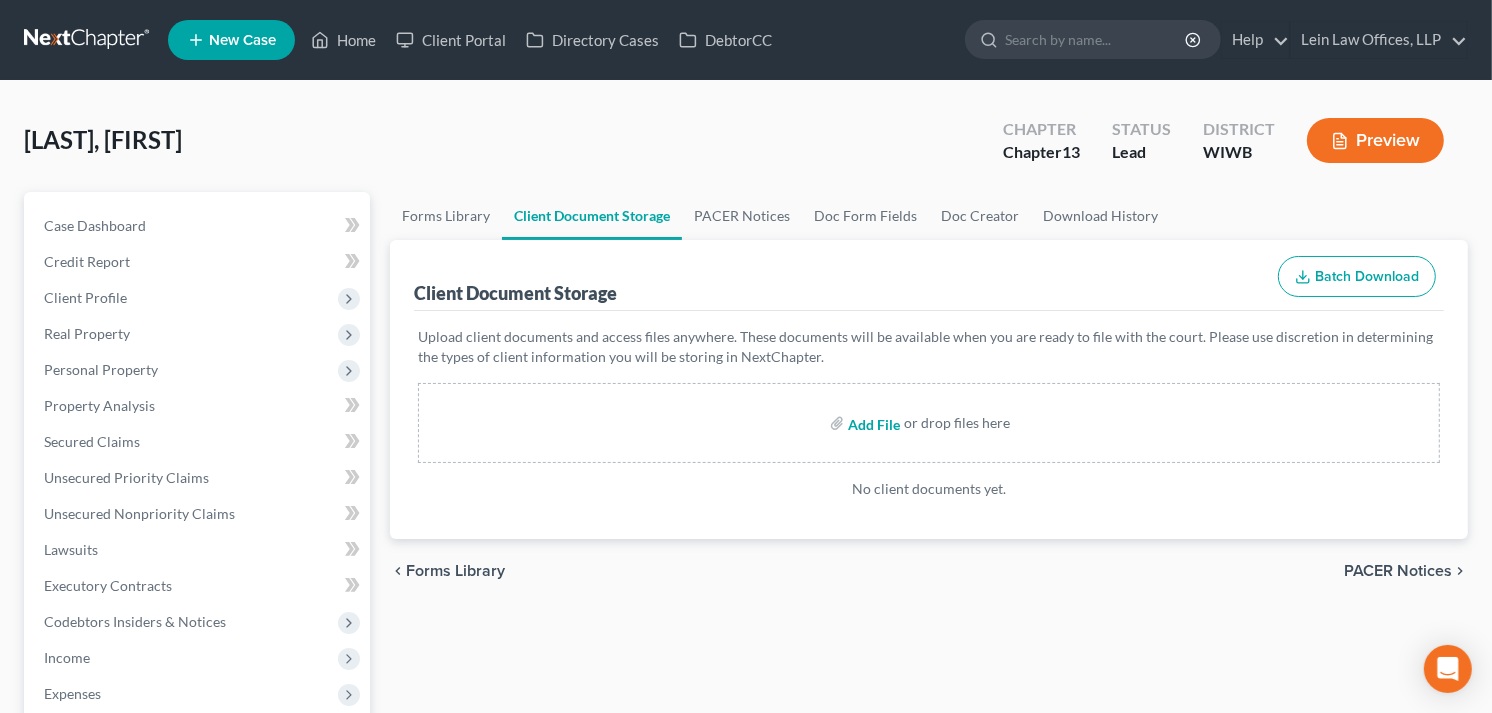 drag, startPoint x: 880, startPoint y: 427, endPoint x: 868, endPoint y: 427, distance: 12 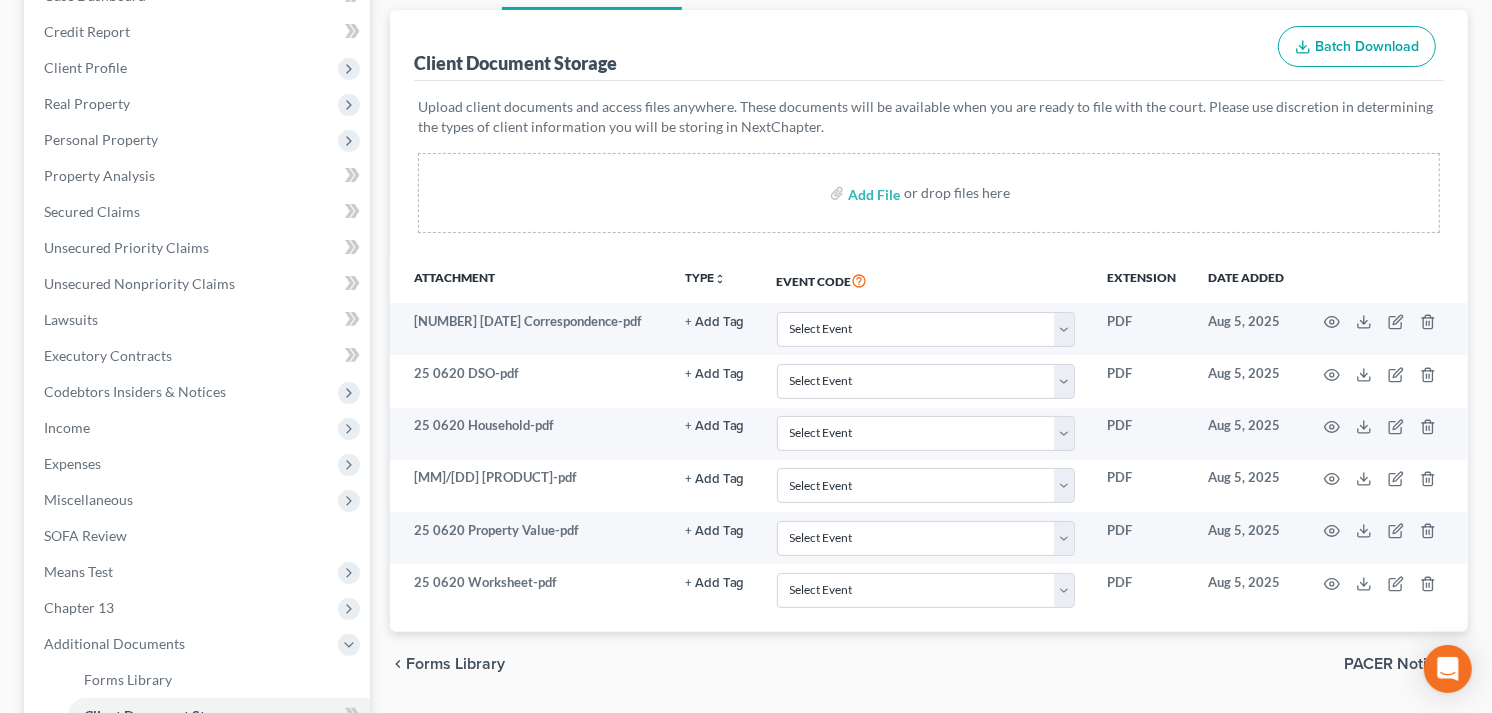 scroll, scrollTop: 0, scrollLeft: 0, axis: both 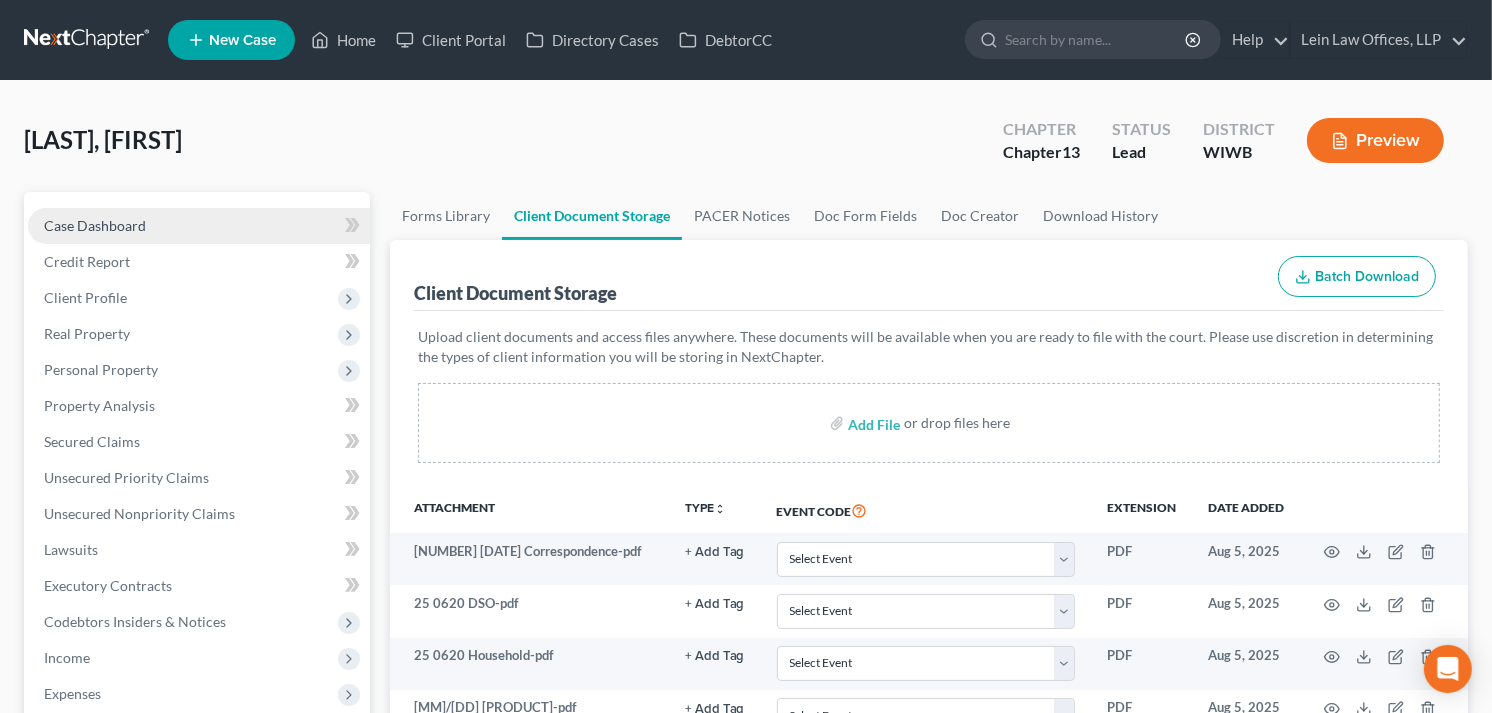 click on "Case Dashboard" at bounding box center [95, 225] 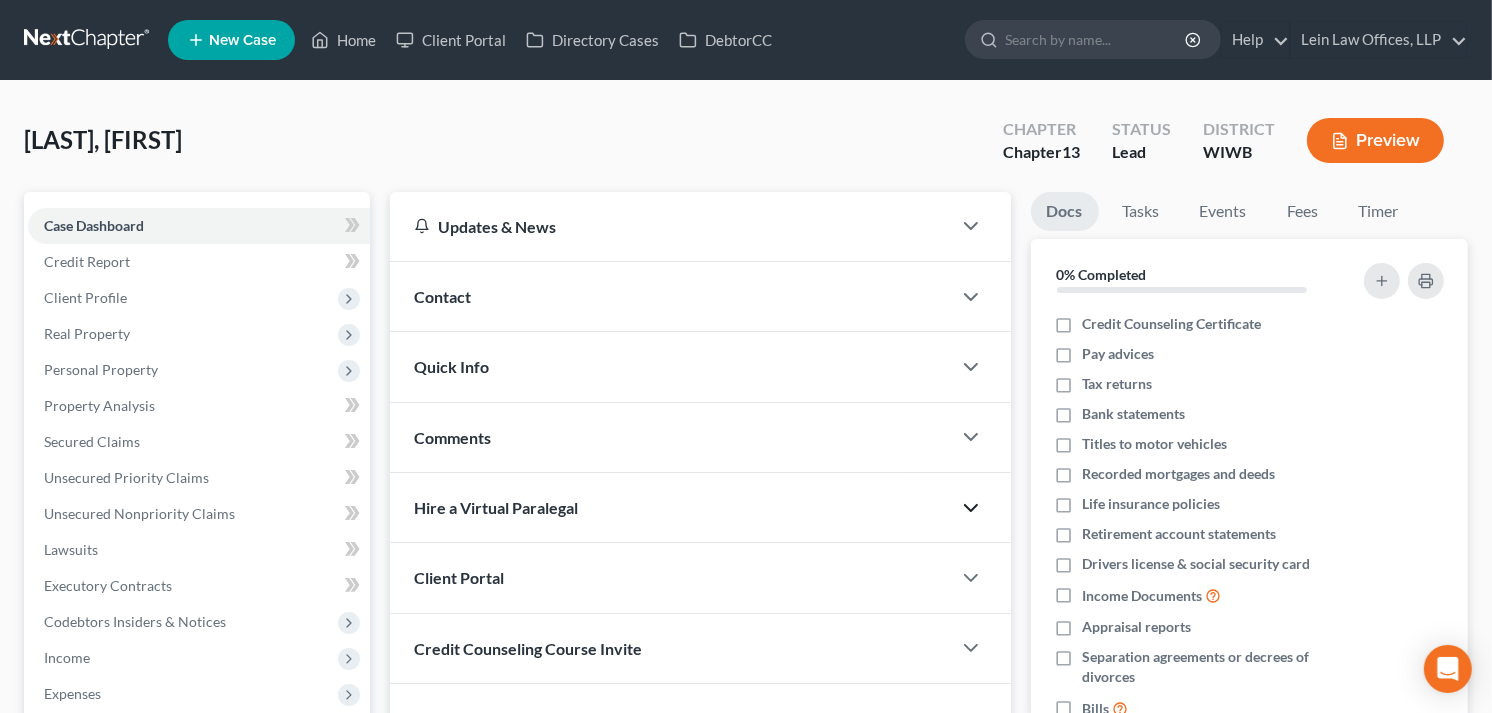 click 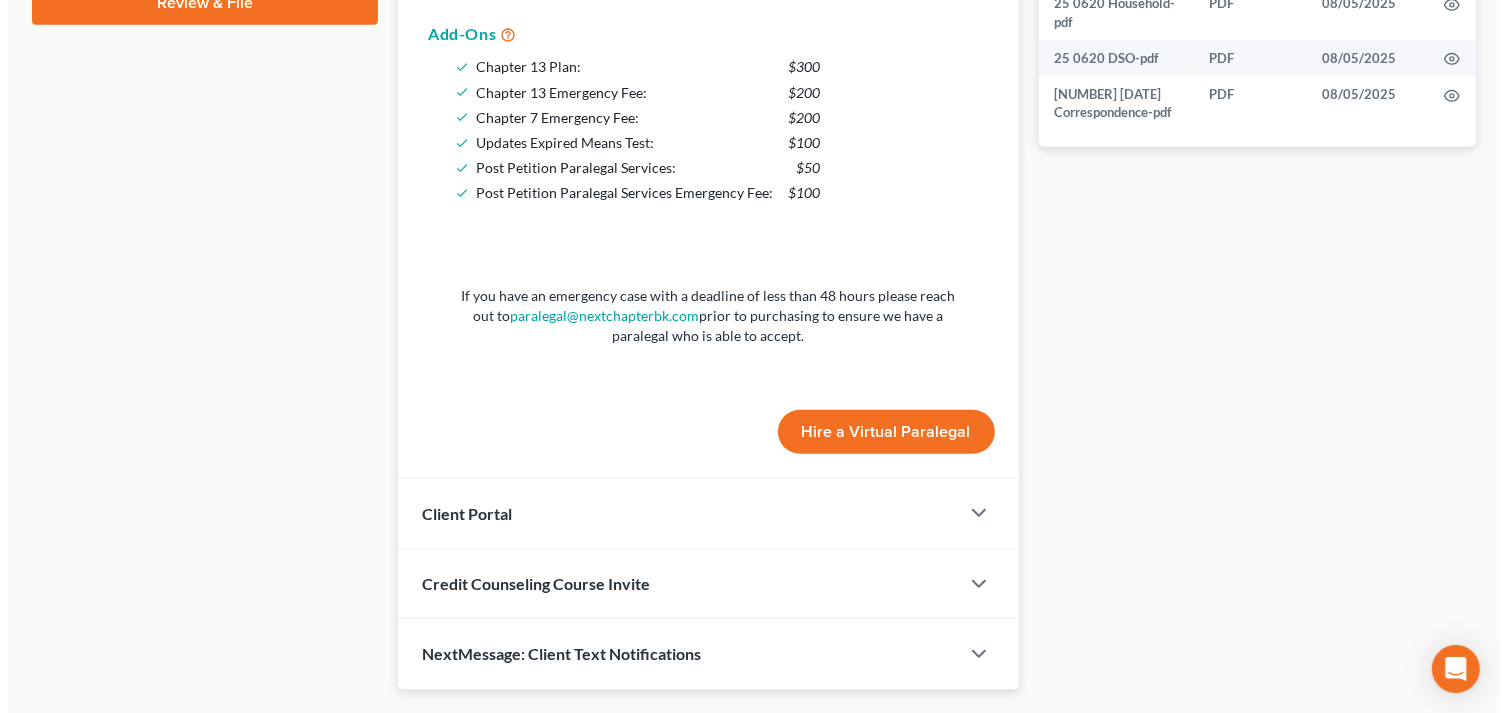 scroll, scrollTop: 1000, scrollLeft: 0, axis: vertical 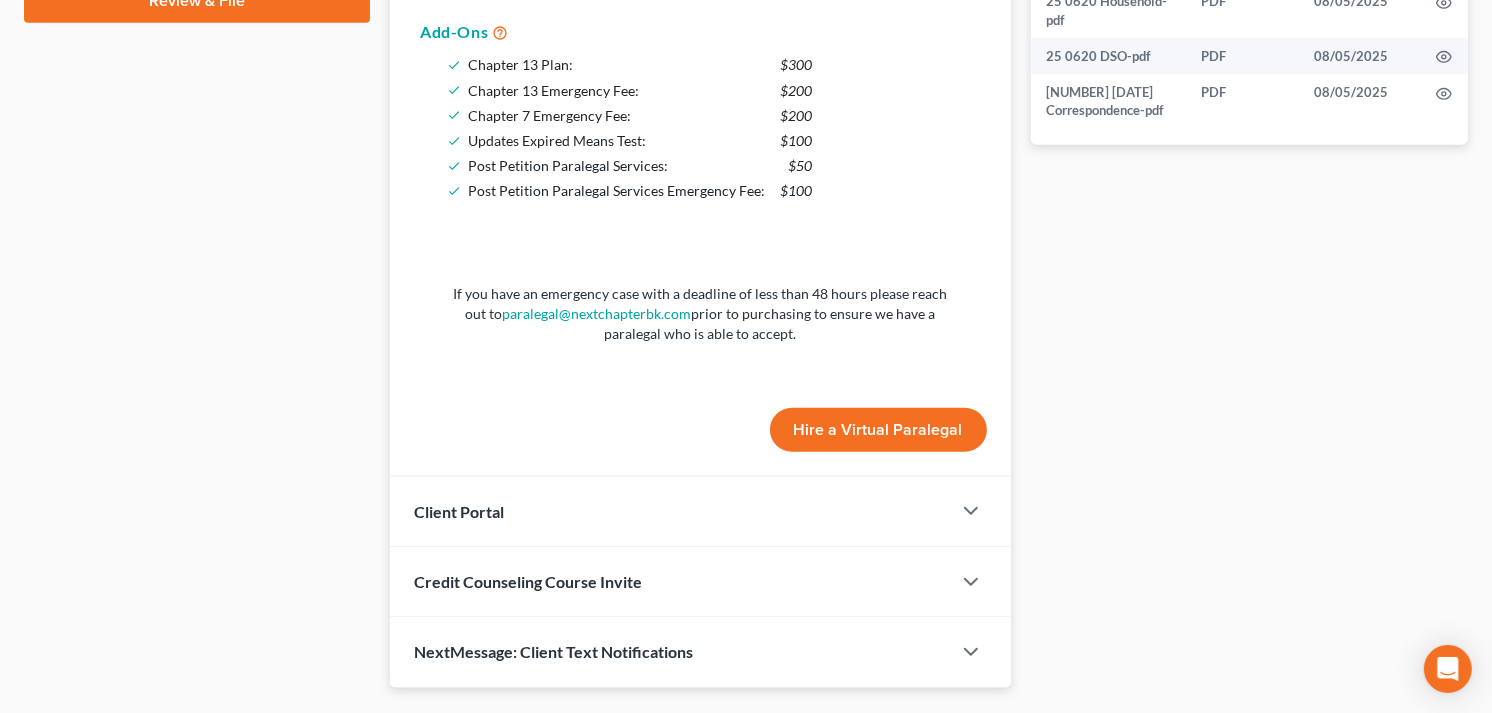 click on "Hire a Virtual Paralegal" at bounding box center (878, 430) 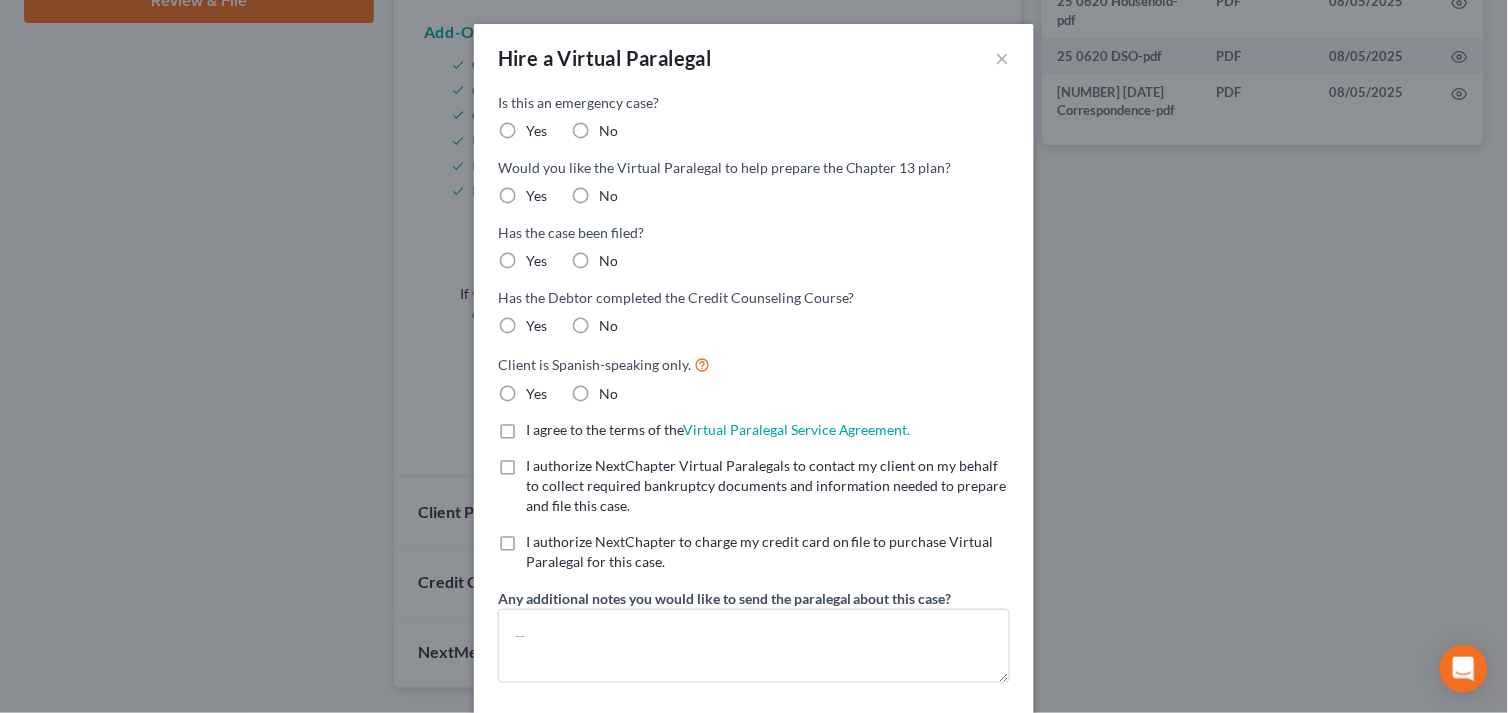 click on "No" at bounding box center [608, 131] 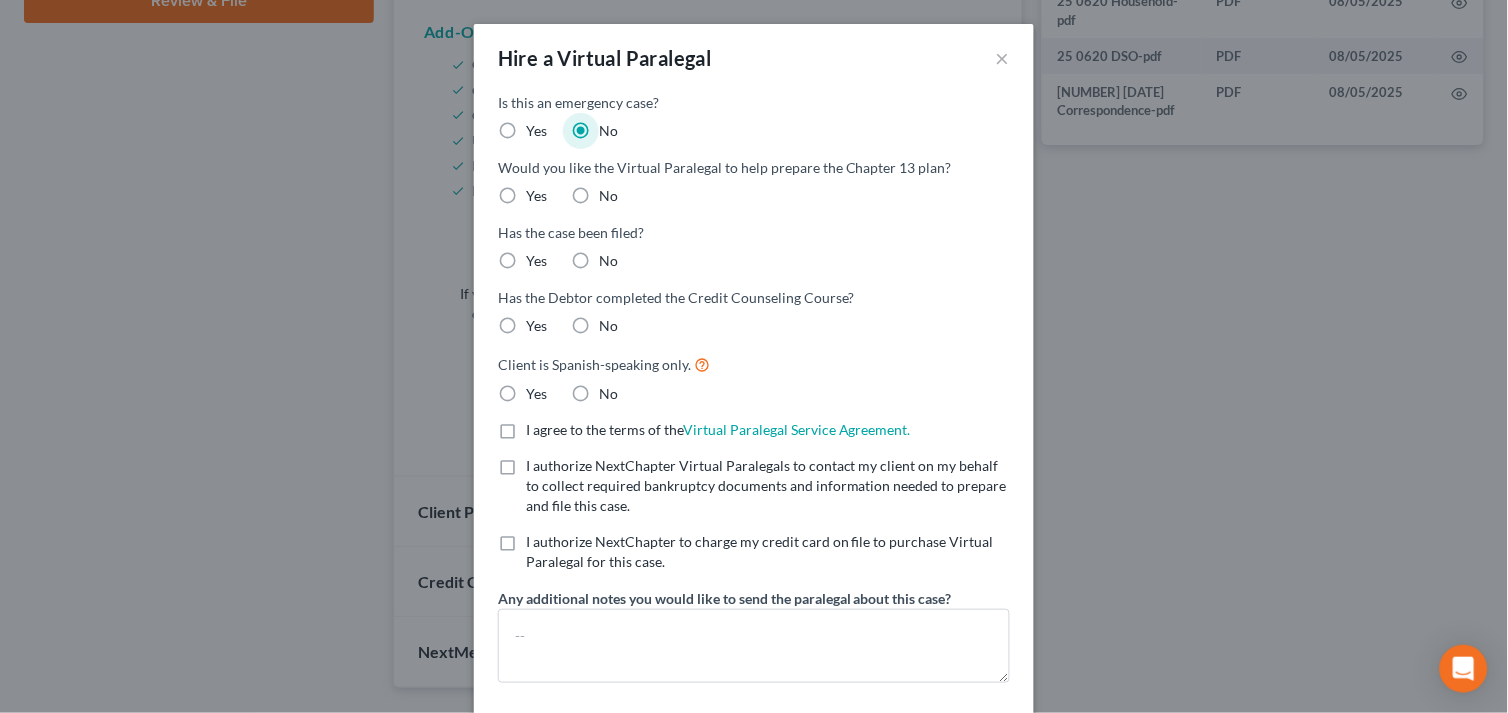 click on "Yes" at bounding box center [536, 196] 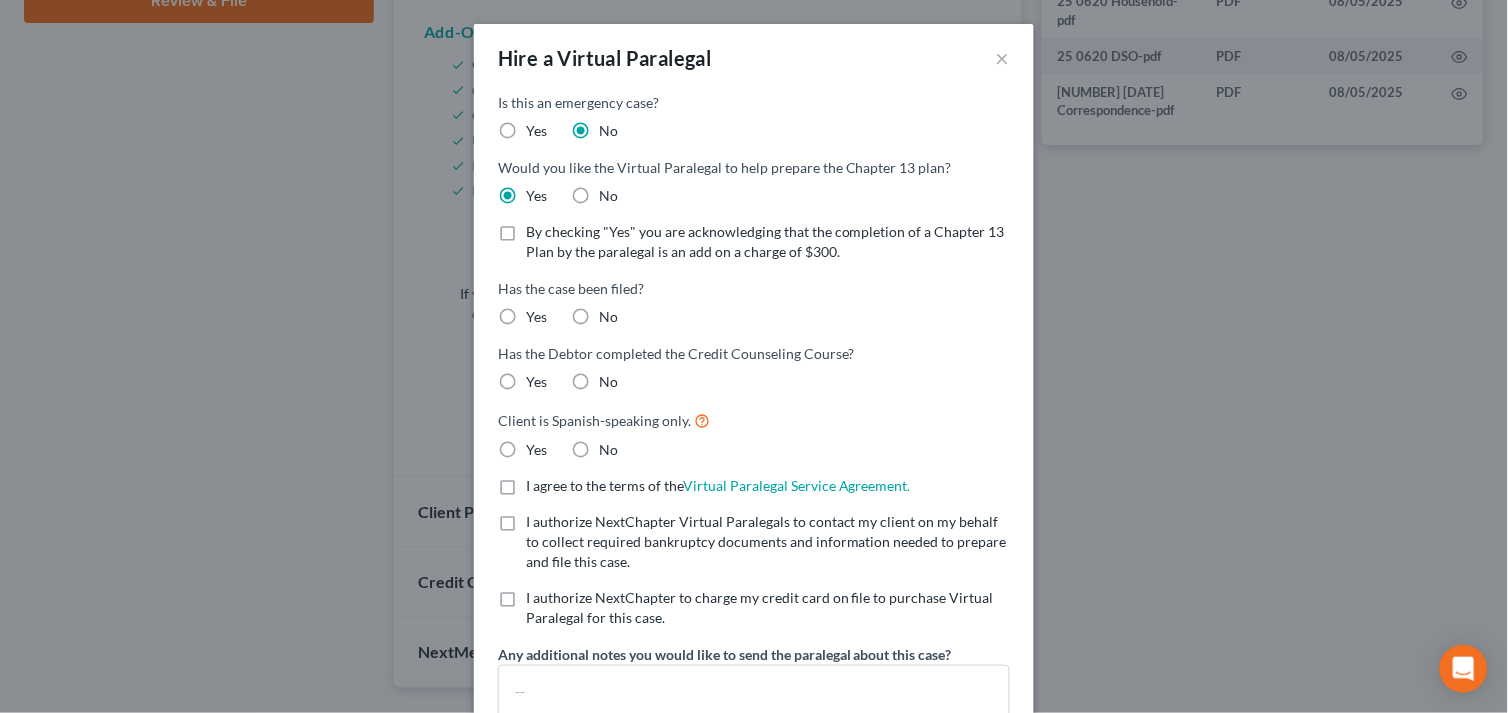click on "By checking "Yes" you are acknowledging that the completion of a Chapter 13 Plan by the paralegal is an add on a charge of $300." at bounding box center (768, 242) 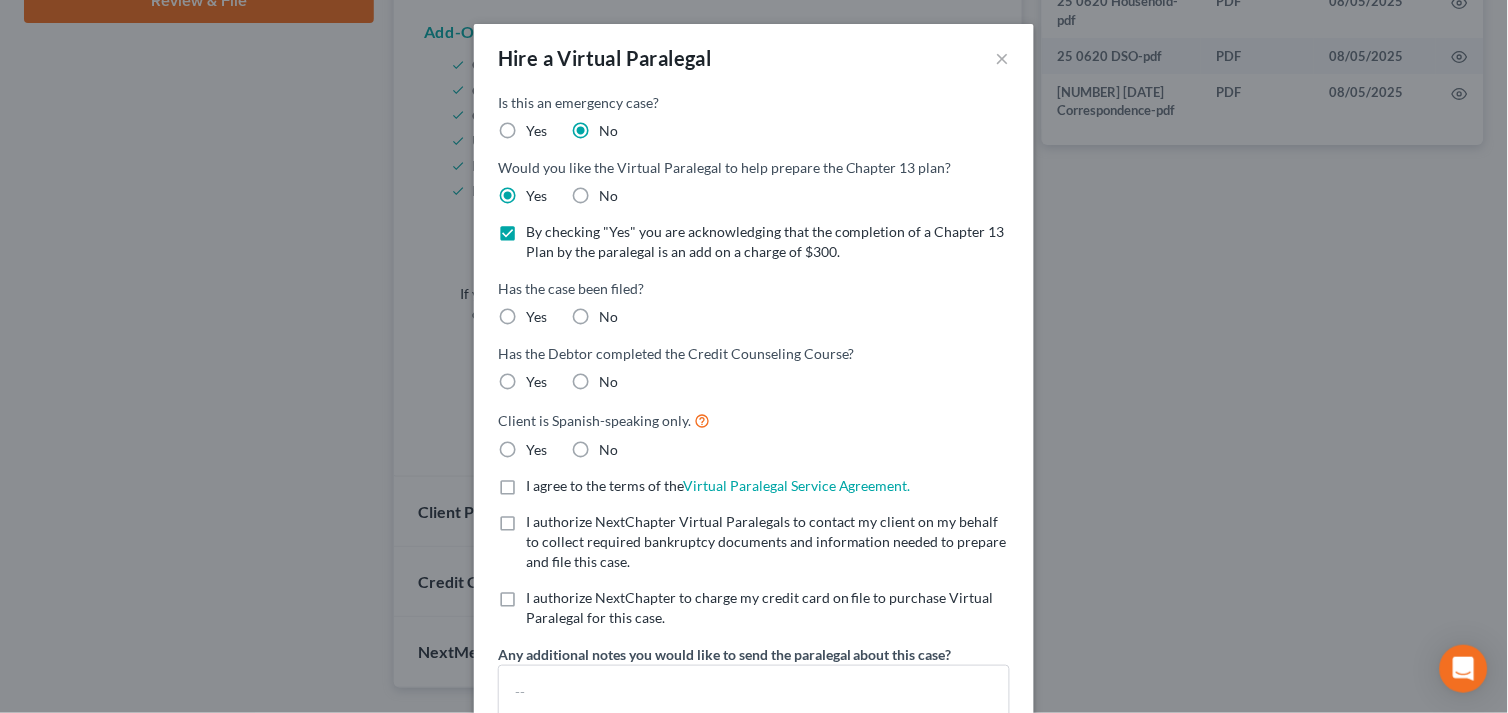 click on "No" at bounding box center [608, 317] 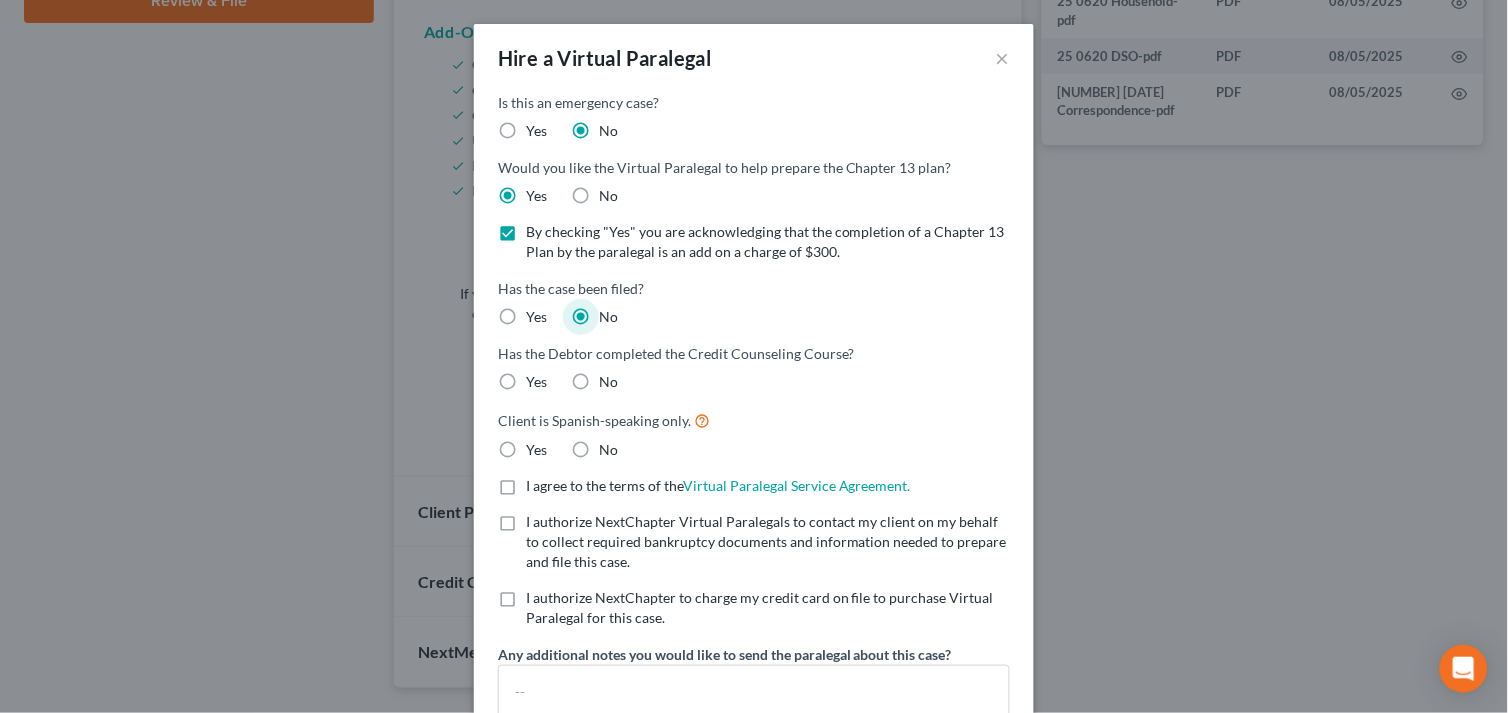 click on "No" at bounding box center [608, 382] 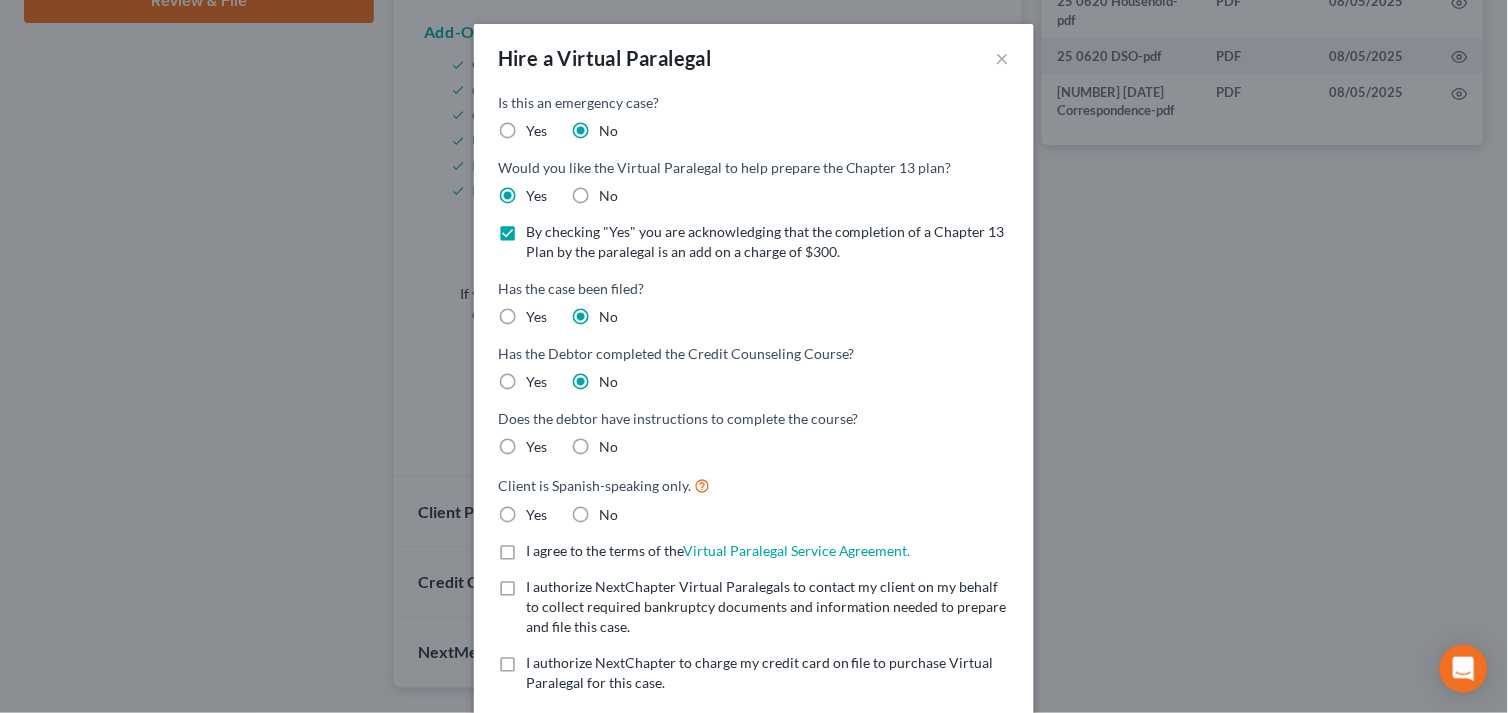 click on "No" at bounding box center [608, 447] 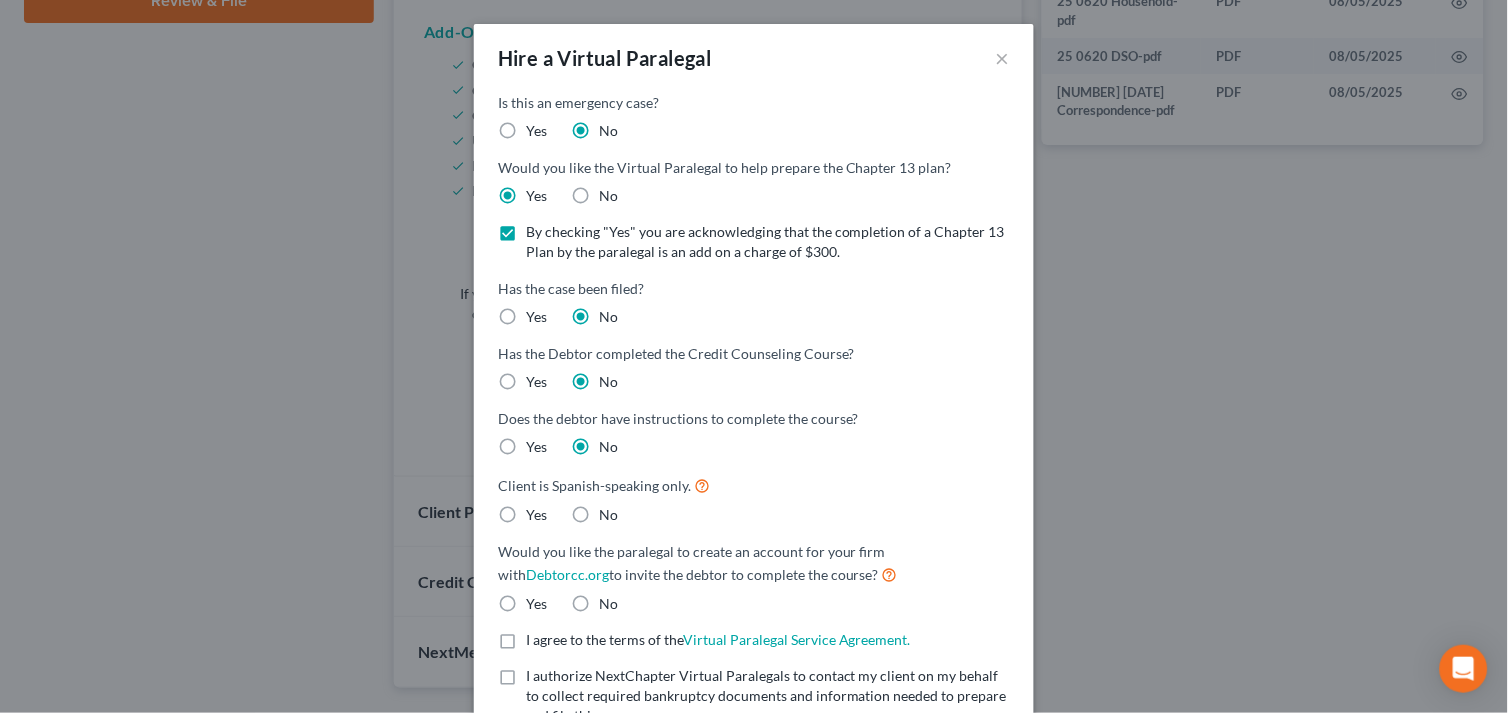 click on "No" at bounding box center [608, 515] 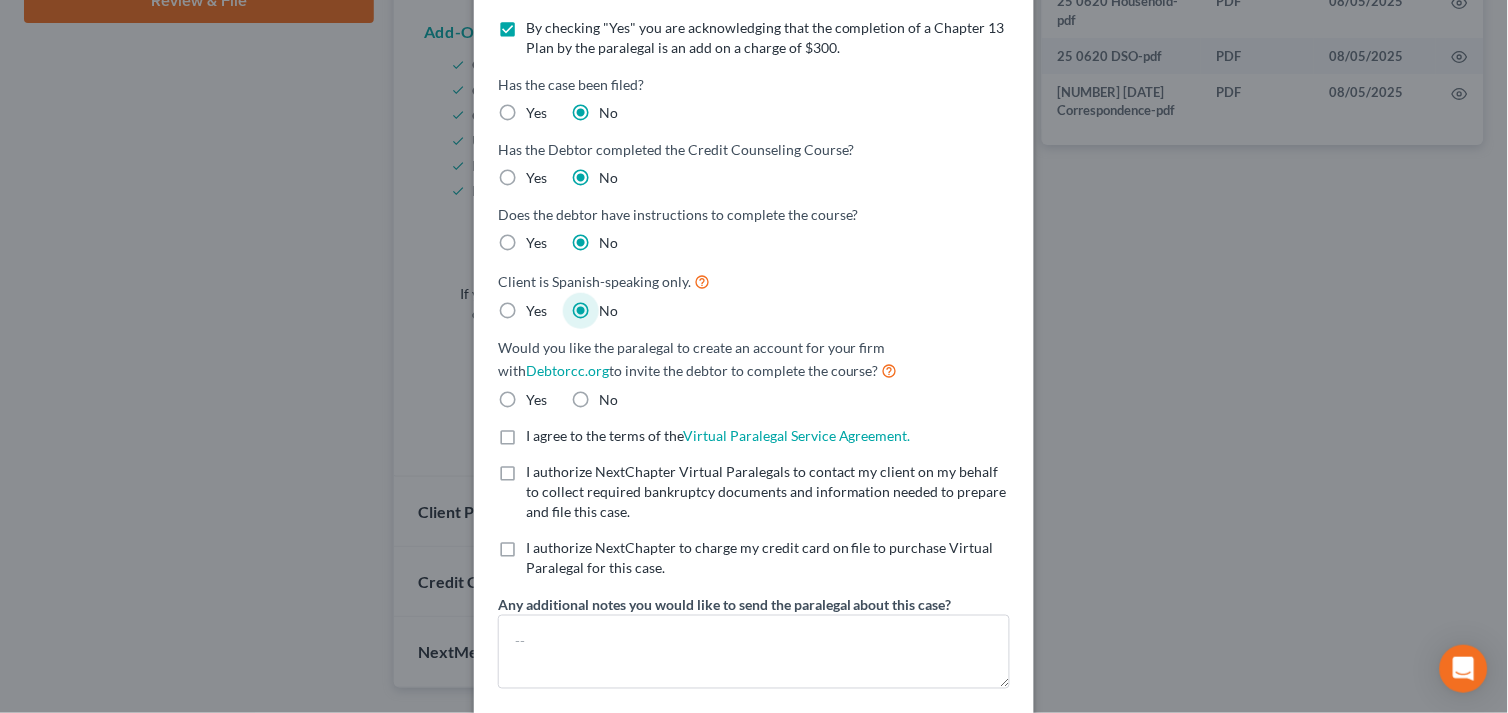 scroll, scrollTop: 222, scrollLeft: 0, axis: vertical 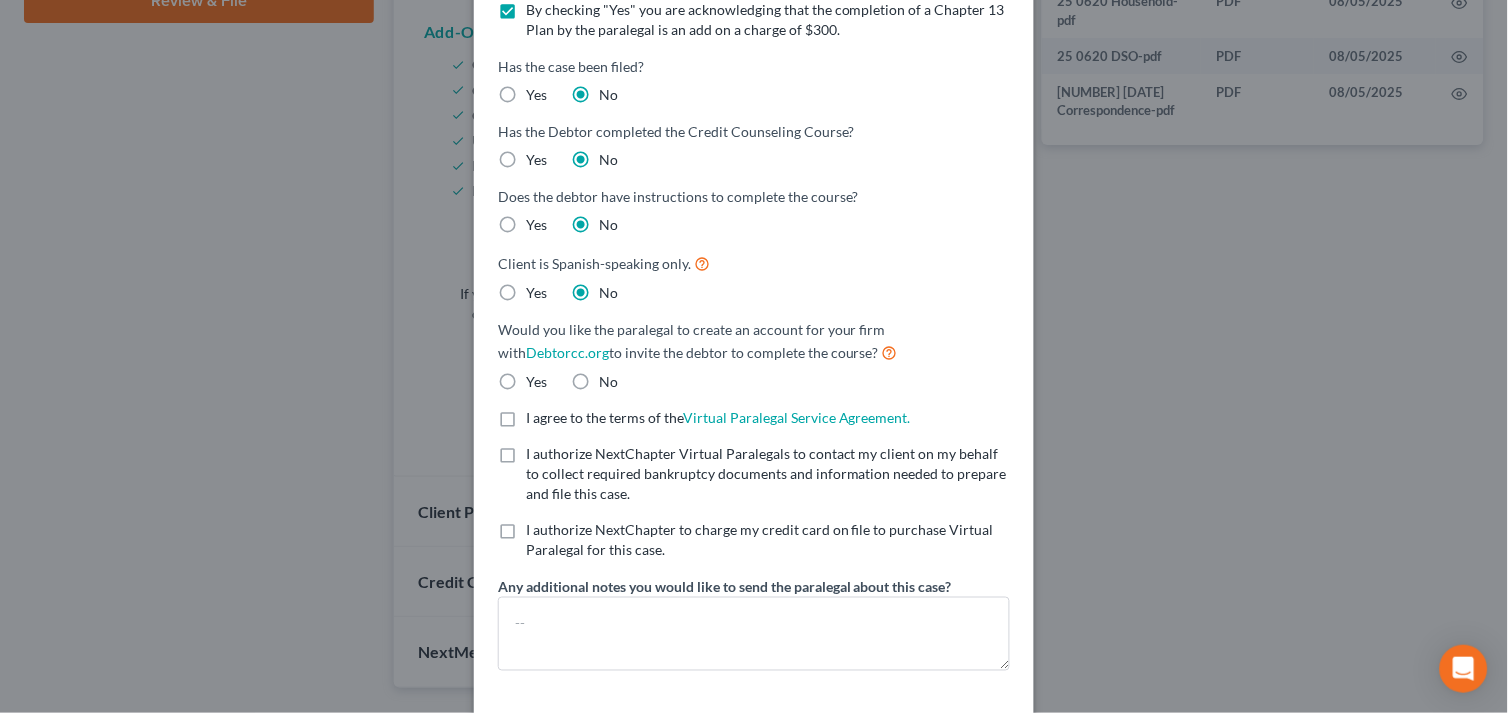 click on "Yes" at bounding box center [536, 382] 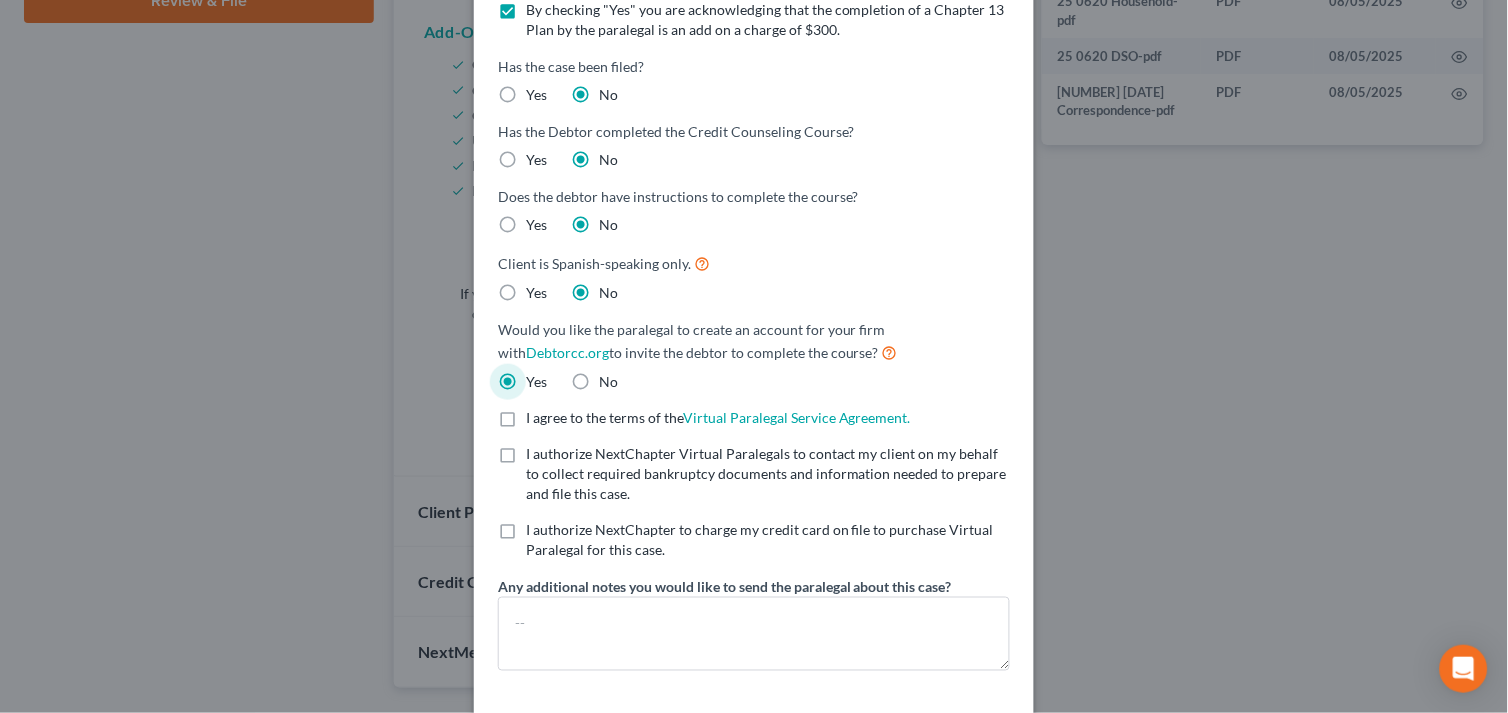 click on "I agree to the terms of the  Virtual Paralegal Service Agreement.   (Updates have been made to the Service Agreement. Please review!)
*
I agree to the terms of the  Virtual Paralegal Service Agreement.
*" at bounding box center (718, 418) 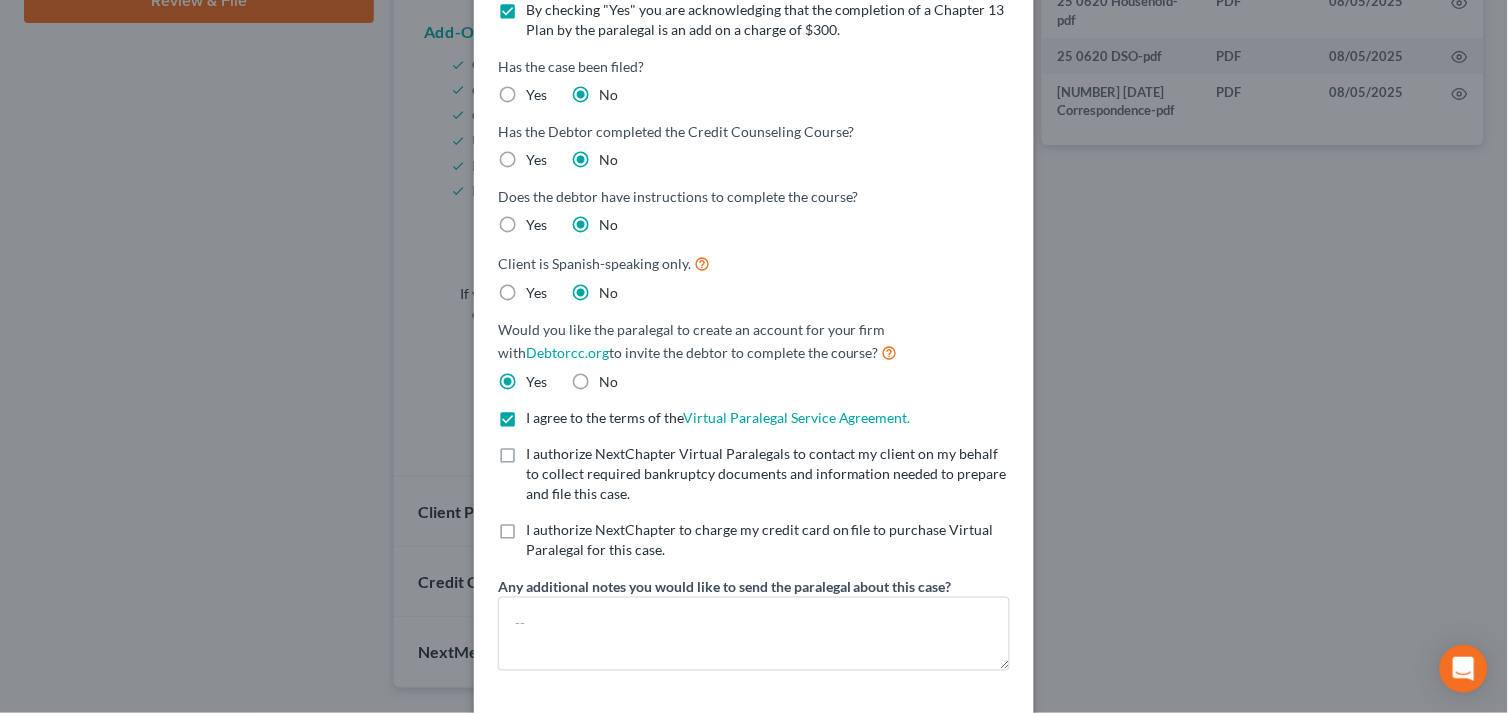 drag, startPoint x: 501, startPoint y: 447, endPoint x: 503, endPoint y: 497, distance: 50.039986 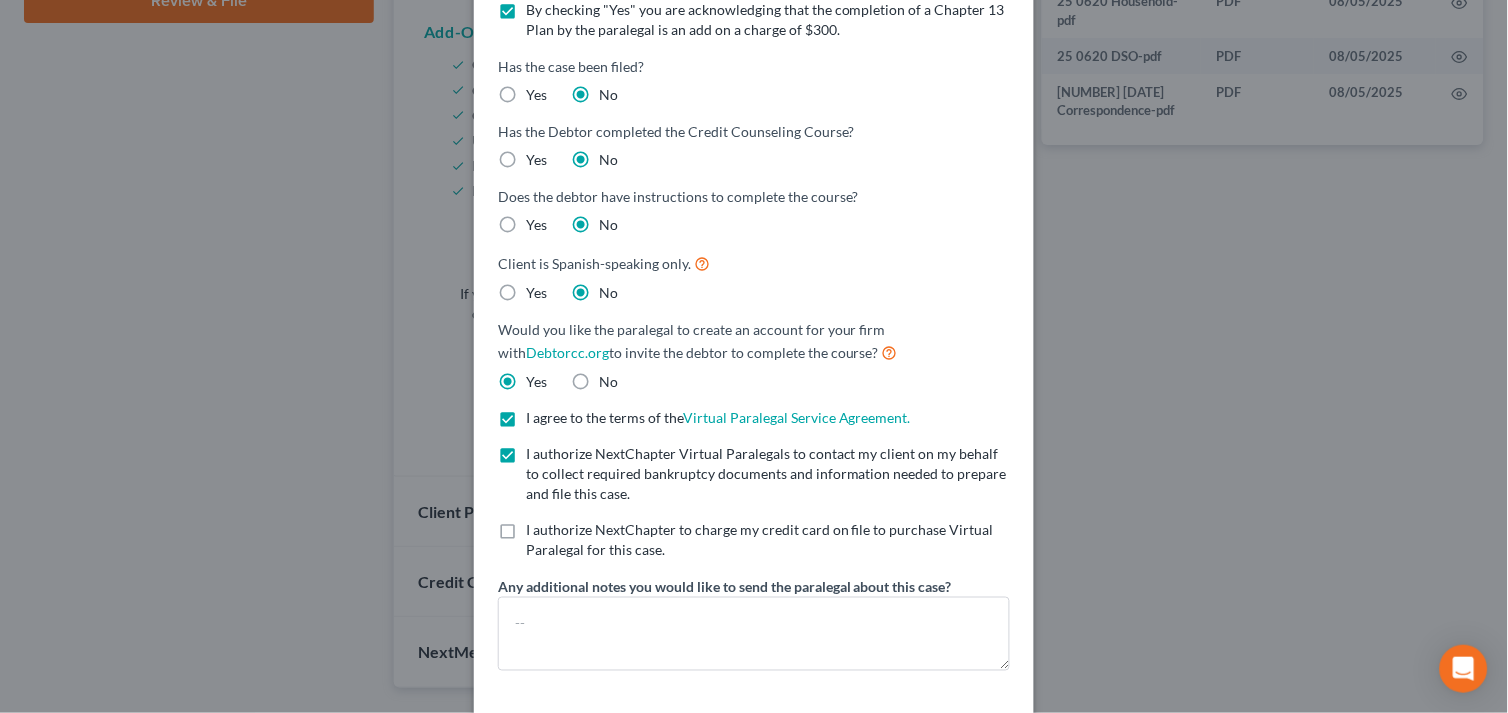 click on "I authorize NextChapter to charge my credit card on file to purchase Virtual Paralegal for this case.
*" at bounding box center [768, 540] 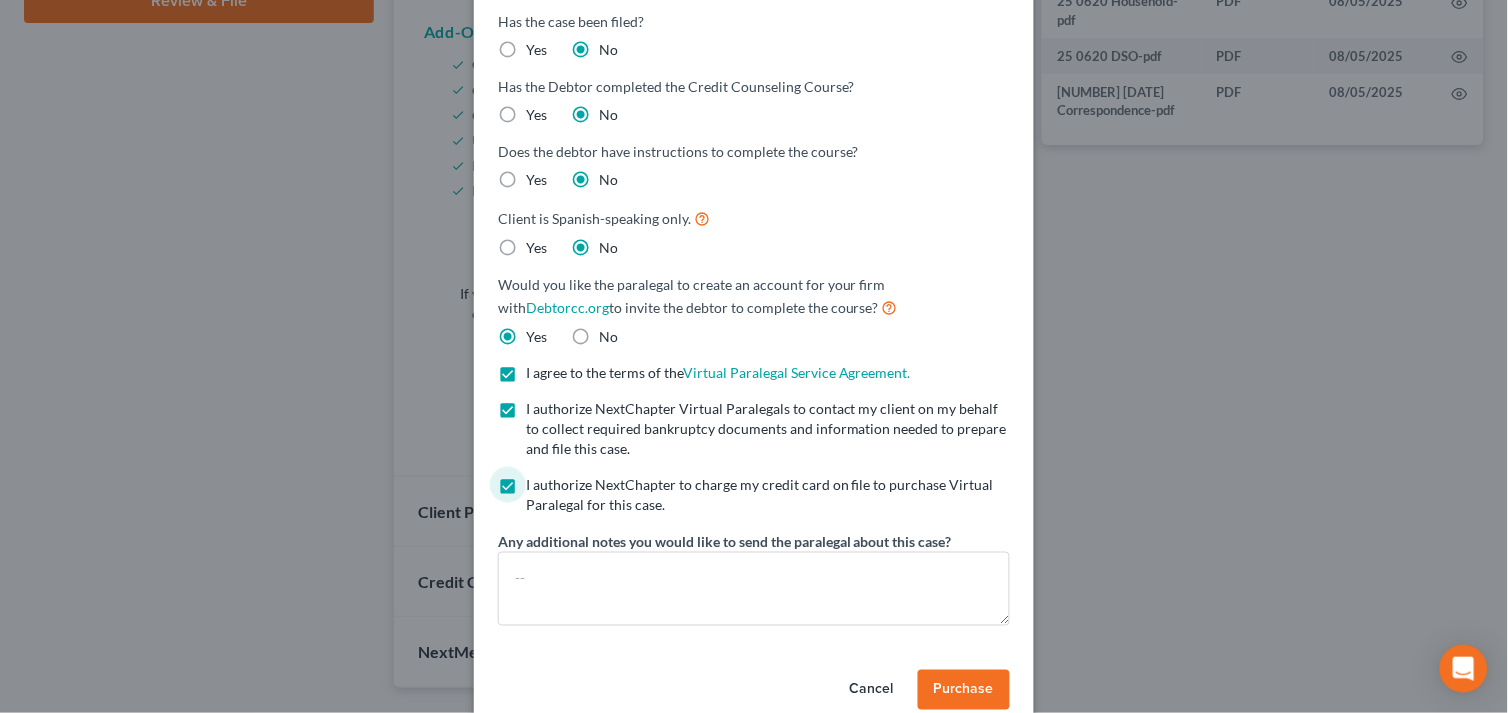 scroll, scrollTop: 303, scrollLeft: 0, axis: vertical 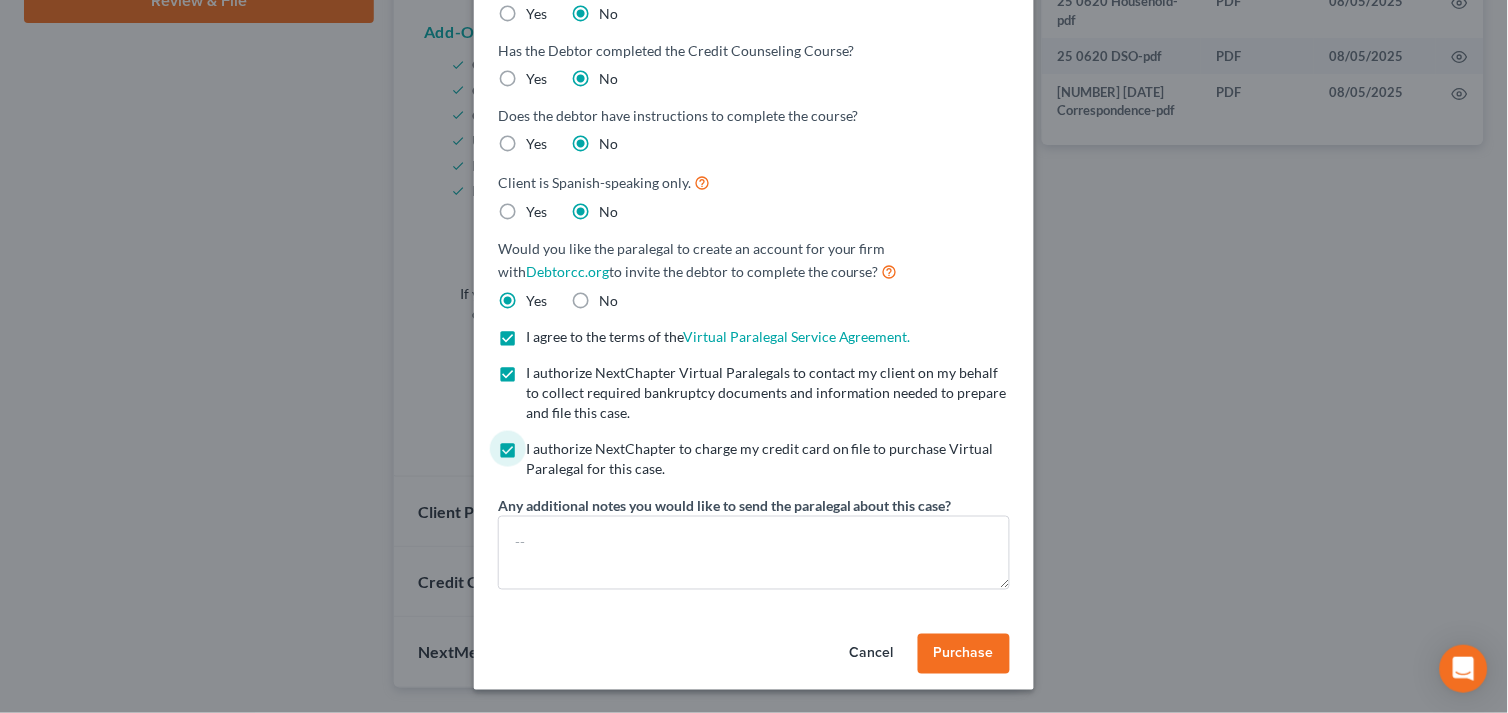 click on "Purchase" at bounding box center [964, 653] 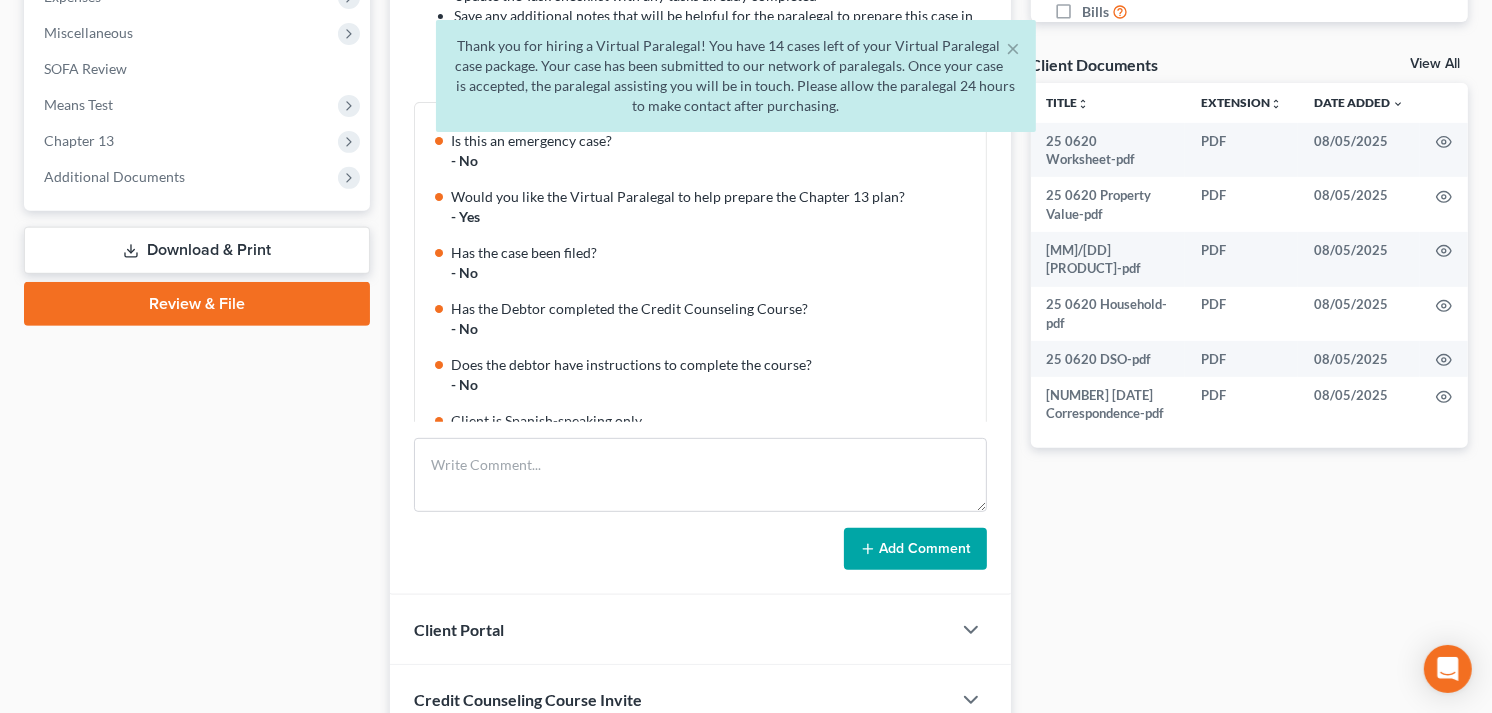 scroll, scrollTop: 845, scrollLeft: 0, axis: vertical 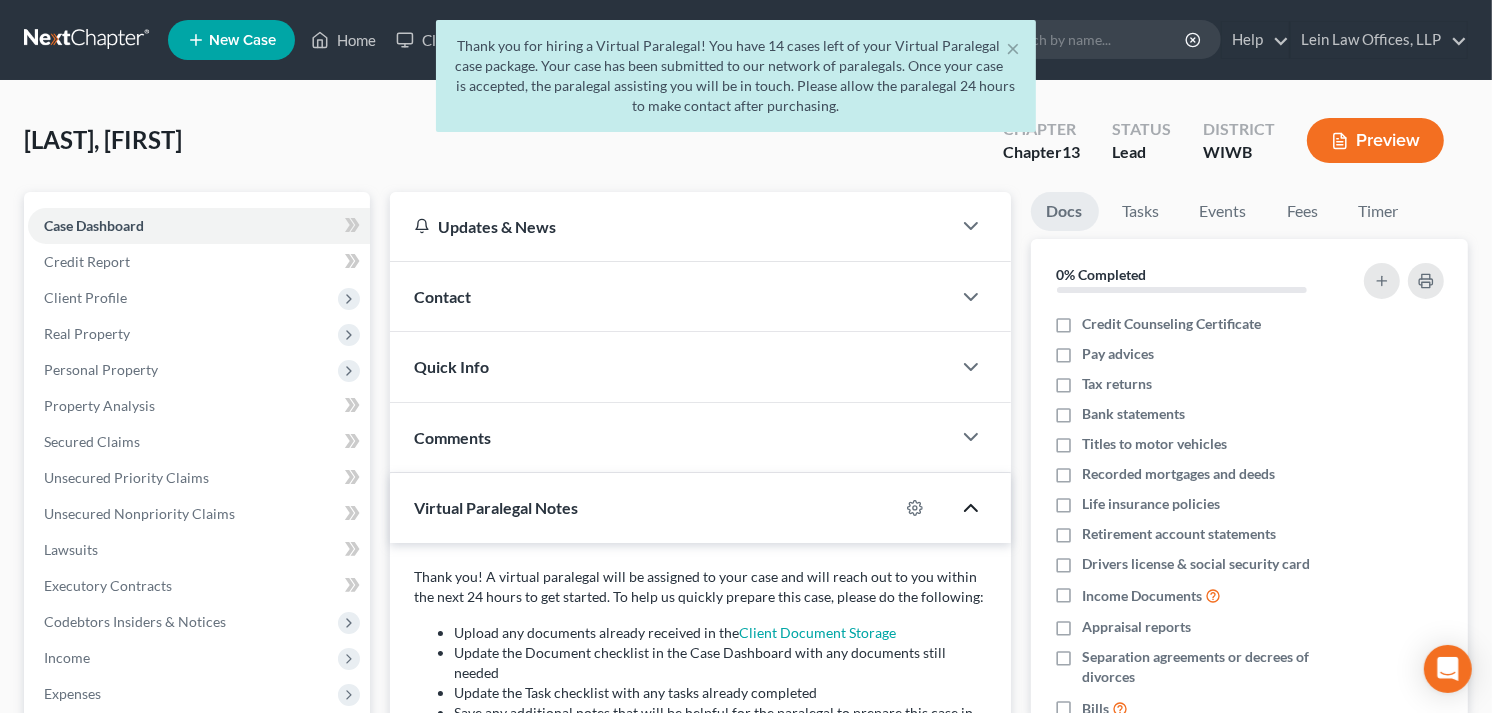 click on "Thank you for hiring a Virtual Paralegal! You have [NUMBER] cases left of your Virtual Paralegal case package. Your case has been submitted to our network of paralegals. Once your case is accepted, the paralegal assisting you will be in touch. Please allow the paralegal [DURATION] to make contact after purchasing." at bounding box center [736, 81] 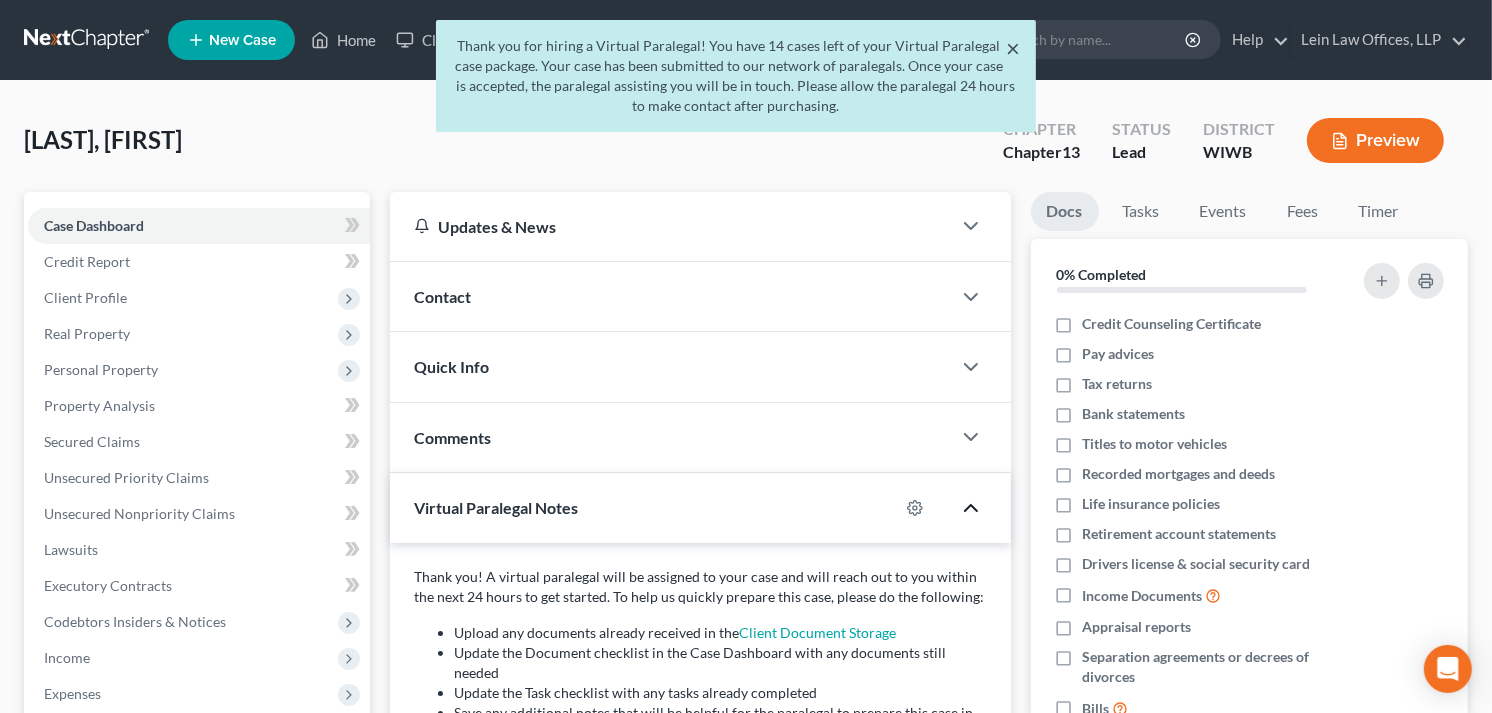 drag, startPoint x: 1013, startPoint y: 41, endPoint x: 645, endPoint y: 51, distance: 368.13583 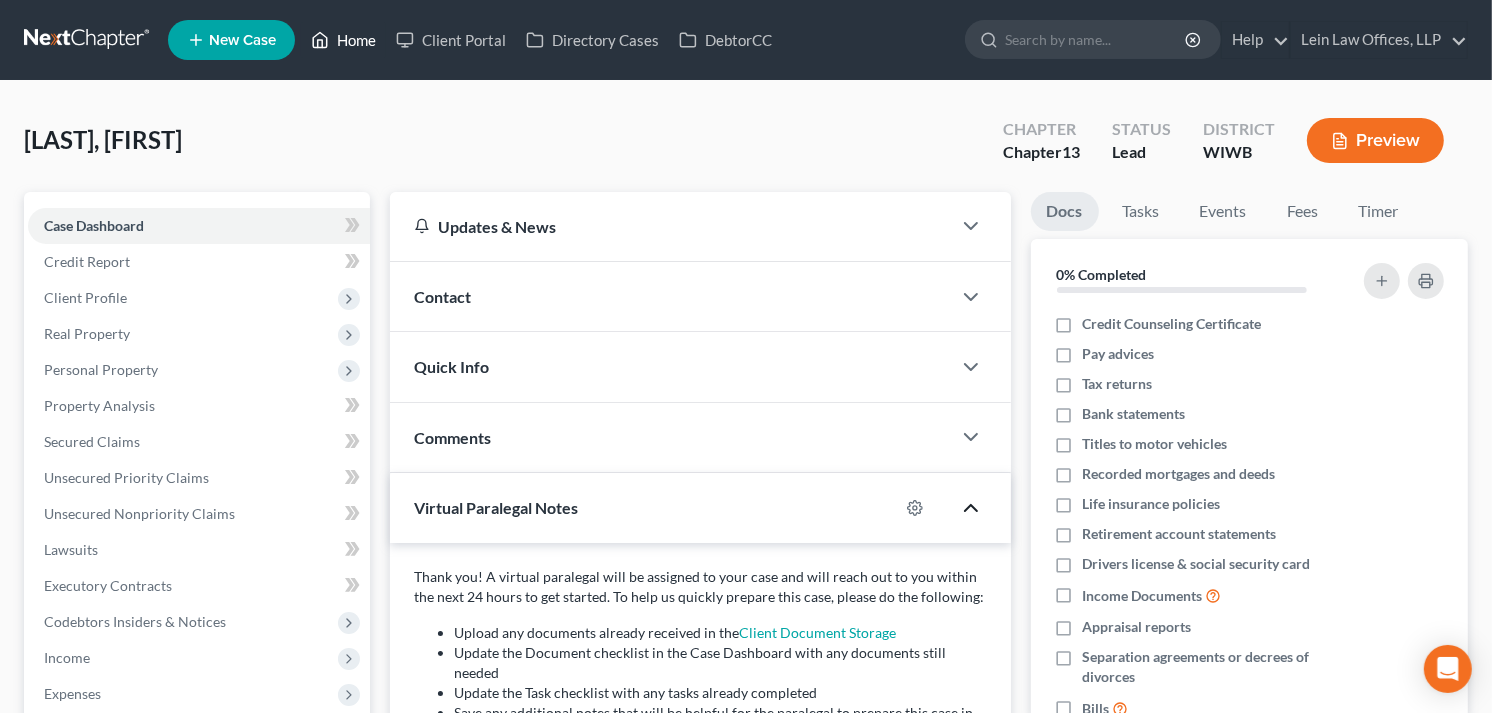click on "Home" at bounding box center [343, 40] 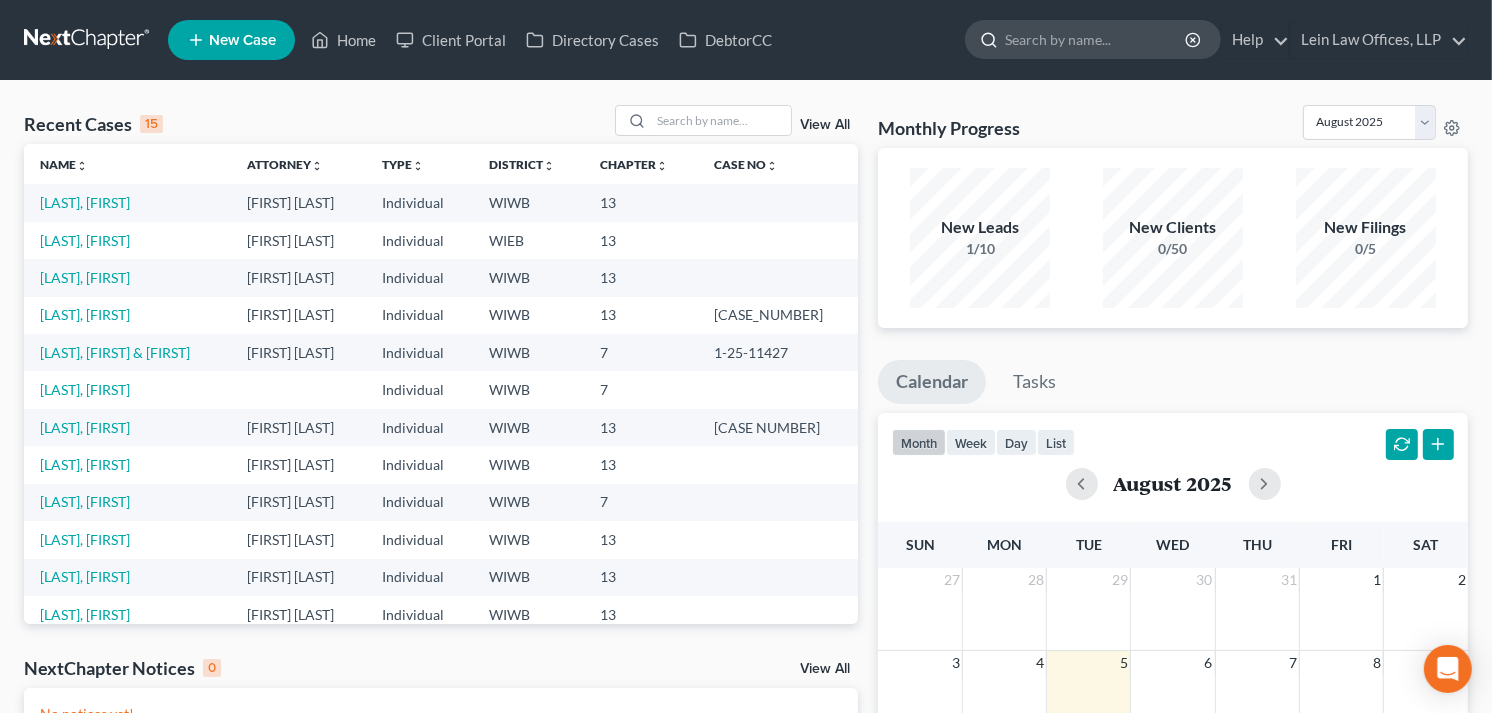 click at bounding box center (1096, 39) 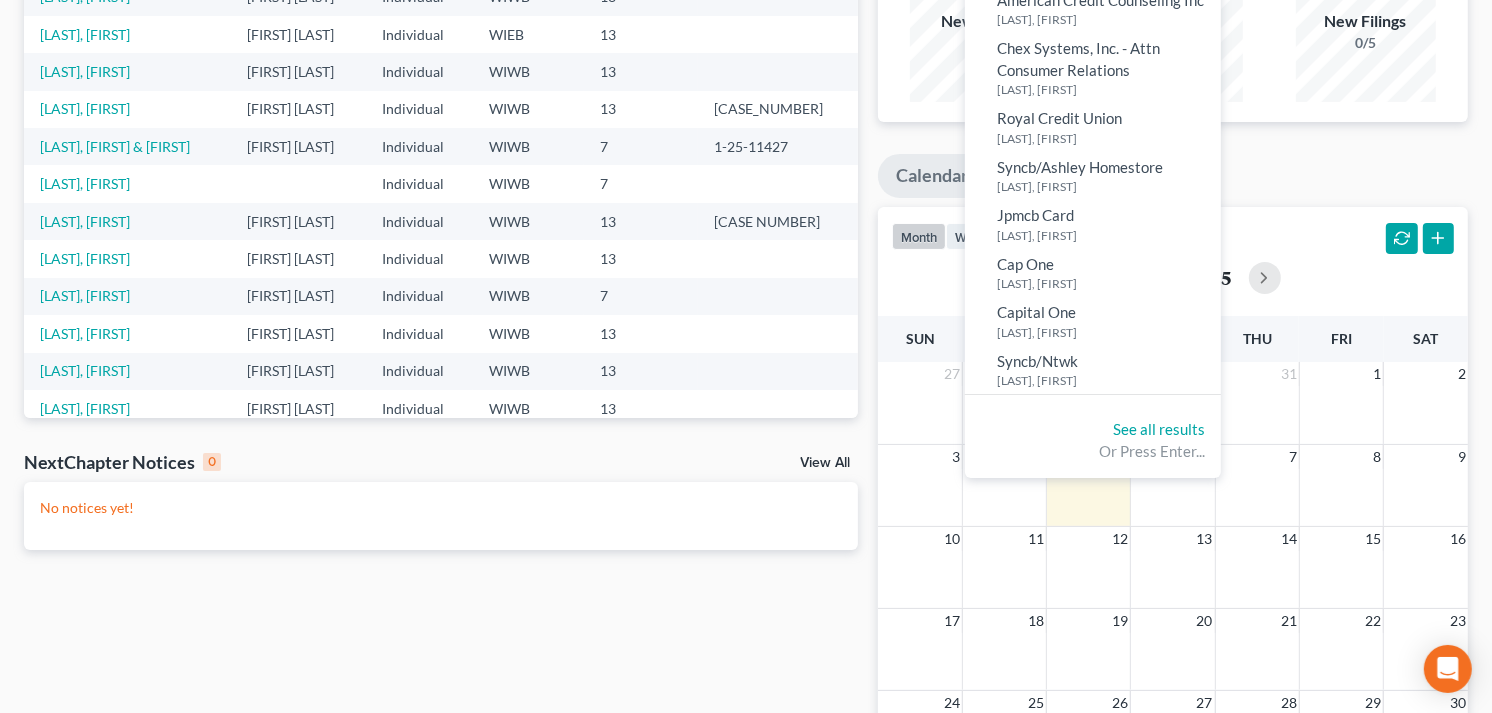 scroll, scrollTop: 0, scrollLeft: 0, axis: both 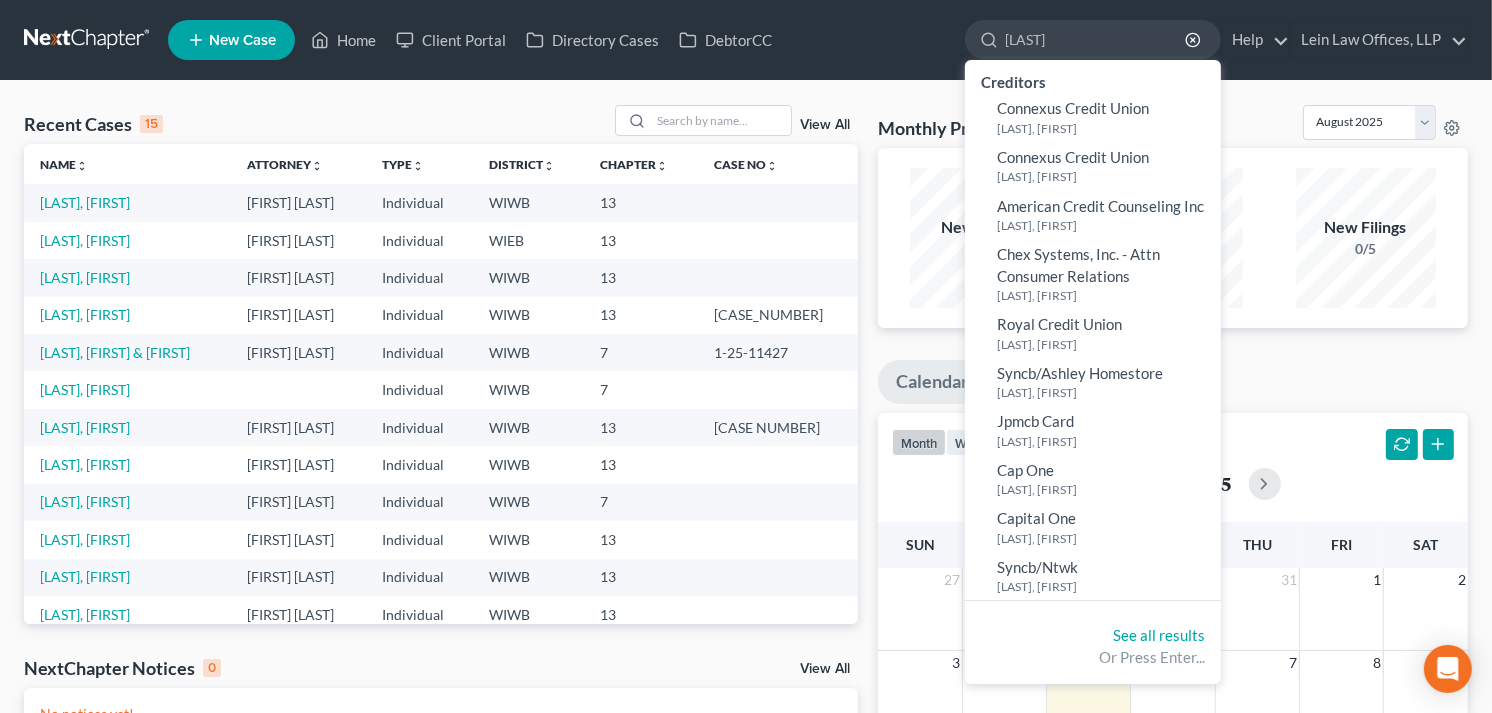 type on "[LAST]" 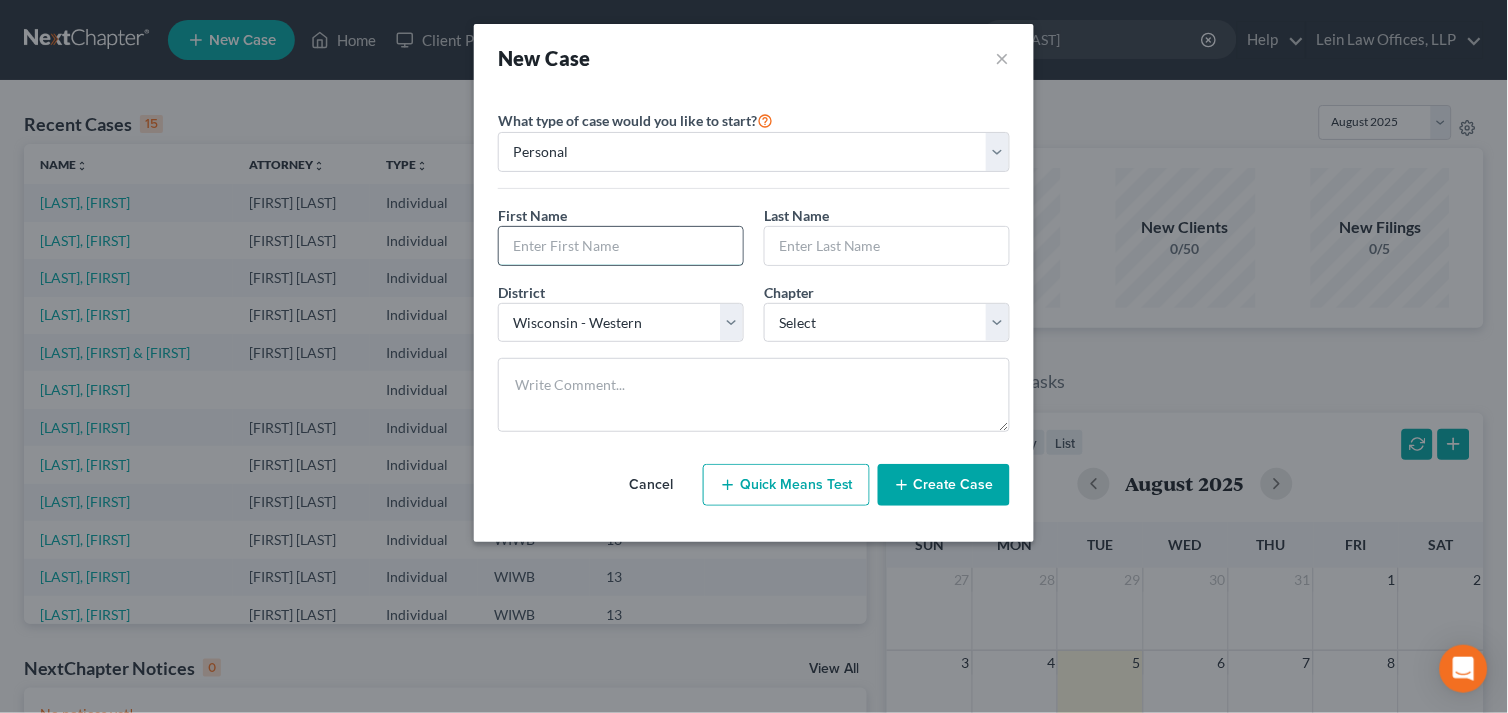 click at bounding box center (621, 246) 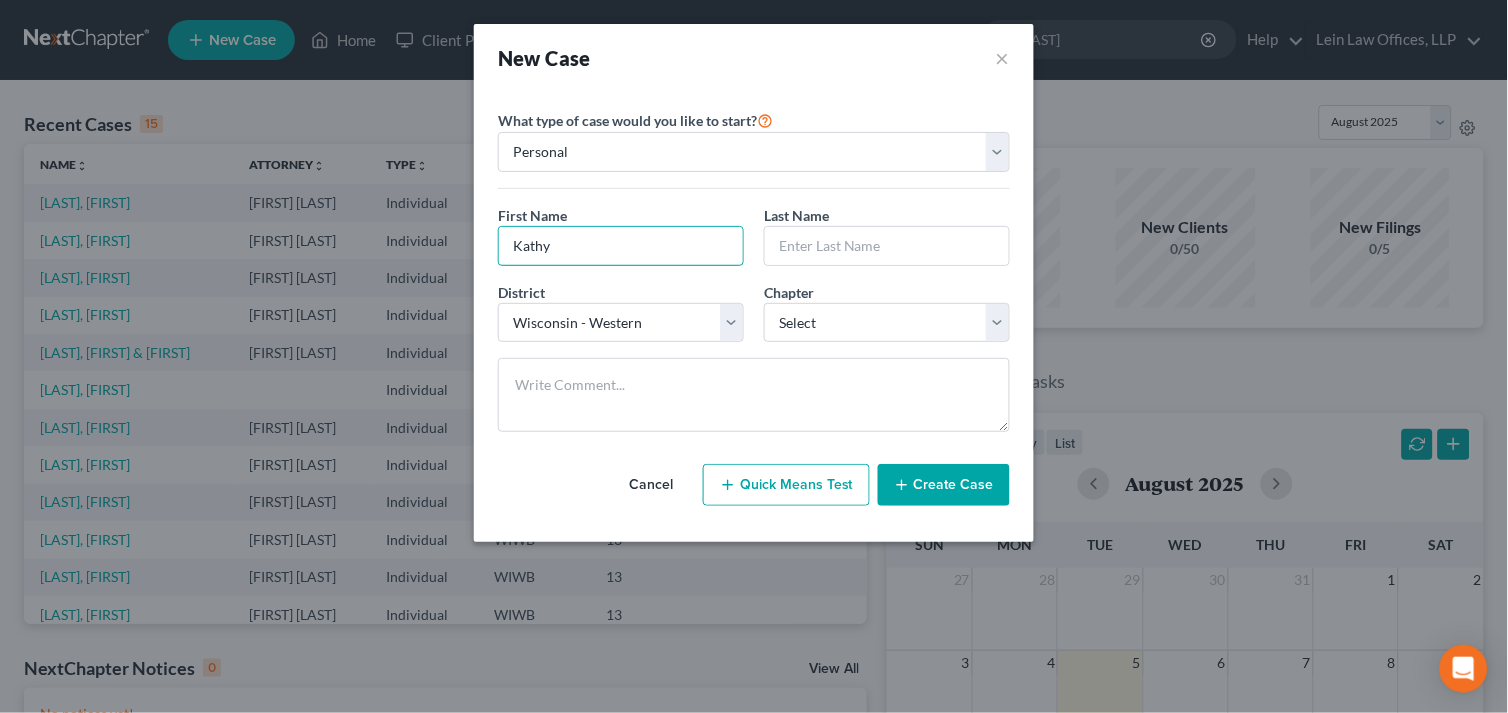 type on "Kathy" 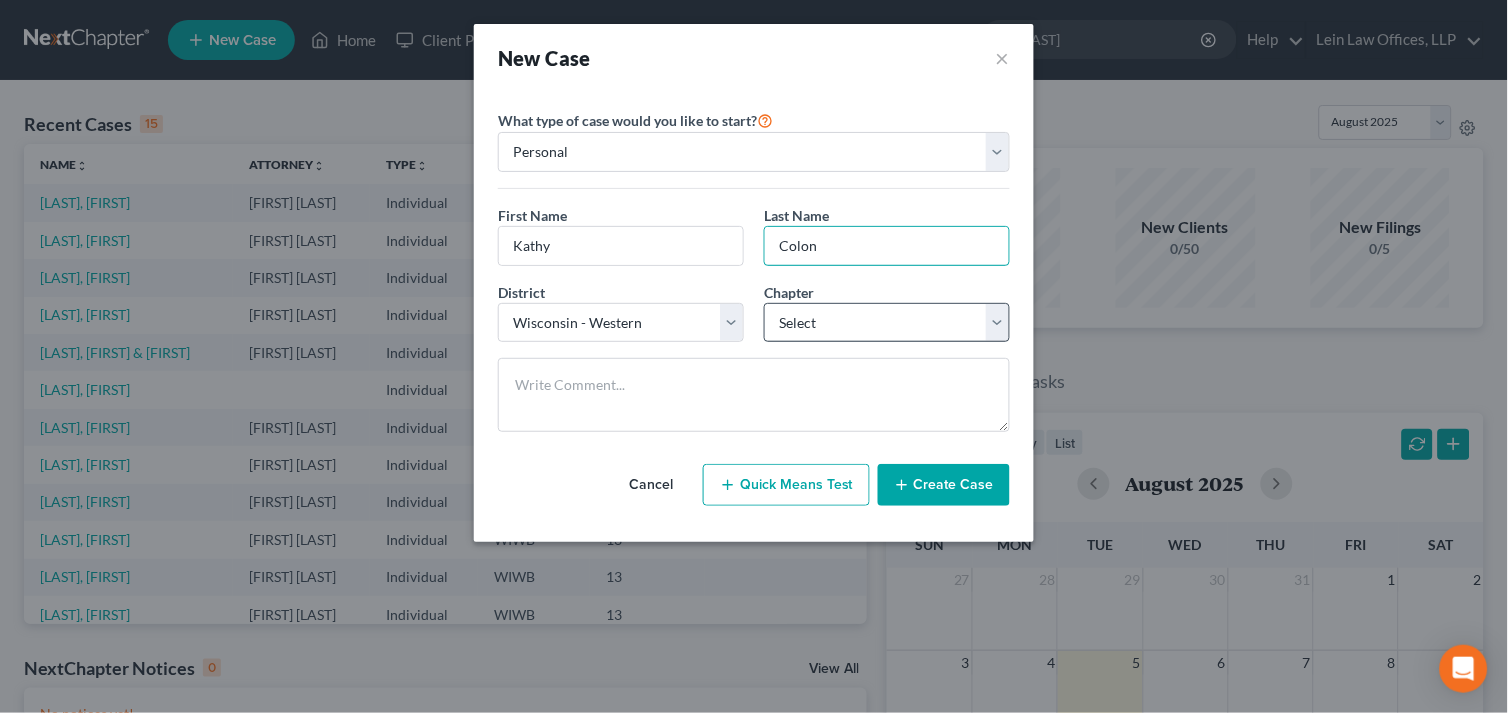 type on "Colon" 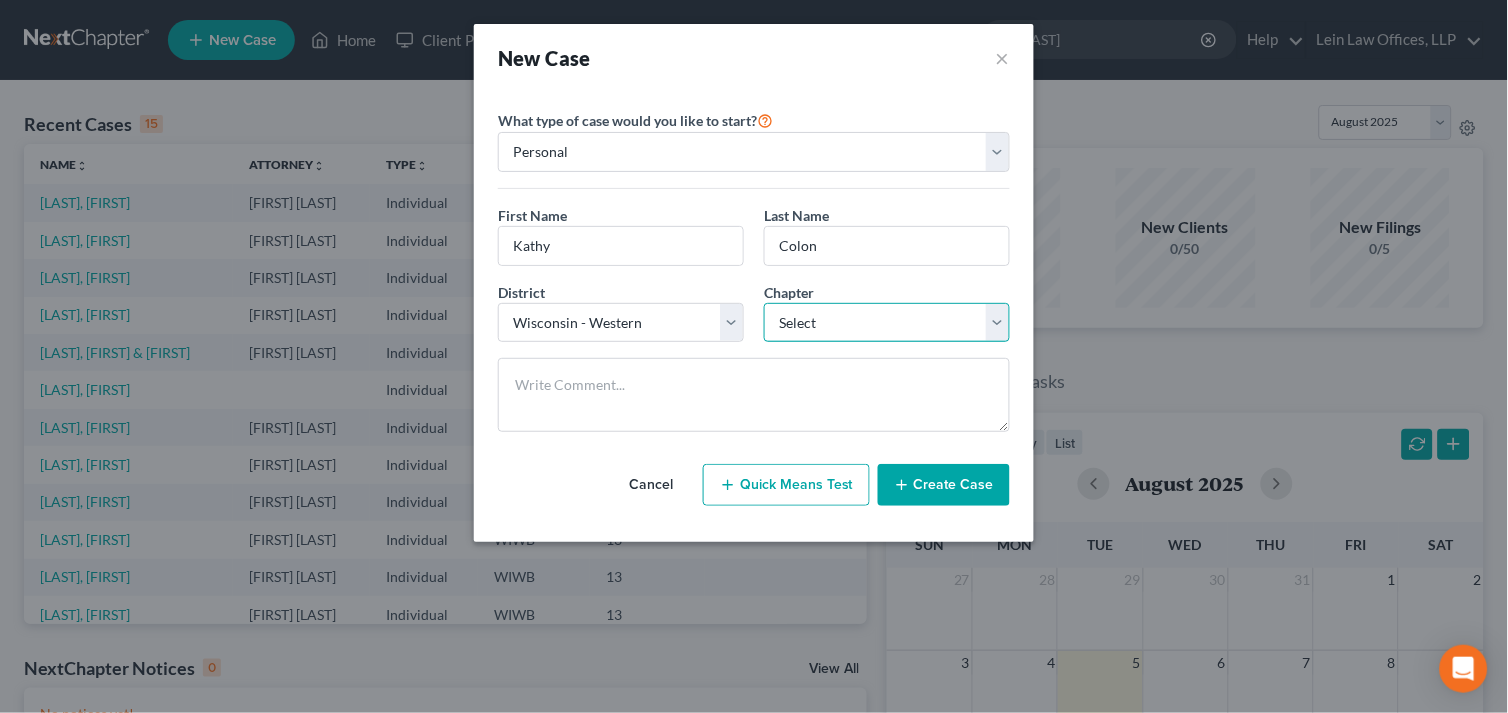 click on "Select 7 11 12 13" at bounding box center [887, 323] 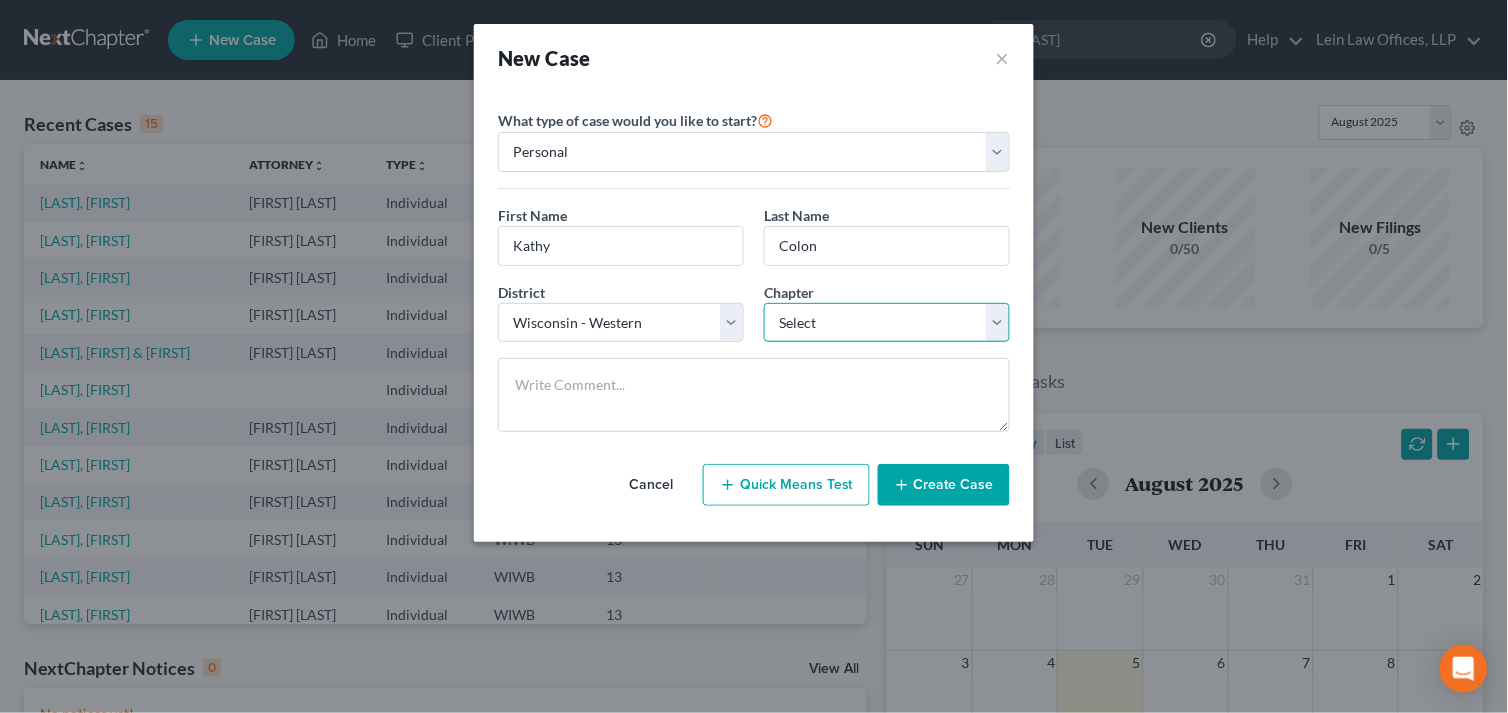 select on "3" 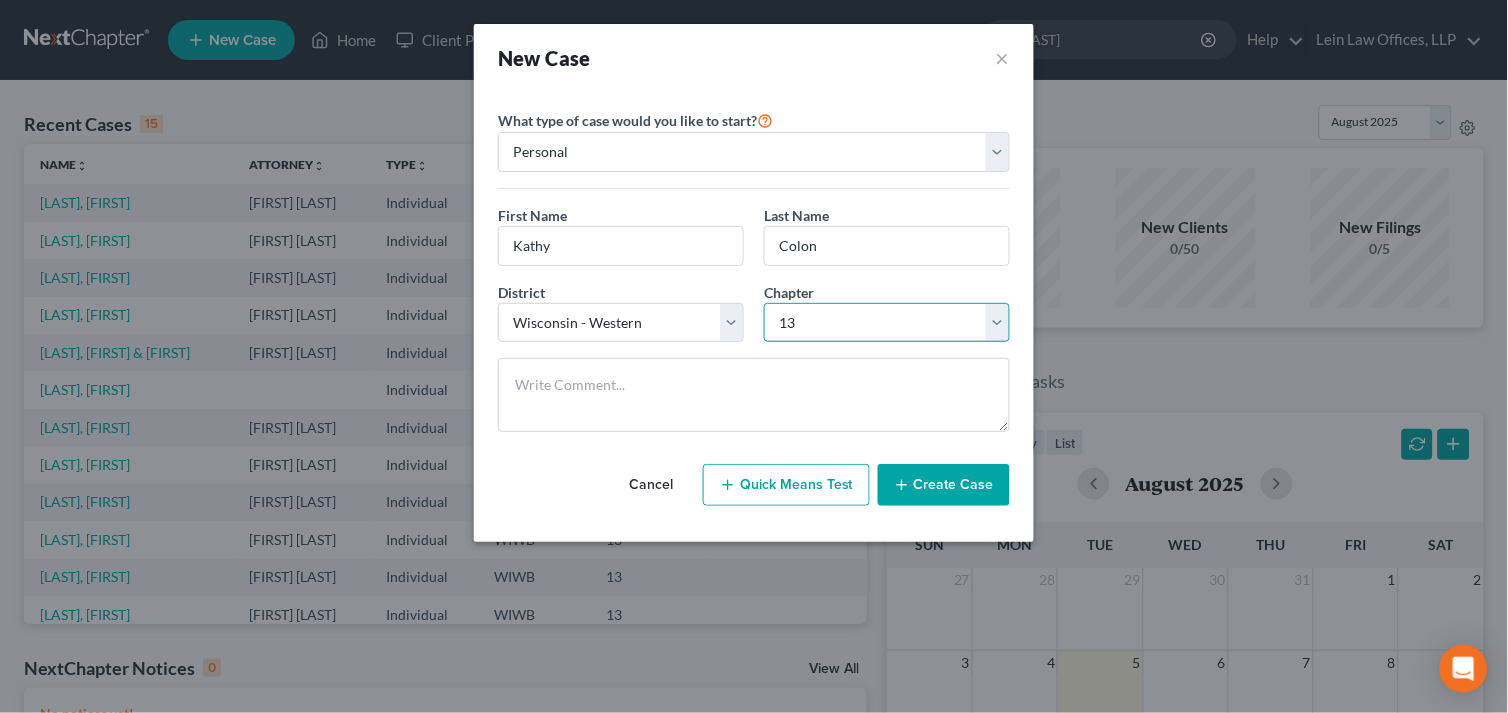click on "Select 7 11 12 13" at bounding box center (887, 323) 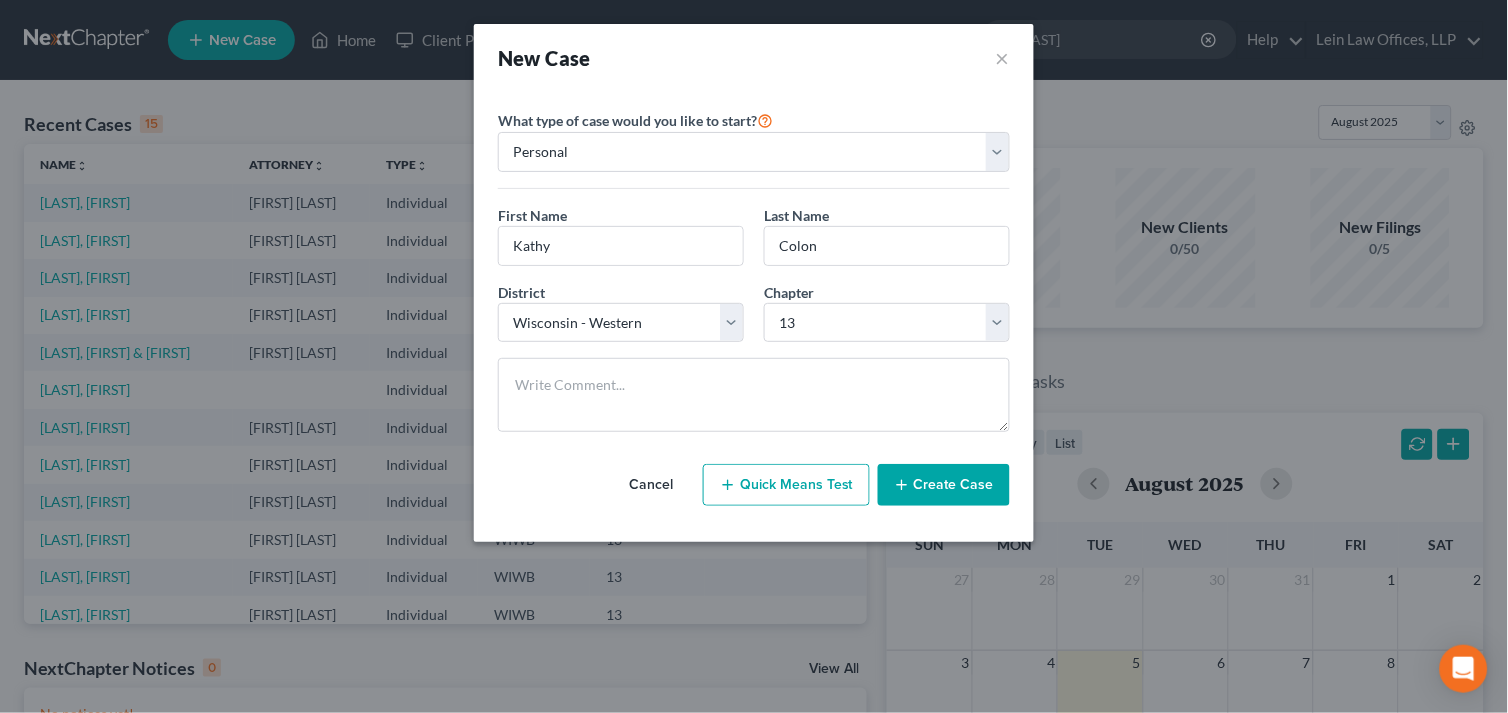 click on "Create Case" at bounding box center (944, 485) 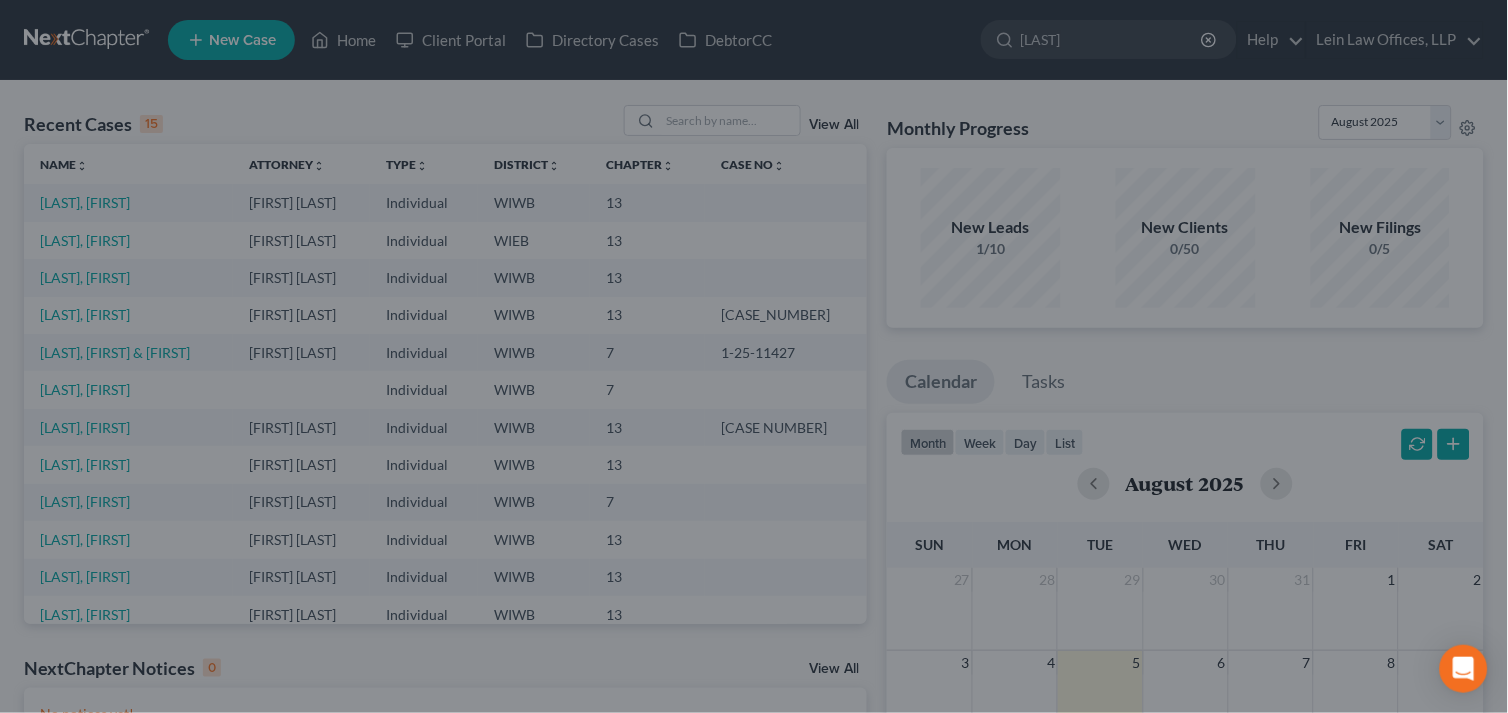 type 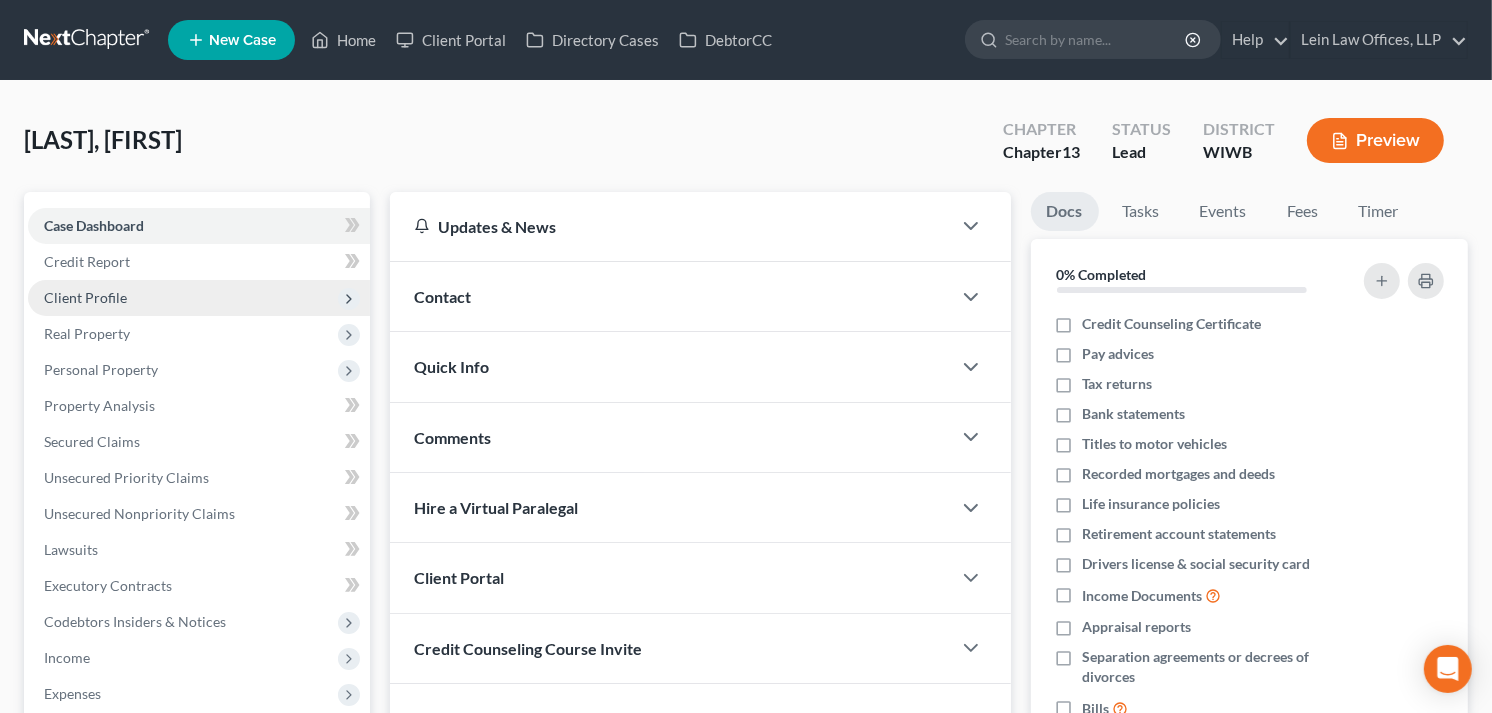 drag, startPoint x: 103, startPoint y: 296, endPoint x: 120, endPoint y: 308, distance: 20.808653 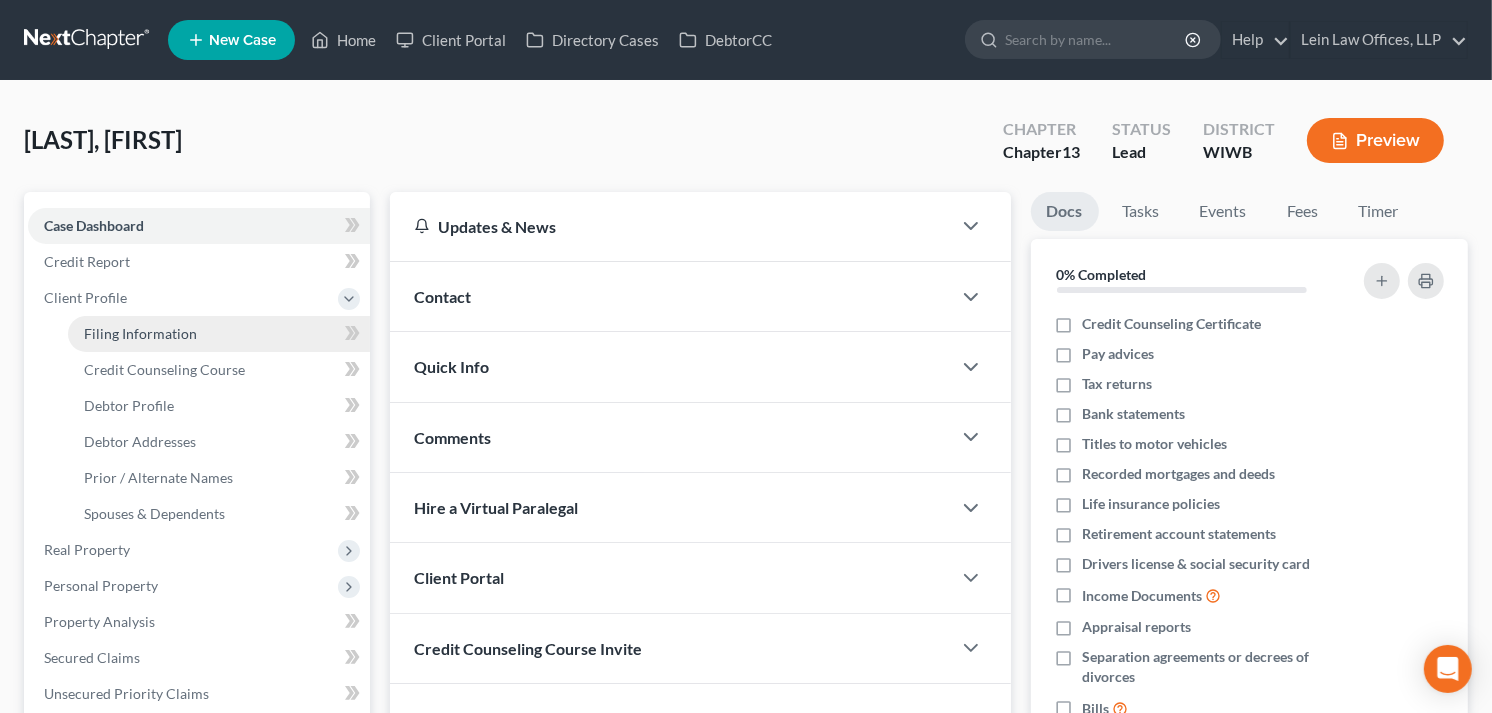click on "Filing Information" at bounding box center (140, 333) 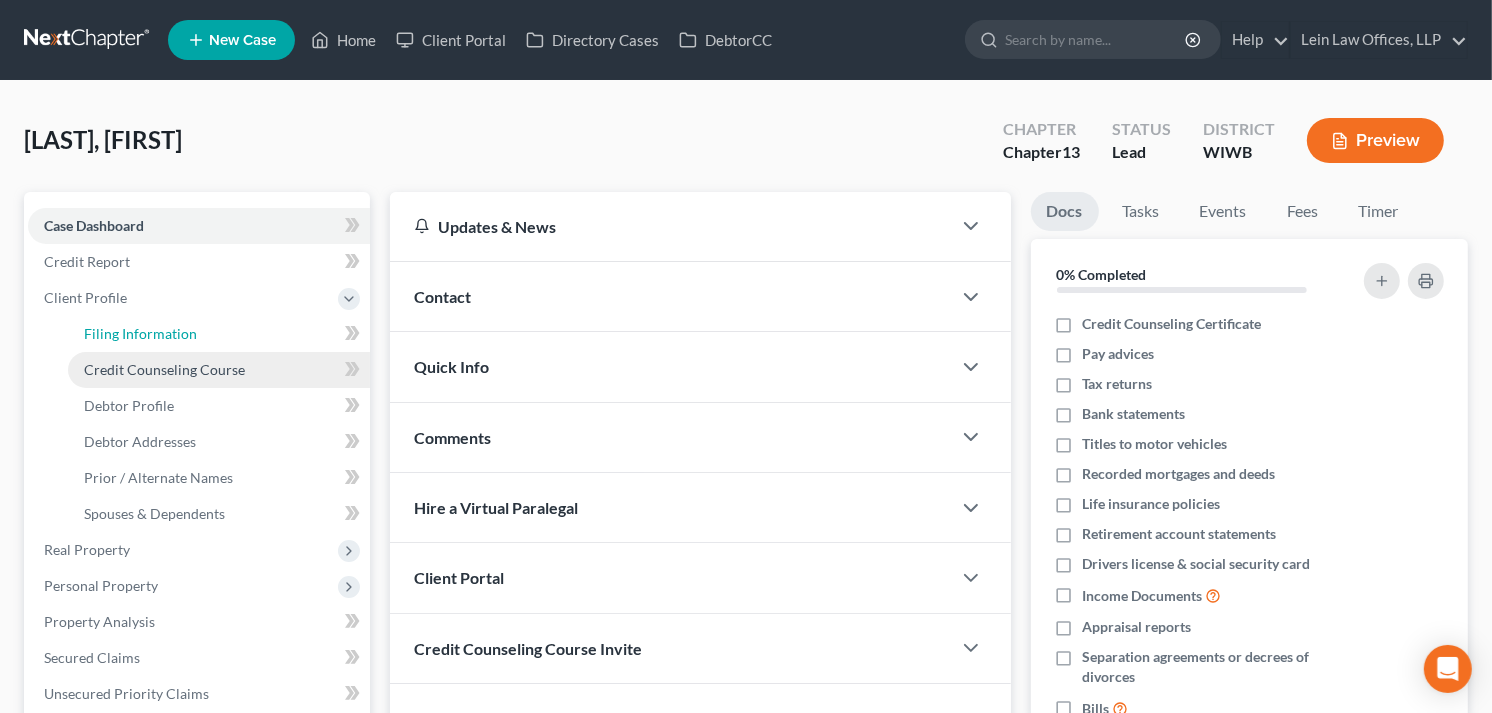 select on "1" 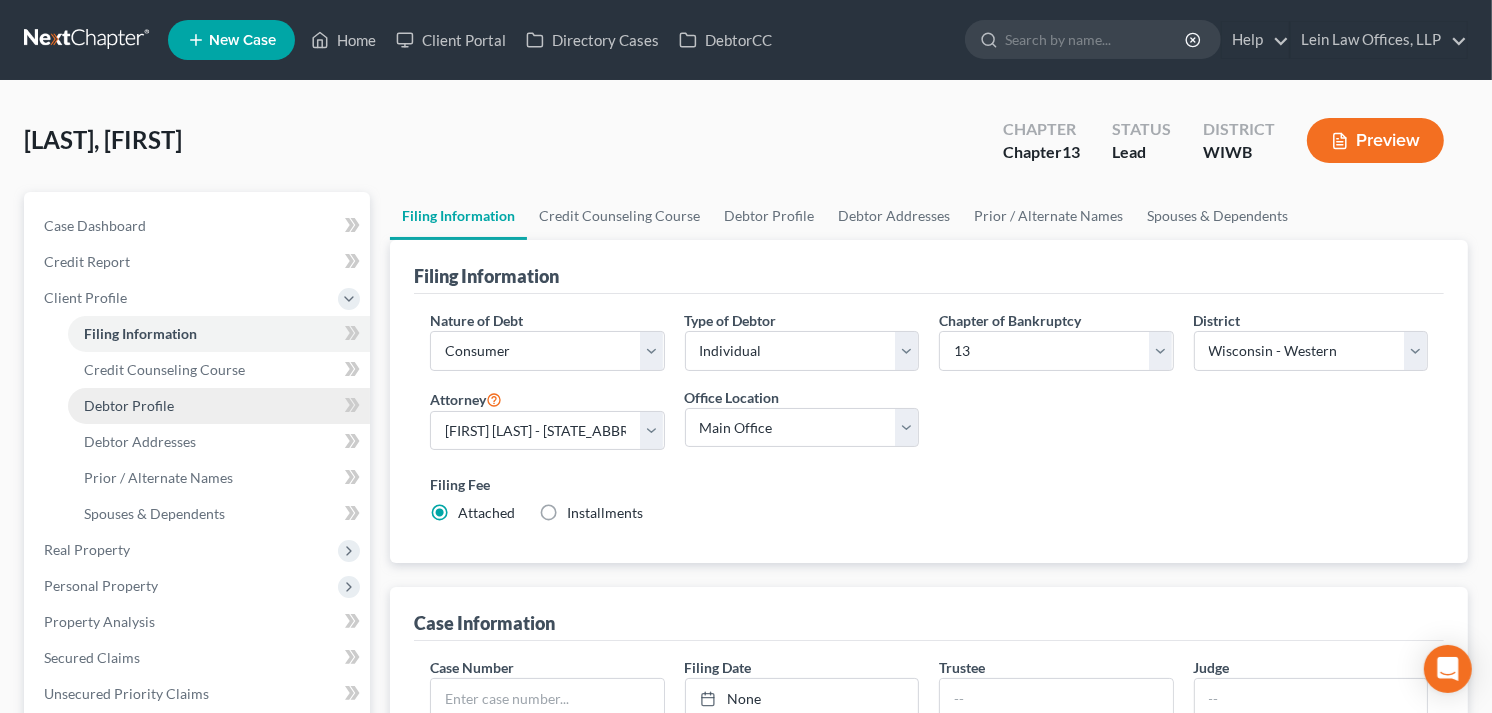 click on "Debtor Profile" at bounding box center [129, 405] 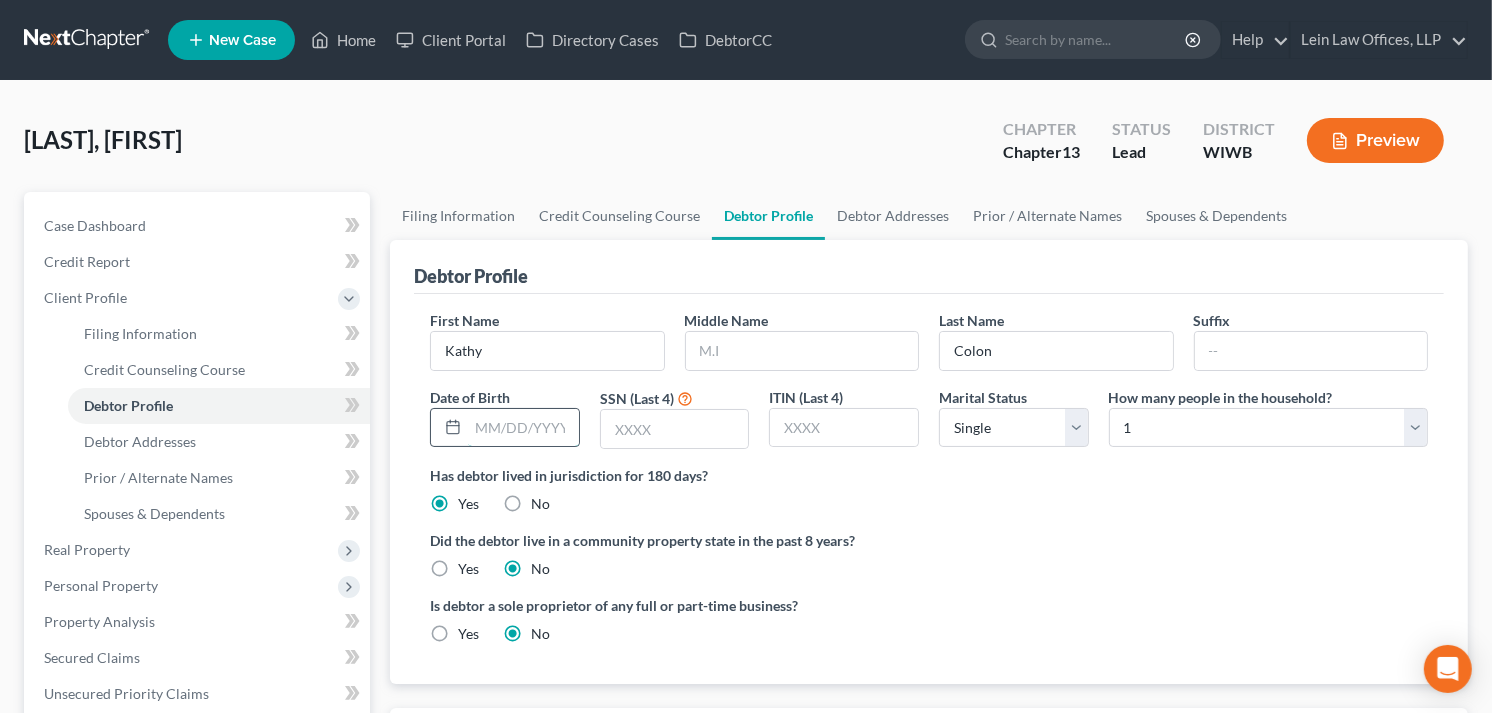 click at bounding box center [523, 428] 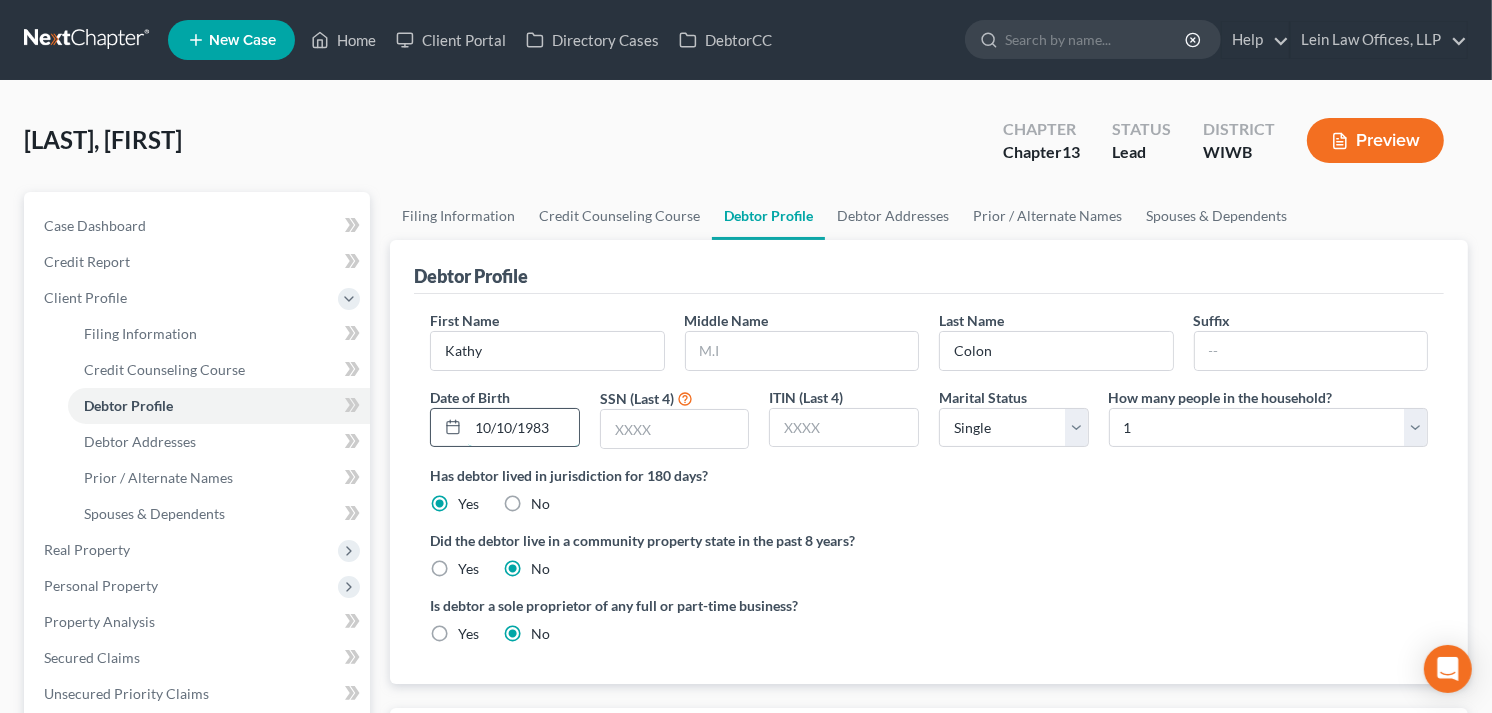 type on "10/10/1983" 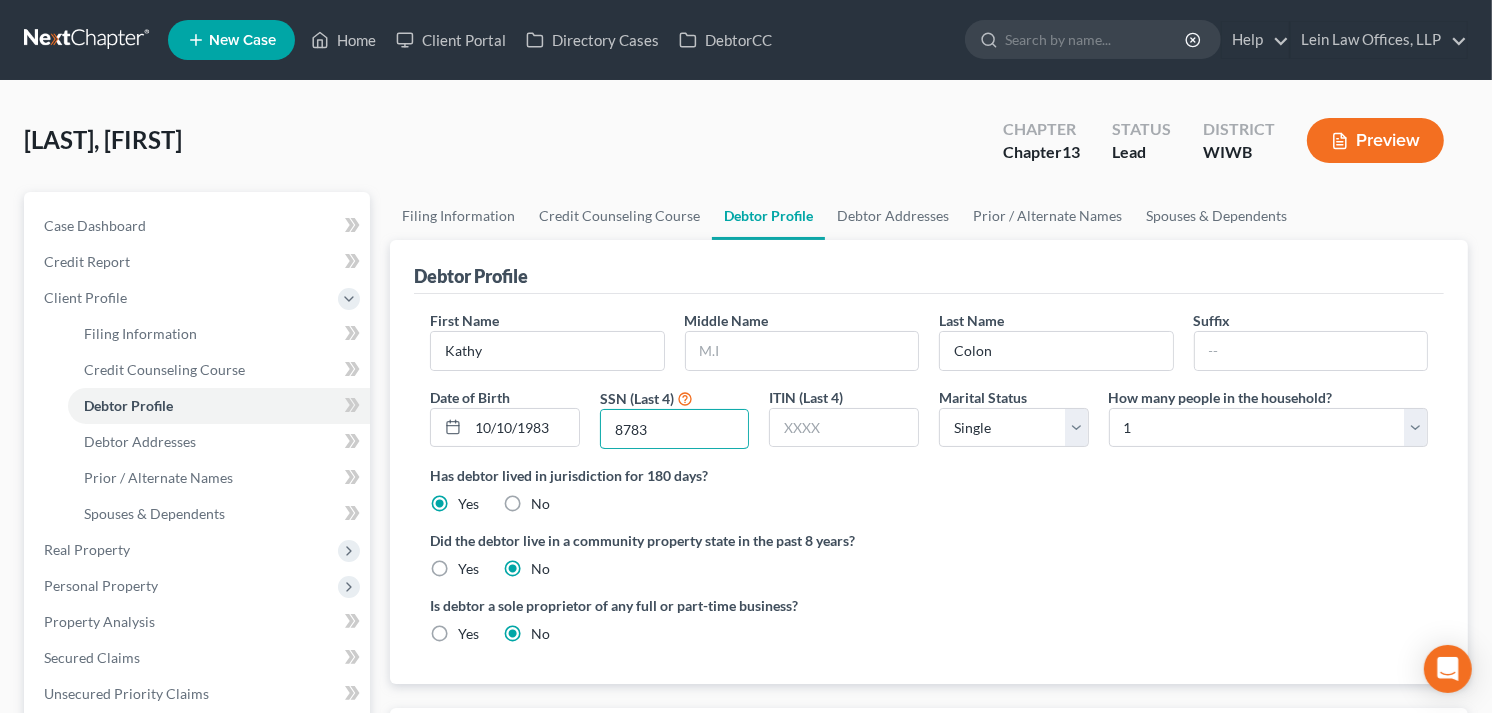 type on "8783" 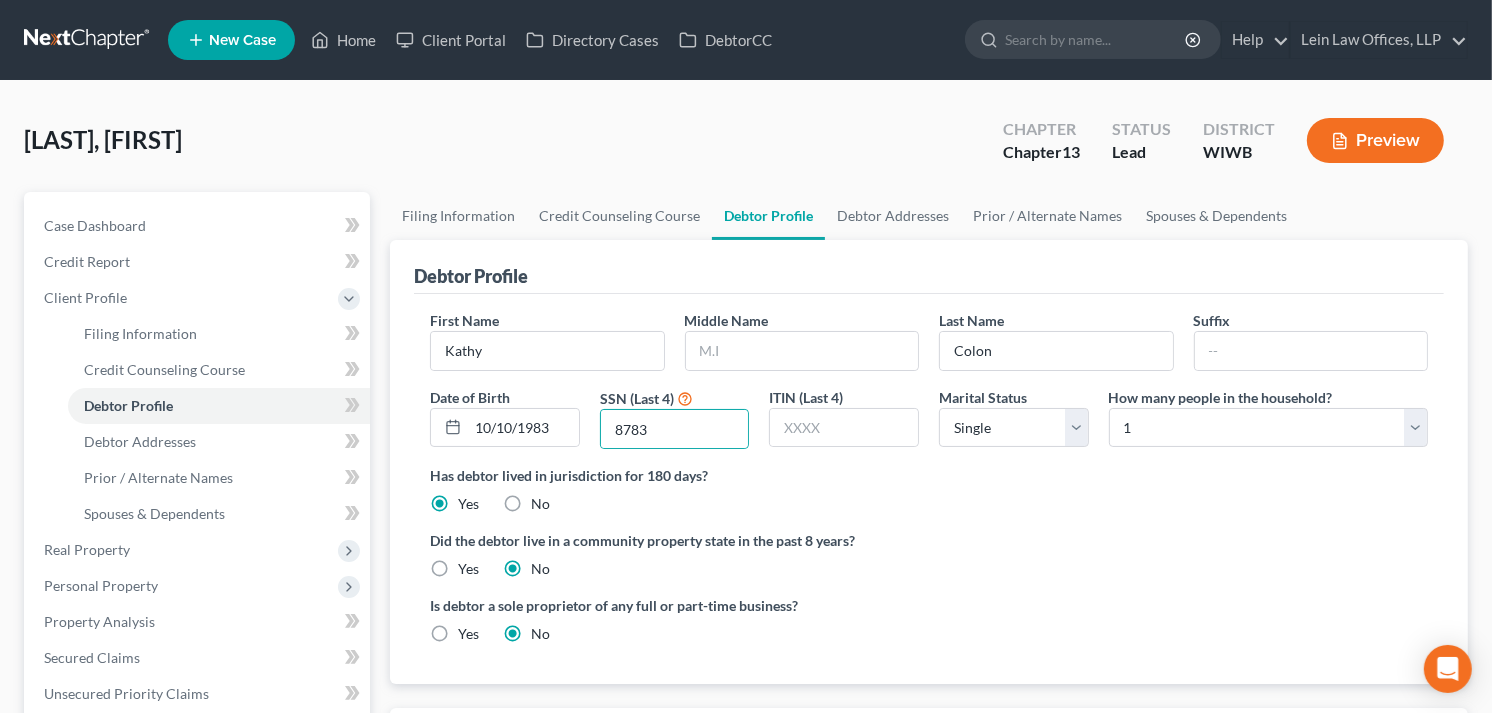 click on "Yes" at bounding box center [468, 569] 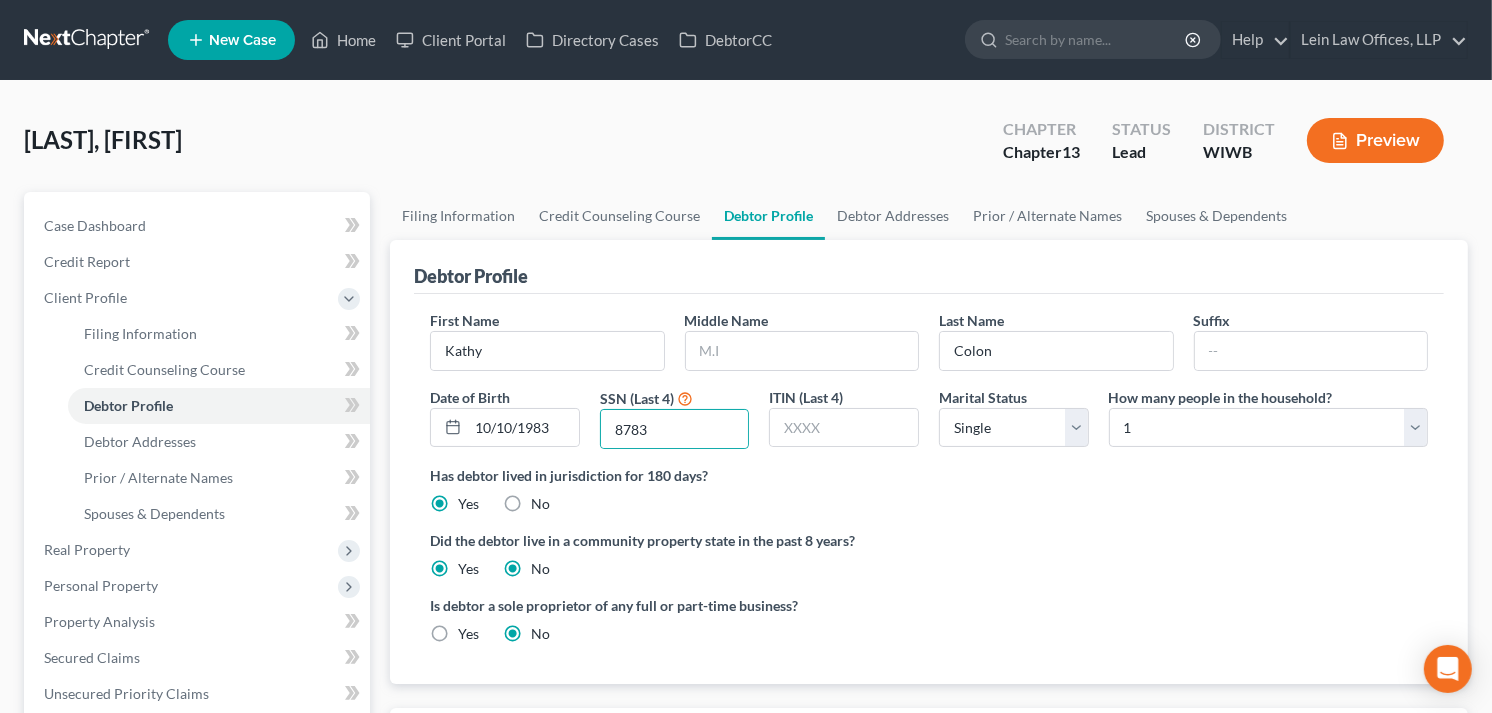 radio on "false" 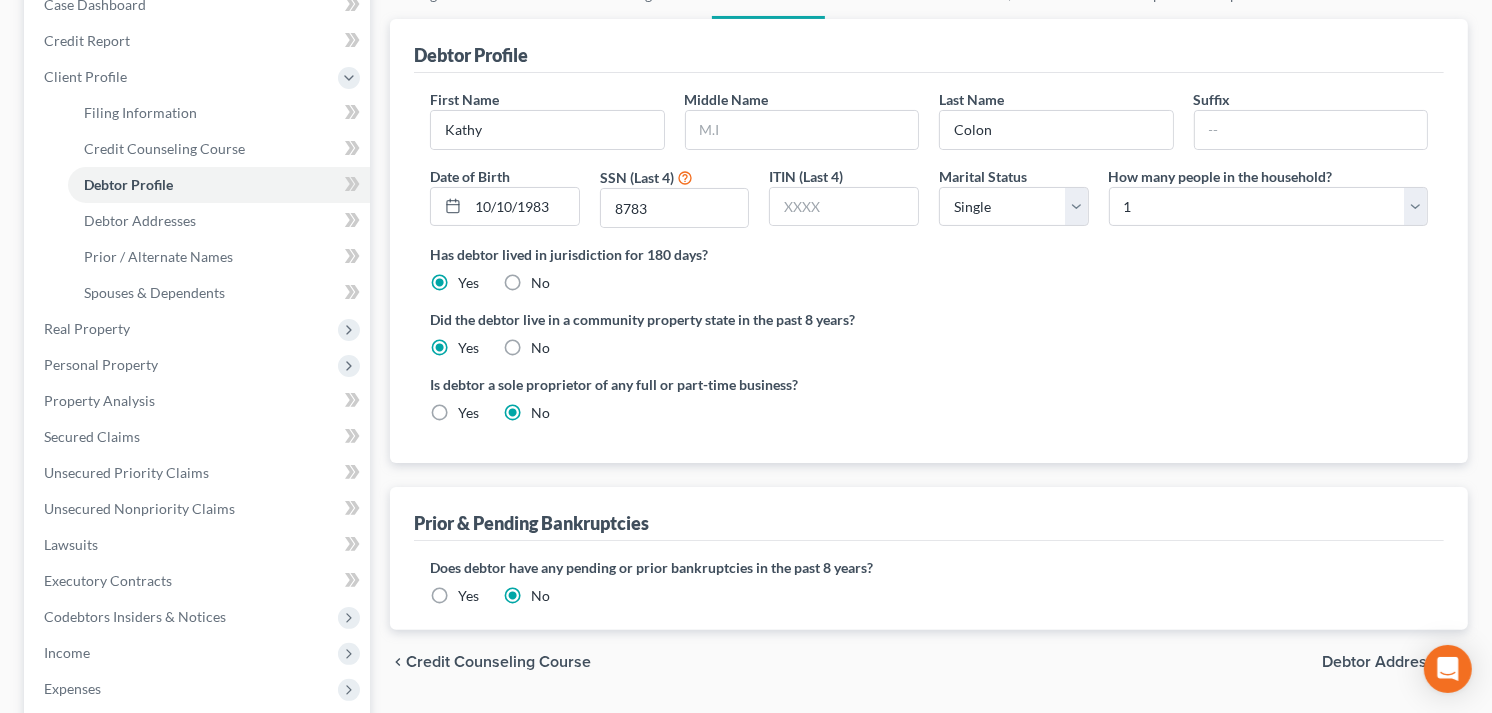 scroll, scrollTop: 222, scrollLeft: 0, axis: vertical 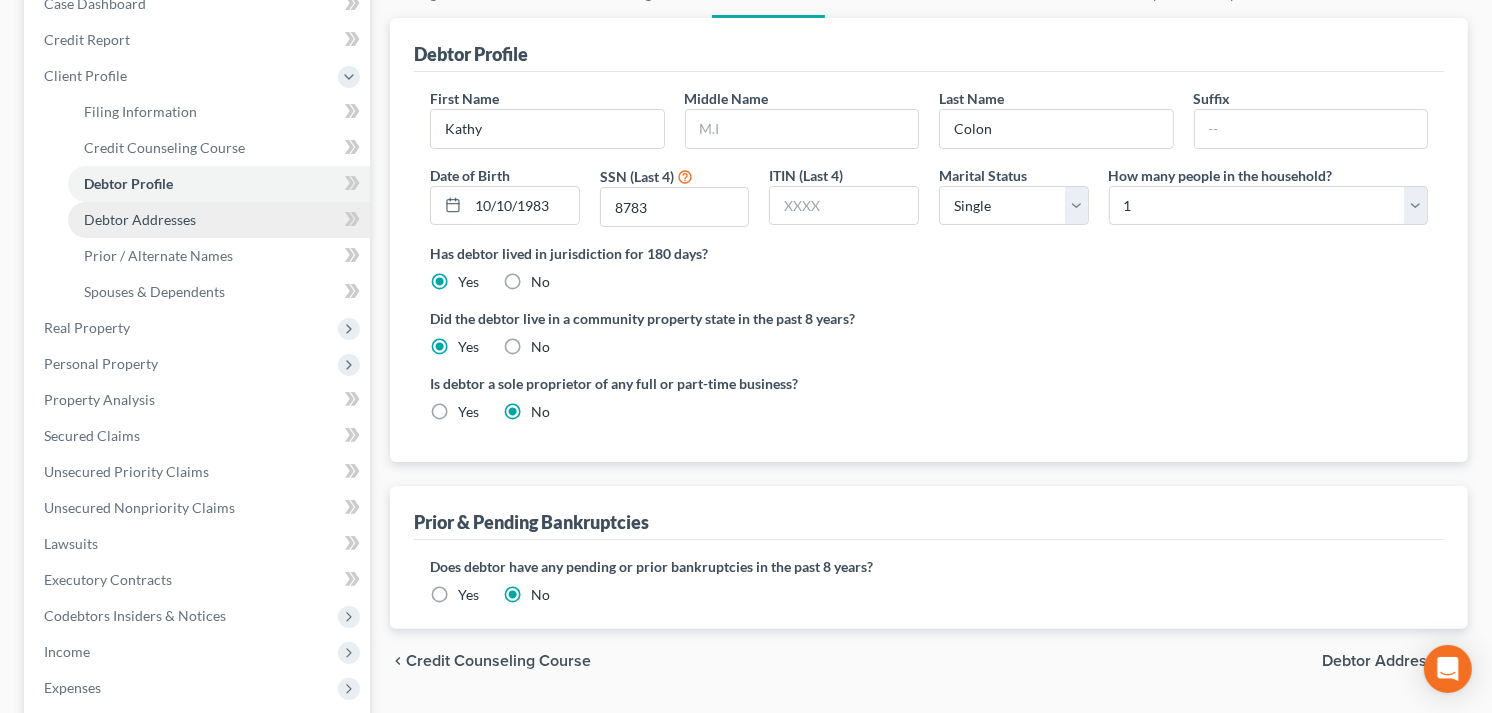click on "Debtor Addresses" at bounding box center [140, 219] 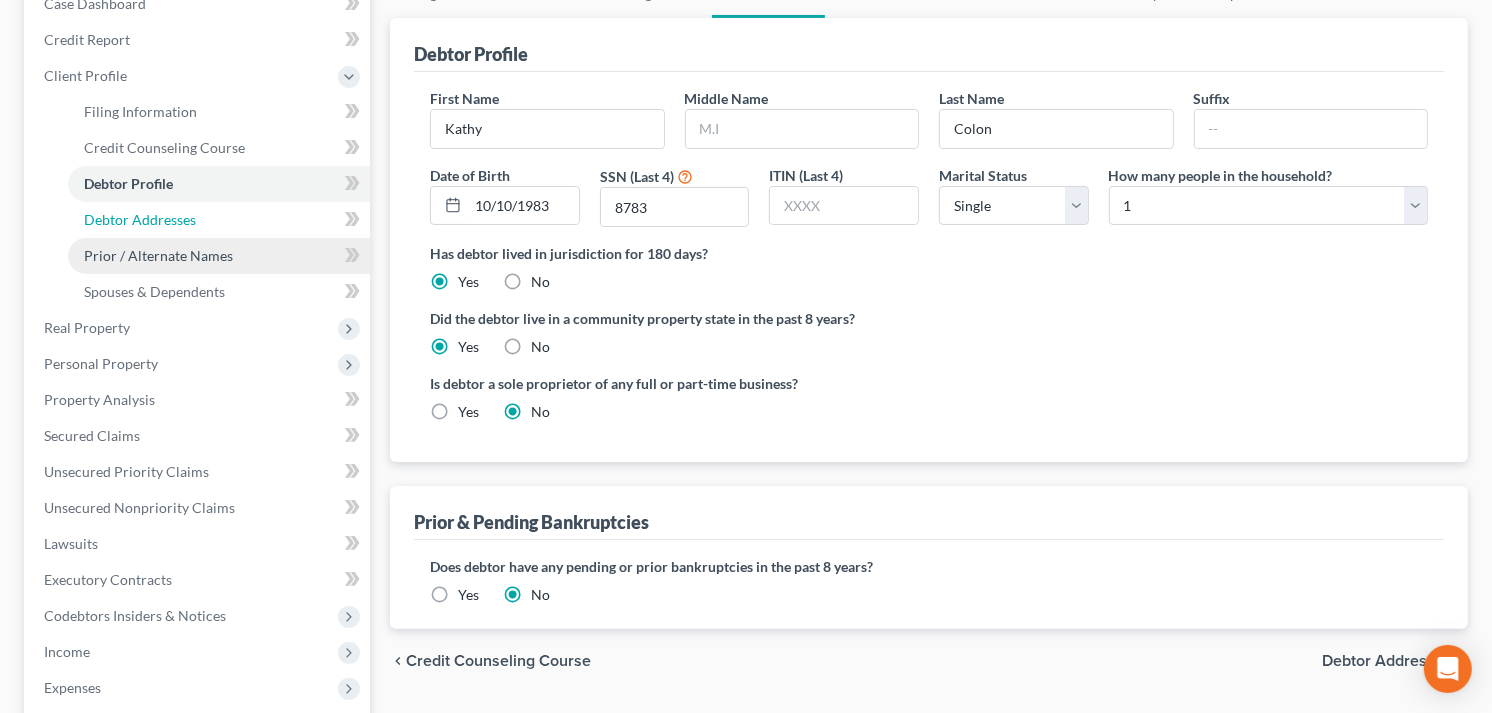 select on "0" 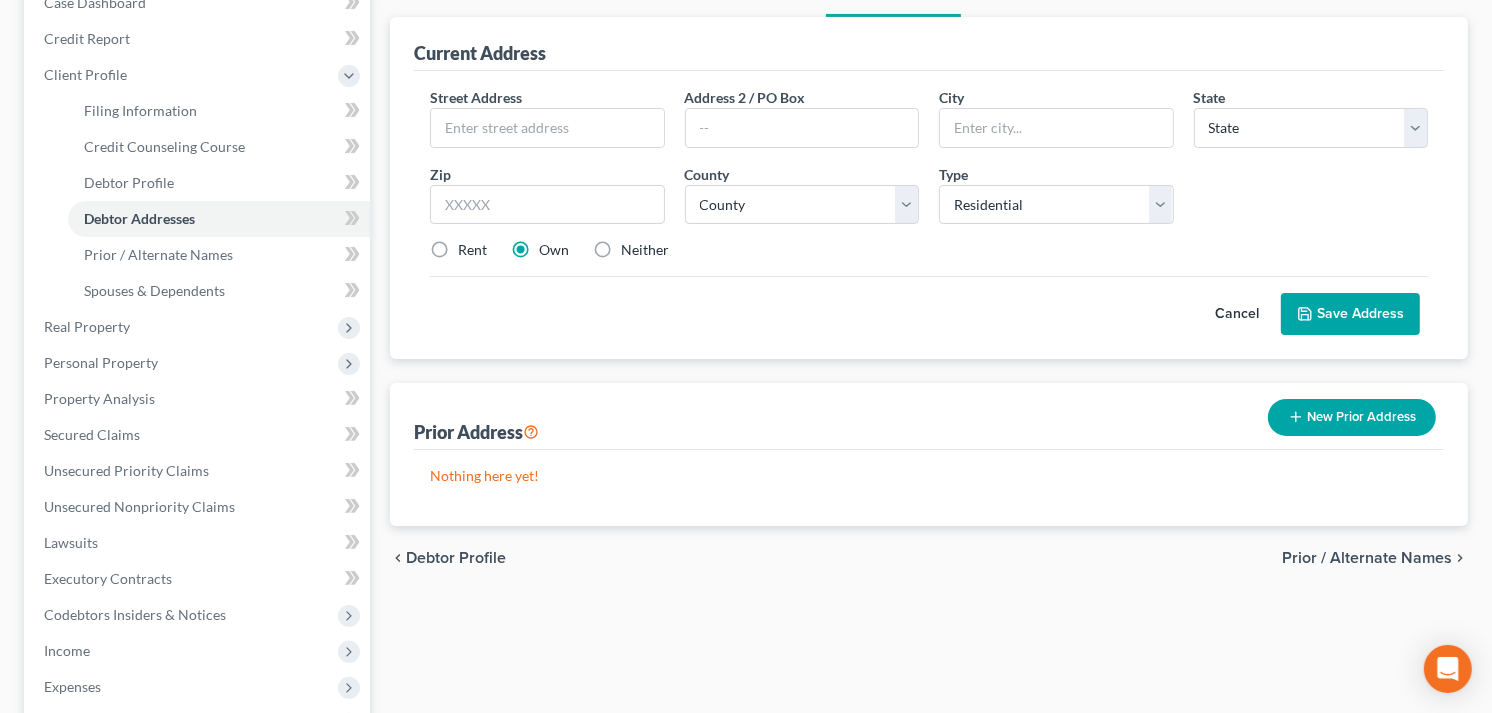 scroll, scrollTop: 0, scrollLeft: 0, axis: both 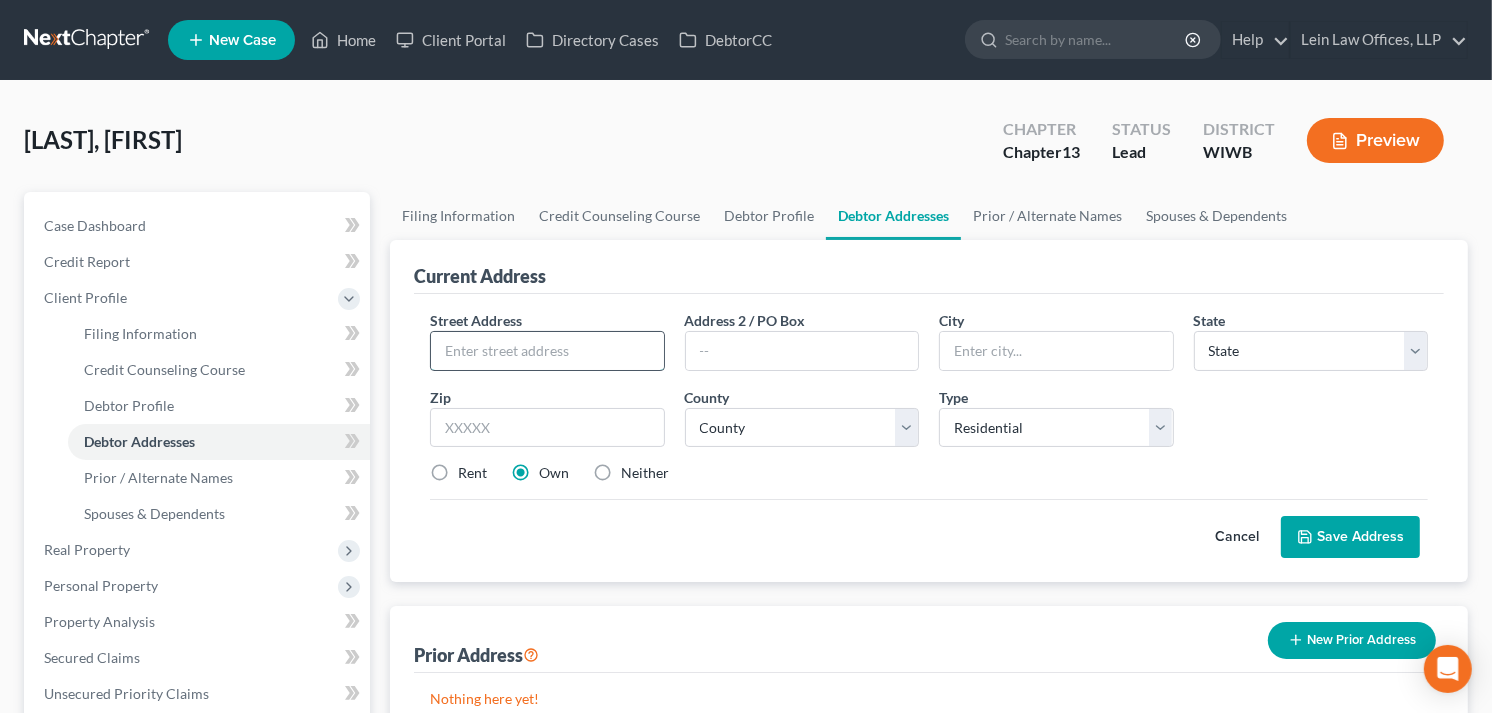 click at bounding box center [547, 351] 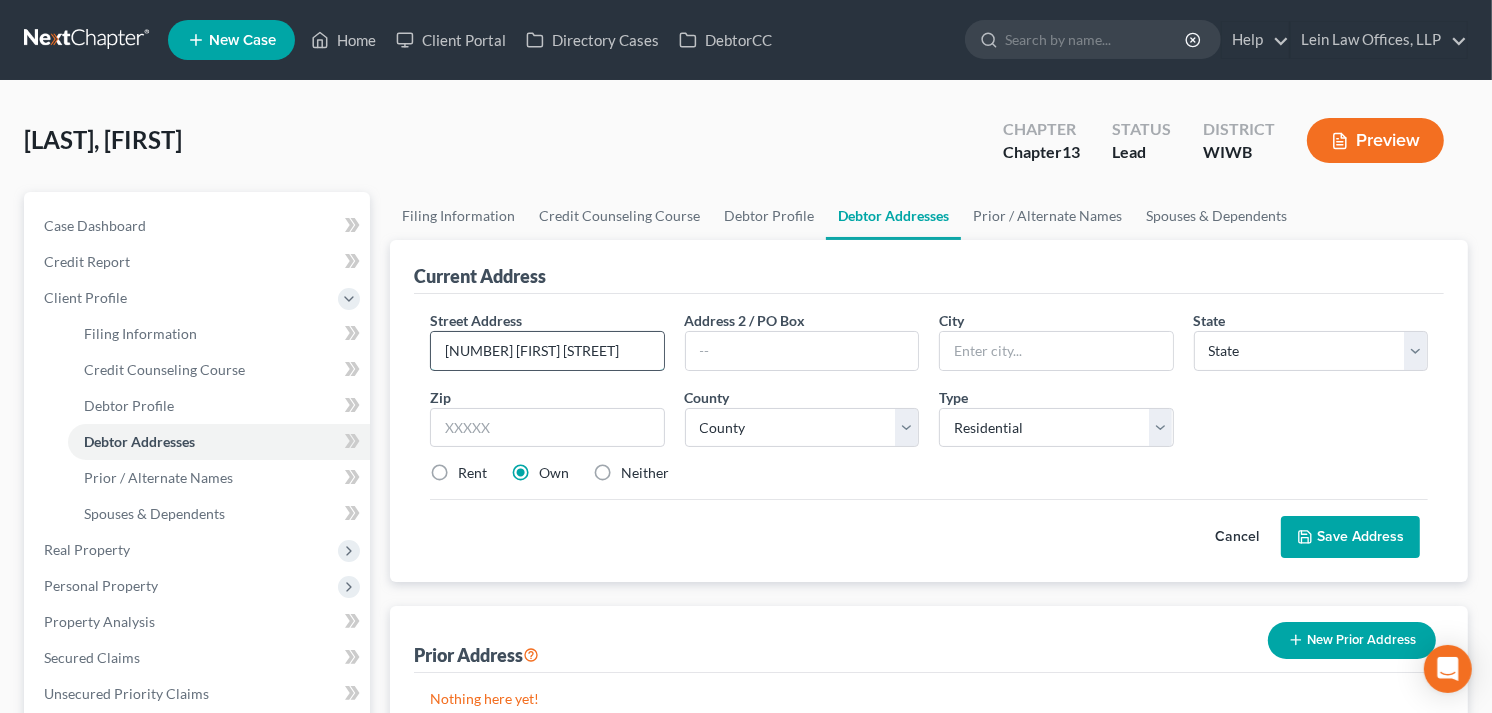 type on "[NUMBER] [FIRST] [STREET]" 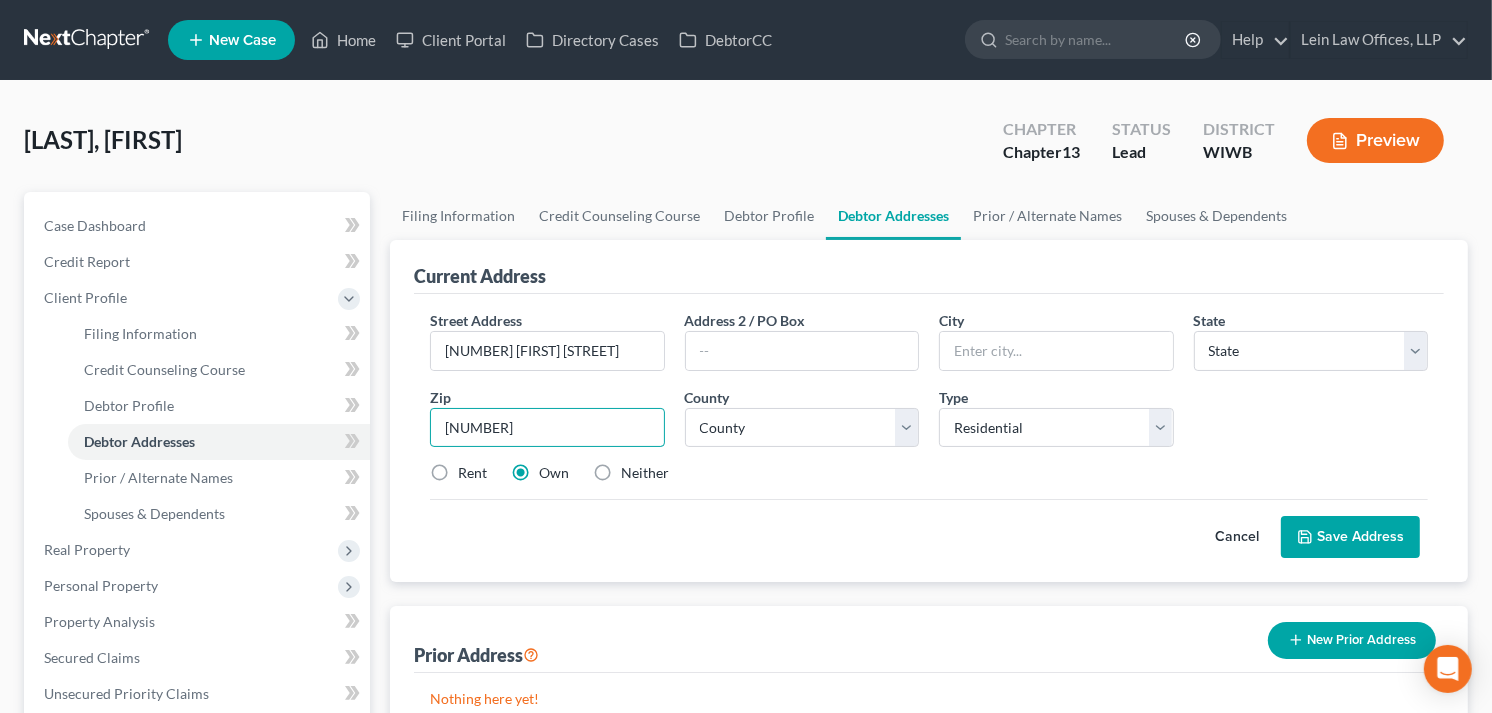 type on "[NUMBER]" 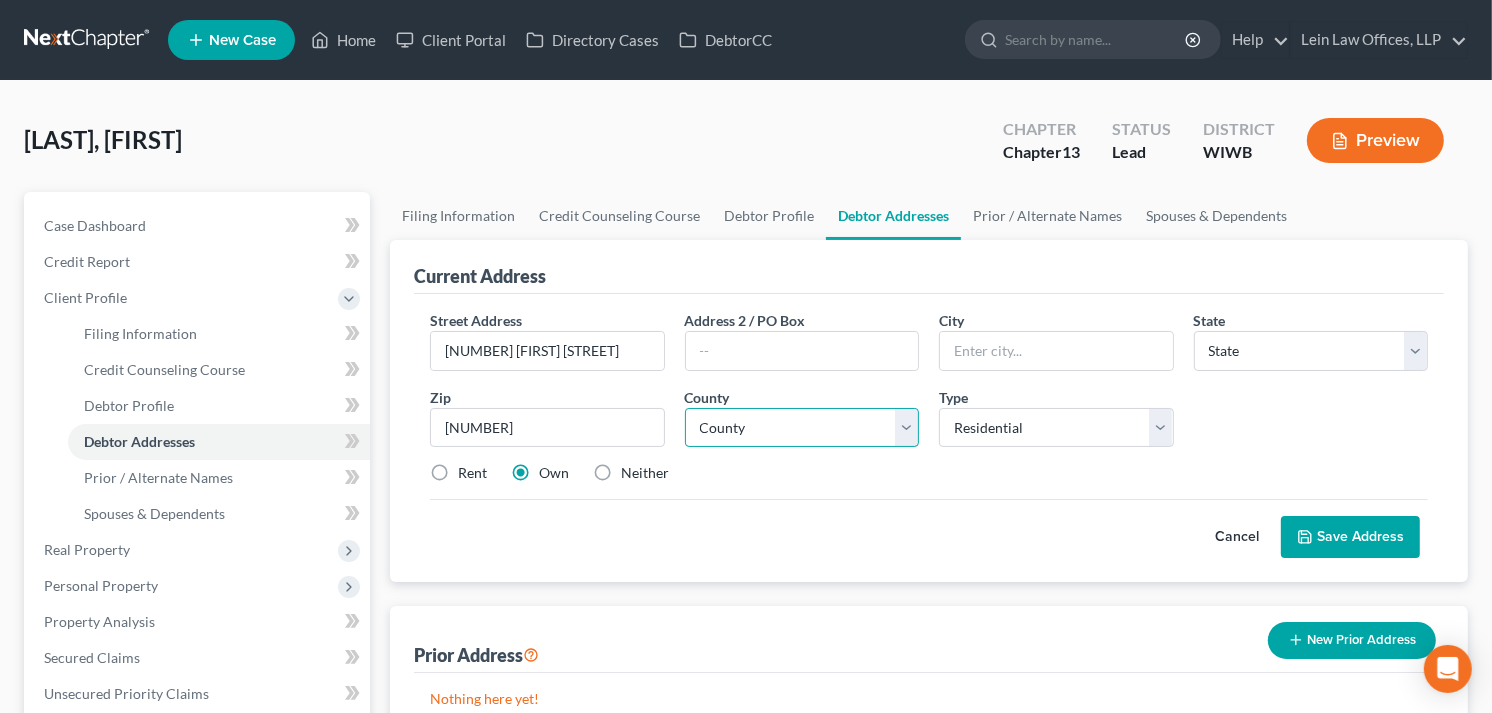 type on "Osseo" 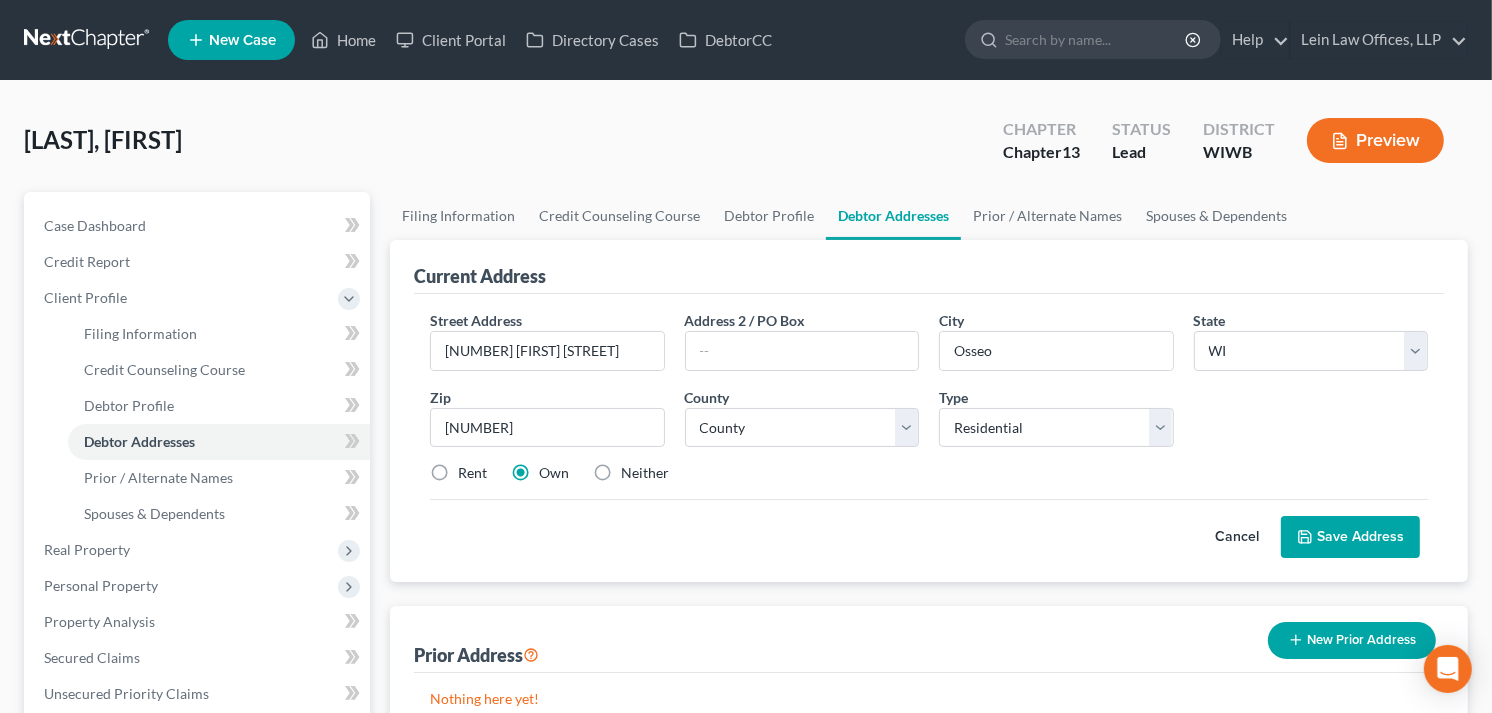 drag, startPoint x: 604, startPoint y: 471, endPoint x: 664, endPoint y: 487, distance: 62.0967 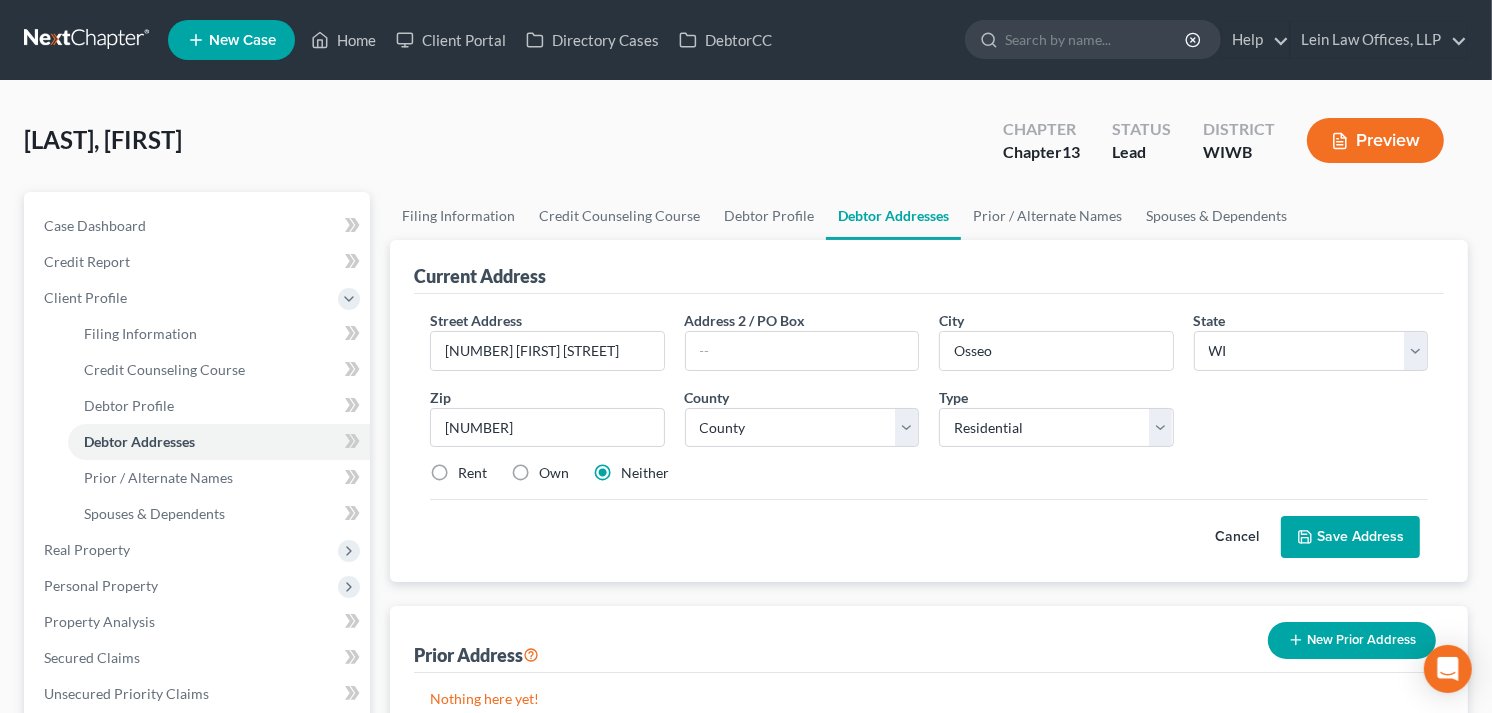 drag, startPoint x: 1332, startPoint y: 536, endPoint x: 1293, endPoint y: 532, distance: 39.20459 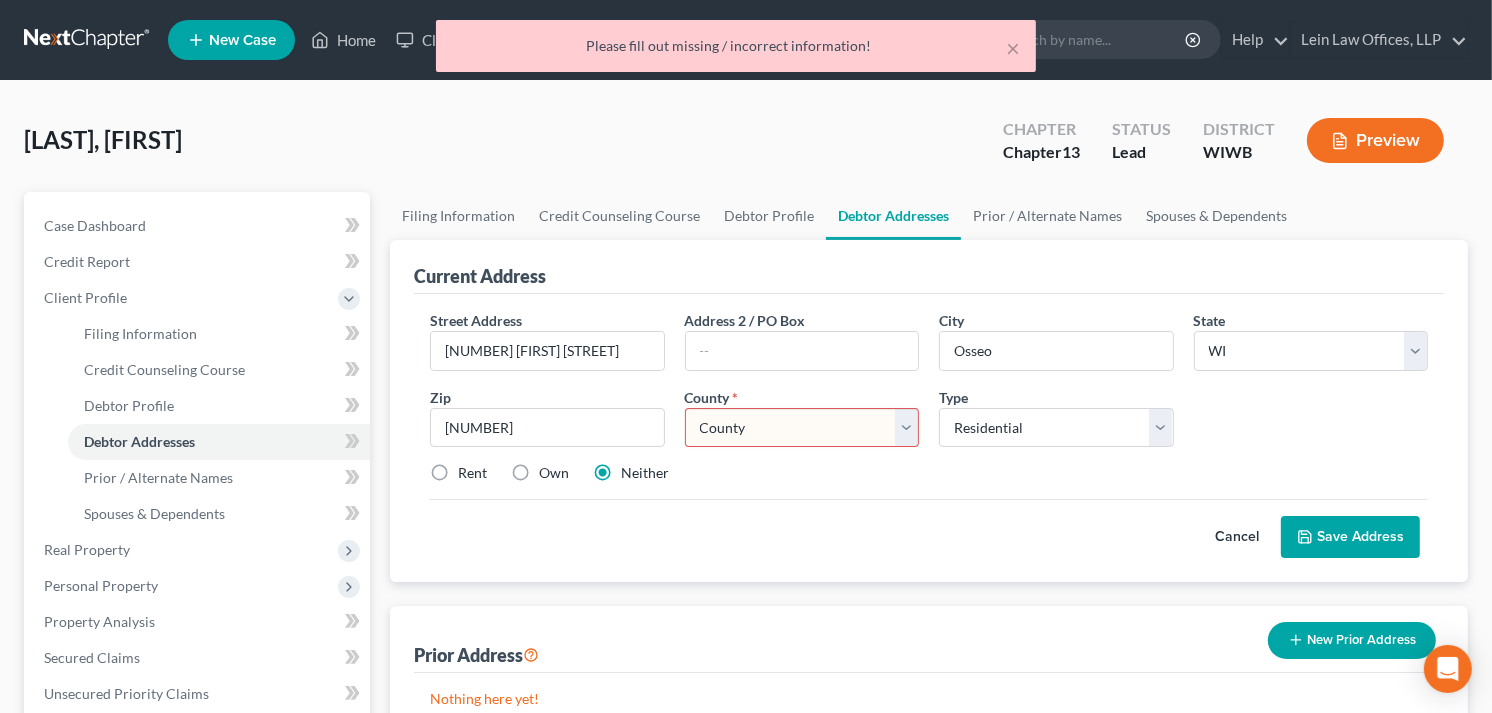 click on "Adams County Ashland County Barron County Bayfield County Brown County Buffalo County Burnett County Calumet County Chippewa County Clark County Columbia County Crawford County Dane County Dodge County Door County Douglas County Dunn County Eau Claire County Florence County Fond du Lac County Forest County Grant County Green County Green Lake County Iowa County Iron County Jackson County Jefferson County Juneau County Kenosha County Kewaunee County La Crosse County Lafayette County Langlade County Lincoln County Manitowoc County Marathon County Marinette County Marquette County Menominee County Milwaukee County Monroe County Oconto County Oneida County Outagamie County Ozaukee County Pepin County Pierce County Polk County Portage County Price County Racine County Richland County Rock County Rusk County Sauk County Sawyer County Shawano County Sheboygan County St. Croix County Taylor County Trempealeau County Vernon County Vilas County Walworth County Washburn County Washington County Waukesha County" at bounding box center [802, 428] 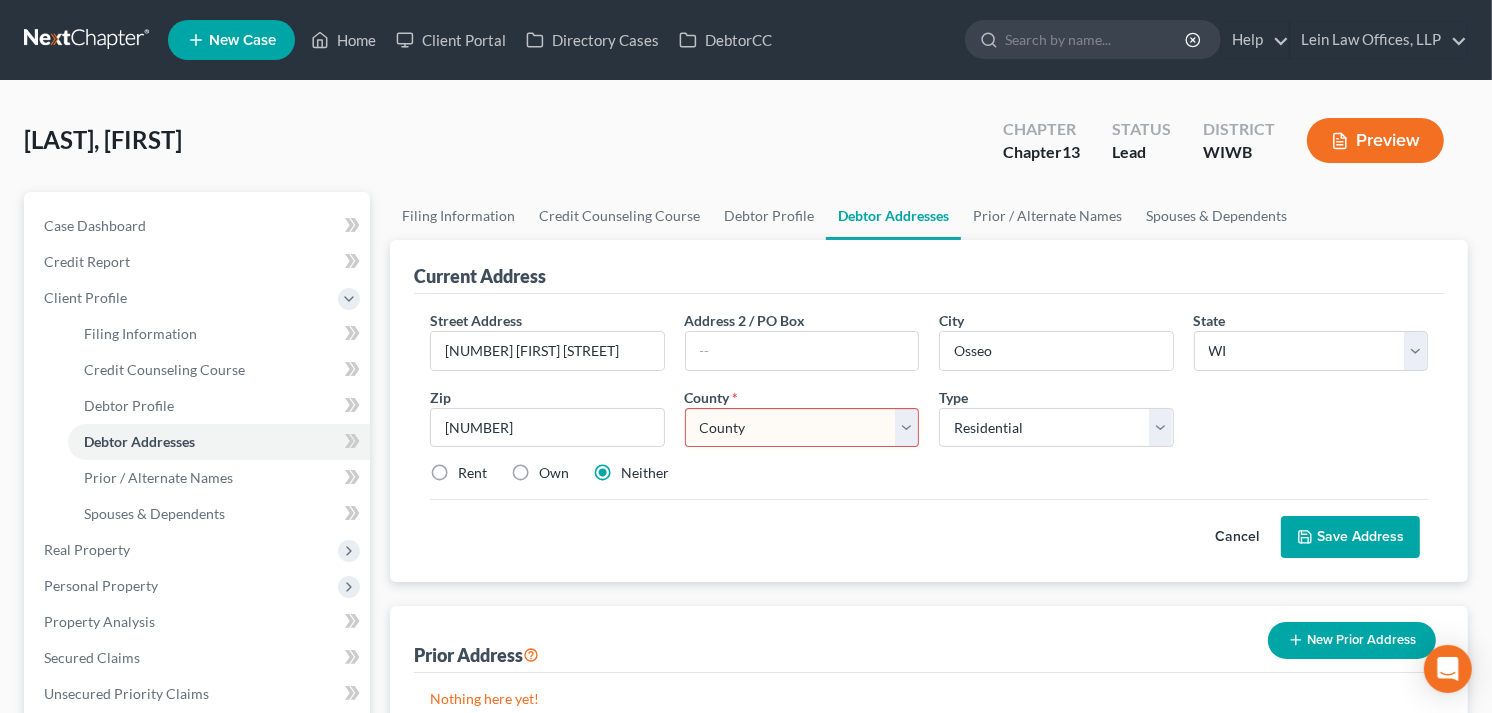 select on "61" 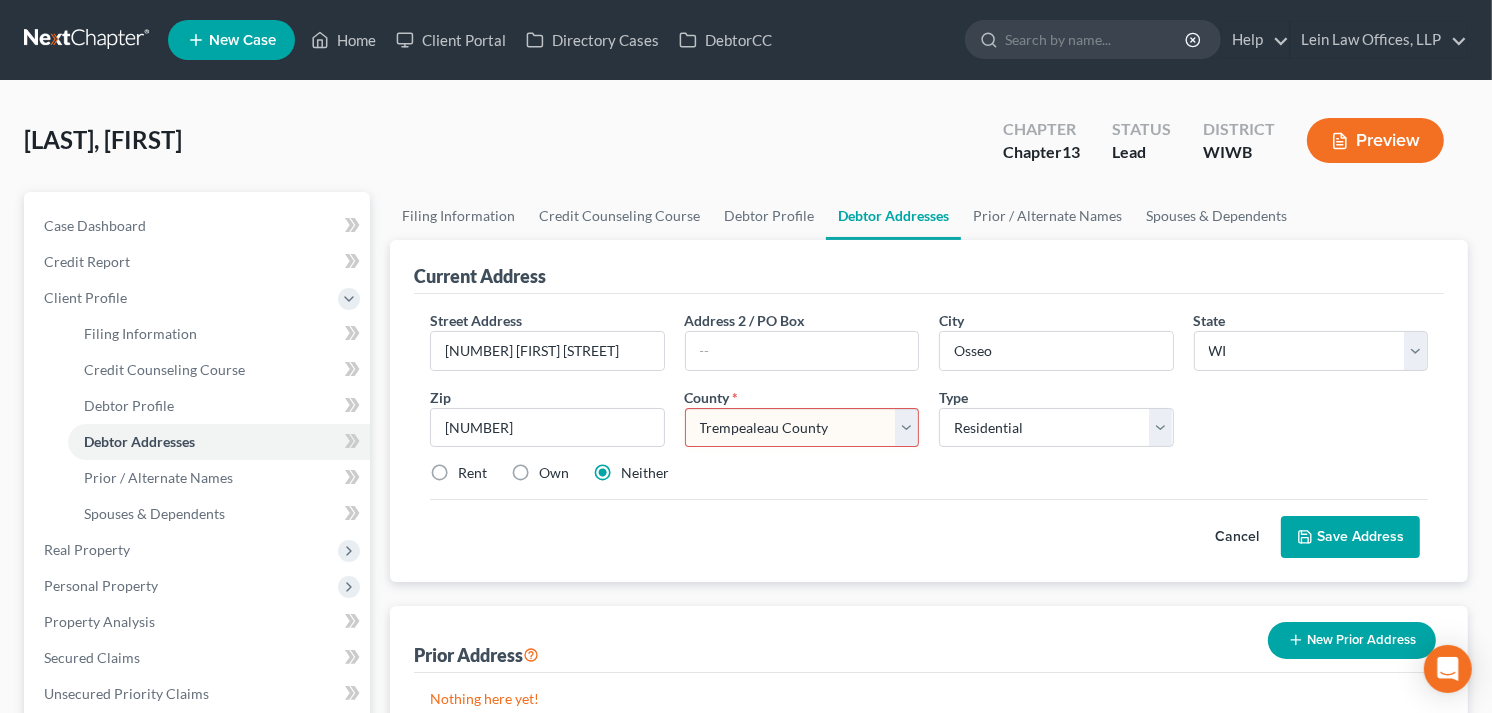 click on "Adams County Ashland County Barron County Bayfield County Brown County Buffalo County Burnett County Calumet County Chippewa County Clark County Columbia County Crawford County Dane County Dodge County Door County Douglas County Dunn County Eau Claire County Florence County Fond du Lac County Forest County Grant County Green County Green Lake County Iowa County Iron County Jackson County Jefferson County Juneau County Kenosha County Kewaunee County La Crosse County Lafayette County Langlade County Lincoln County Manitowoc County Marathon County Marinette County Marquette County Menominee County Milwaukee County Monroe County Oconto County Oneida County Outagamie County Ozaukee County Pepin County Pierce County Polk County Portage County Price County Racine County Richland County Rock County Rusk County Sauk County Sawyer County Shawano County Sheboygan County St. Croix County Taylor County Trempealeau County Vernon County Vilas County Walworth County Washburn County Washington County Waukesha County" at bounding box center [802, 428] 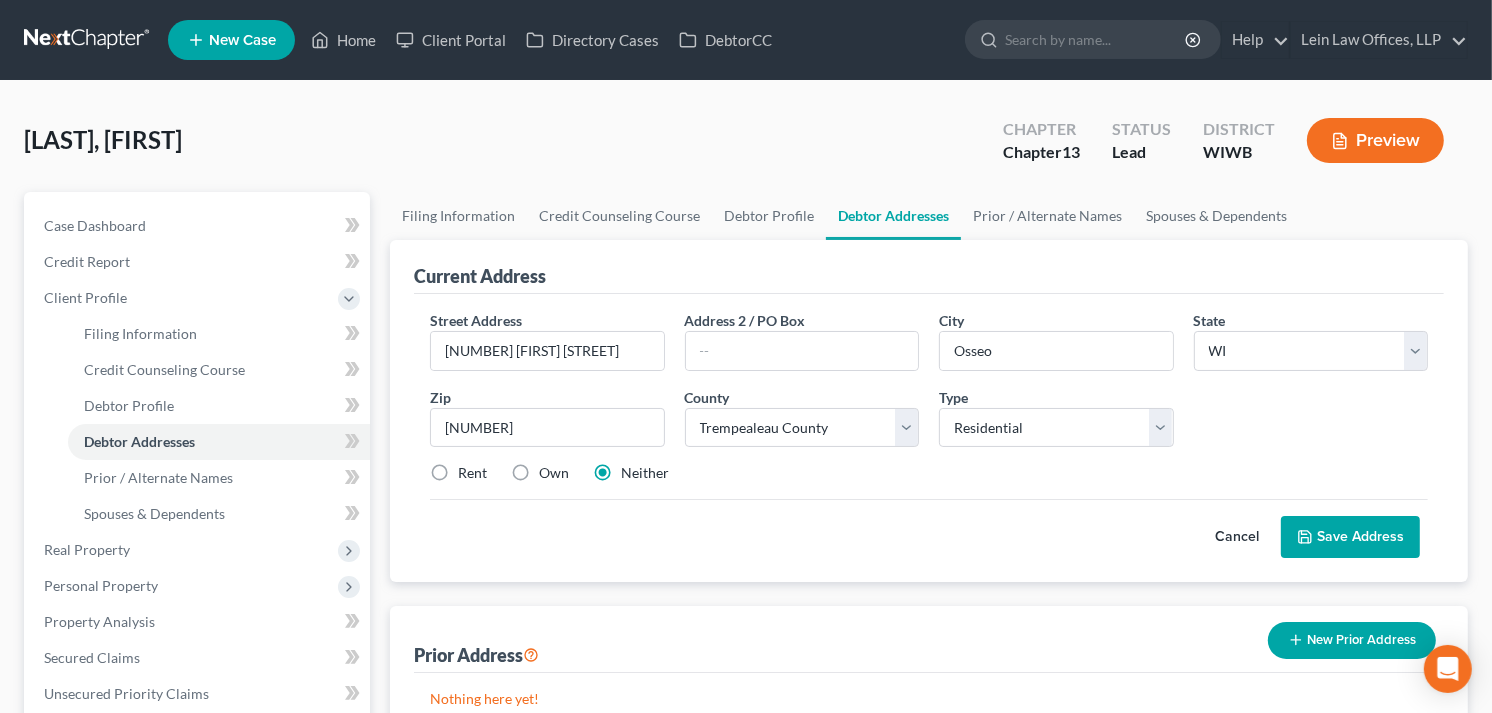 click on "Save Address" at bounding box center [1350, 537] 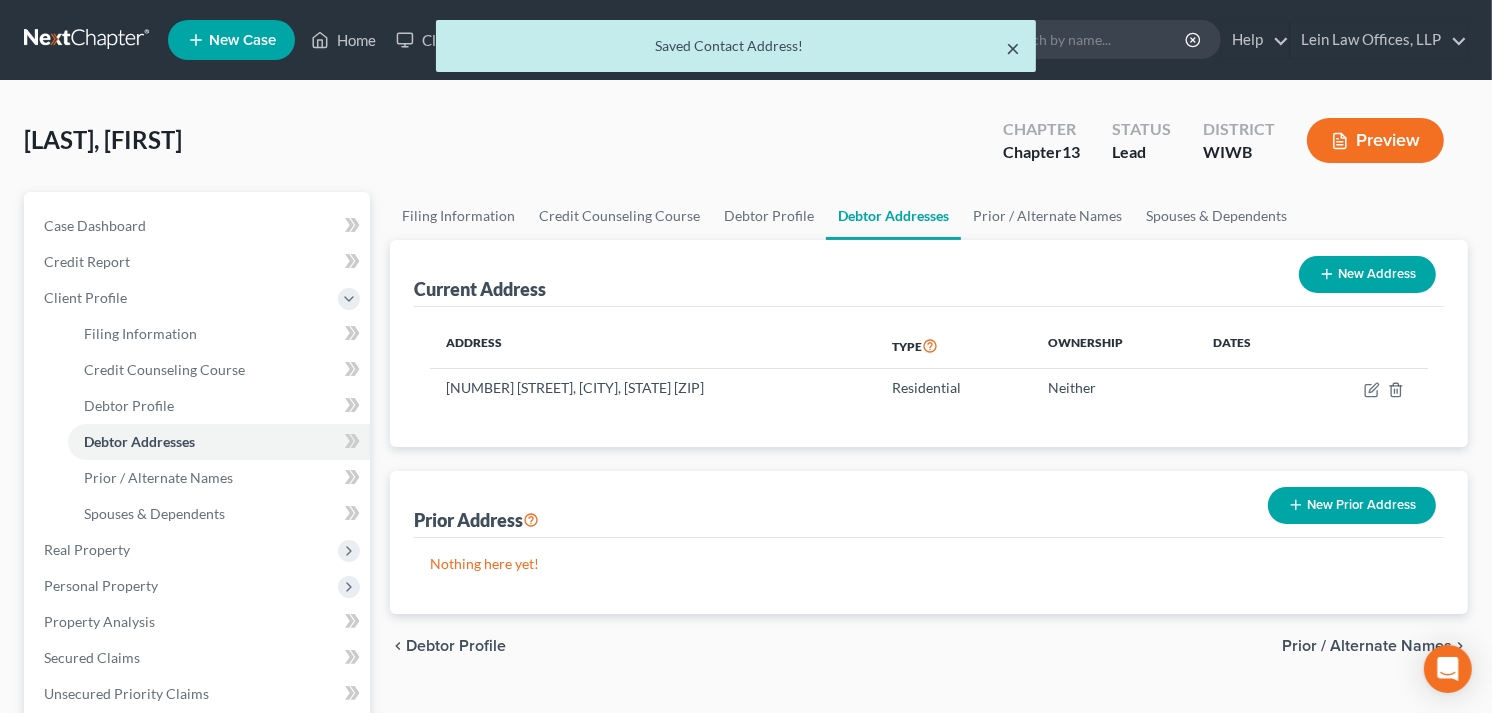 drag, startPoint x: 1015, startPoint y: 48, endPoint x: 917, endPoint y: 98, distance: 110.01818 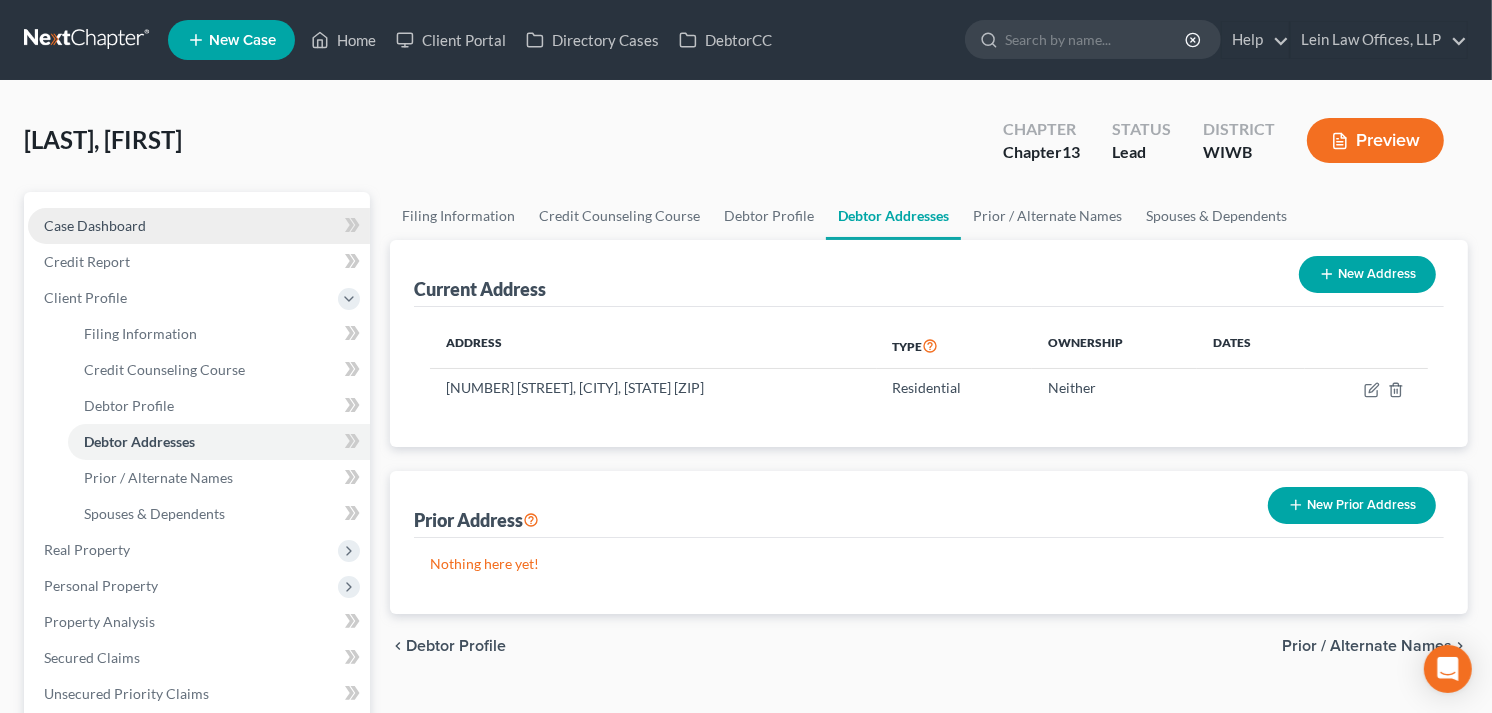 click on "Case Dashboard" at bounding box center [95, 225] 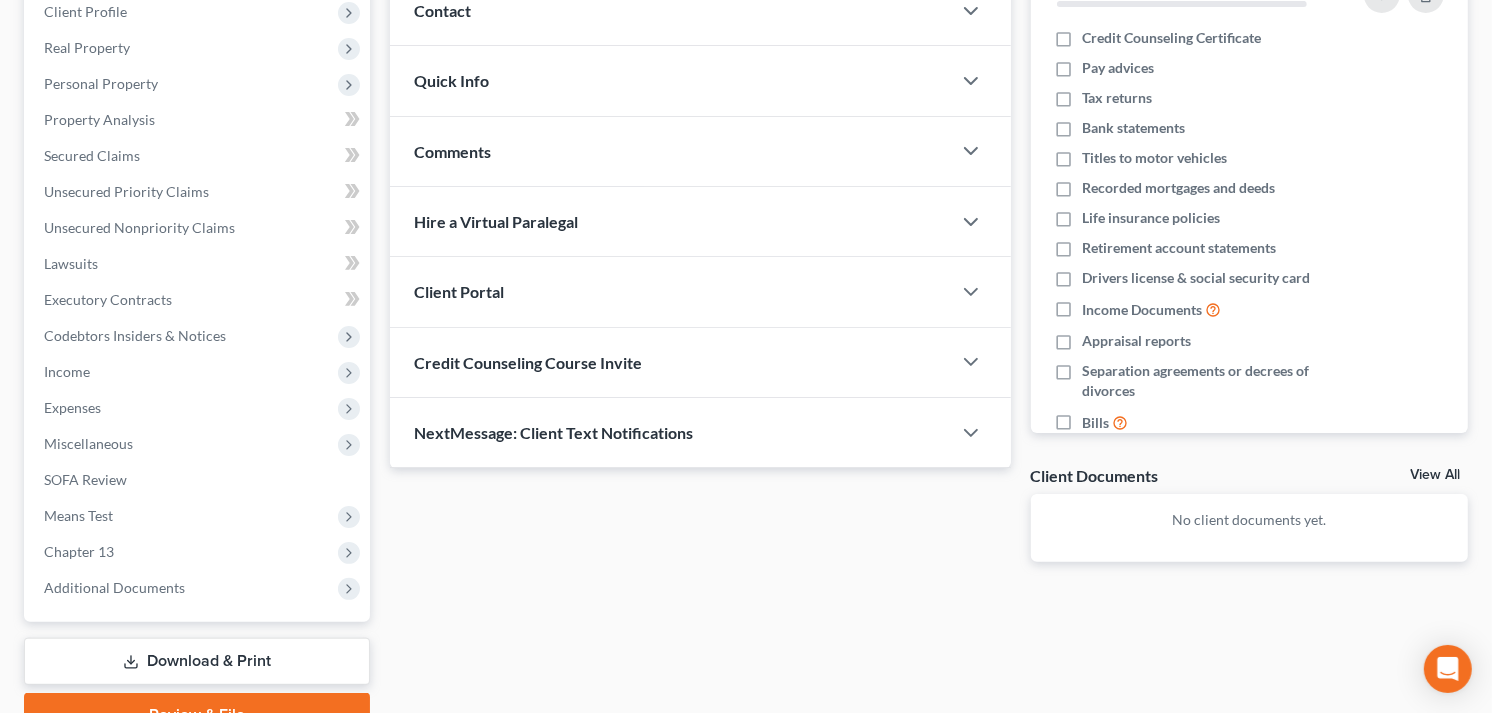 scroll, scrollTop: 333, scrollLeft: 0, axis: vertical 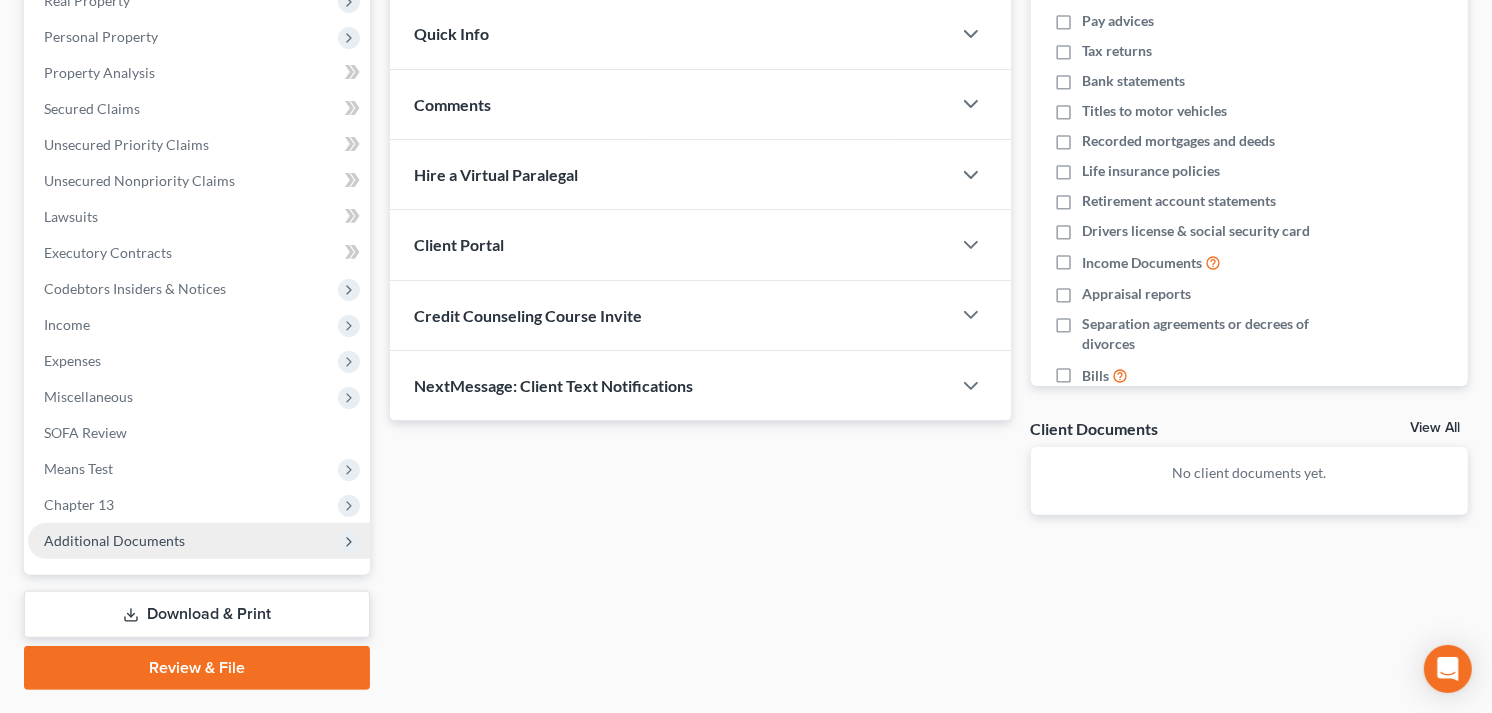 click on "Additional Documents" at bounding box center [114, 540] 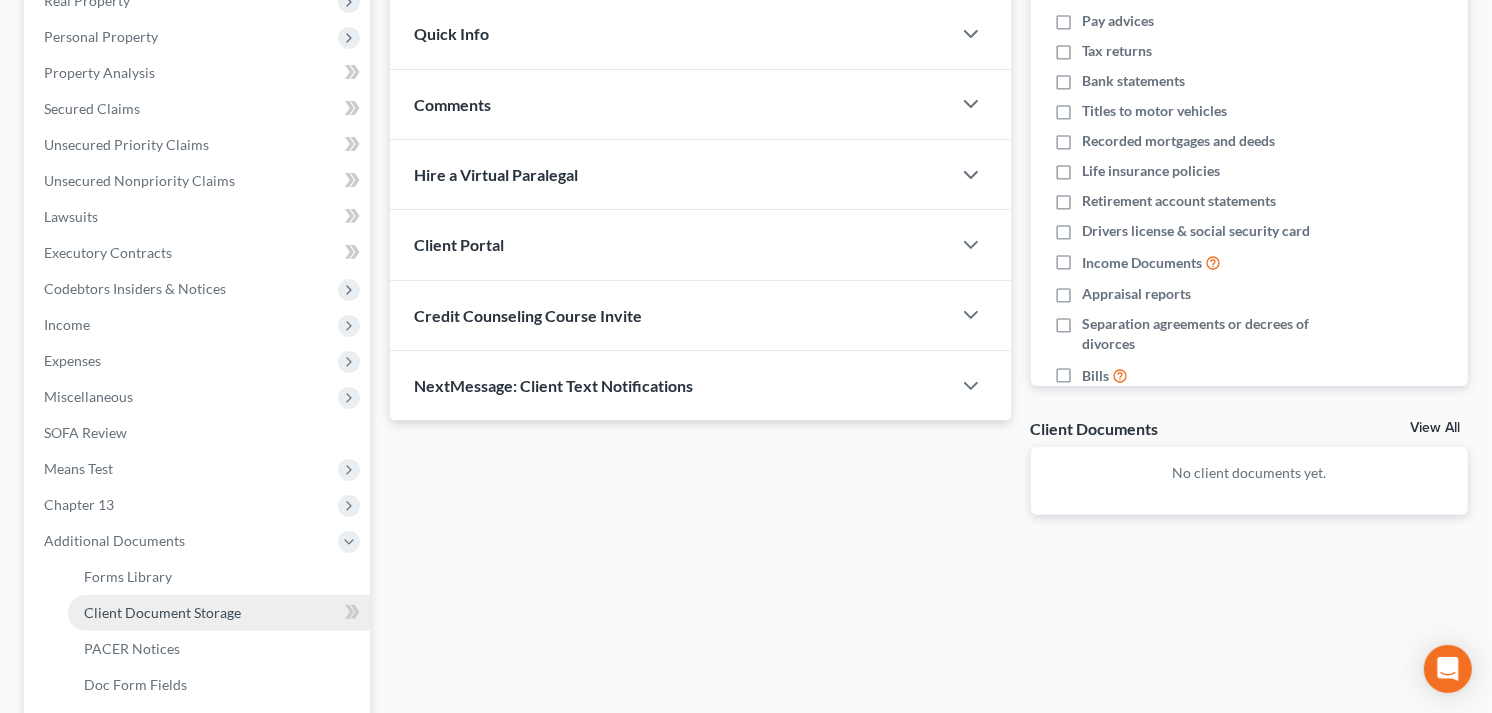 click on "Client Document Storage" at bounding box center [162, 612] 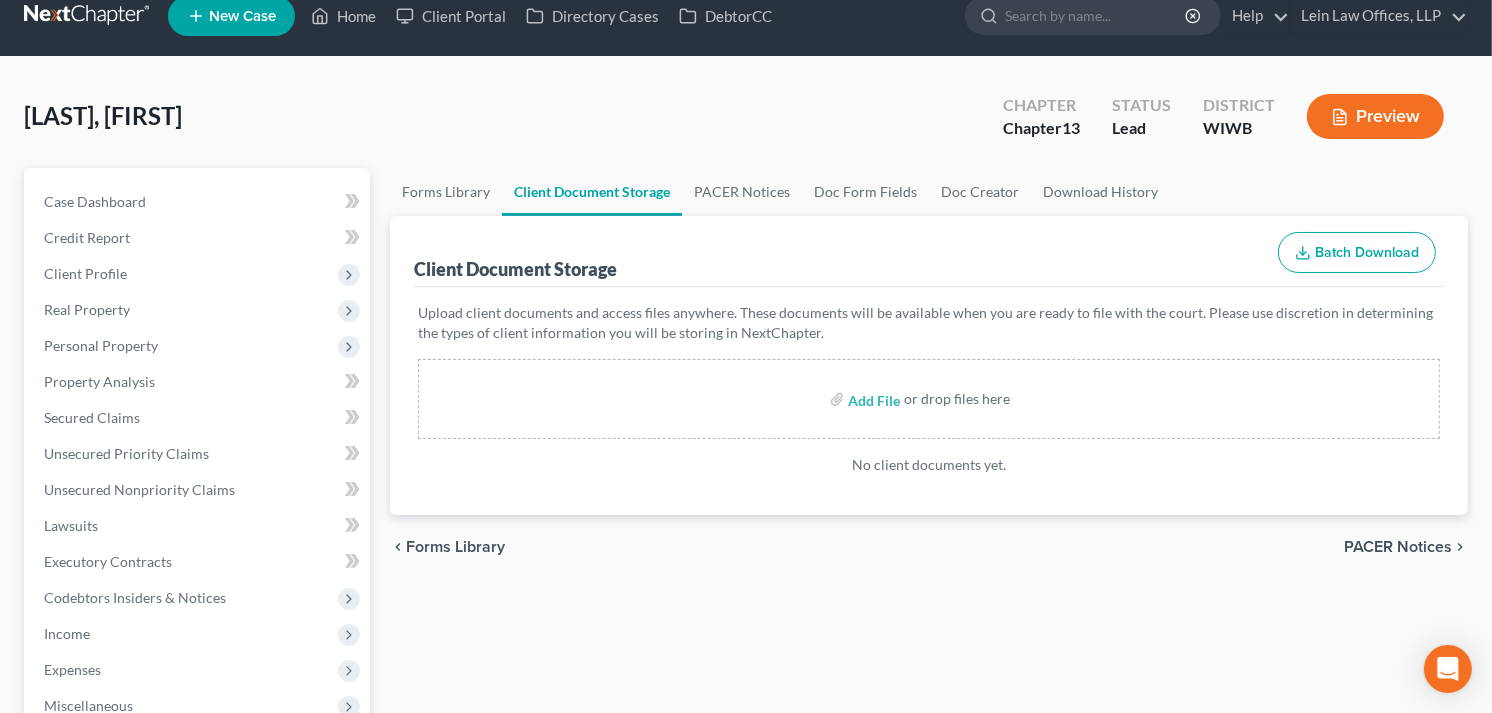 scroll, scrollTop: 0, scrollLeft: 0, axis: both 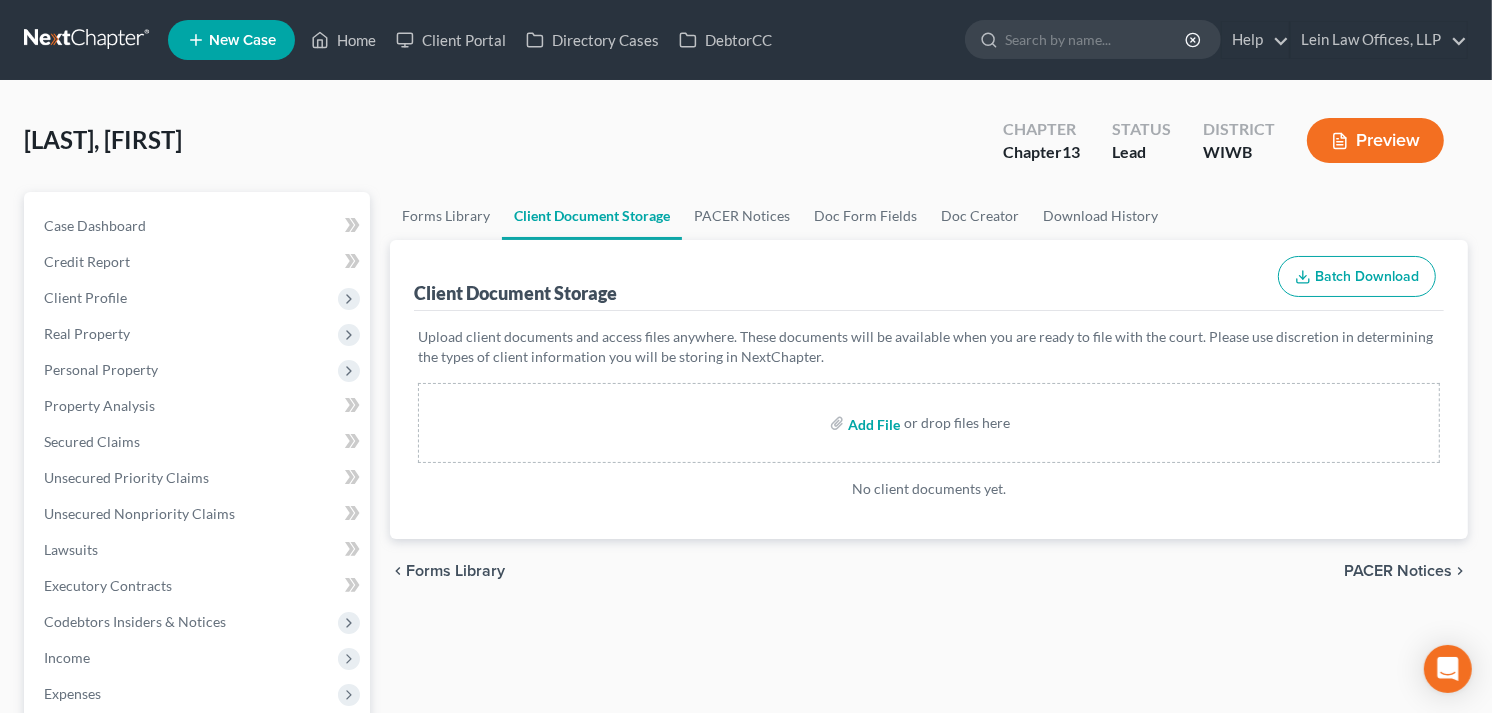 click at bounding box center [872, 423] 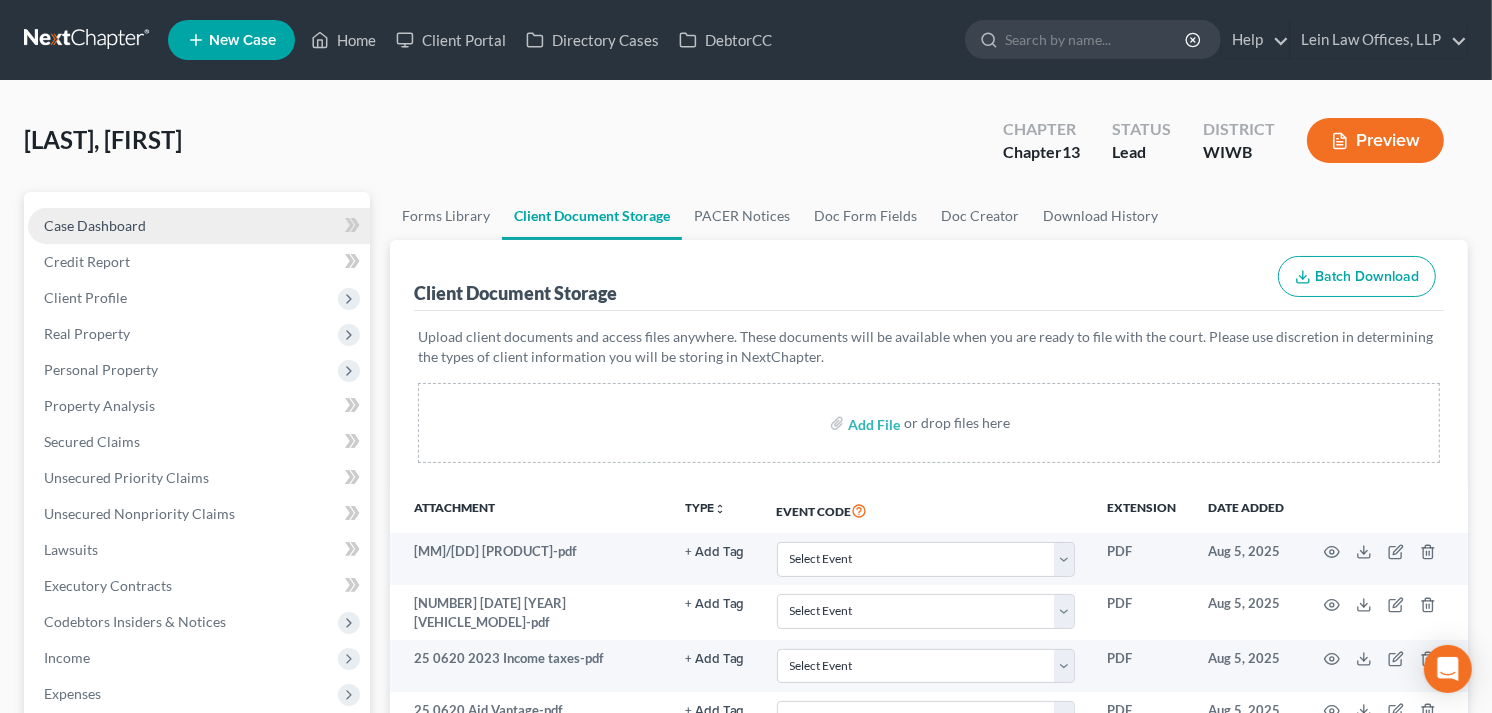 click on "Case Dashboard" at bounding box center (95, 225) 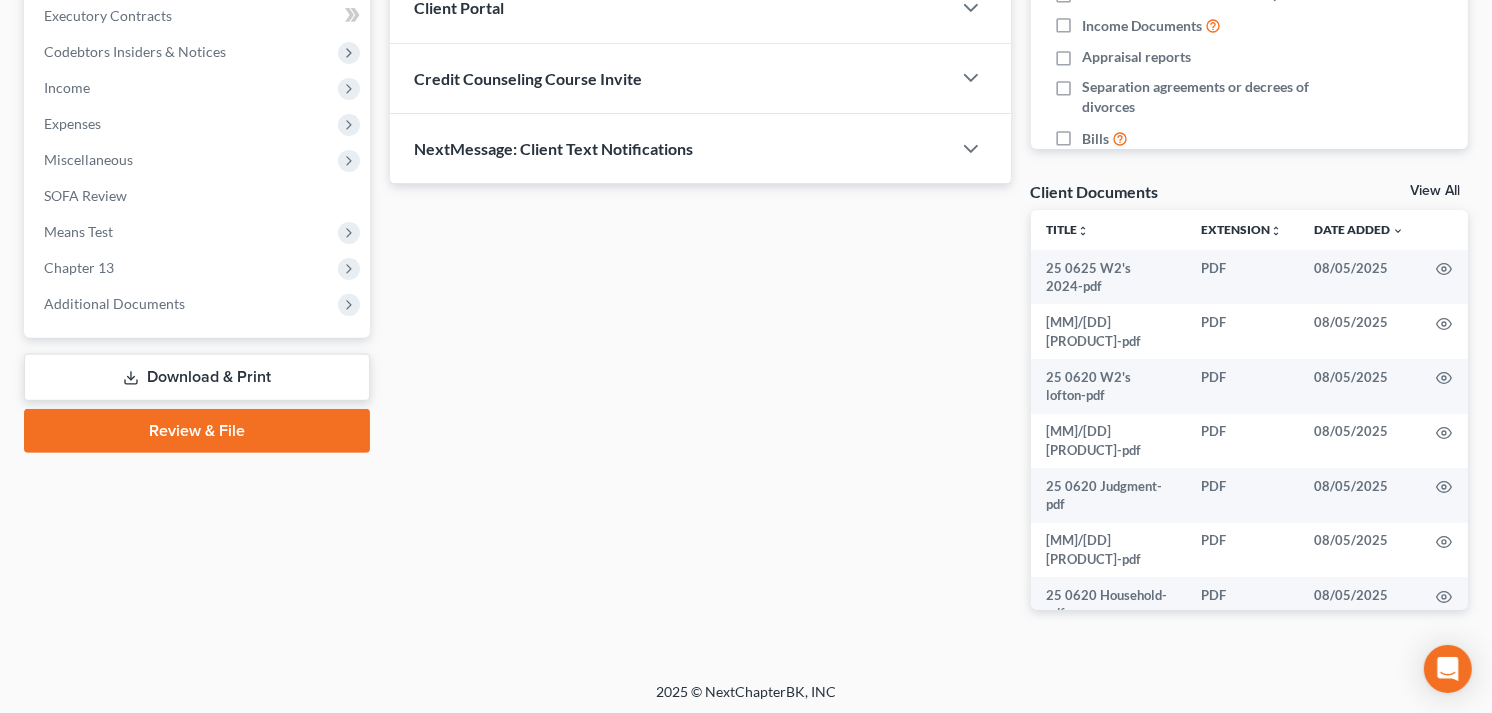scroll, scrollTop: 574, scrollLeft: 0, axis: vertical 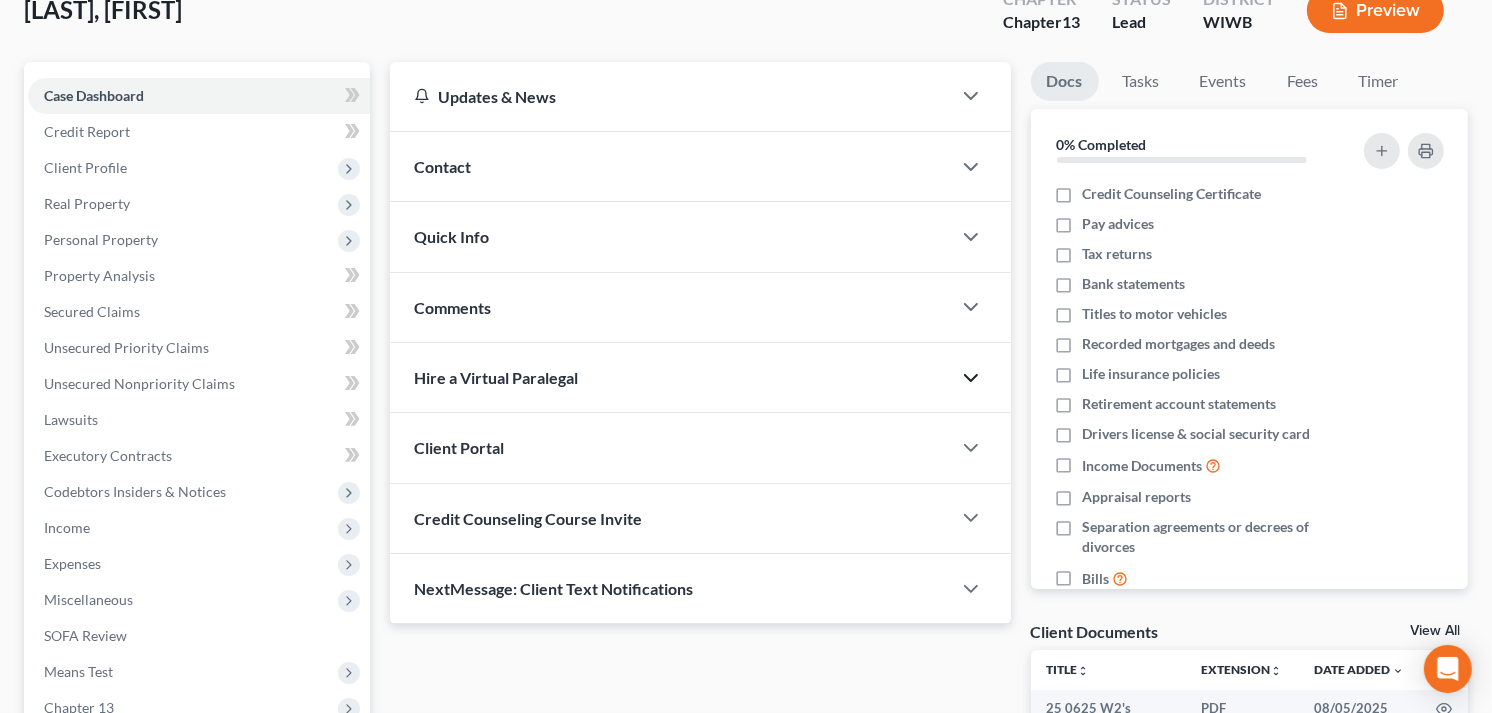 click 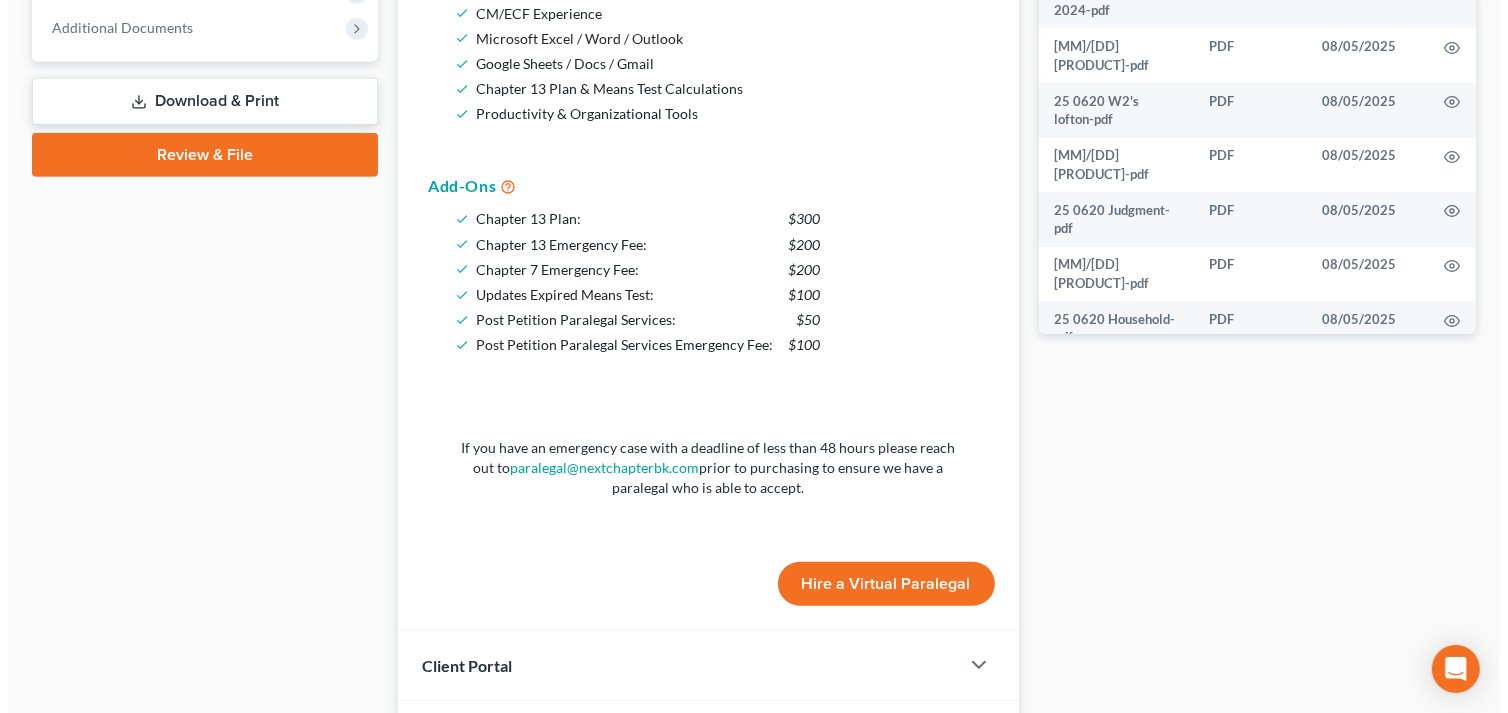scroll, scrollTop: 907, scrollLeft: 0, axis: vertical 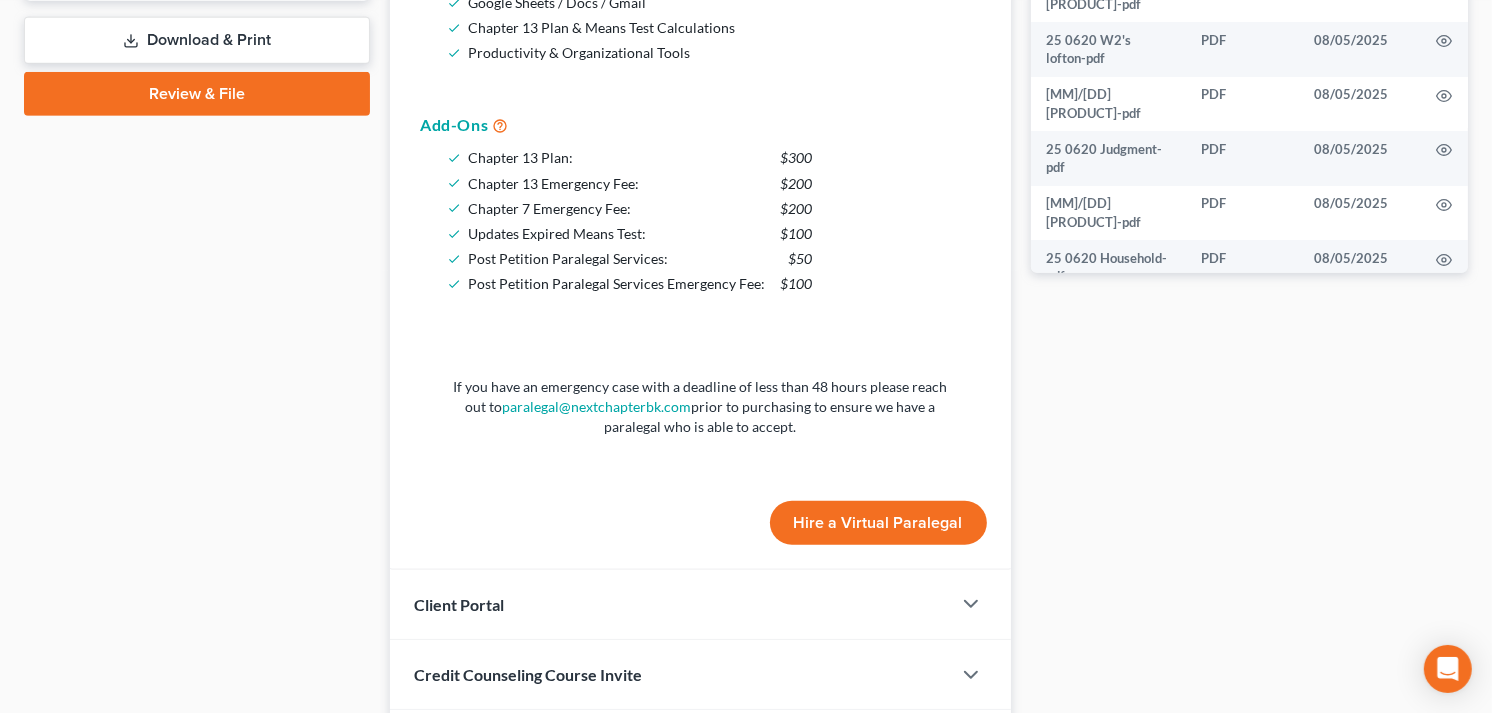 click on "Hire a Virtual Paralegal" at bounding box center (878, 523) 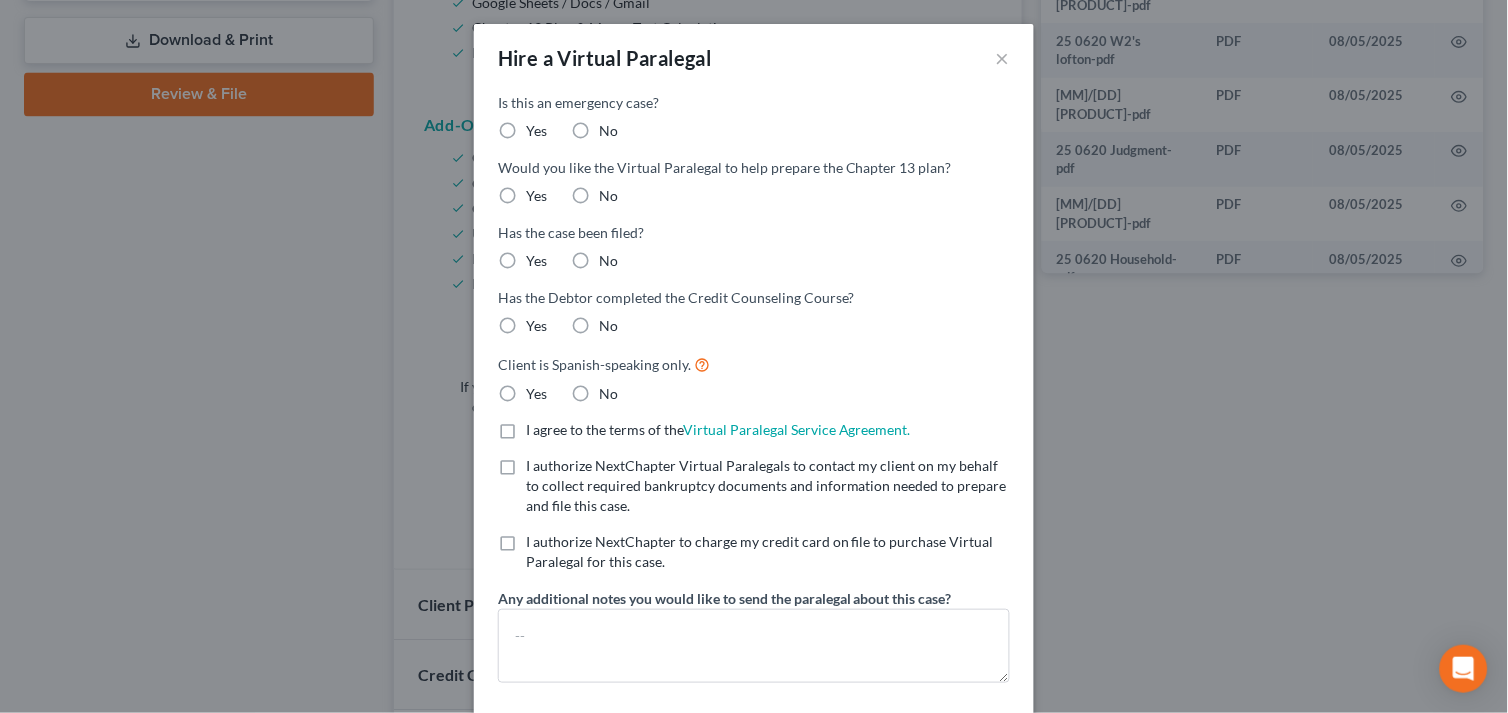 click on "No" at bounding box center [608, 131] 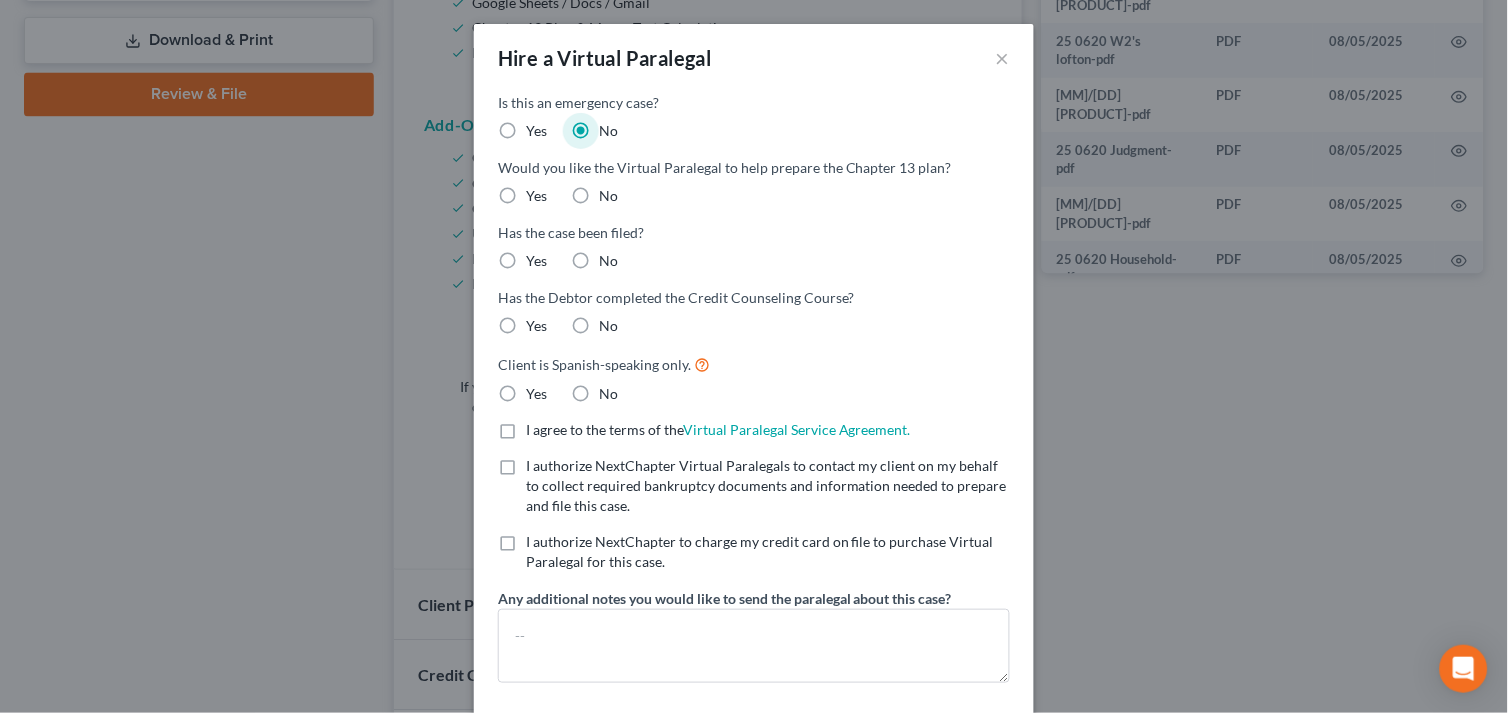 click on "Yes" at bounding box center [536, 196] 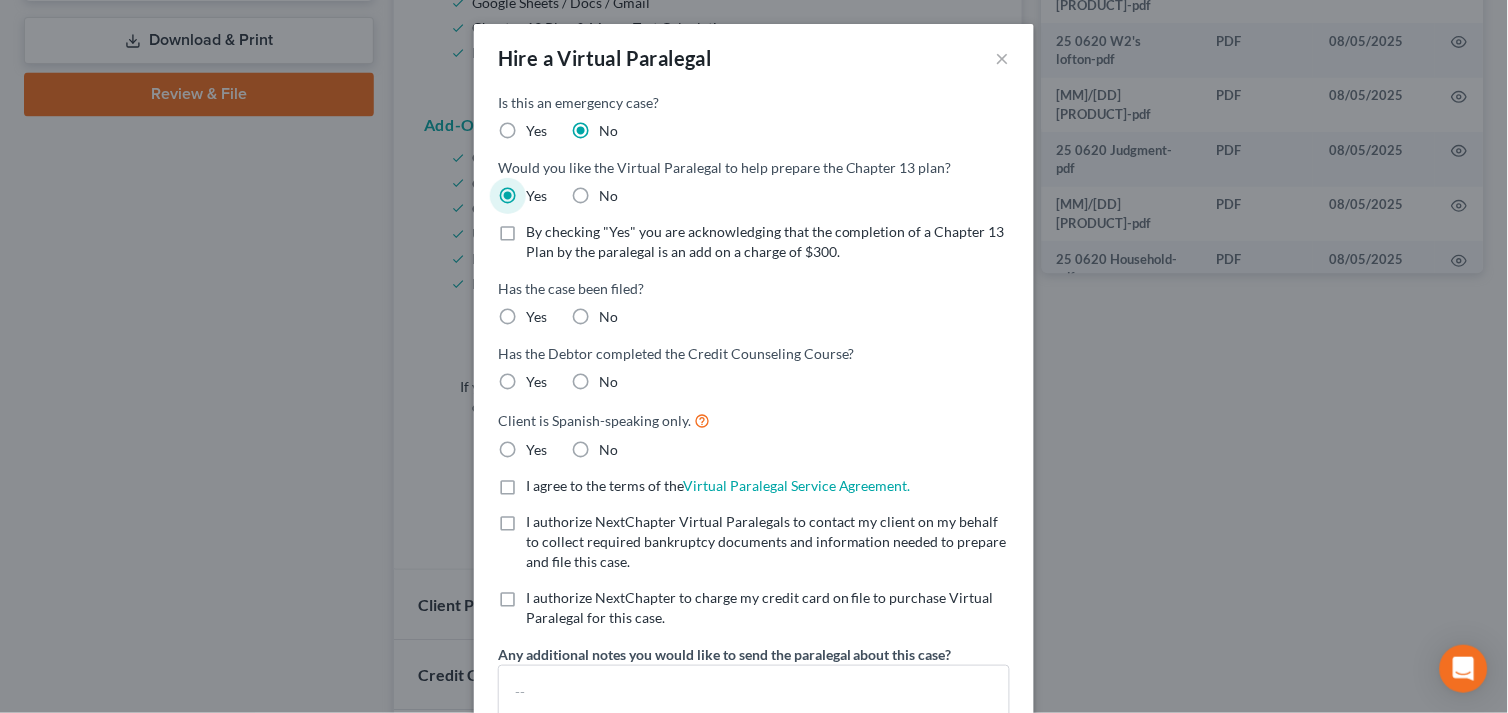 drag, startPoint x: 498, startPoint y: 234, endPoint x: 573, endPoint y: 315, distance: 110.39022 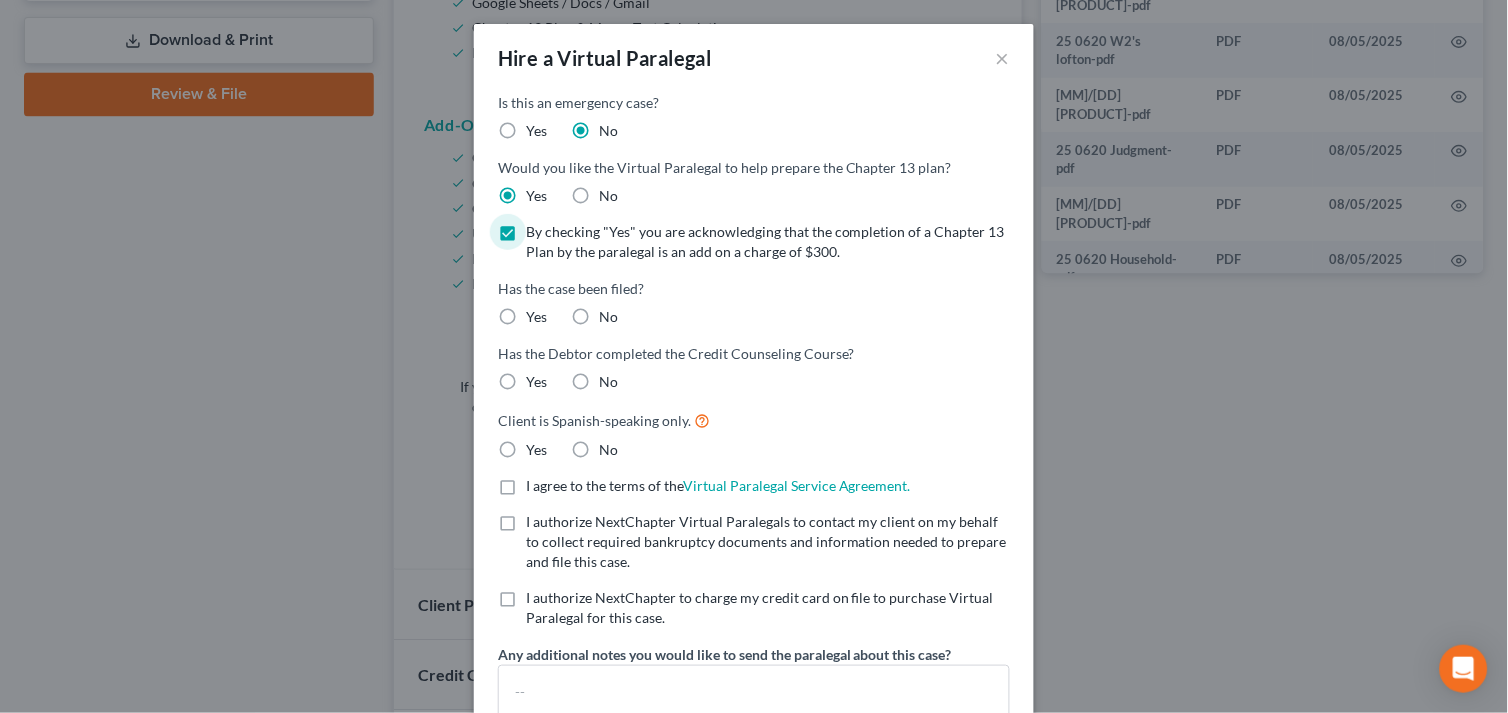 drag, startPoint x: 572, startPoint y: 316, endPoint x: 515, endPoint y: 375, distance: 82.036575 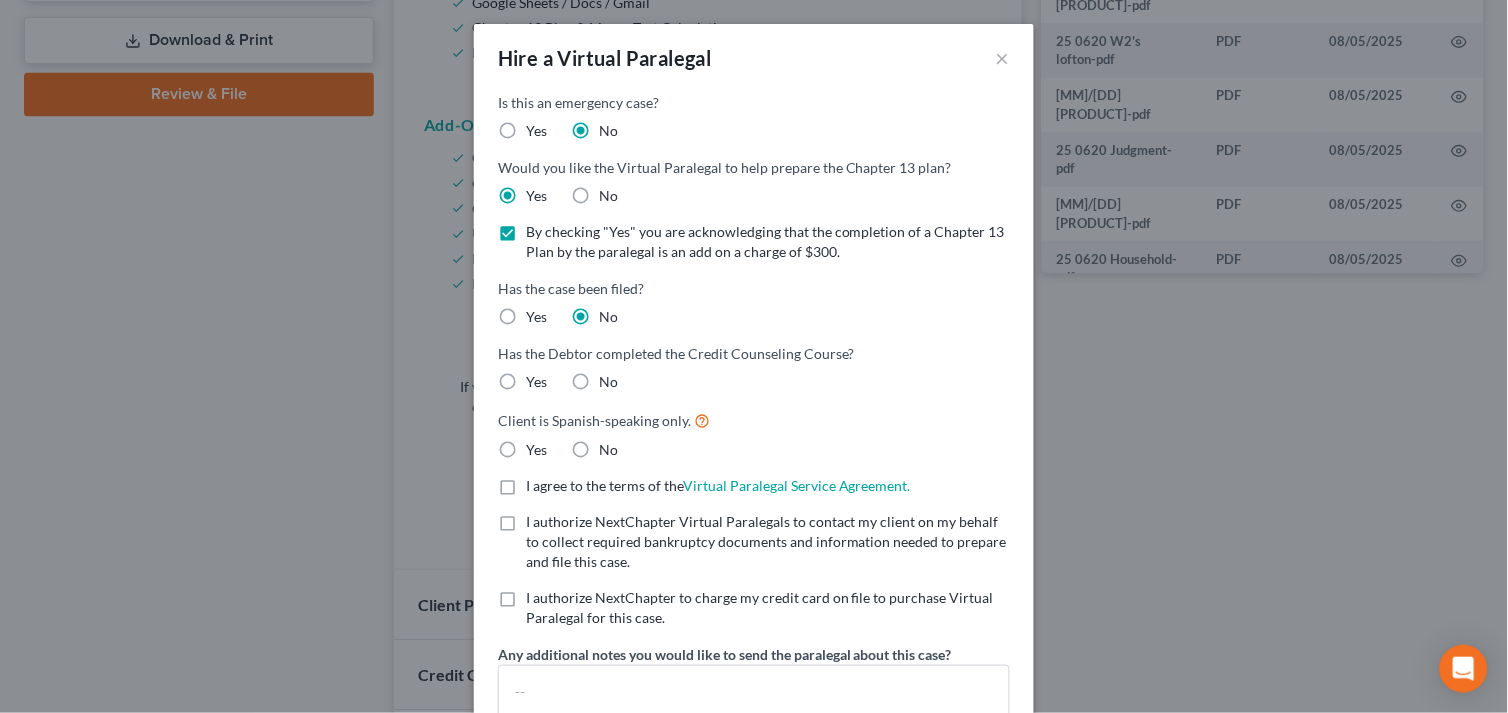 click on "No" at bounding box center [608, 382] 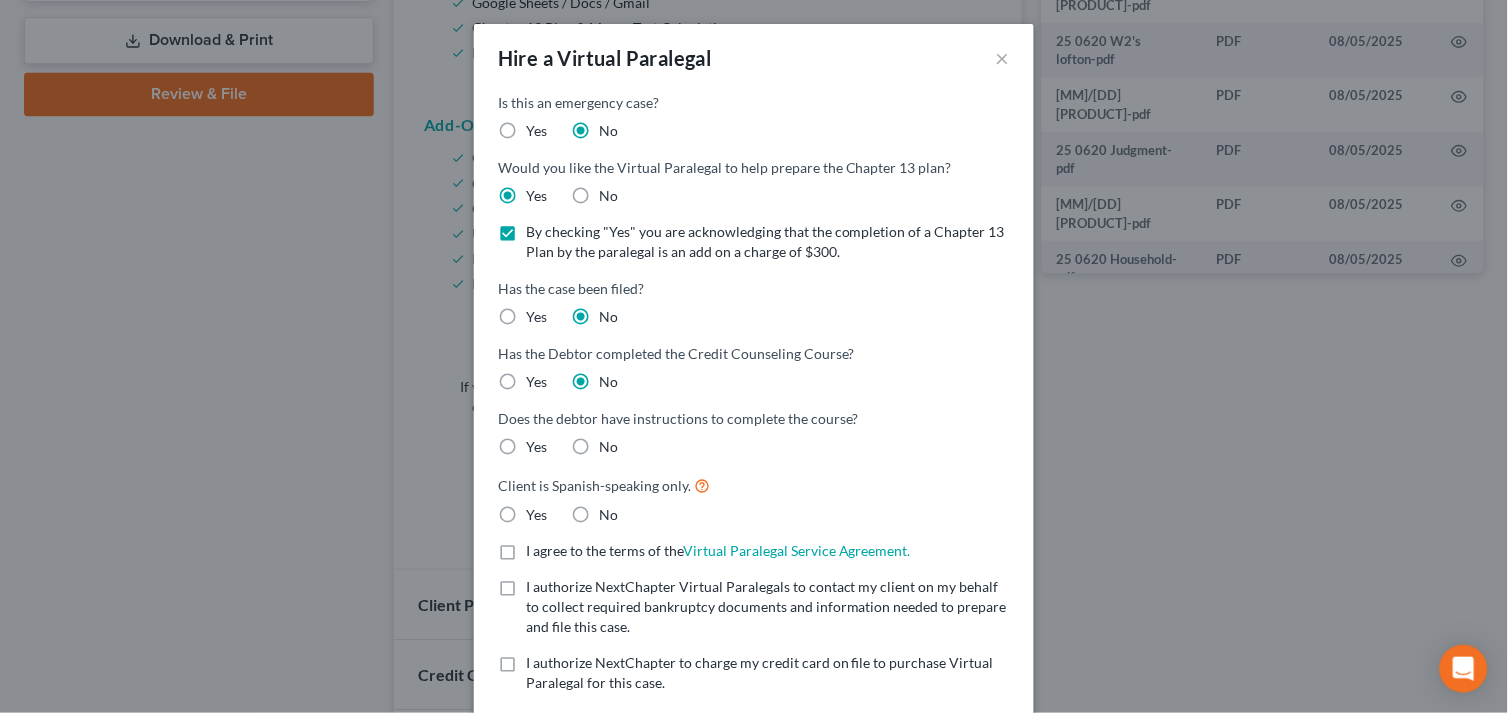 drag, startPoint x: 571, startPoint y: 445, endPoint x: 564, endPoint y: 455, distance: 12.206555 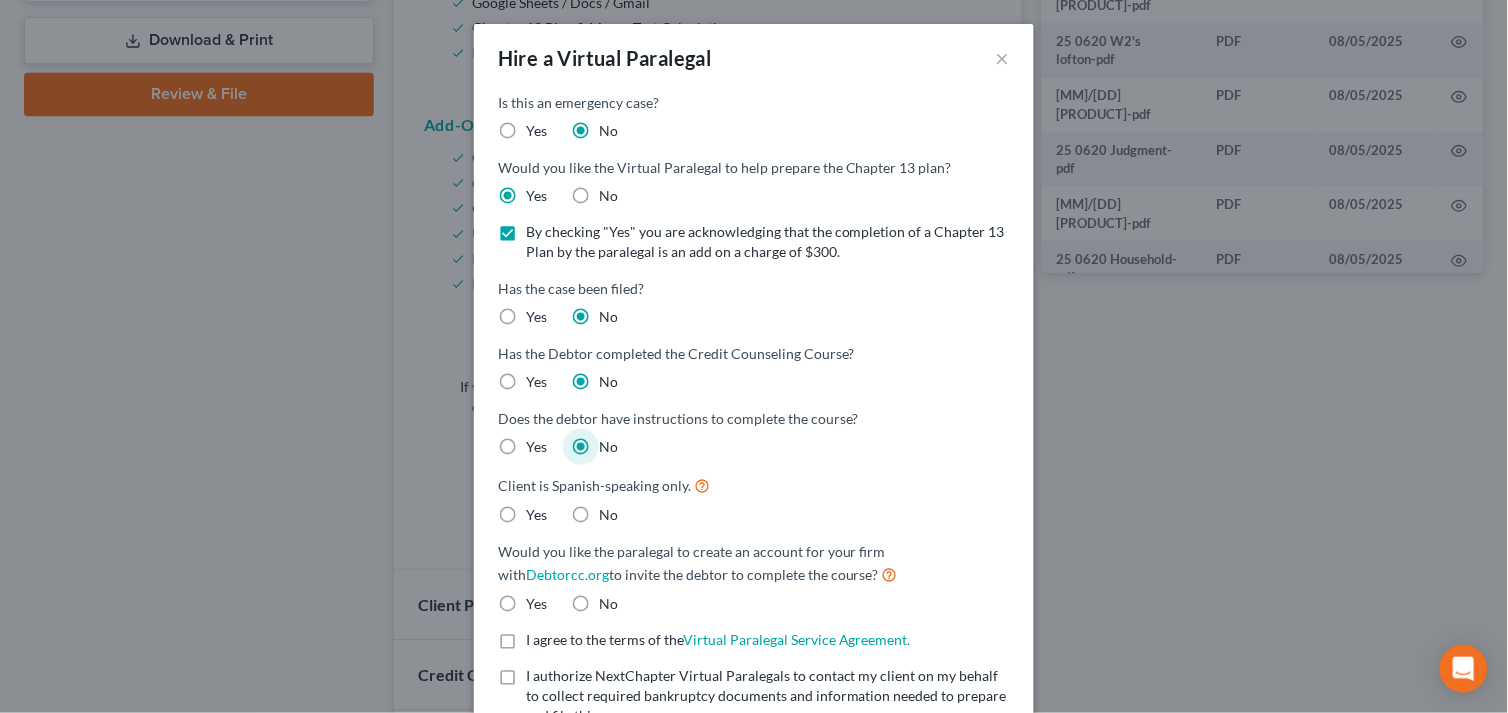 click on "No" at bounding box center (608, 515) 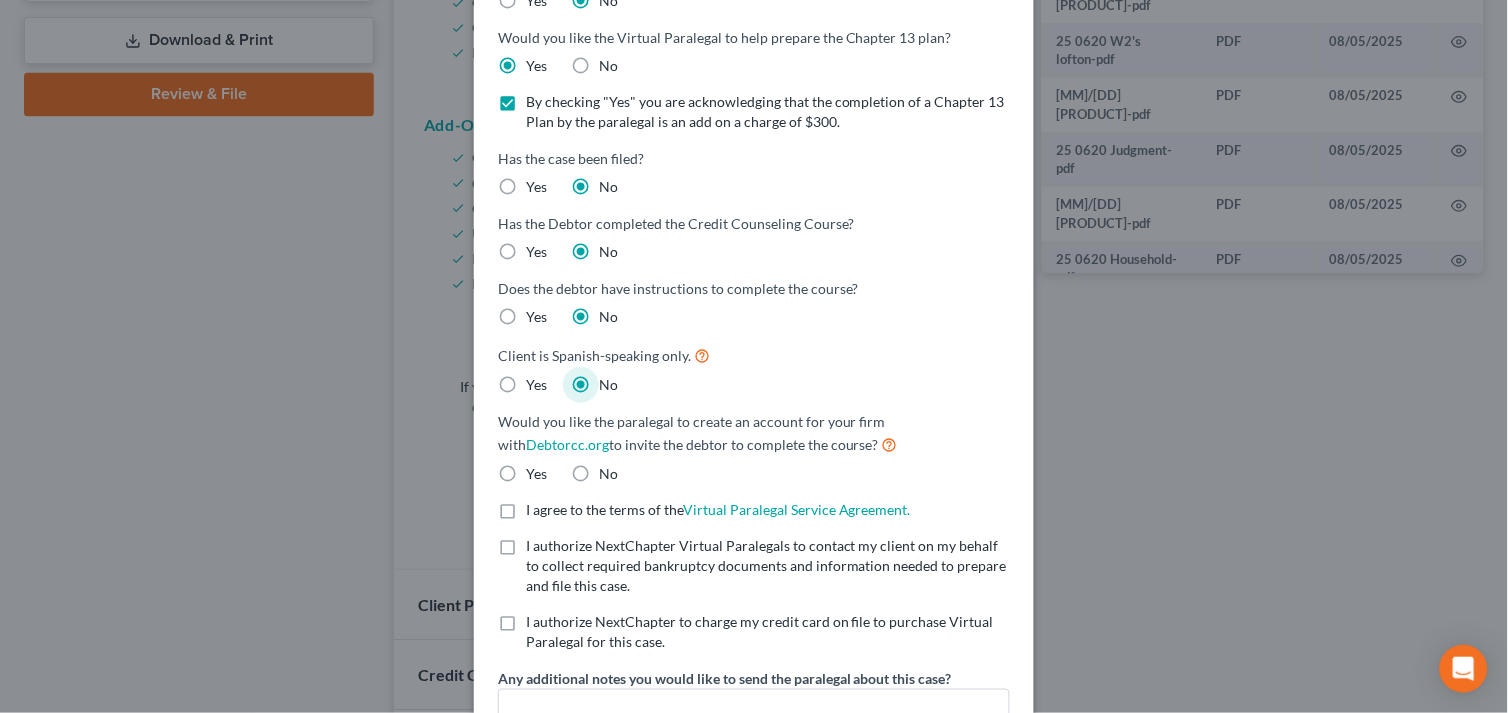 scroll, scrollTop: 222, scrollLeft: 0, axis: vertical 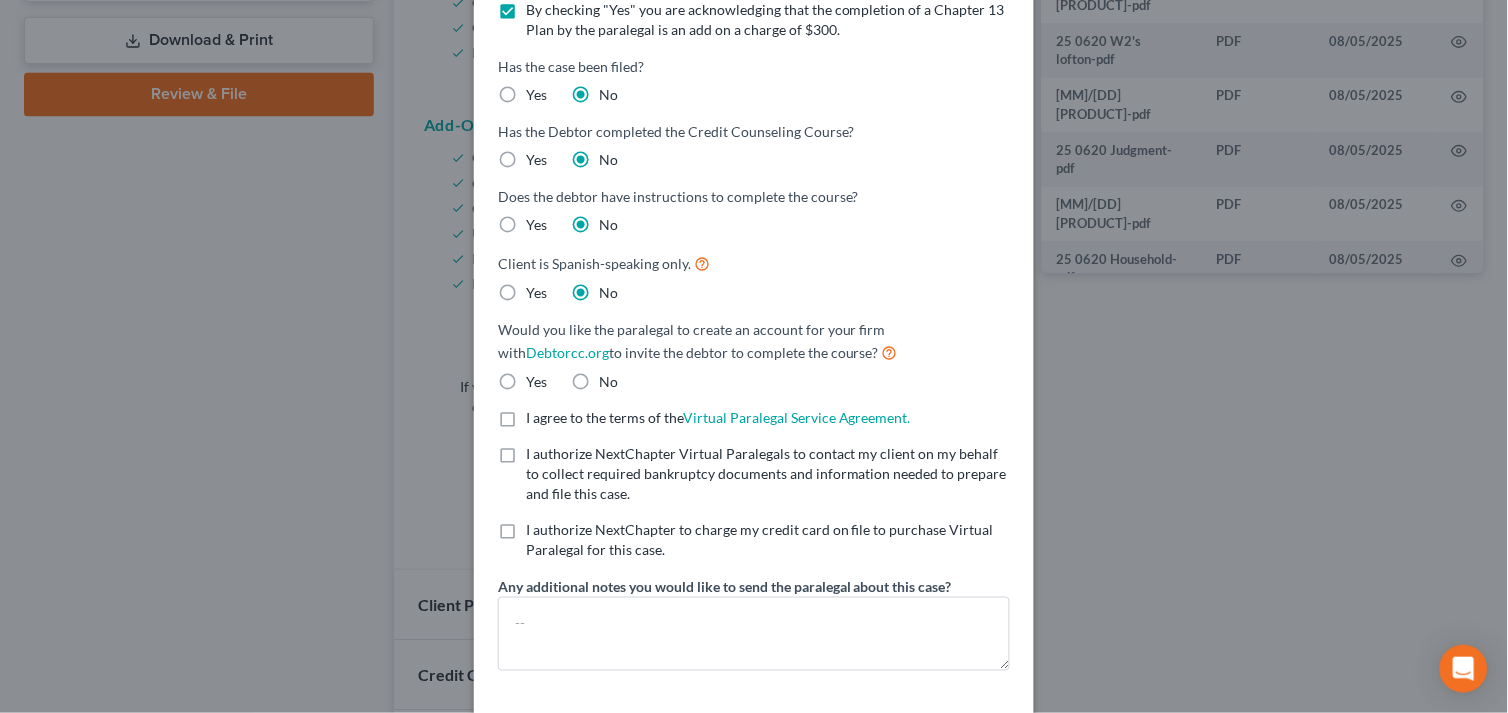 drag, startPoint x: 498, startPoint y: 380, endPoint x: 500, endPoint y: 420, distance: 40.04997 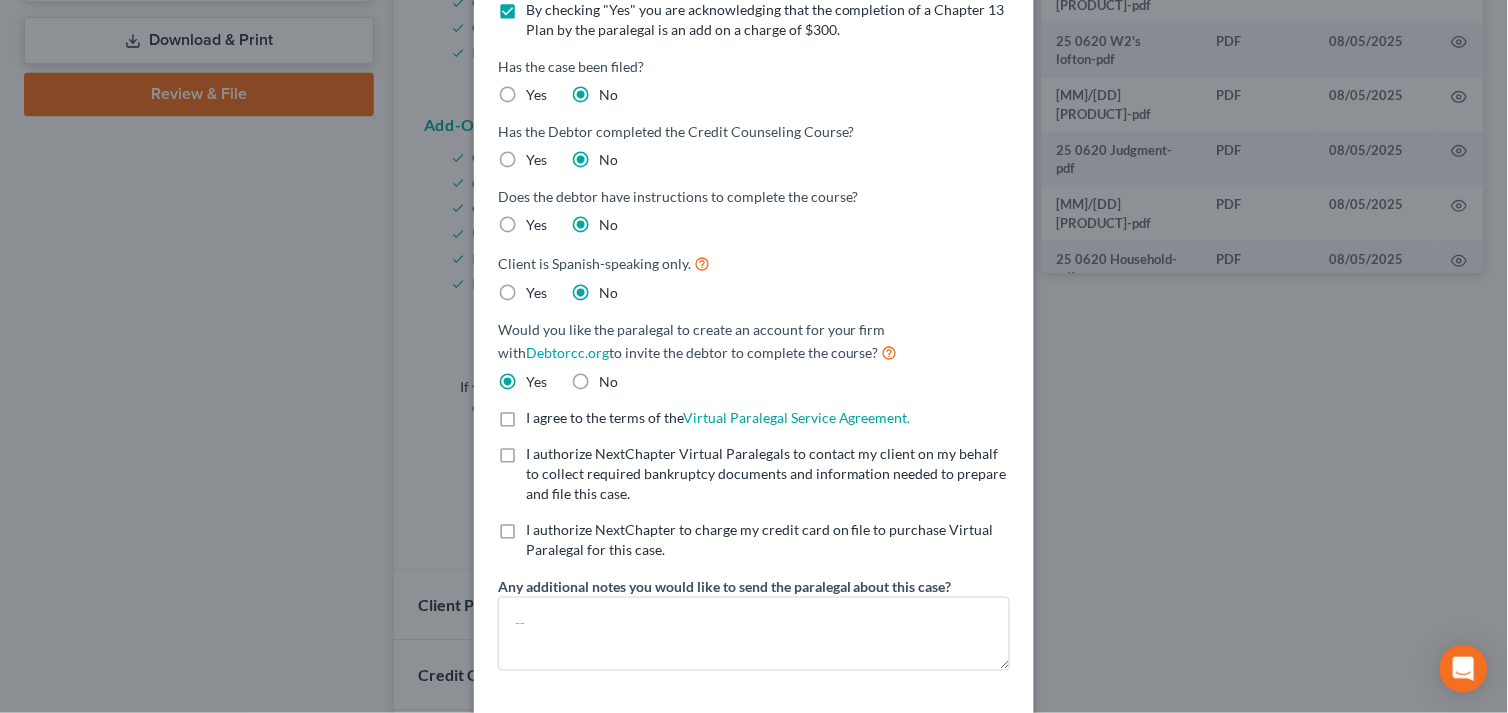 drag, startPoint x: 500, startPoint y: 420, endPoint x: 498, endPoint y: 445, distance: 25.079872 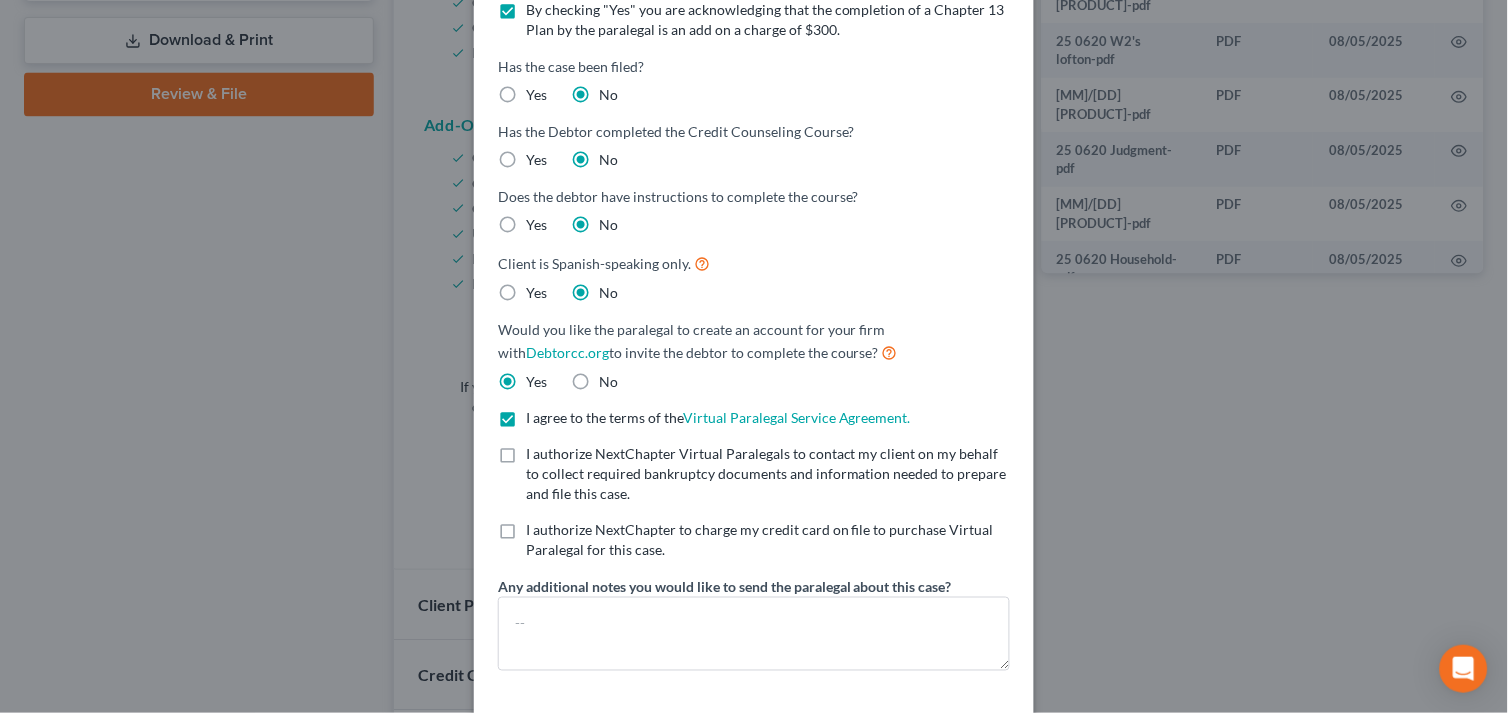 drag, startPoint x: 497, startPoint y: 450, endPoint x: 501, endPoint y: 508, distance: 58.137768 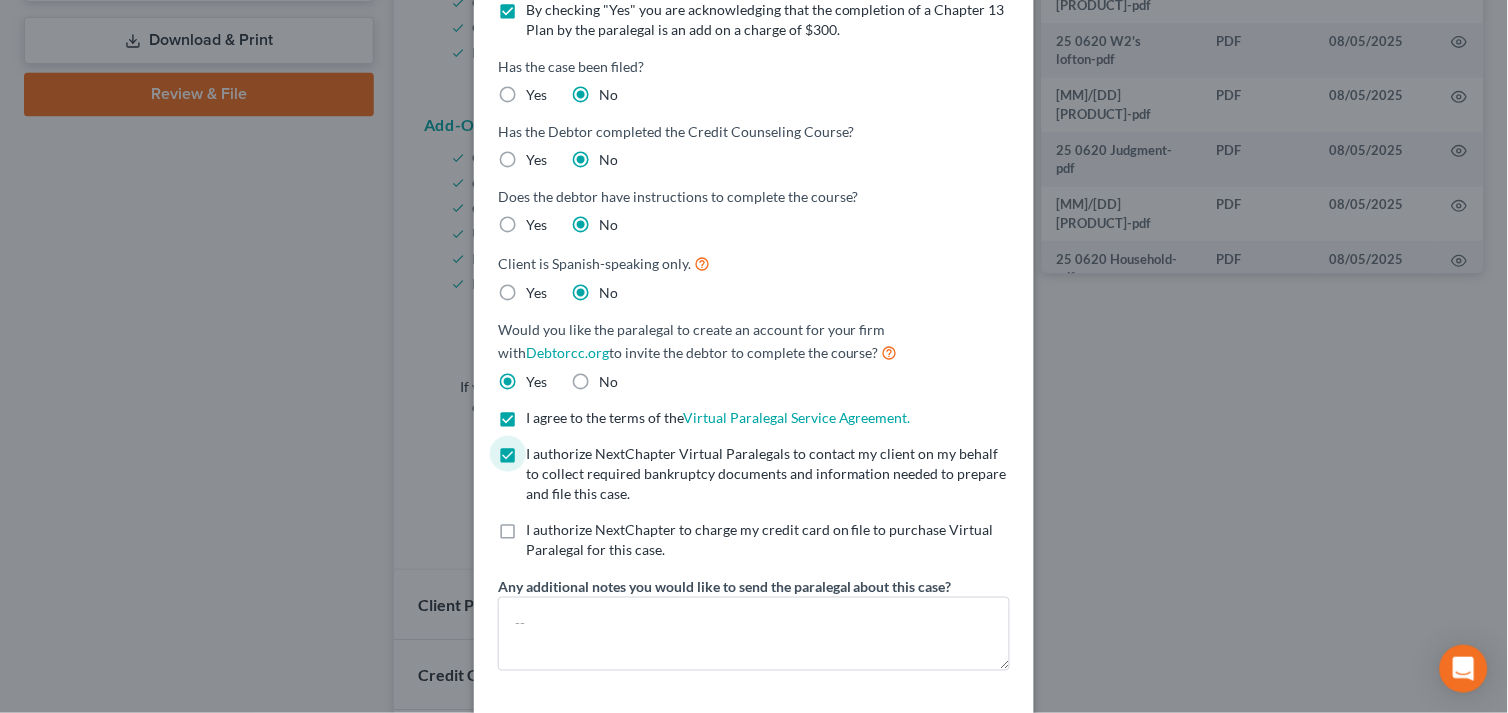 click on "I authorize NextChapter to charge my credit card on file to purchase Virtual Paralegal for this case.
*" at bounding box center [768, 540] 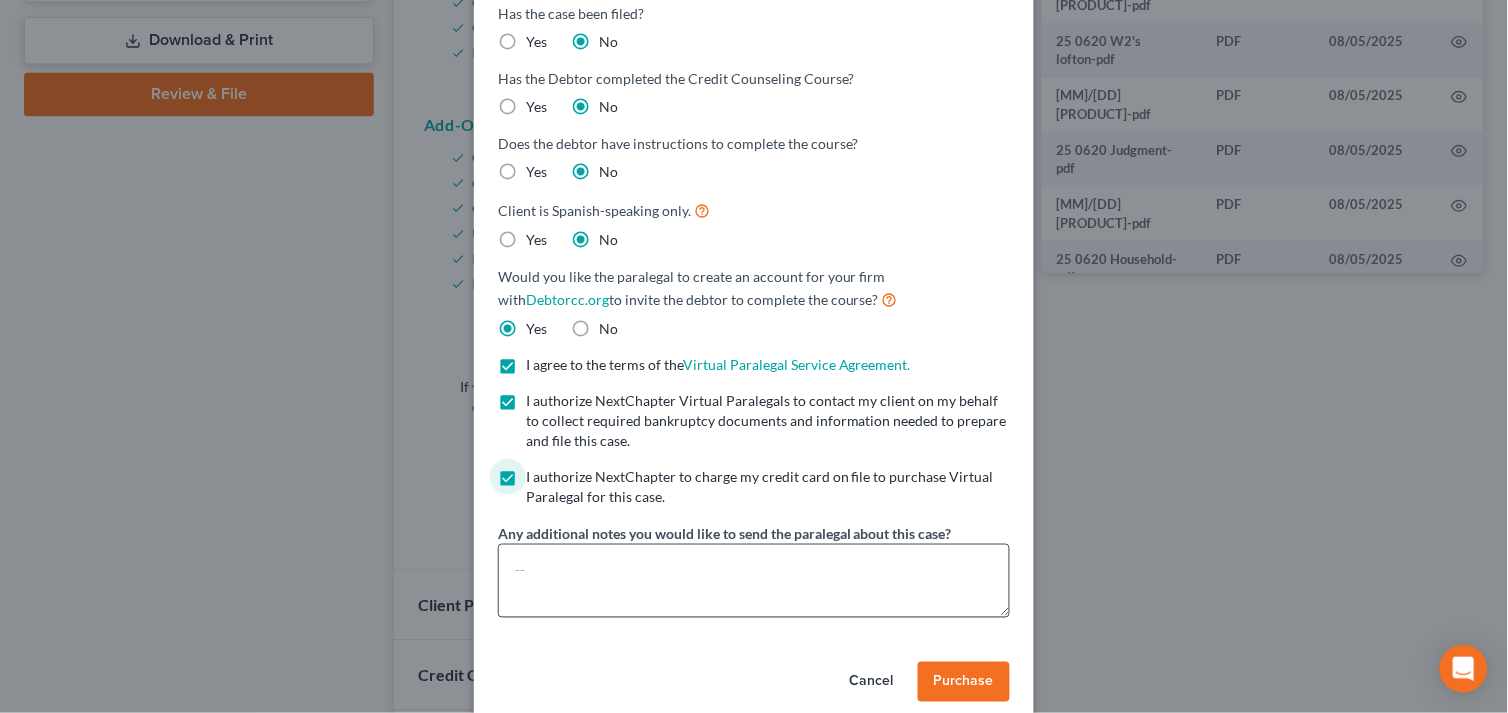 scroll, scrollTop: 303, scrollLeft: 0, axis: vertical 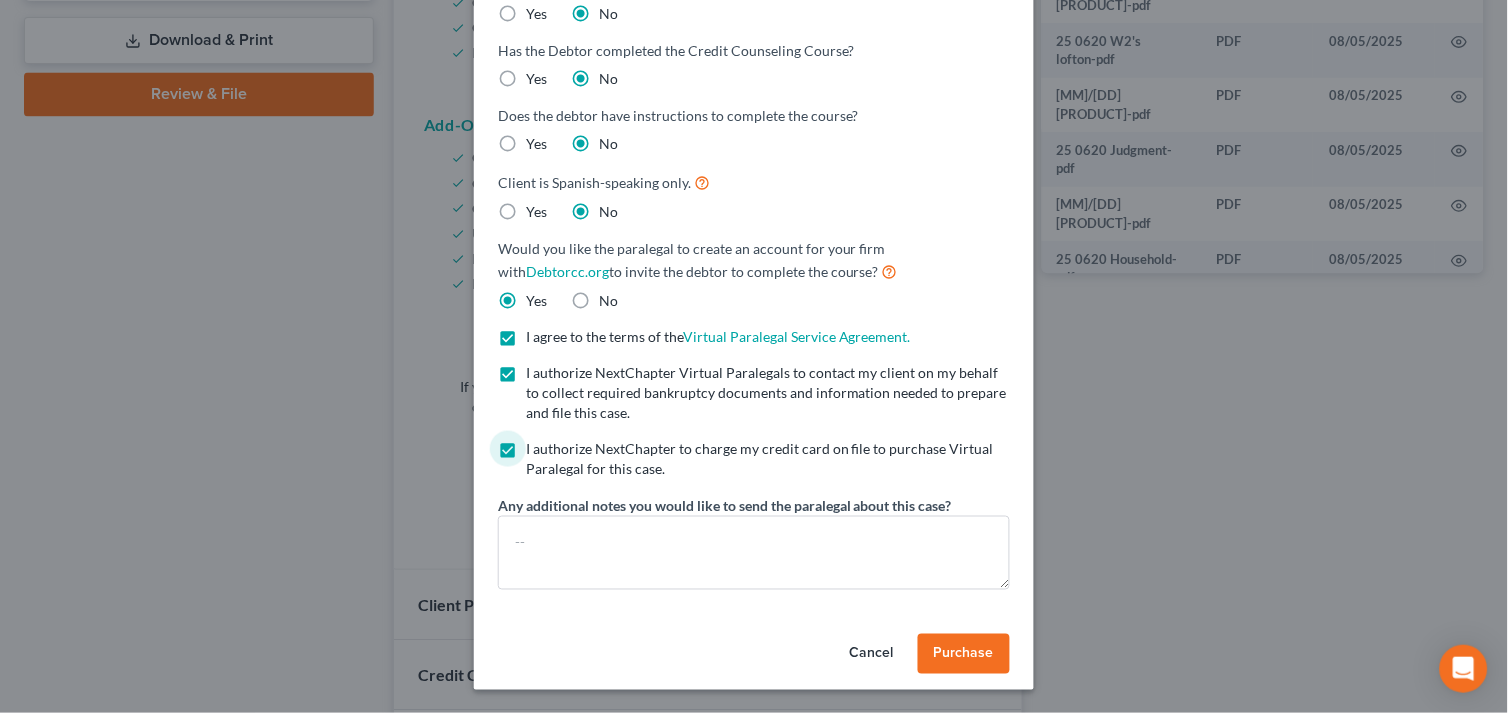 click on "Purchase" at bounding box center [964, 653] 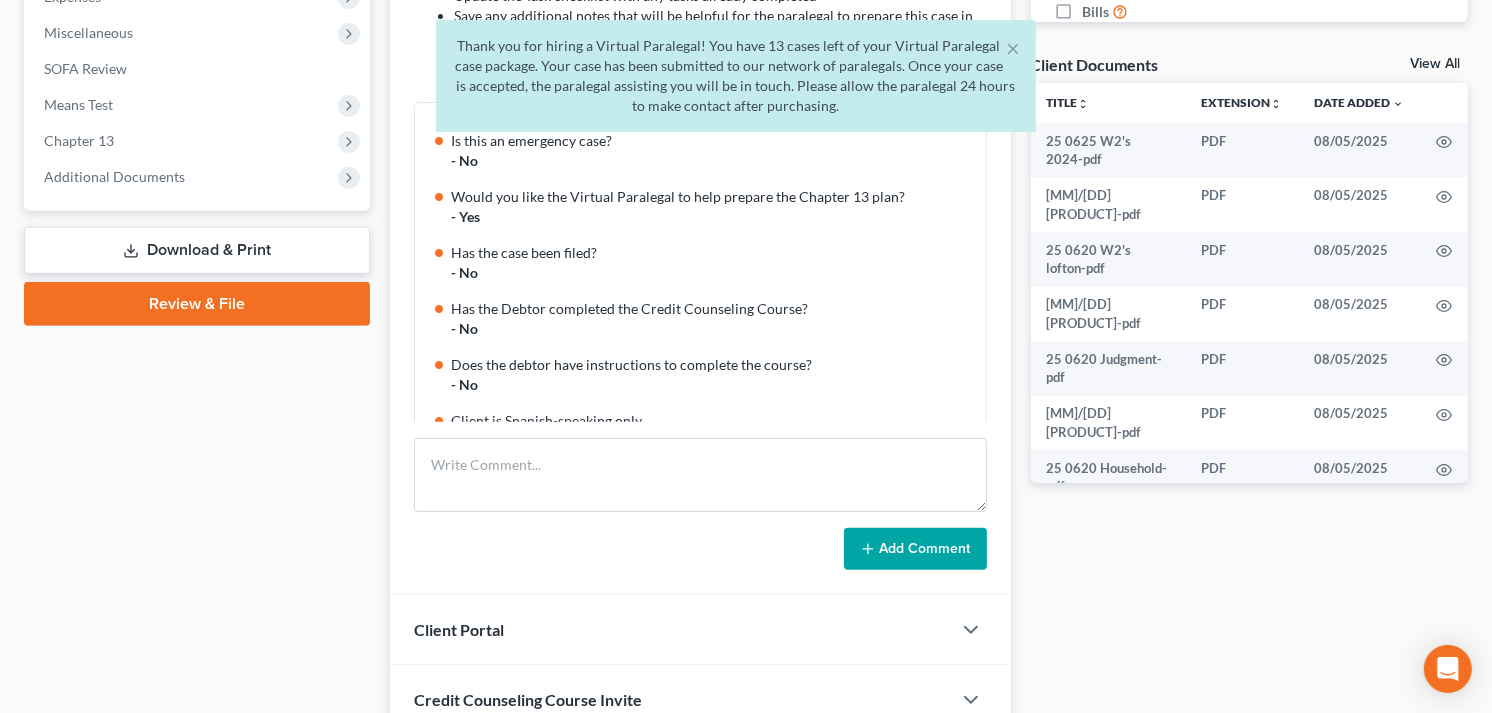 scroll, scrollTop: 845, scrollLeft: 0, axis: vertical 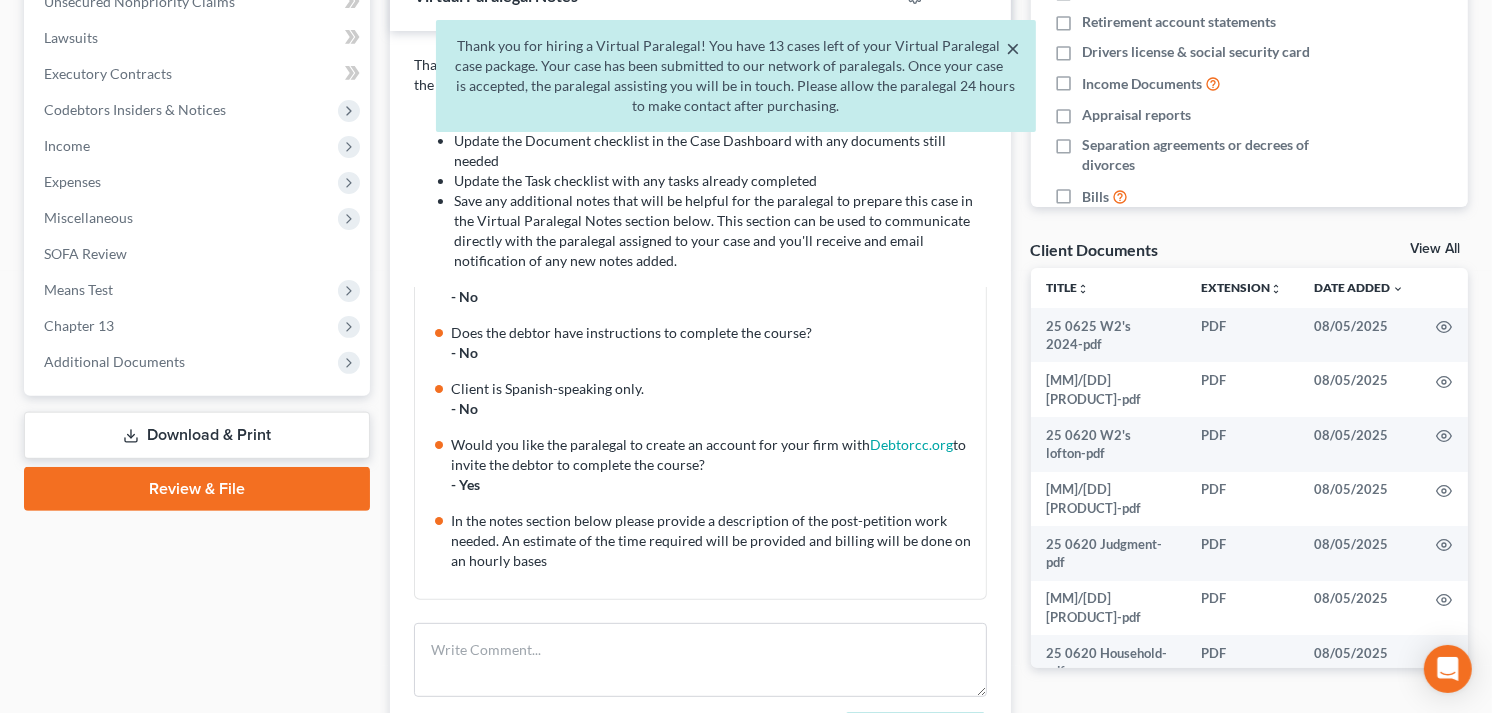 drag, startPoint x: 1010, startPoint y: 44, endPoint x: 470, endPoint y: 136, distance: 547.781 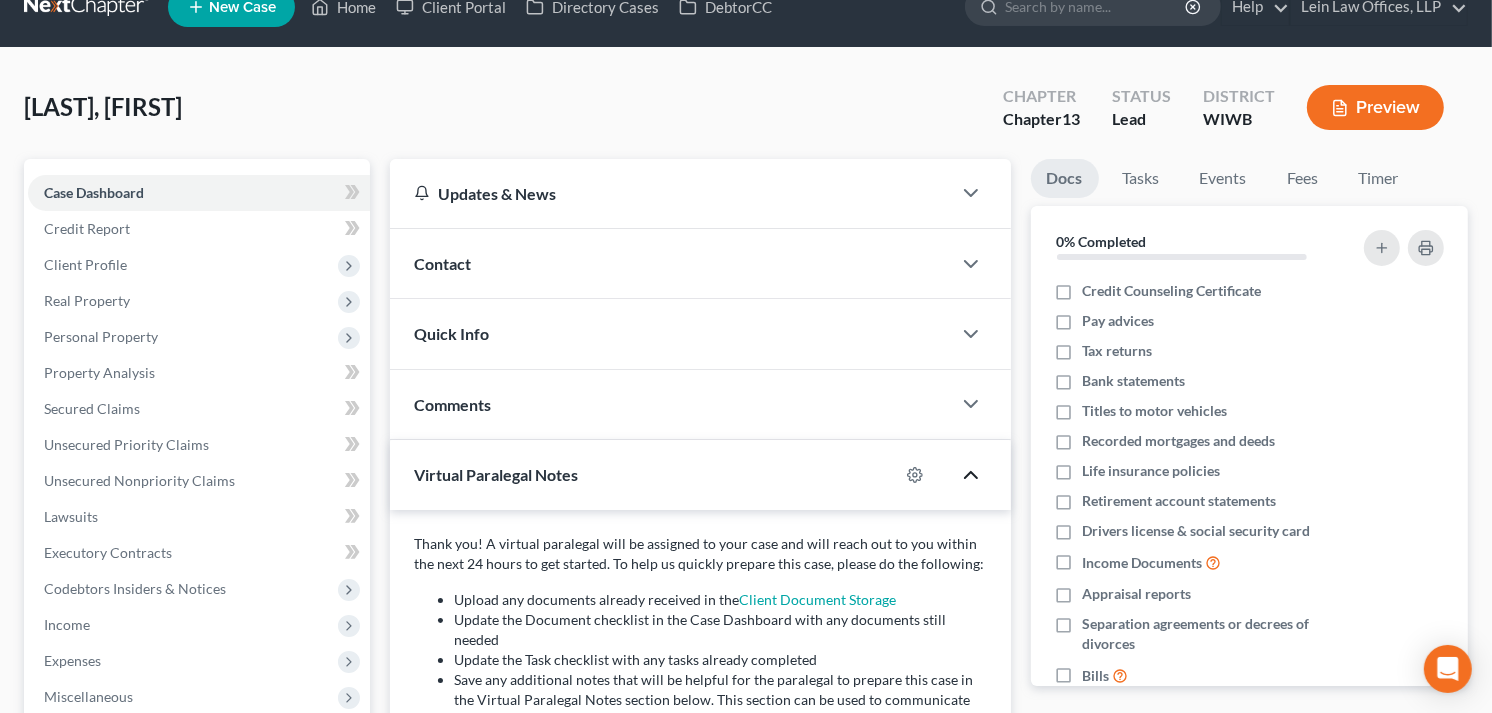 scroll, scrollTop: 0, scrollLeft: 0, axis: both 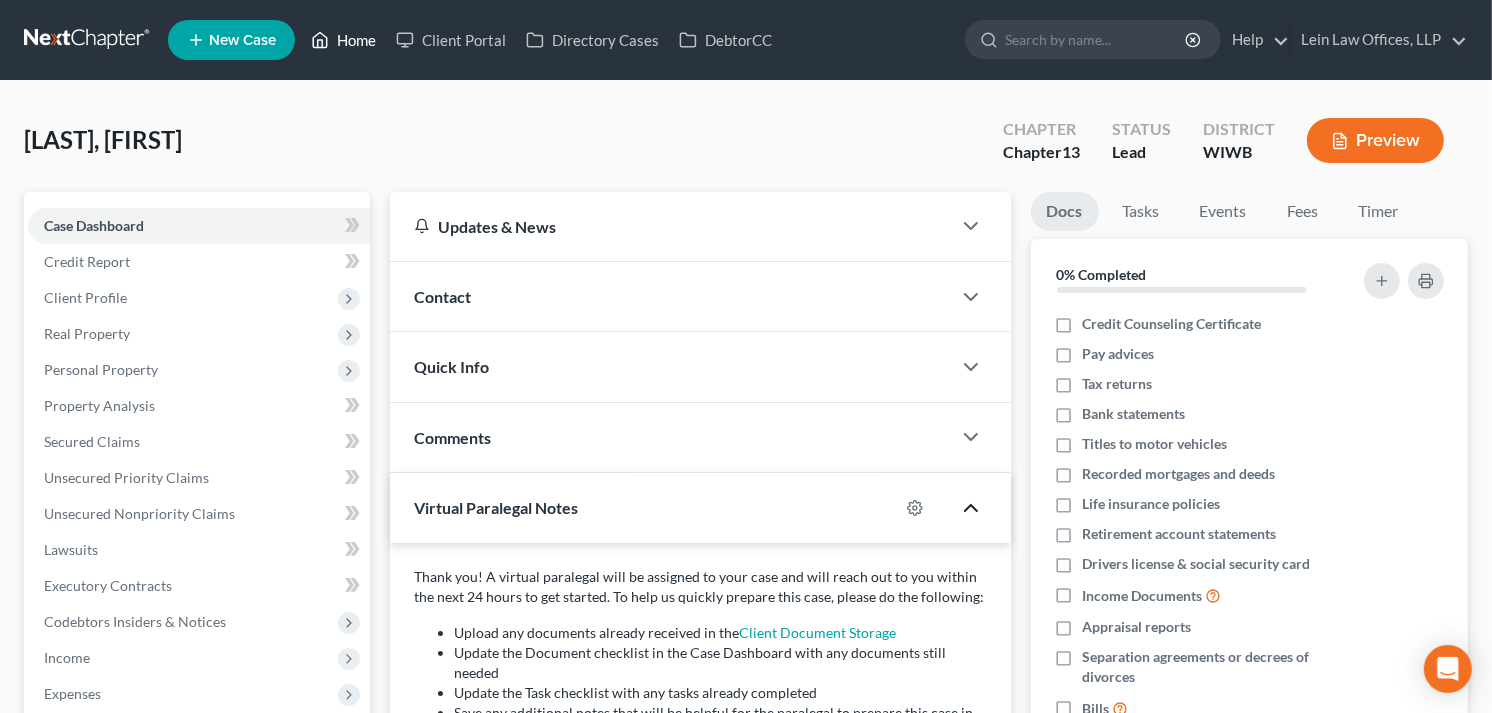click on "Home" at bounding box center [343, 40] 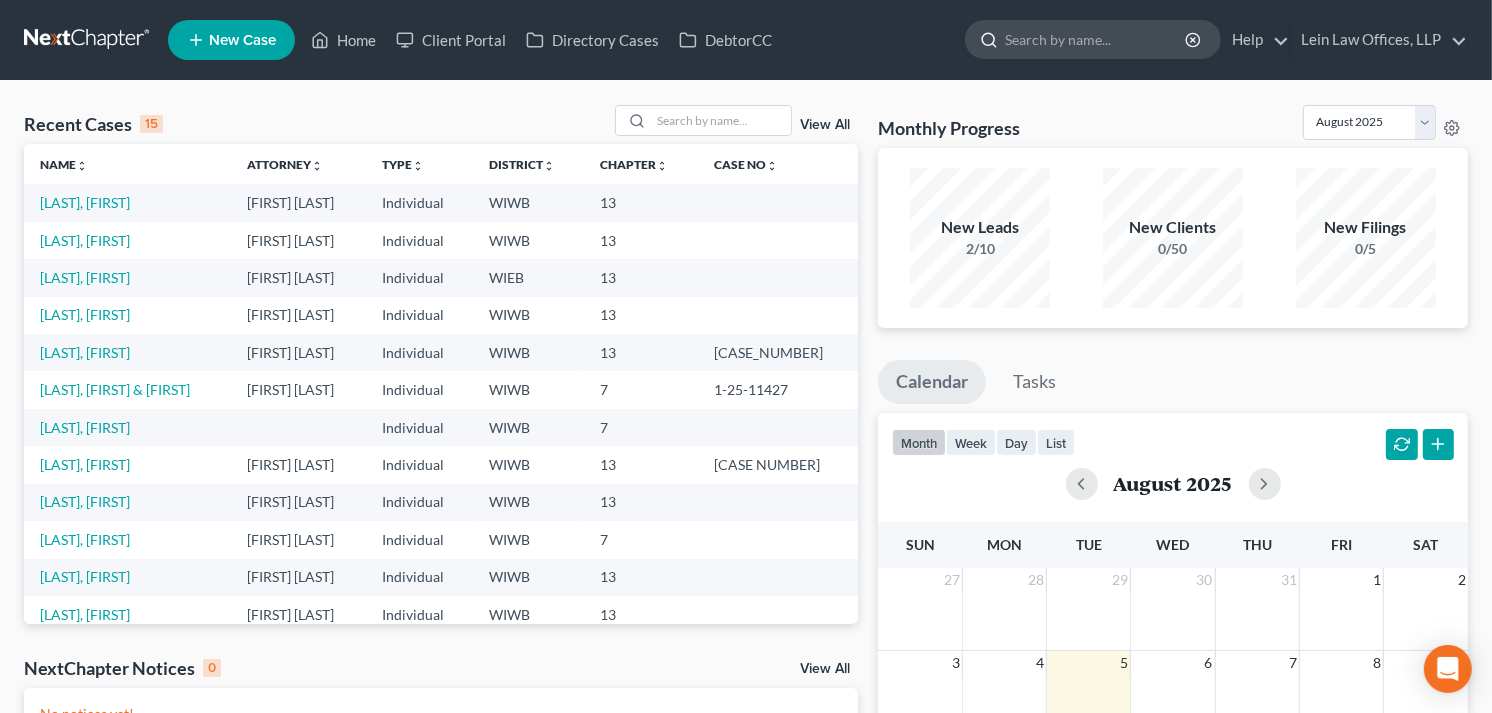 click at bounding box center (1096, 39) 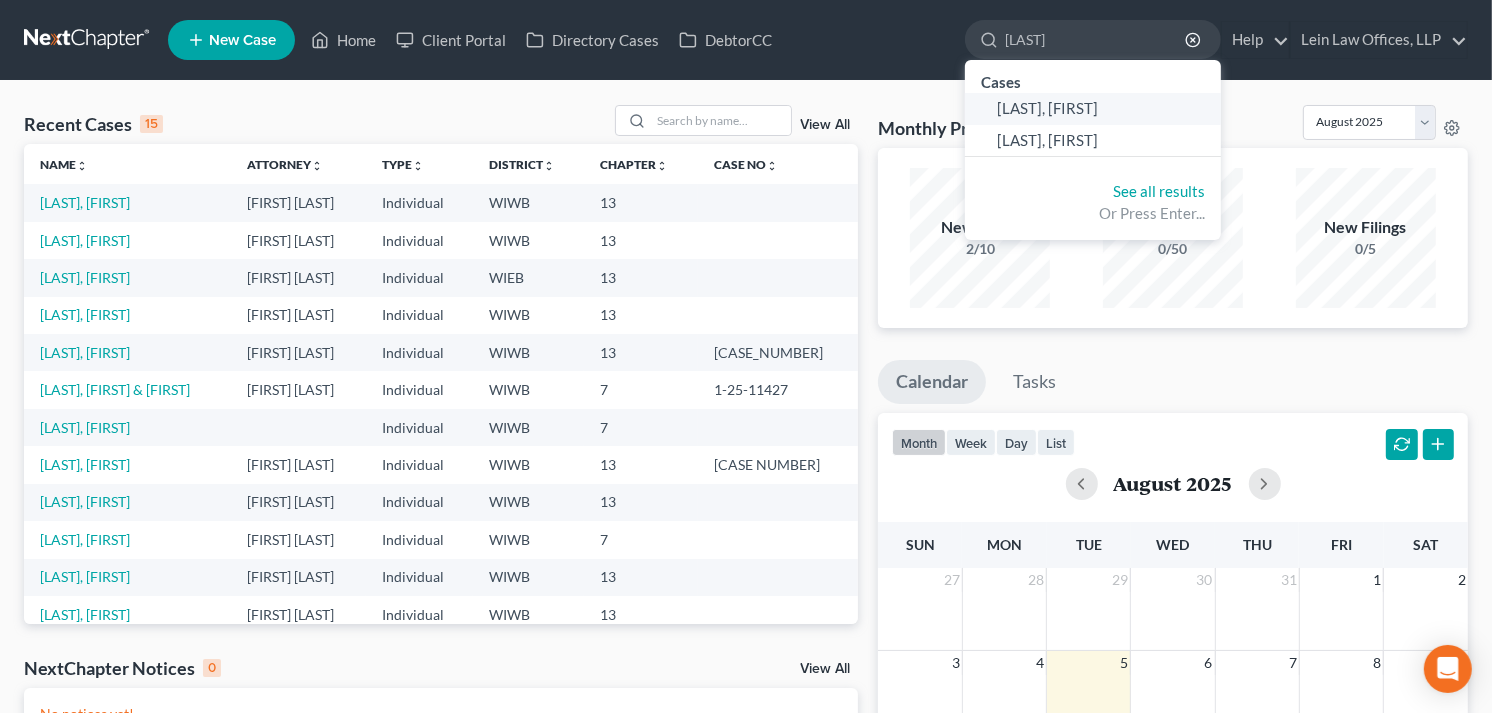 type on "[LAST]" 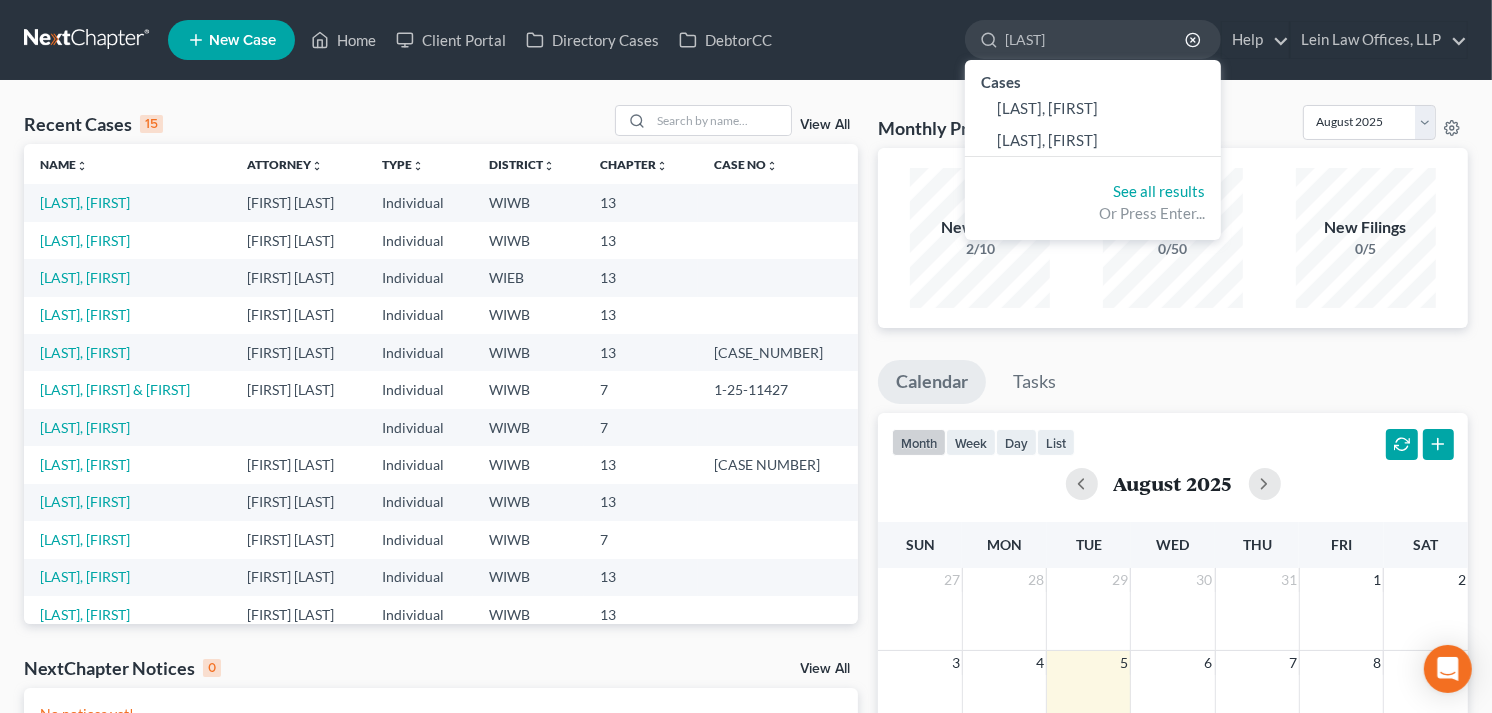 type 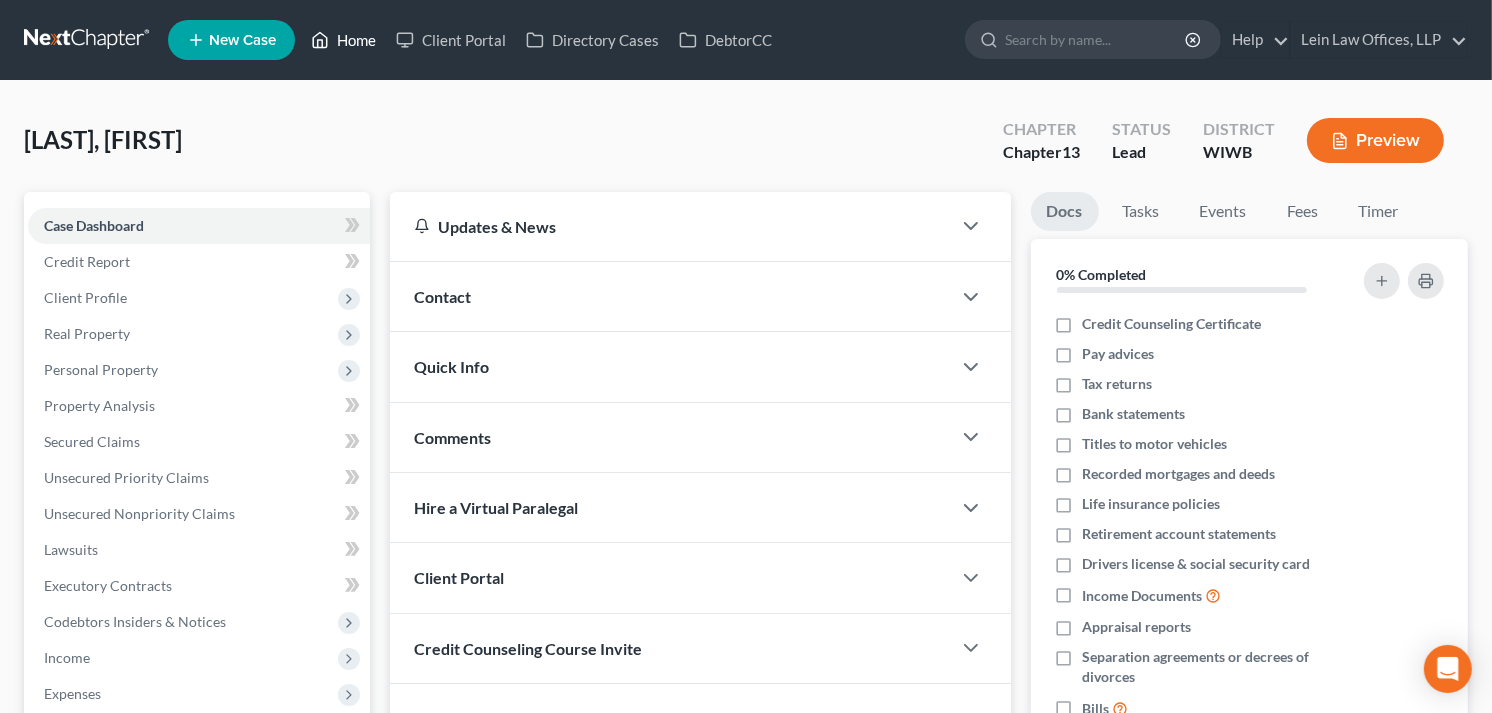 click on "Home" at bounding box center (343, 40) 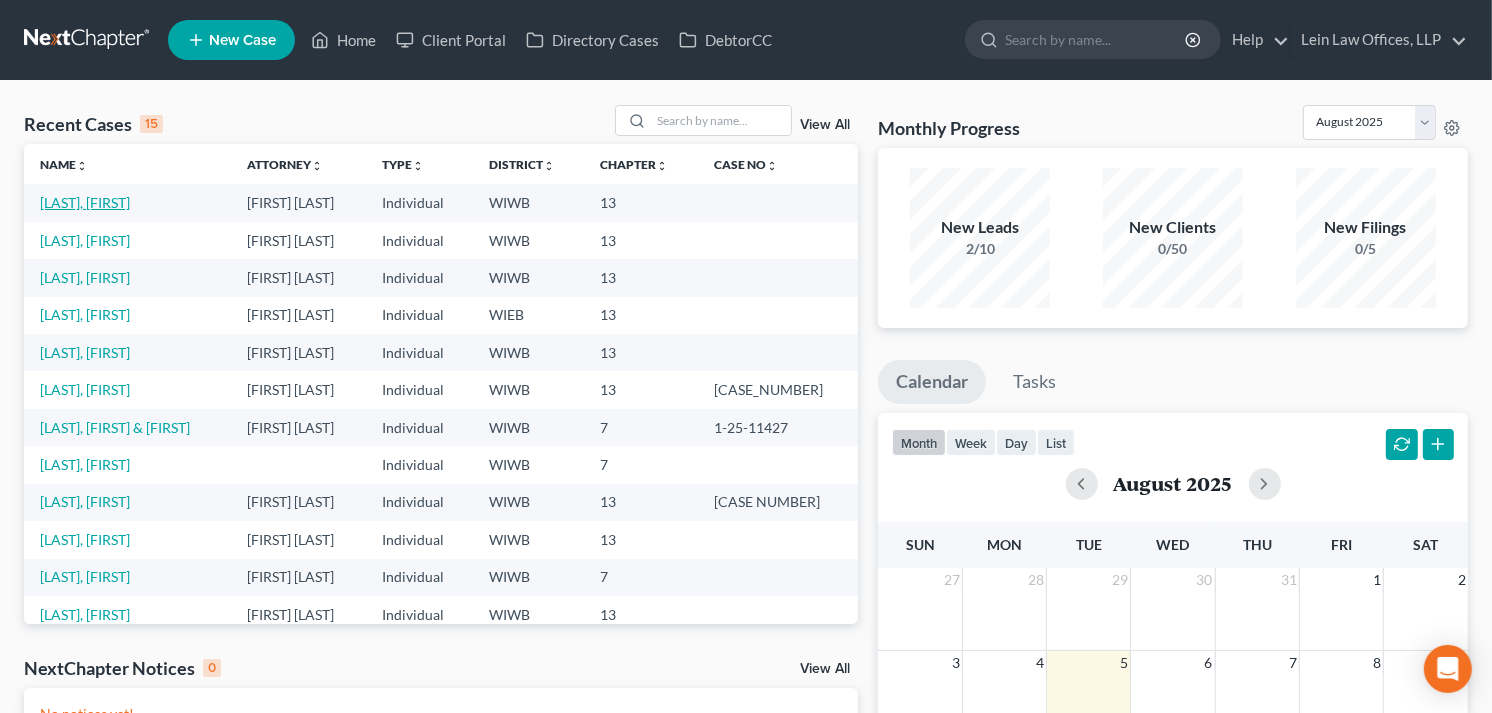 click on "[LAST], [FIRST]" at bounding box center [85, 202] 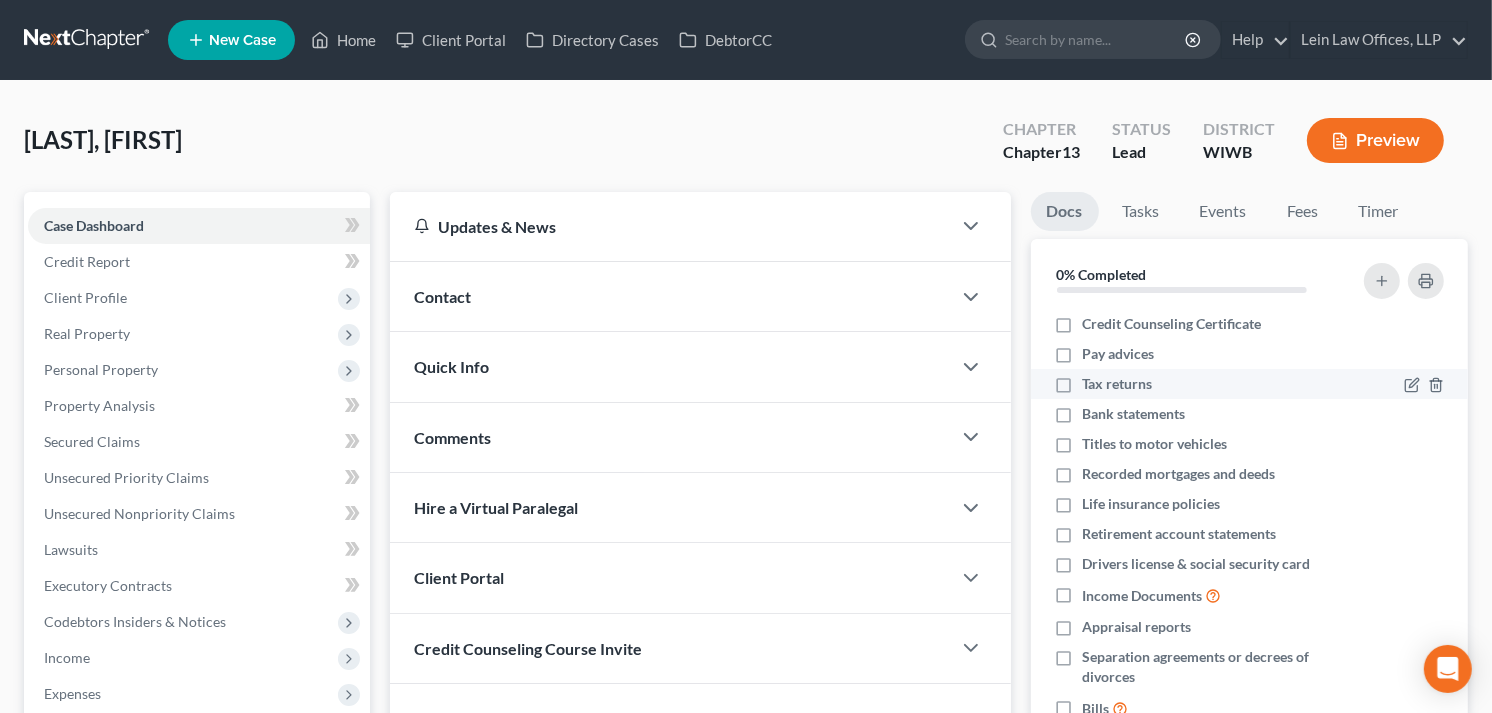 scroll, scrollTop: 37, scrollLeft: 0, axis: vertical 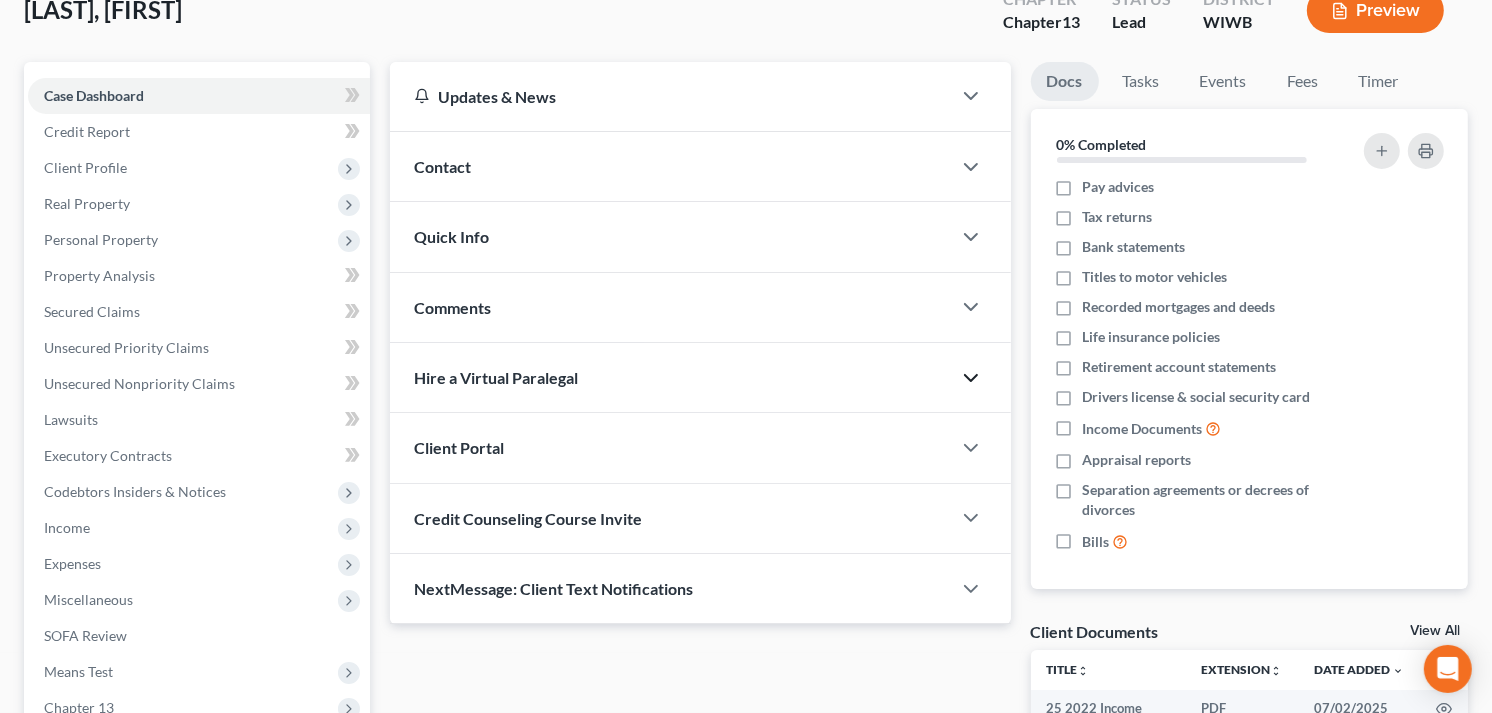 click 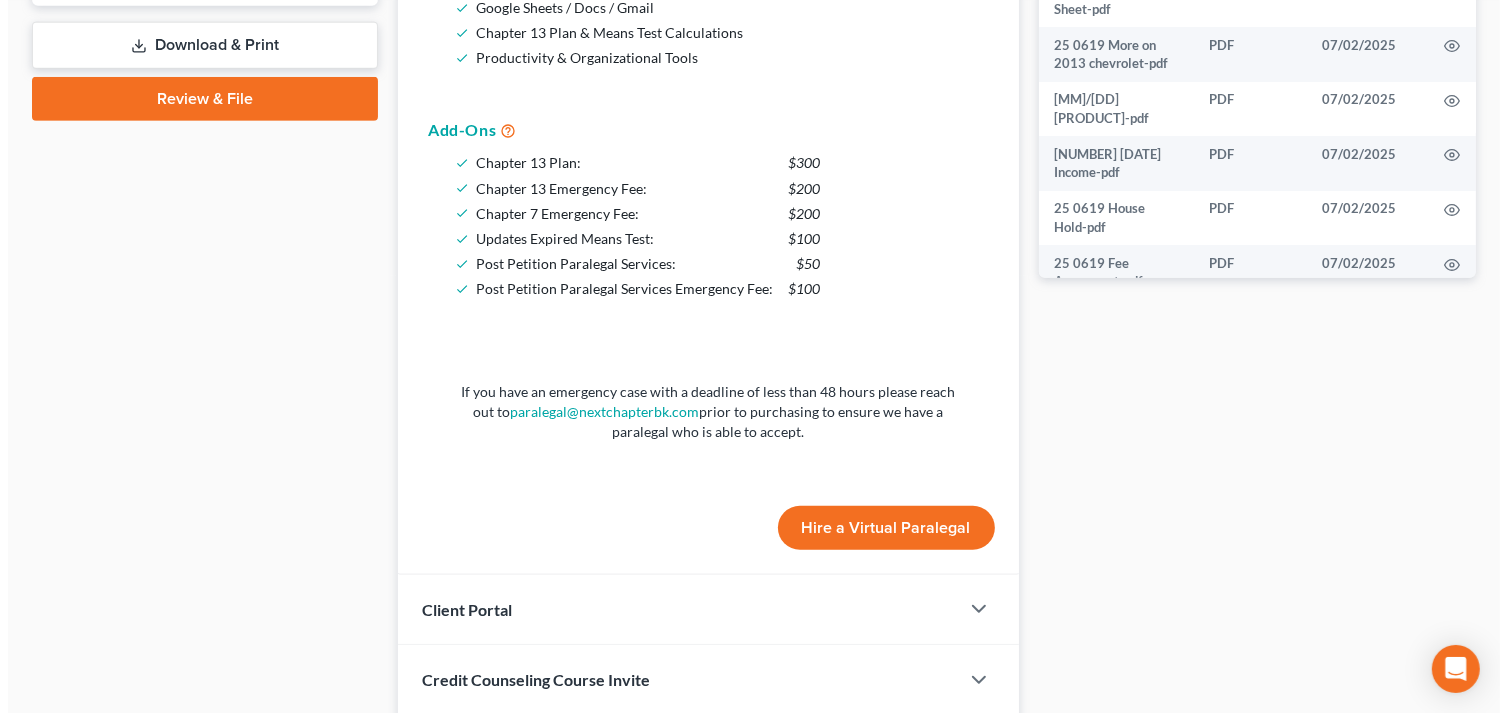 scroll, scrollTop: 907, scrollLeft: 0, axis: vertical 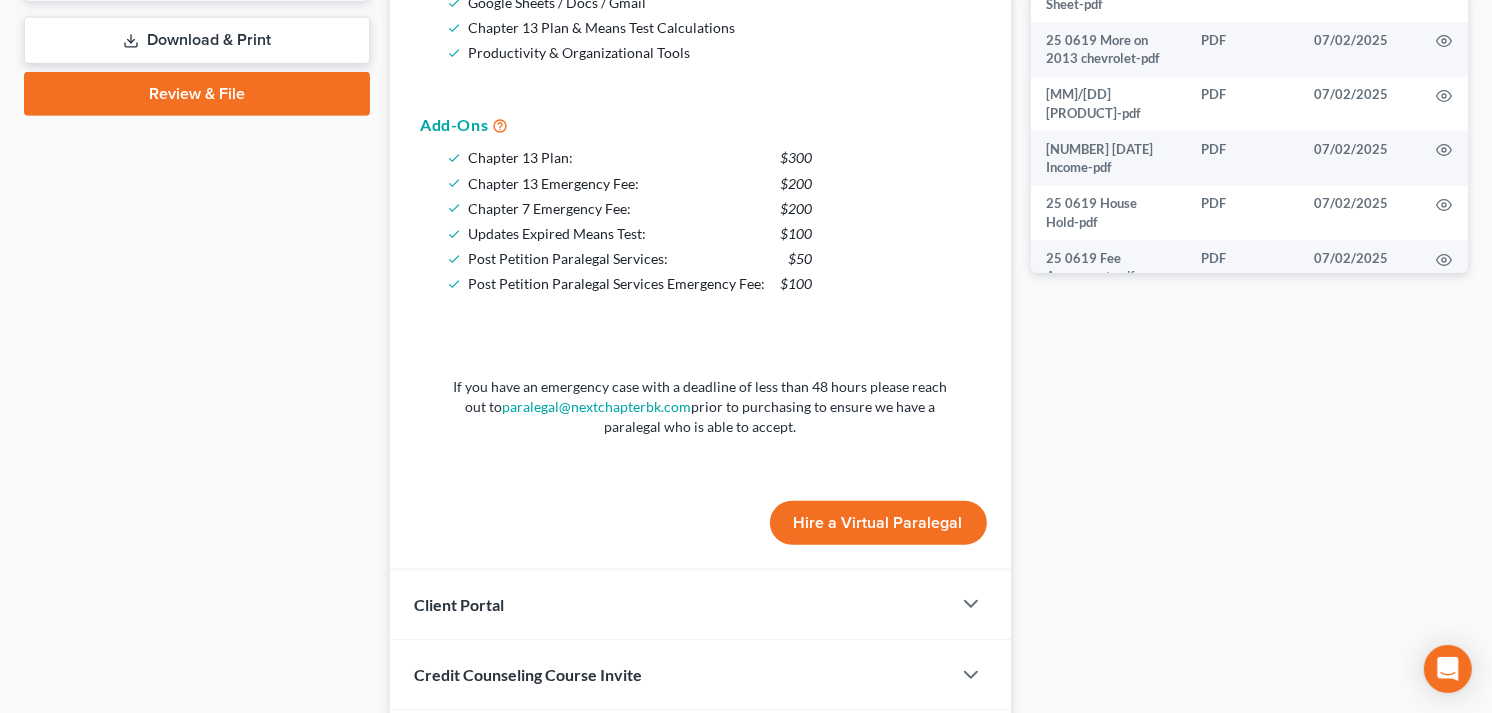 click on "Hire a Virtual Paralegal" at bounding box center (878, 523) 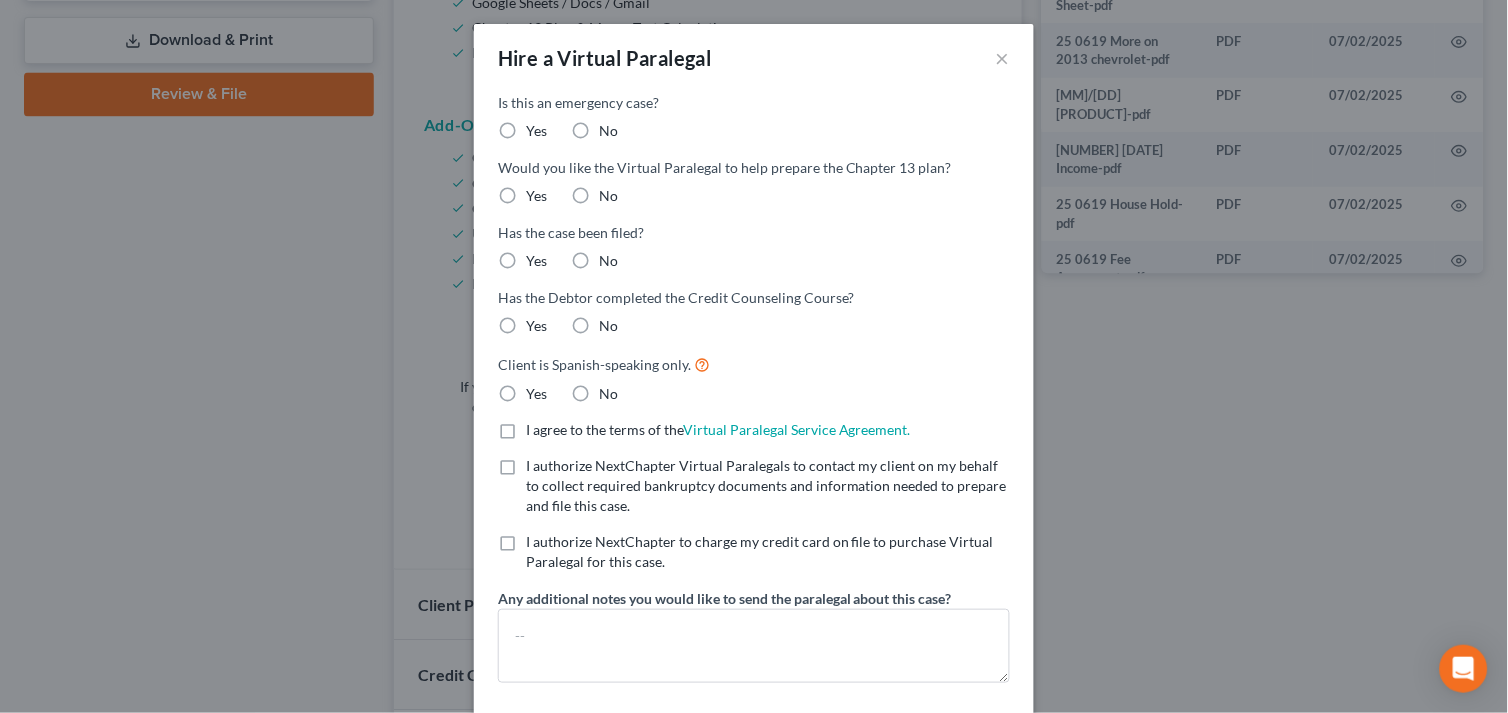 click on "No" at bounding box center (608, 131) 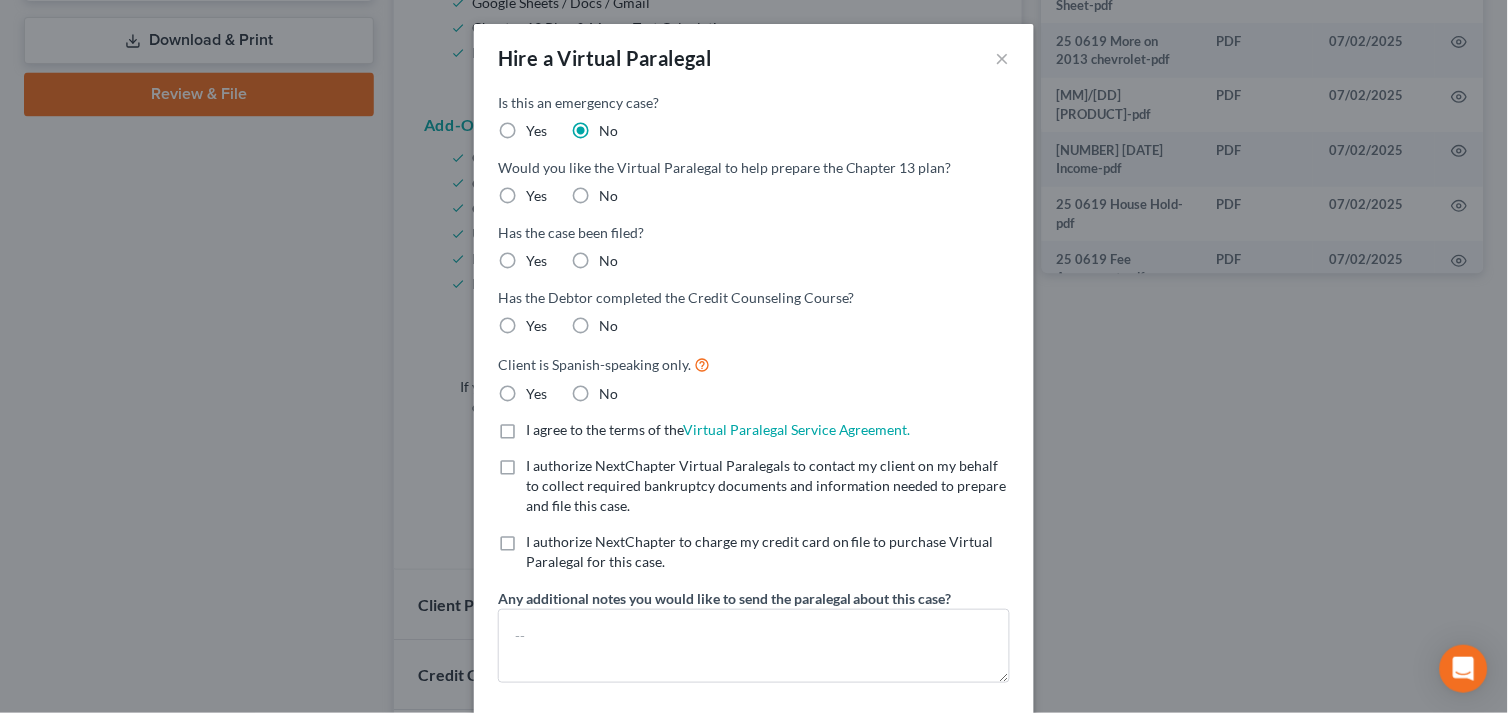 click on "Yes" at bounding box center [536, 196] 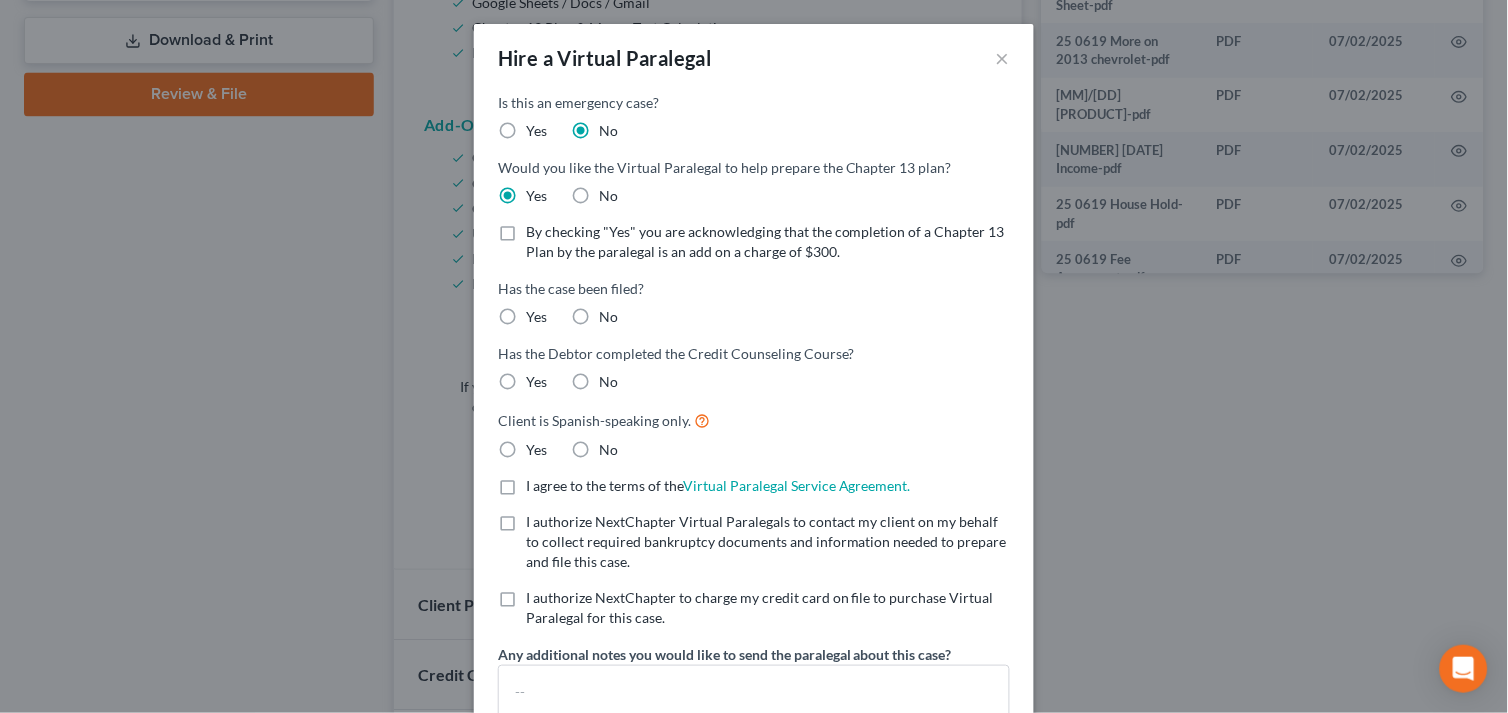 click on "By checking "Yes" you are acknowledging that the completion of a Chapter 13 Plan by the paralegal is an add on a charge of $300." at bounding box center (768, 242) 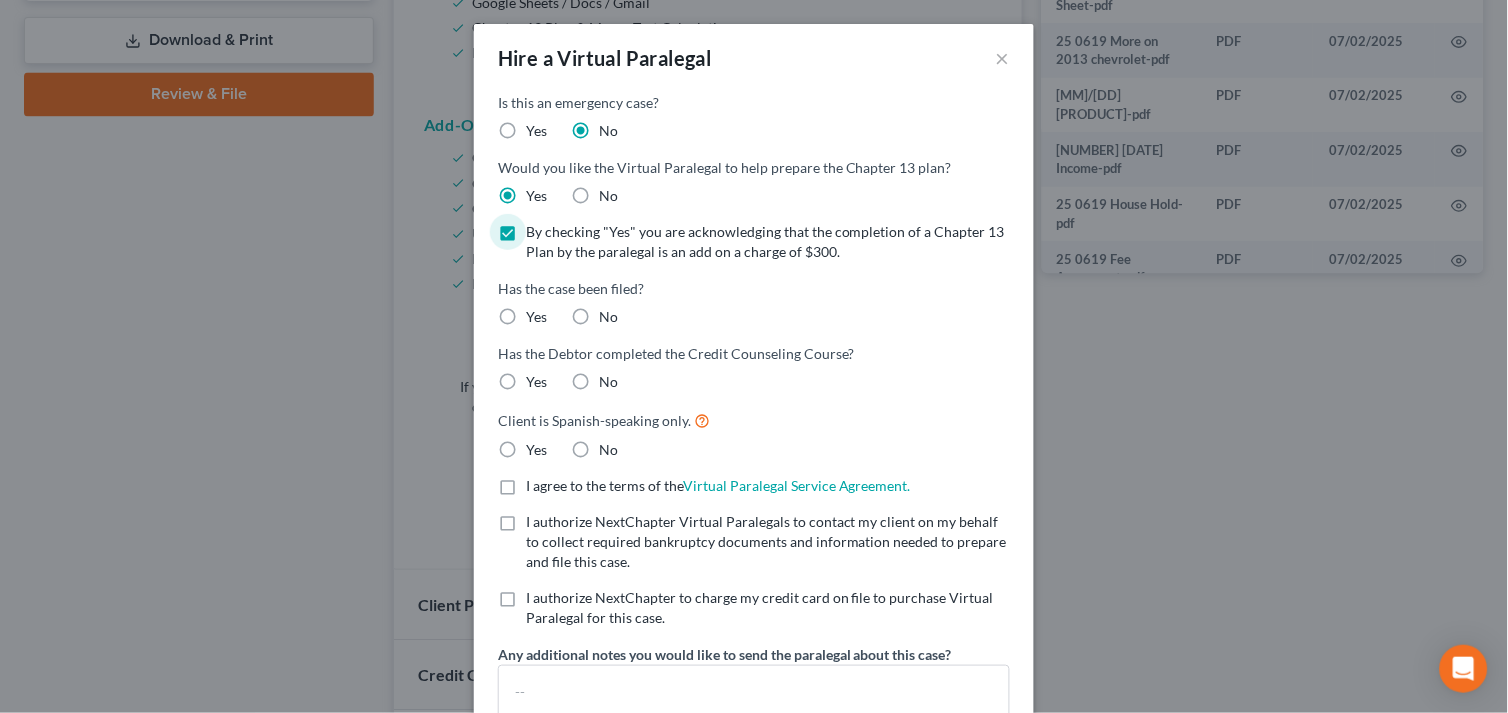 click on "No" at bounding box center [608, 317] 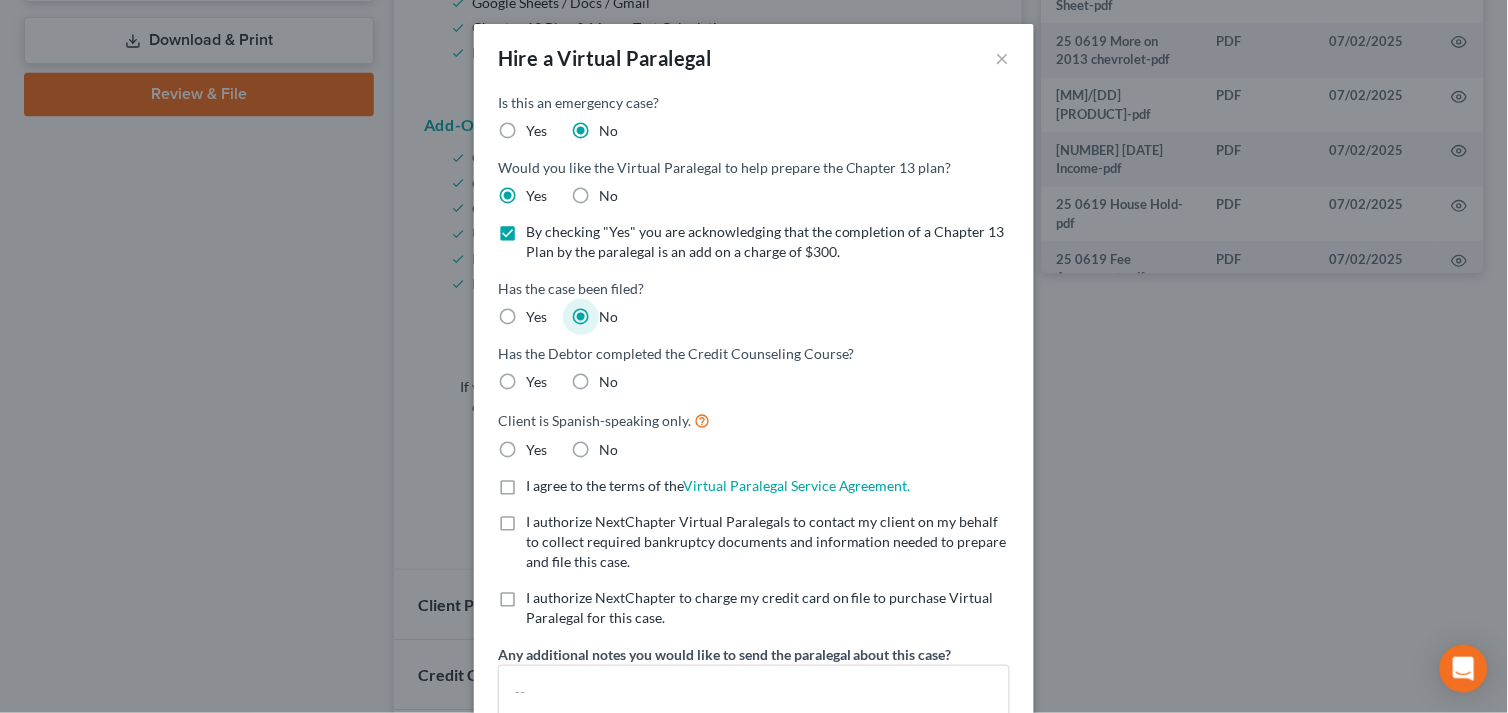 click on "No" at bounding box center [608, 382] 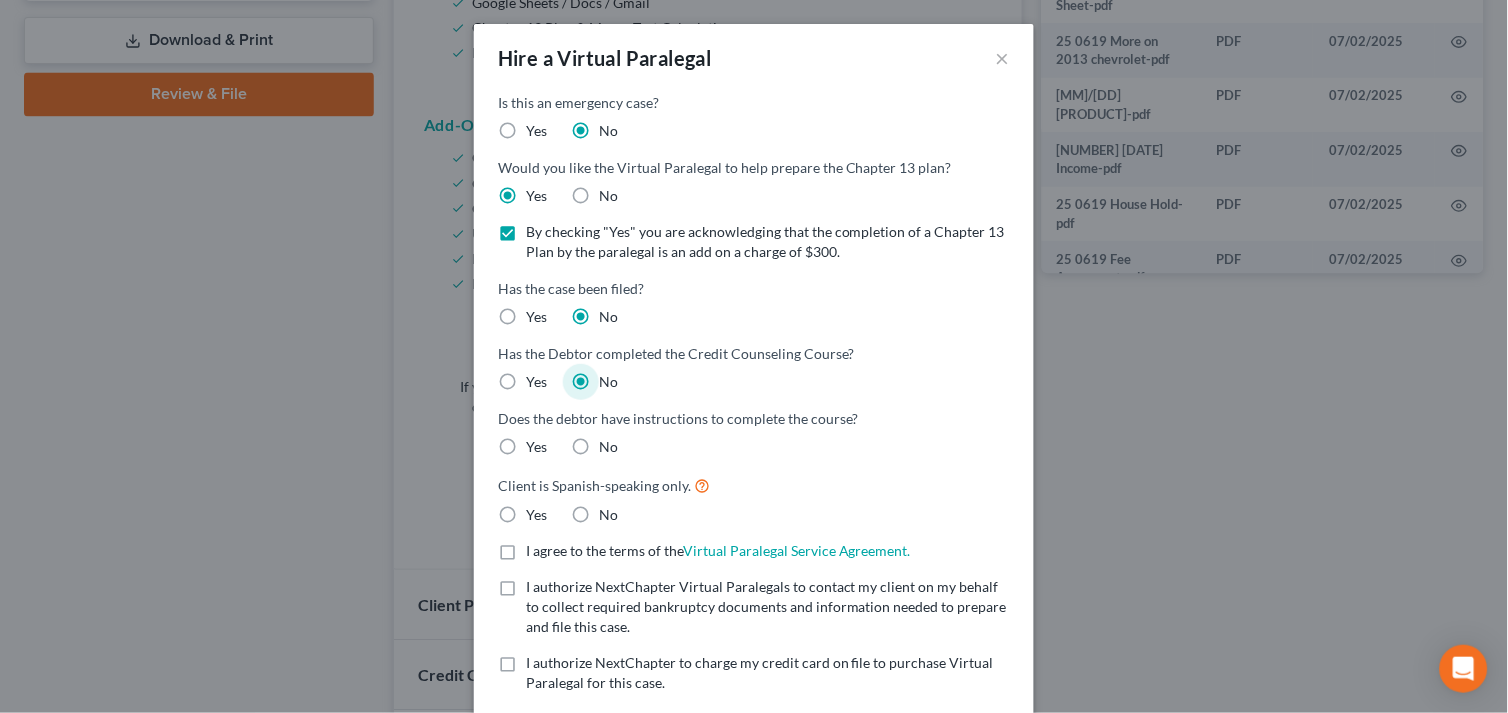 click on "No" at bounding box center (608, 447) 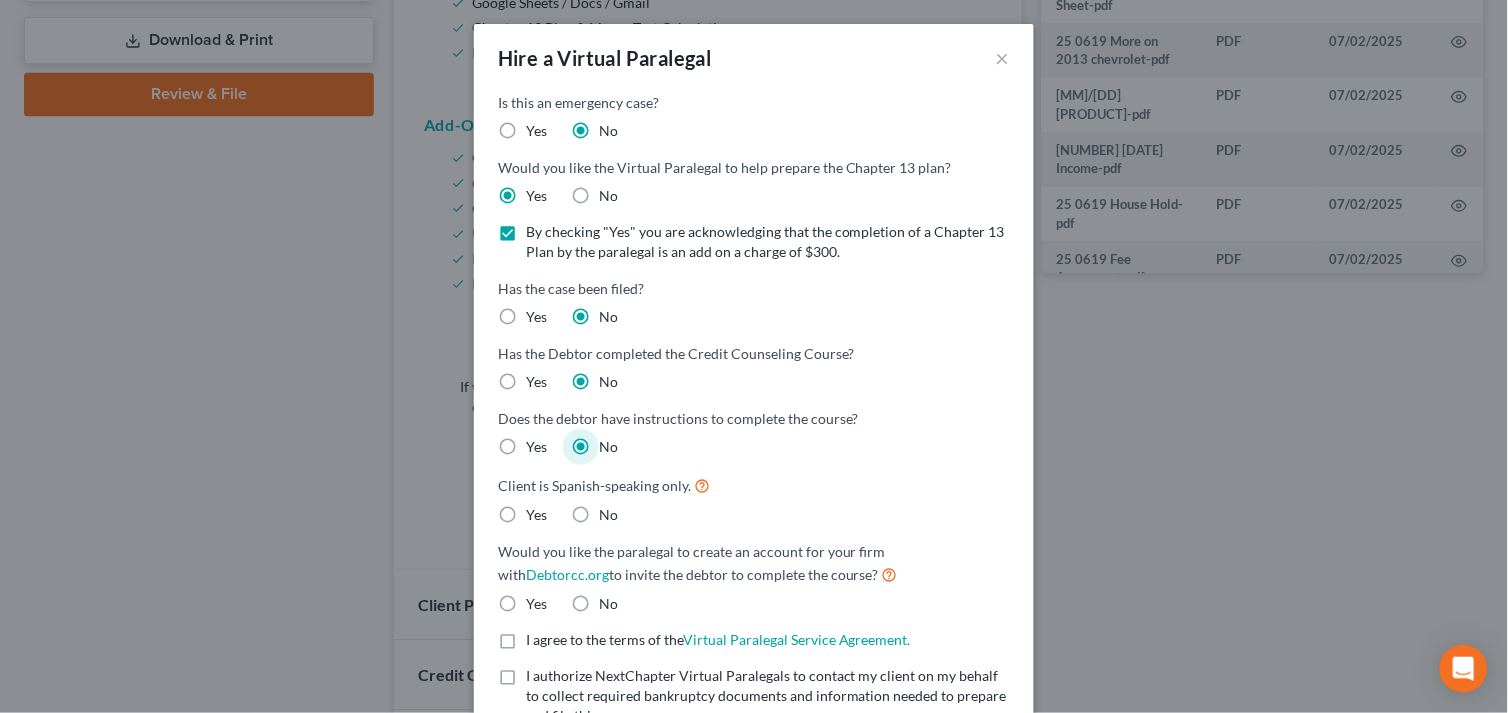 click on "No" at bounding box center (608, 515) 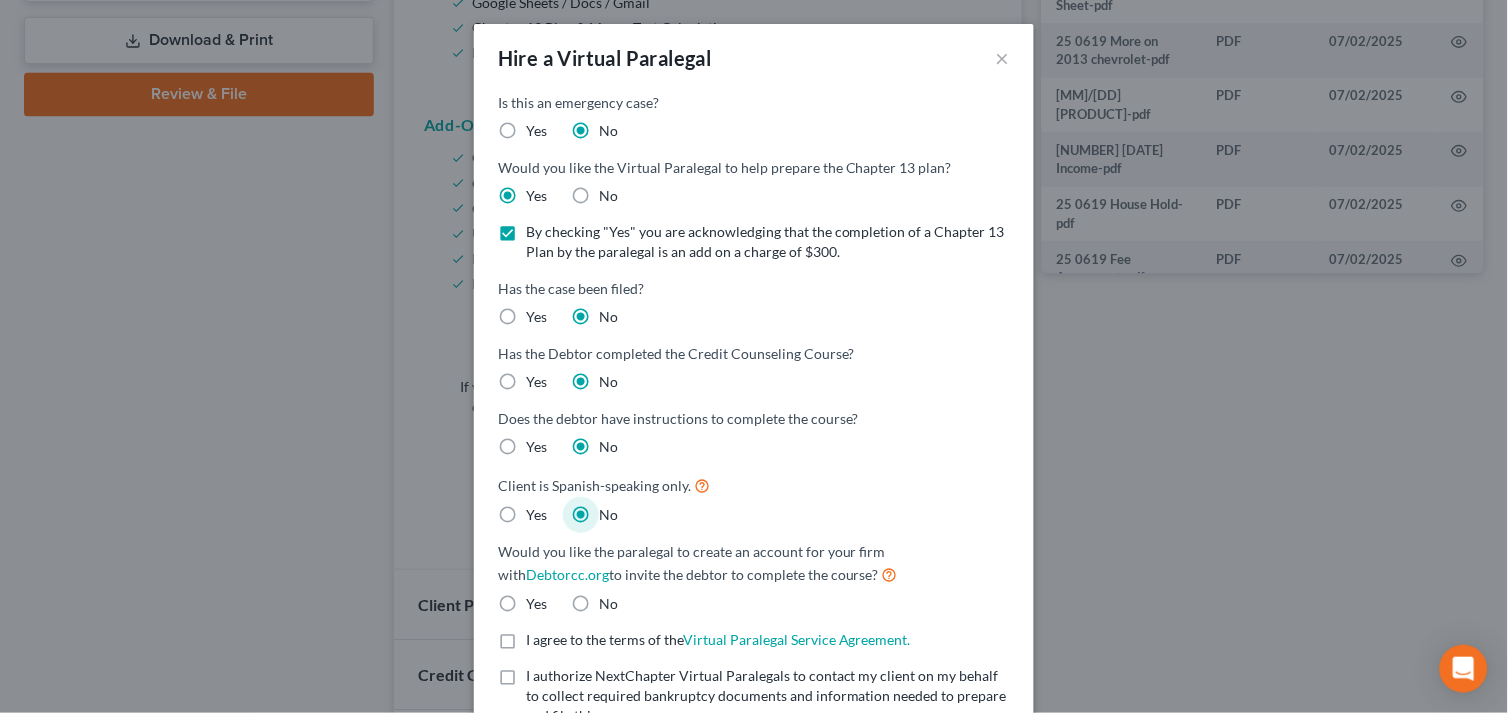 click on "Yes" at bounding box center [536, 604] 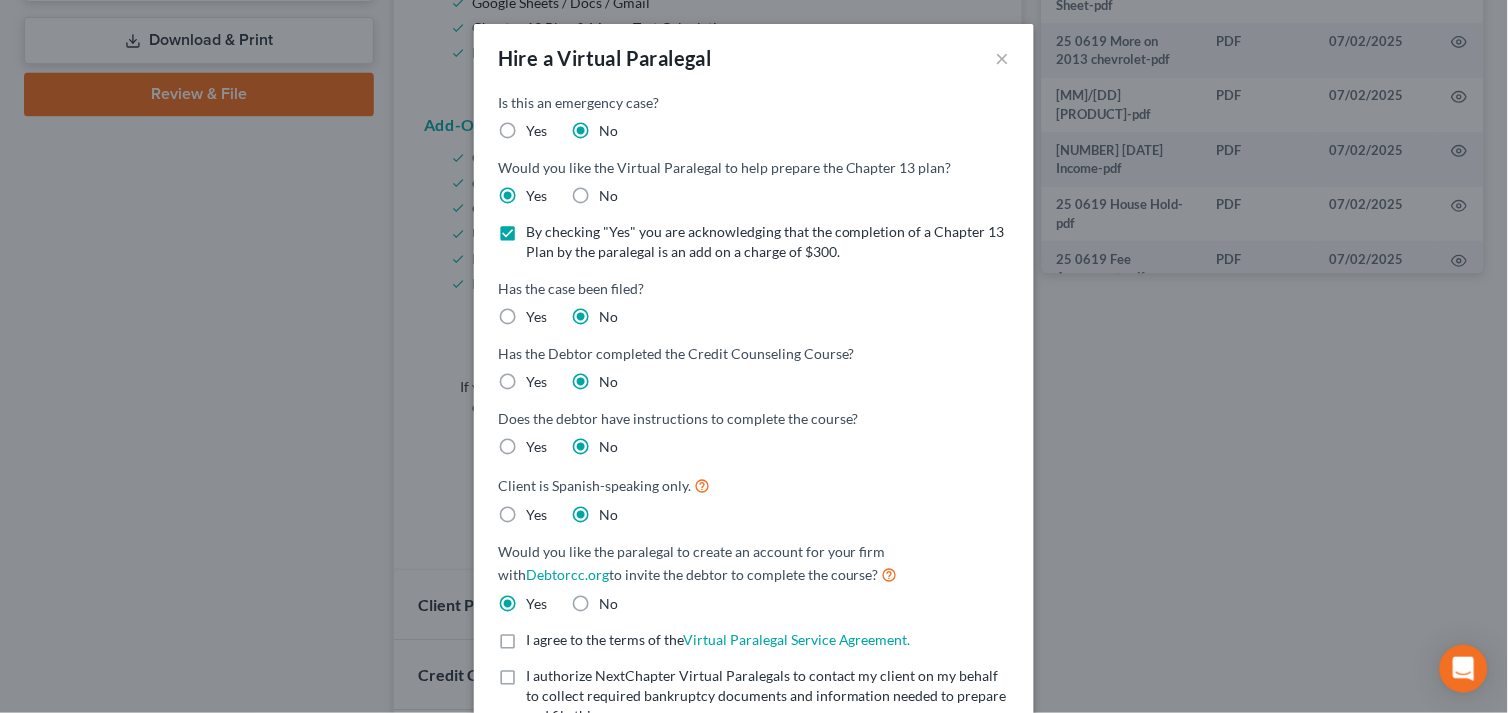 click on "I agree to the terms of the  Virtual Paralegal Service Agreement.   (Updates have been made to the Service Agreement. Please review!)
*
I agree to the terms of the  Virtual Paralegal Service Agreement.
*" at bounding box center [718, 640] 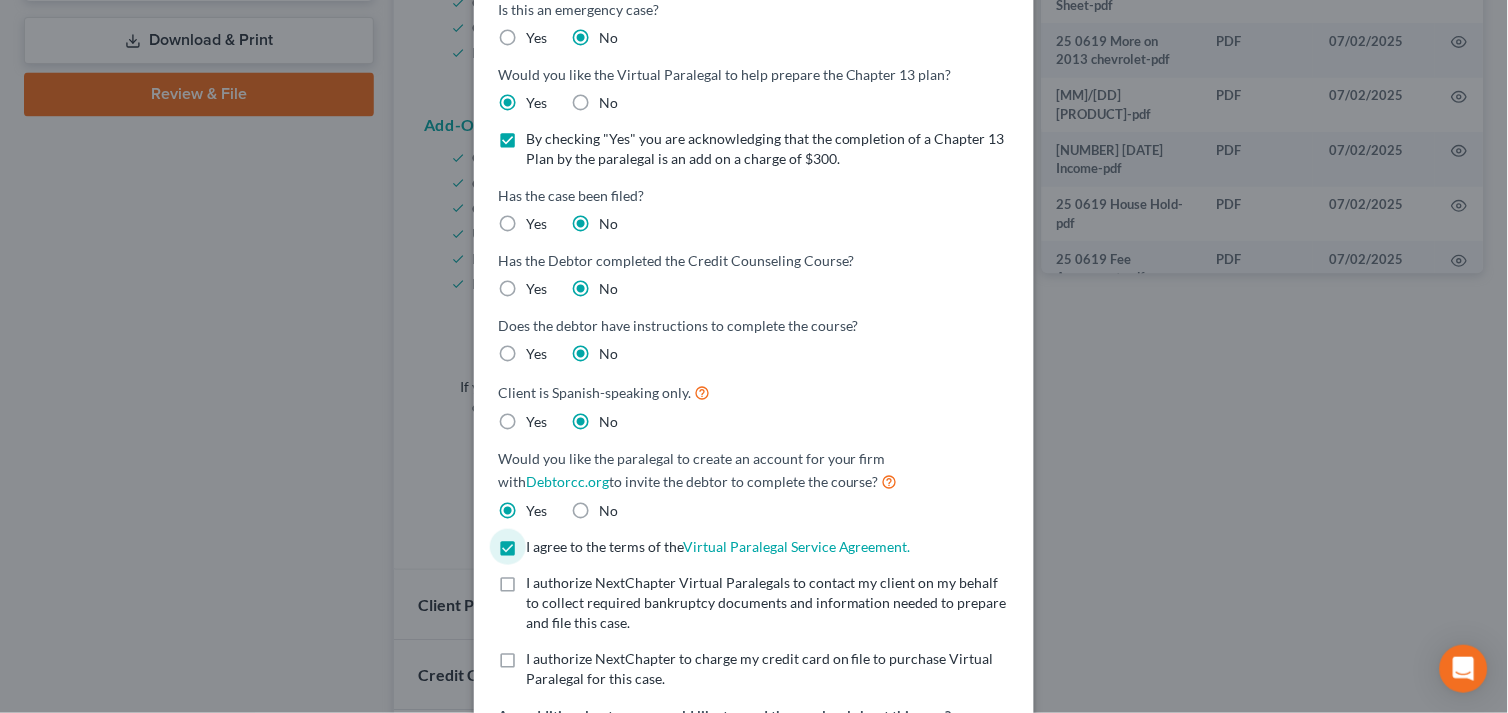 scroll, scrollTop: 222, scrollLeft: 0, axis: vertical 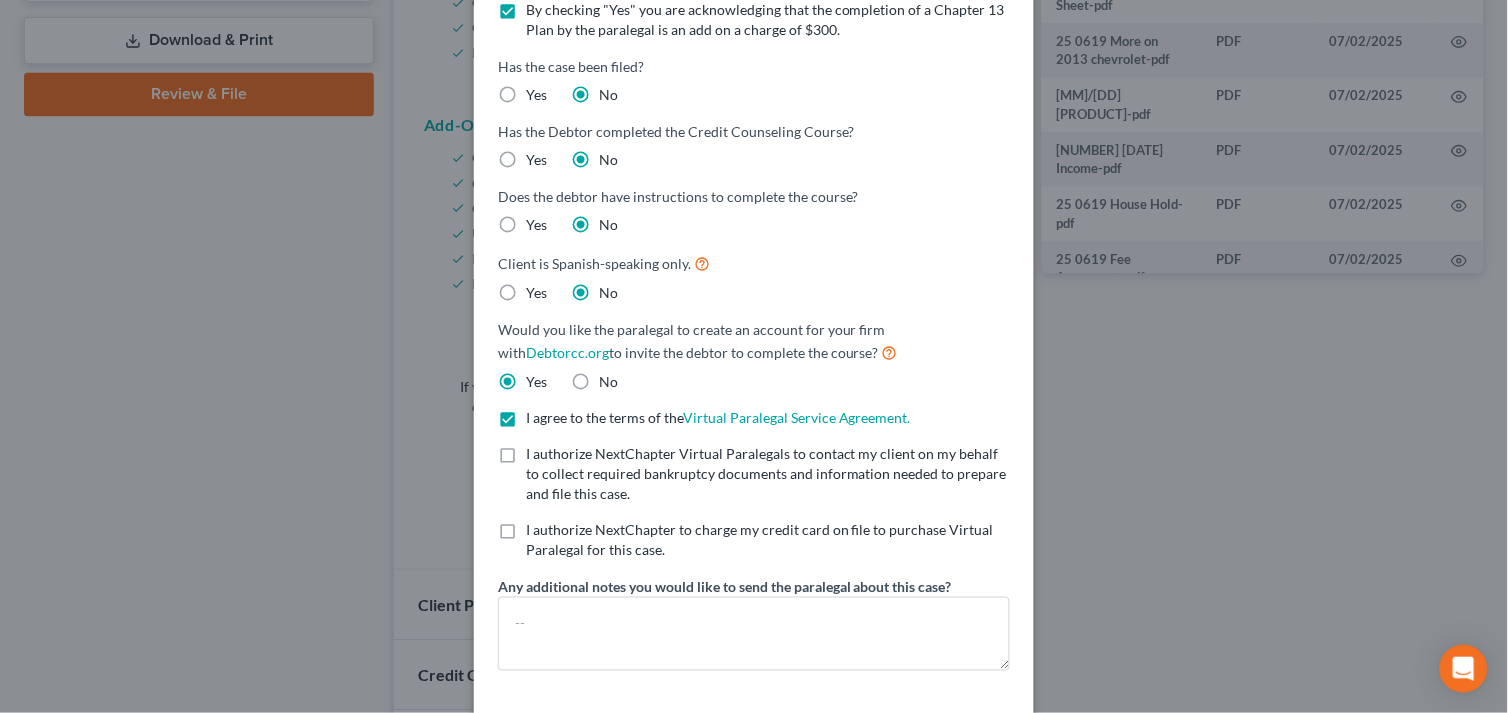 click on "I authorize NextChapter Virtual Paralegals to contact my client on my behalf to collect required bankruptcy documents and information needed to prepare and file this case.
*" at bounding box center (768, 474) 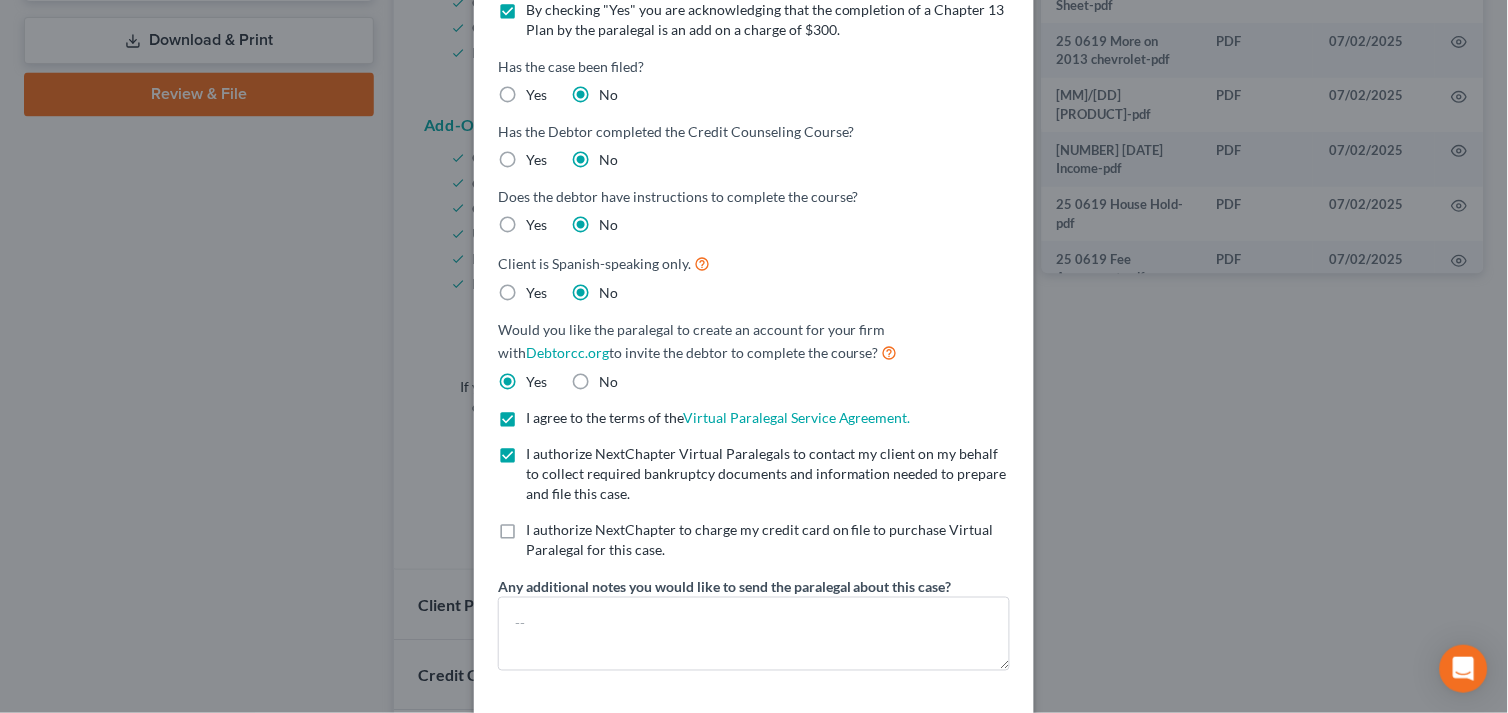 click on "I authorize NextChapter to charge my credit card on file to purchase Virtual Paralegal for this case.
*" at bounding box center (768, 540) 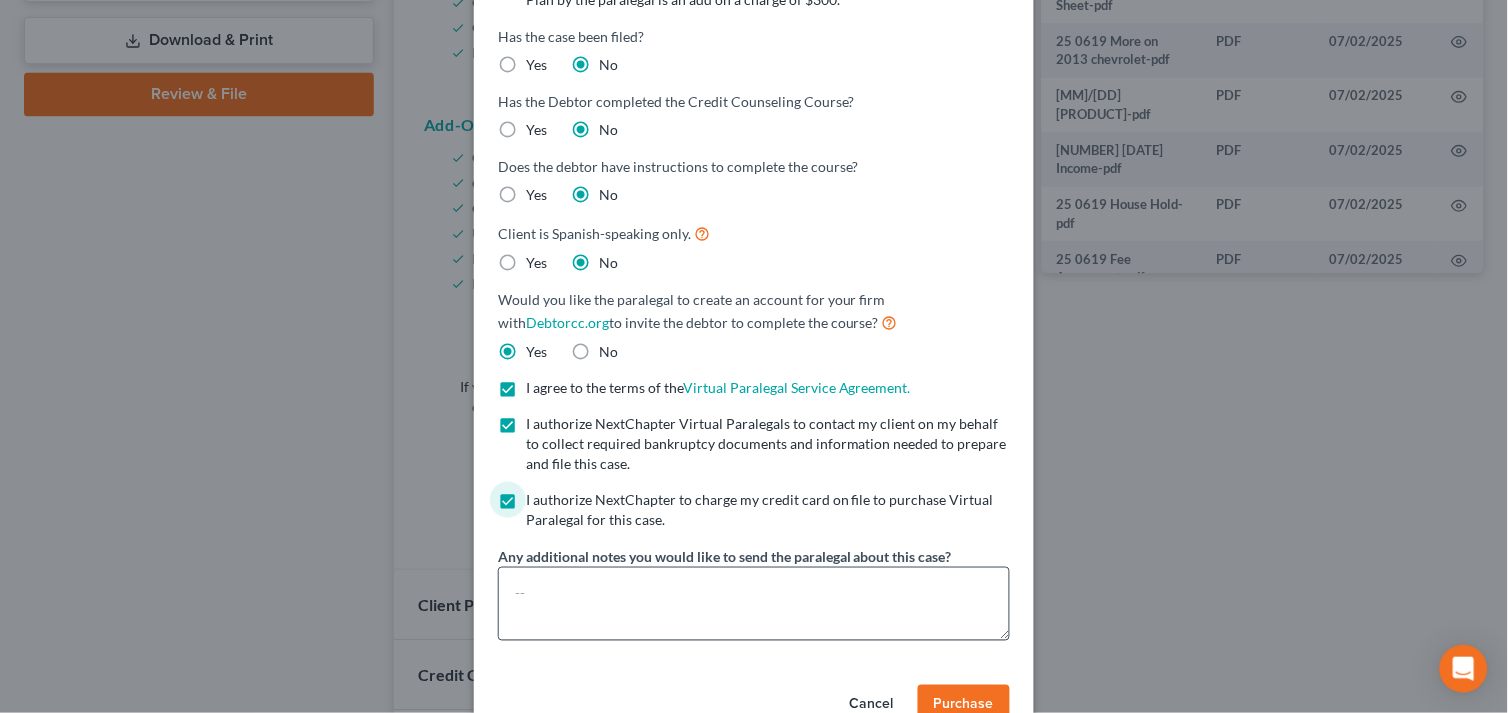 scroll, scrollTop: 303, scrollLeft: 0, axis: vertical 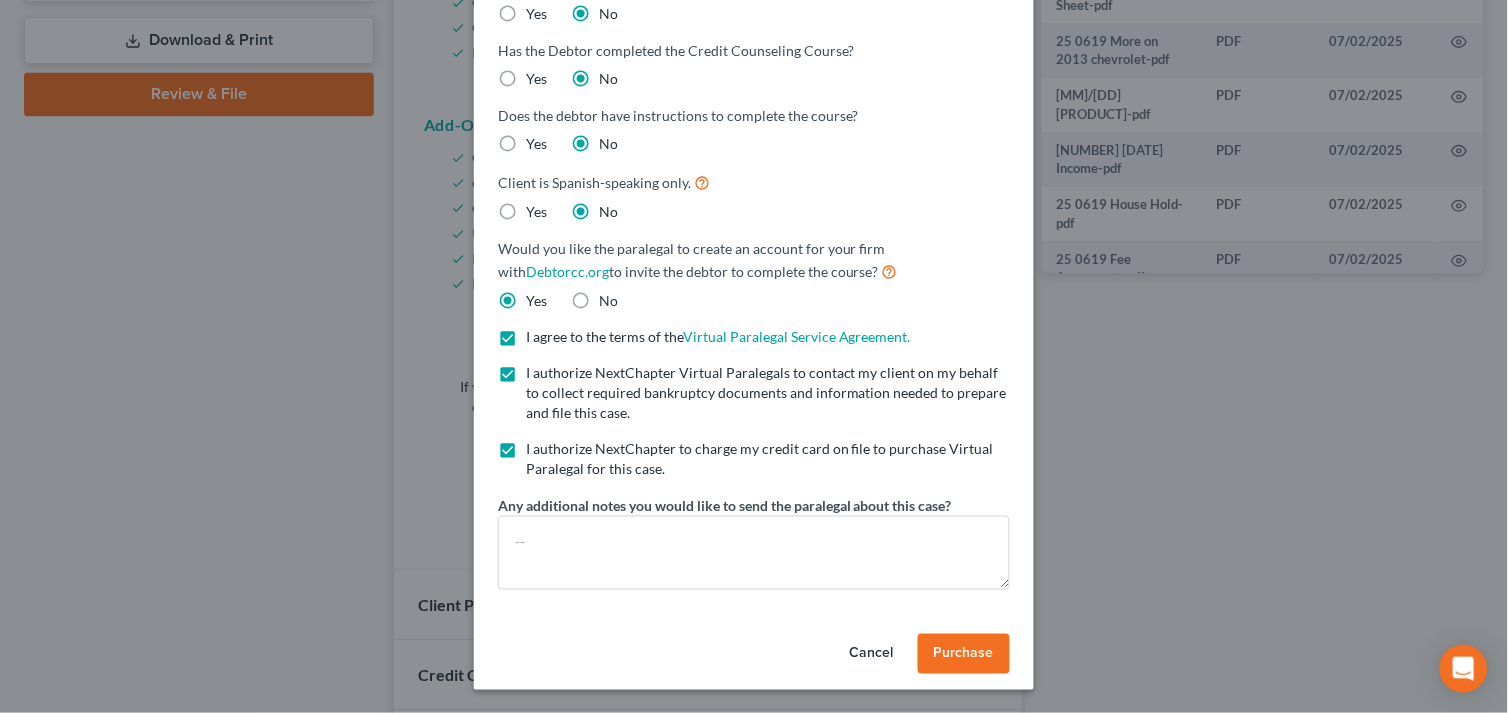 click on "Purchase" at bounding box center (964, 654) 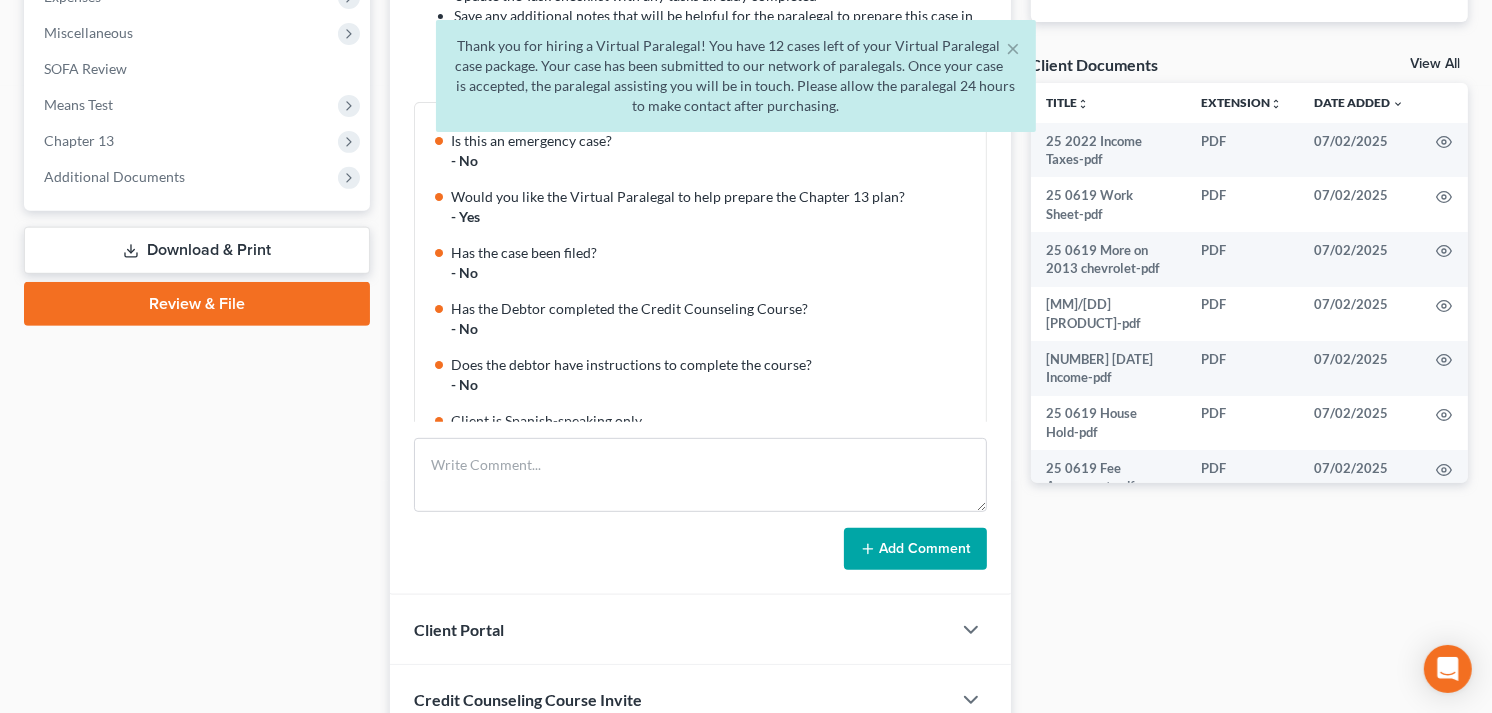 scroll, scrollTop: 845, scrollLeft: 0, axis: vertical 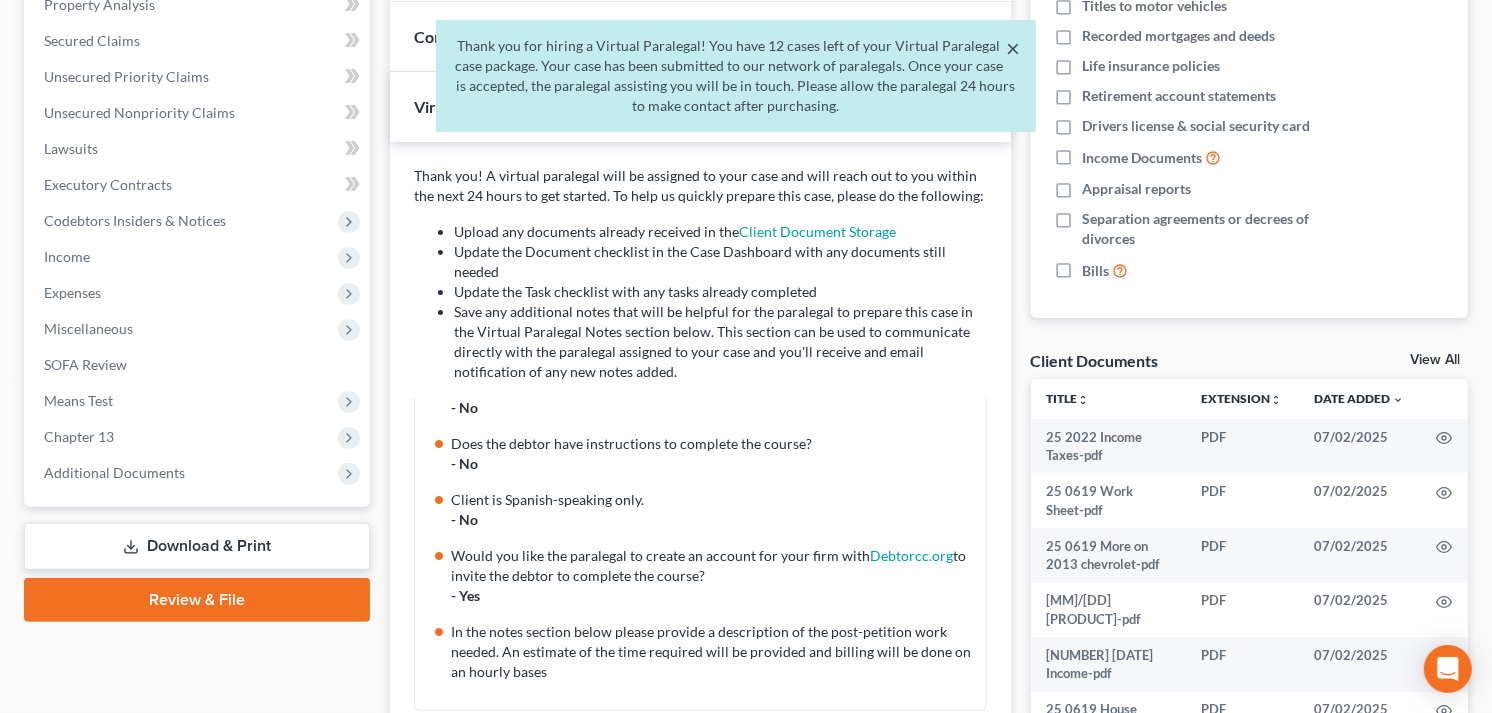 drag, startPoint x: 1018, startPoint y: 47, endPoint x: 901, endPoint y: 260, distance: 243.01852 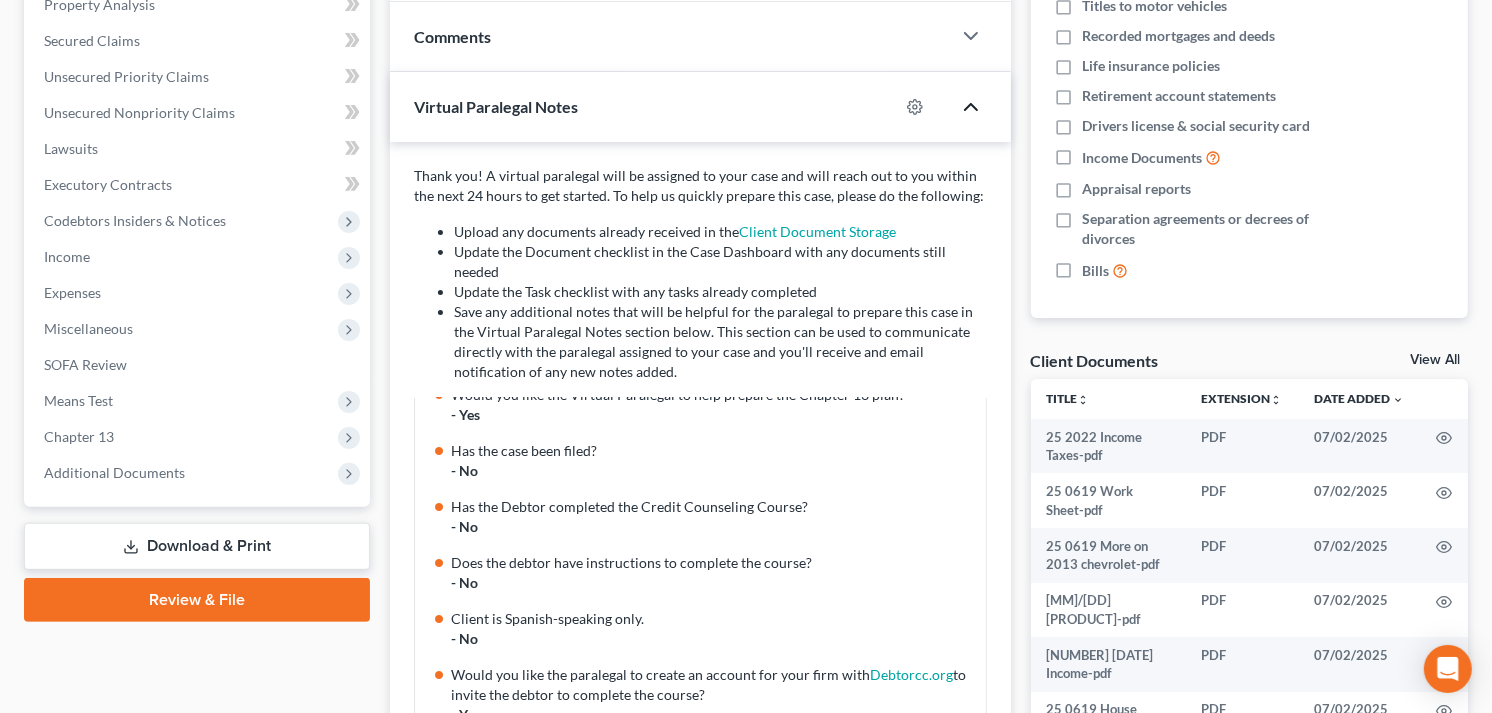 scroll, scrollTop: 0, scrollLeft: 0, axis: both 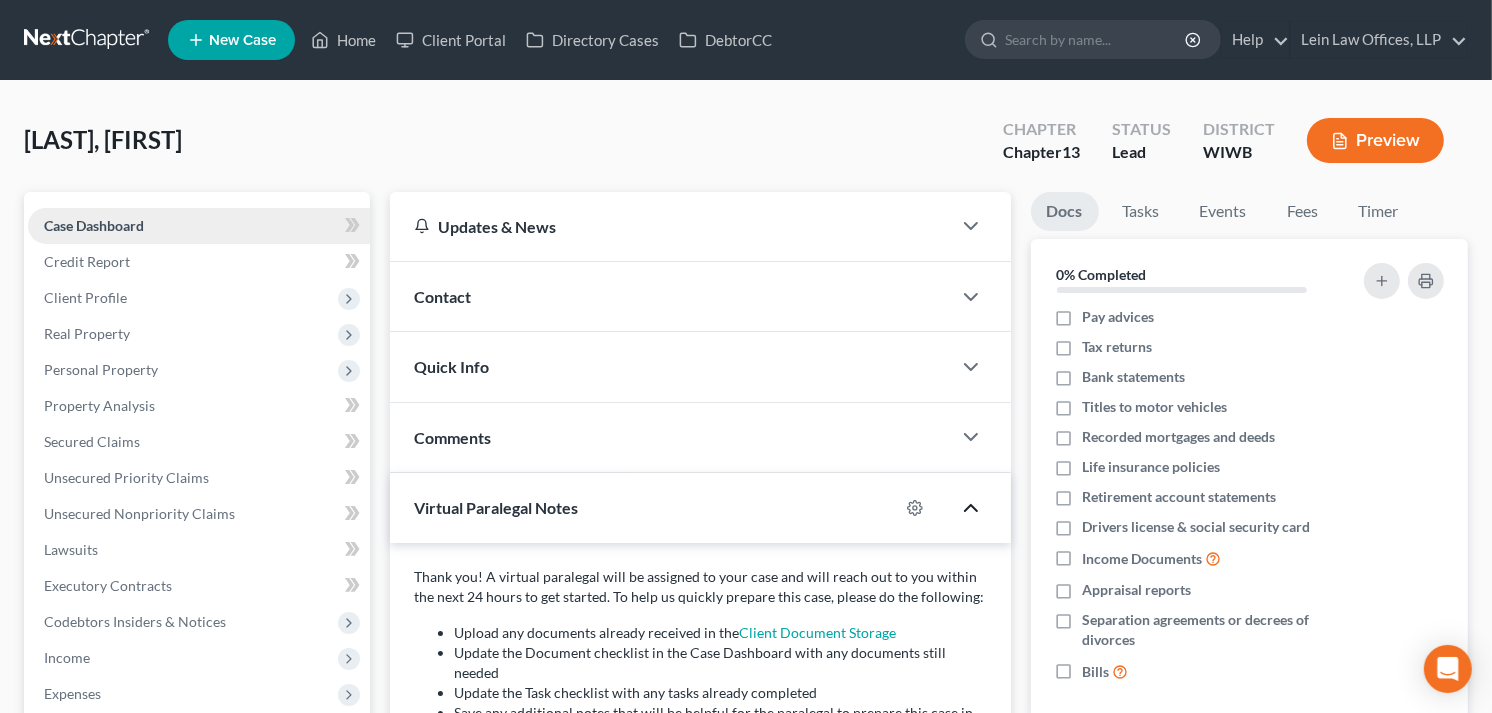 click on "Case Dashboard" at bounding box center (94, 225) 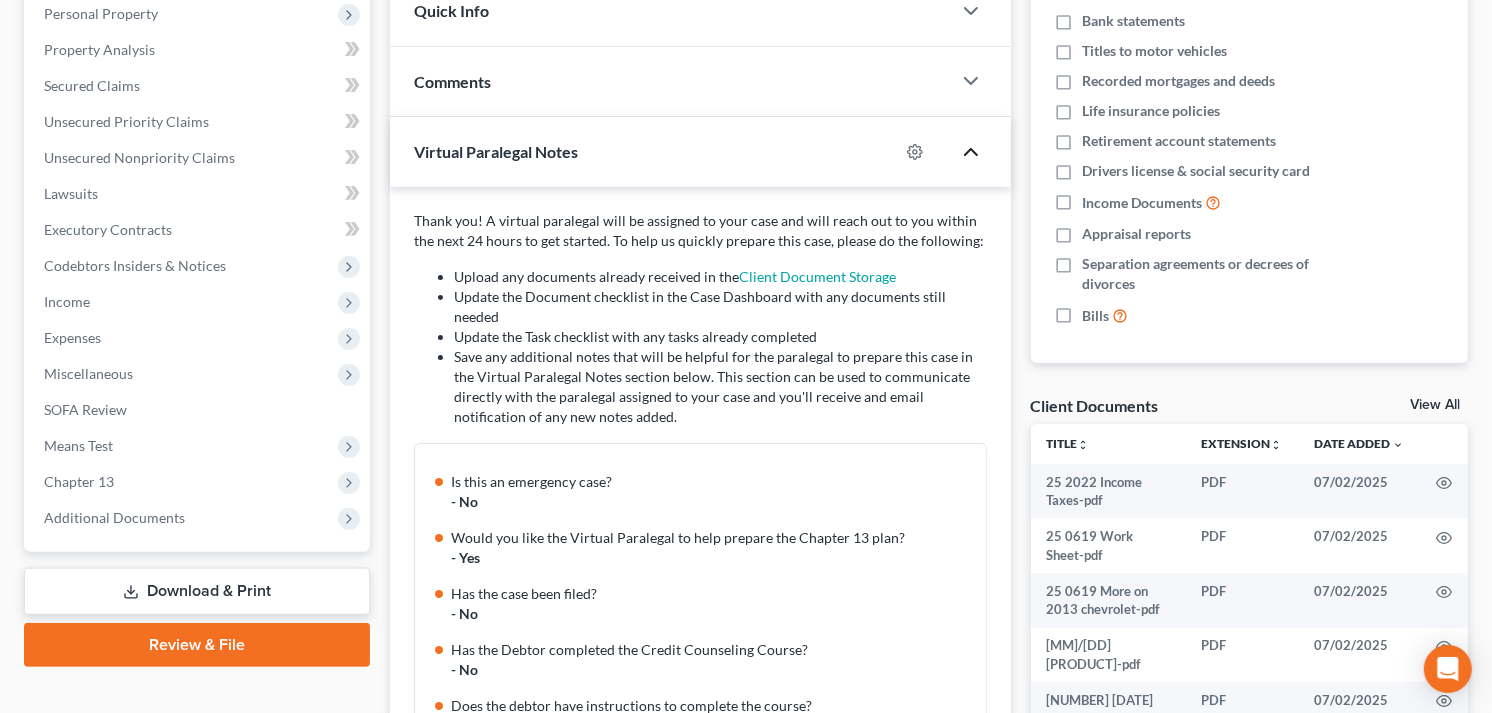 scroll, scrollTop: 444, scrollLeft: 0, axis: vertical 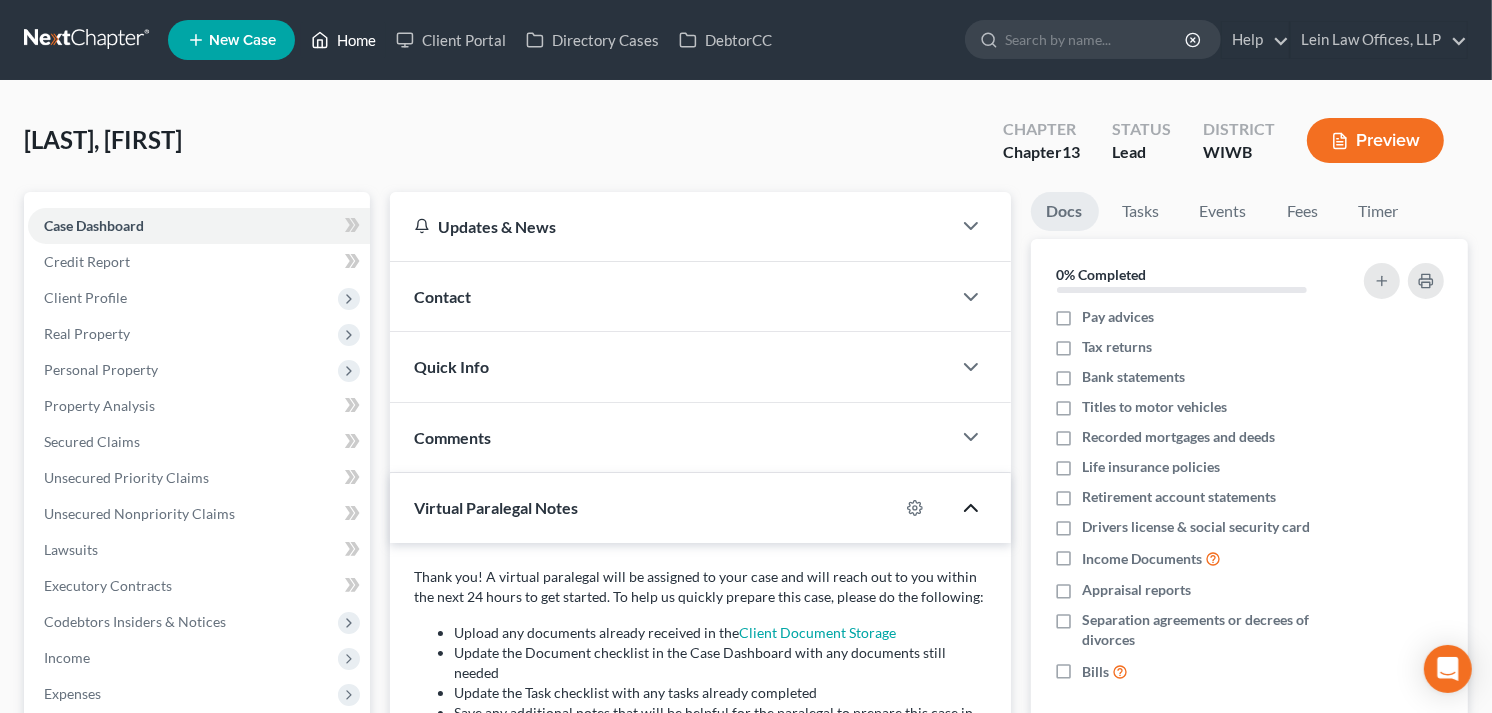 click on "Home" at bounding box center (343, 40) 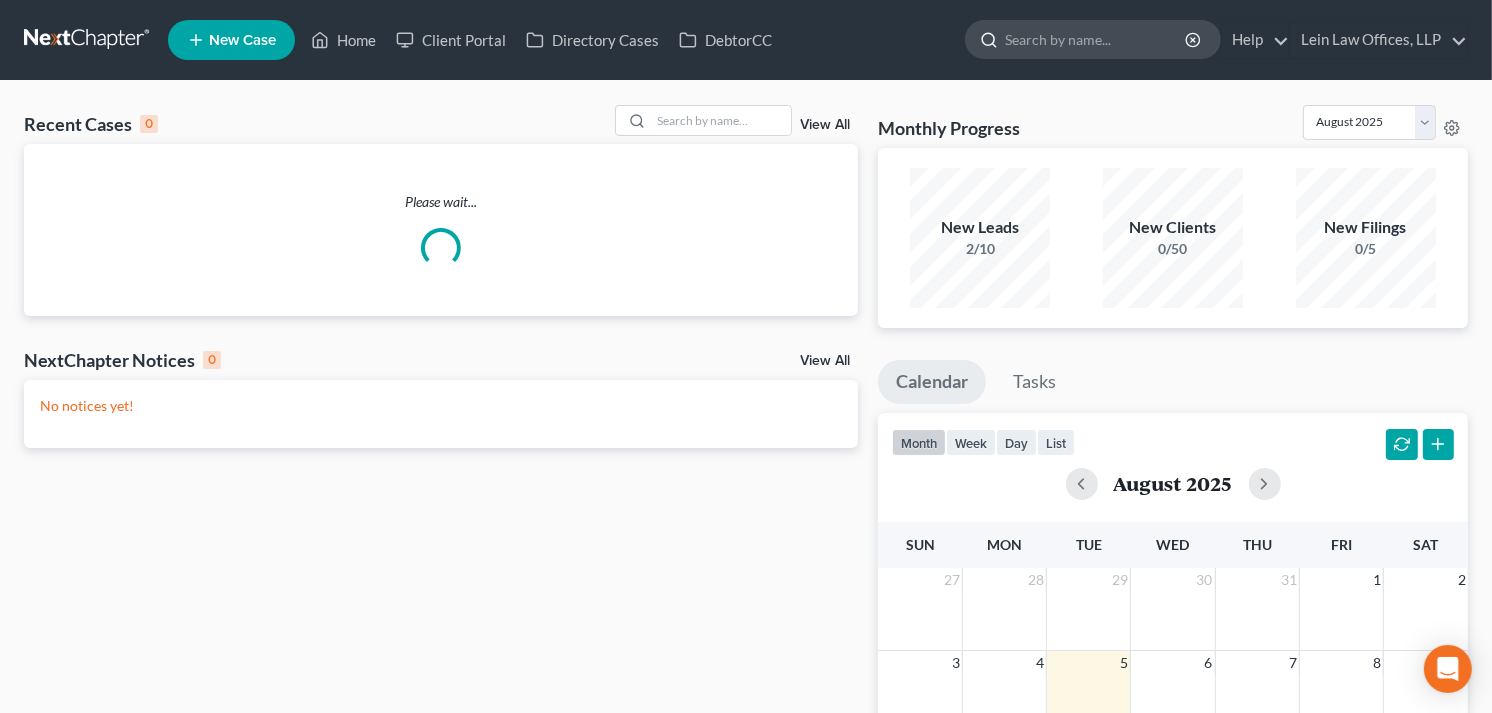 click at bounding box center (985, 39) 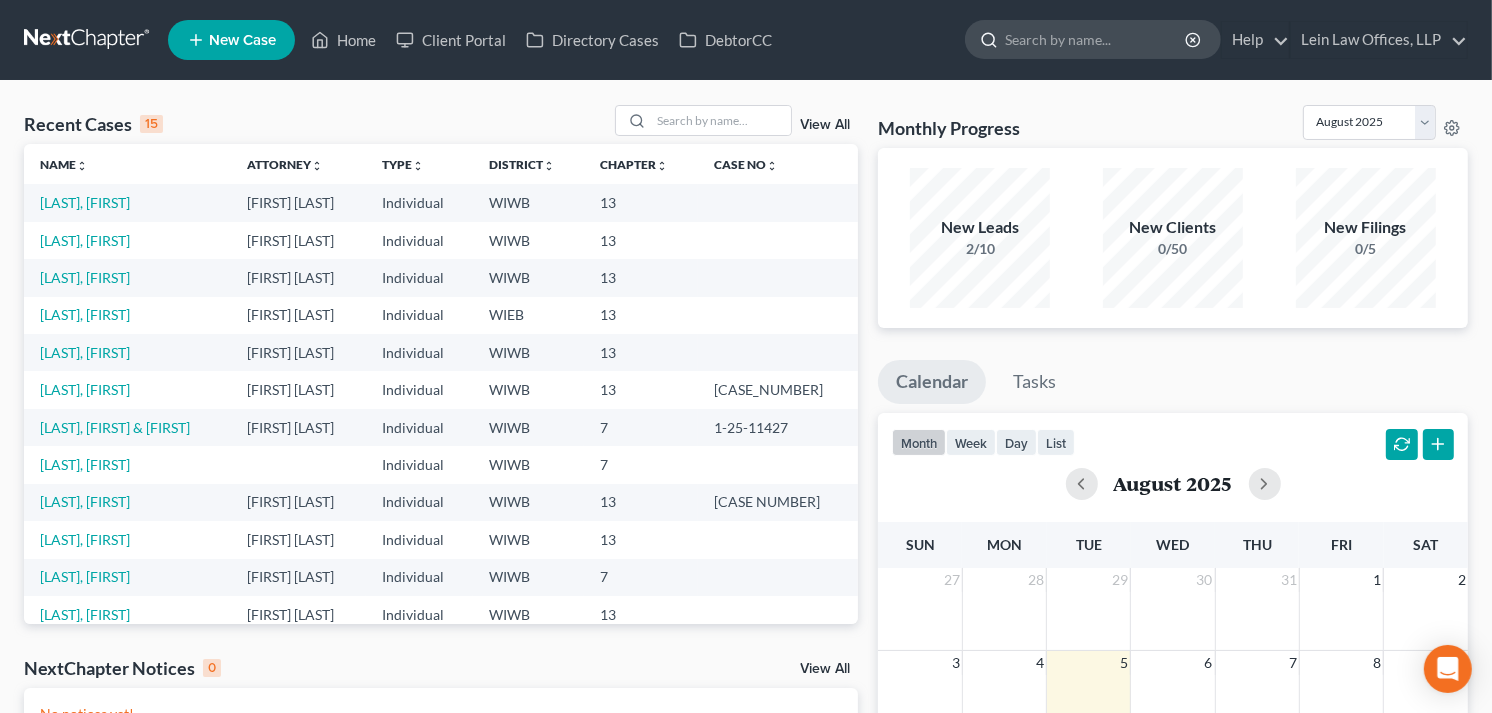 click at bounding box center [1096, 39] 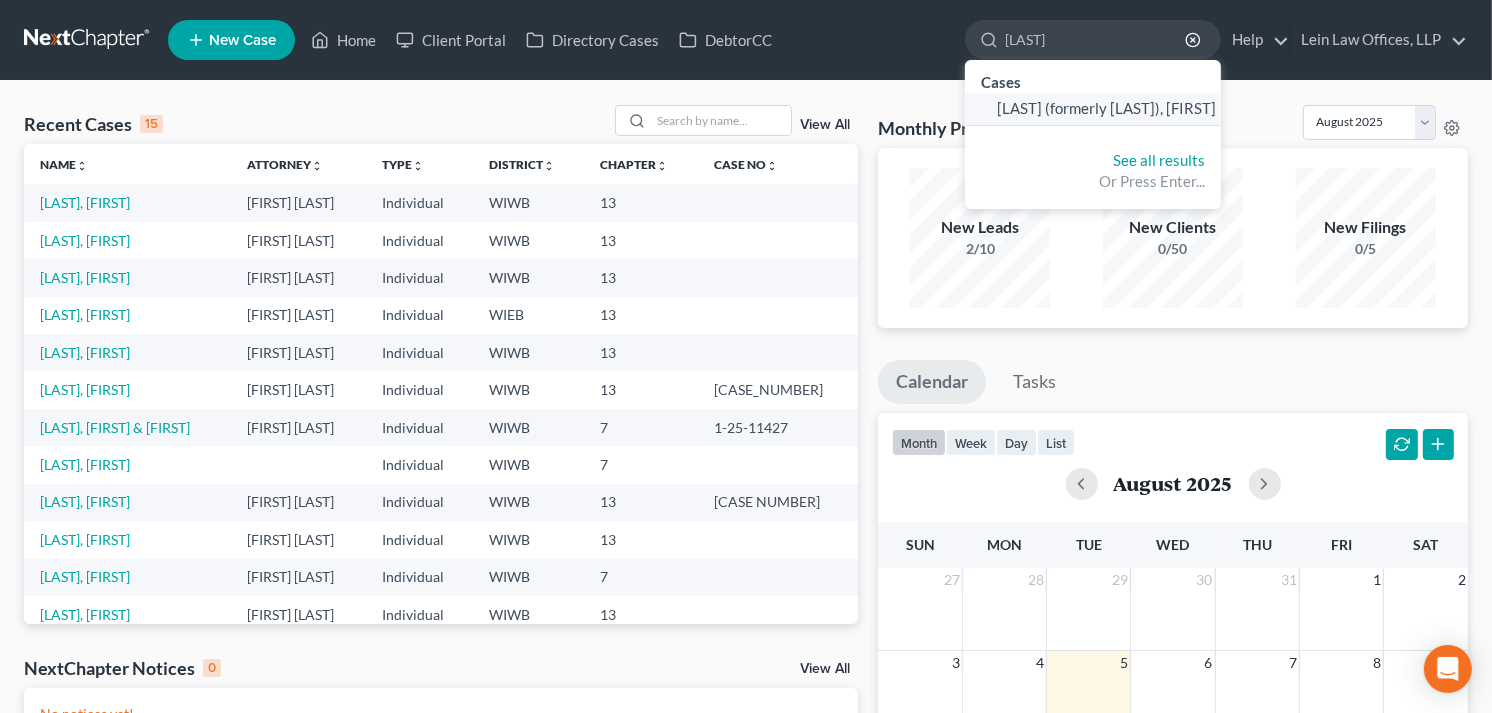type on "[LAST]" 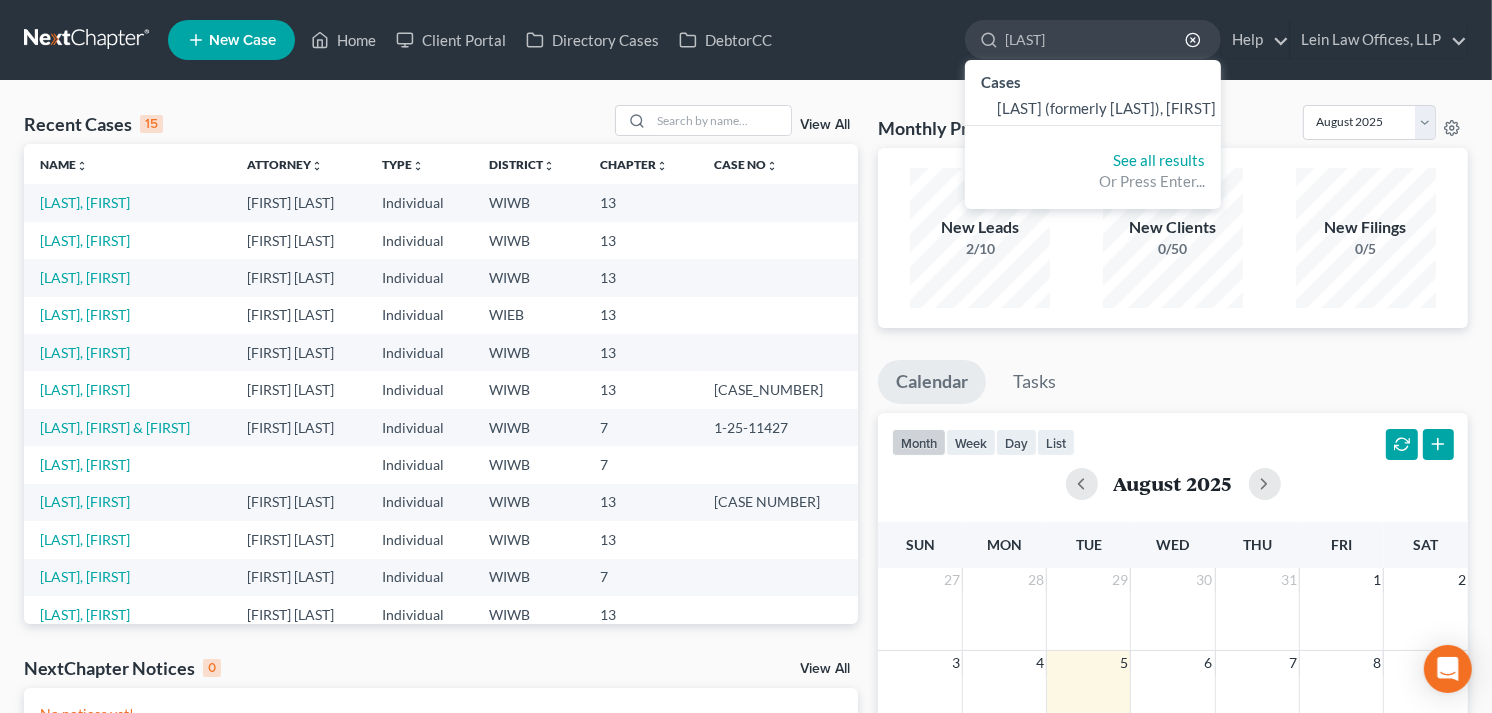 type 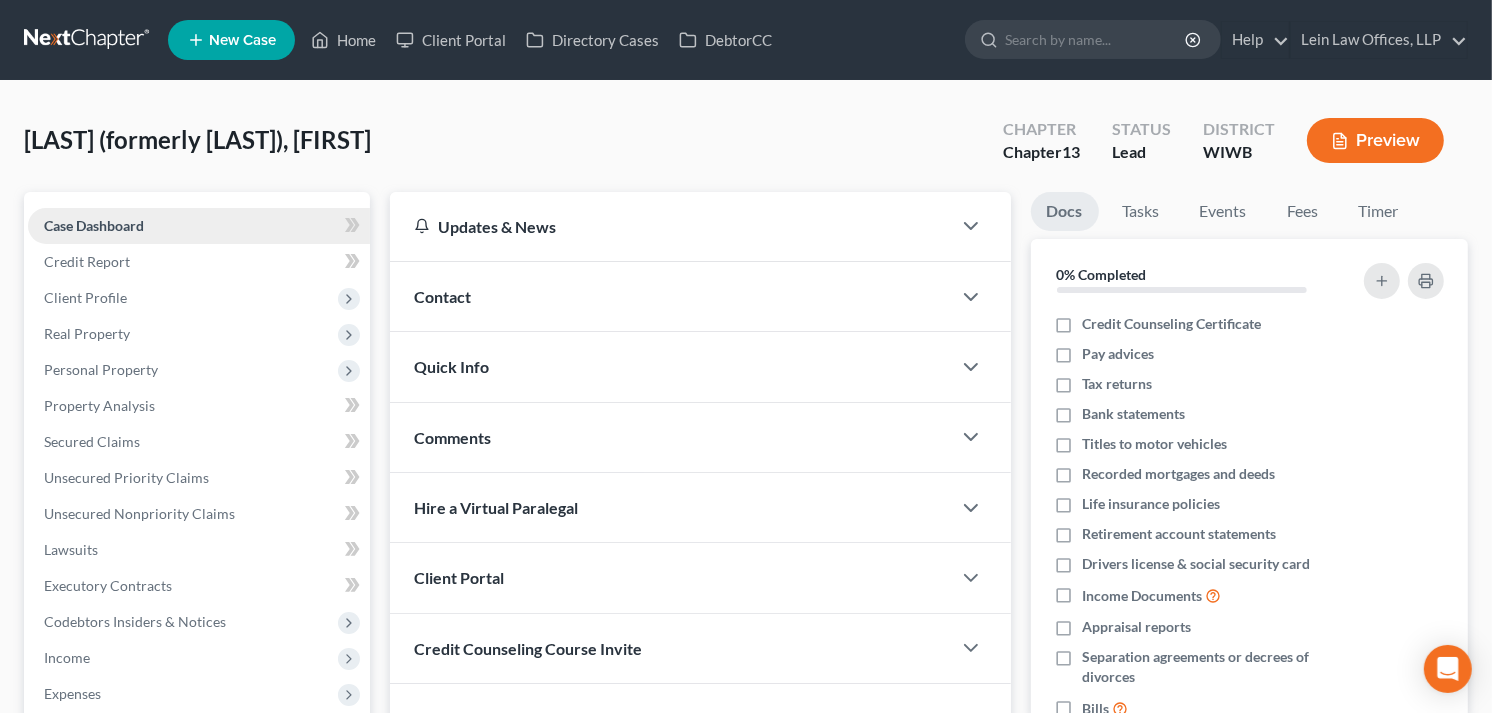 click on "Case Dashboard" at bounding box center (94, 225) 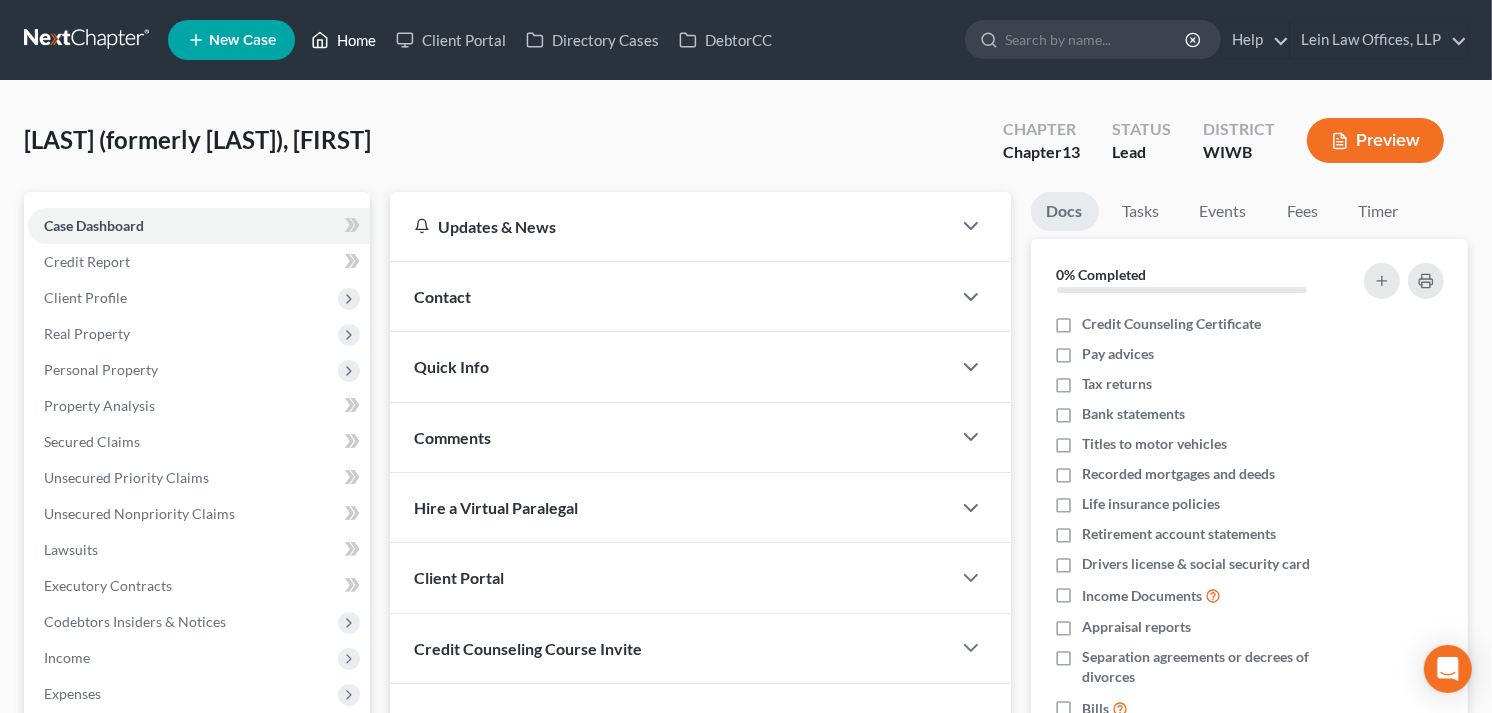 click on "Home" at bounding box center (343, 40) 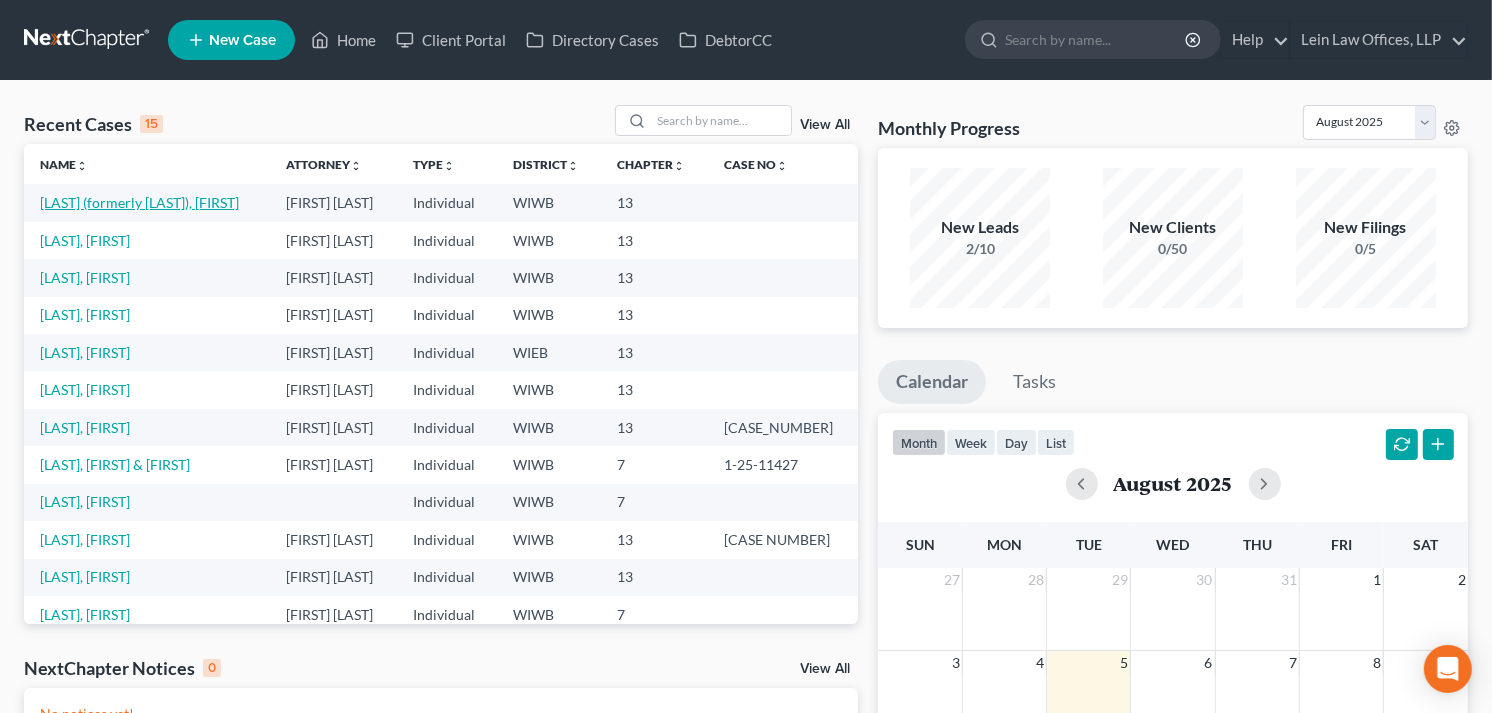 click on "[LAST] (formerly [LAST]), [FIRST]" at bounding box center [139, 202] 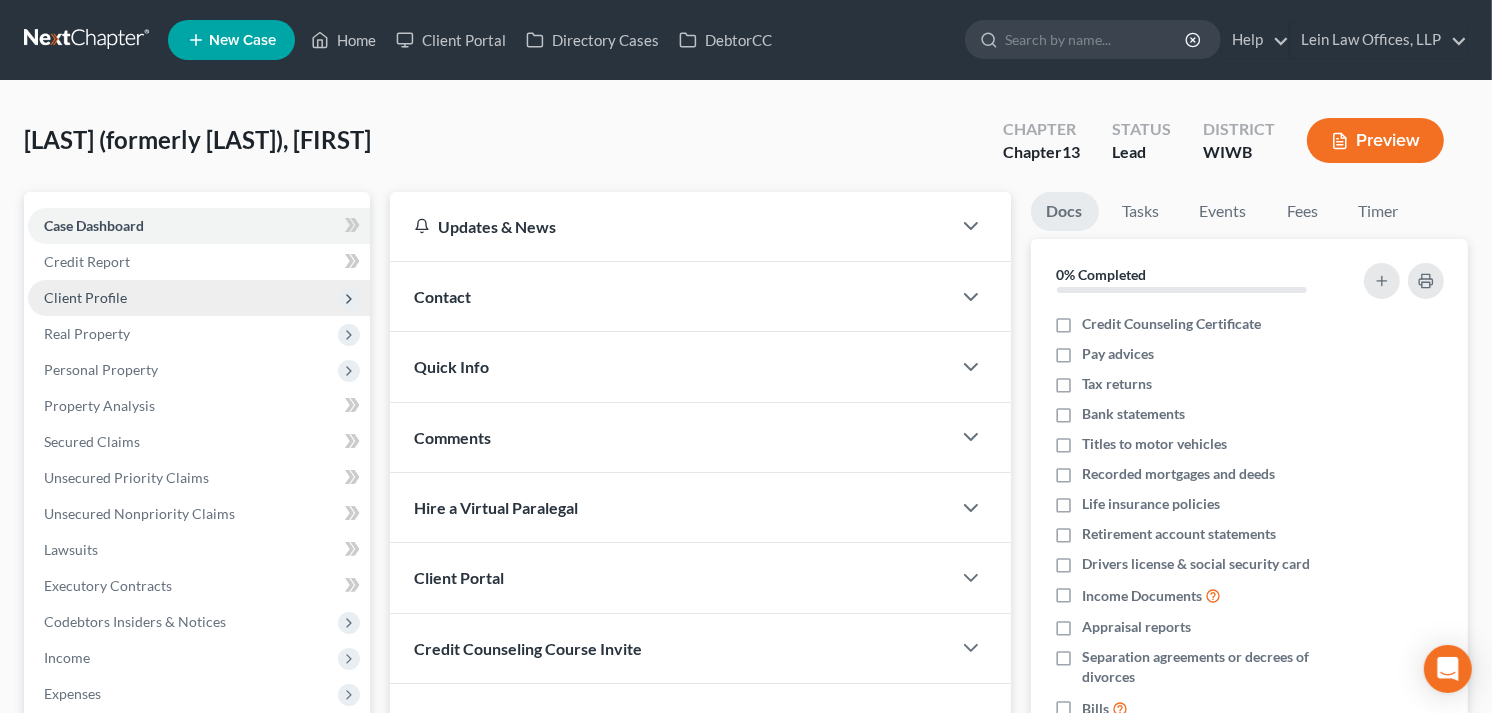 click on "Client Profile" at bounding box center (85, 297) 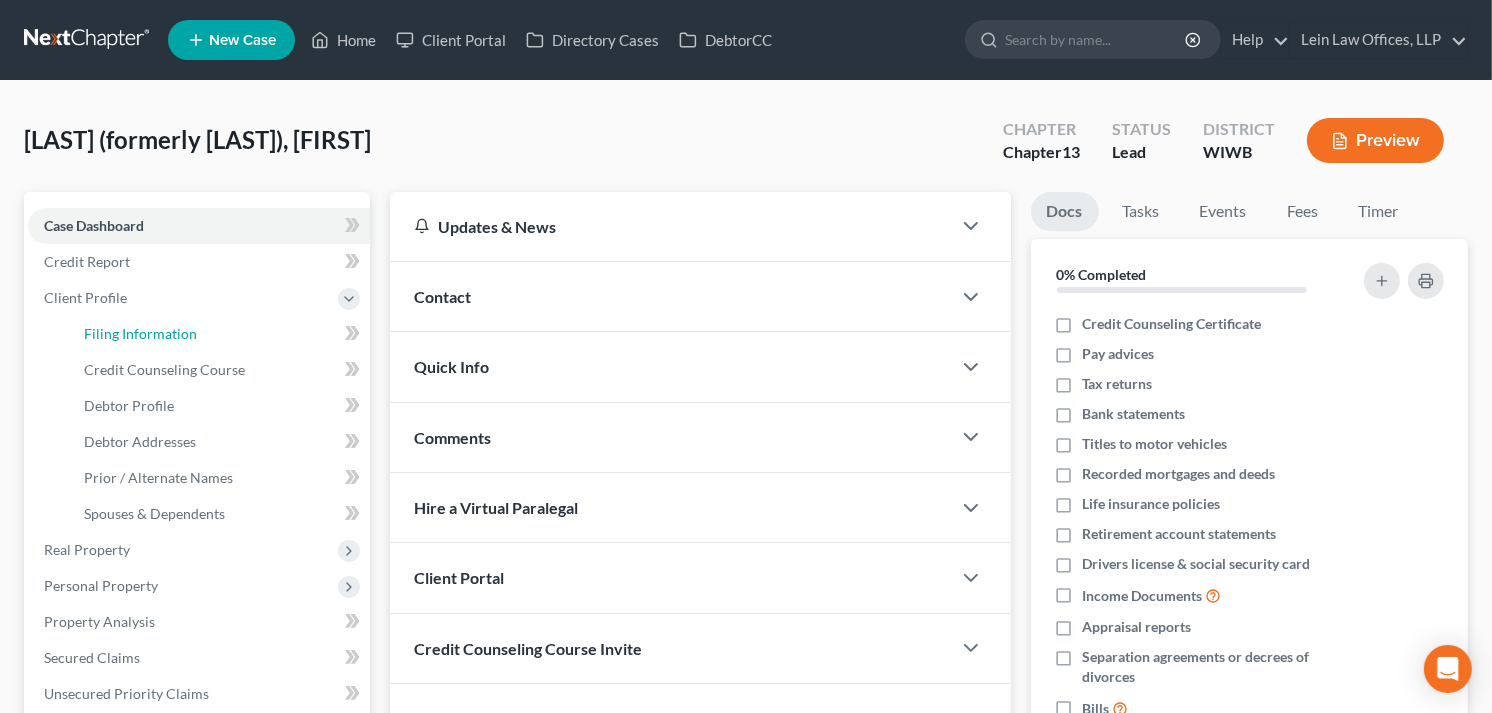 drag, startPoint x: 155, startPoint y: 330, endPoint x: 581, endPoint y: 355, distance: 426.73294 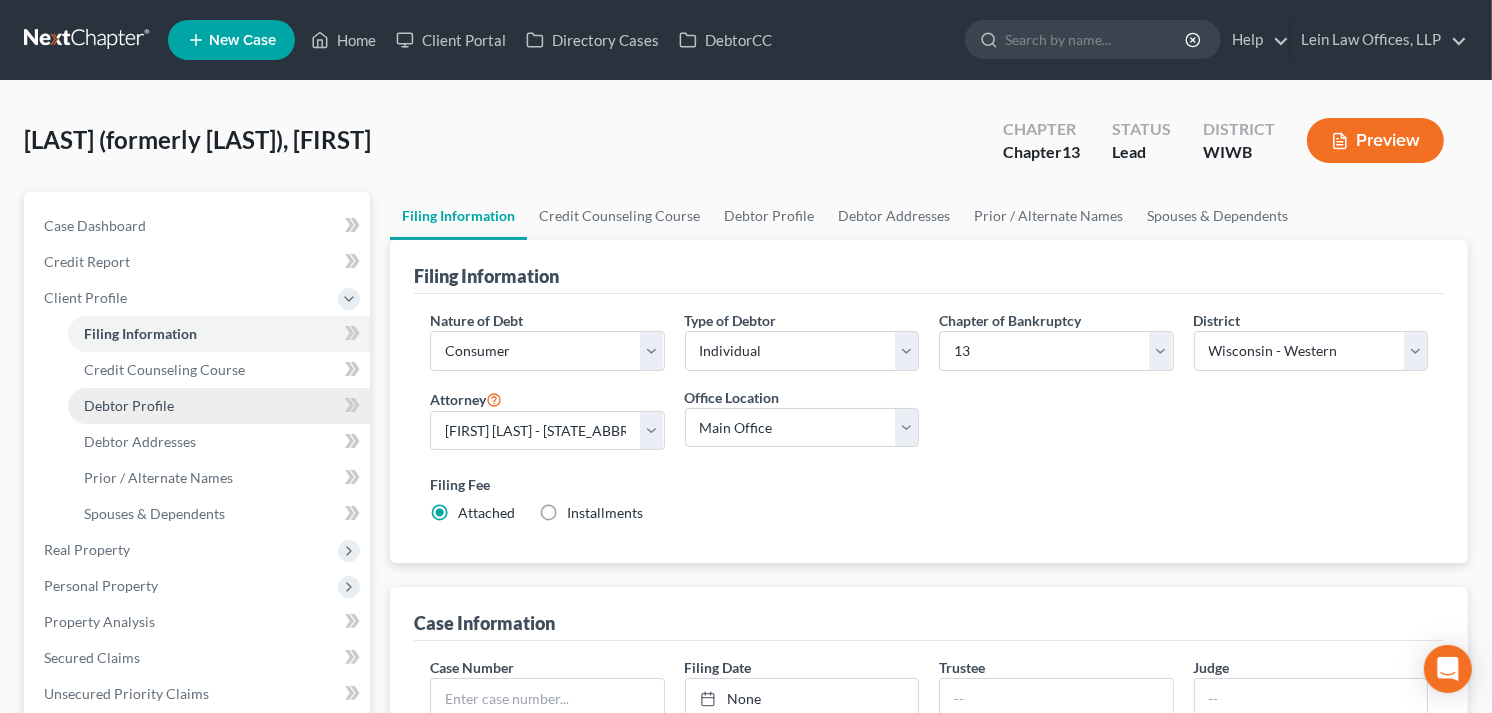 click on "Debtor Profile" at bounding box center (129, 405) 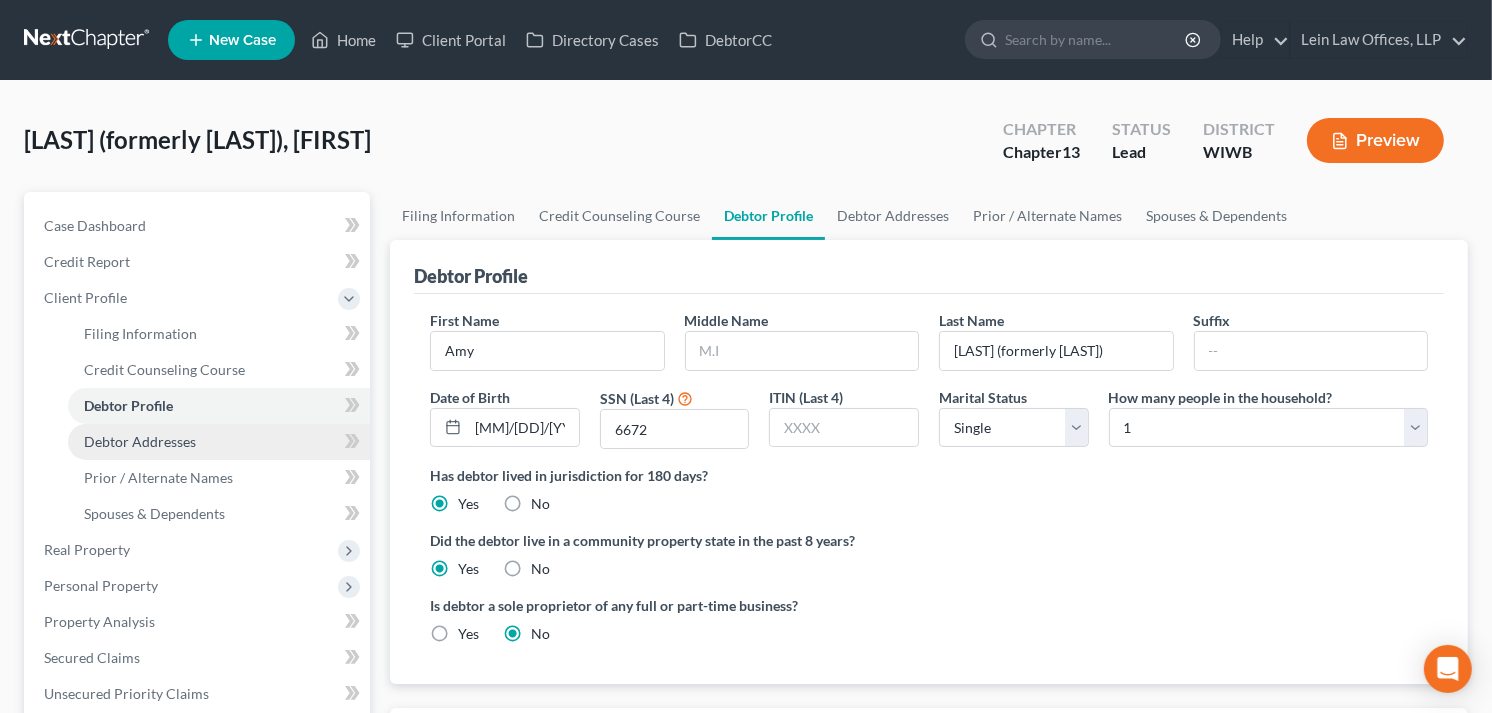 click on "Debtor Addresses" at bounding box center [140, 441] 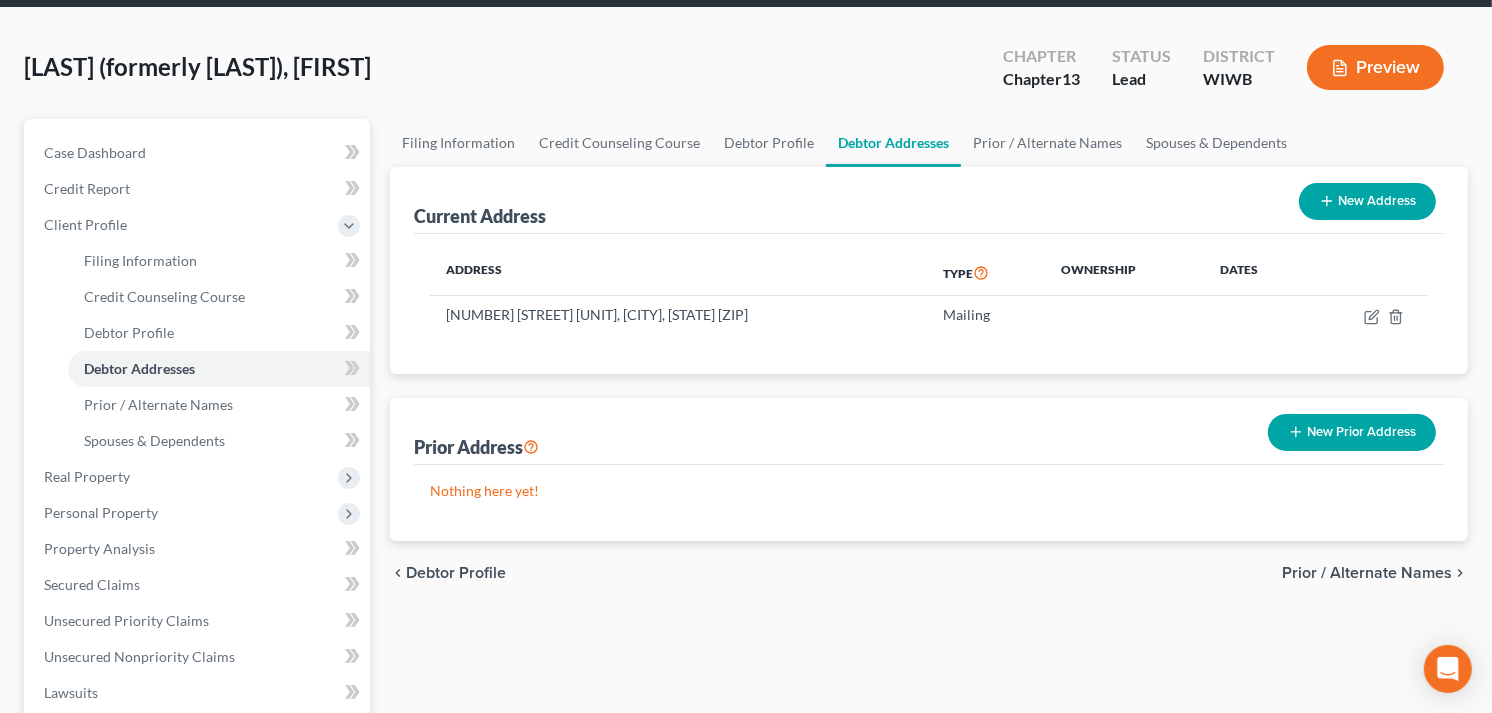 scroll, scrollTop: 111, scrollLeft: 0, axis: vertical 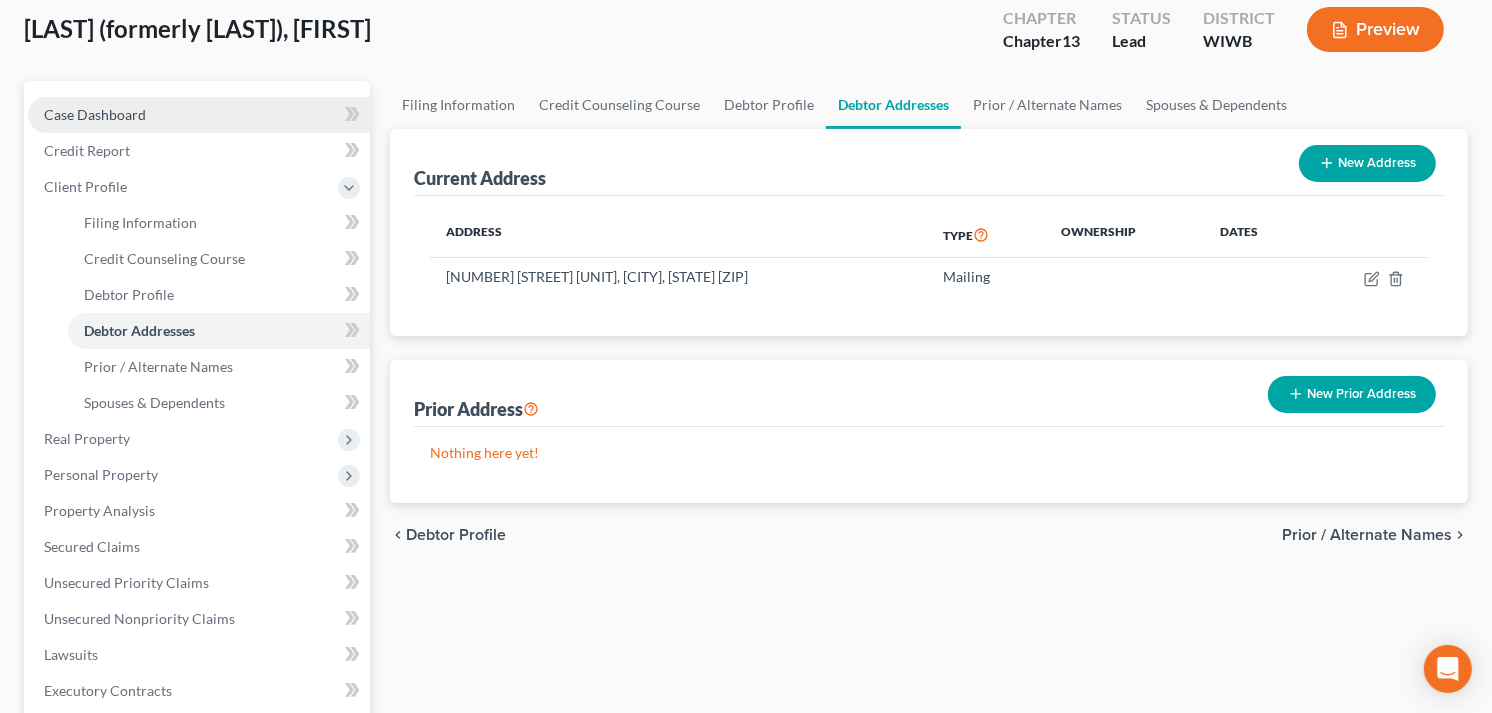 click on "Case Dashboard" at bounding box center [95, 114] 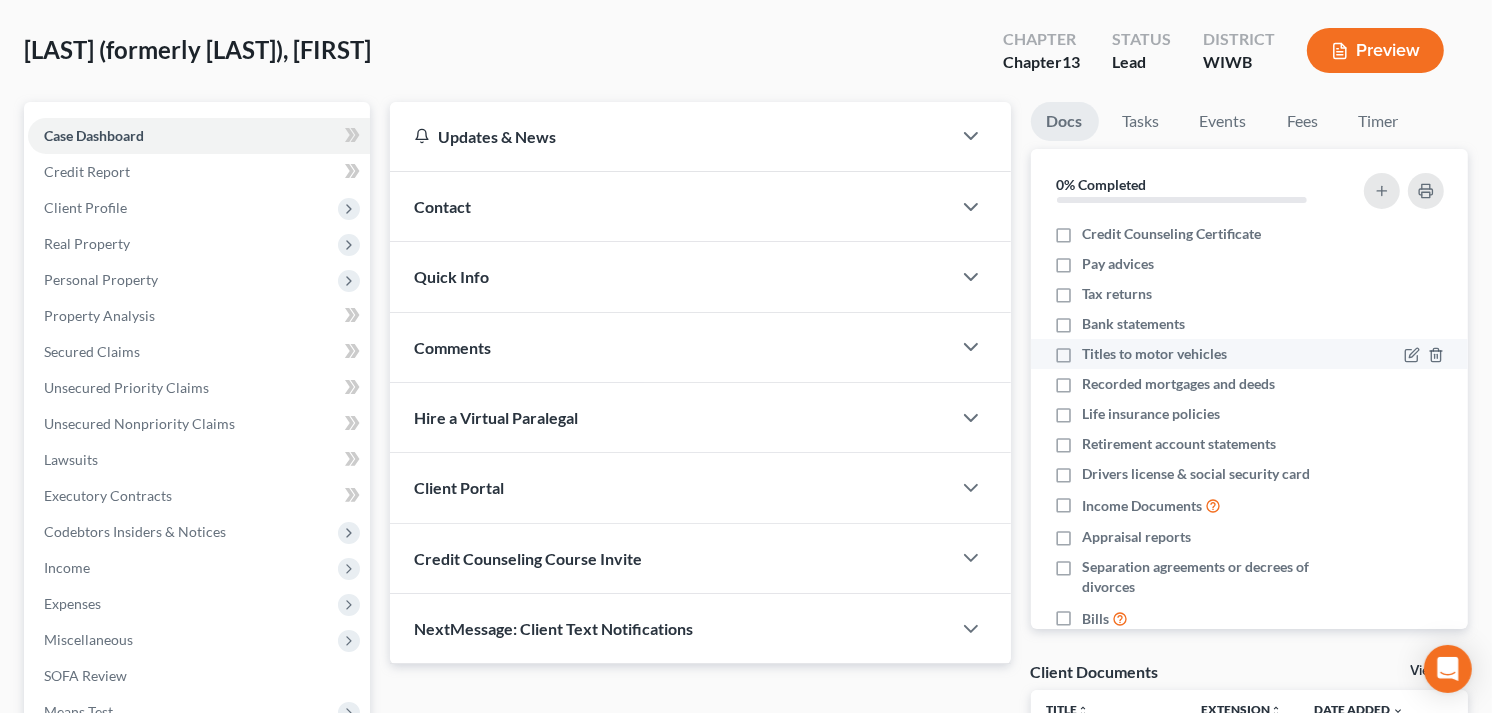scroll, scrollTop: 0, scrollLeft: 0, axis: both 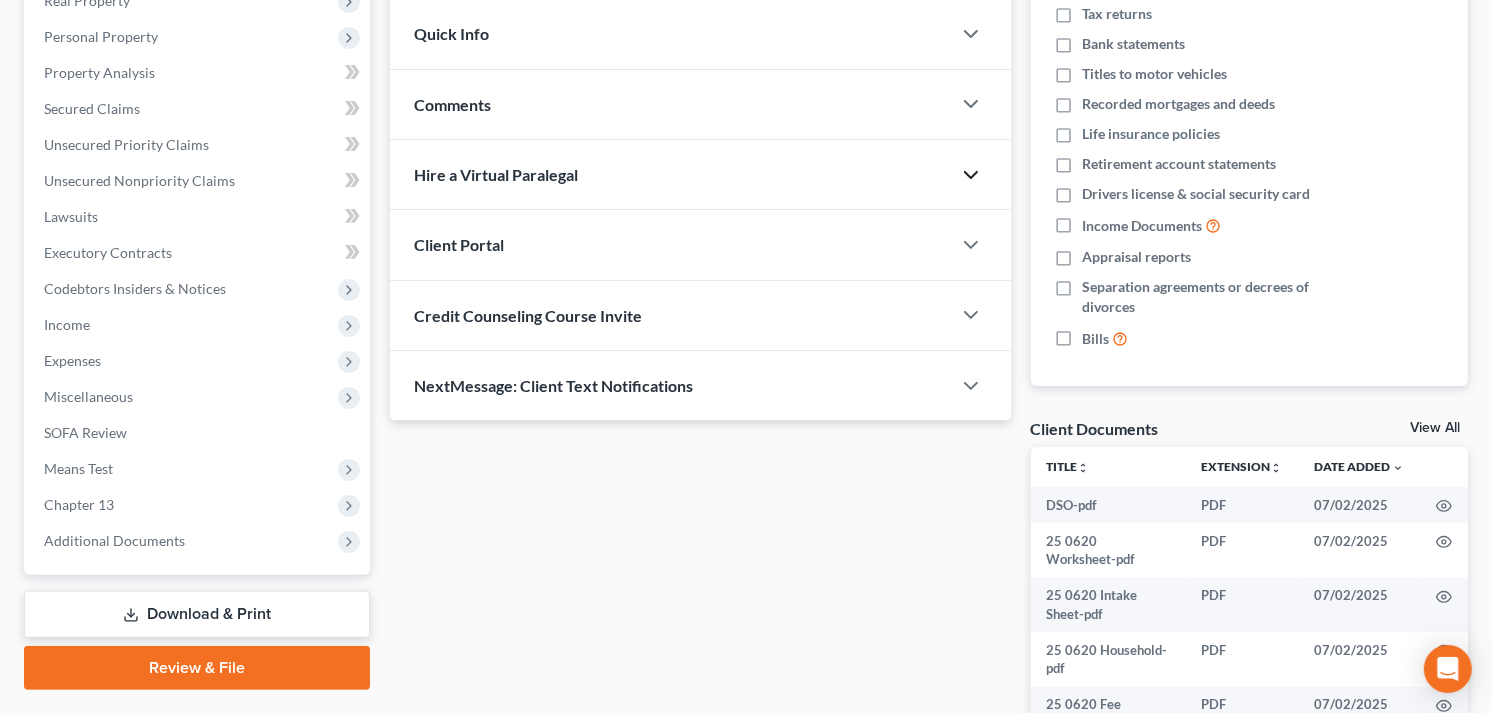 click 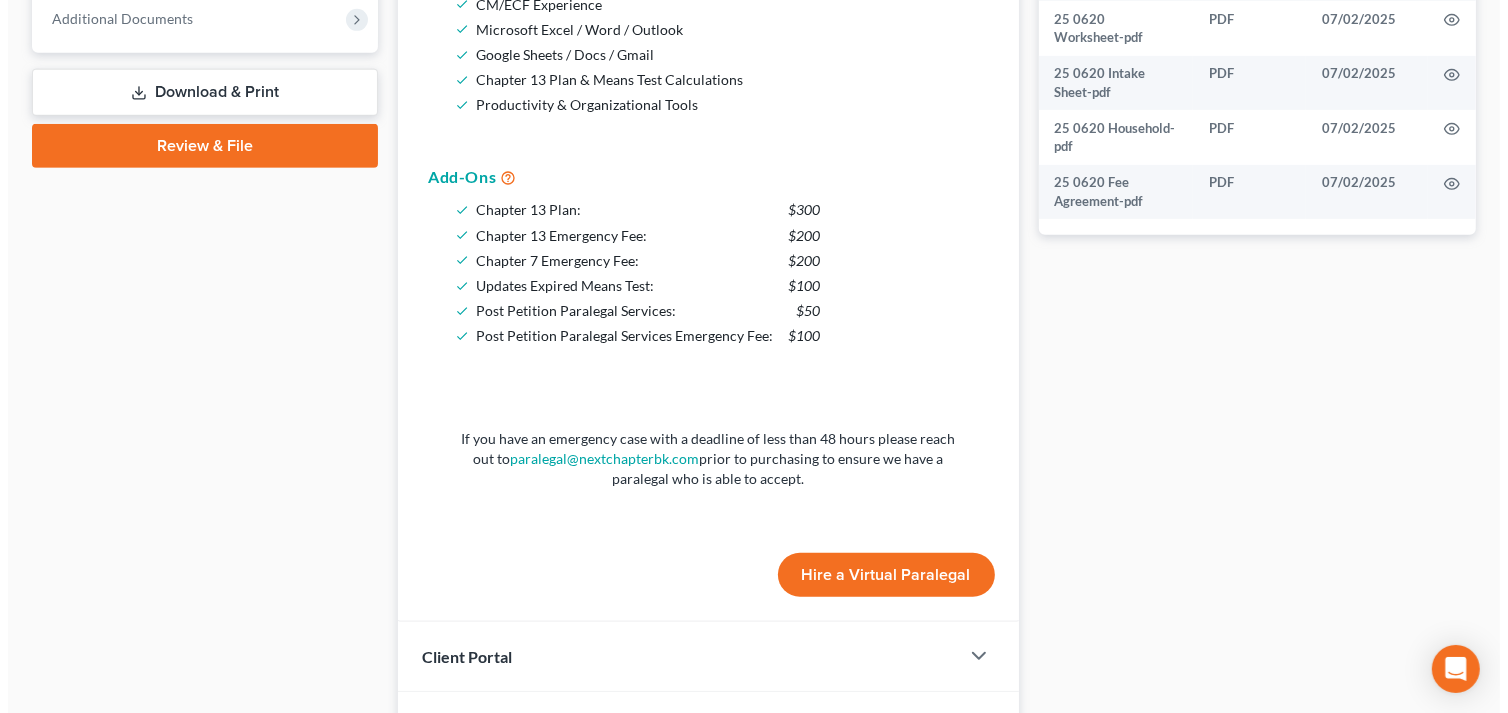 scroll, scrollTop: 1000, scrollLeft: 0, axis: vertical 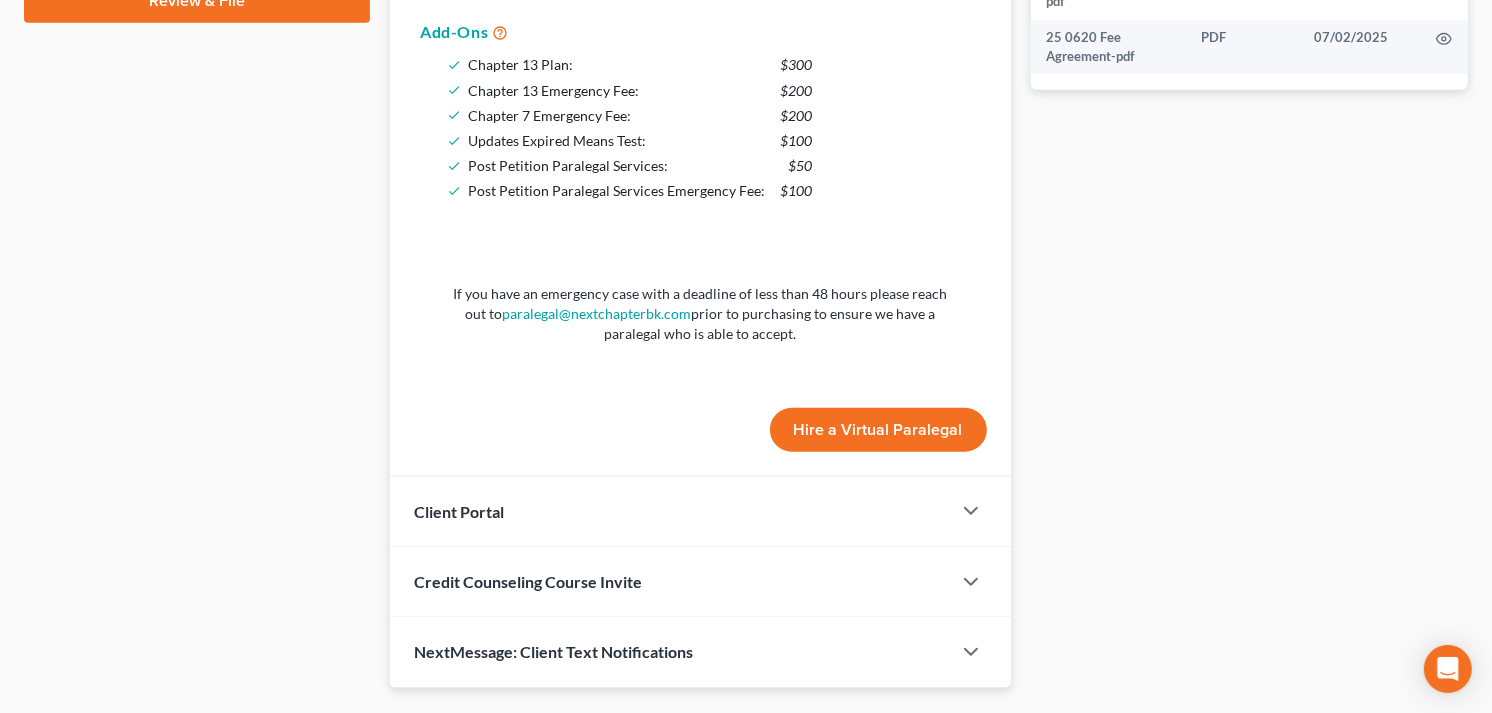 click on "Hire a Virtual Paralegal" at bounding box center (878, 430) 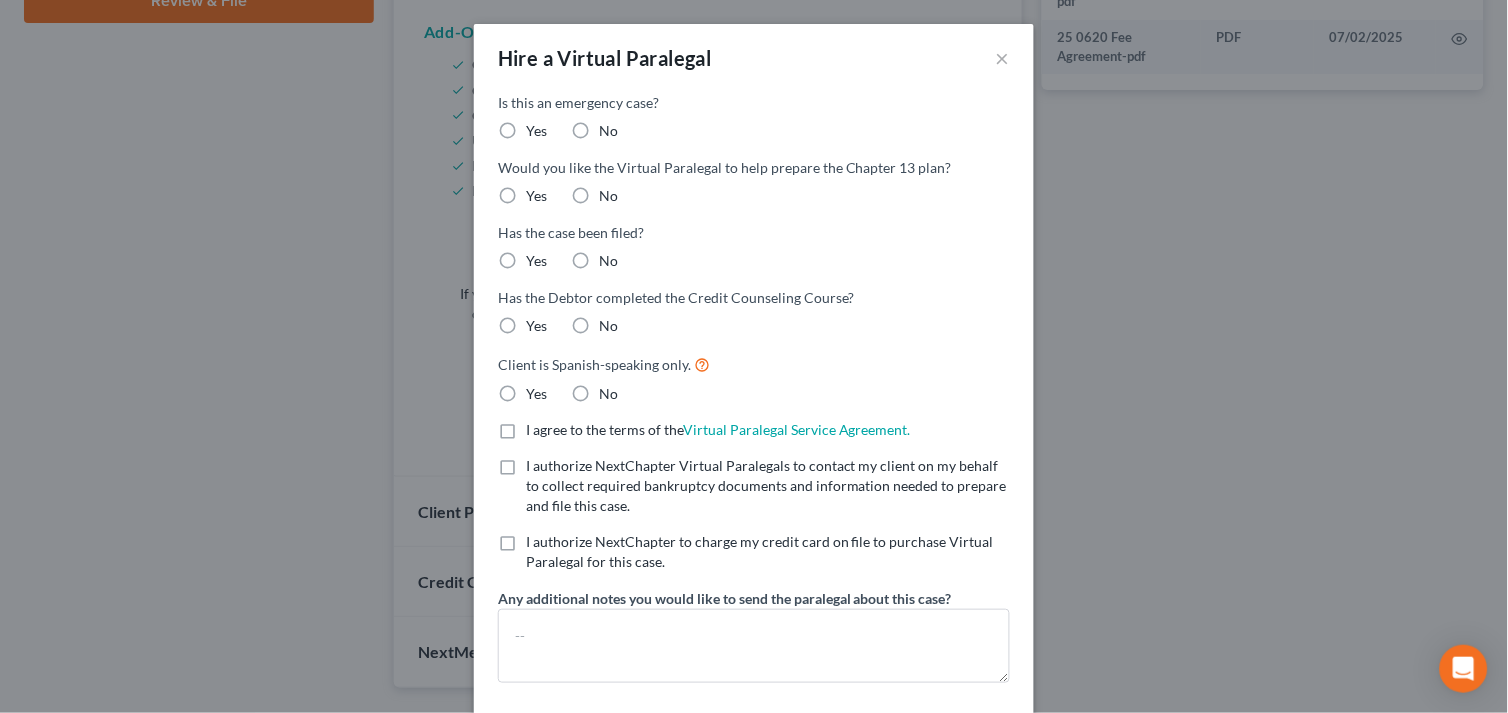 click on "No" at bounding box center (608, 131) 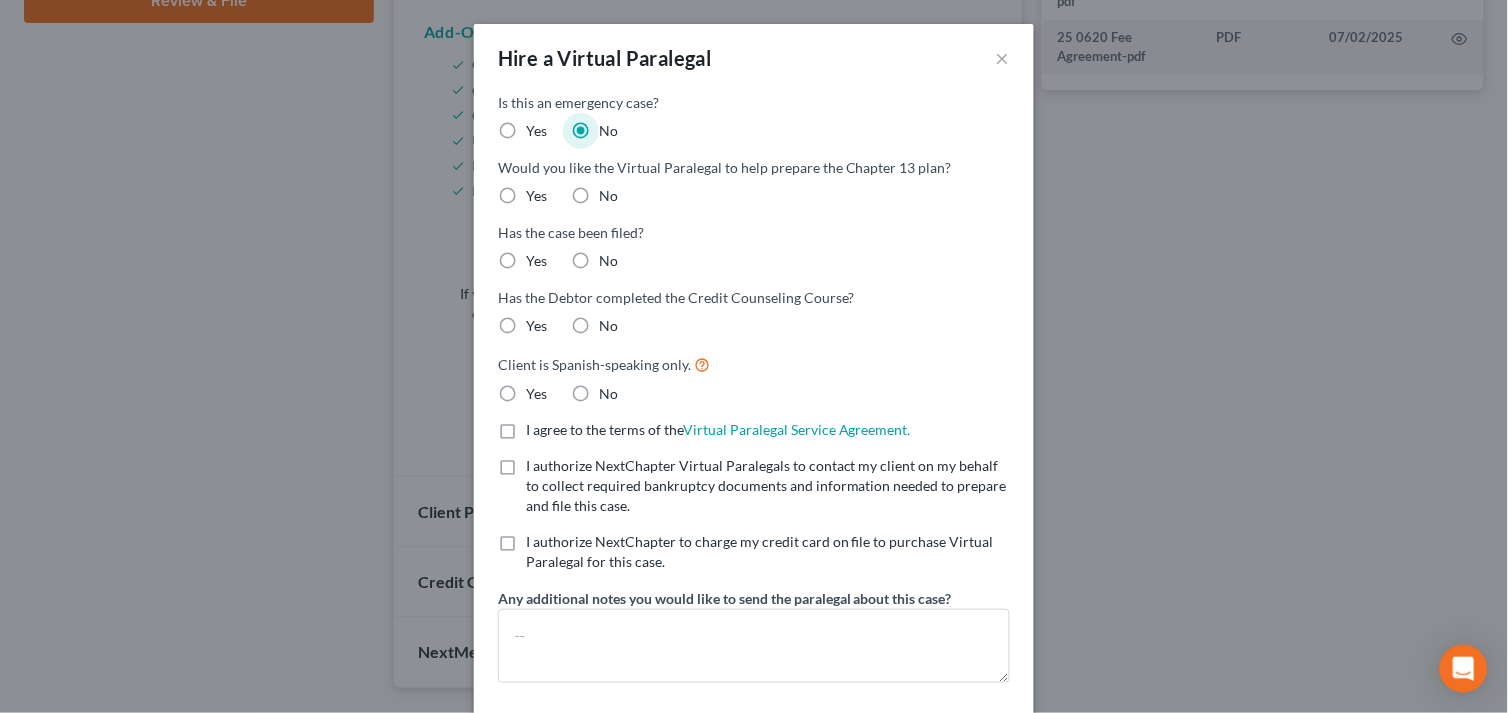 click on "Yes" at bounding box center (536, 196) 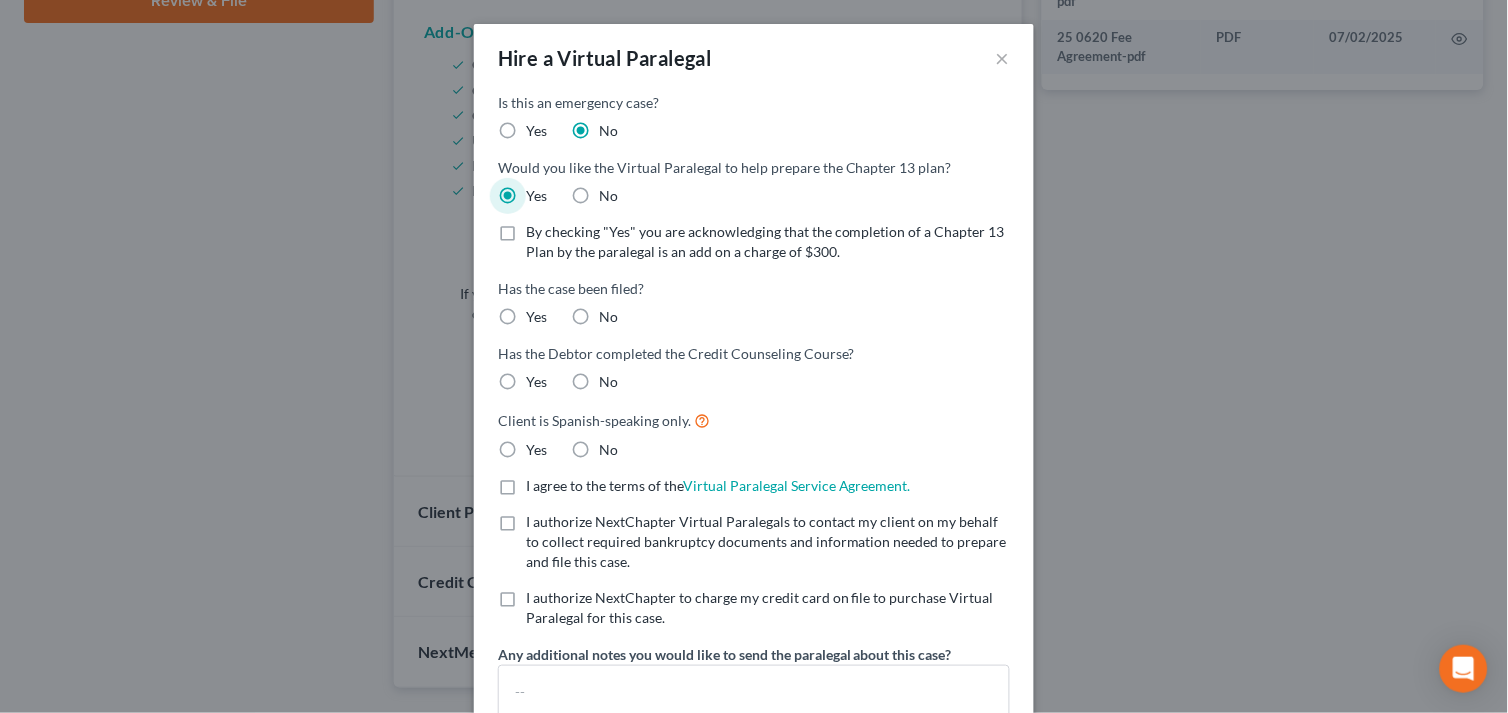 click on "By checking "Yes" you are acknowledging that the completion of a Chapter 13 Plan by the paralegal is an add on a charge of $300." at bounding box center [768, 242] 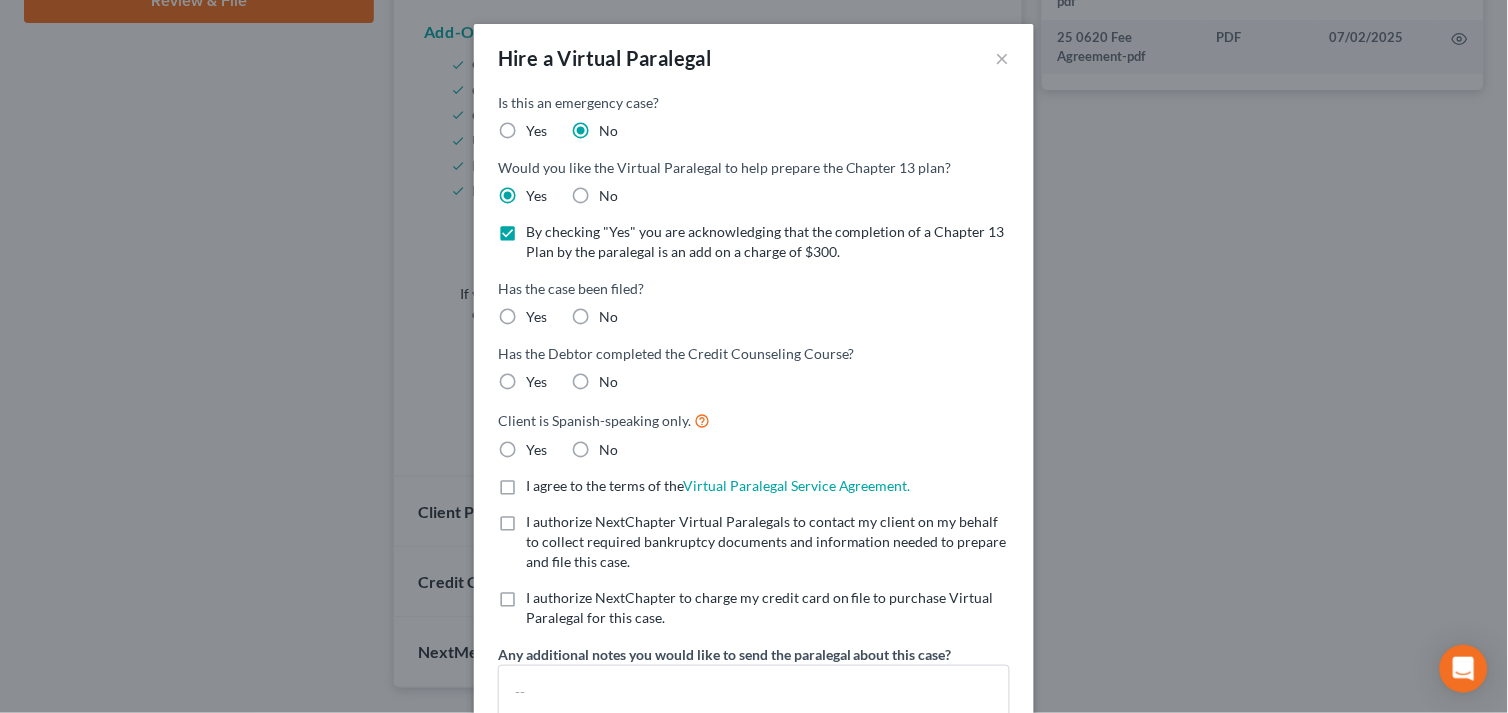 click on "No" at bounding box center [608, 317] 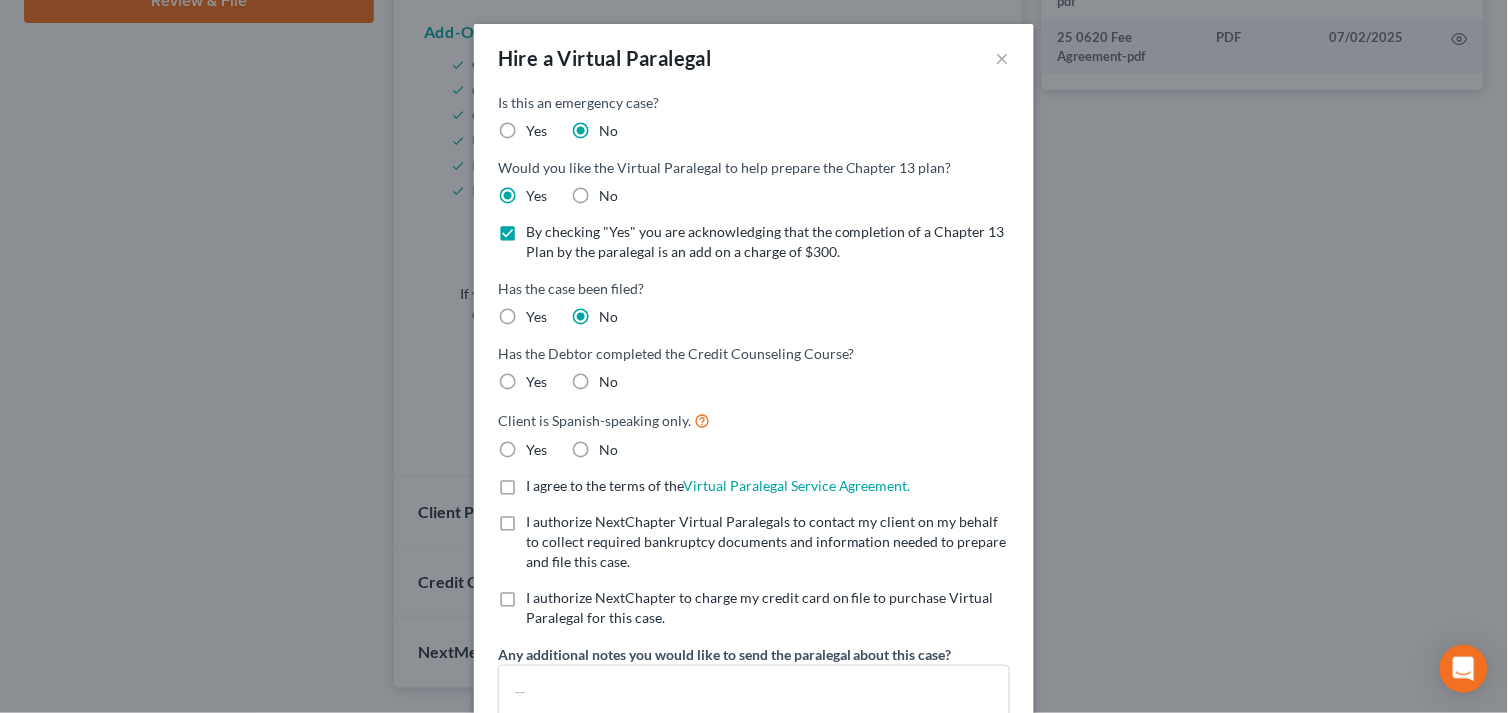 click on "No" at bounding box center (608, 382) 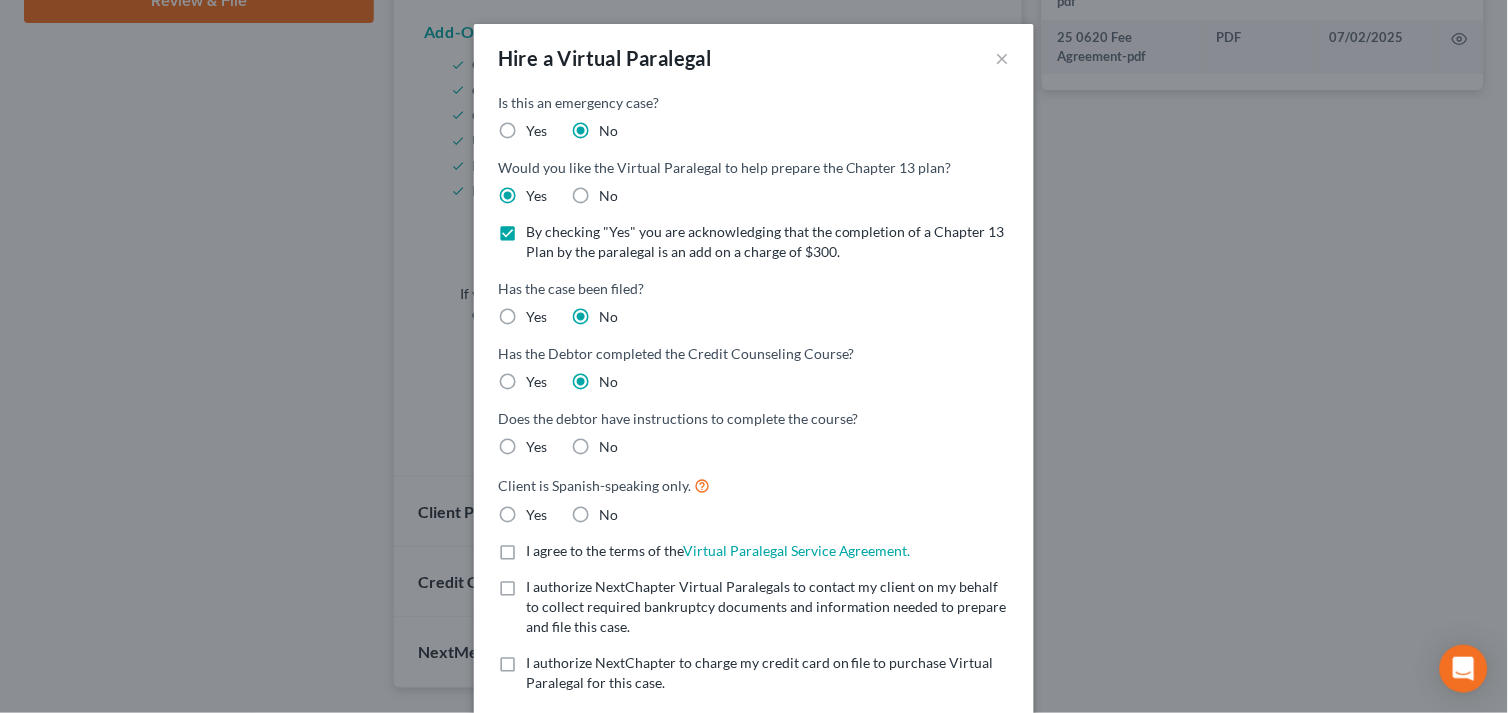 click on "No" at bounding box center (608, 447) 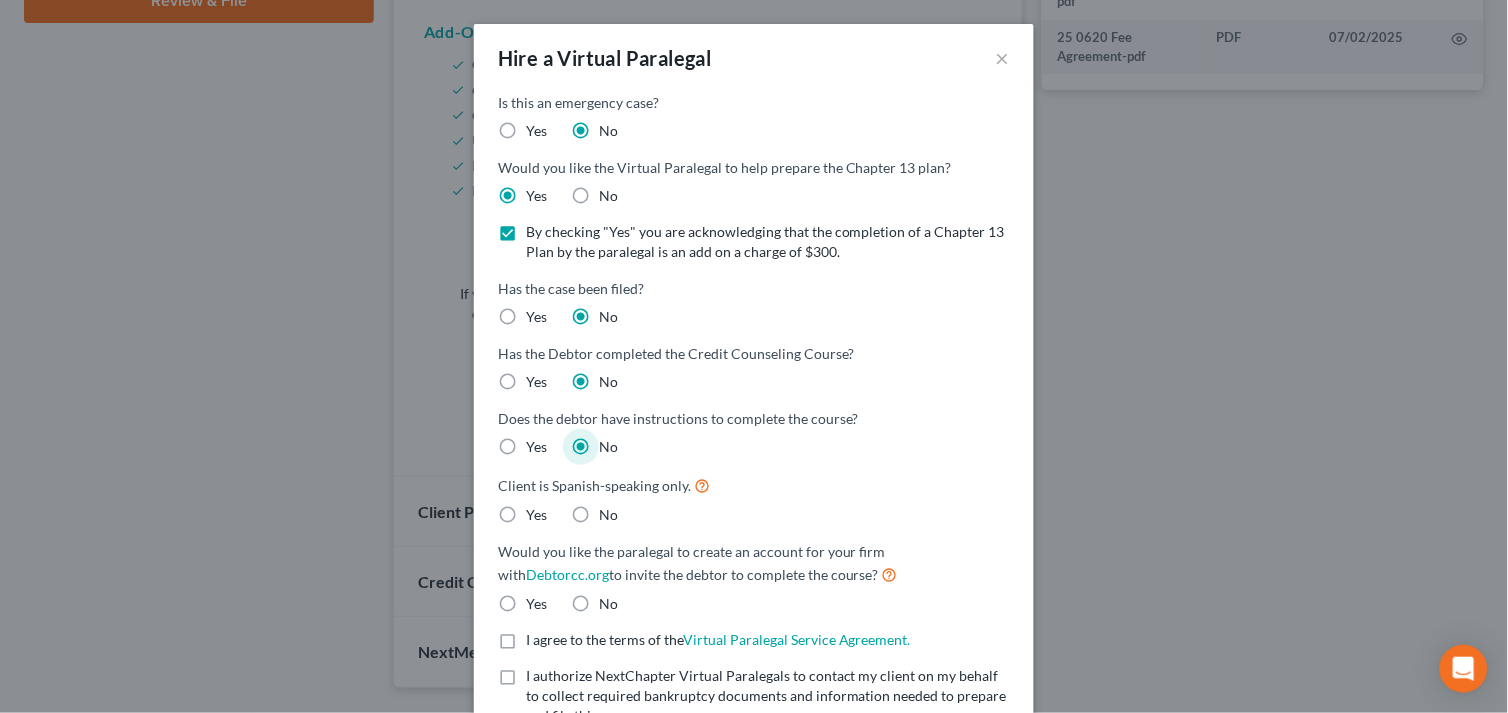 drag, startPoint x: 572, startPoint y: 511, endPoint x: 487, endPoint y: 615, distance: 134.31679 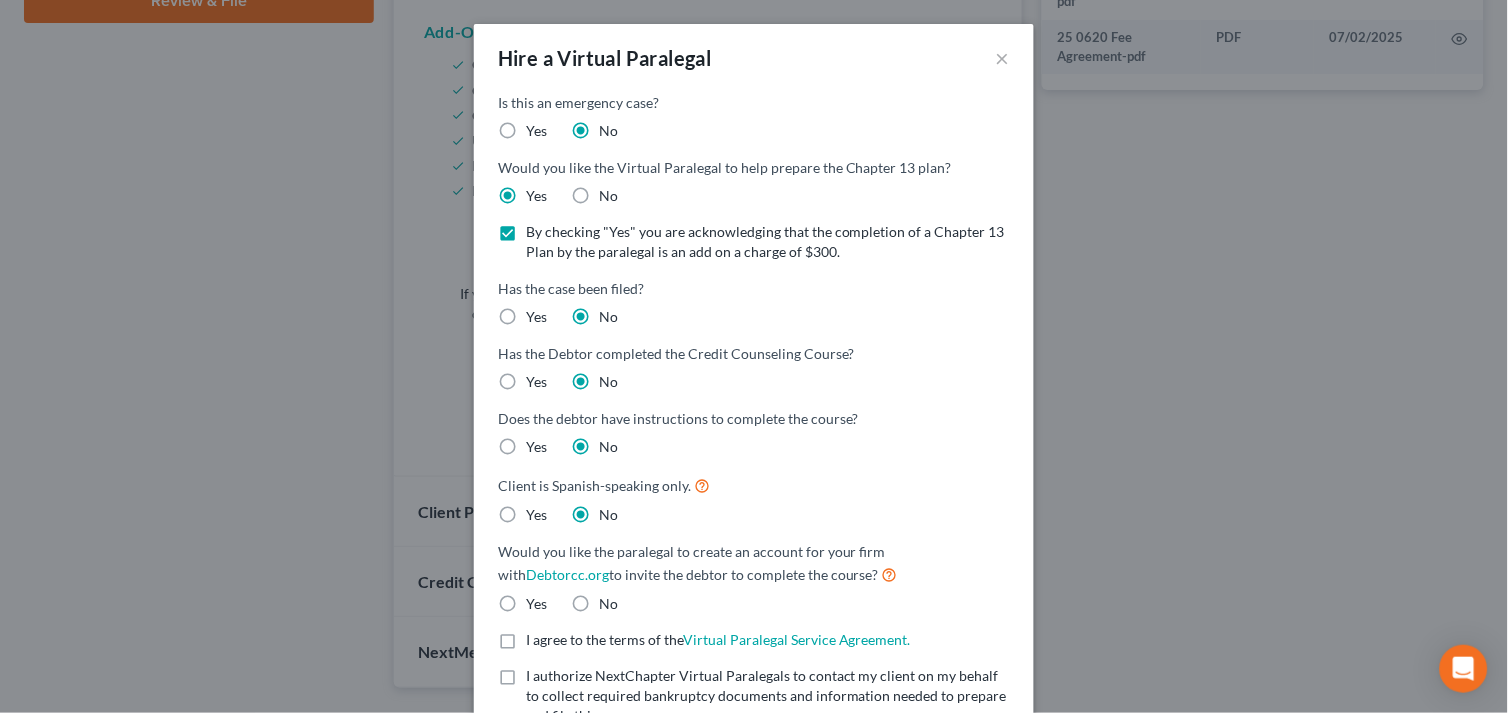 drag, startPoint x: 497, startPoint y: 604, endPoint x: 627, endPoint y: 447, distance: 203.83572 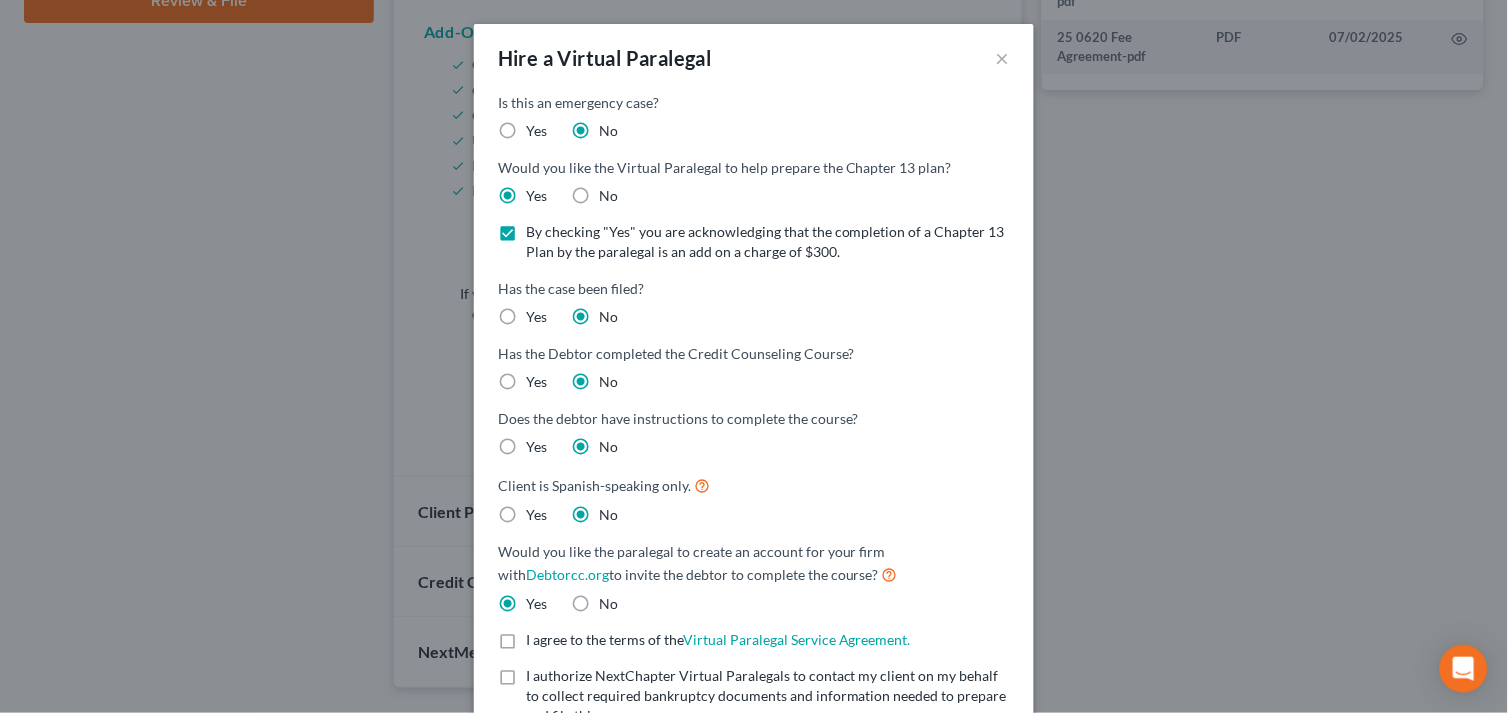 click on "I agree to the terms of the  Virtual Paralegal Service Agreement.   (Updates have been made to the Service Agreement. Please review!)
*
I agree to the terms of the  Virtual Paralegal Service Agreement.
*" at bounding box center (718, 640) 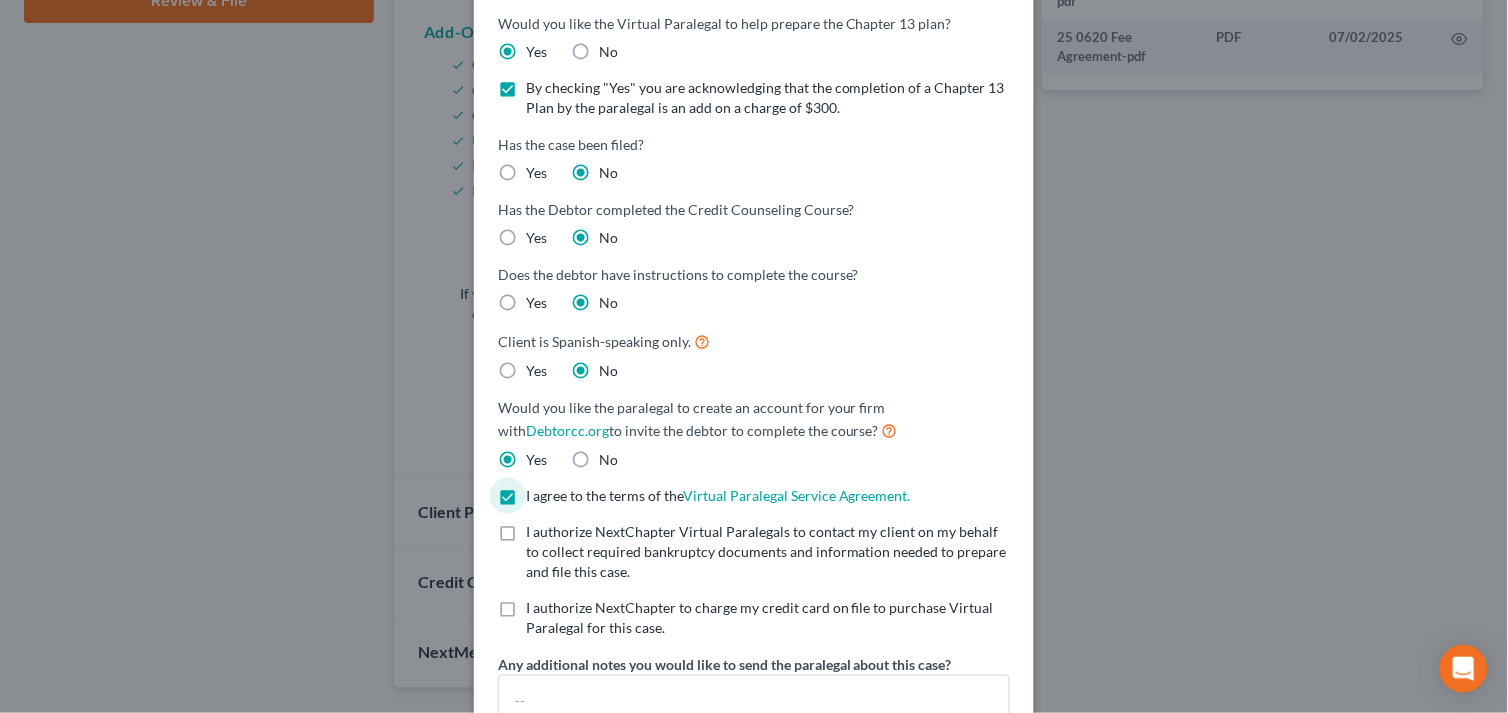 scroll, scrollTop: 303, scrollLeft: 0, axis: vertical 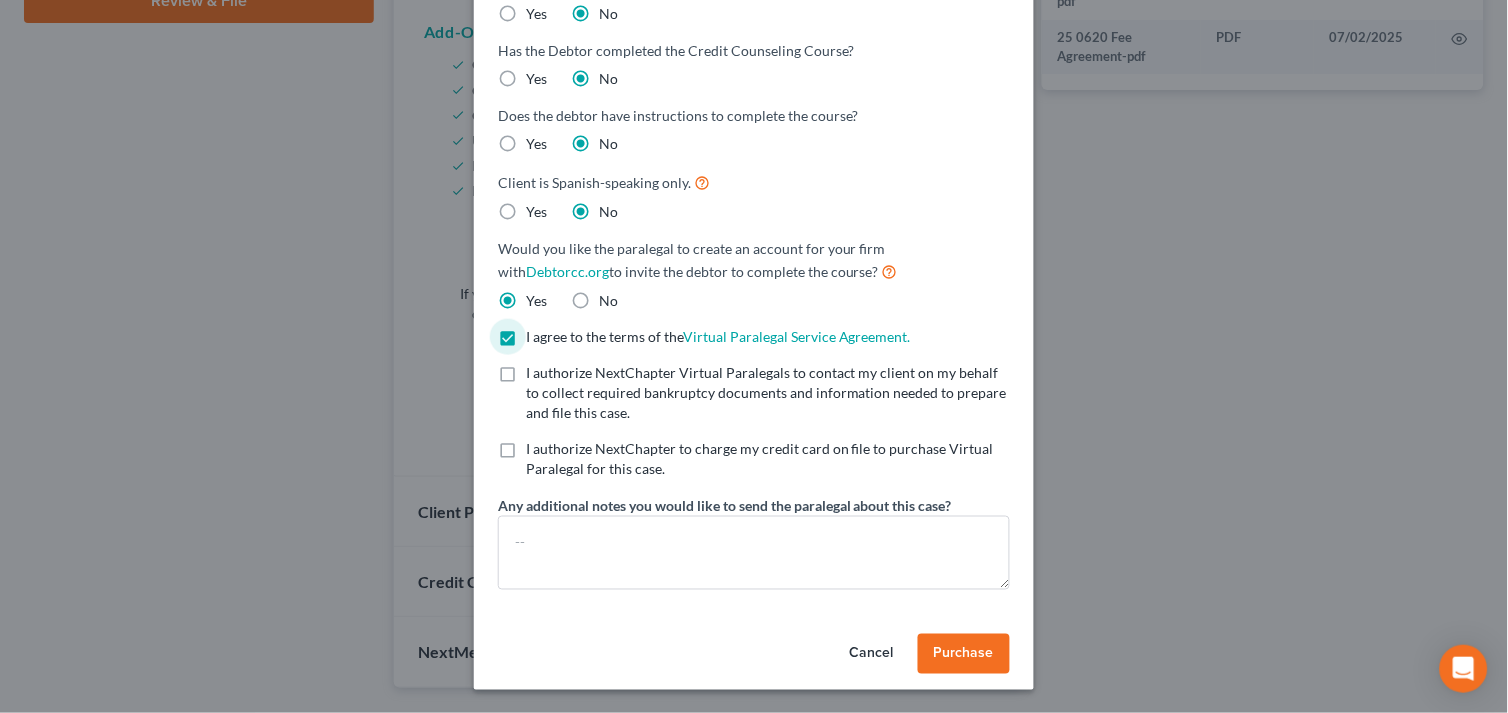 click on "I authorize NextChapter Virtual Paralegals to contact my client on my behalf to collect required bankruptcy documents and information needed to prepare and file this case.
*" at bounding box center [768, 393] 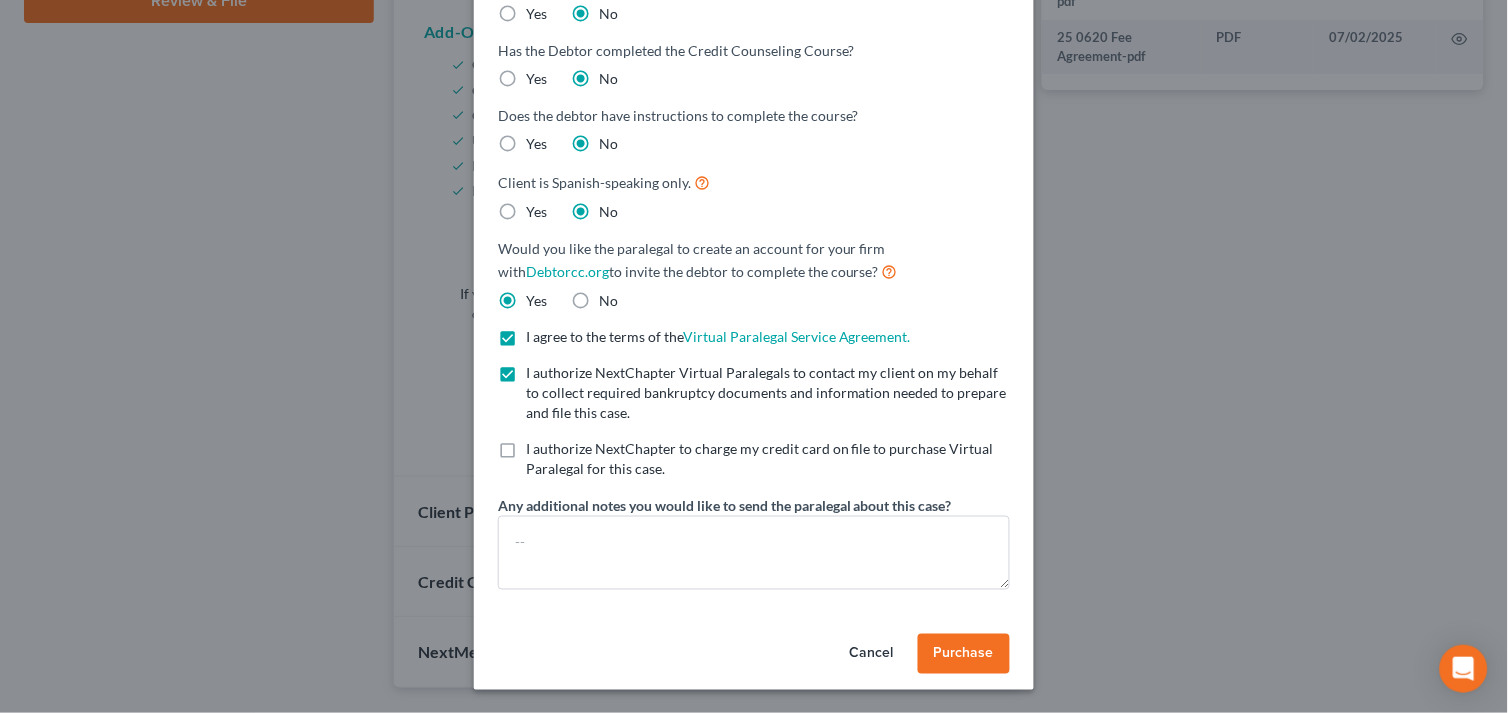 drag, startPoint x: 498, startPoint y: 455, endPoint x: 945, endPoint y: 633, distance: 481.1372 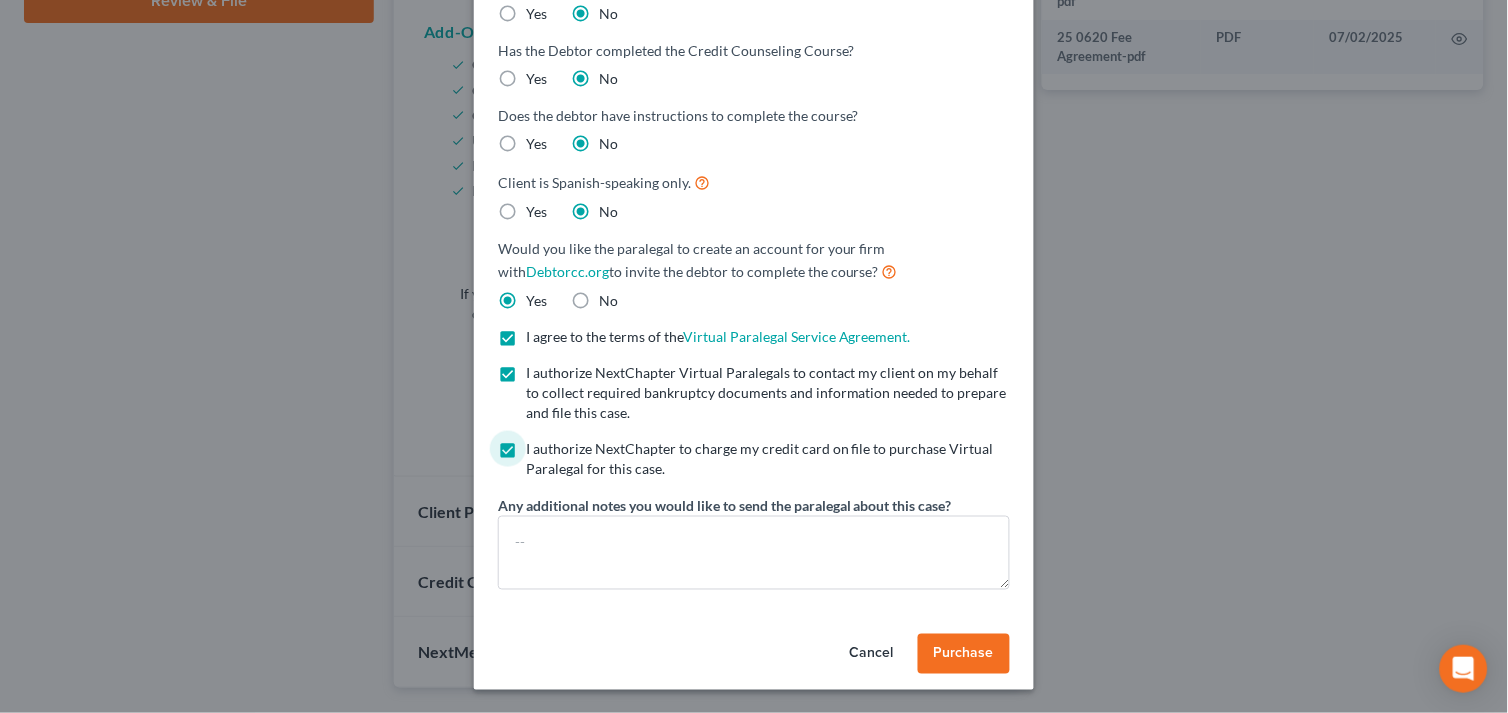 click on "Purchase" at bounding box center [964, 653] 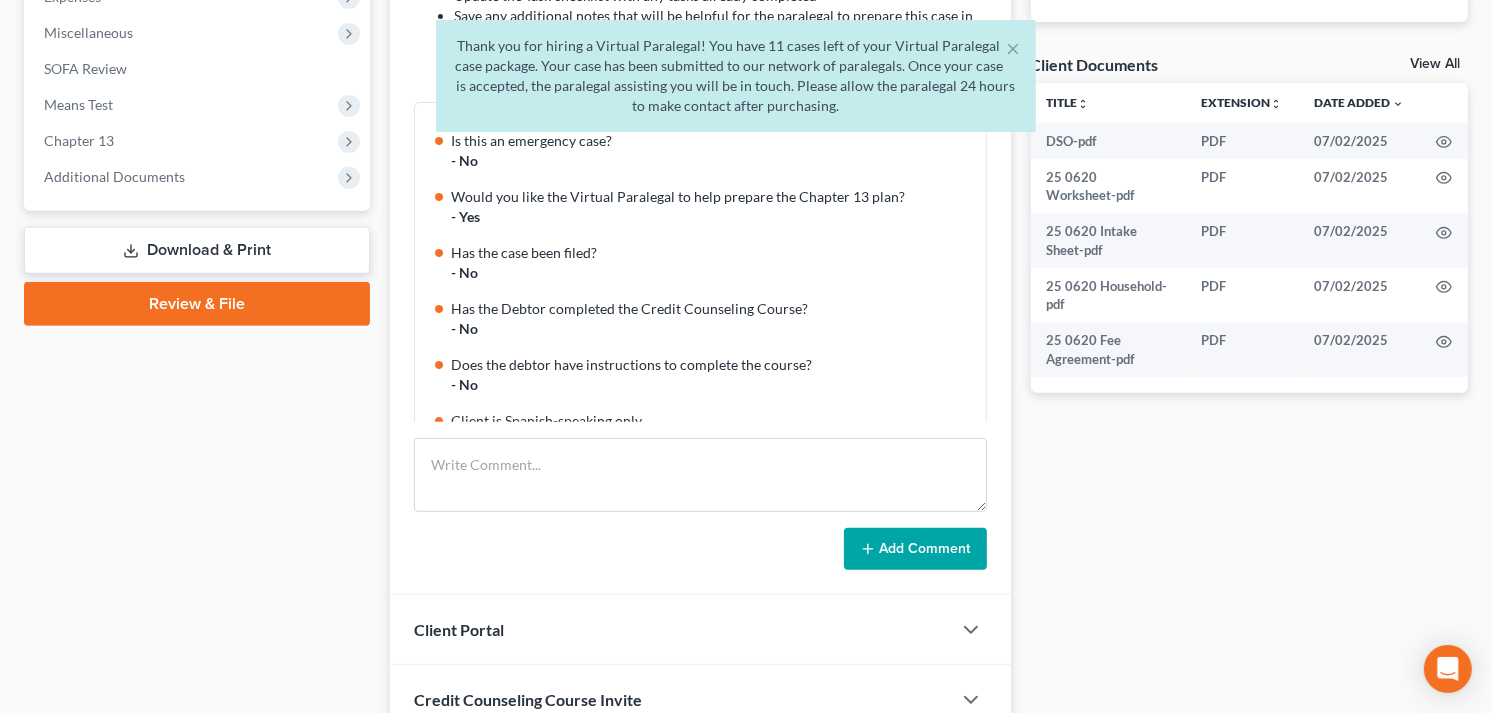scroll, scrollTop: 845, scrollLeft: 0, axis: vertical 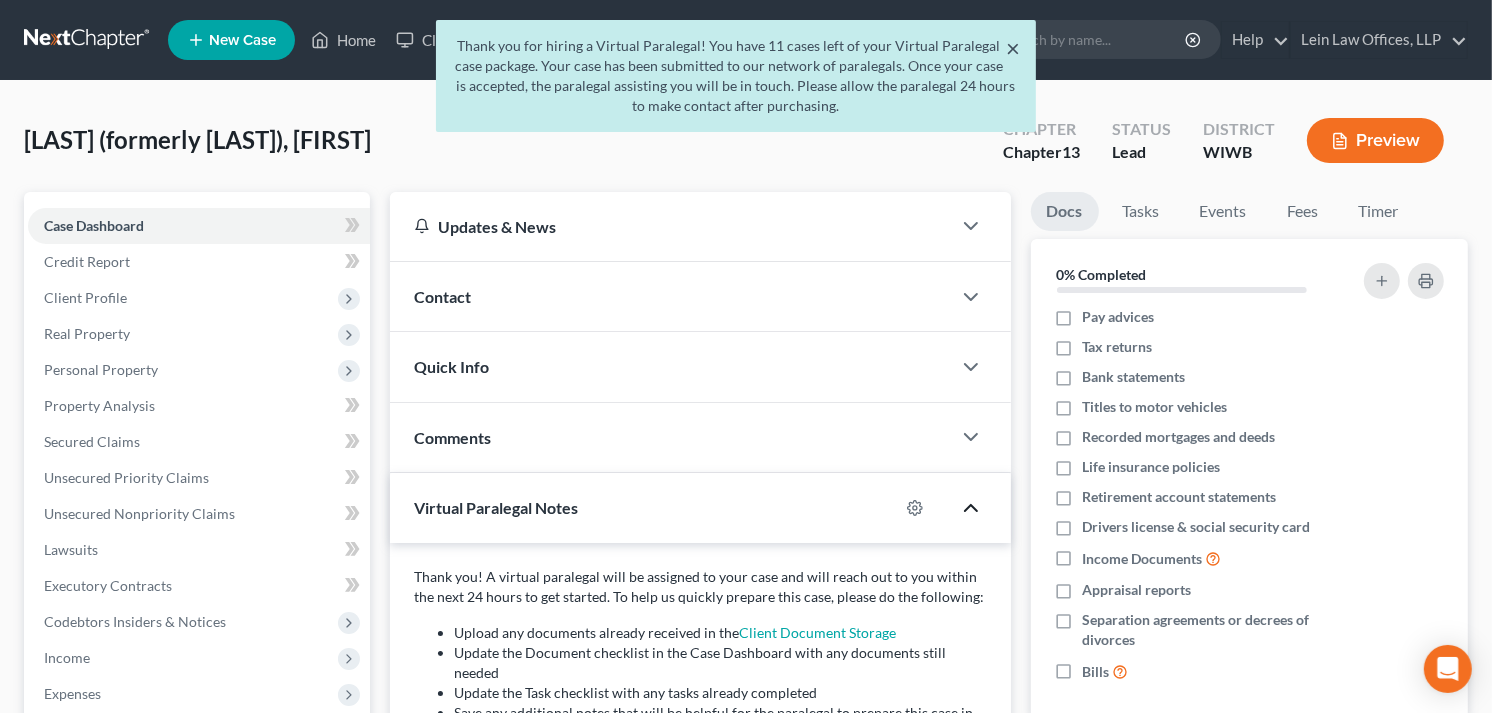 drag, startPoint x: 1016, startPoint y: 54, endPoint x: 455, endPoint y: 205, distance: 580.96643 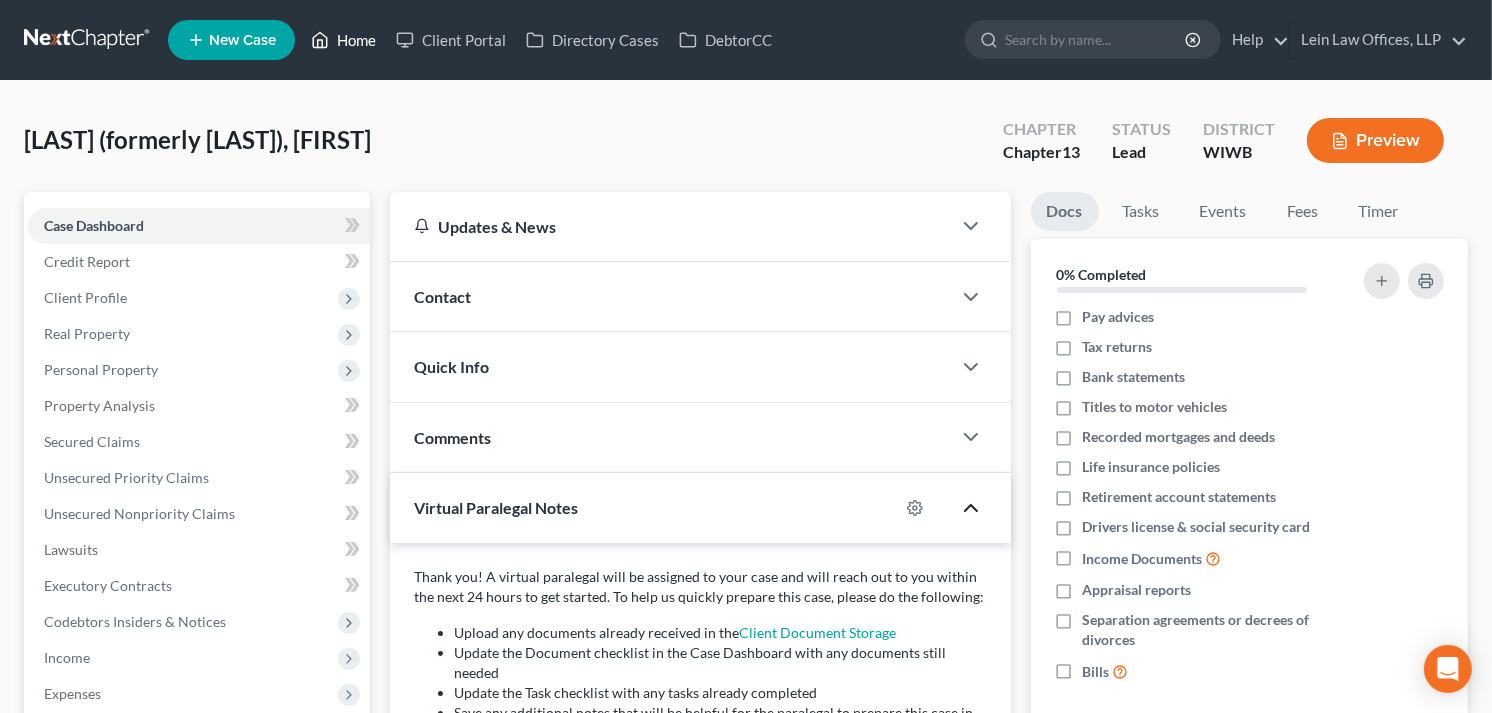 click on "Home" at bounding box center [343, 40] 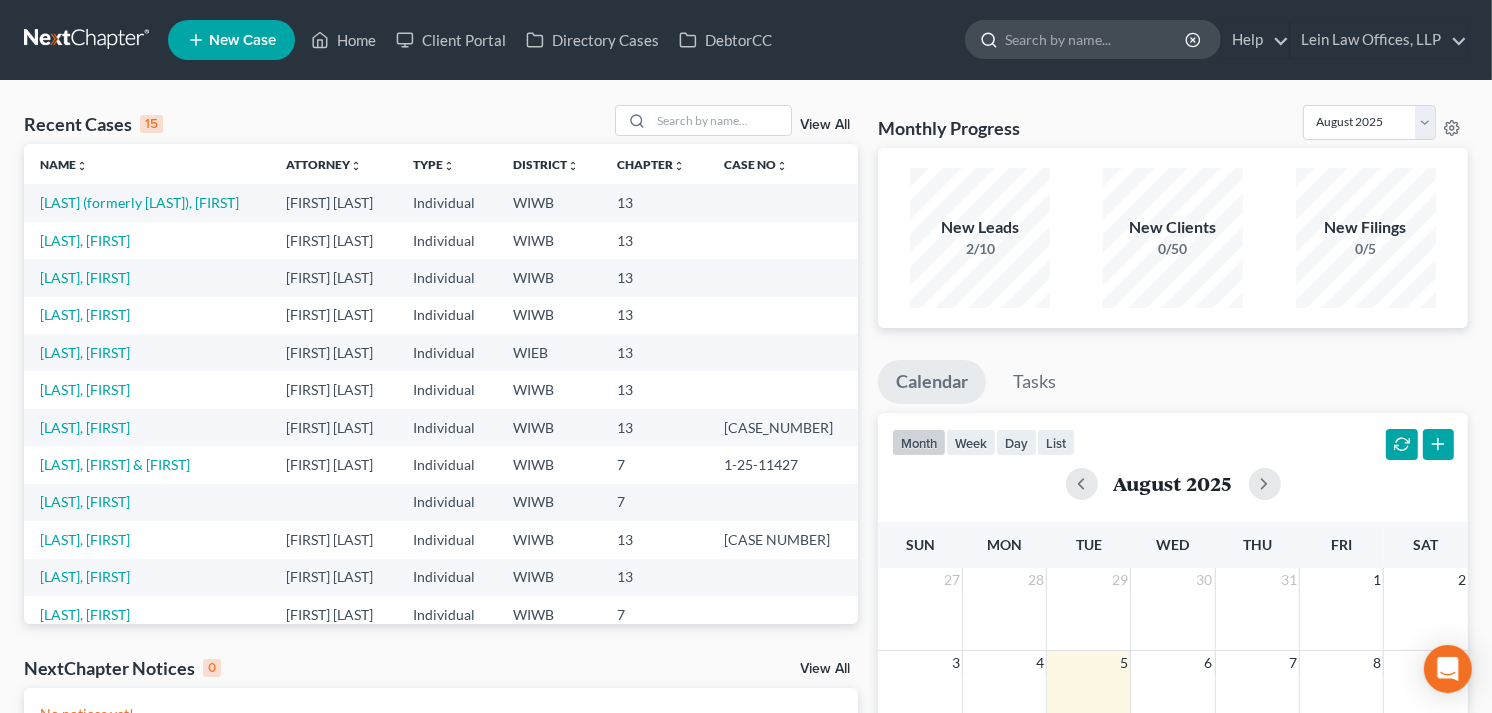 click at bounding box center [1096, 39] 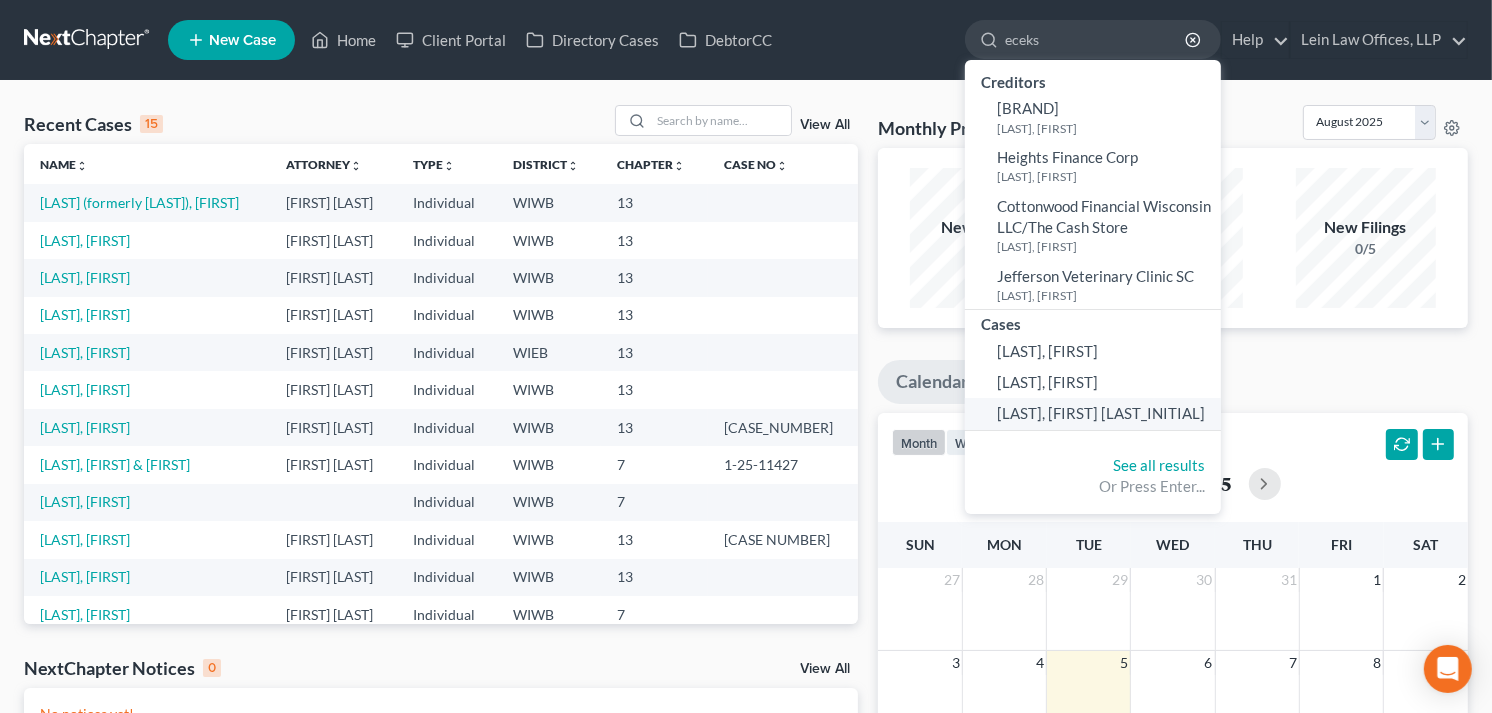 type on "eceks" 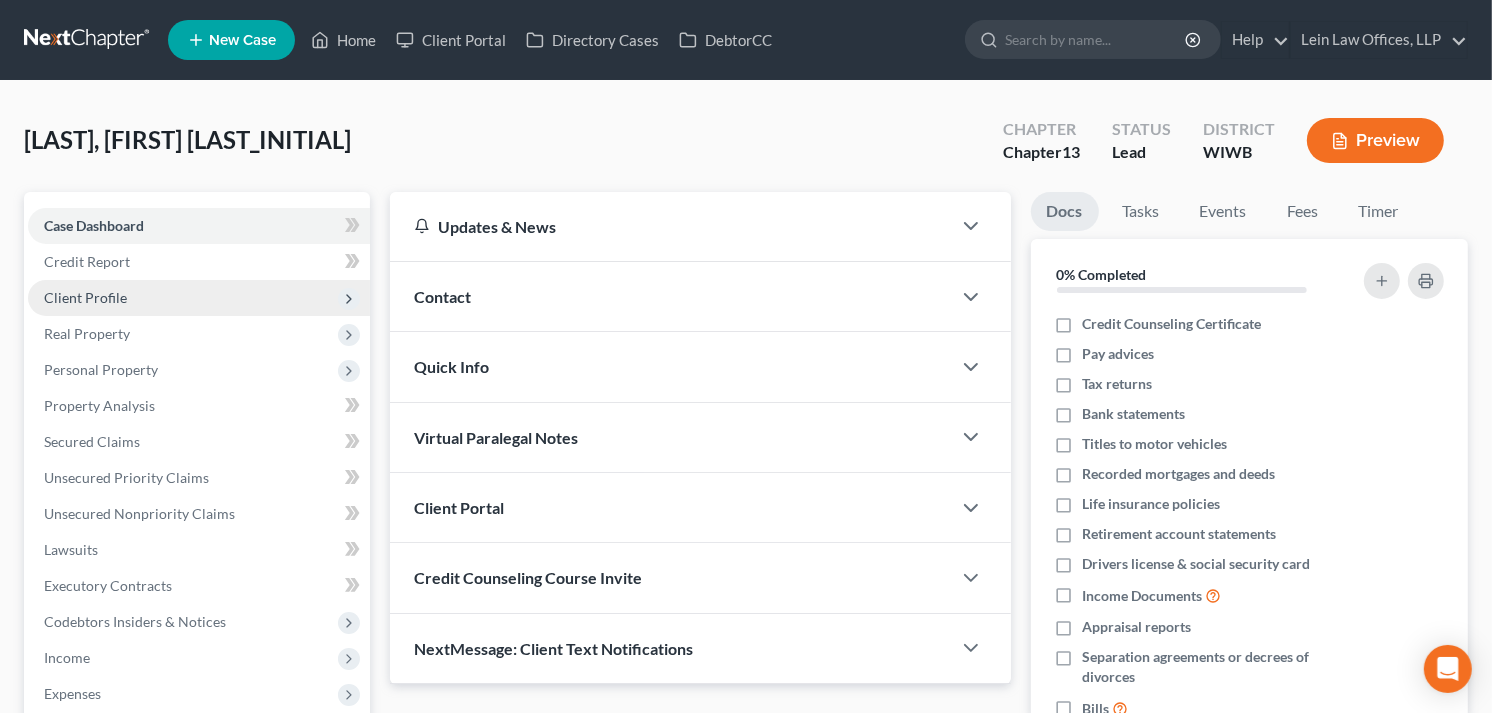 click on "Client Profile" at bounding box center (199, 298) 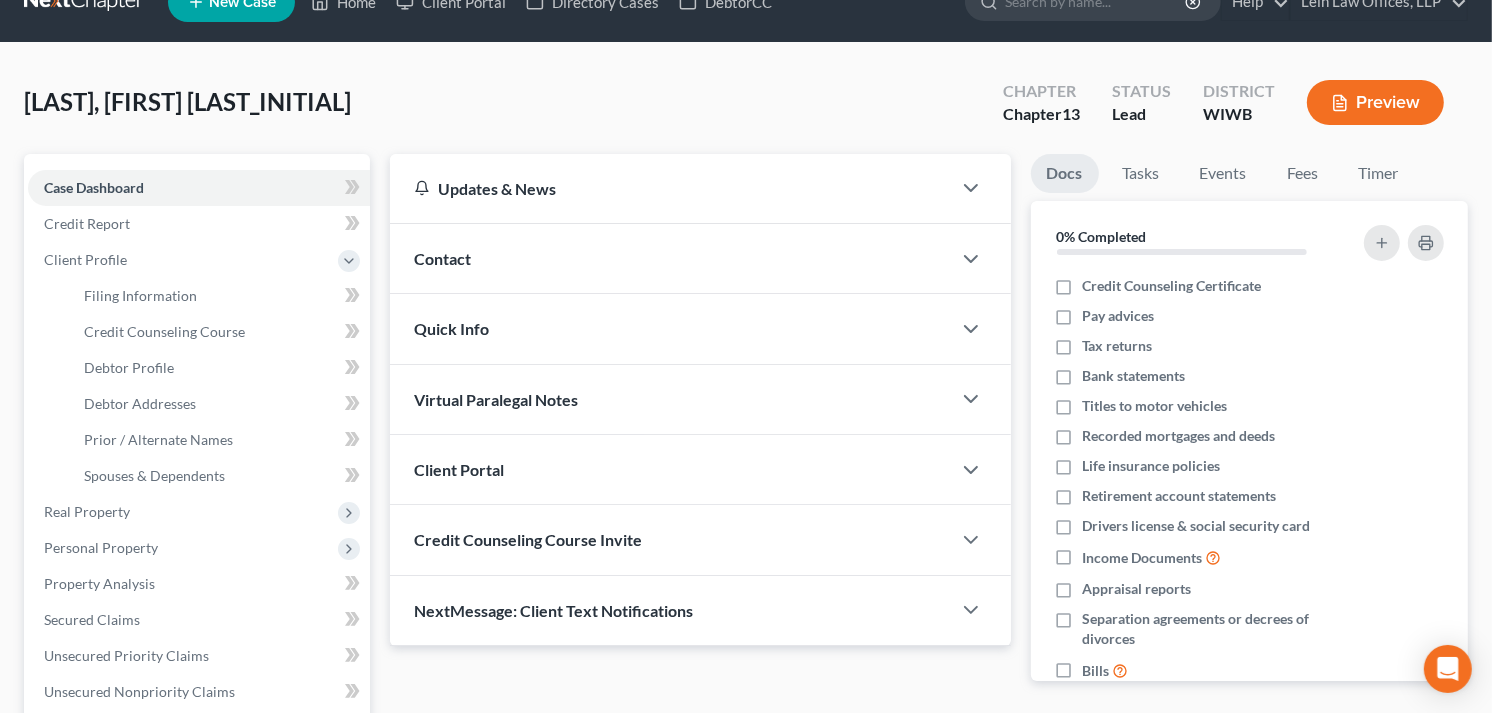 scroll, scrollTop: 0, scrollLeft: 0, axis: both 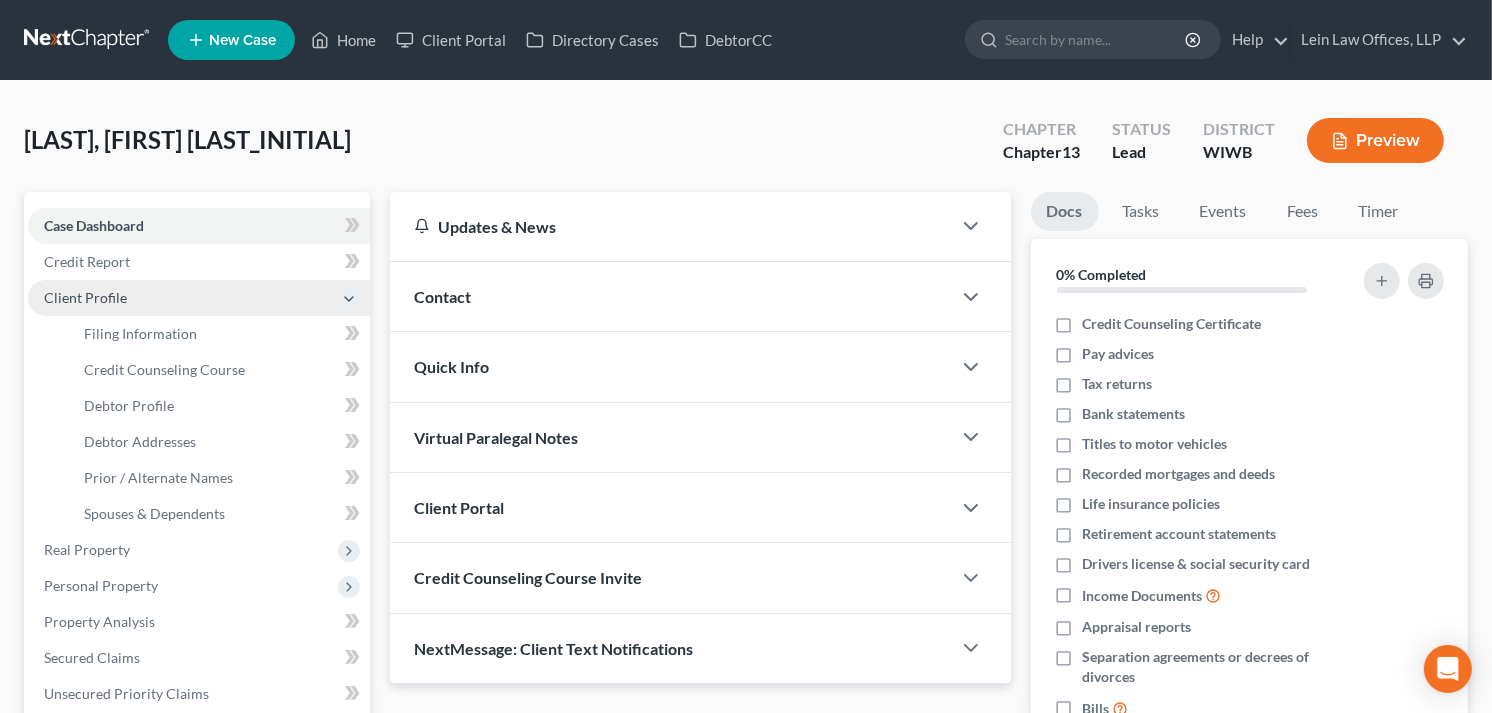 click on "Client Profile" at bounding box center [85, 297] 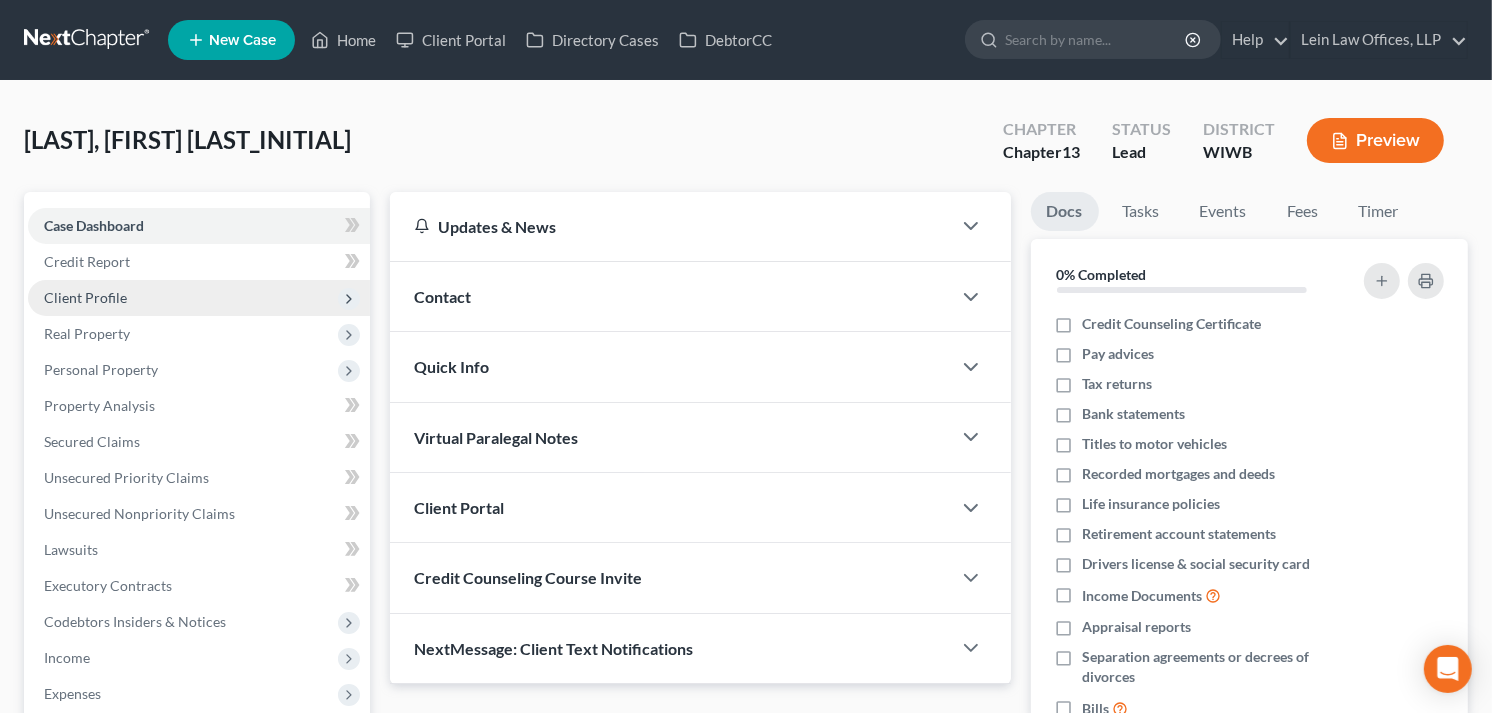 click on "Client Profile" at bounding box center [85, 297] 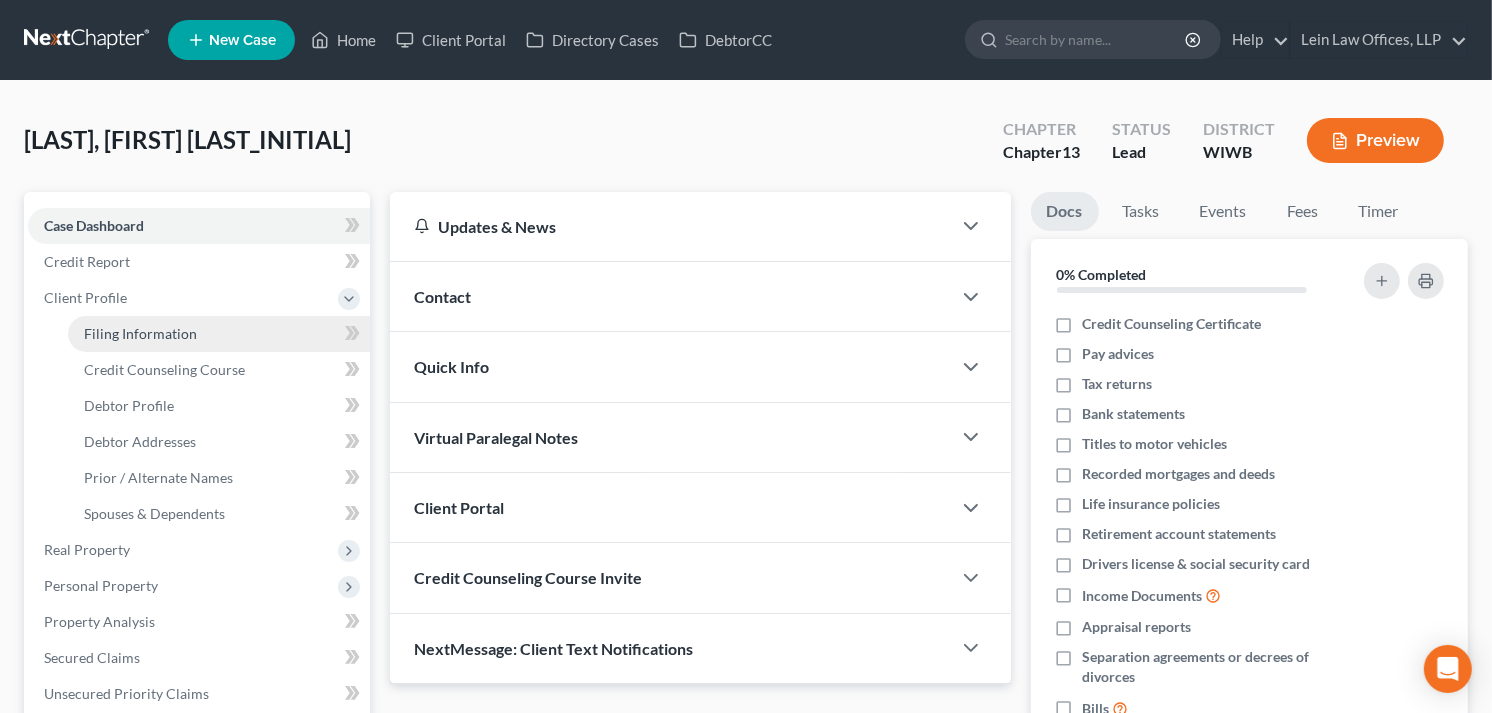click on "Filing Information" at bounding box center [140, 333] 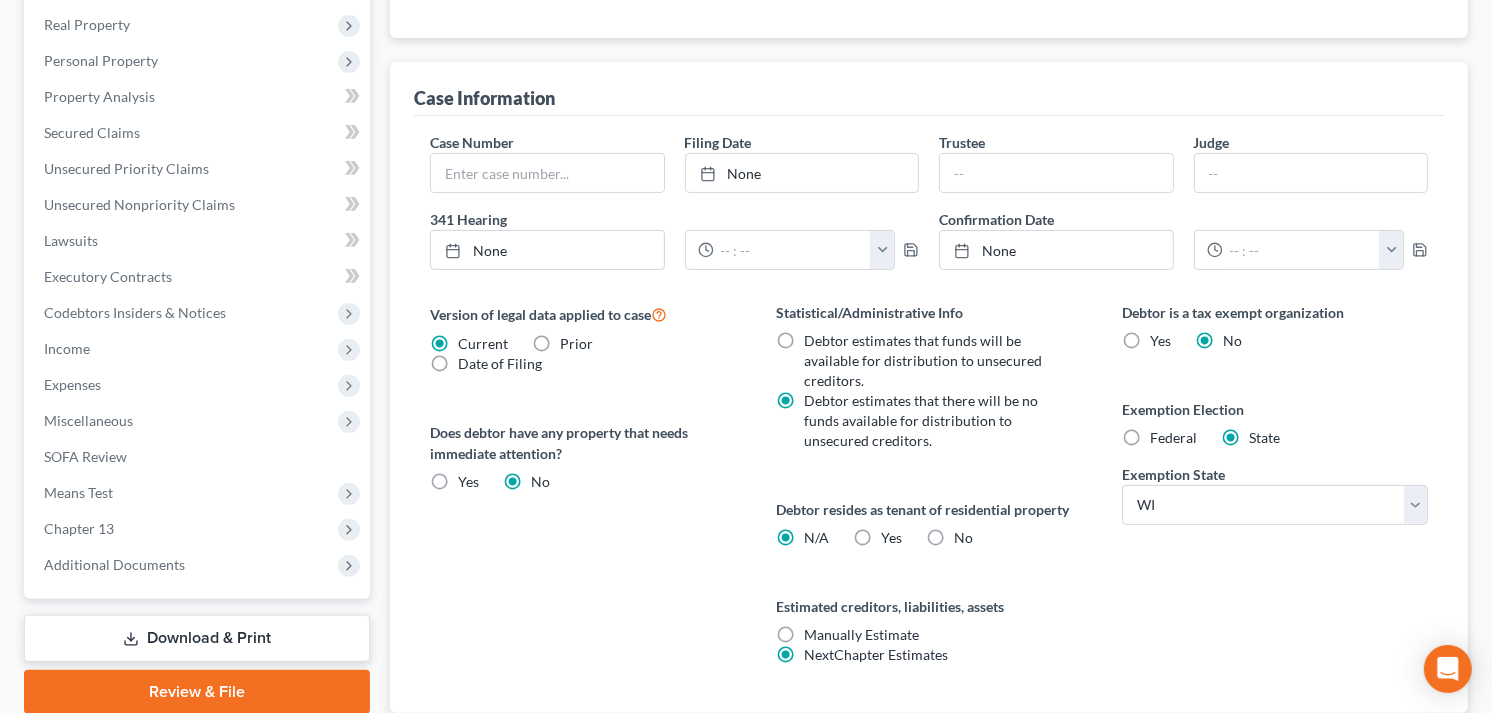 scroll, scrollTop: 331, scrollLeft: 0, axis: vertical 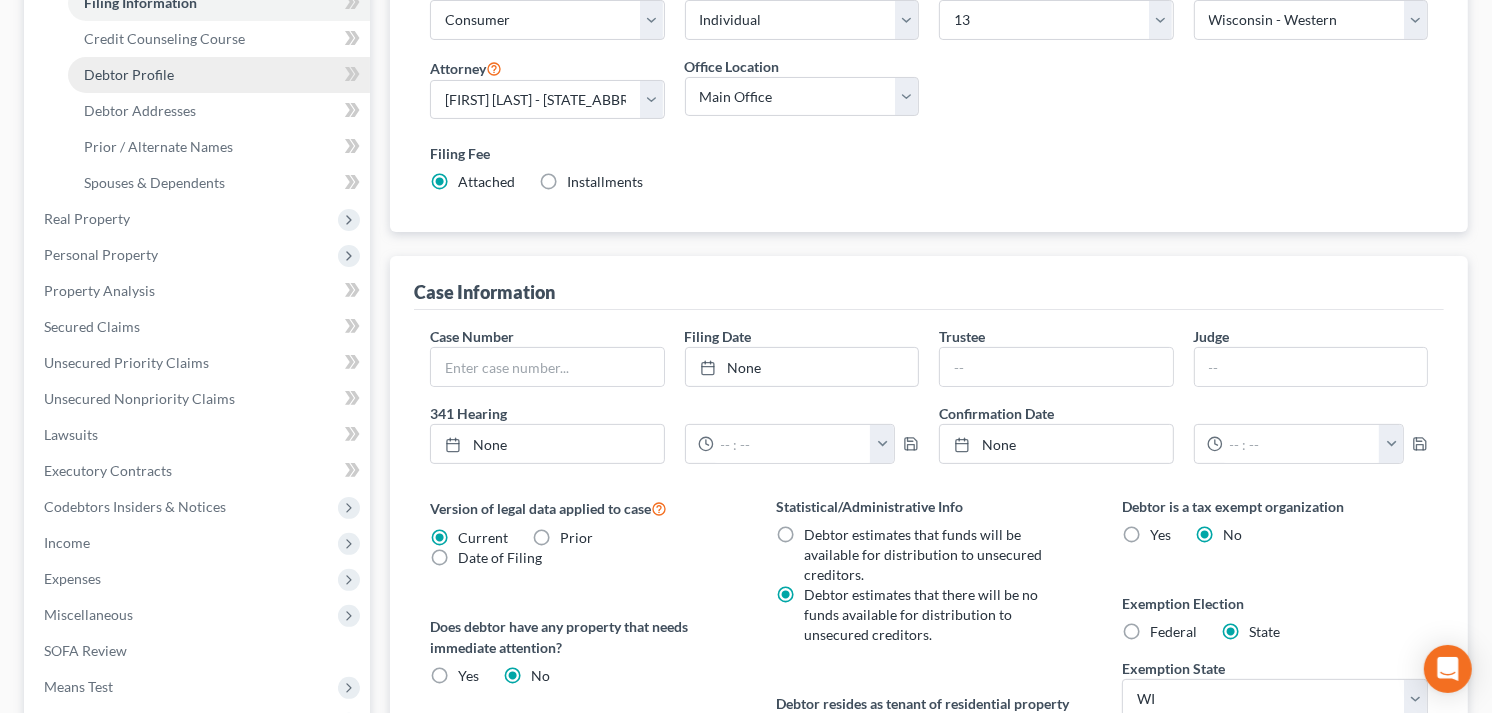 click on "Debtor Profile" at bounding box center (129, 74) 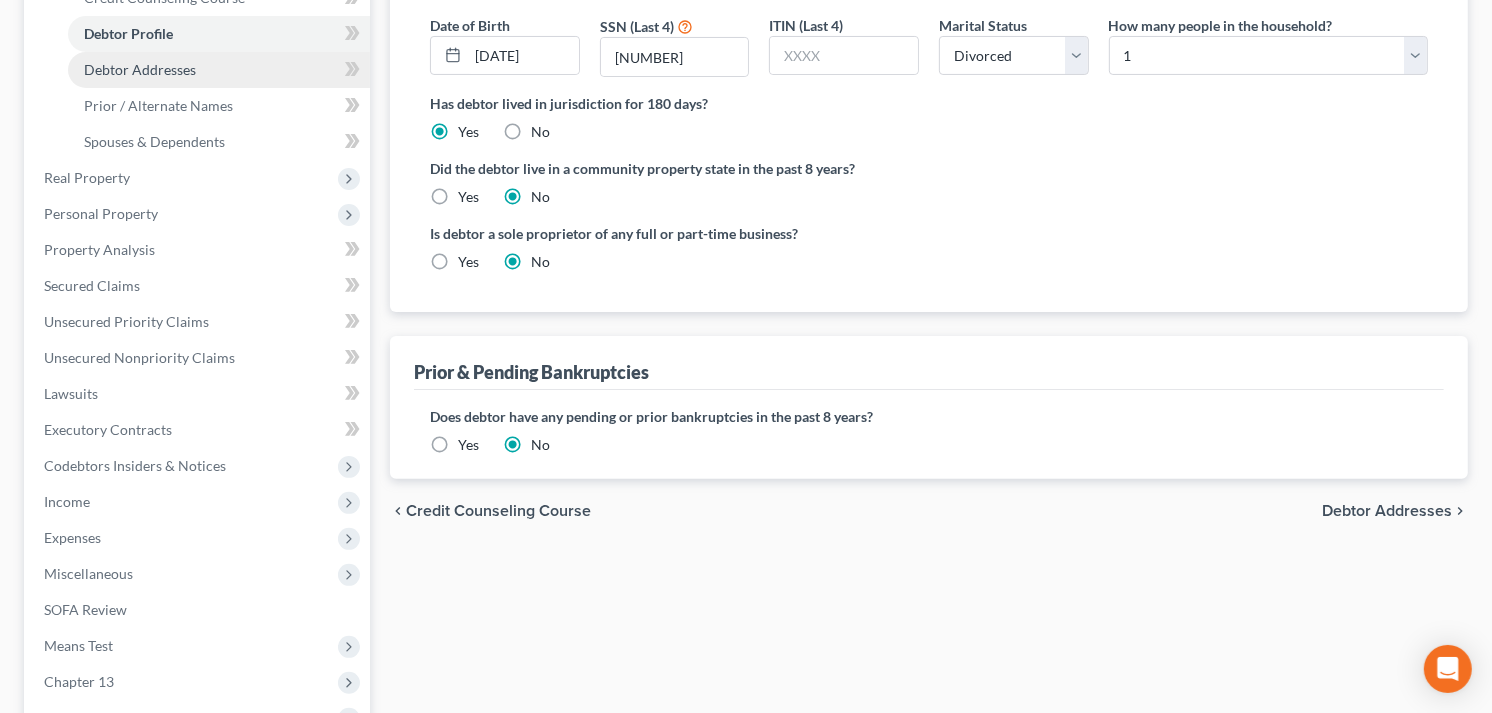 scroll, scrollTop: 333, scrollLeft: 0, axis: vertical 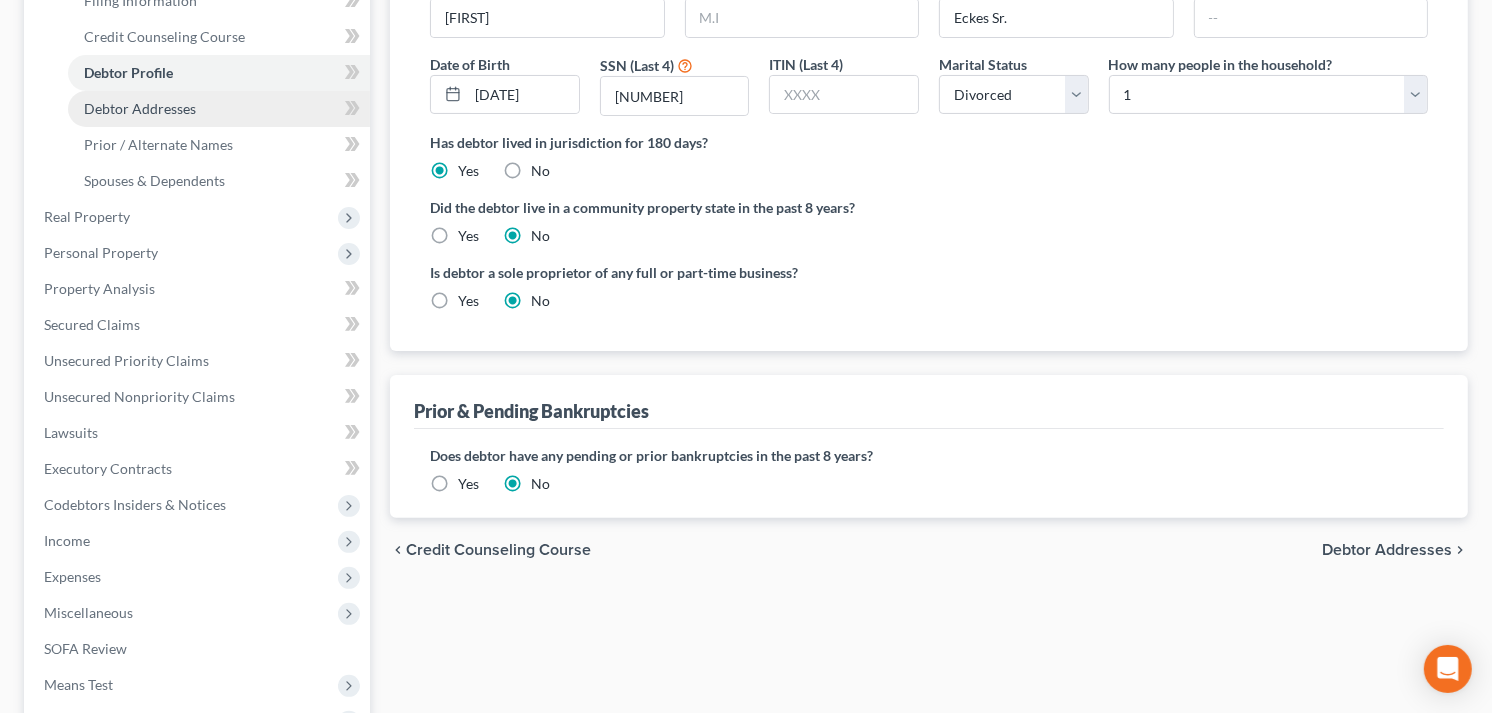click on "Debtor Addresses" at bounding box center (140, 108) 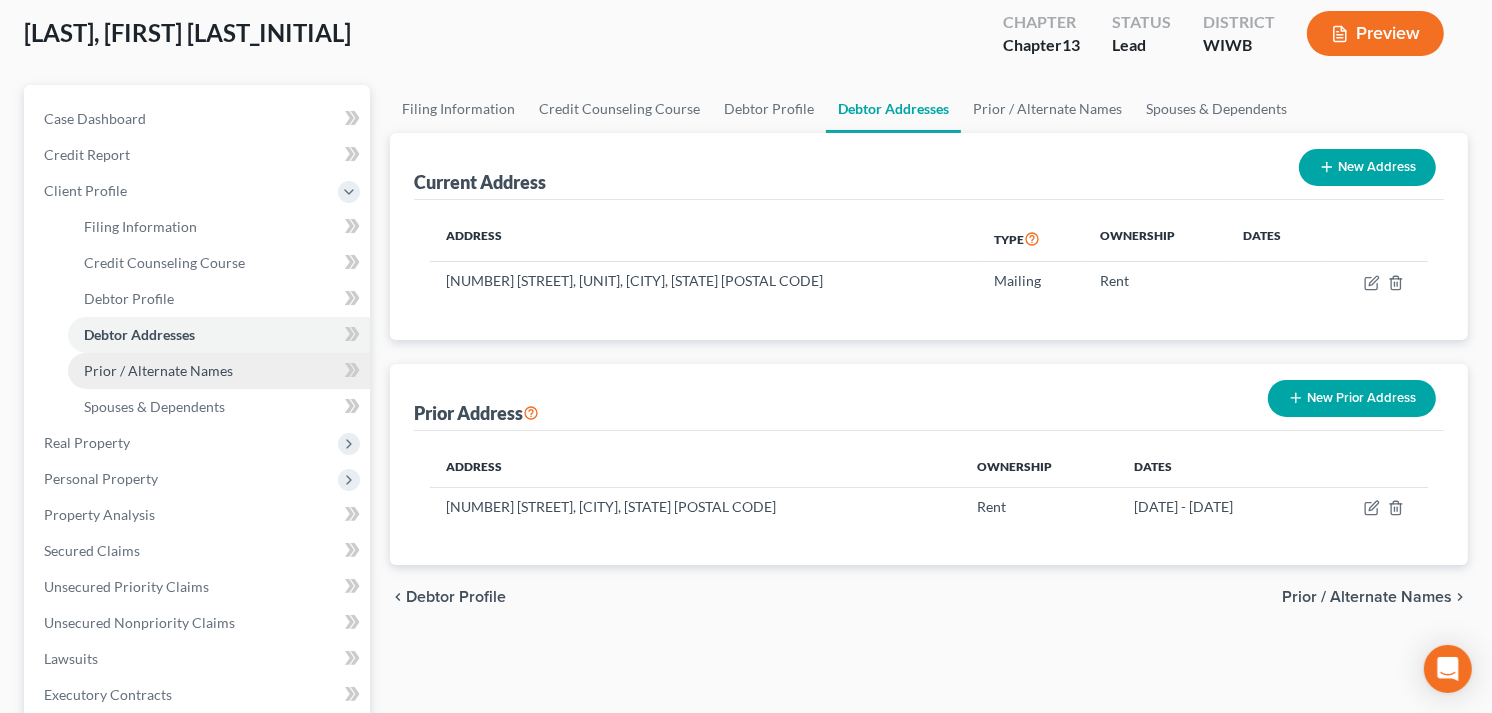 scroll, scrollTop: 0, scrollLeft: 0, axis: both 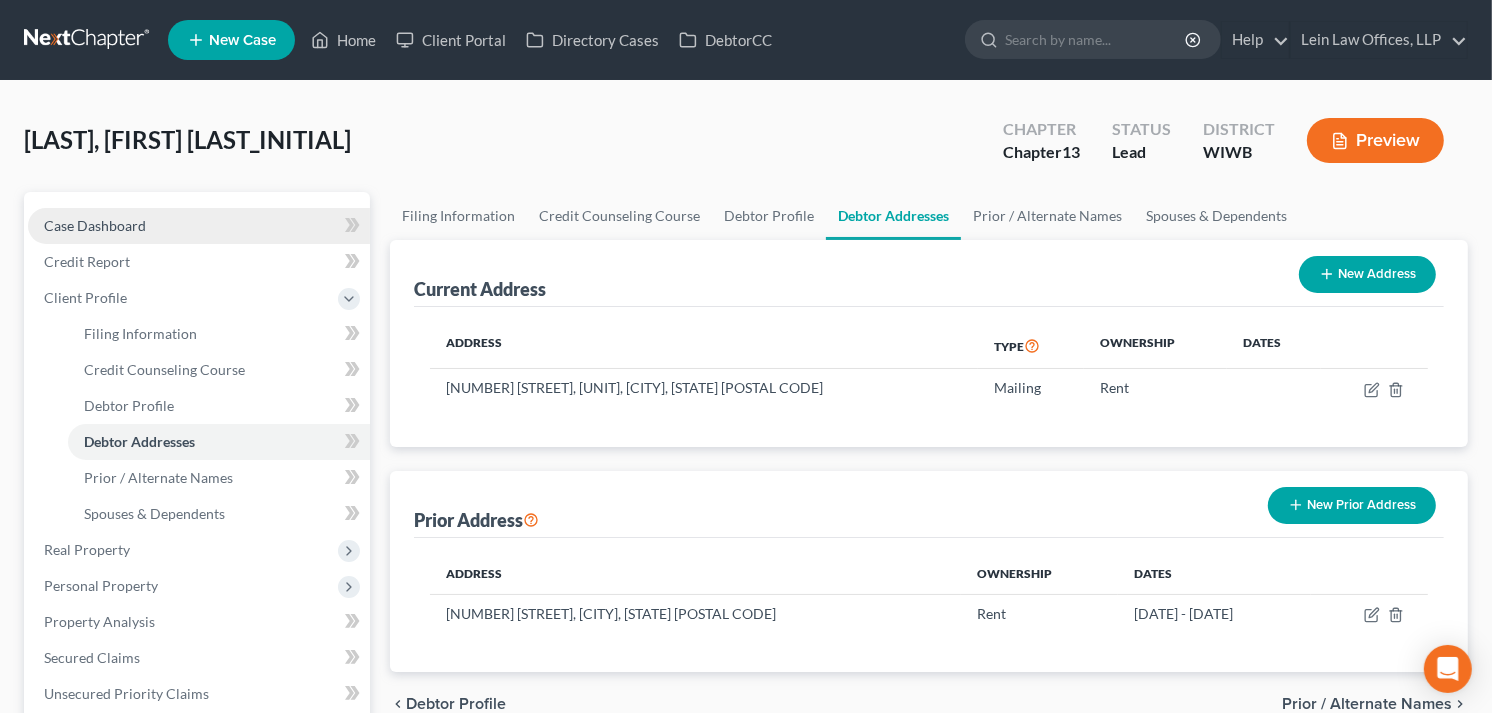 click on "Case Dashboard" at bounding box center [95, 225] 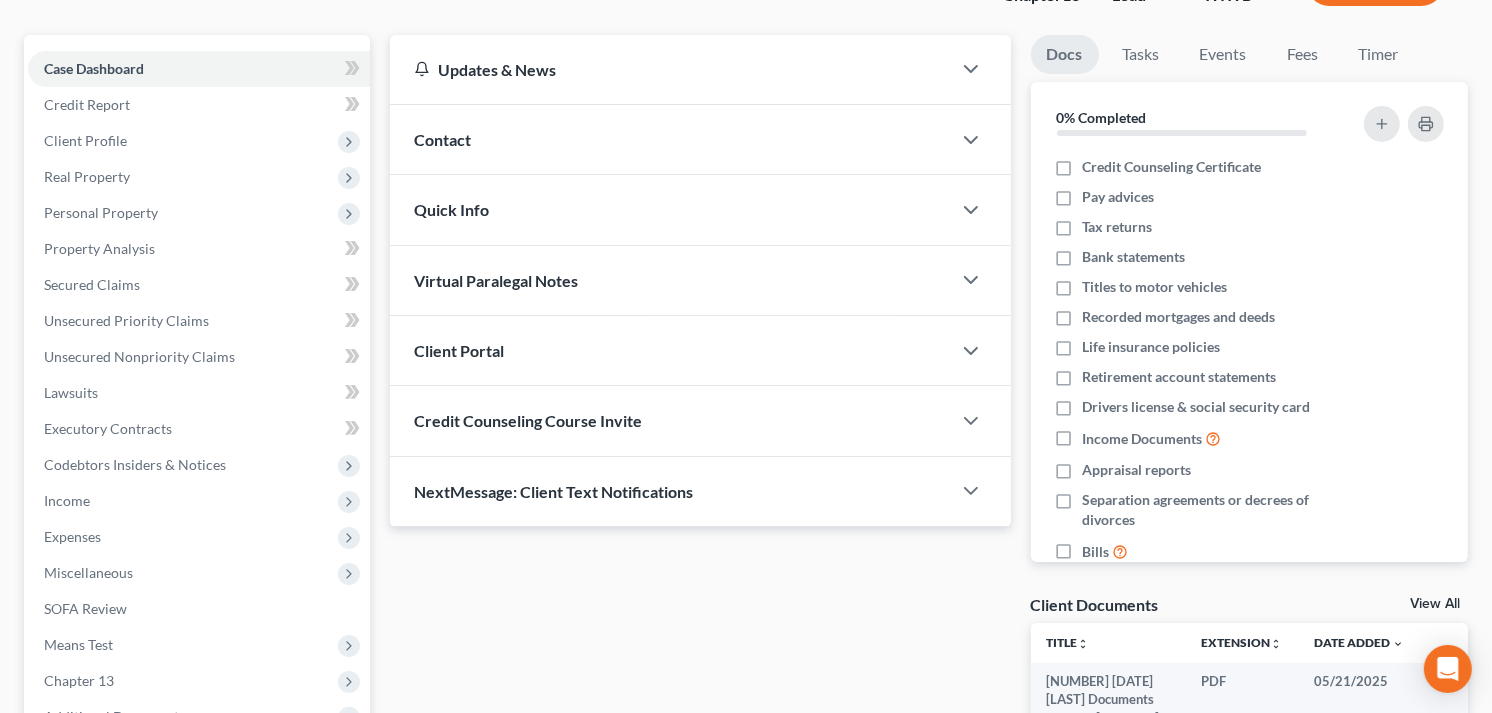 scroll, scrollTop: 222, scrollLeft: 0, axis: vertical 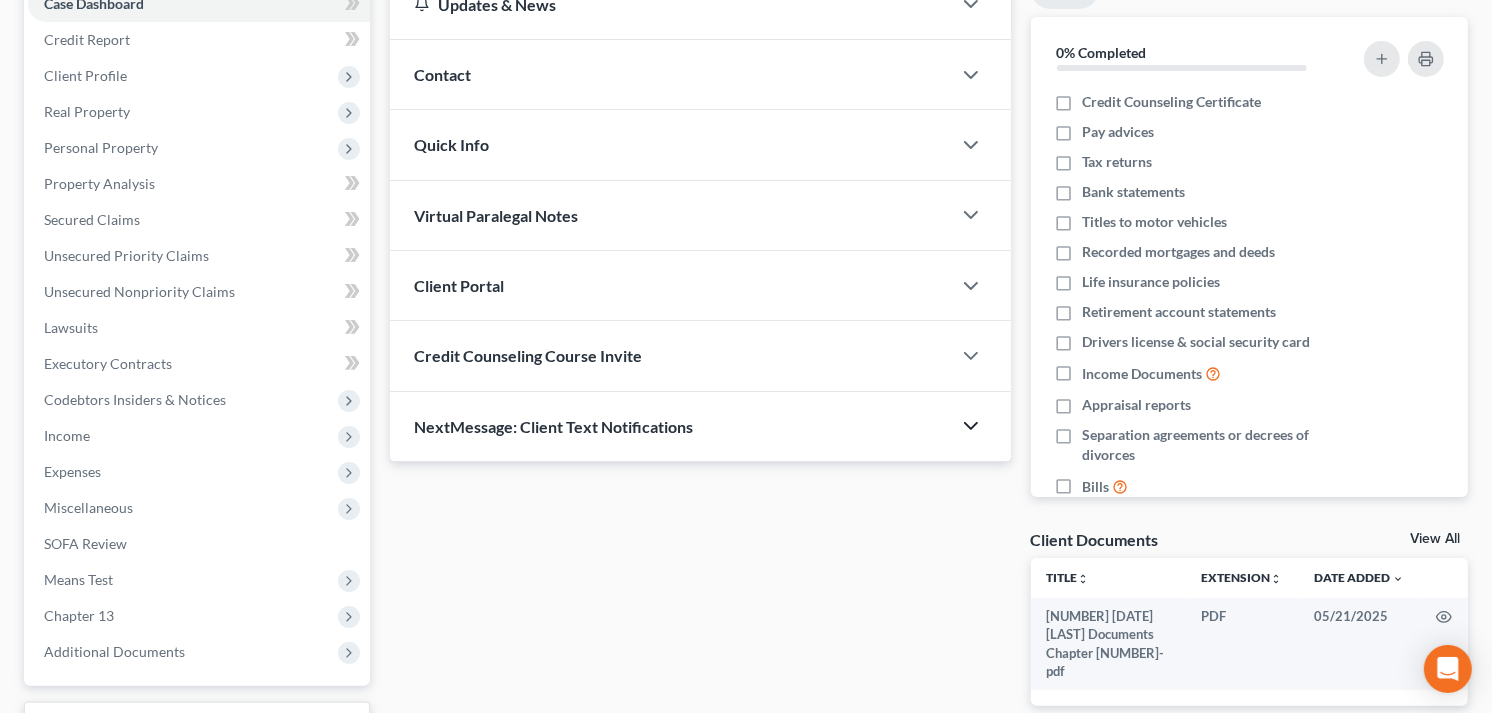 click 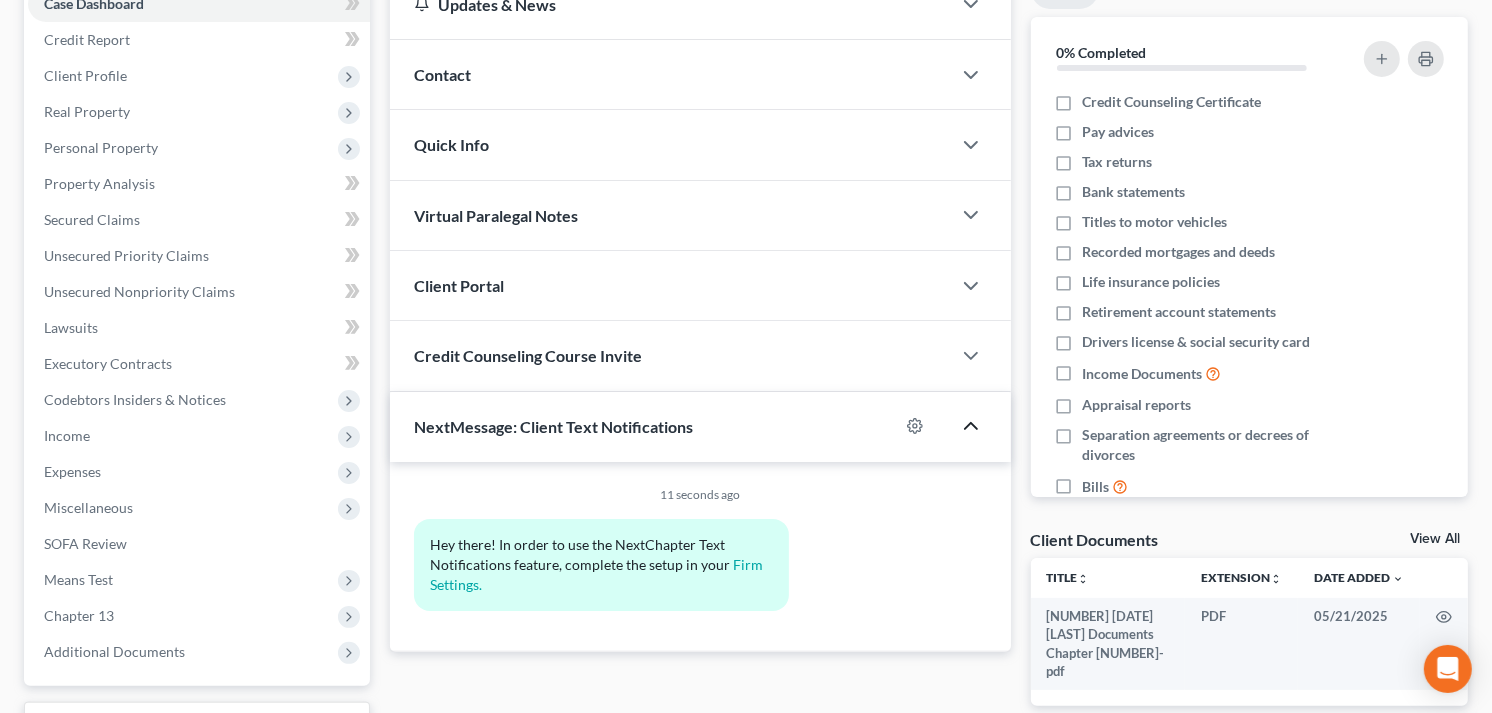click 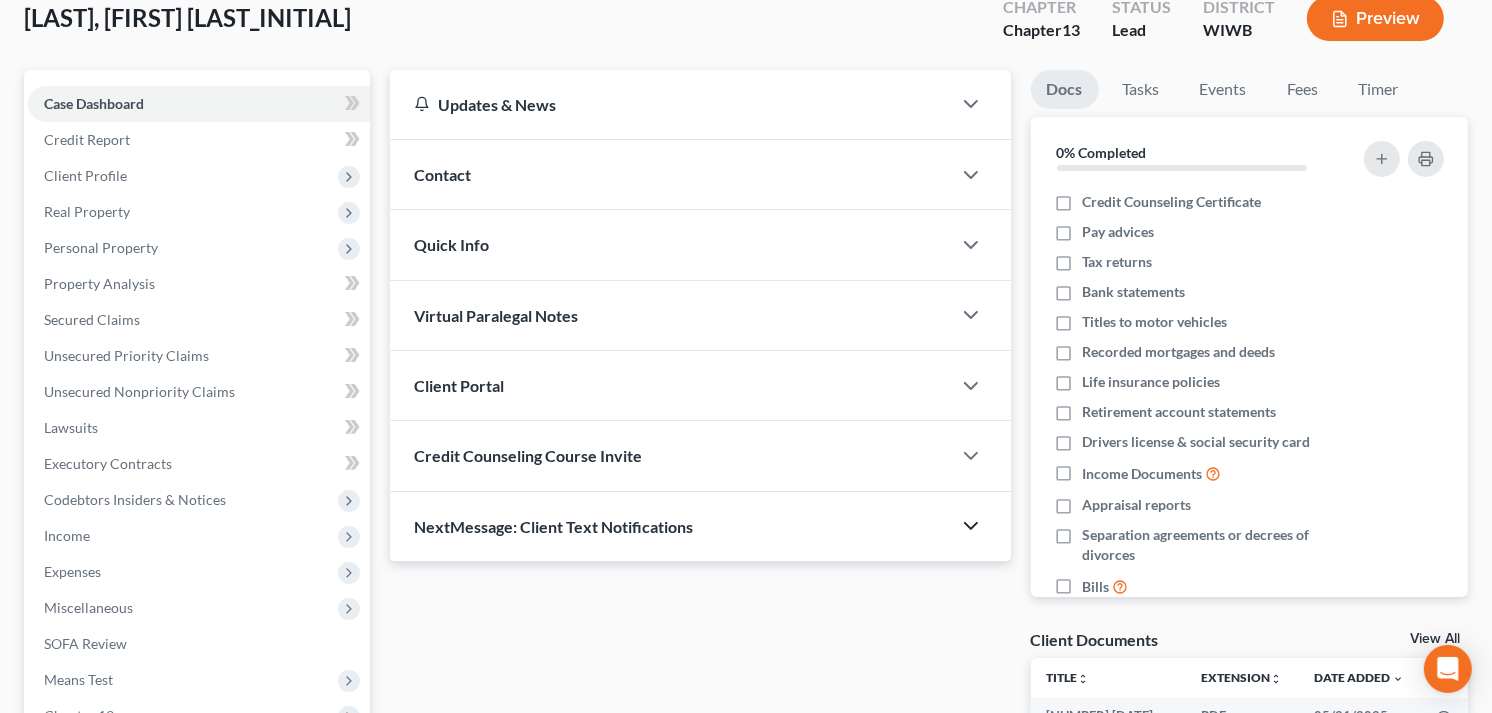 scroll, scrollTop: 111, scrollLeft: 0, axis: vertical 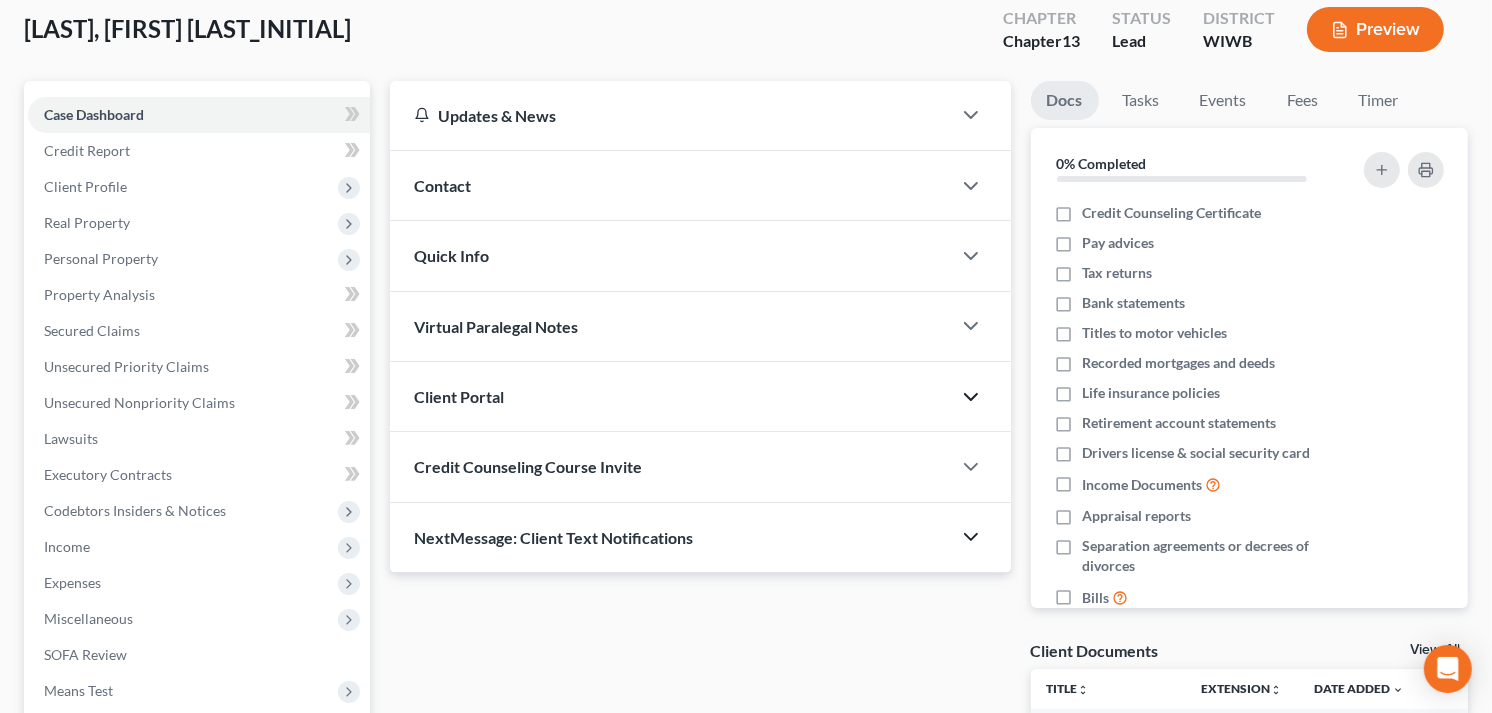 click 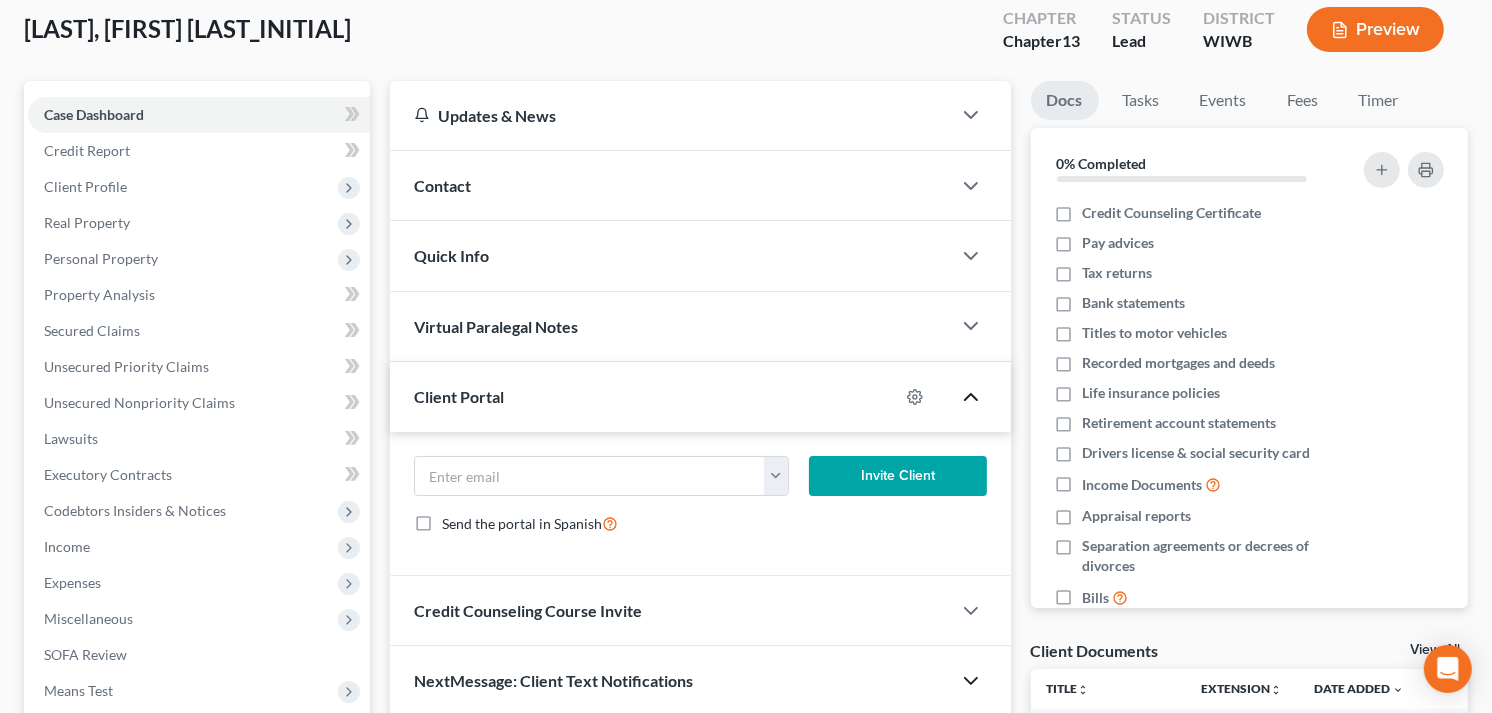 click 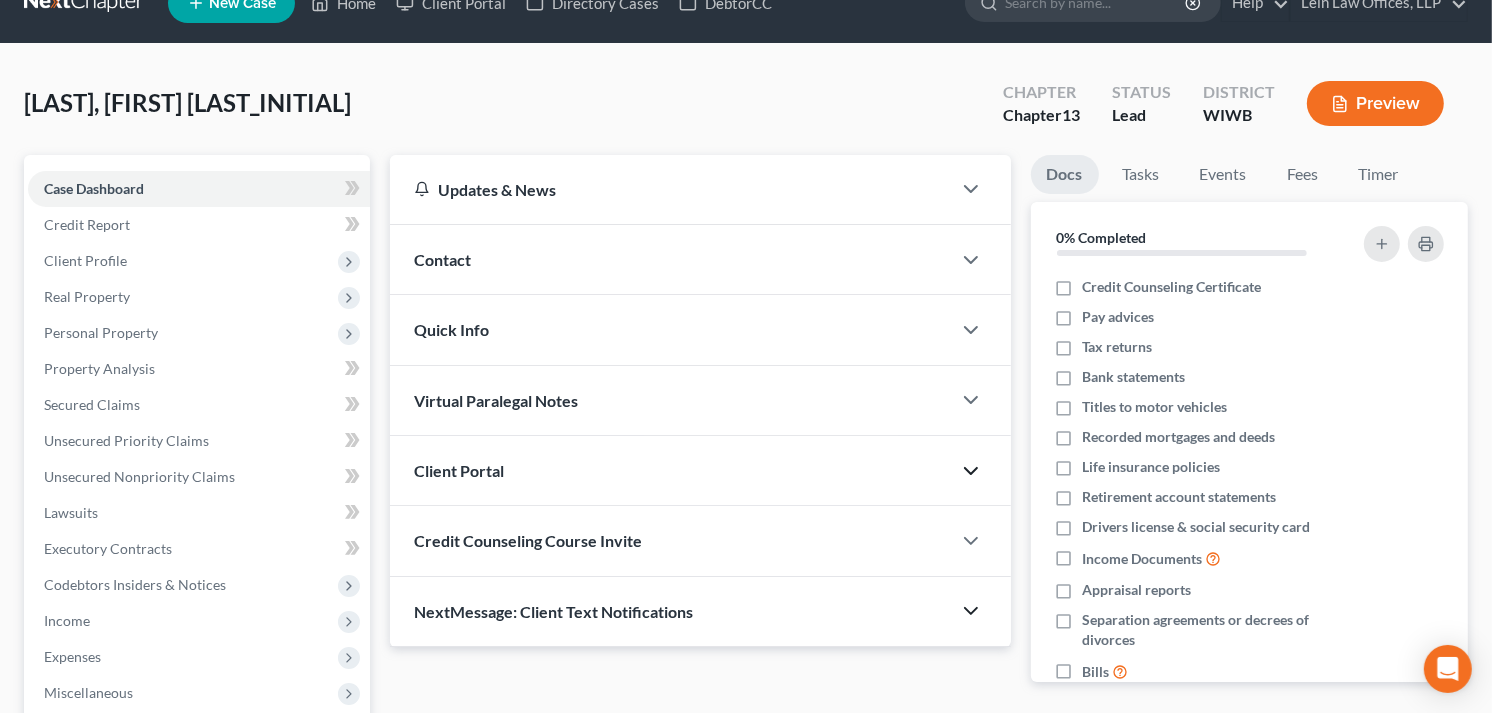 scroll, scrollTop: 0, scrollLeft: 0, axis: both 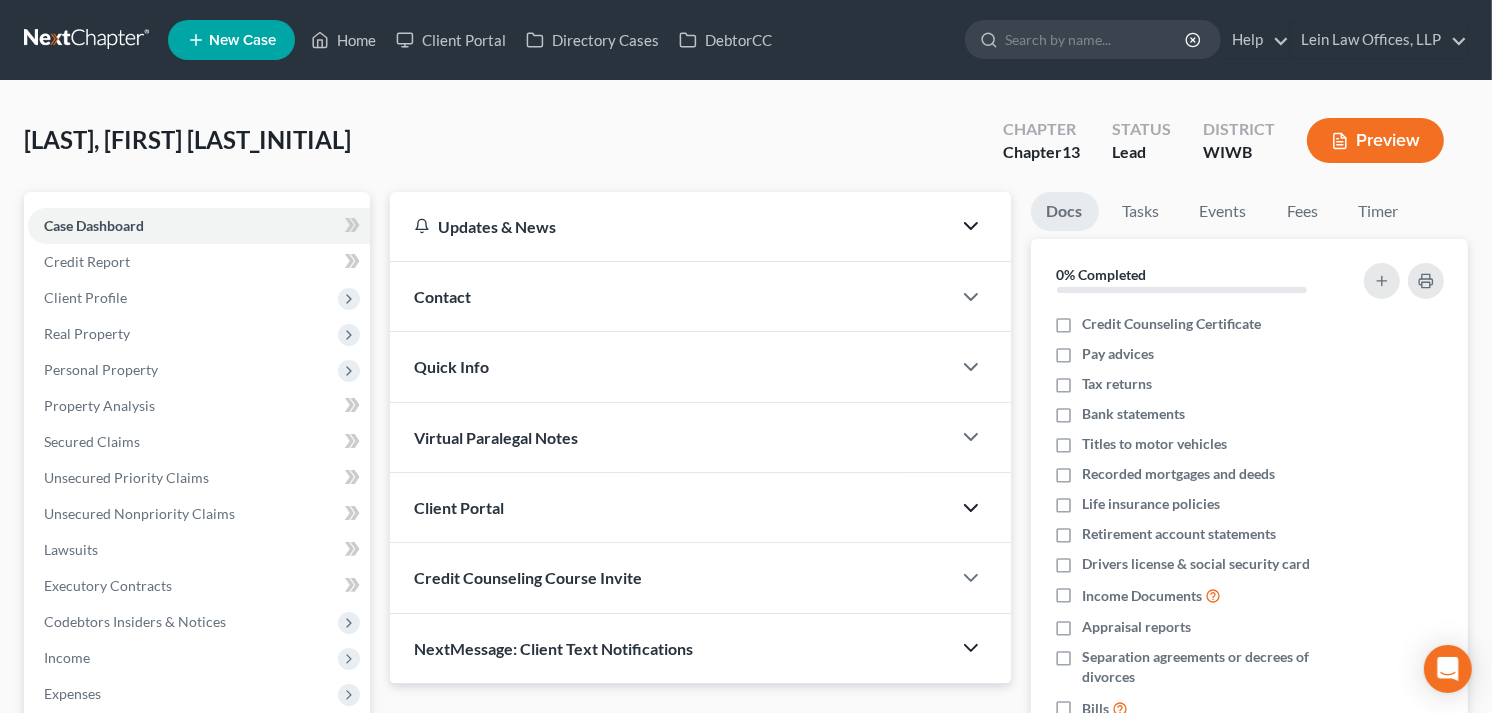 click 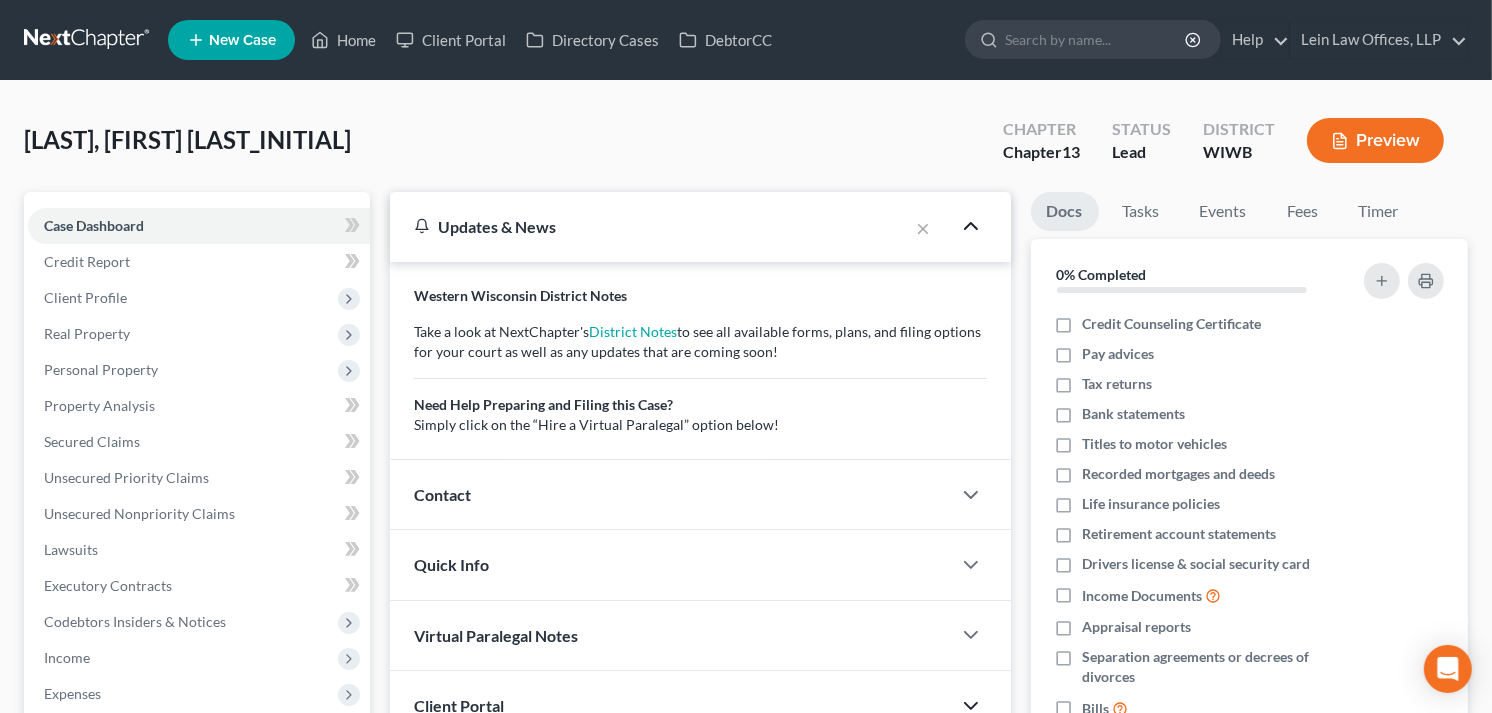 click 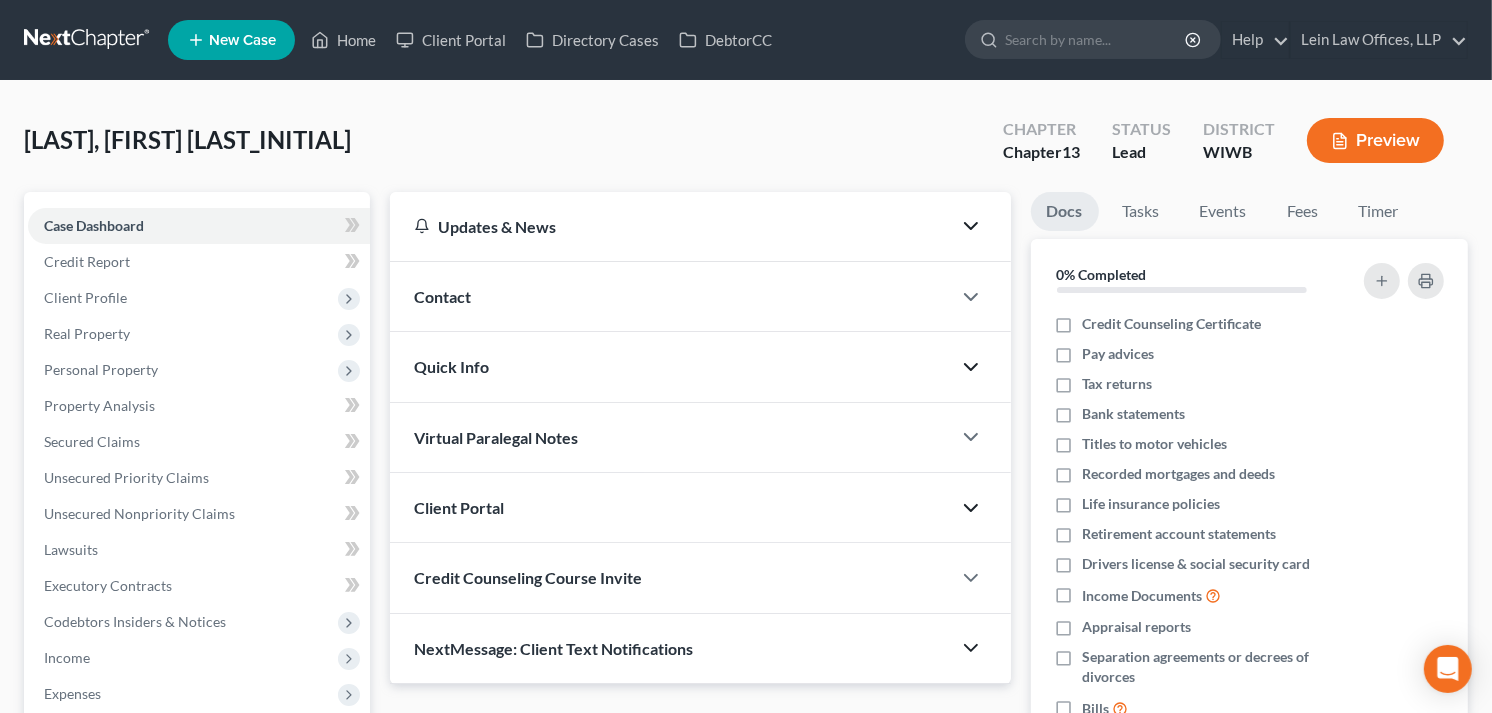 click 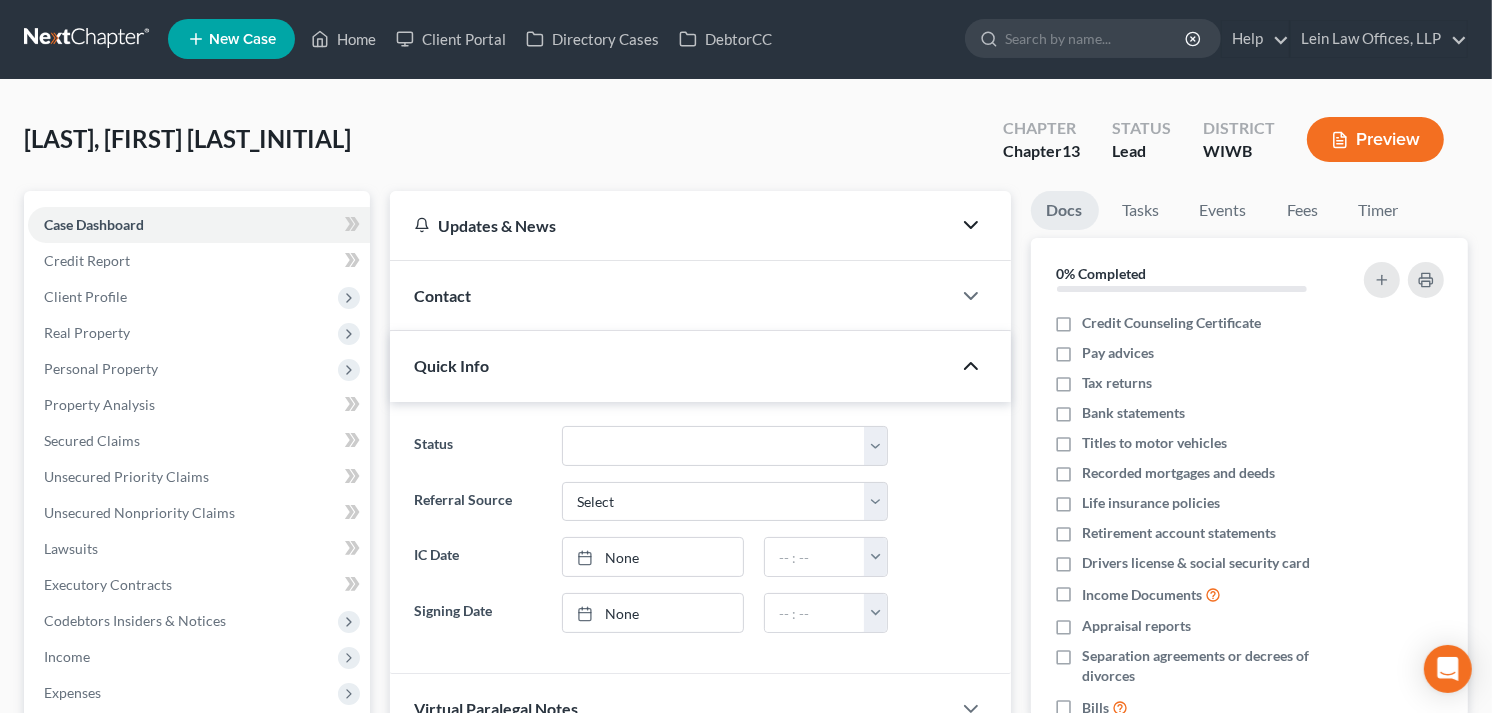 scroll, scrollTop: 0, scrollLeft: 0, axis: both 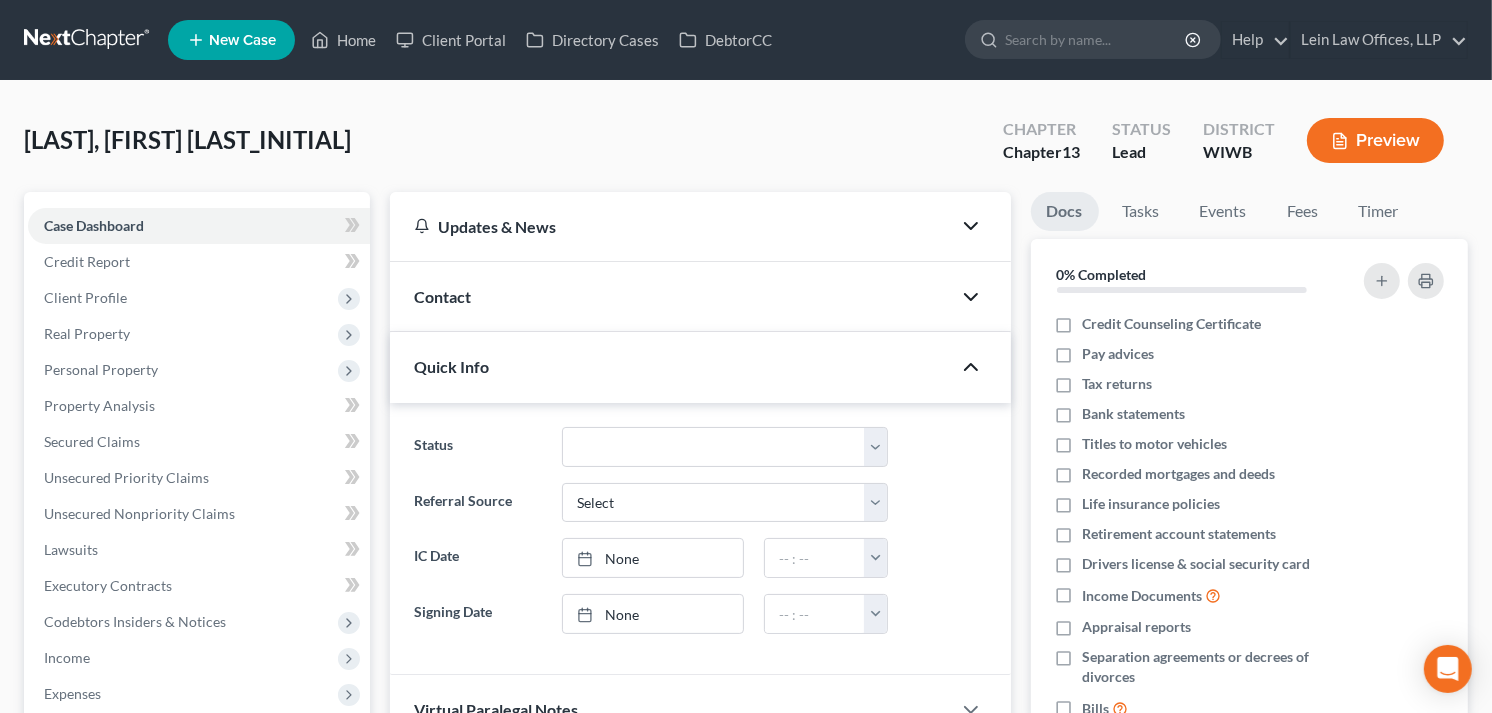click 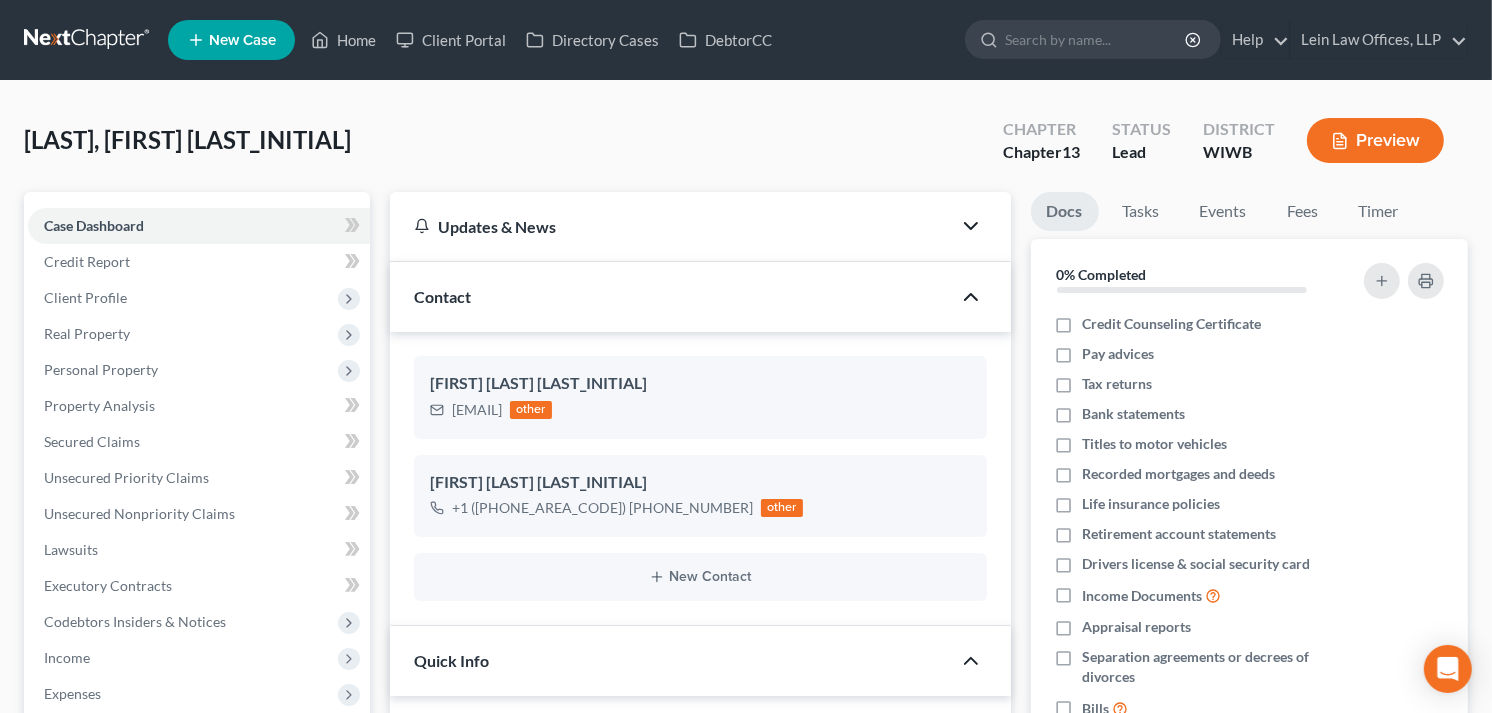 click 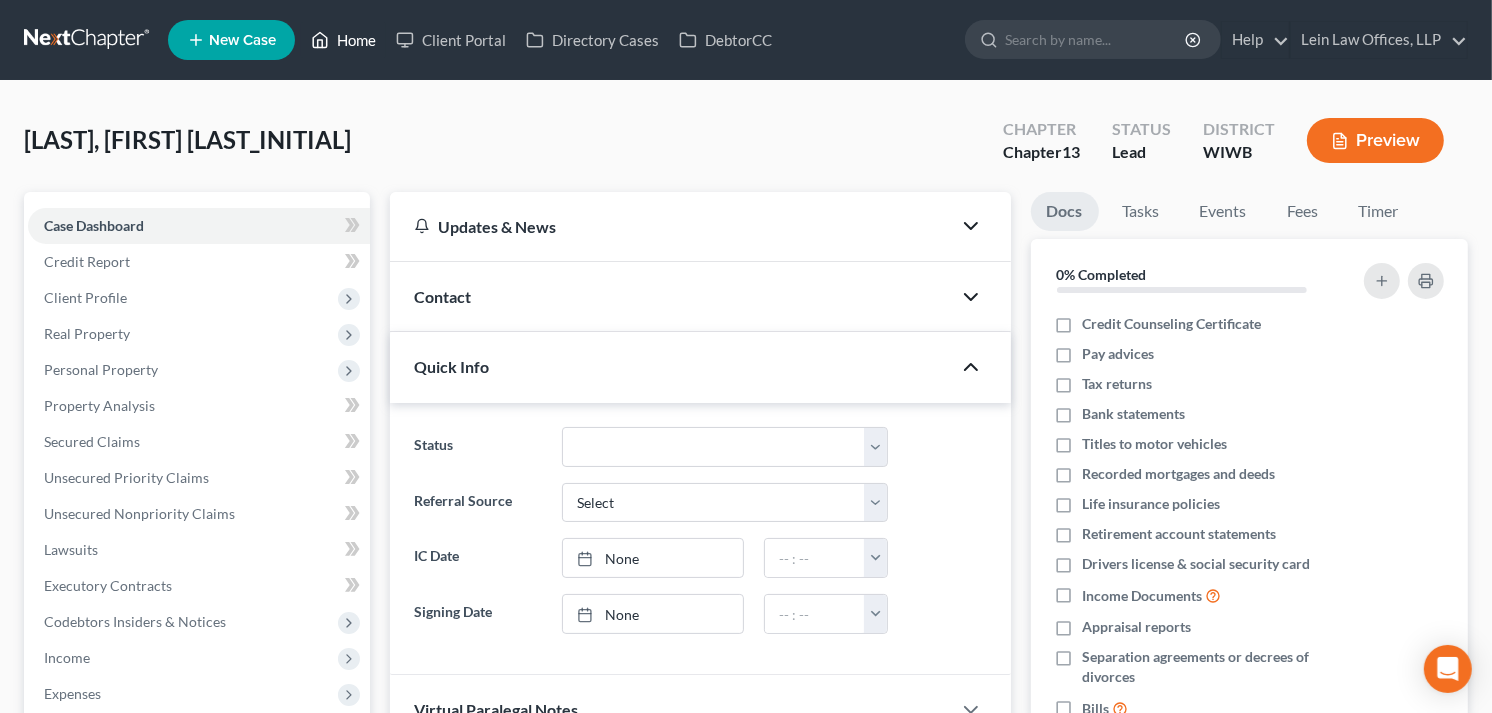 click on "Home" at bounding box center [343, 40] 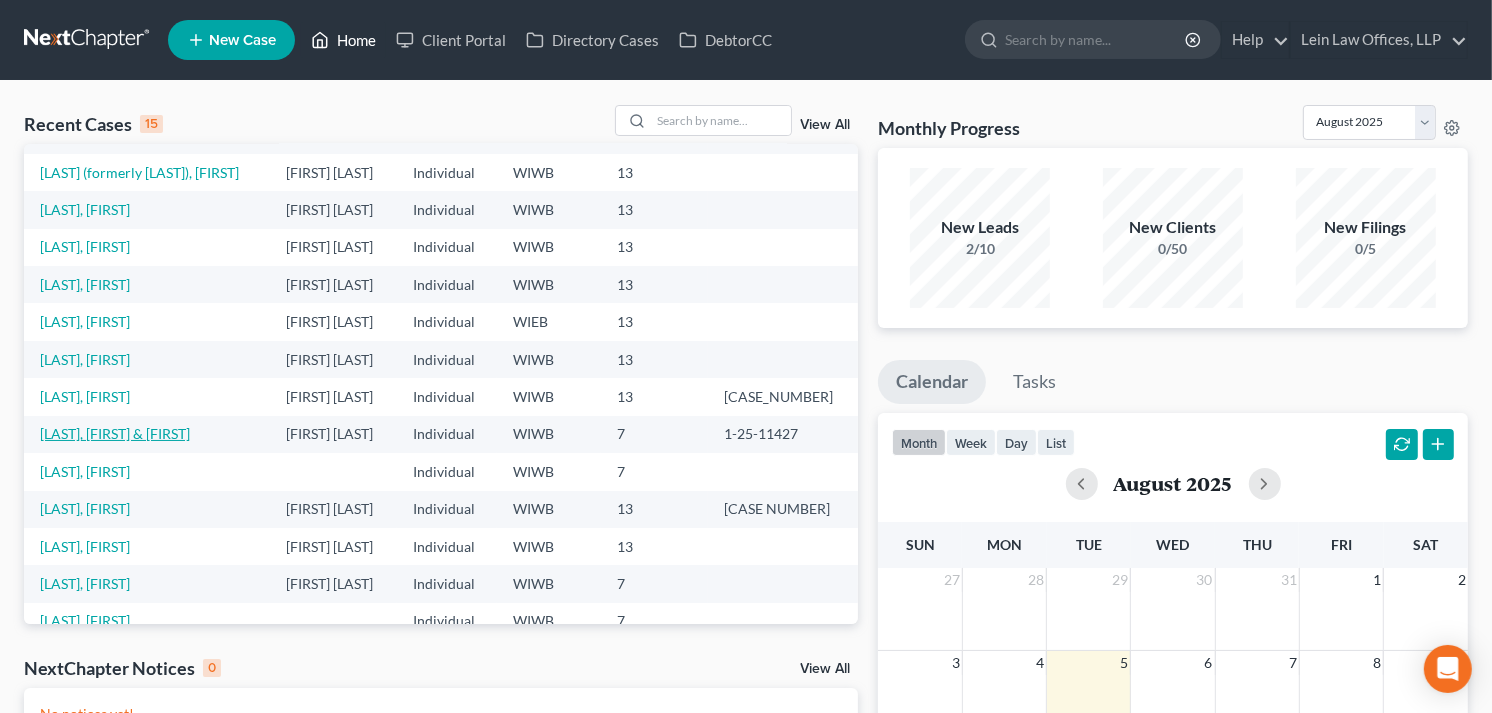 scroll, scrollTop: 136, scrollLeft: 0, axis: vertical 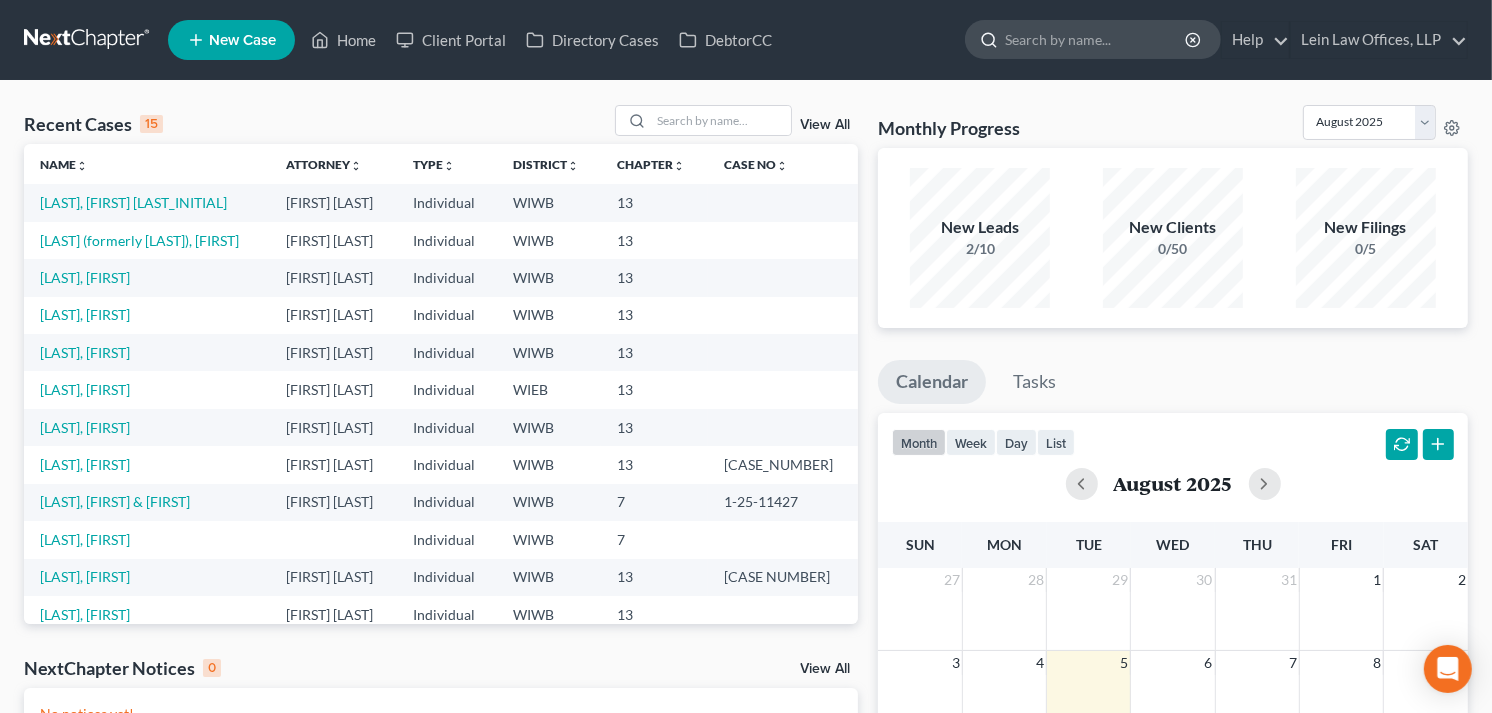 click at bounding box center (1096, 39) 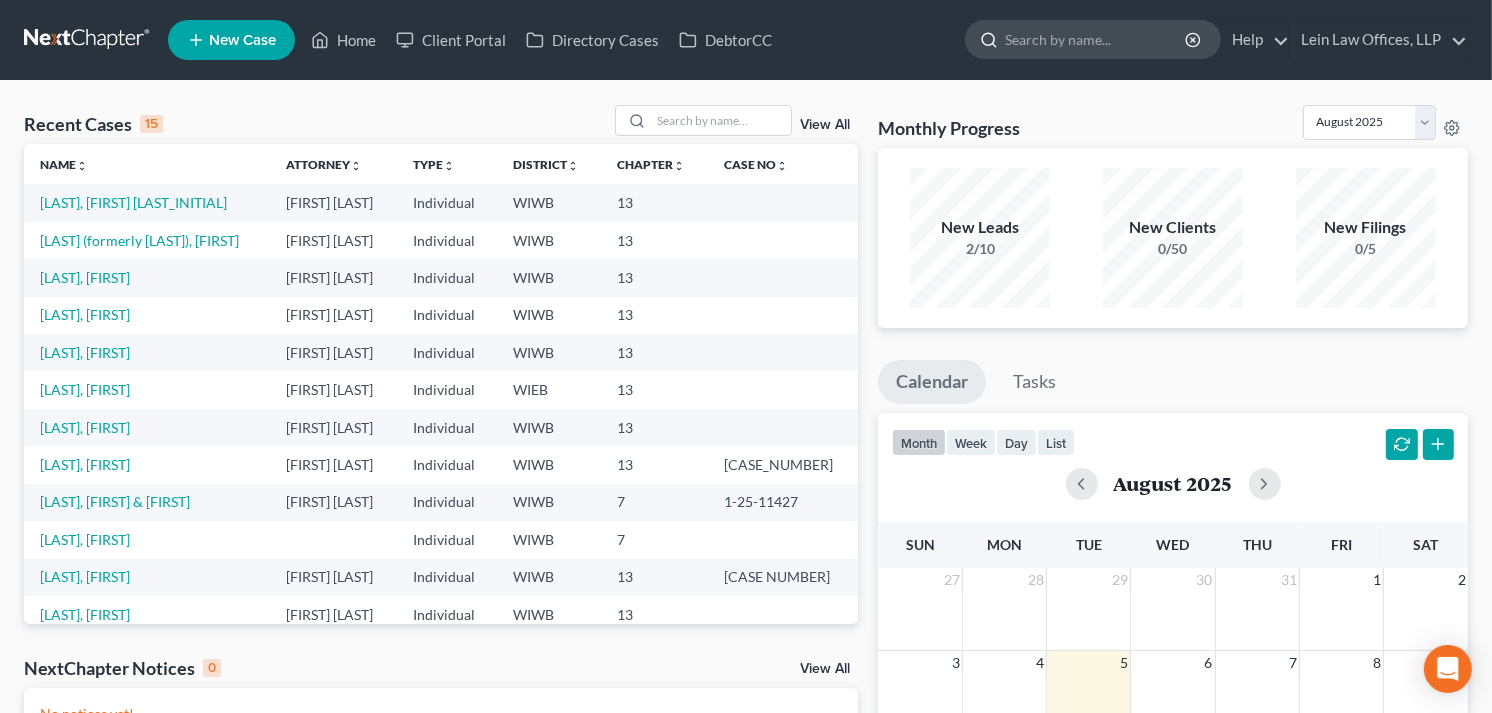 click at bounding box center [1096, 39] 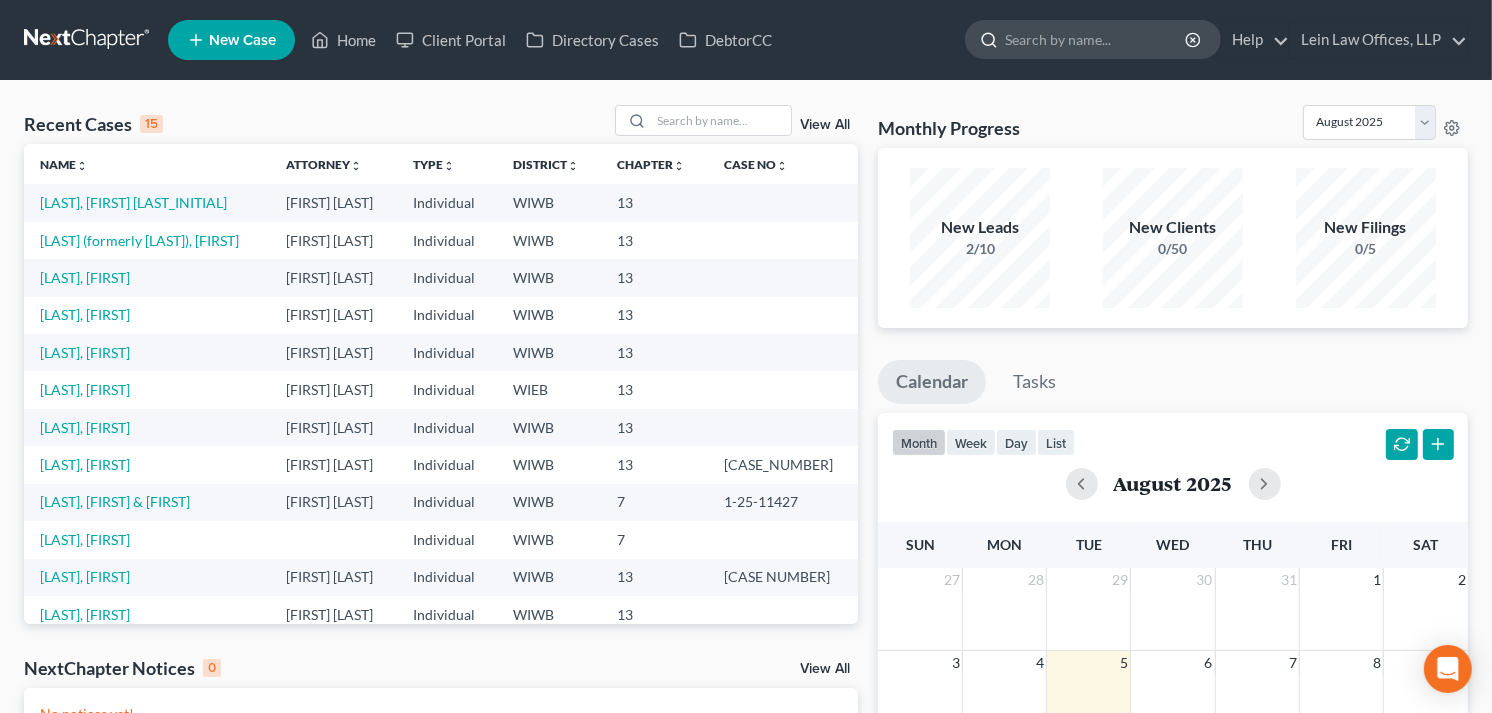 click at bounding box center (1096, 39) 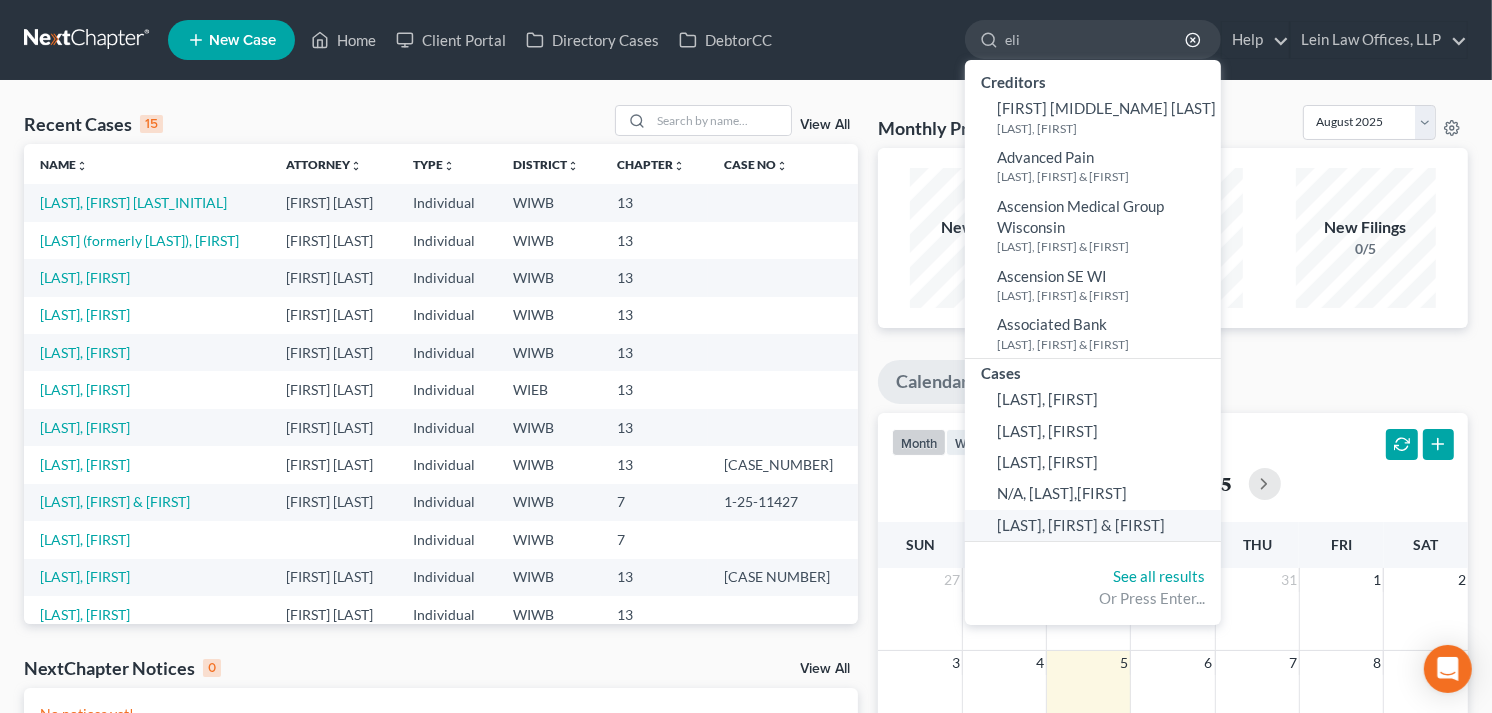 type on "eli" 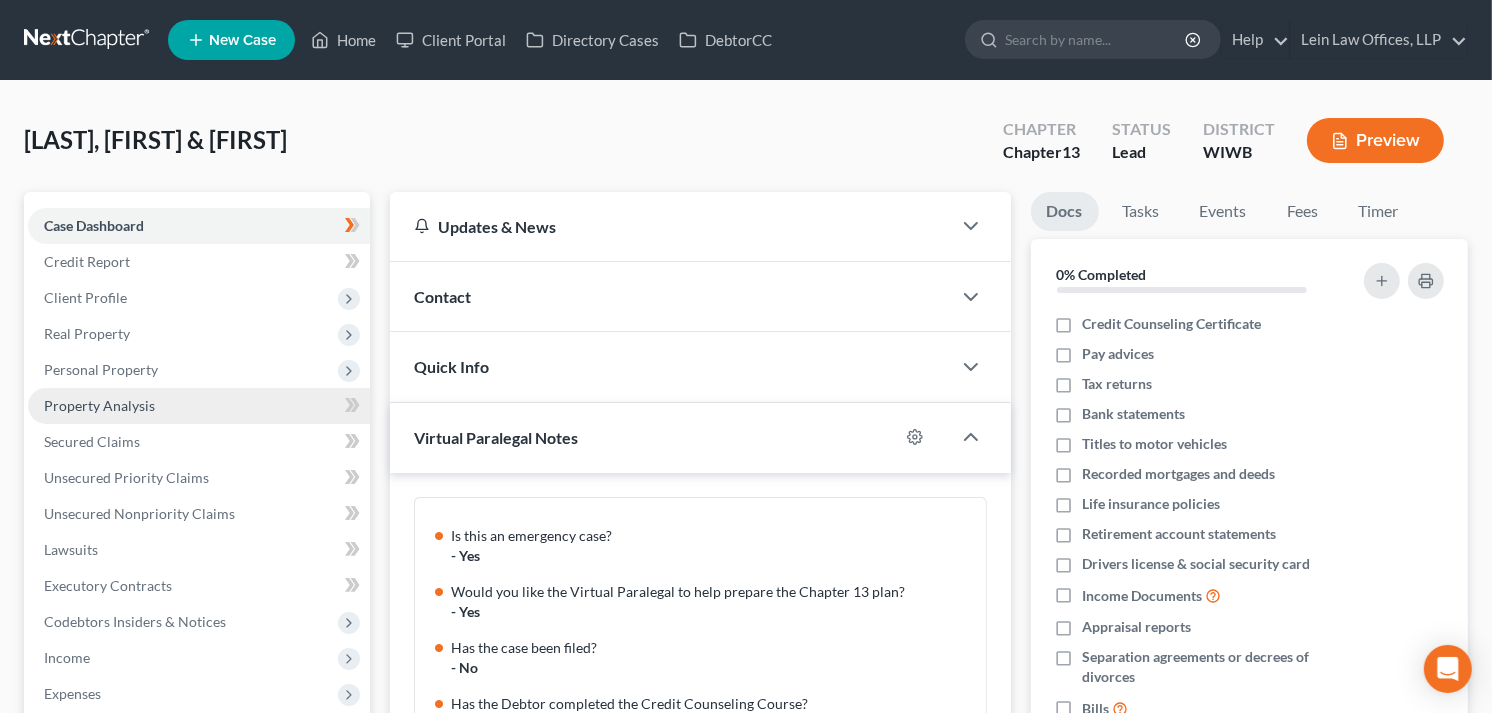 scroll, scrollTop: 323, scrollLeft: 0, axis: vertical 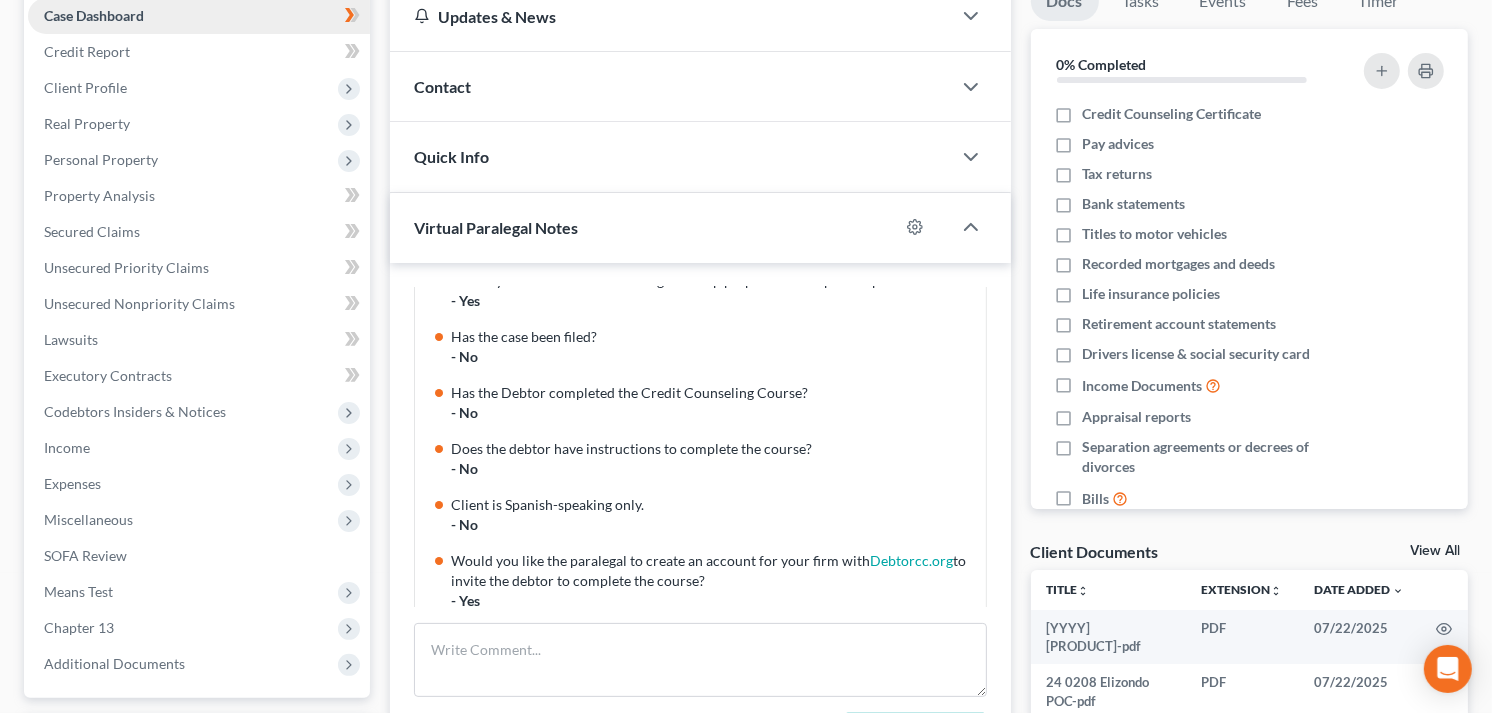 click on "Case Dashboard" at bounding box center (94, 15) 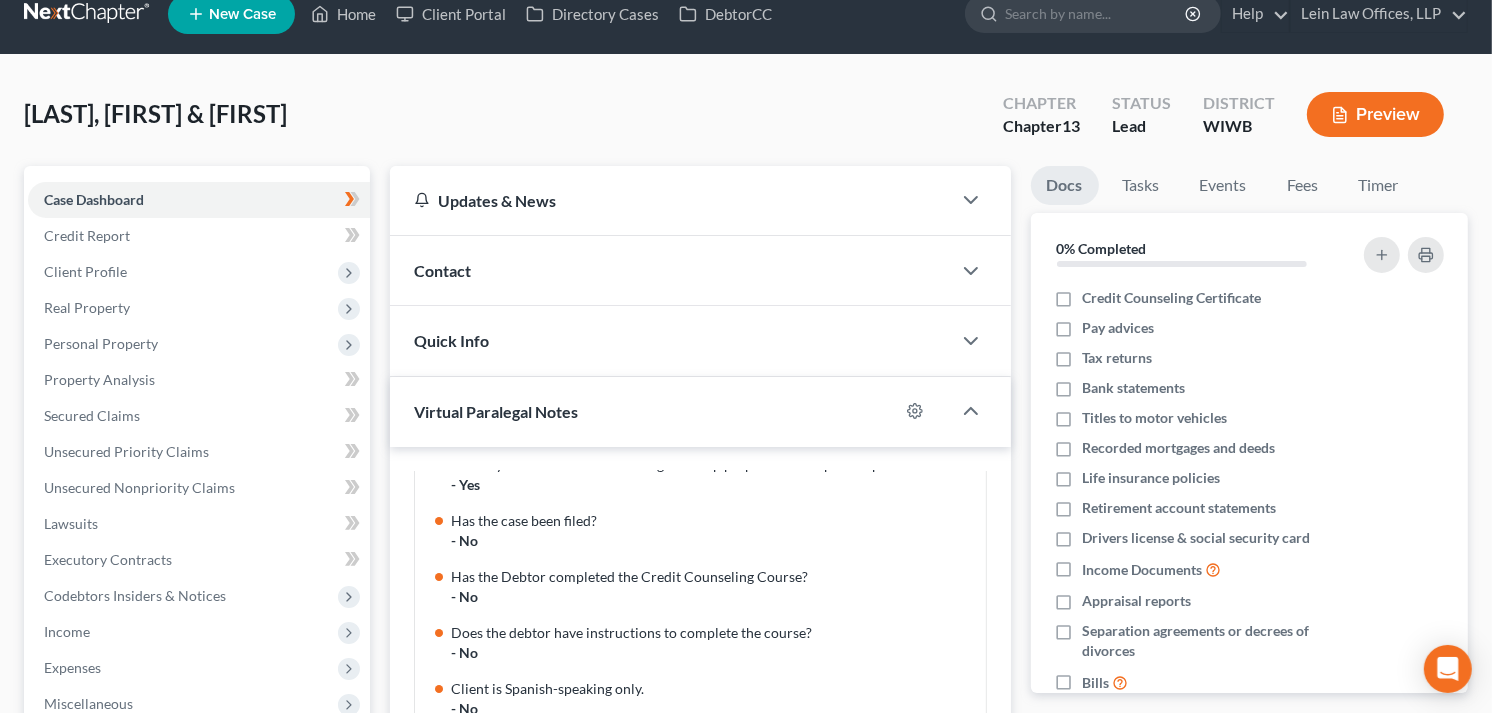 scroll, scrollTop: 0, scrollLeft: 0, axis: both 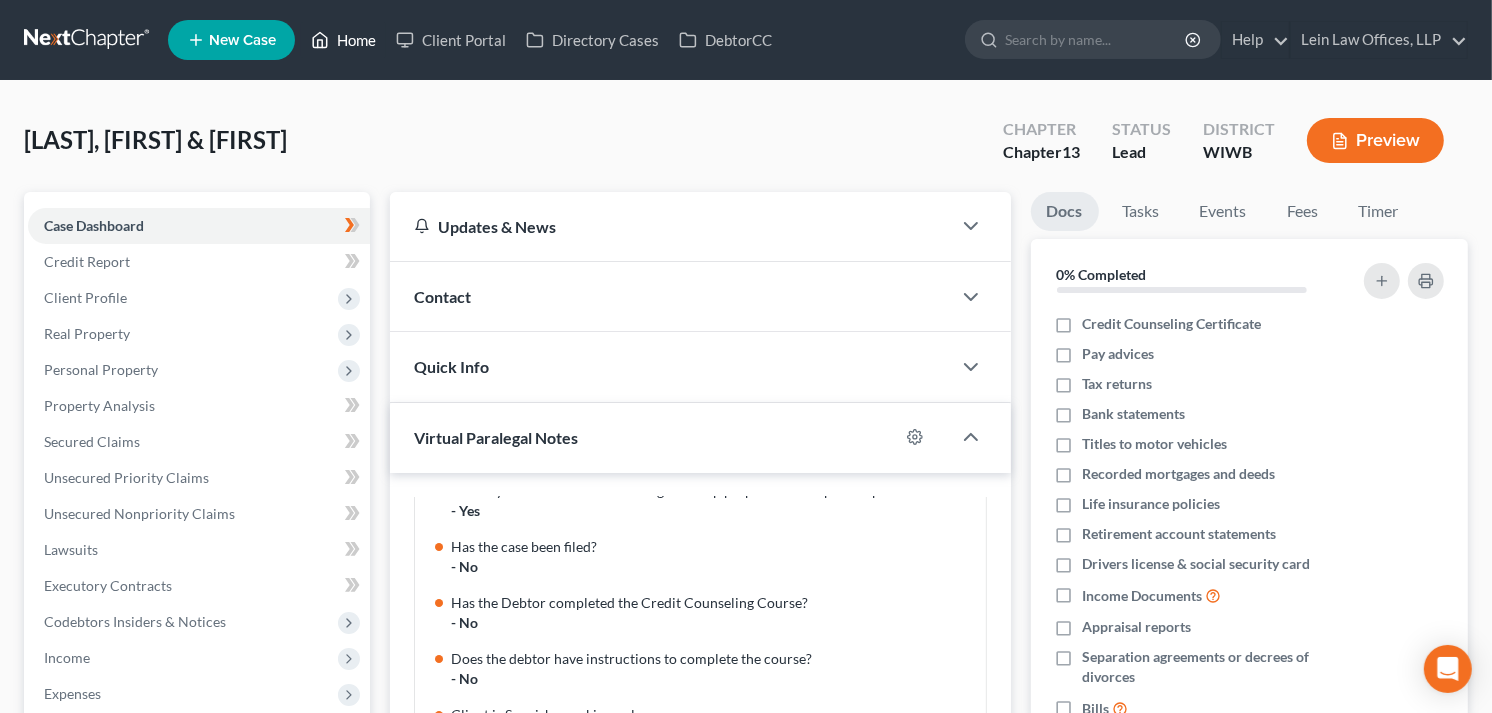 click on "Home" at bounding box center (343, 40) 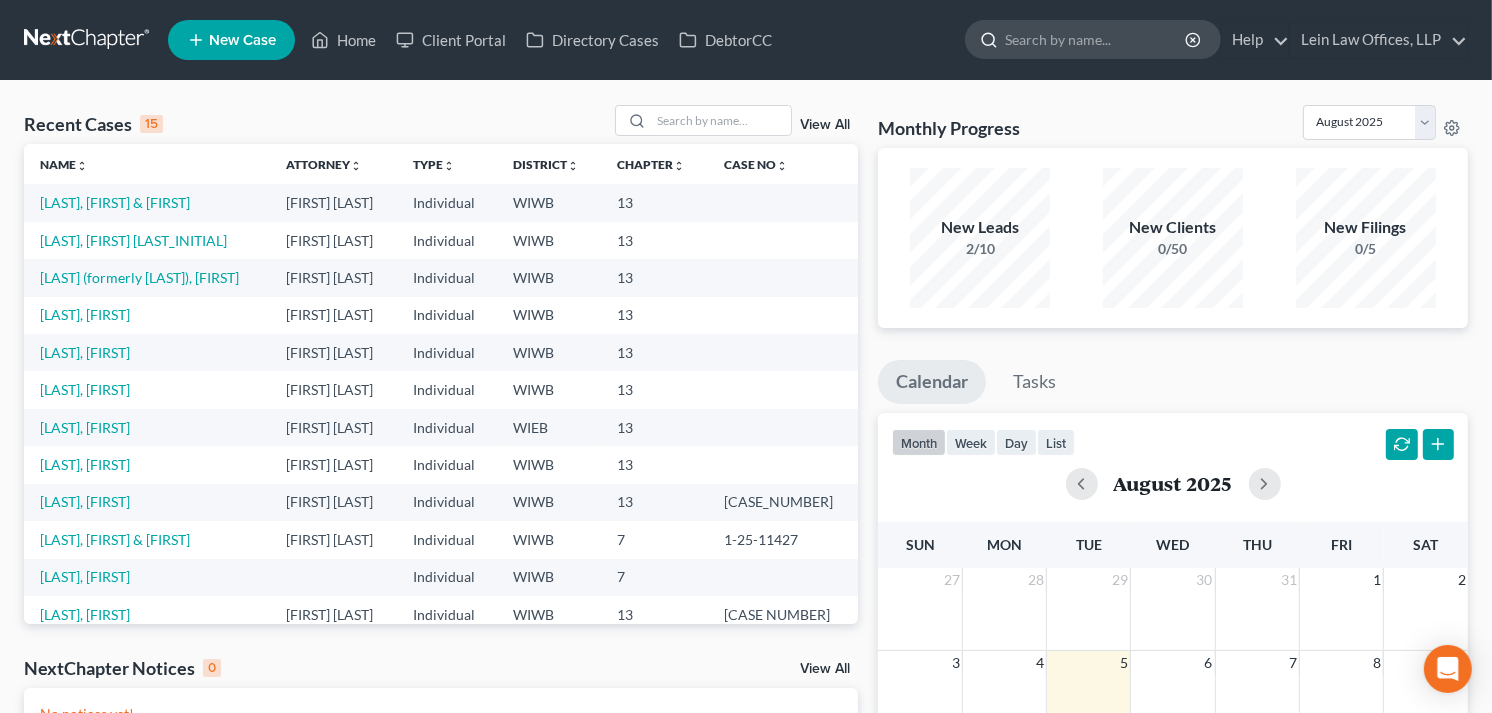 click at bounding box center (1096, 39) 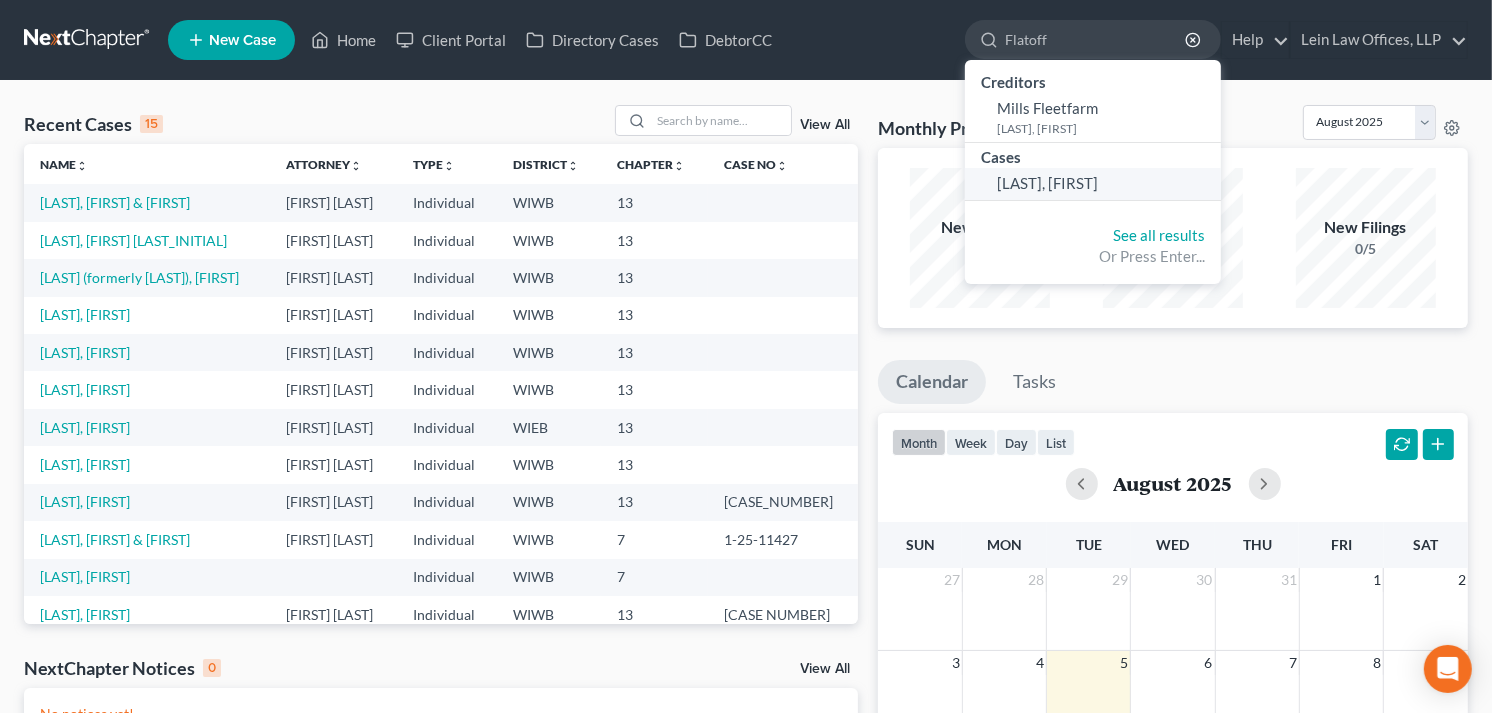 type on "Flatoff" 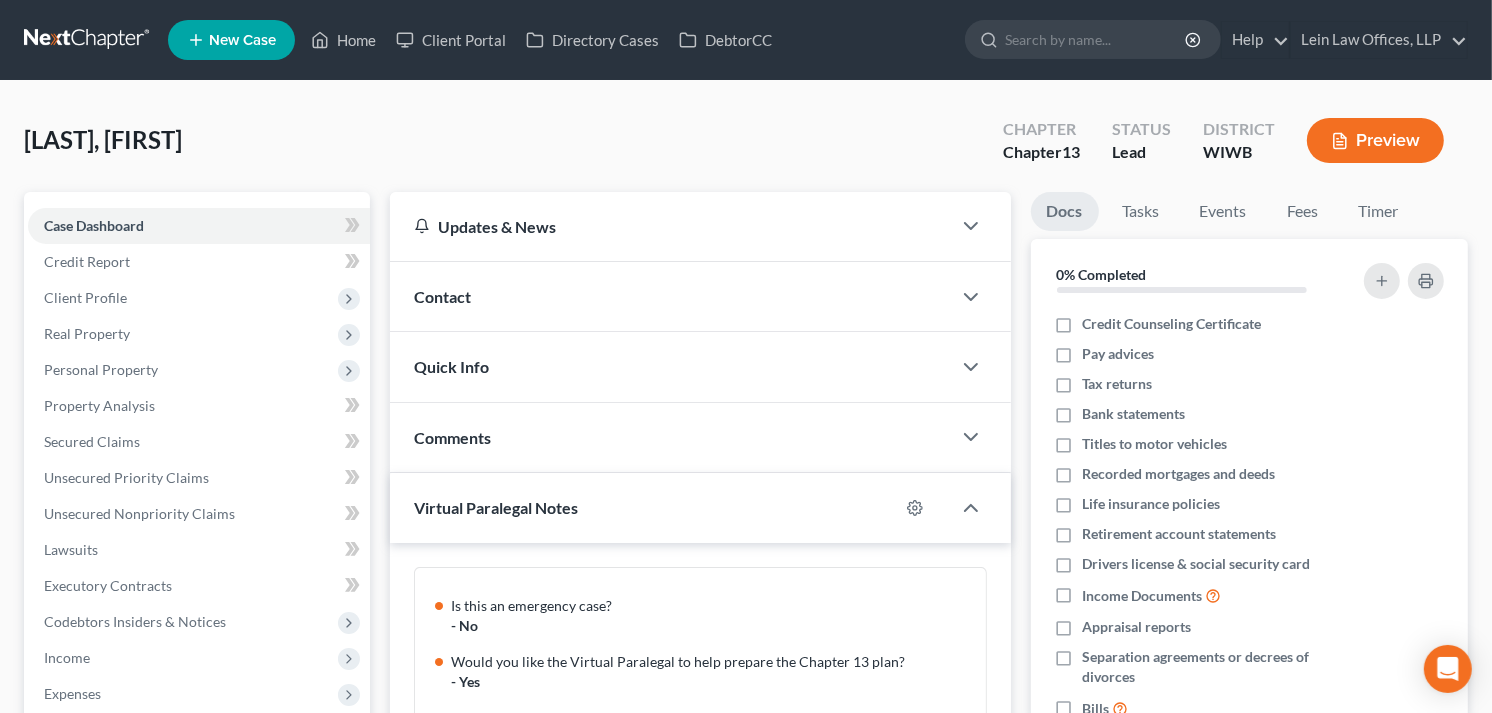 scroll, scrollTop: 217, scrollLeft: 0, axis: vertical 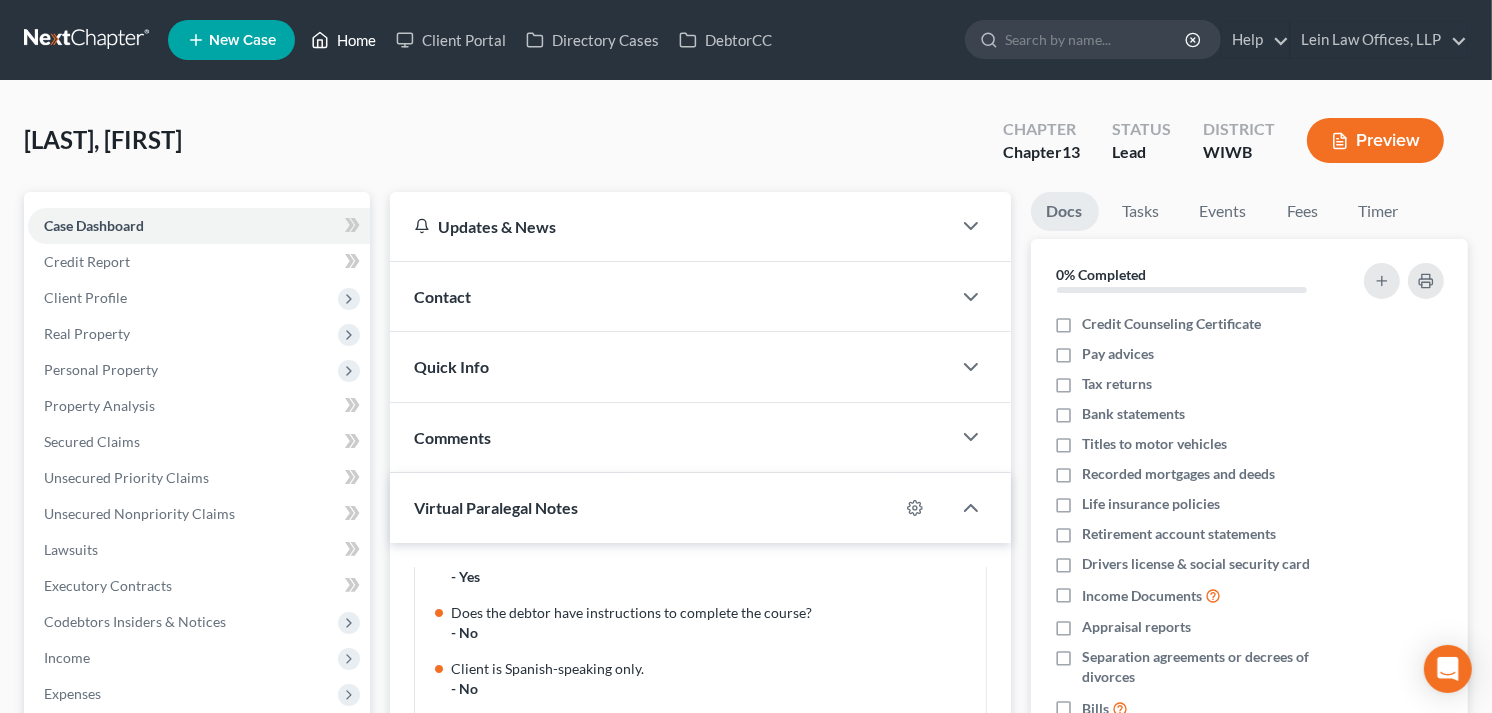 click on "Home" at bounding box center (343, 40) 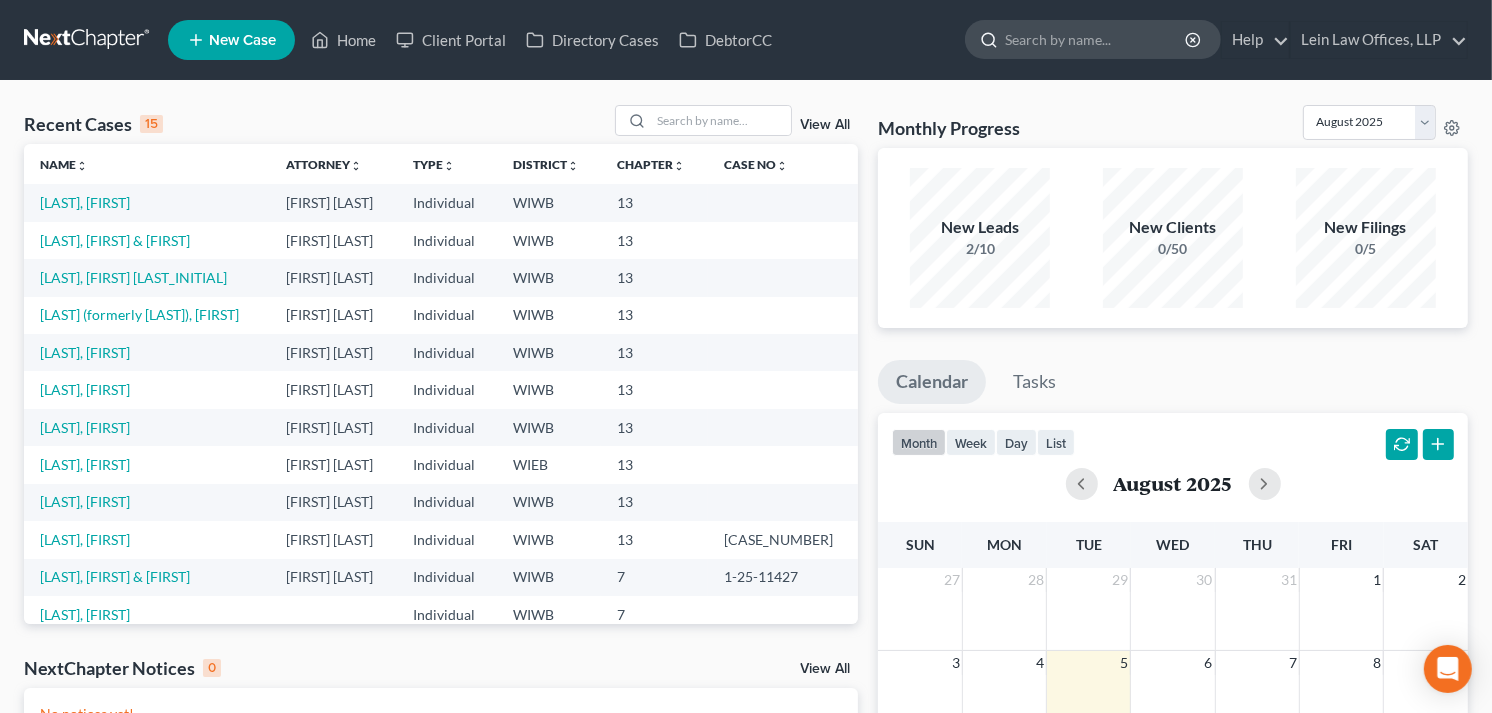 click at bounding box center (1096, 39) 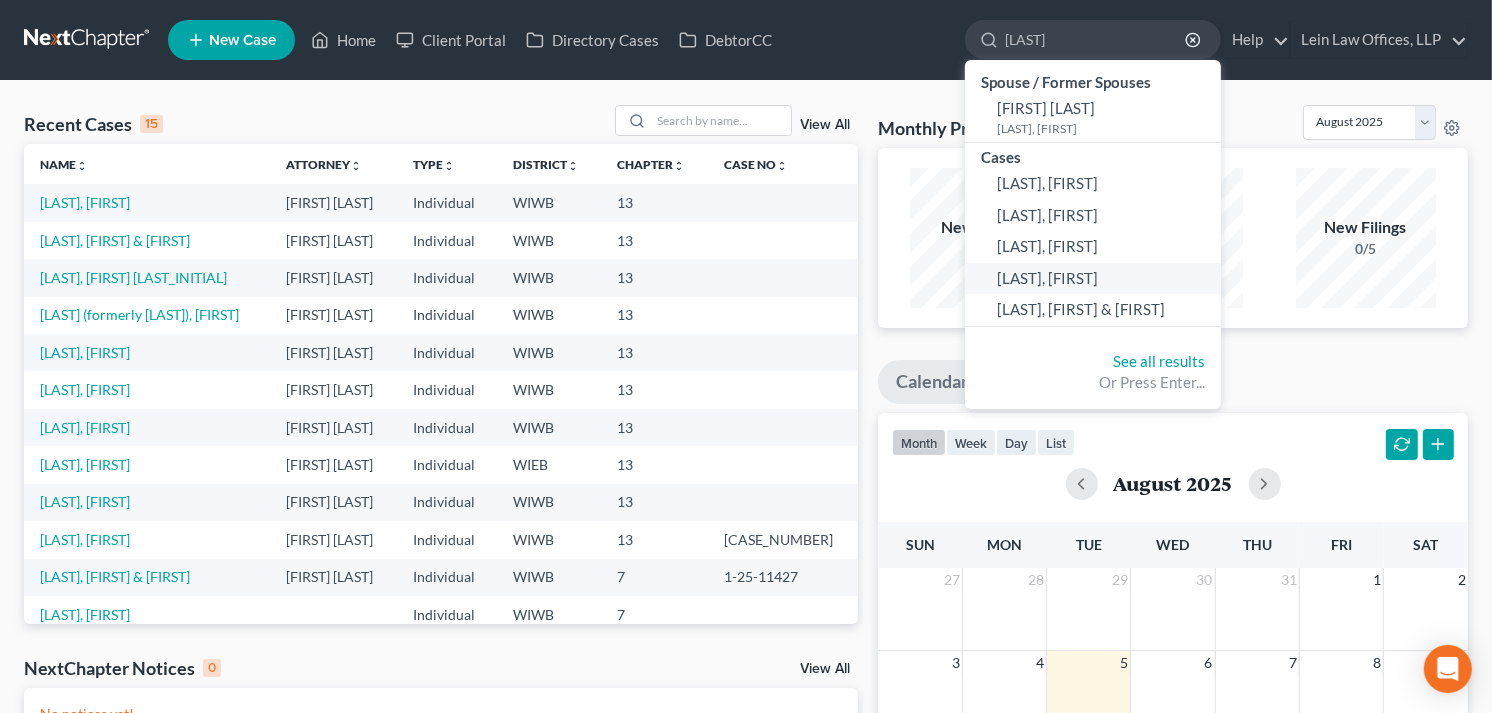 type on "[LAST]" 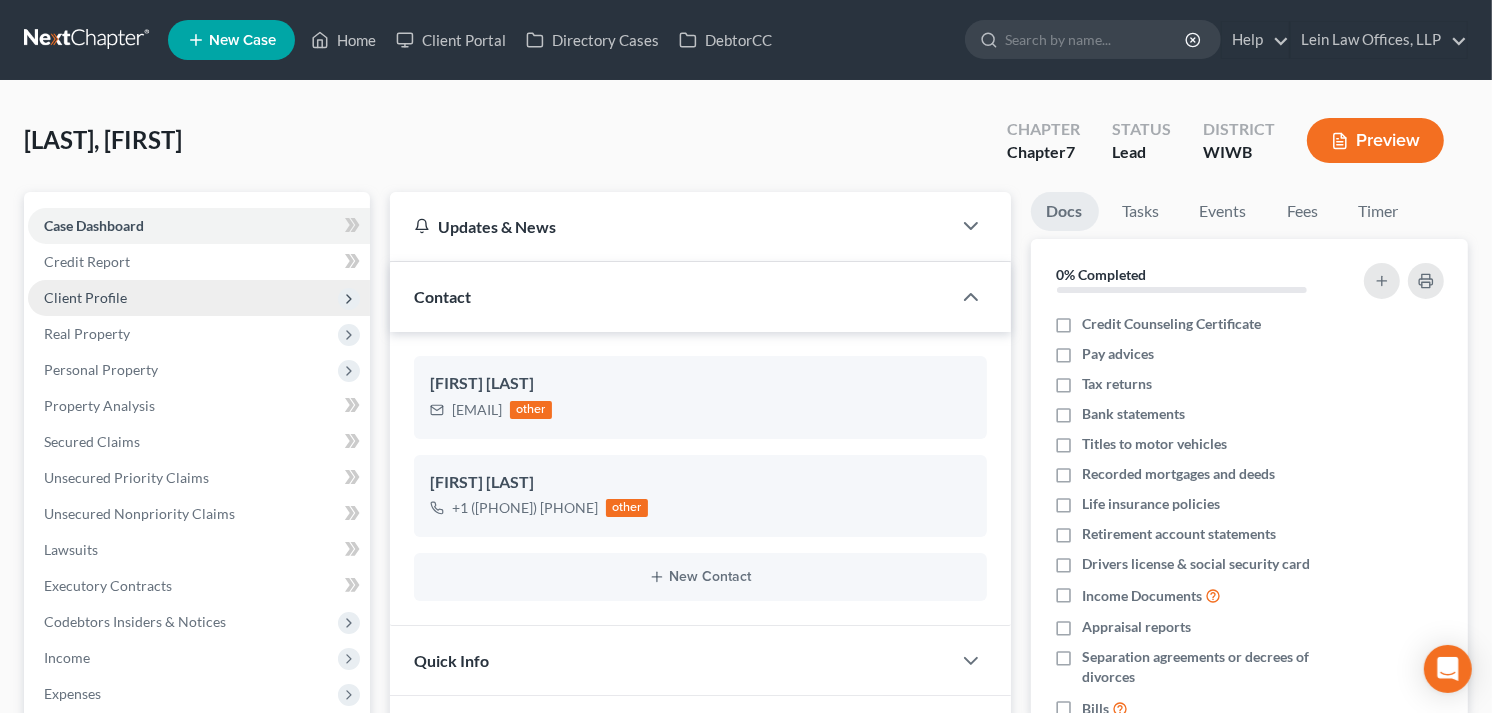 click on "Client Profile" at bounding box center [85, 297] 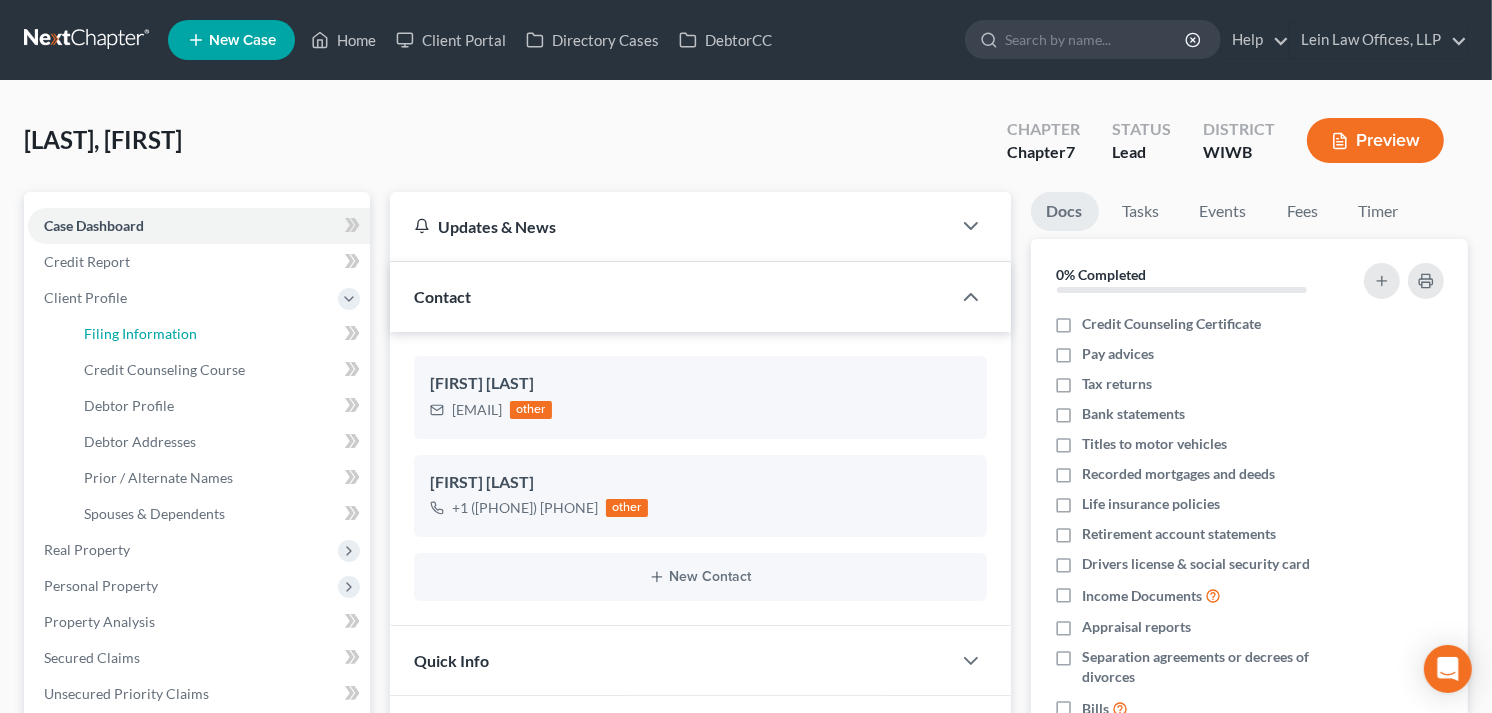 drag, startPoint x: 142, startPoint y: 337, endPoint x: 435, endPoint y: 351, distance: 293.3343 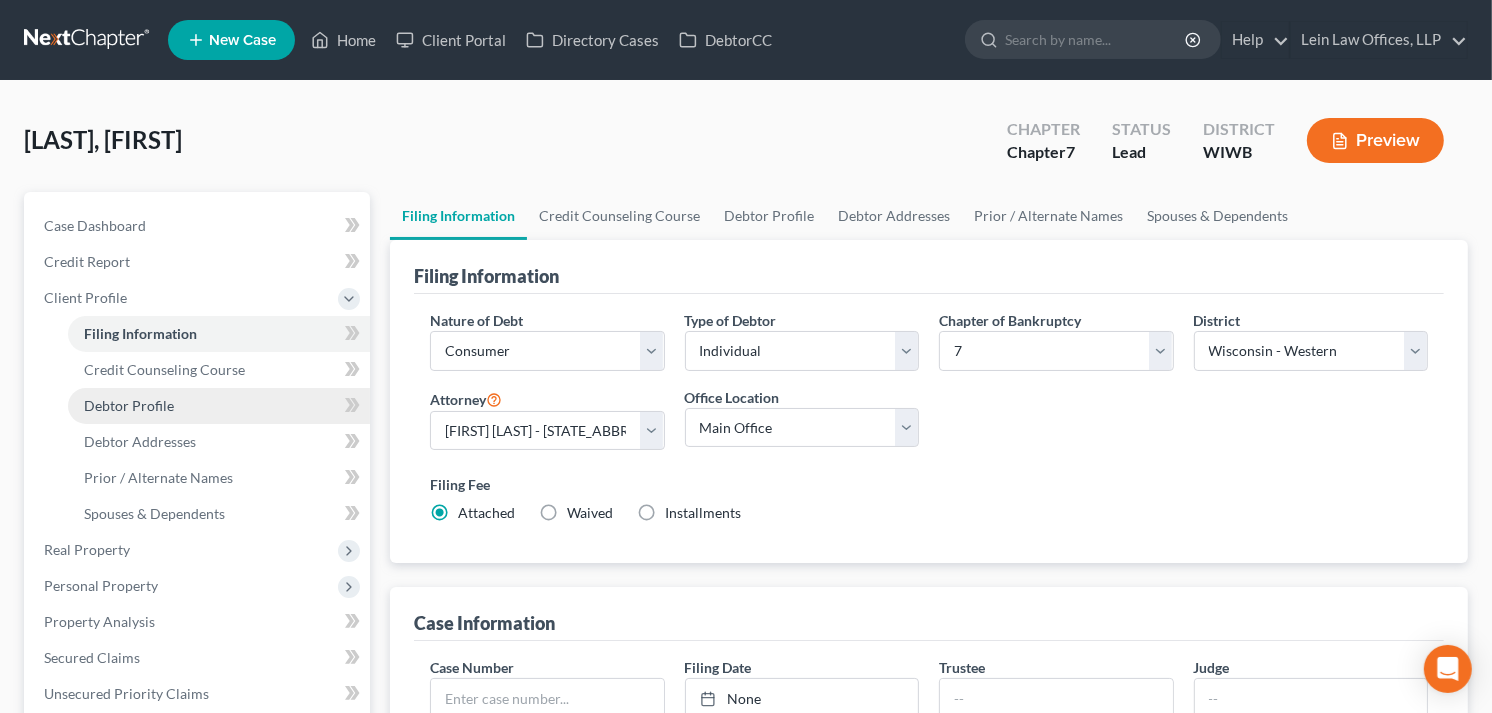click on "Debtor Profile" at bounding box center [129, 405] 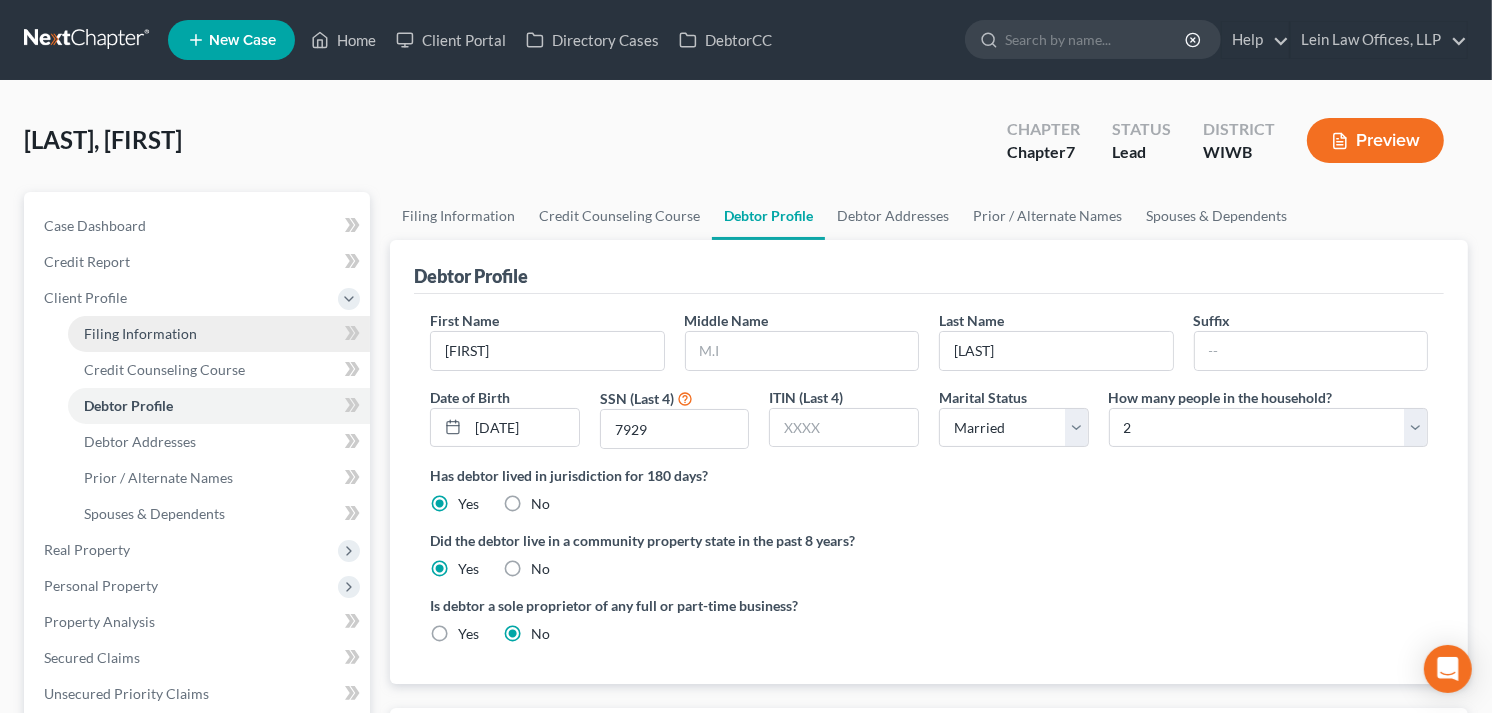 click on "Filing Information" at bounding box center (140, 333) 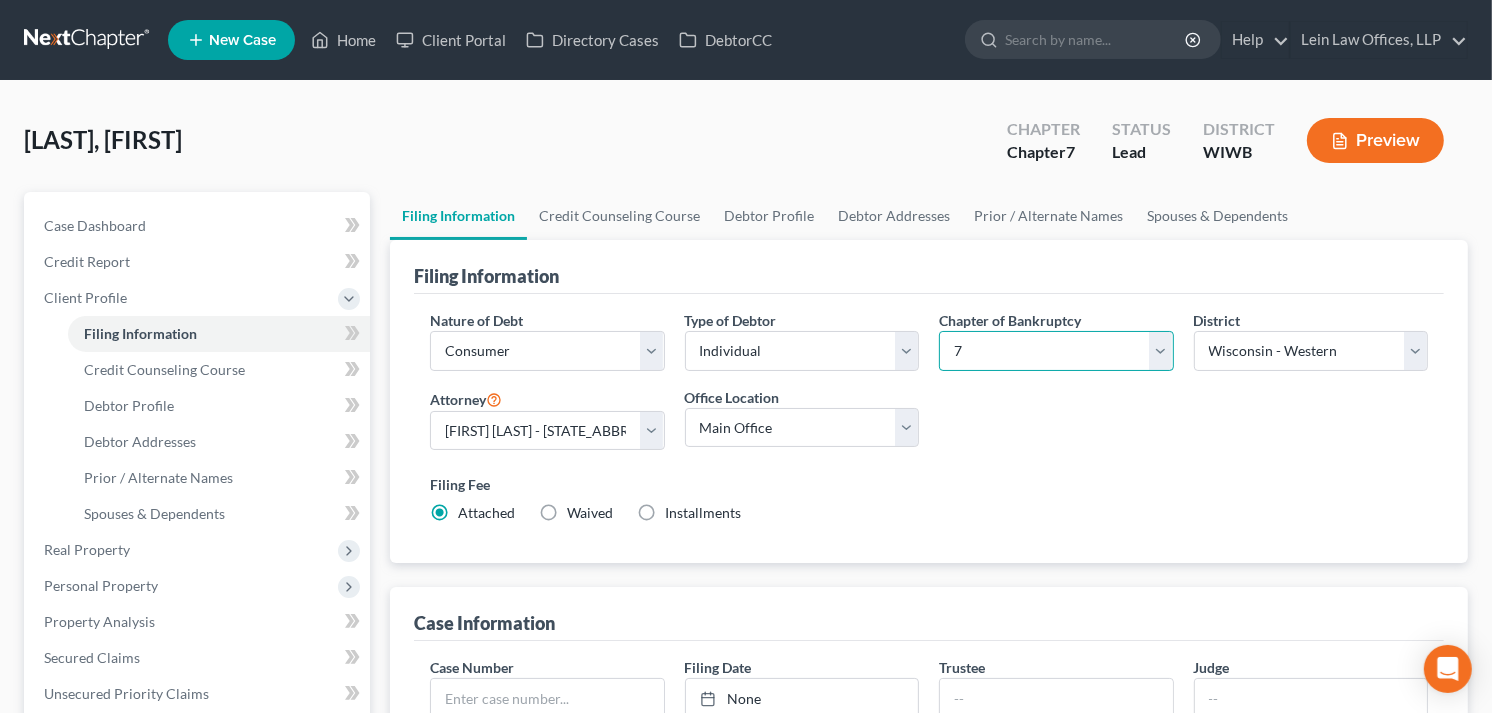 click on "Select 7 11 12 13" at bounding box center [1056, 351] 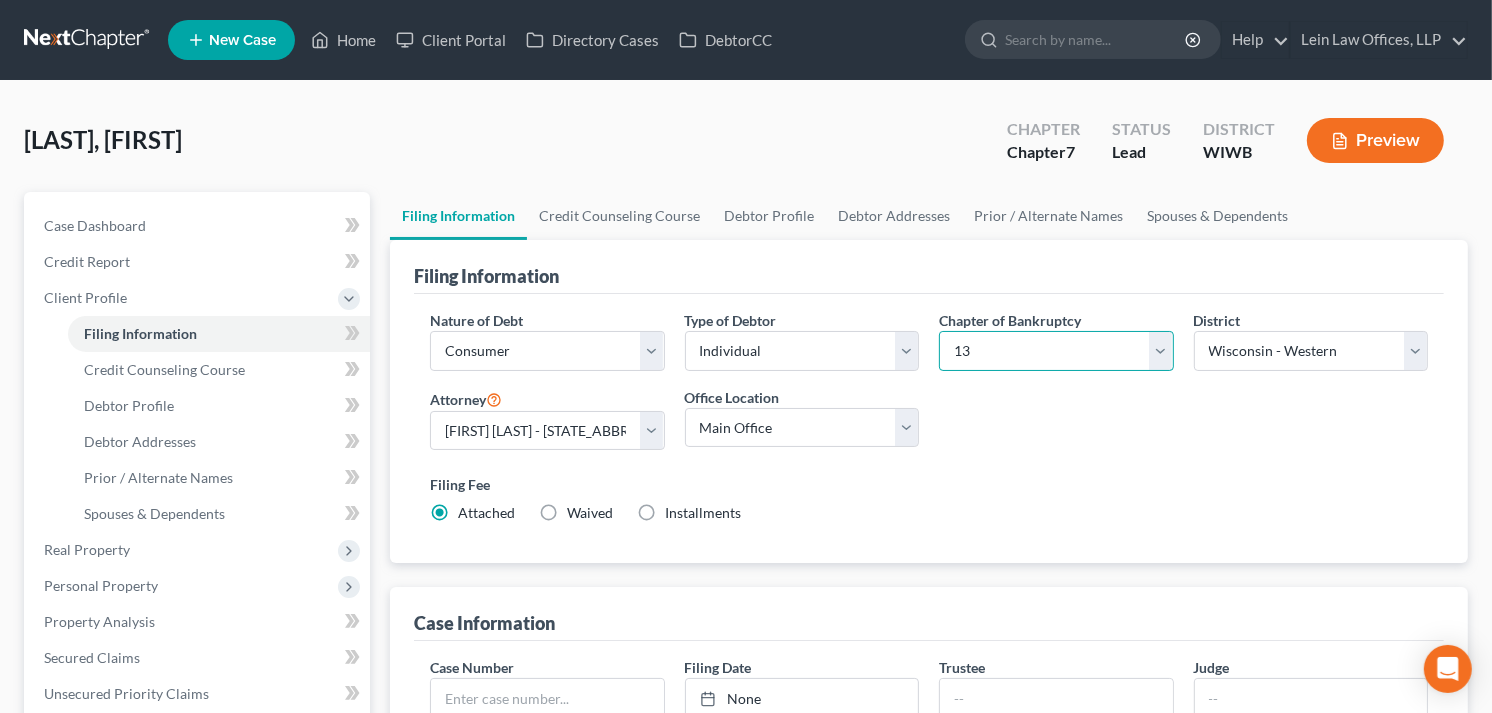 click on "Select 7 11 12 13" at bounding box center [1056, 351] 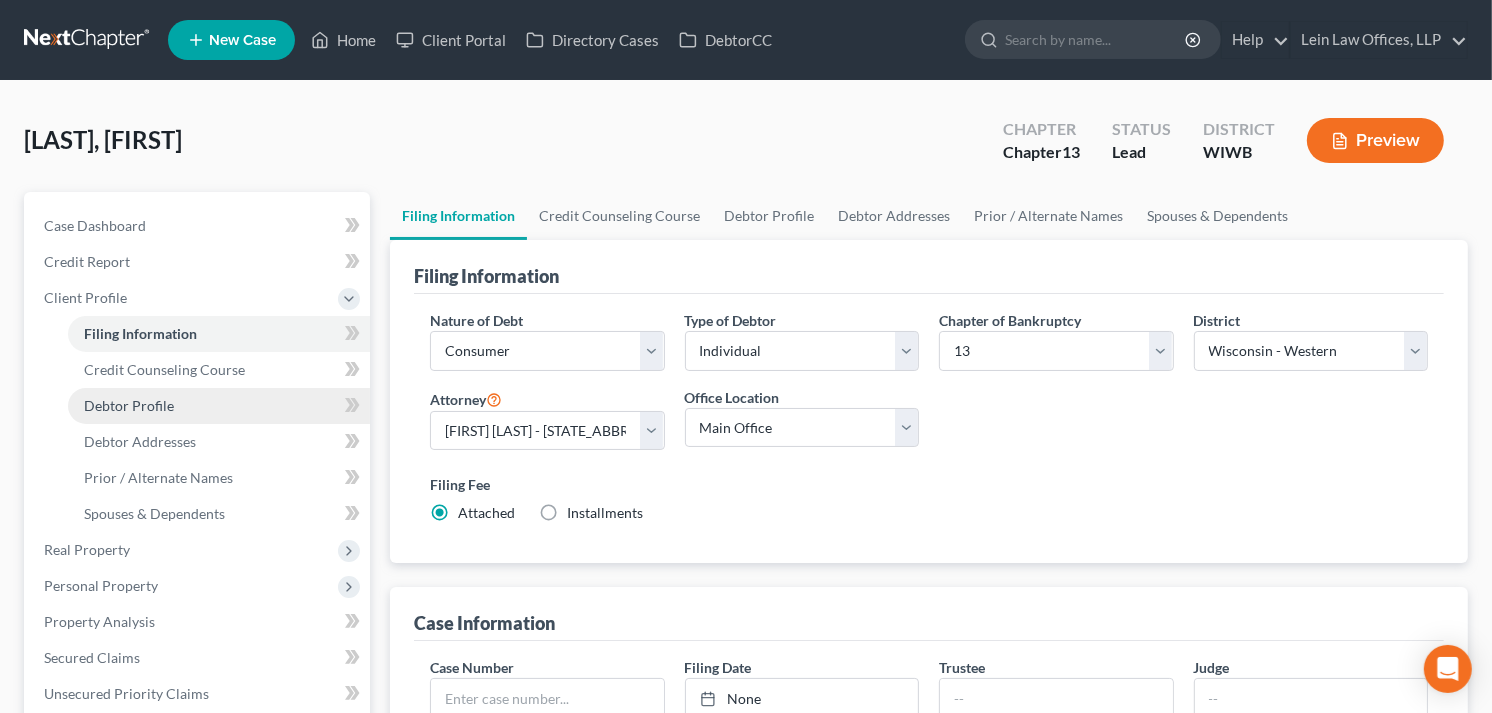 click on "Debtor Profile" at bounding box center [129, 405] 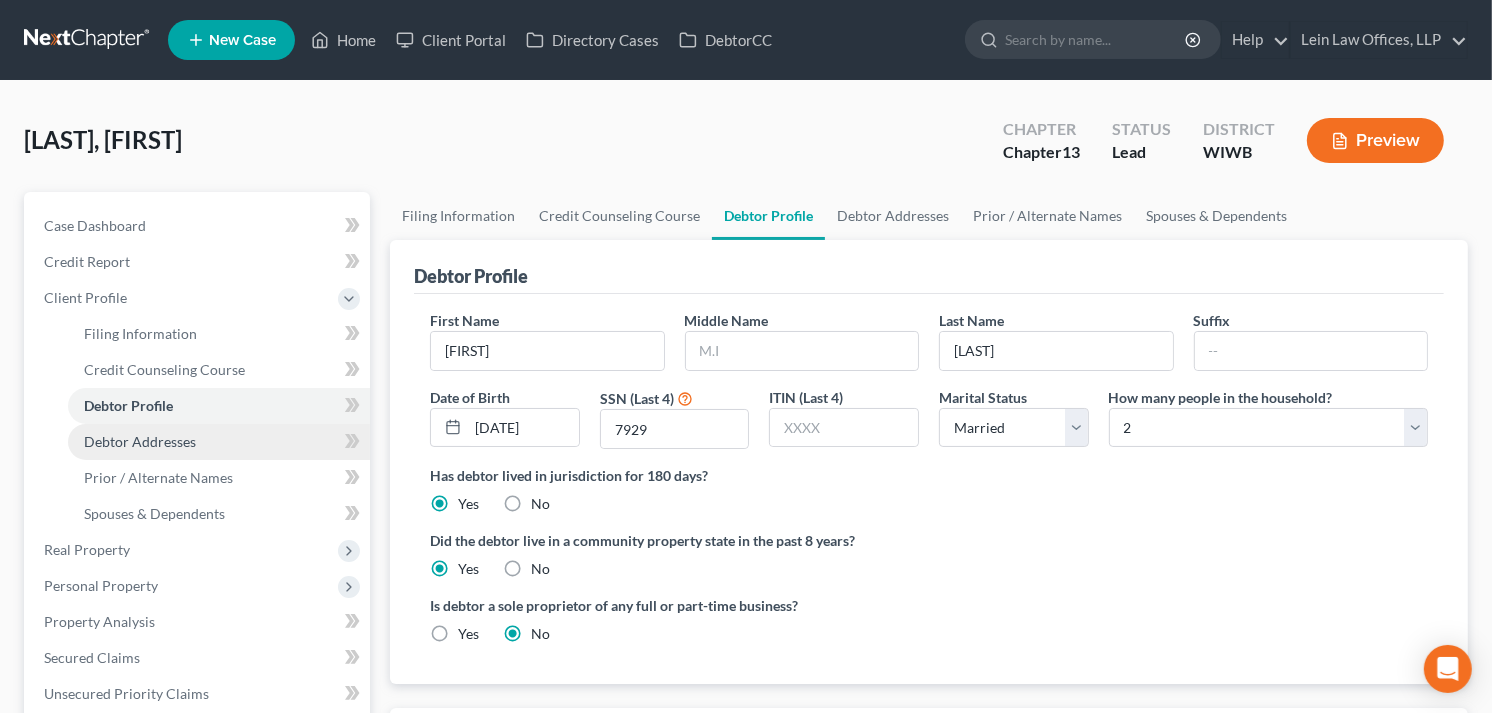 click on "Debtor Addresses" at bounding box center [140, 441] 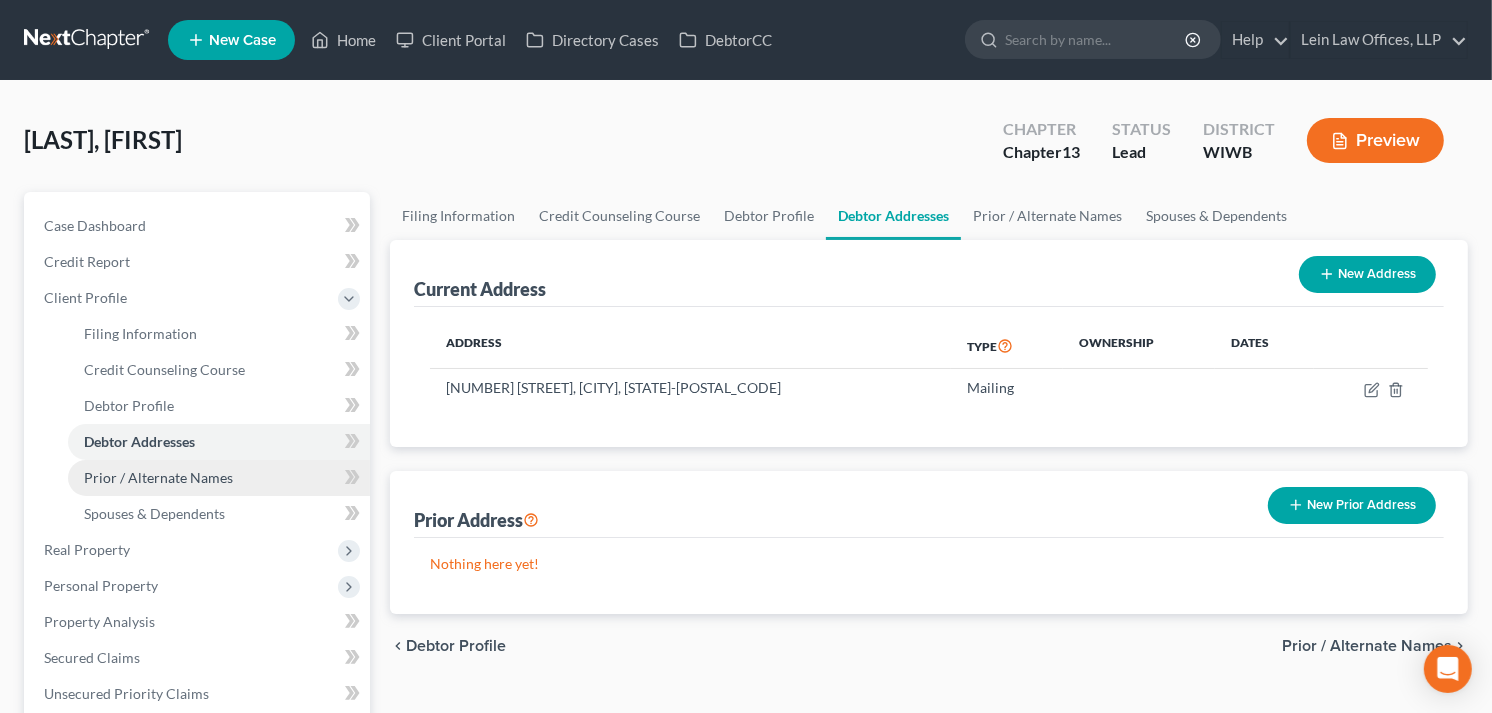 click on "Prior / Alternate Names" at bounding box center (158, 477) 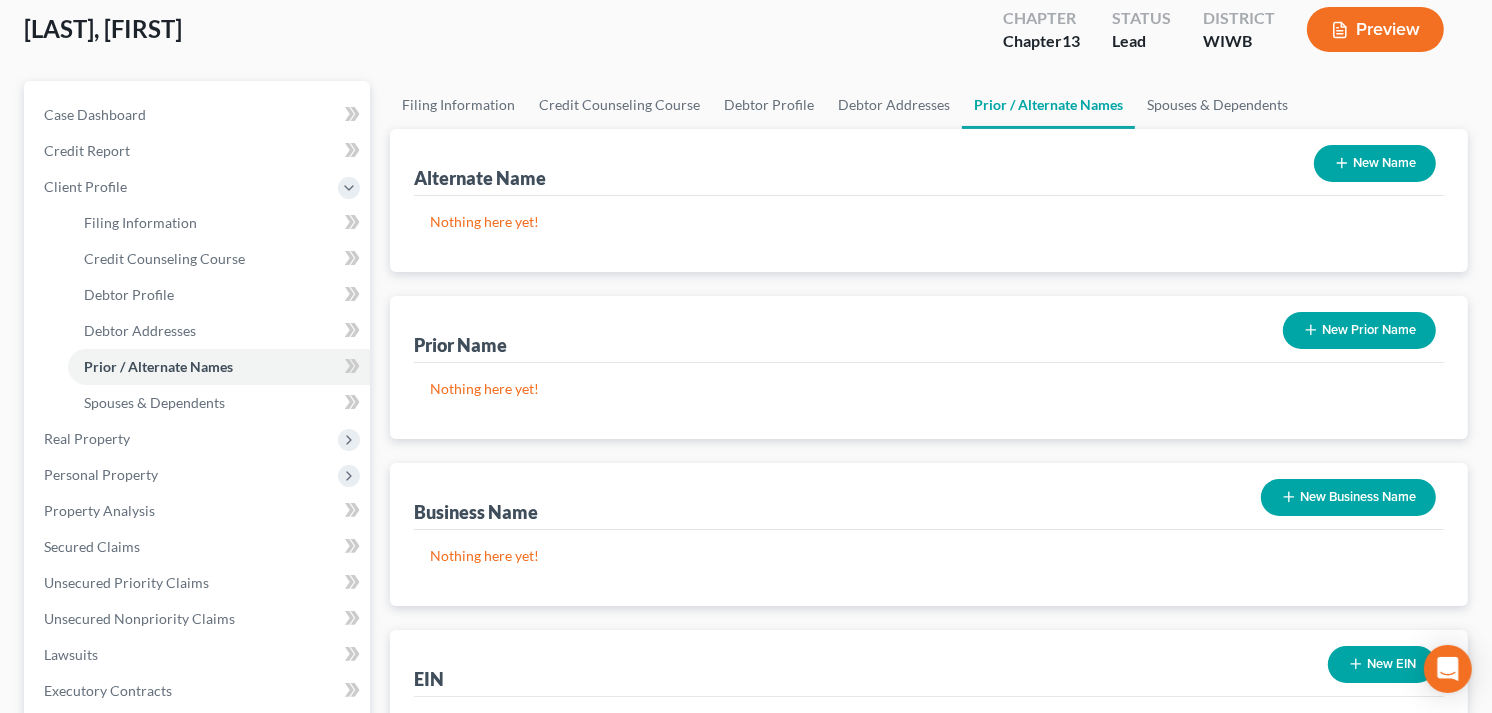 scroll, scrollTop: 222, scrollLeft: 0, axis: vertical 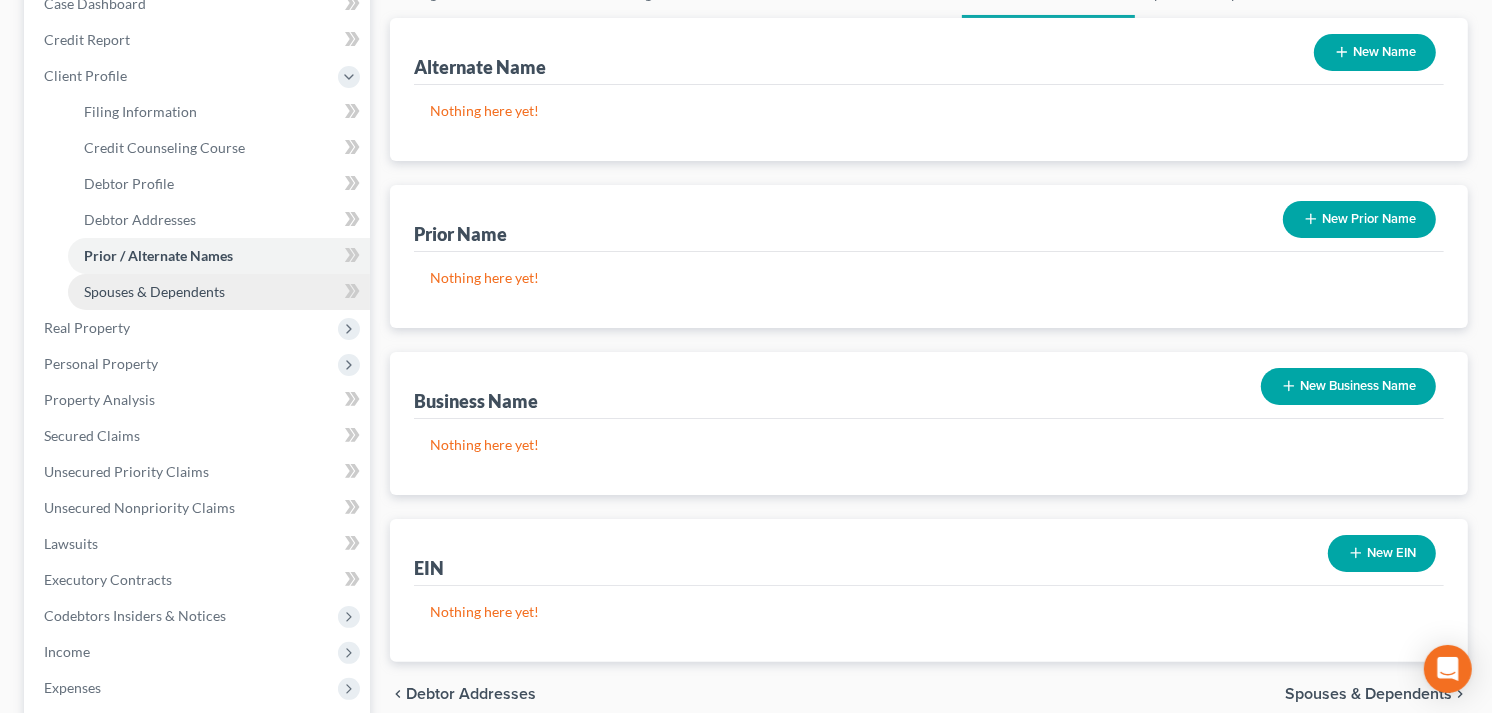 click on "Spouses & Dependents" at bounding box center (154, 291) 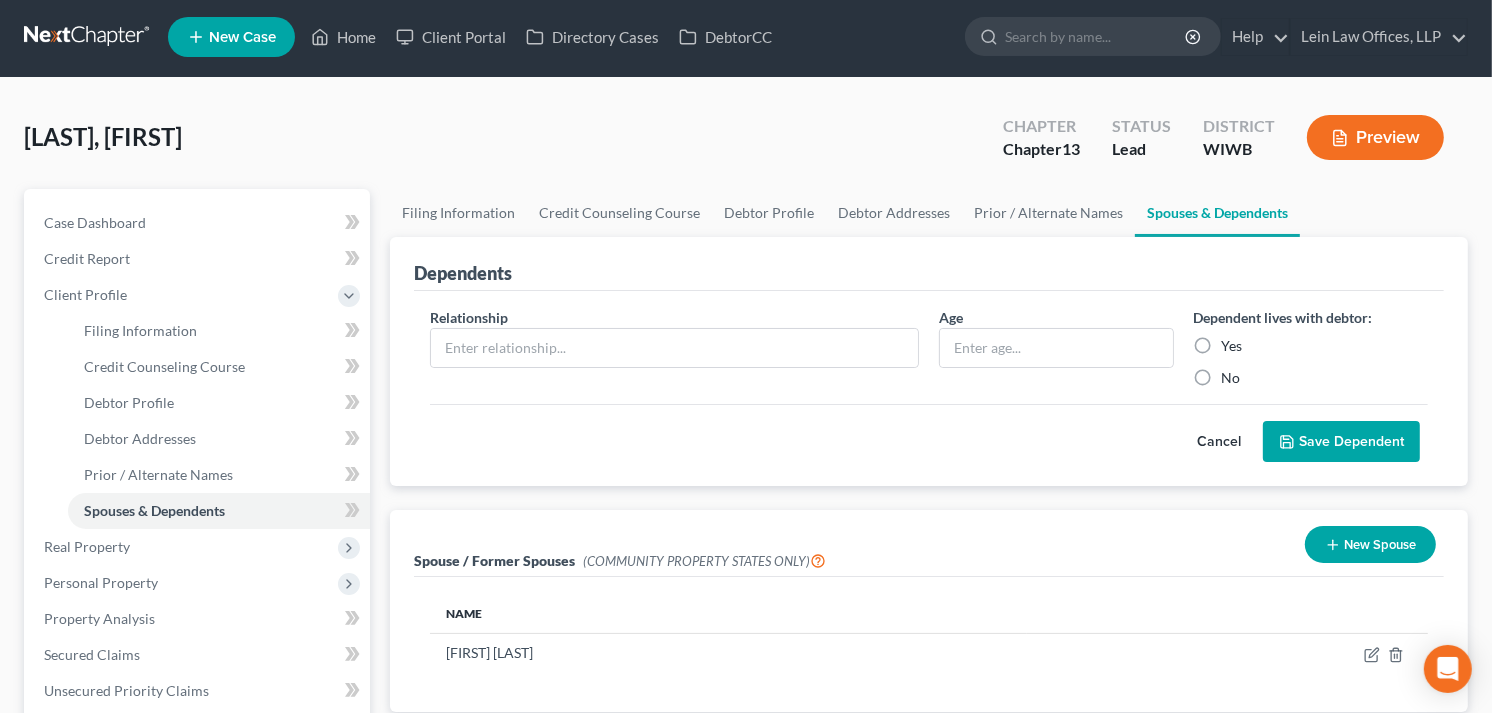 scroll, scrollTop: 0, scrollLeft: 0, axis: both 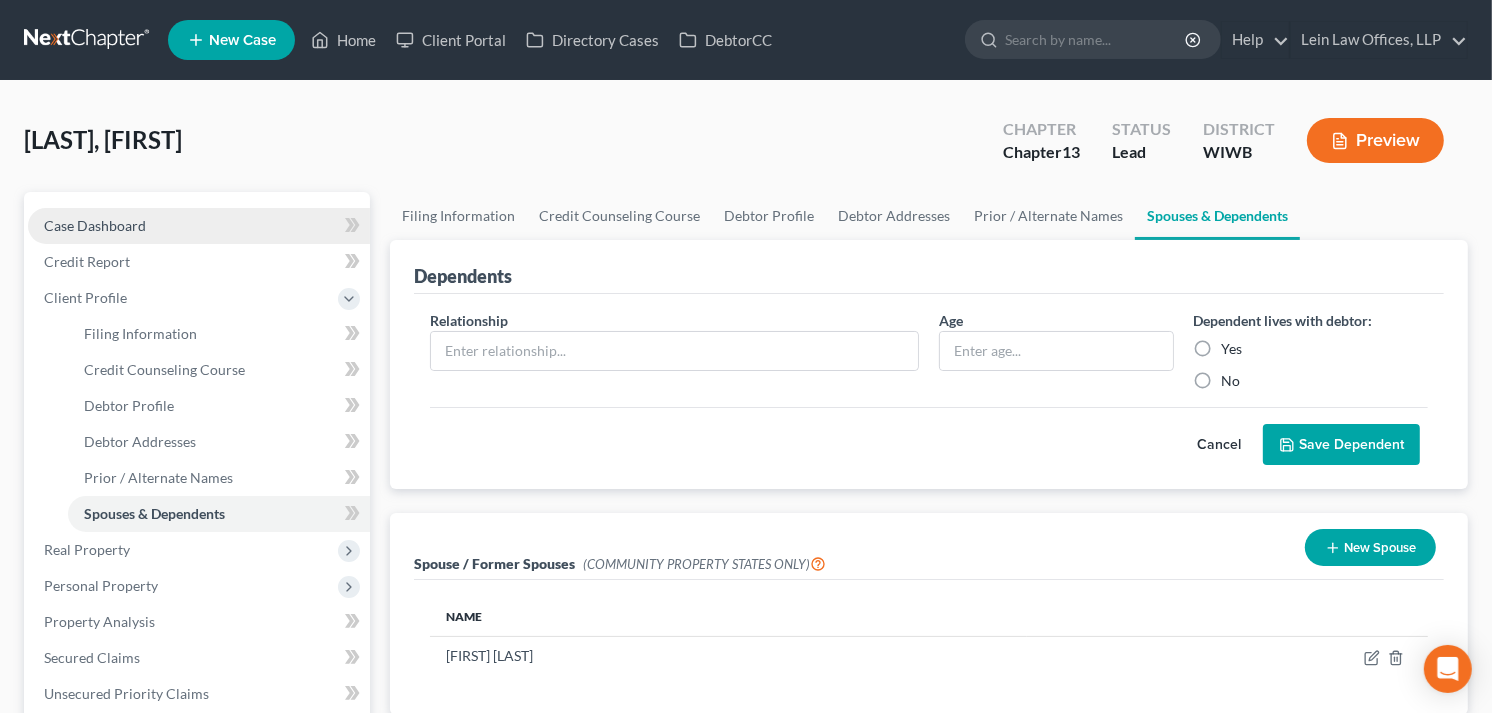 click on "Case Dashboard" at bounding box center (95, 225) 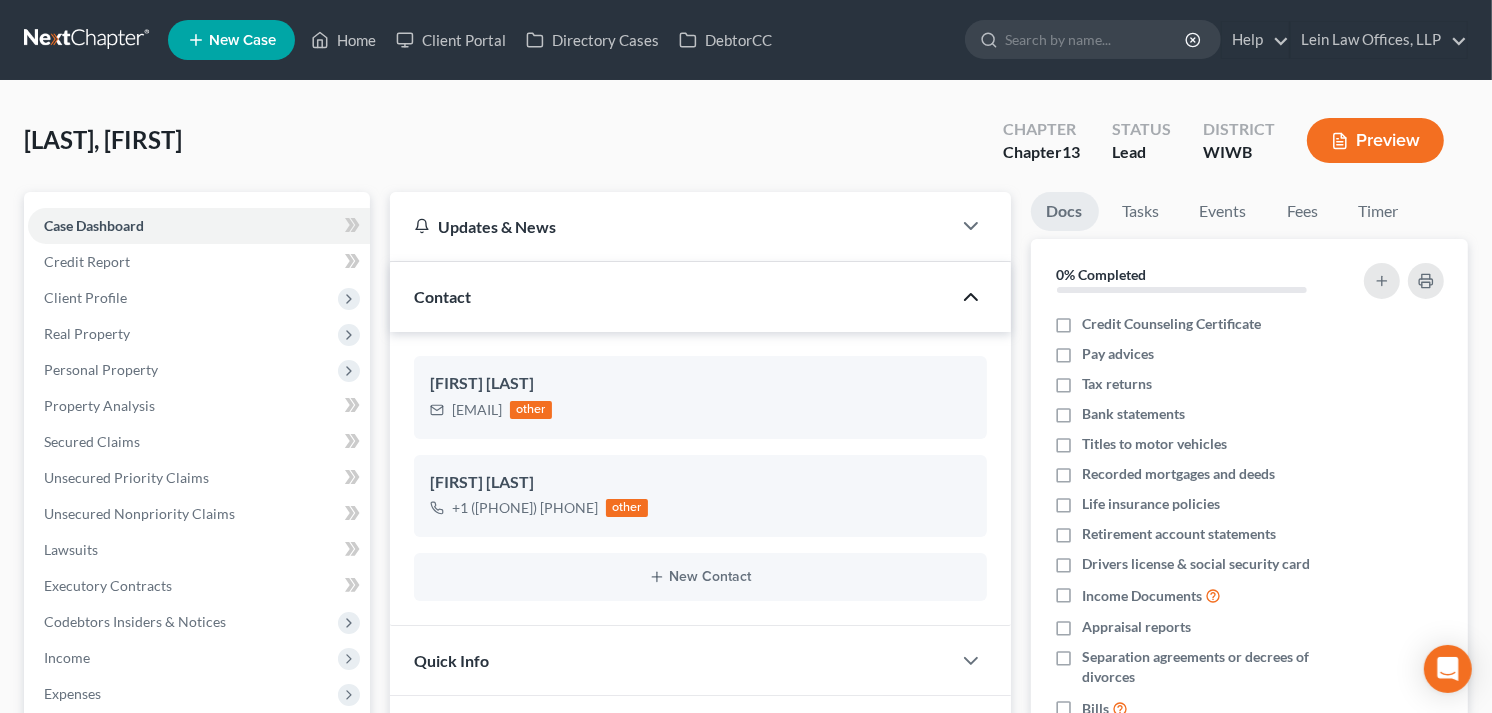 click 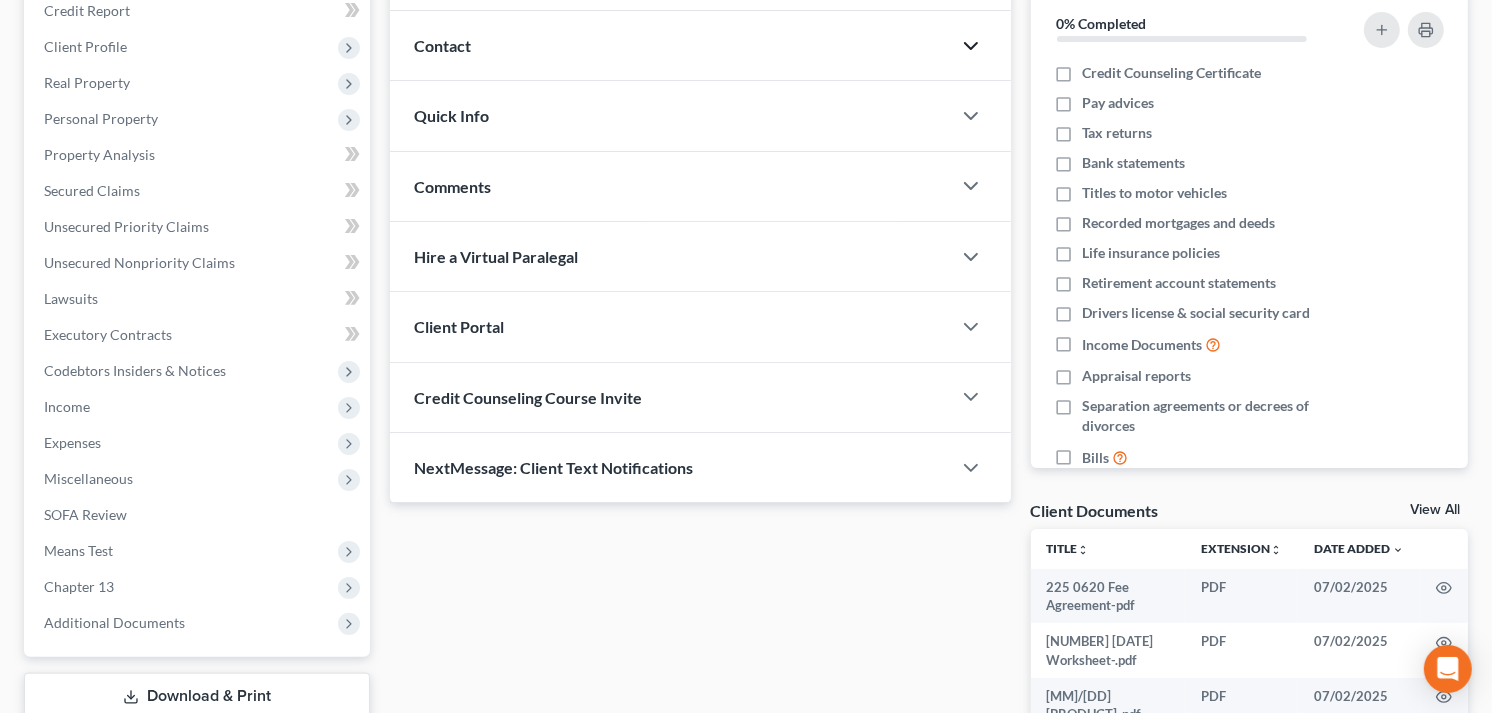scroll, scrollTop: 333, scrollLeft: 0, axis: vertical 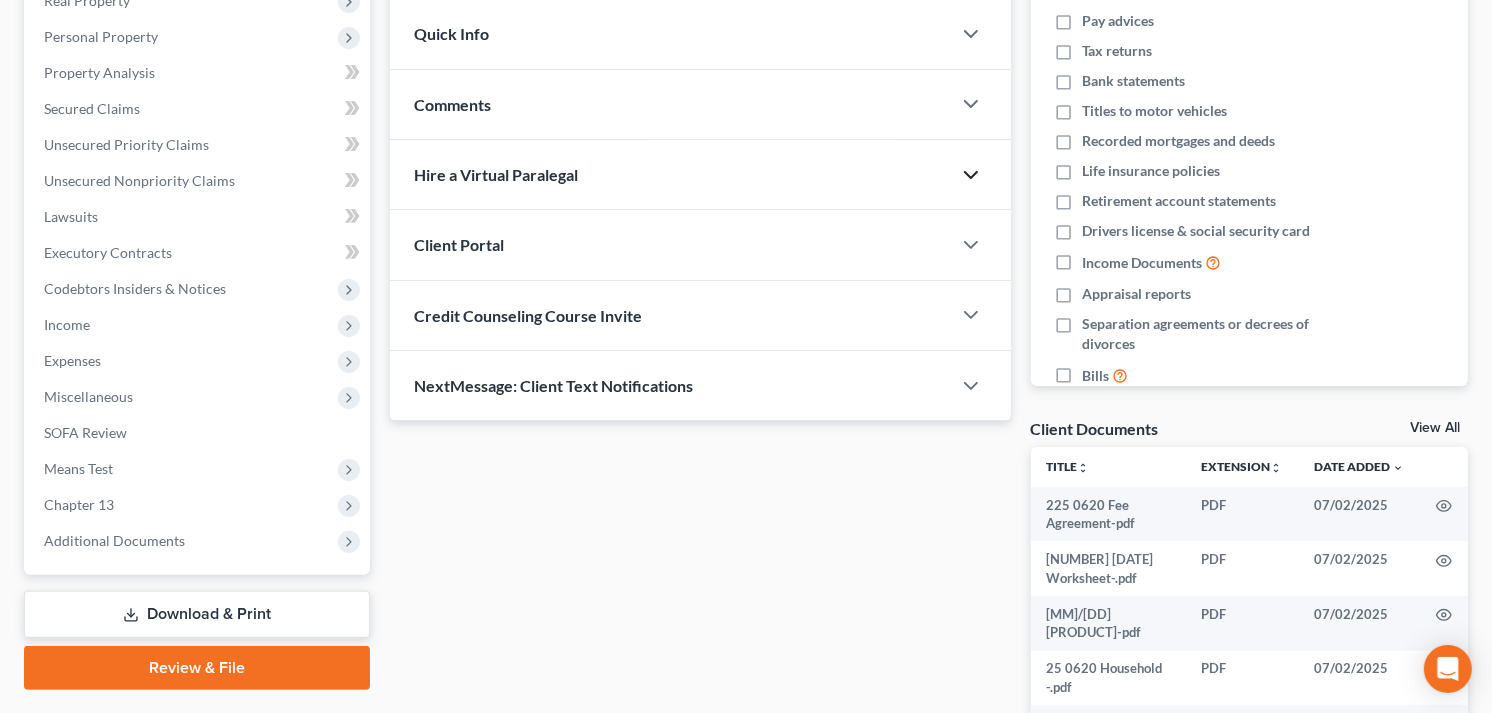 click 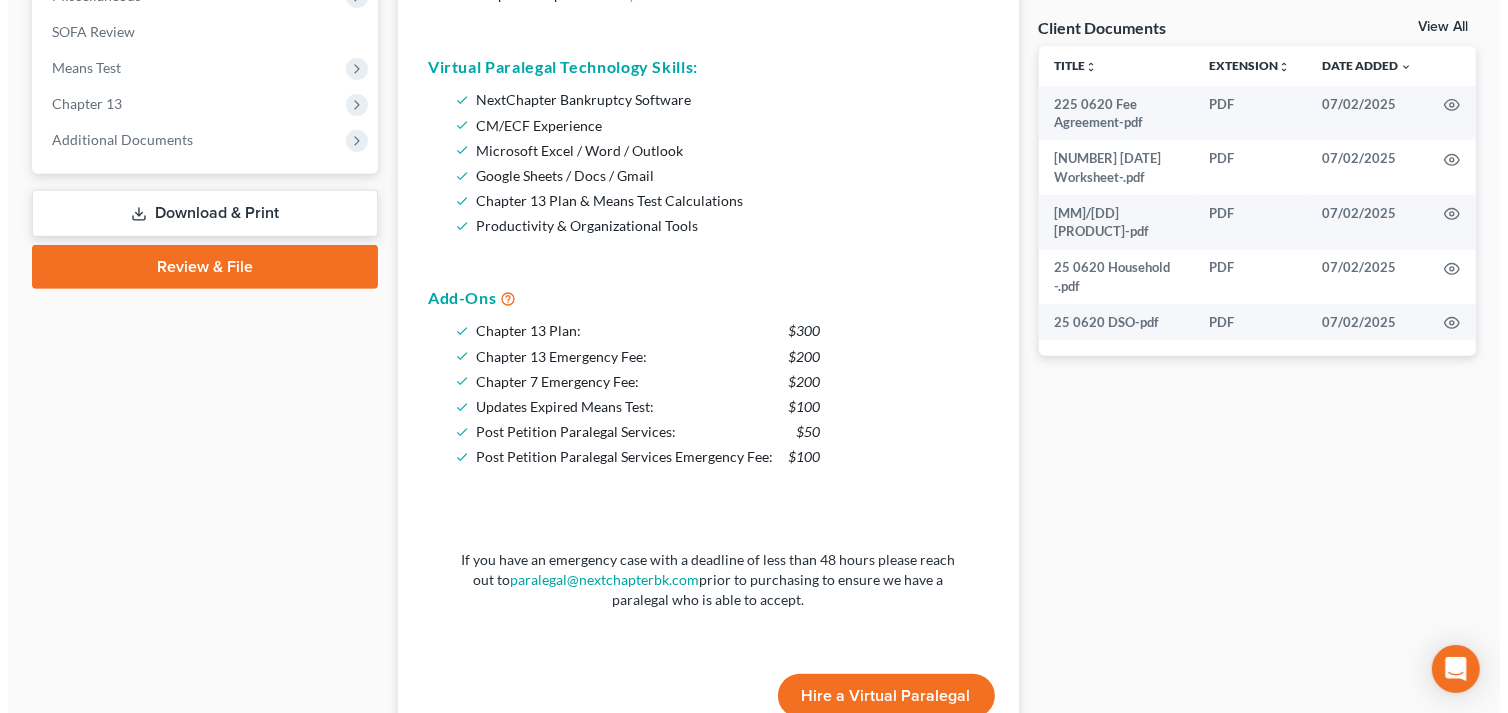 scroll, scrollTop: 777, scrollLeft: 0, axis: vertical 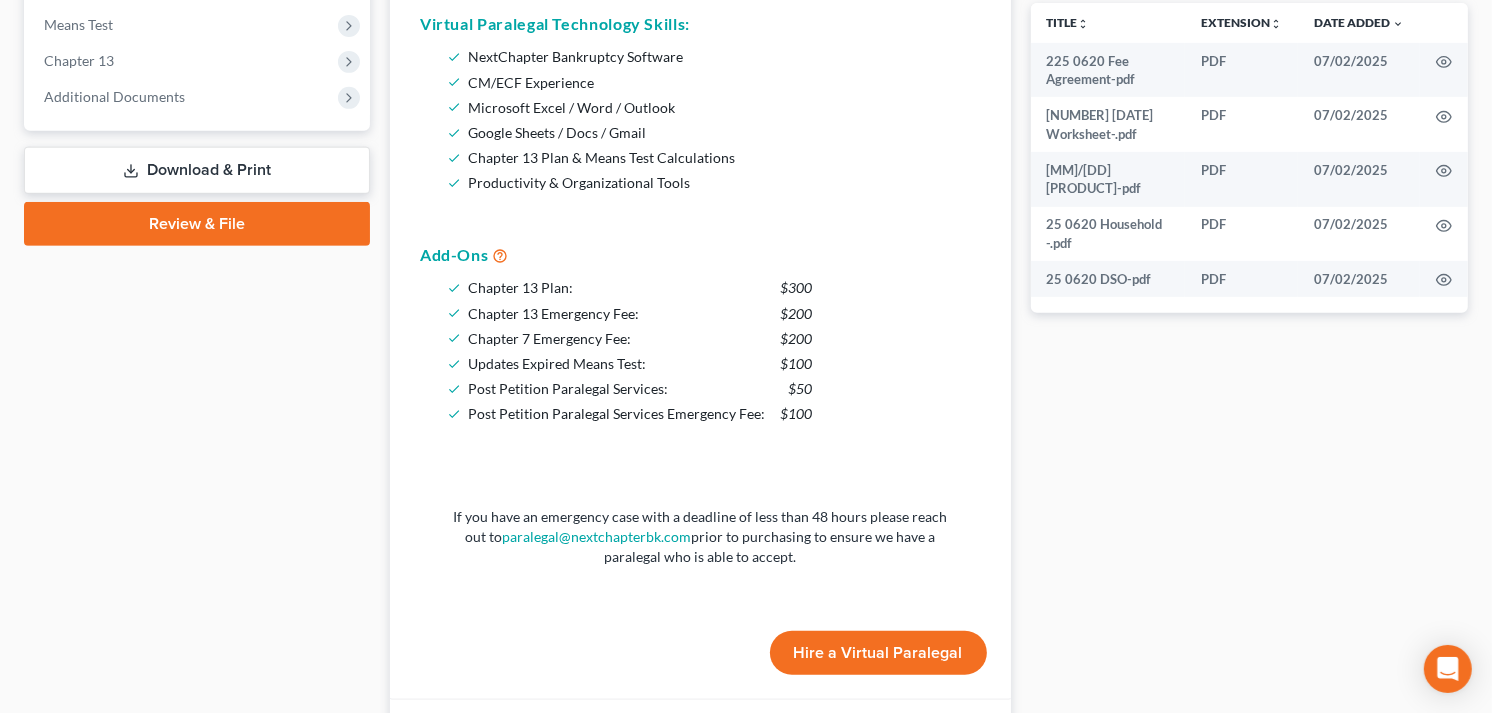 click on "Hire a Virtual Paralegal" at bounding box center (878, 653) 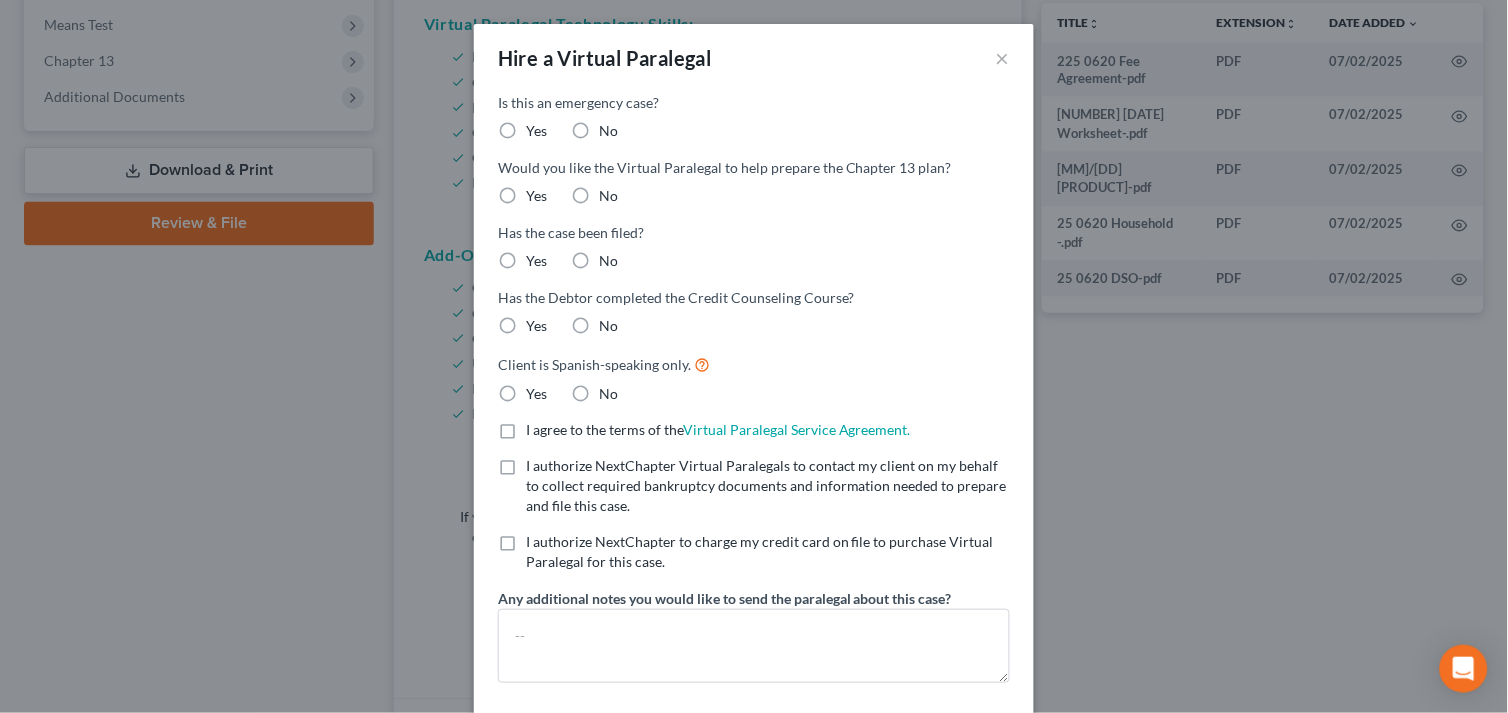 drag, startPoint x: 574, startPoint y: 128, endPoint x: 568, endPoint y: 190, distance: 62.289646 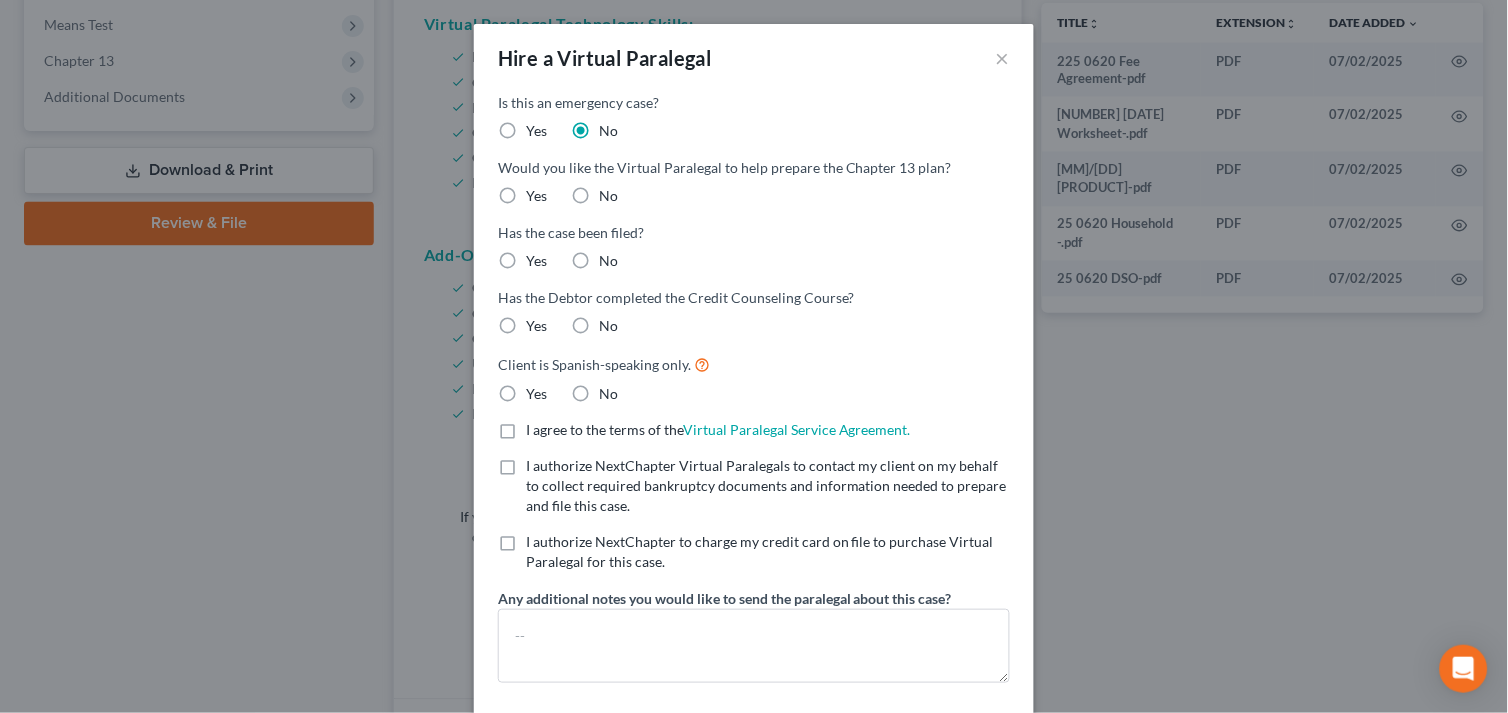 click on "Yes" at bounding box center (536, 196) 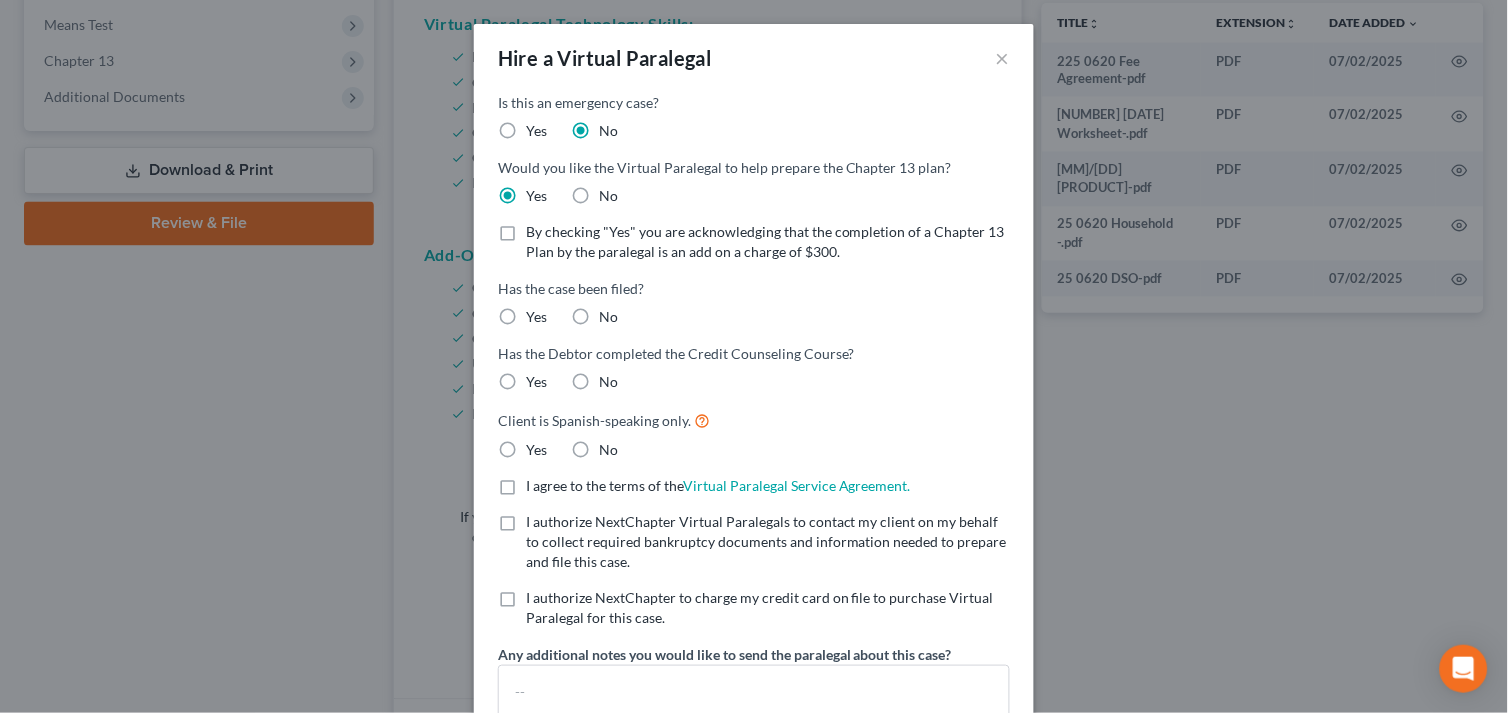 click on "By checking "Yes" you are acknowledging that the completion of a Chapter 13 Plan by the paralegal is an add on a charge of $300." at bounding box center (768, 242) 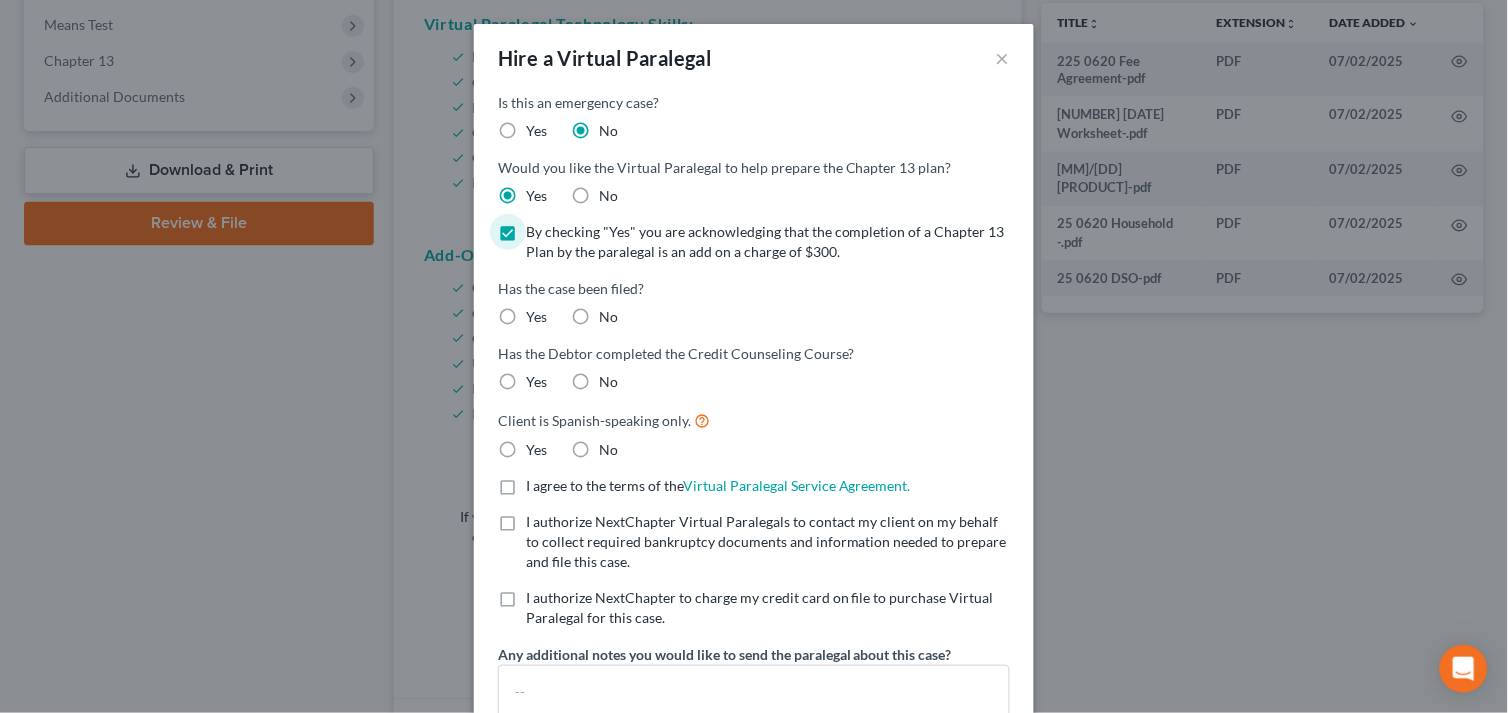 click on "No" at bounding box center [608, 317] 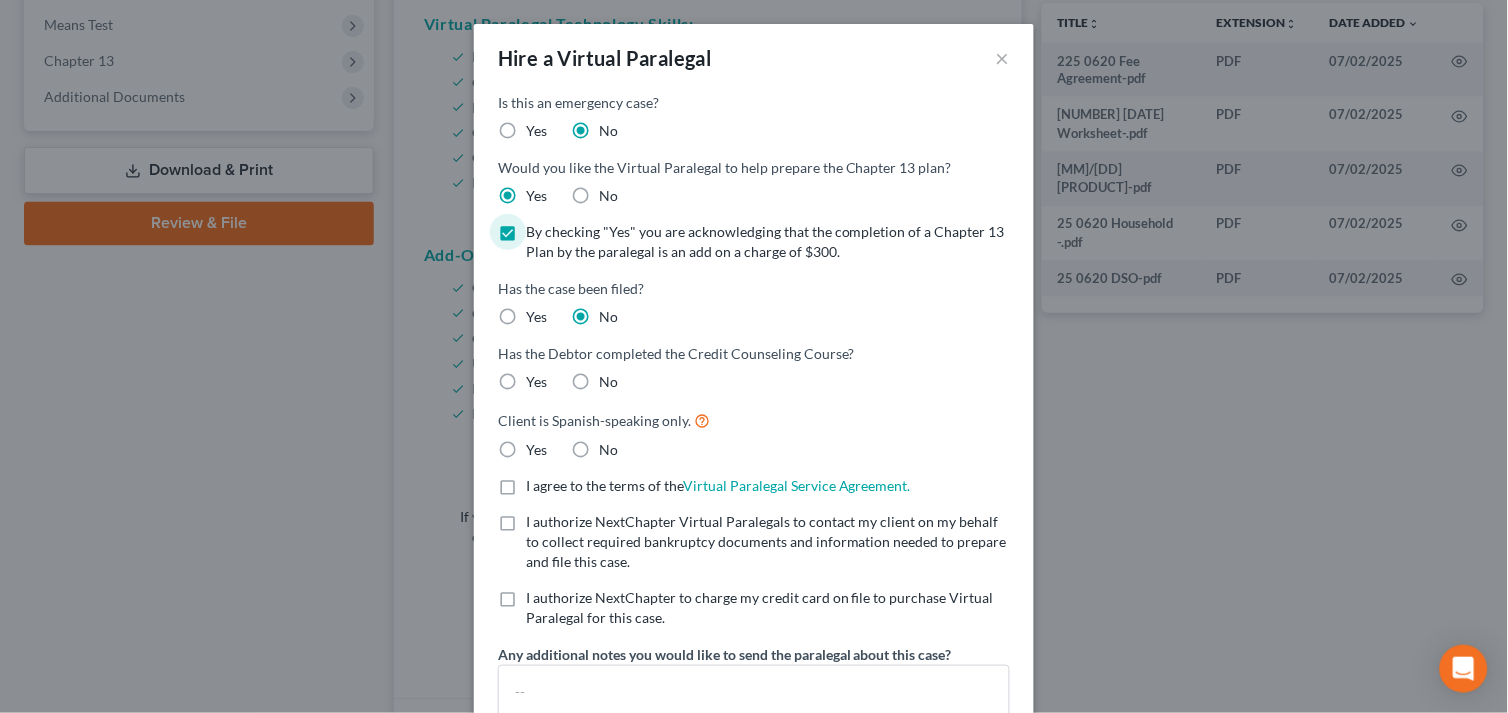 click on "No" at bounding box center [608, 382] 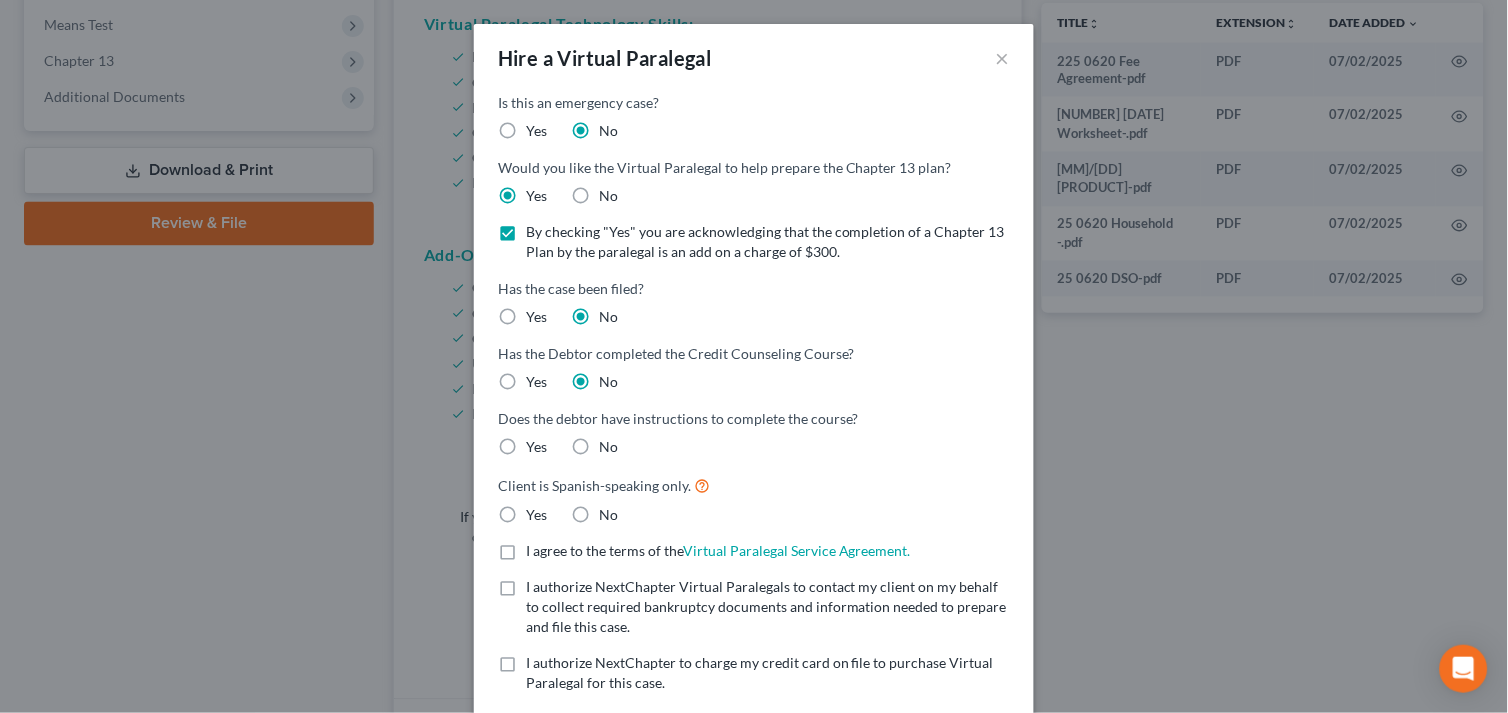 click on "No" at bounding box center (608, 447) 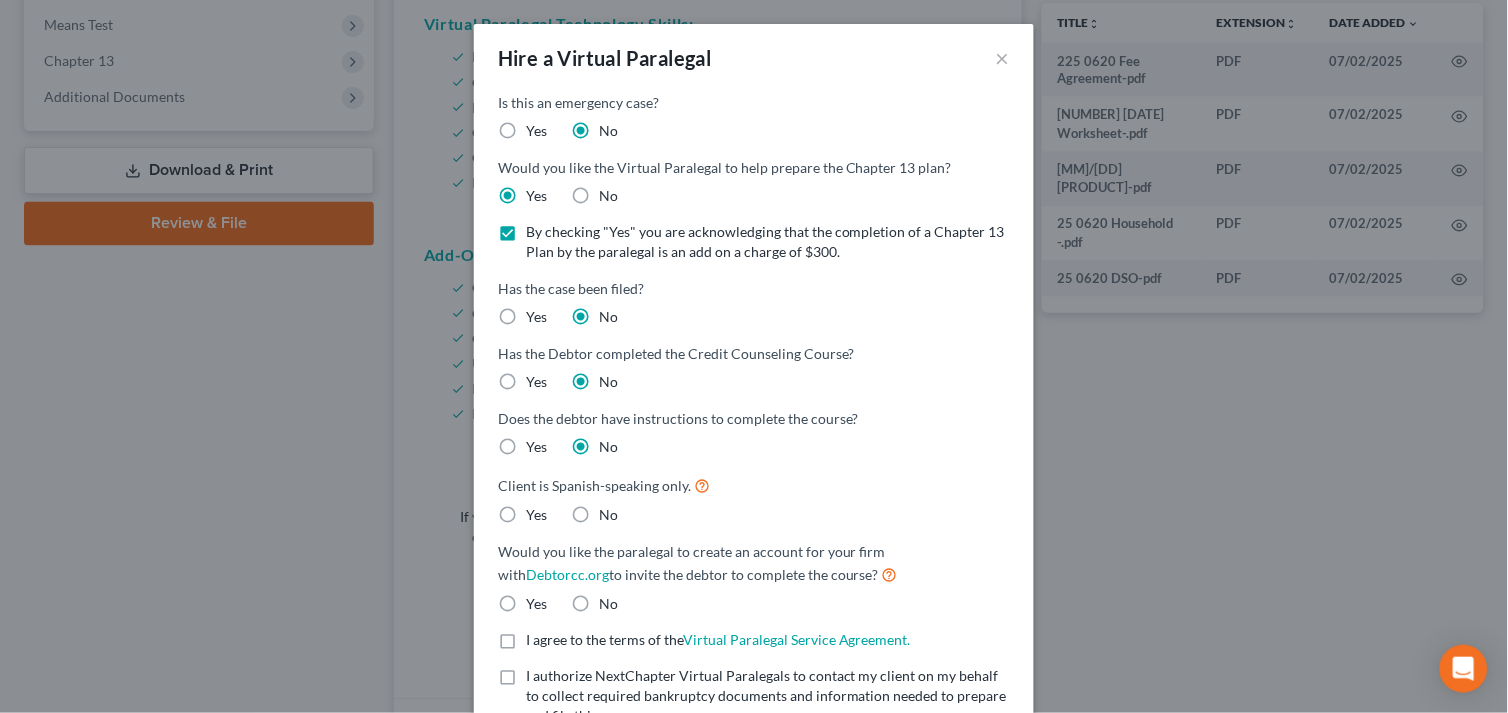 click on "No" at bounding box center (608, 515) 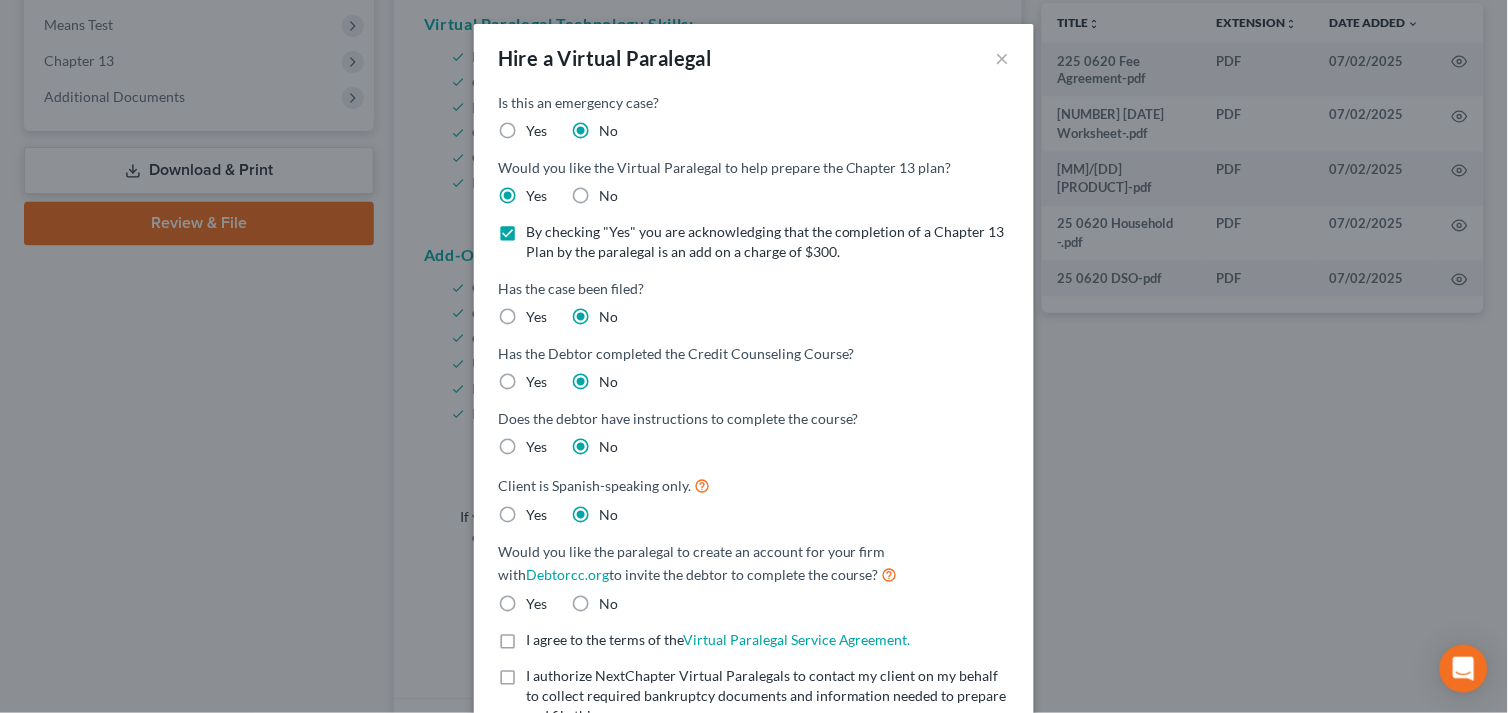 click on "Yes" at bounding box center (536, 604) 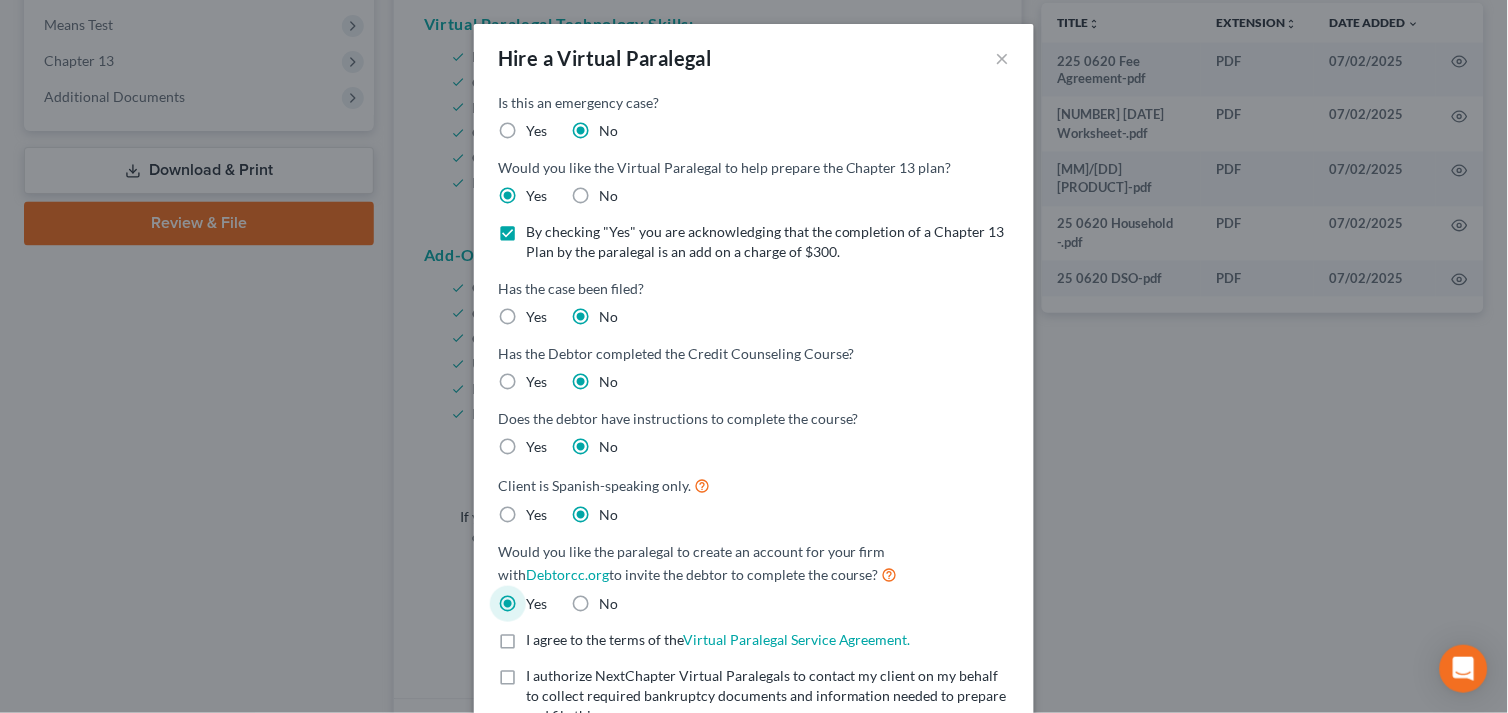 scroll, scrollTop: 222, scrollLeft: 0, axis: vertical 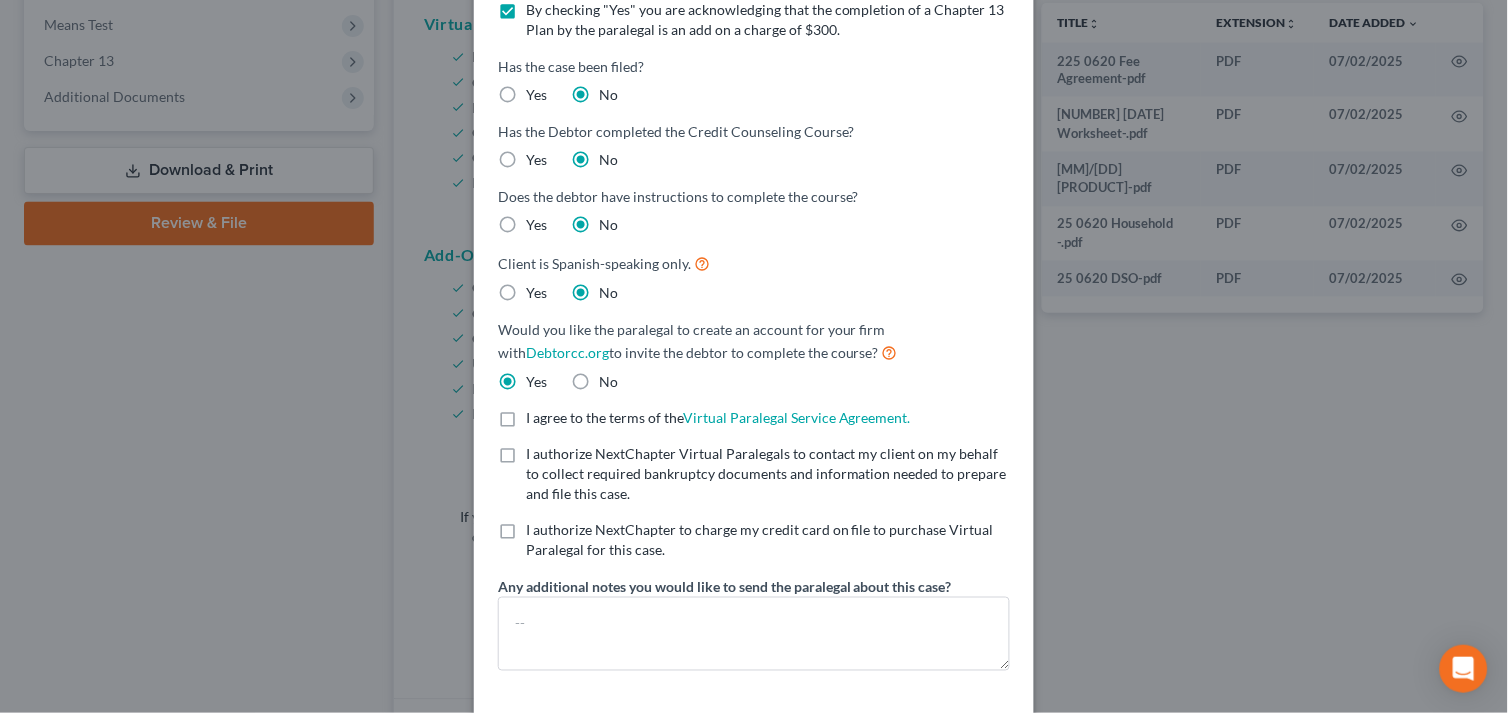click on "I agree to the terms of the  Virtual Paralegal Service Agreement.   (Updates have been made to the Service Agreement. Please review!)
*
I agree to the terms of the  Virtual Paralegal Service Agreement.
*" at bounding box center (718, 418) 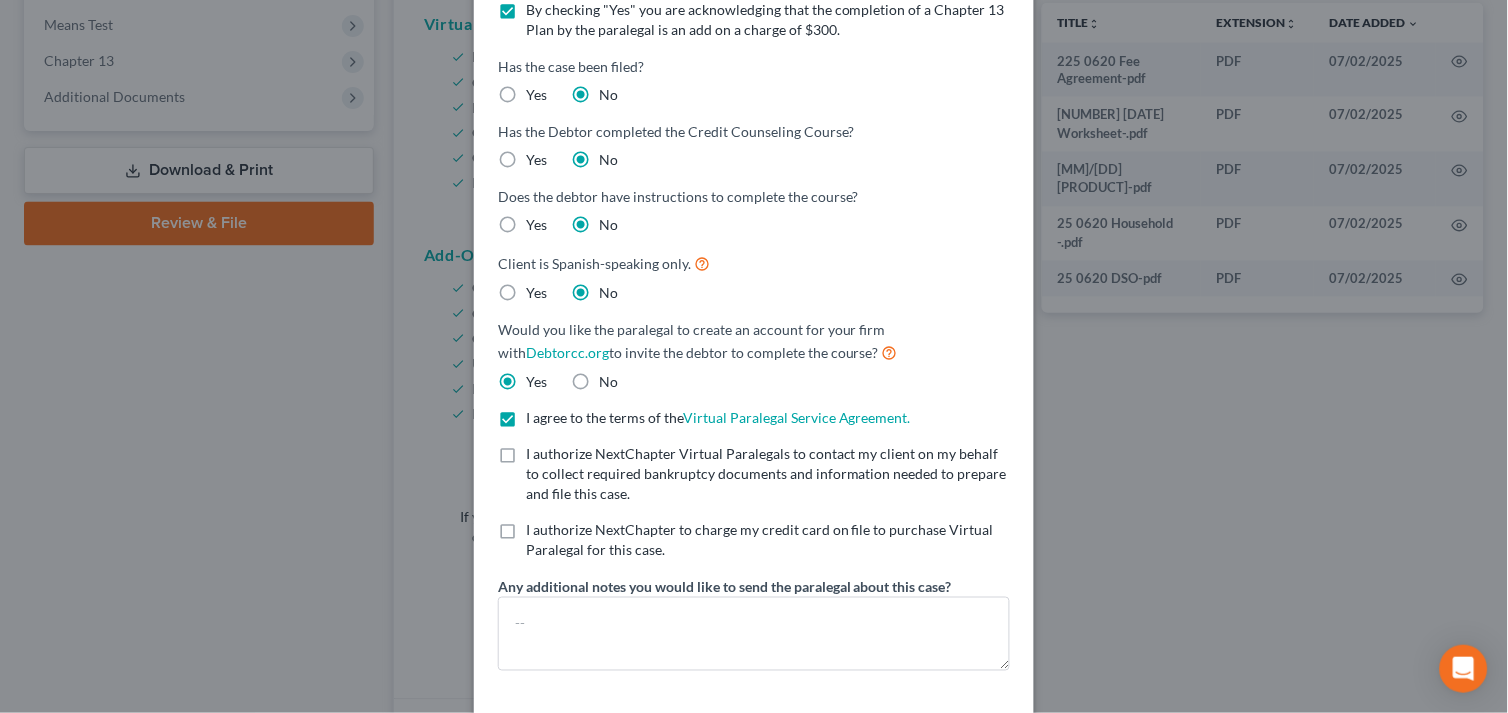 drag, startPoint x: 495, startPoint y: 452, endPoint x: 501, endPoint y: 534, distance: 82.219215 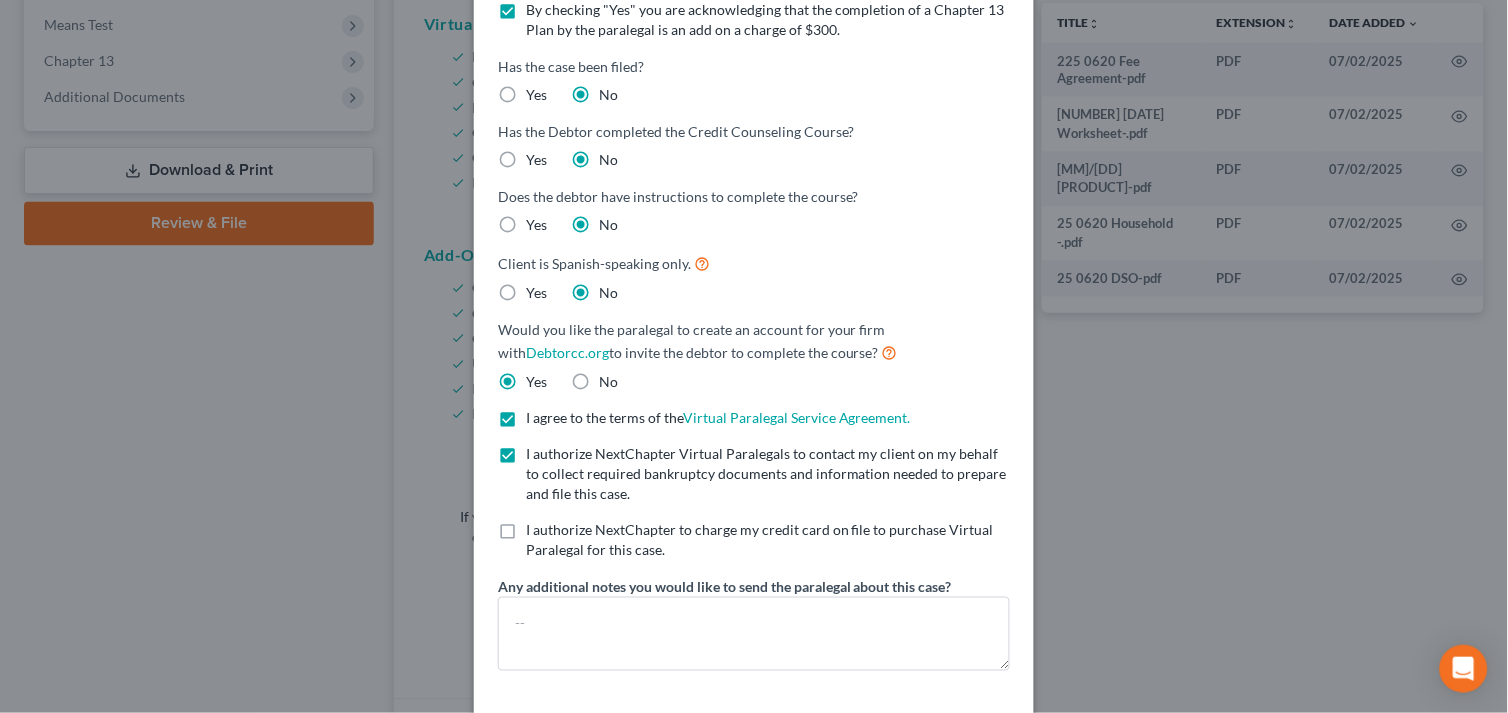 click on "I authorize NextChapter to charge my credit card on file to purchase Virtual Paralegal for this case.
*" at bounding box center (768, 540) 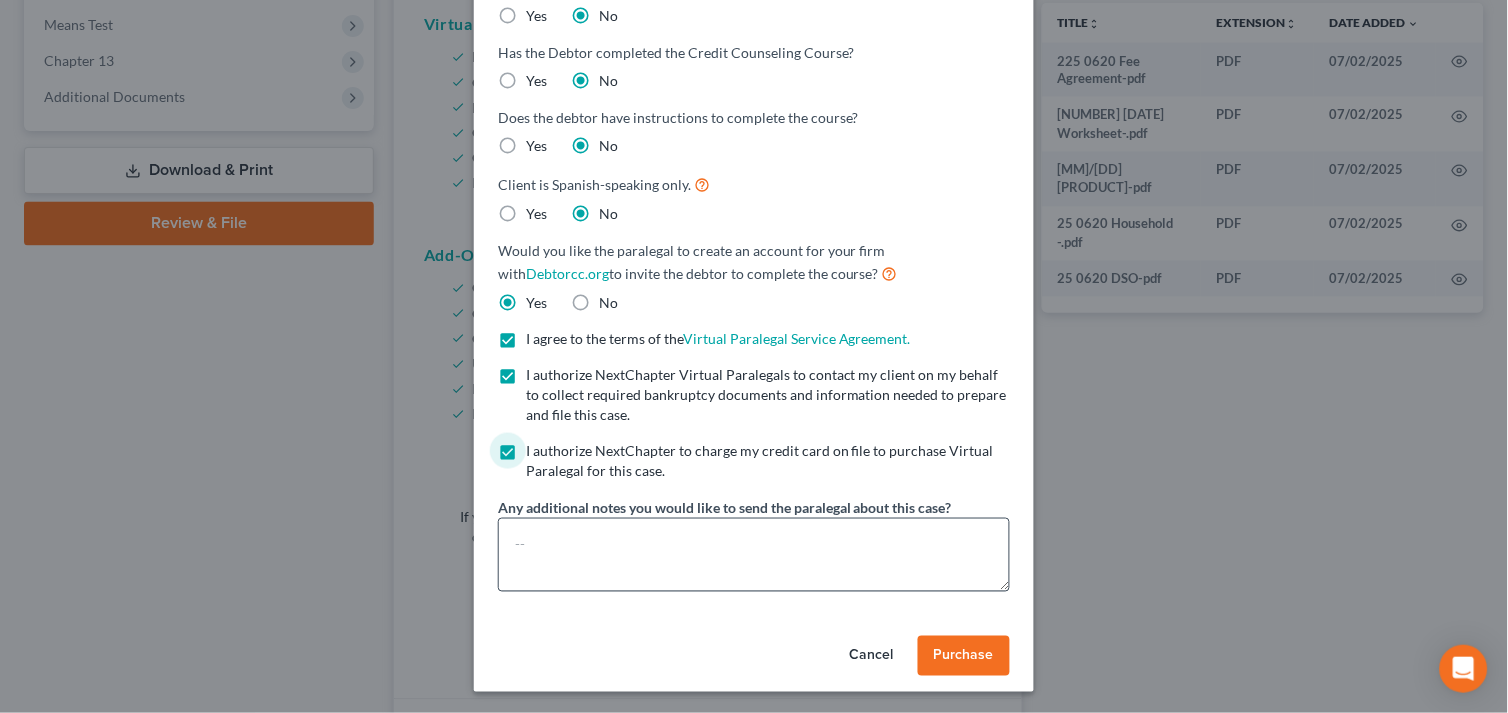 scroll, scrollTop: 303, scrollLeft: 0, axis: vertical 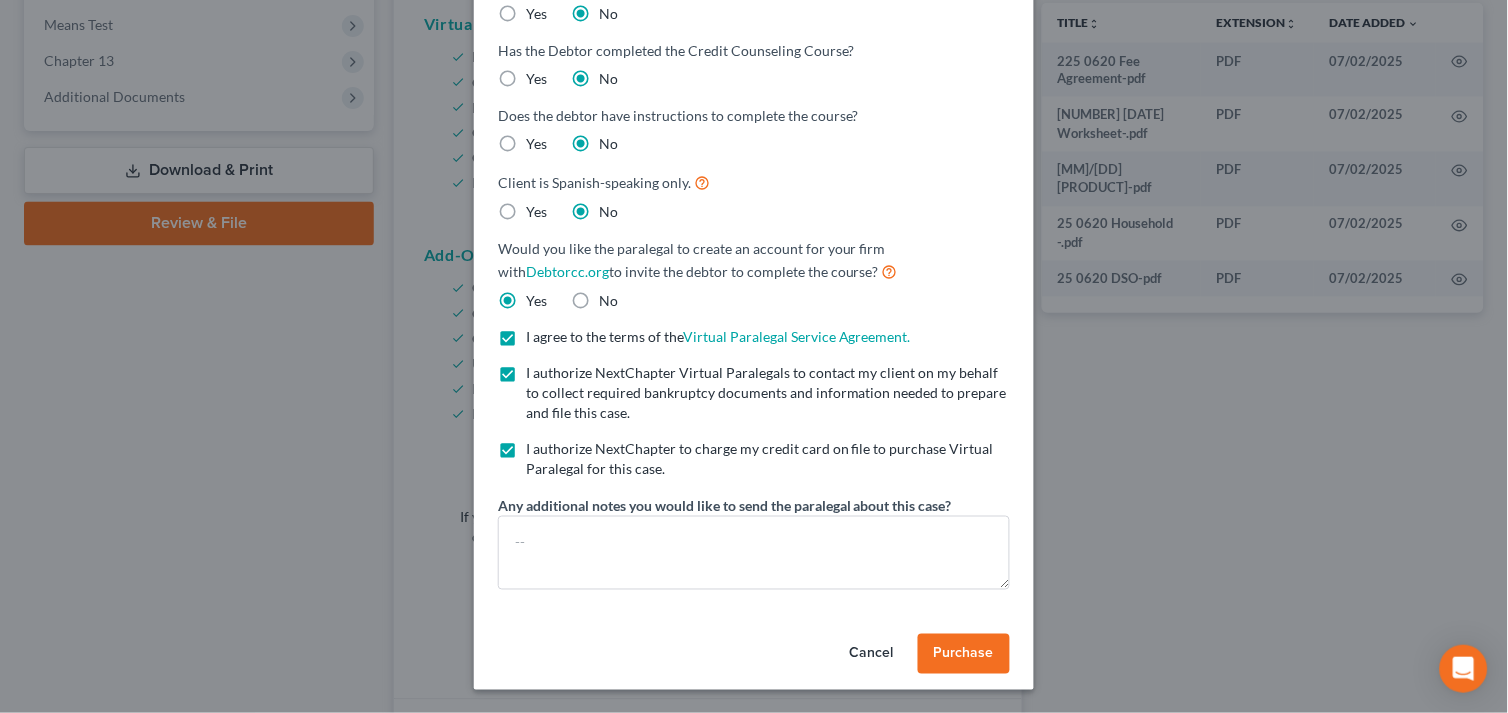 click on "Purchase" at bounding box center (964, 653) 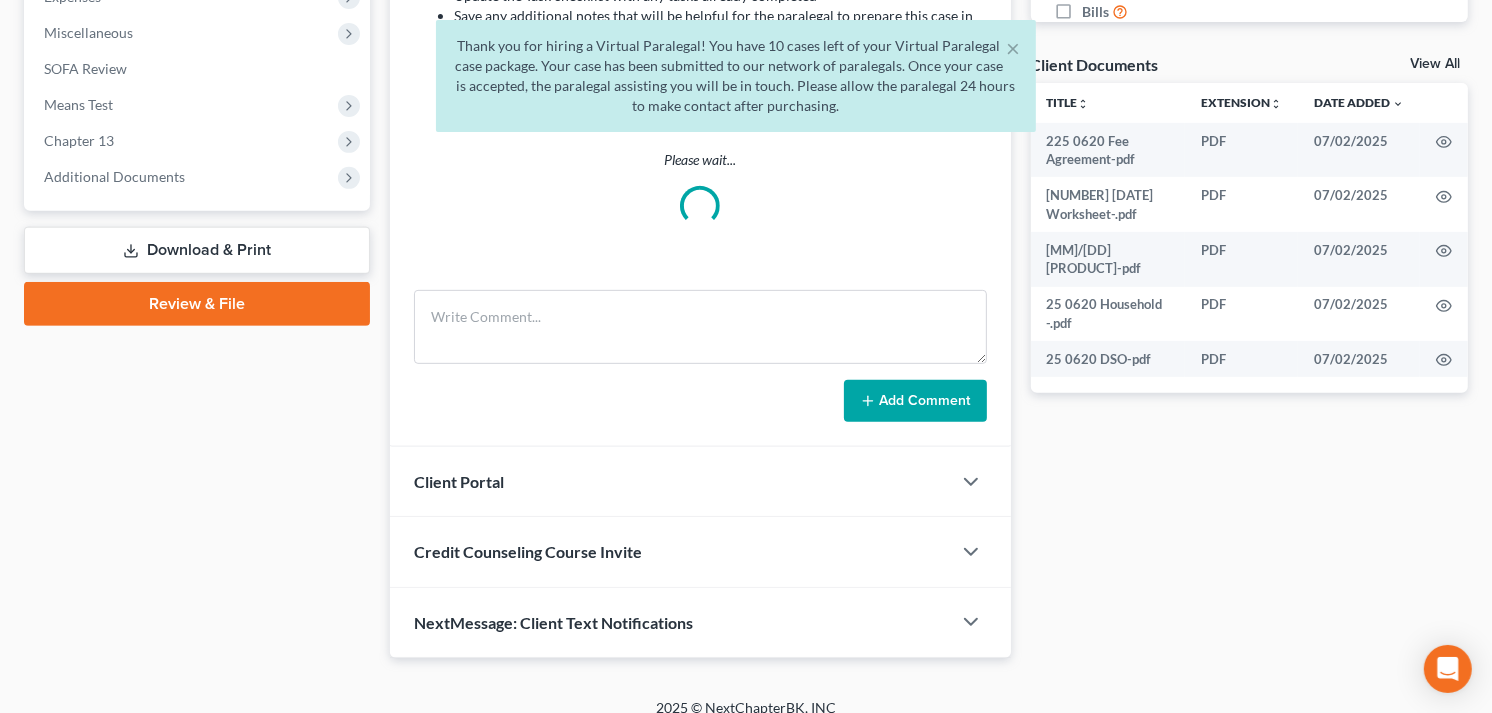 scroll, scrollTop: 777, scrollLeft: 0, axis: vertical 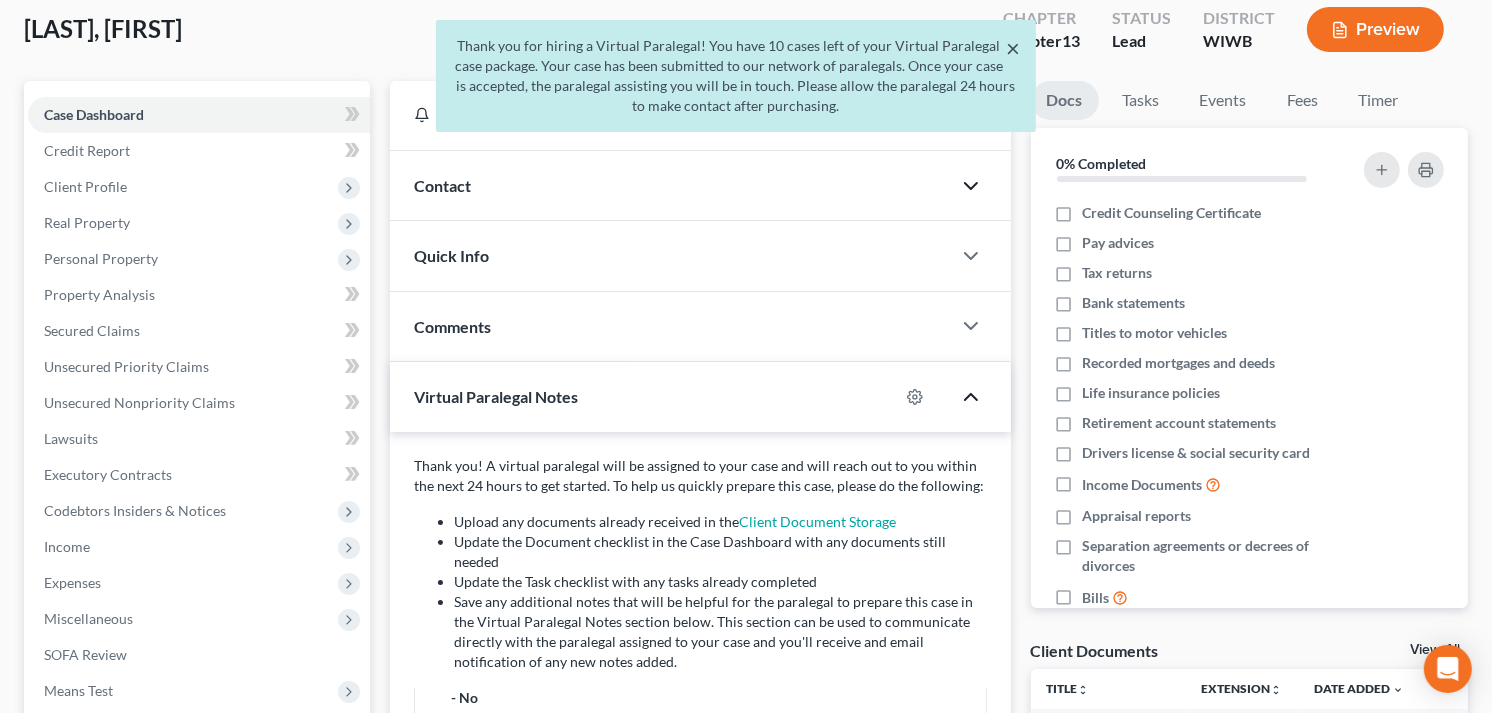 drag, startPoint x: 1013, startPoint y: 48, endPoint x: 251, endPoint y: 52, distance: 762.0105 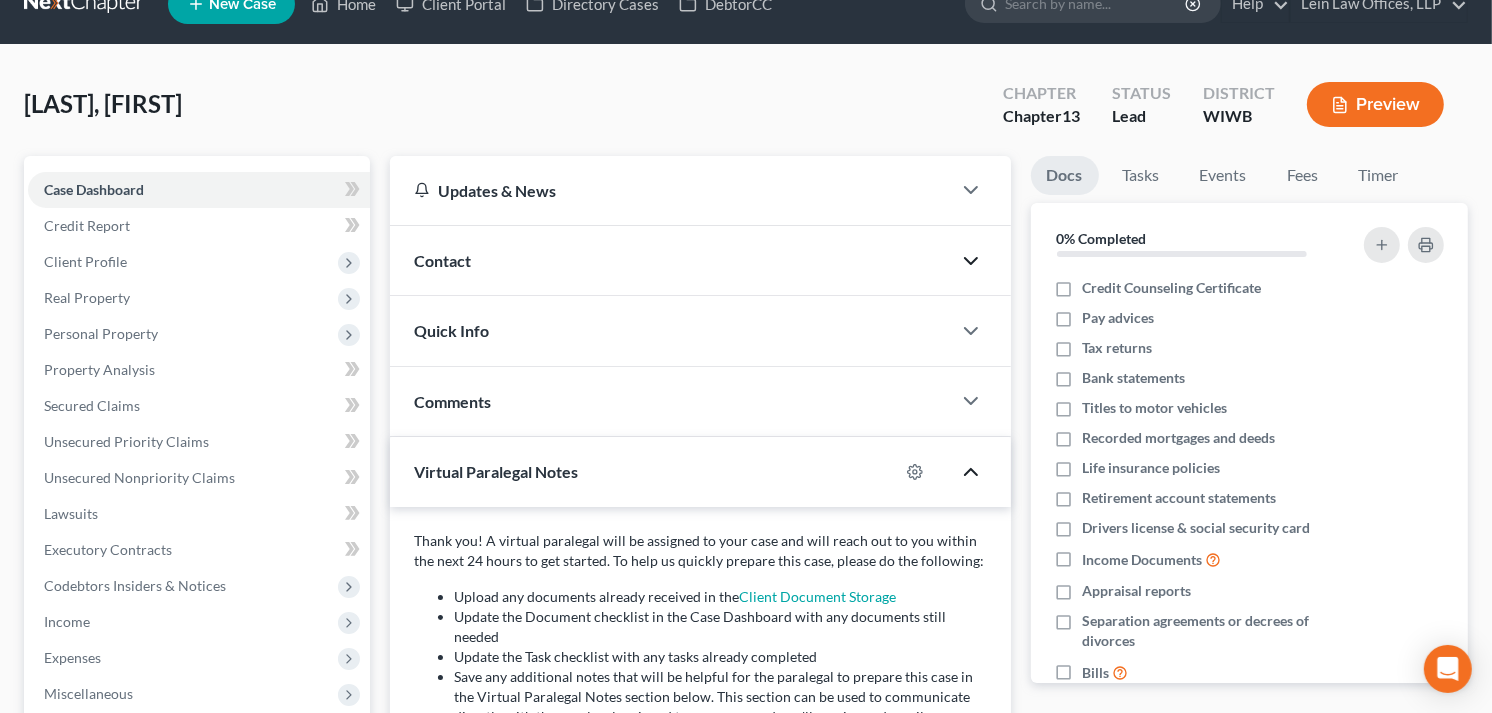 scroll, scrollTop: 0, scrollLeft: 0, axis: both 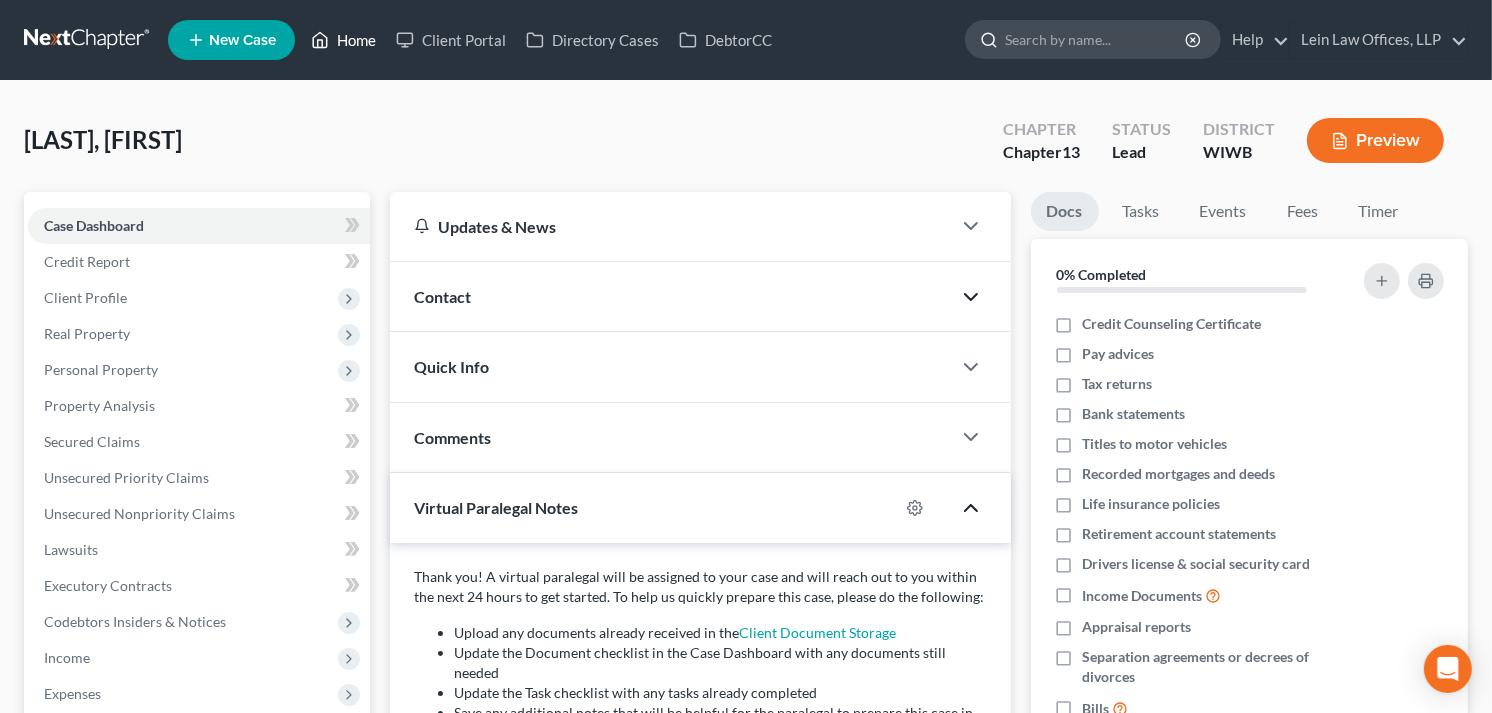 drag, startPoint x: 353, startPoint y: 35, endPoint x: 1066, endPoint y: 32, distance: 713.0063 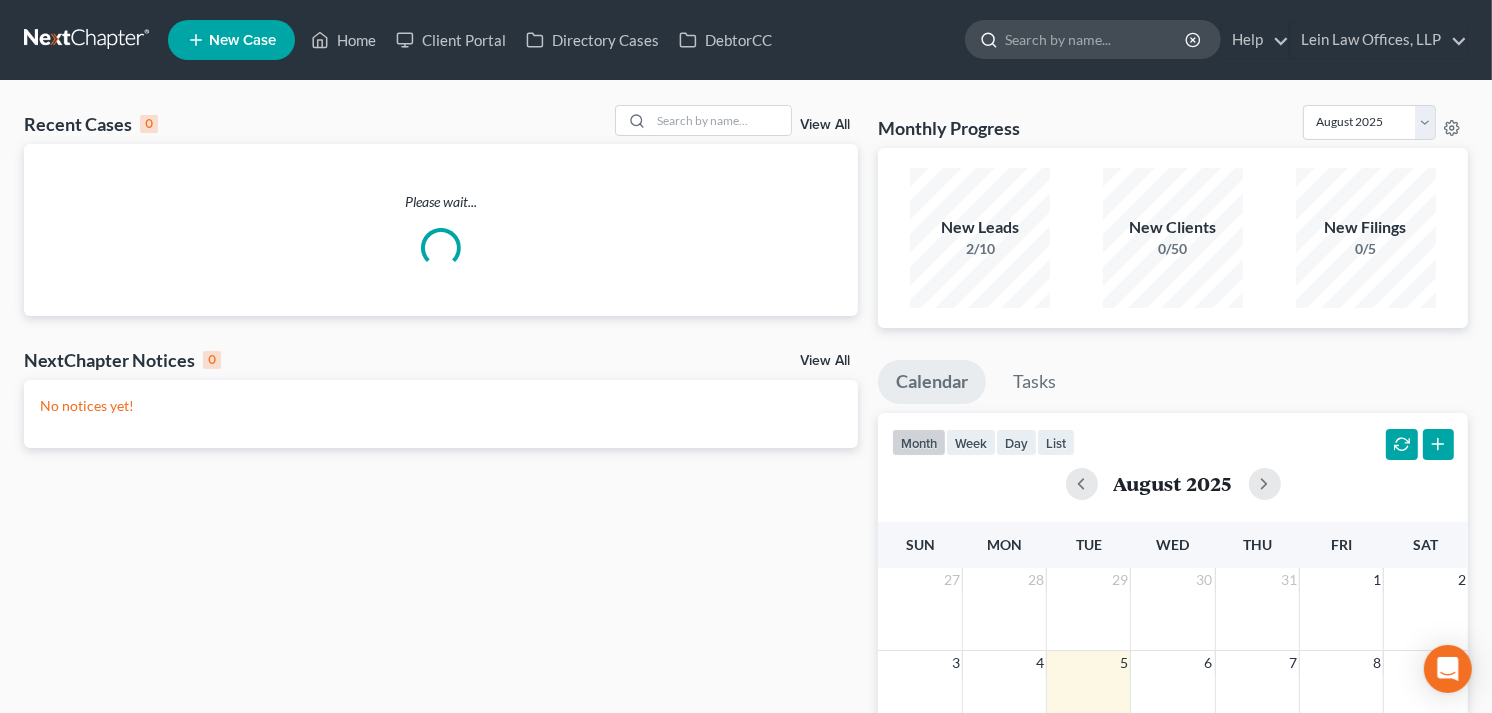 click at bounding box center (1096, 39) 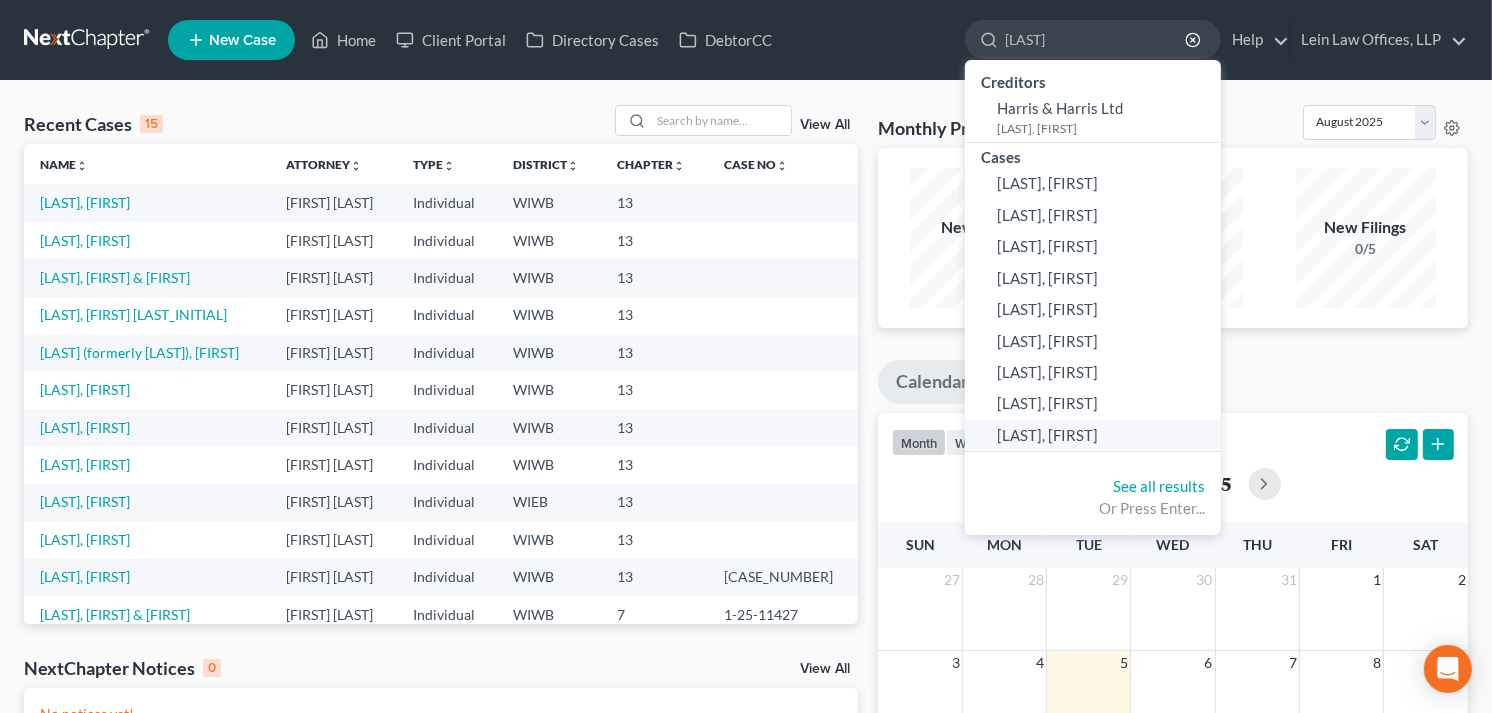 type on "[LAST]" 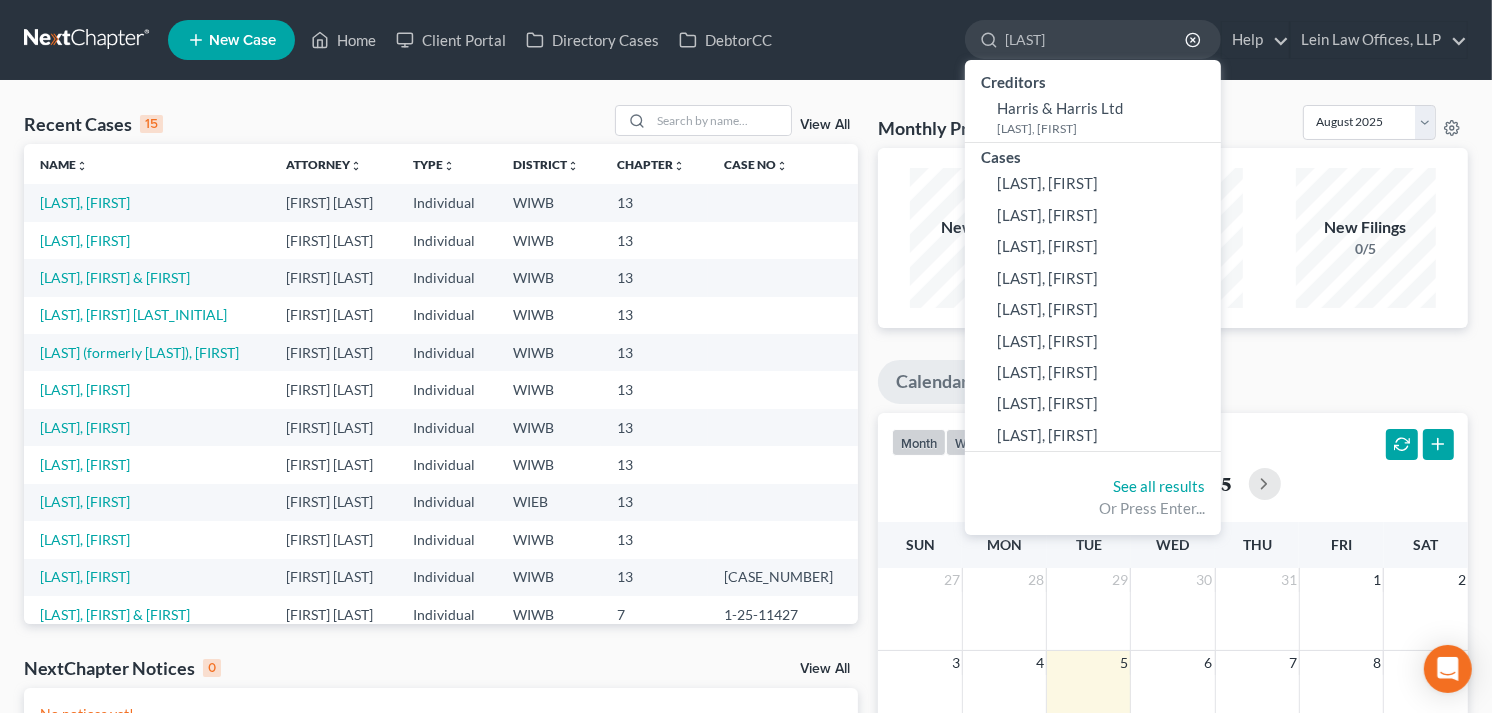 type 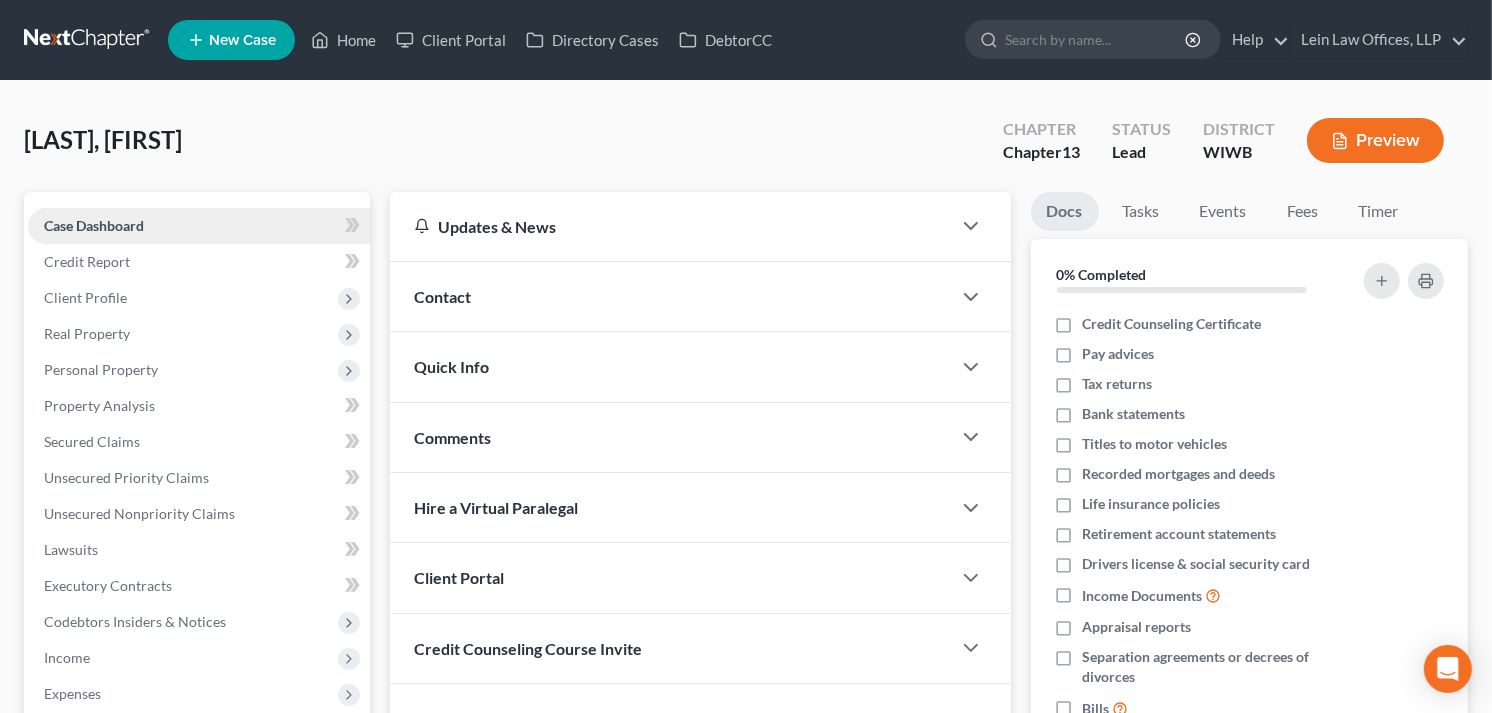 click on "Case Dashboard" at bounding box center [94, 225] 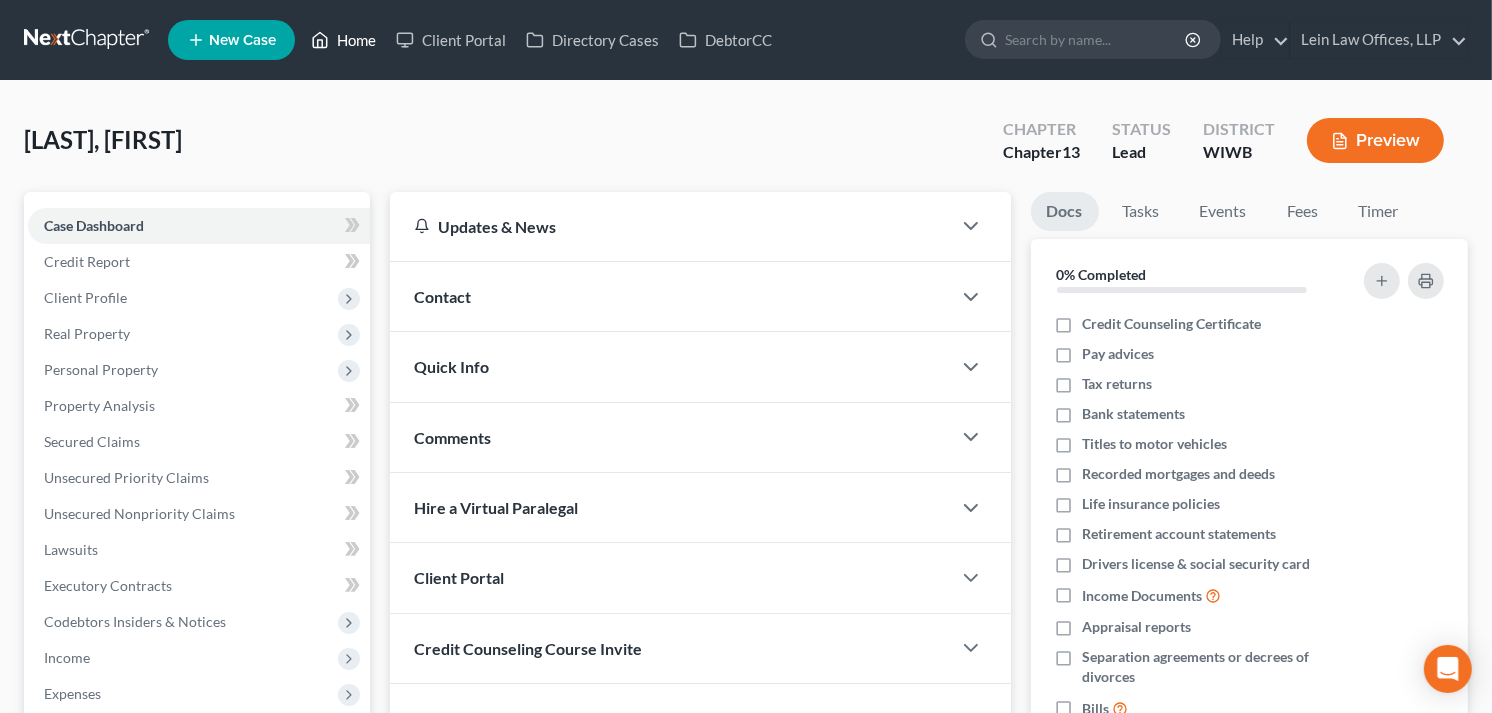 click on "Home" at bounding box center (343, 40) 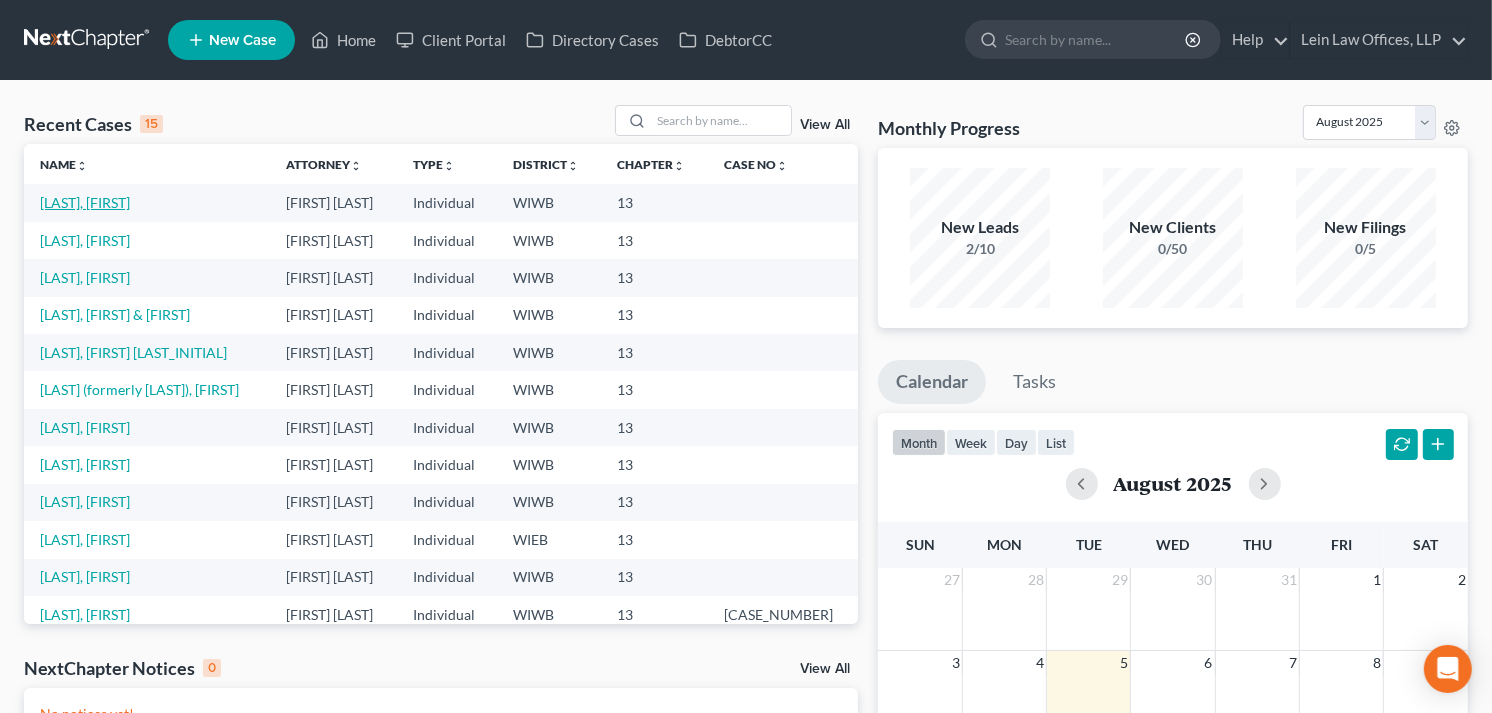 click on "[LAST], [FIRST]" at bounding box center [85, 202] 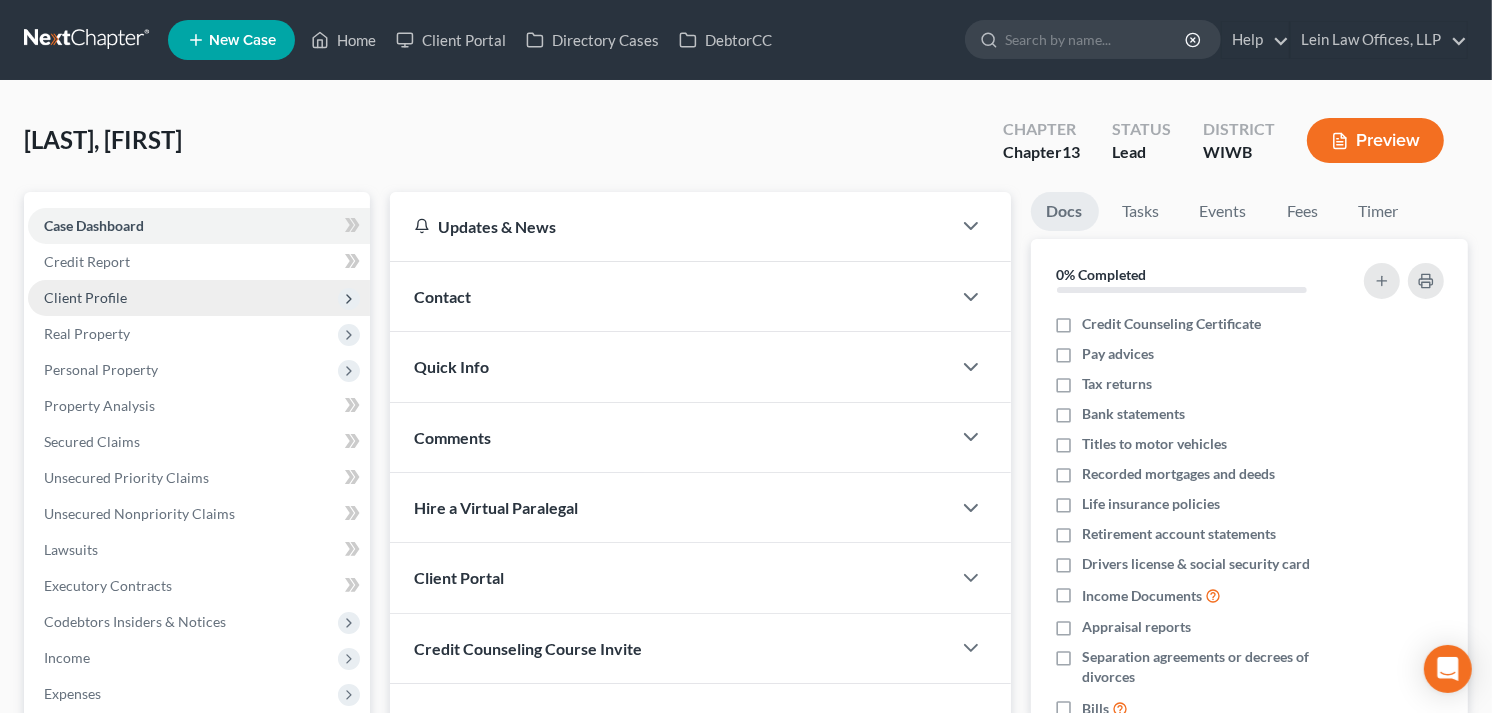 click on "Client Profile" at bounding box center (85, 297) 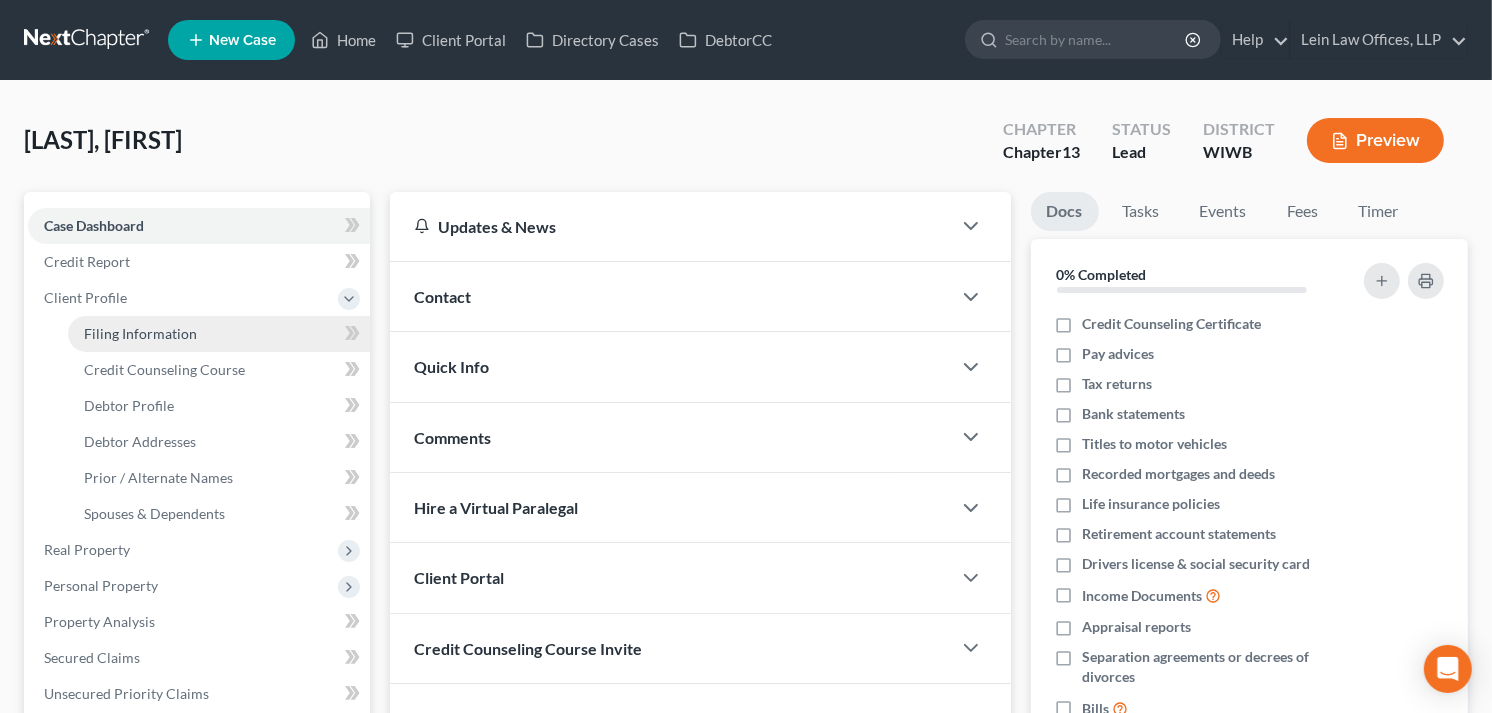 click on "Filing Information" at bounding box center [140, 333] 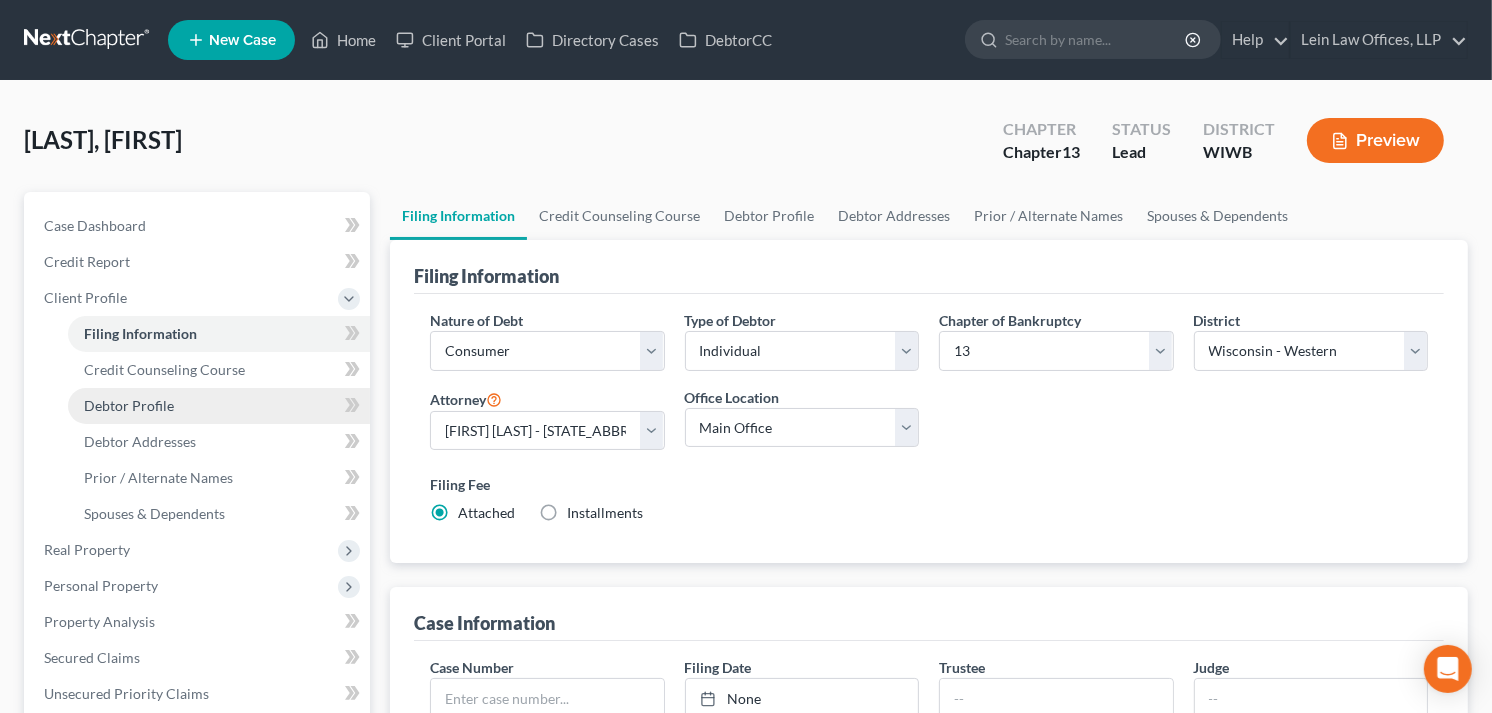 click on "Debtor Profile" at bounding box center (129, 405) 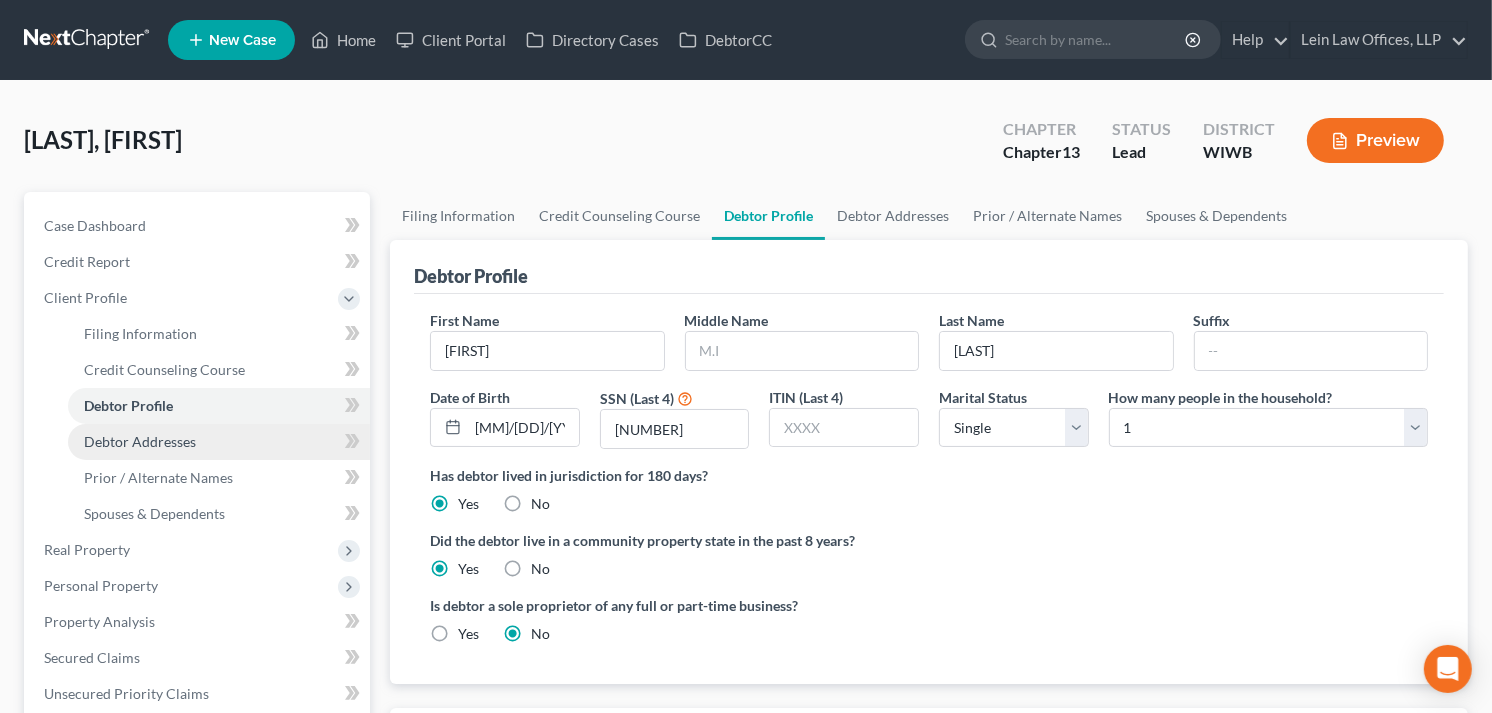 click on "Debtor Addresses" at bounding box center [140, 441] 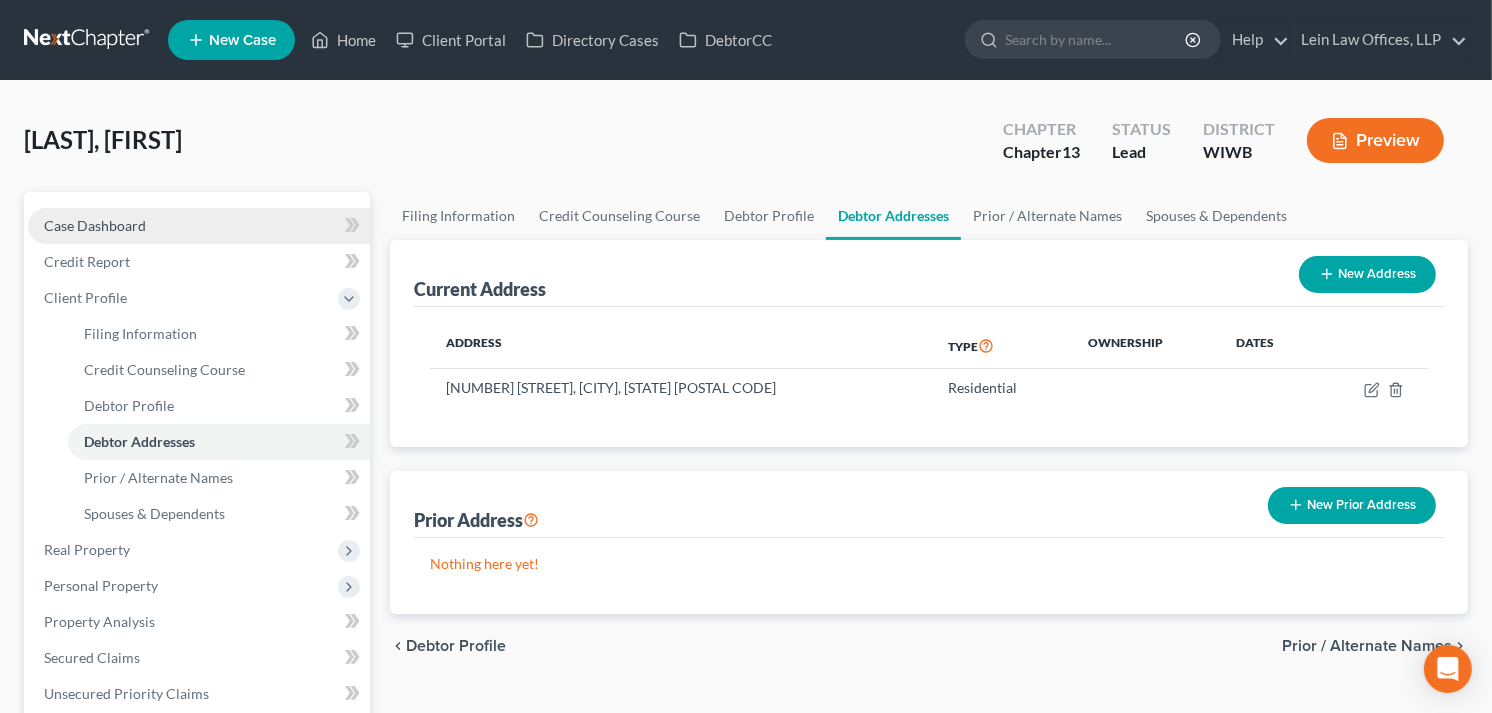 click on "Case Dashboard" at bounding box center [95, 225] 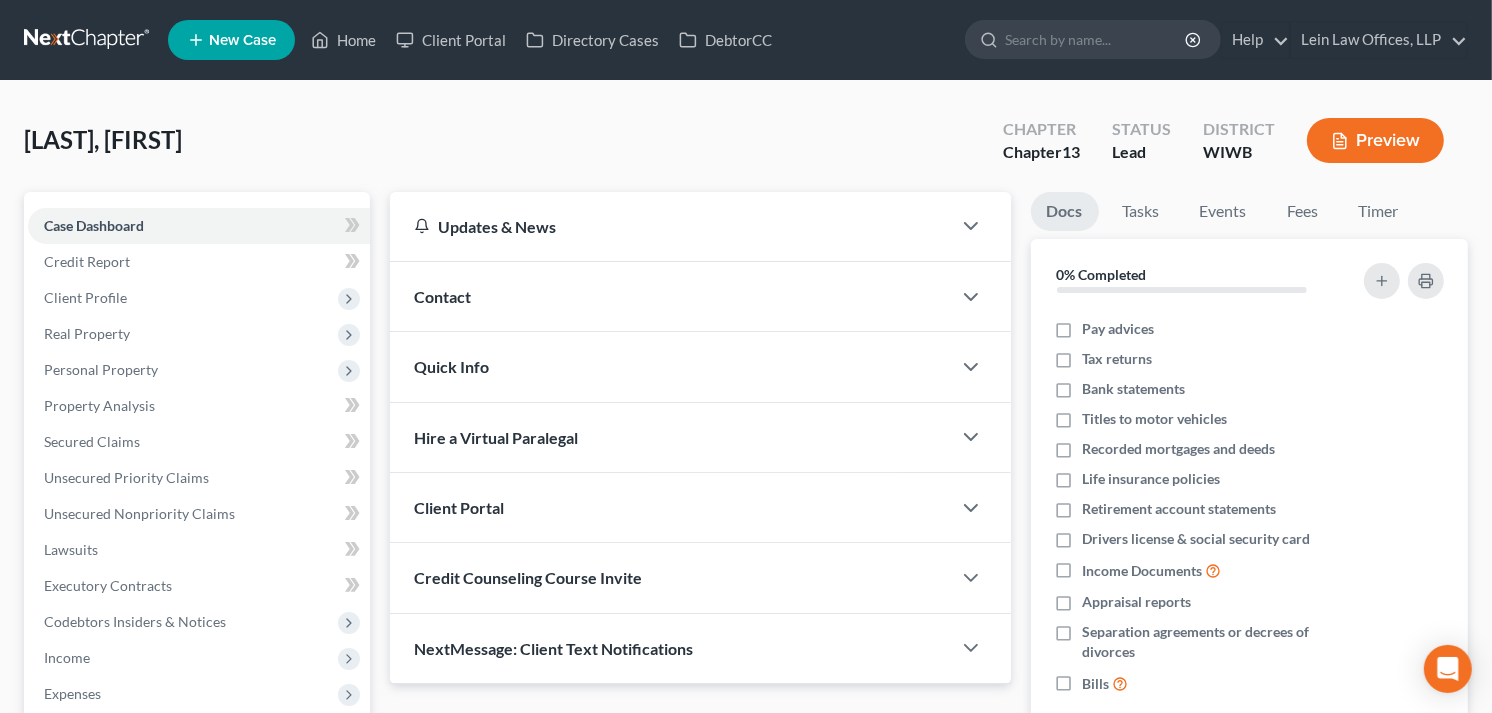 scroll, scrollTop: 37, scrollLeft: 0, axis: vertical 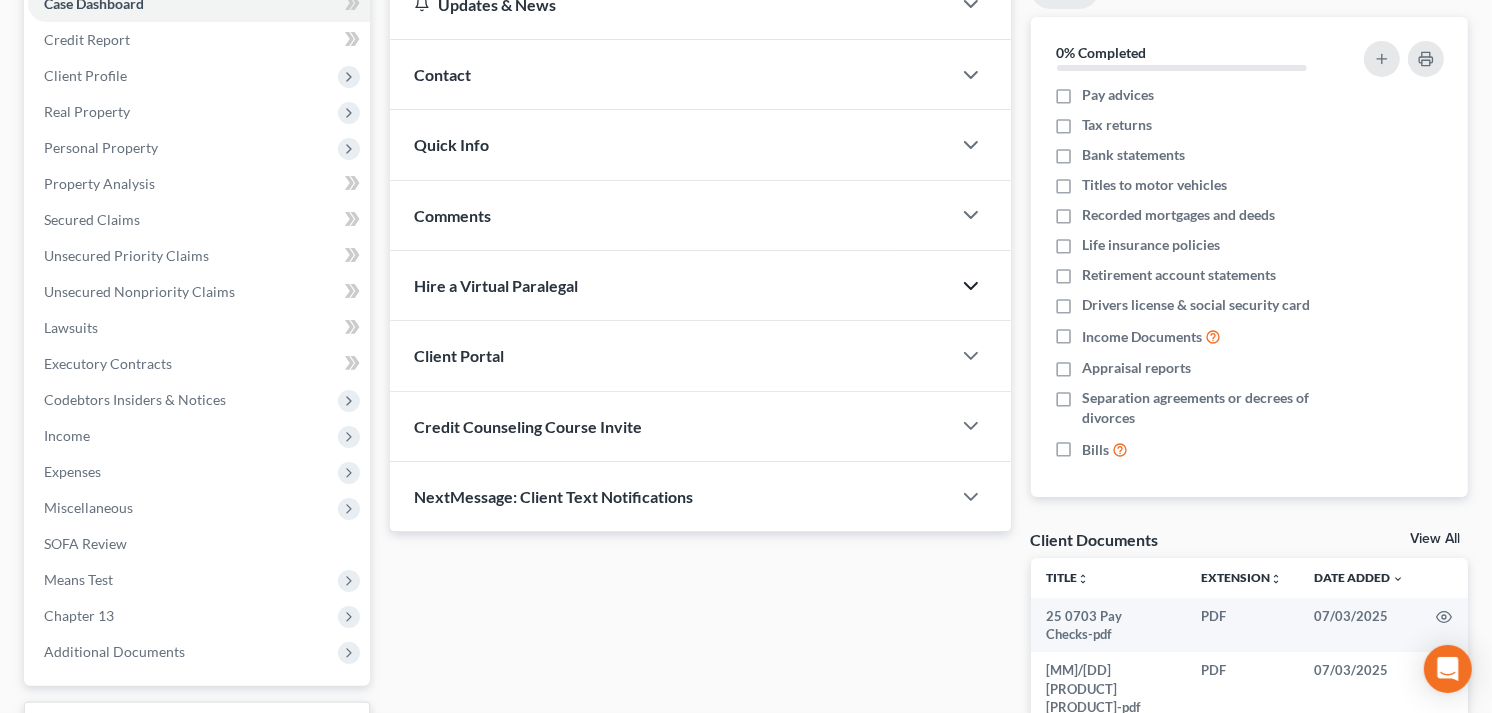 click 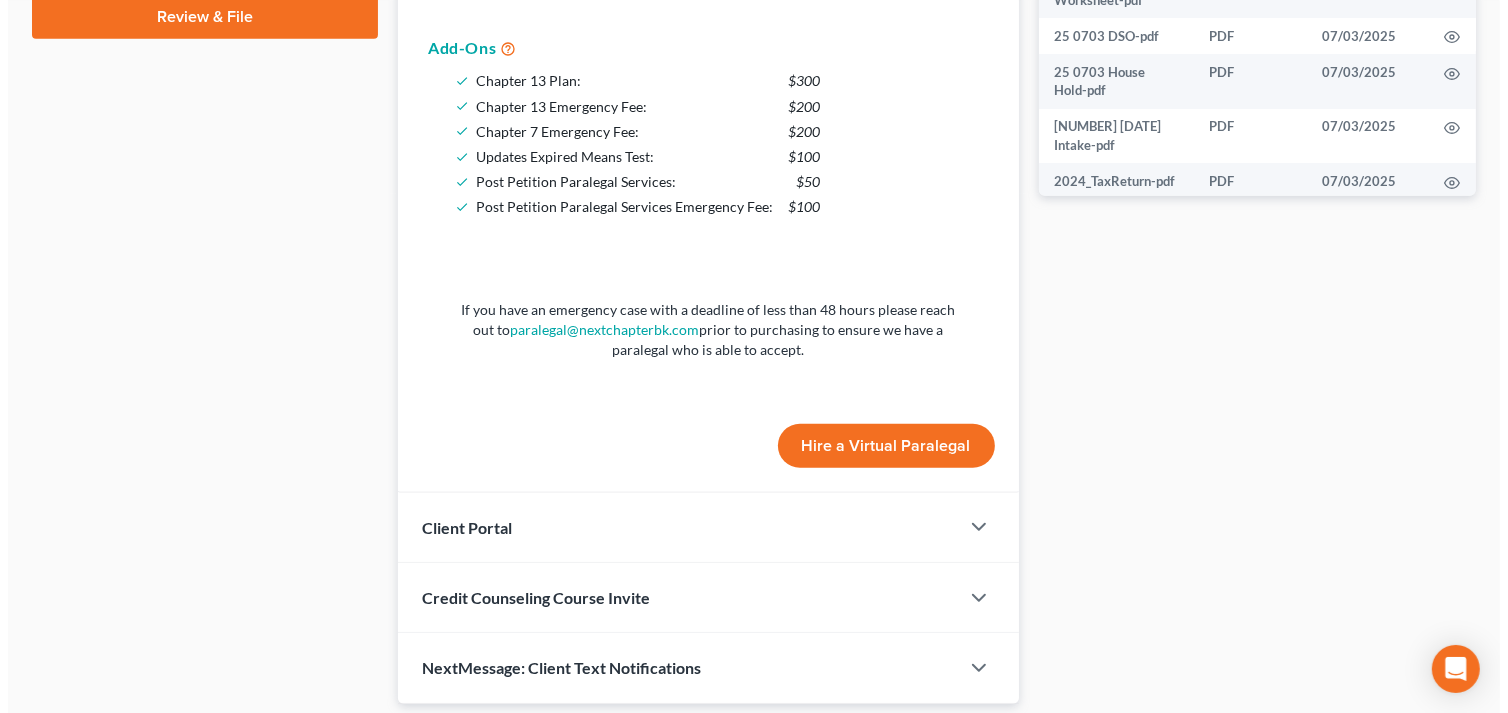 scroll, scrollTop: 1000, scrollLeft: 0, axis: vertical 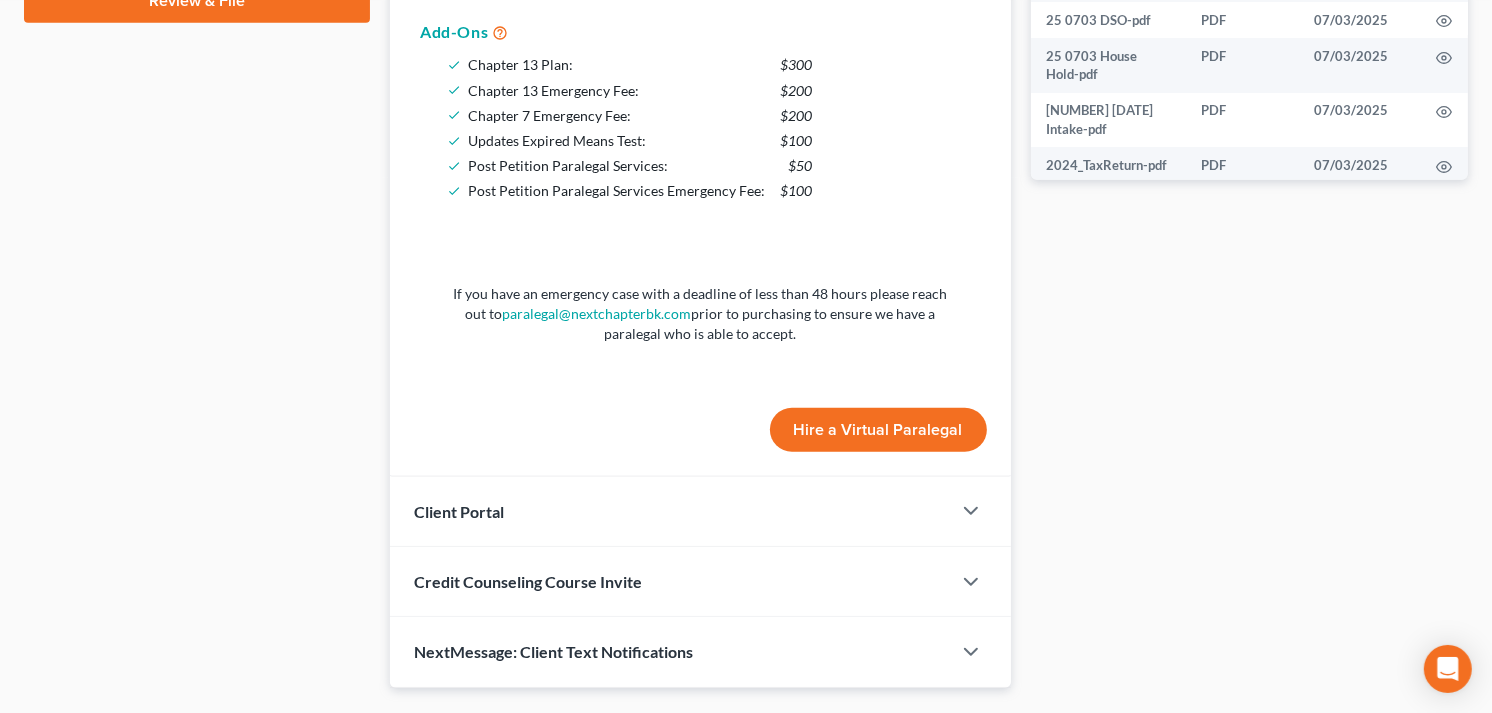 click on "Hire a Virtual Paralegal" at bounding box center [878, 430] 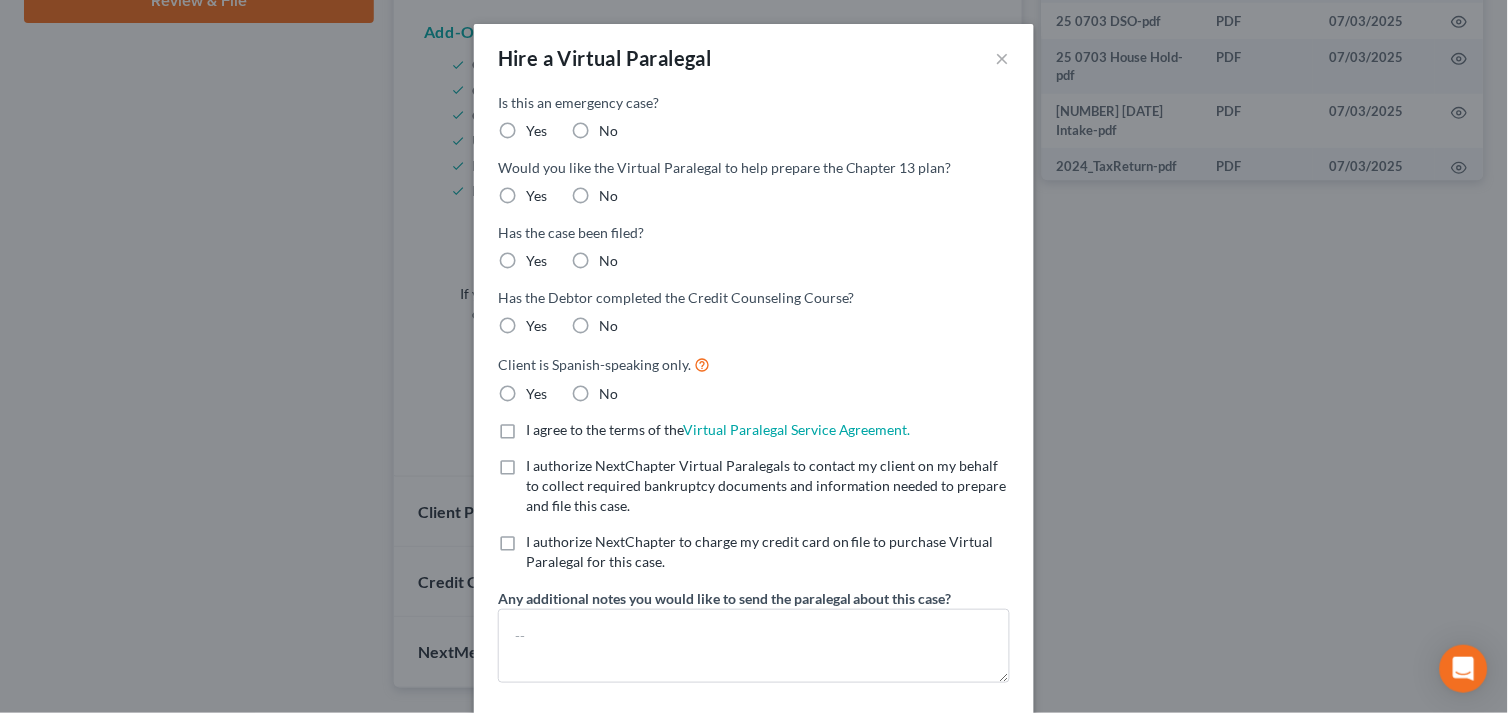 drag, startPoint x: 576, startPoint y: 130, endPoint x: 574, endPoint y: 191, distance: 61.03278 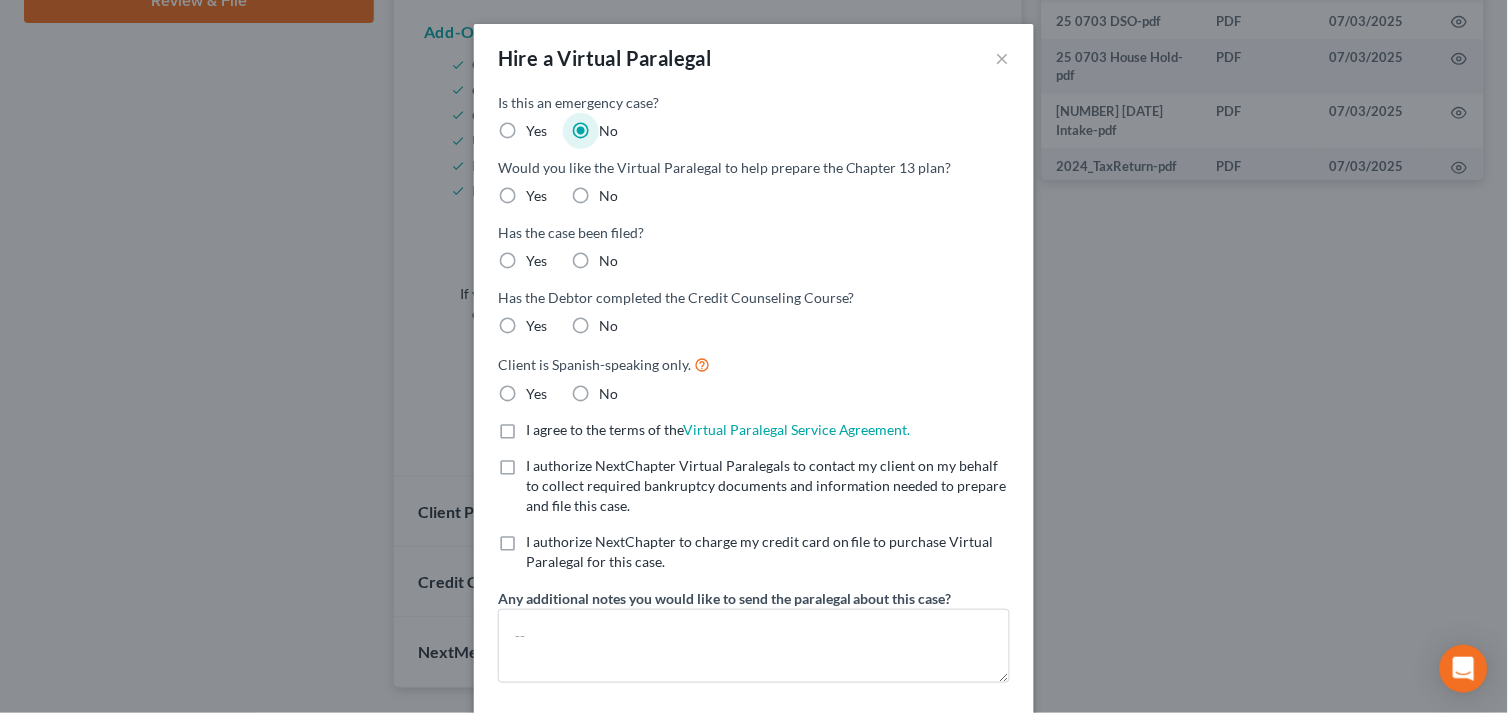 click on "Yes" at bounding box center (536, 196) 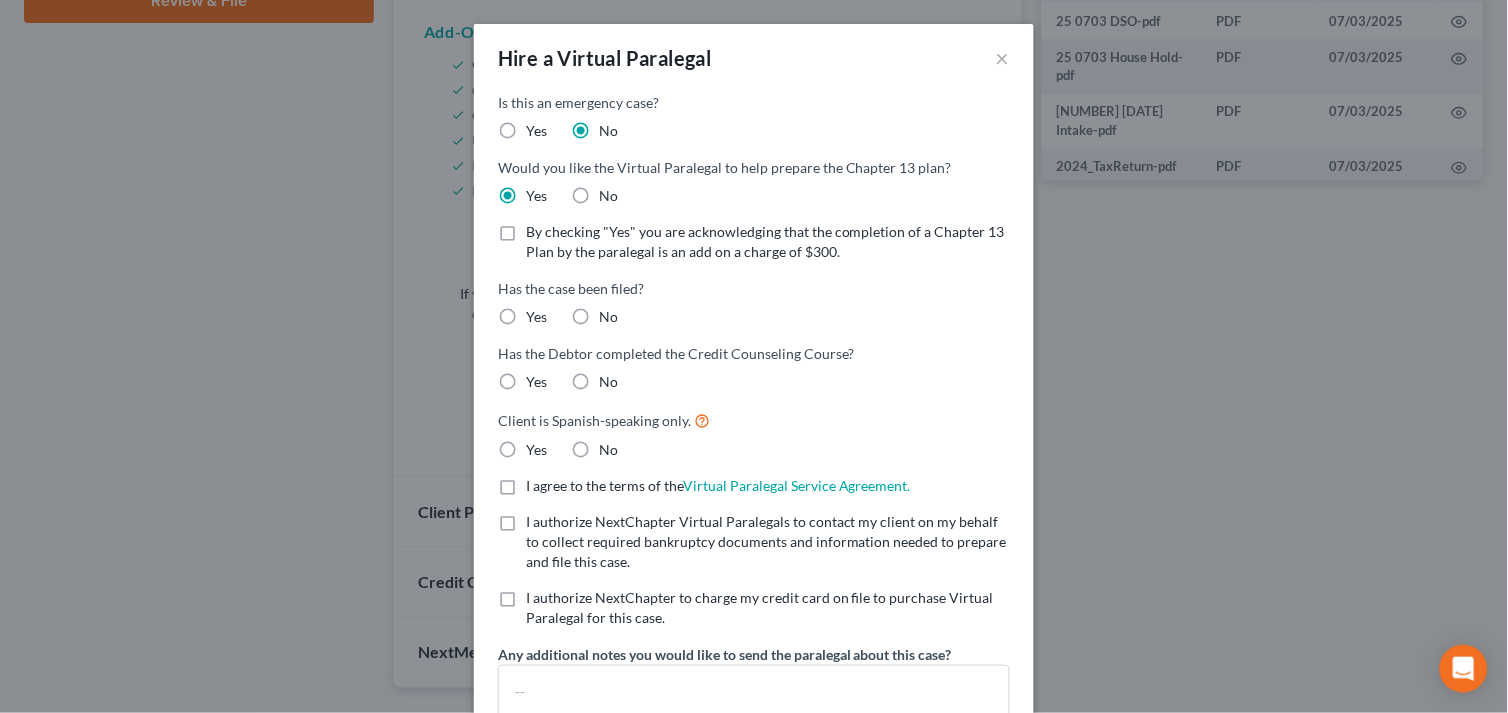 drag, startPoint x: 496, startPoint y: 234, endPoint x: 563, endPoint y: 325, distance: 113.004425 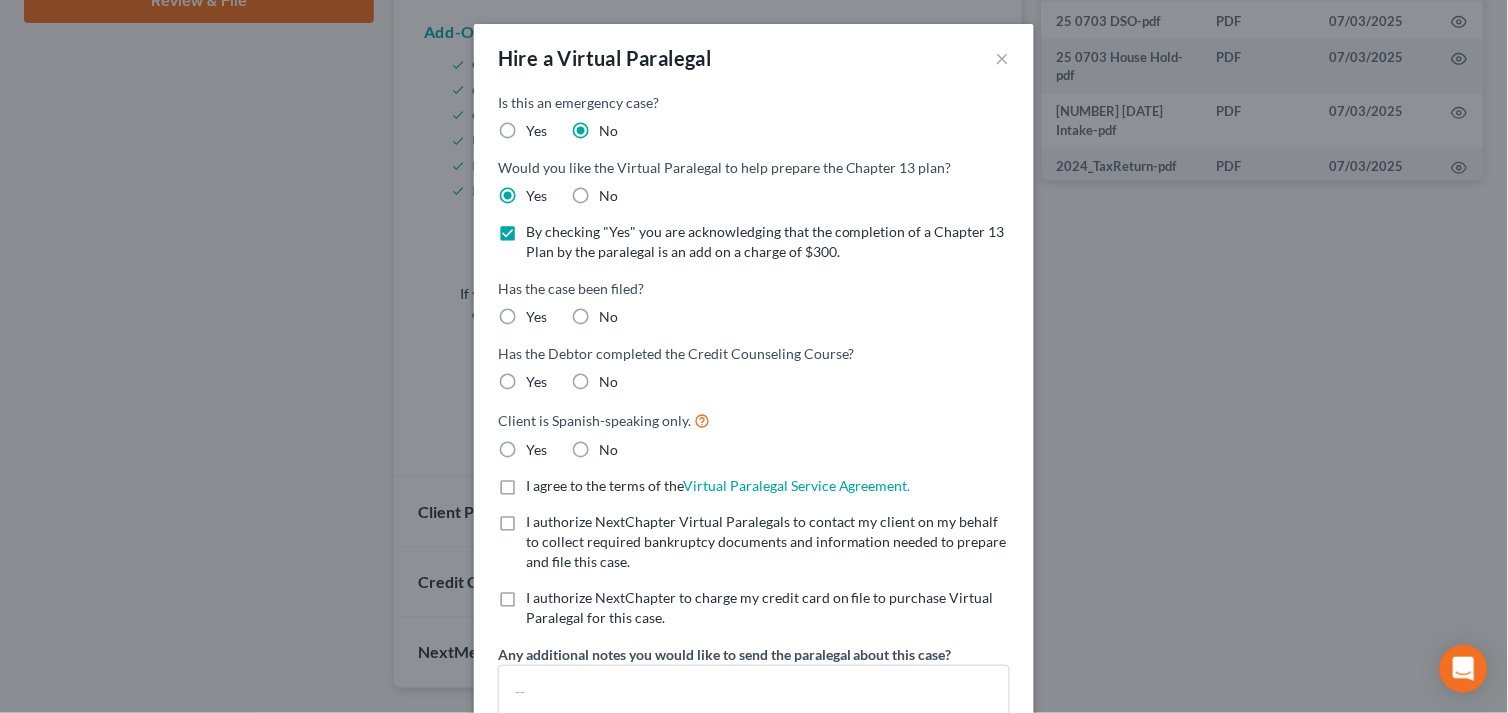 click on "No" at bounding box center [608, 317] 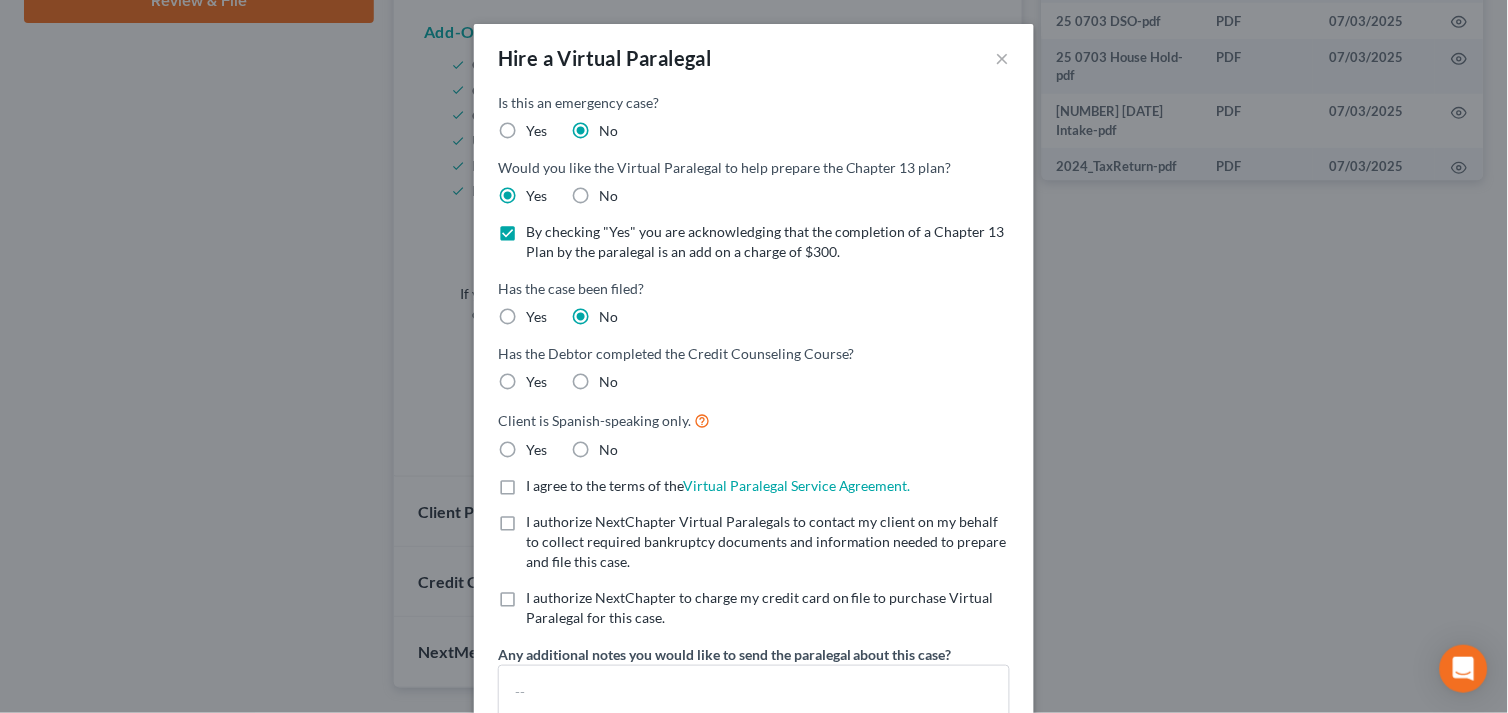 click on "No" at bounding box center [608, 382] 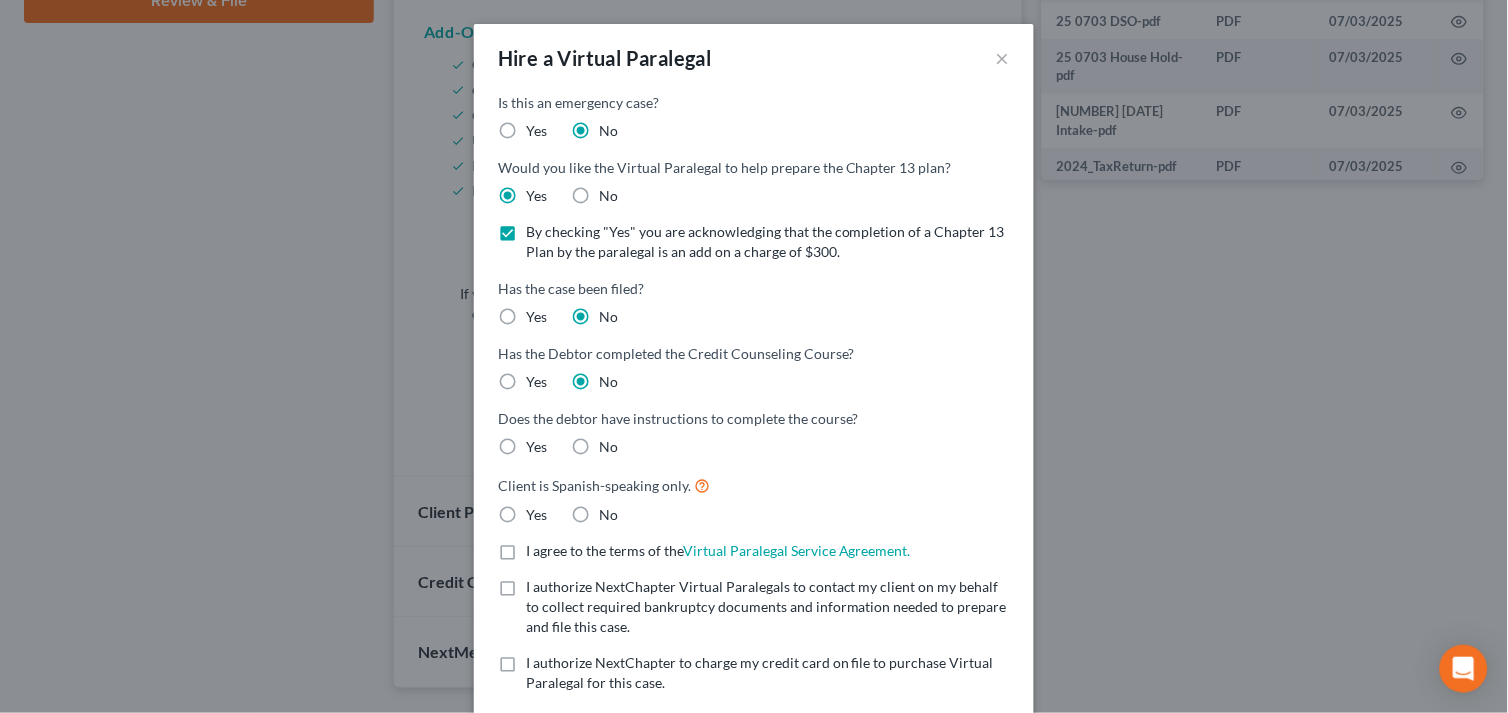 click on "No" at bounding box center [608, 447] 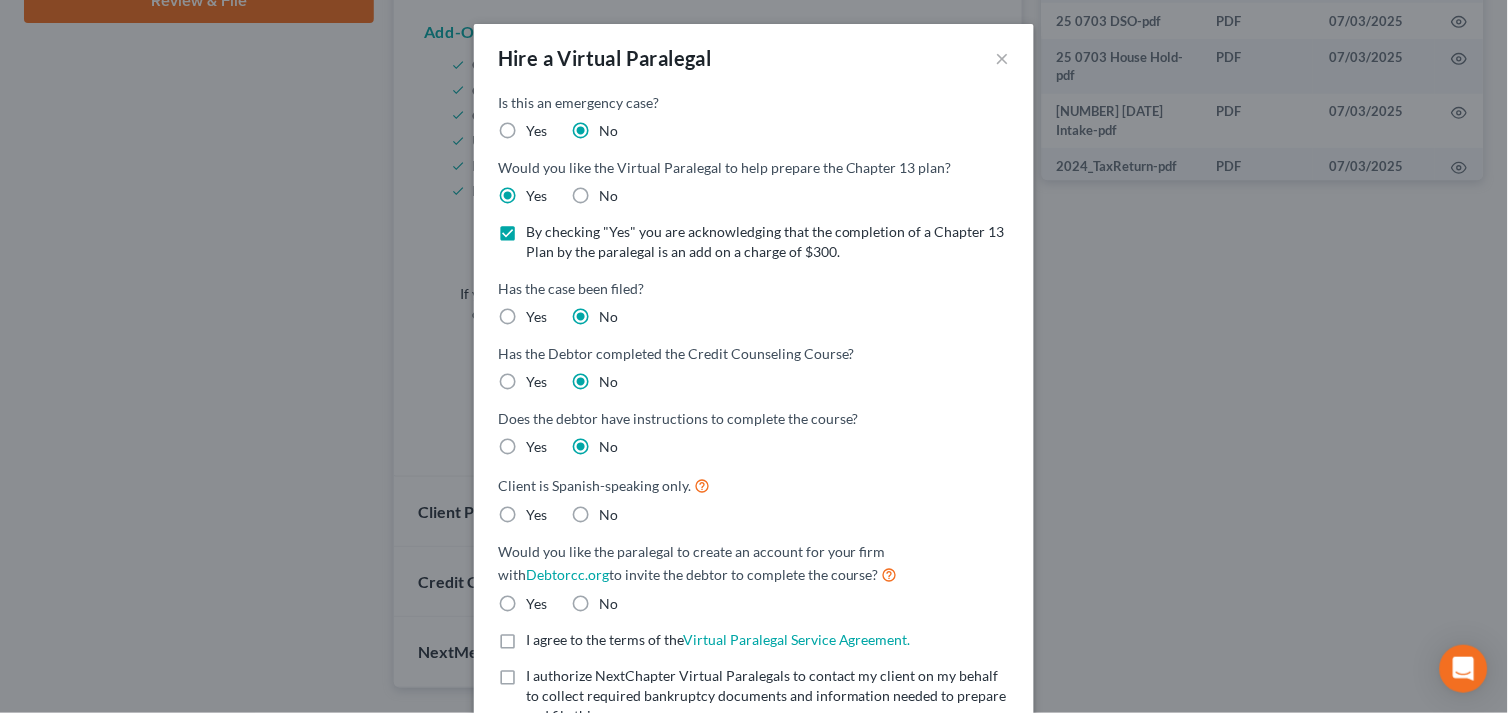 drag, startPoint x: 571, startPoint y: 515, endPoint x: 527, endPoint y: 511, distance: 44.181442 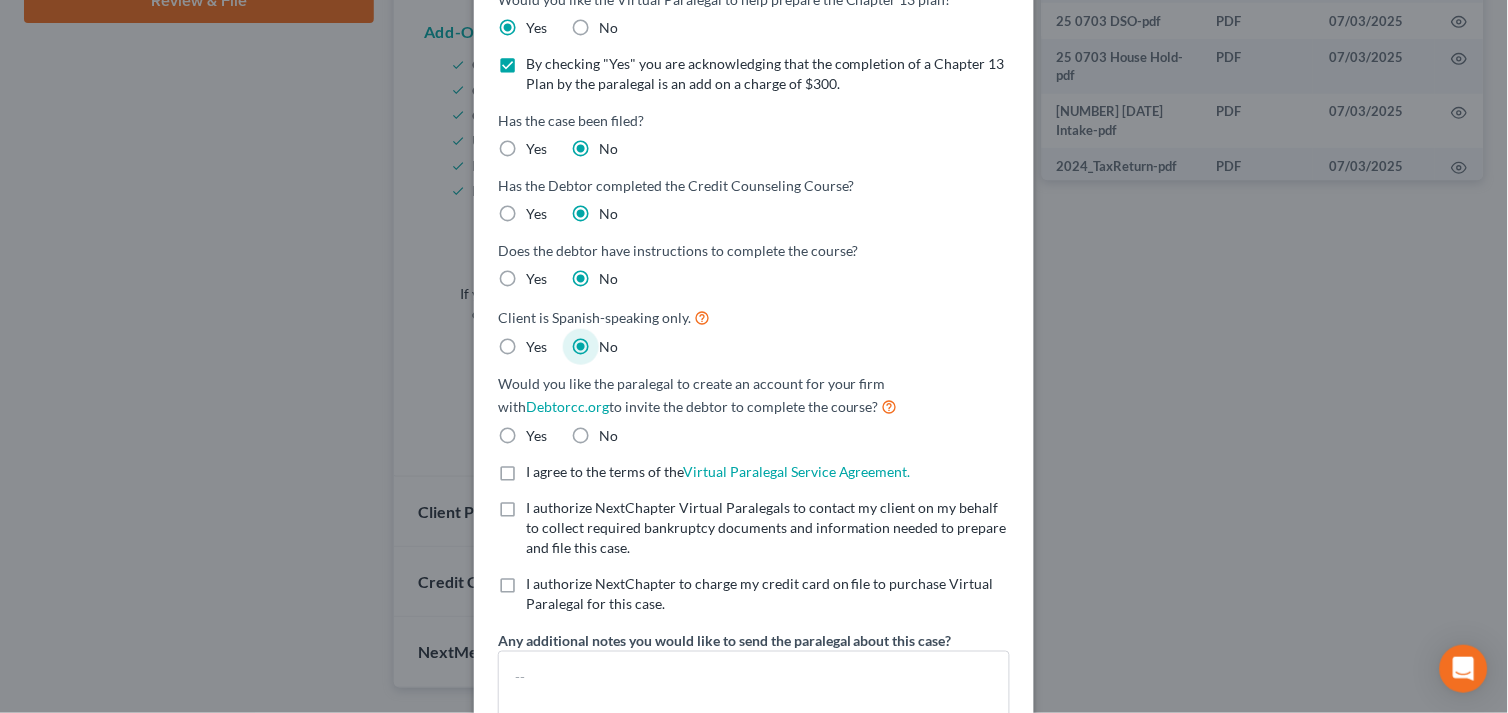 scroll, scrollTop: 222, scrollLeft: 0, axis: vertical 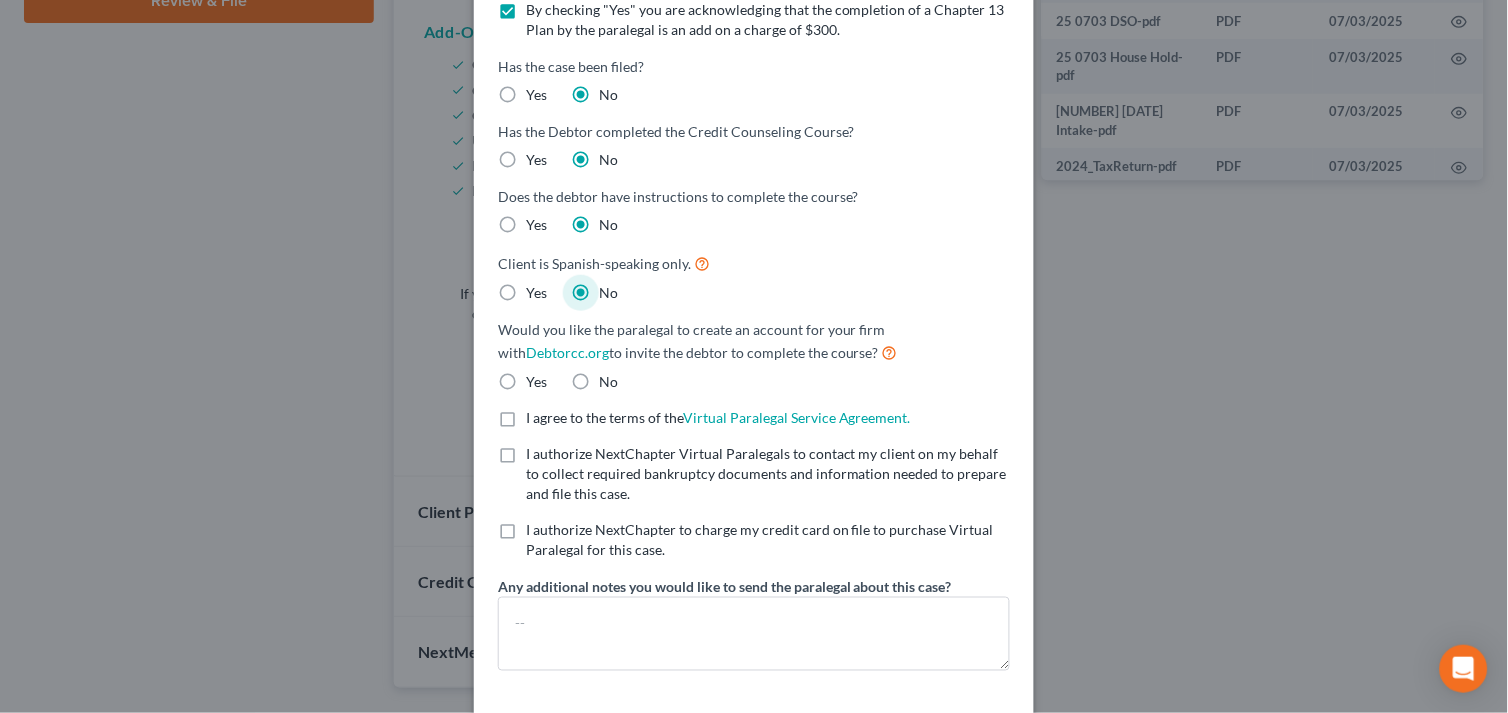 click on "Yes" at bounding box center [536, 382] 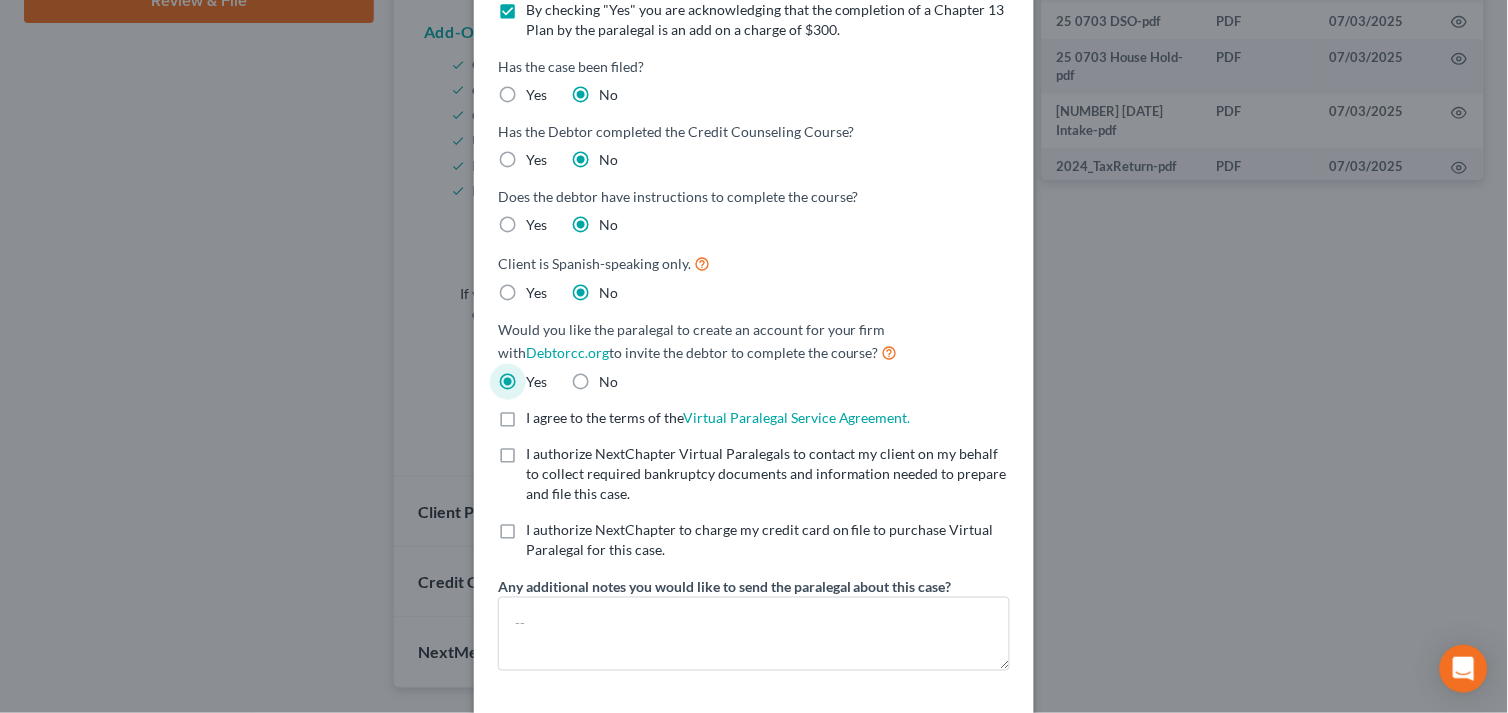 click on "I agree to the terms of the  Virtual Paralegal Service Agreement.   (Updates have been made to the Service Agreement. Please review!)
*
I agree to the terms of the  Virtual Paralegal Service Agreement.
*" at bounding box center (718, 418) 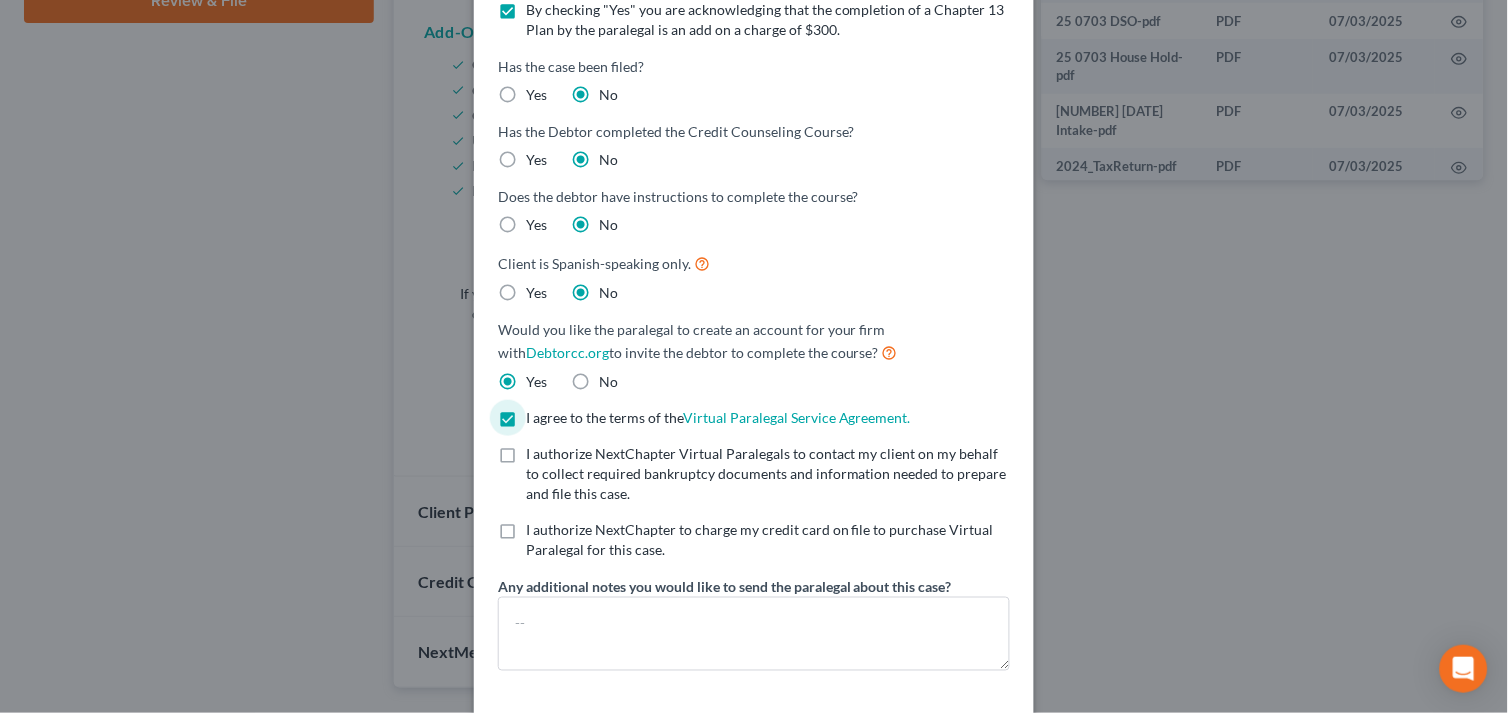 drag, startPoint x: 500, startPoint y: 454, endPoint x: 497, endPoint y: 526, distance: 72.06247 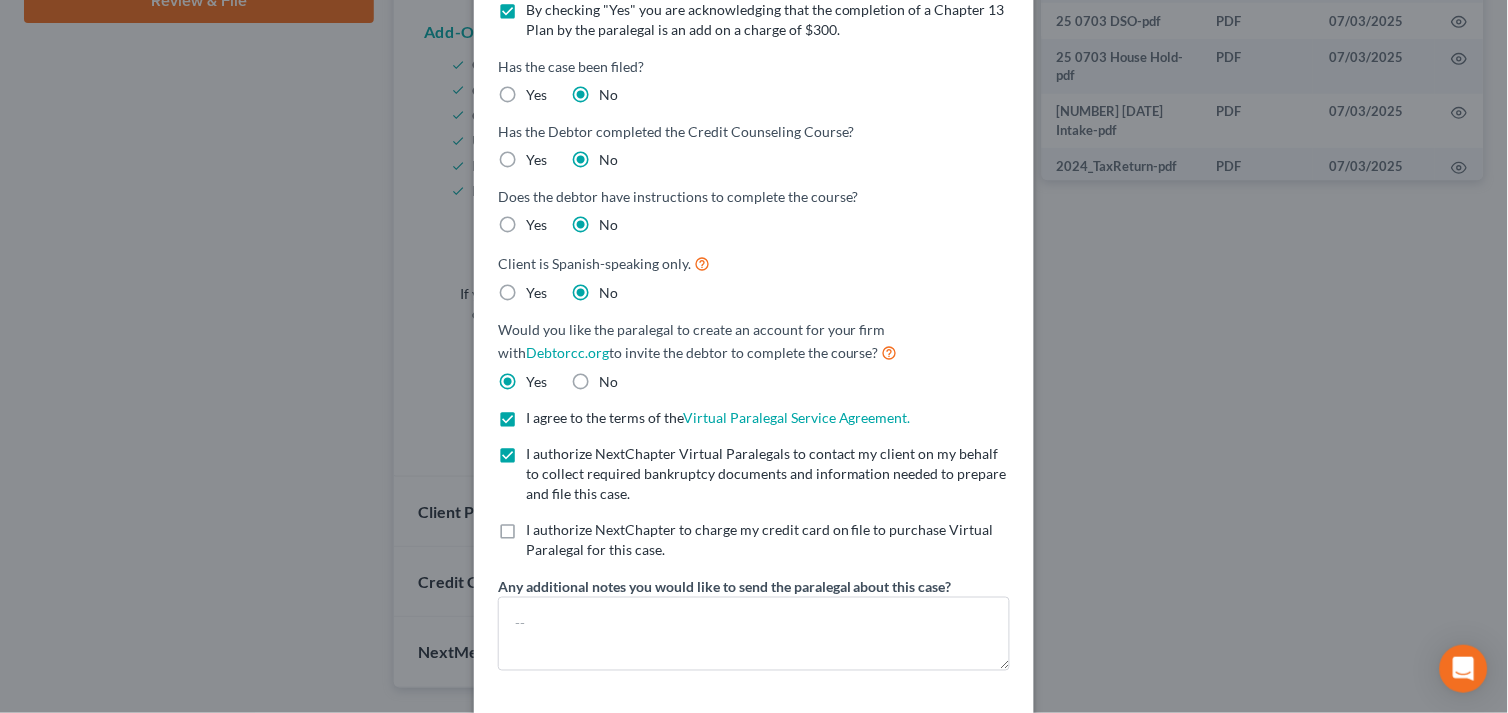 click on "I authorize NextChapter to charge my credit card on file to purchase Virtual Paralegal for this case.
*" at bounding box center [768, 540] 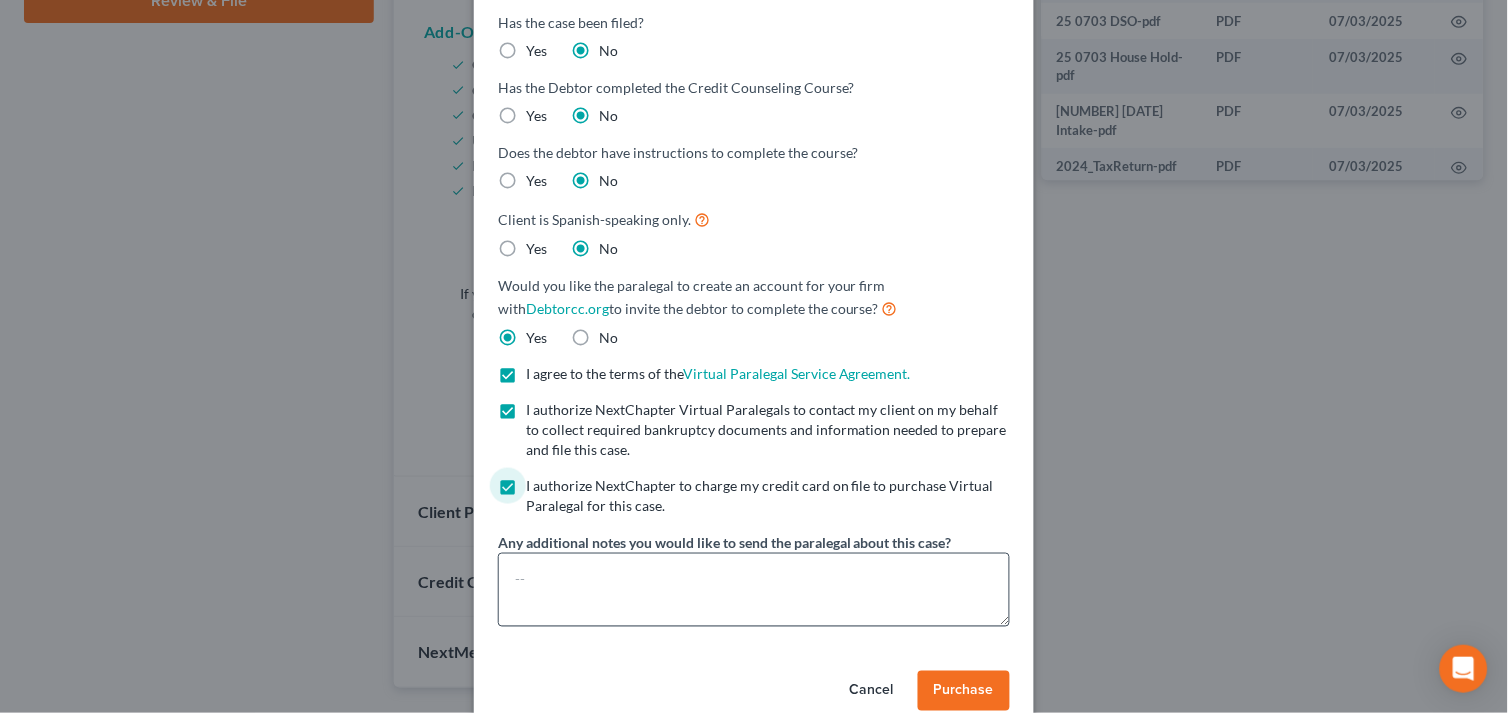 scroll, scrollTop: 303, scrollLeft: 0, axis: vertical 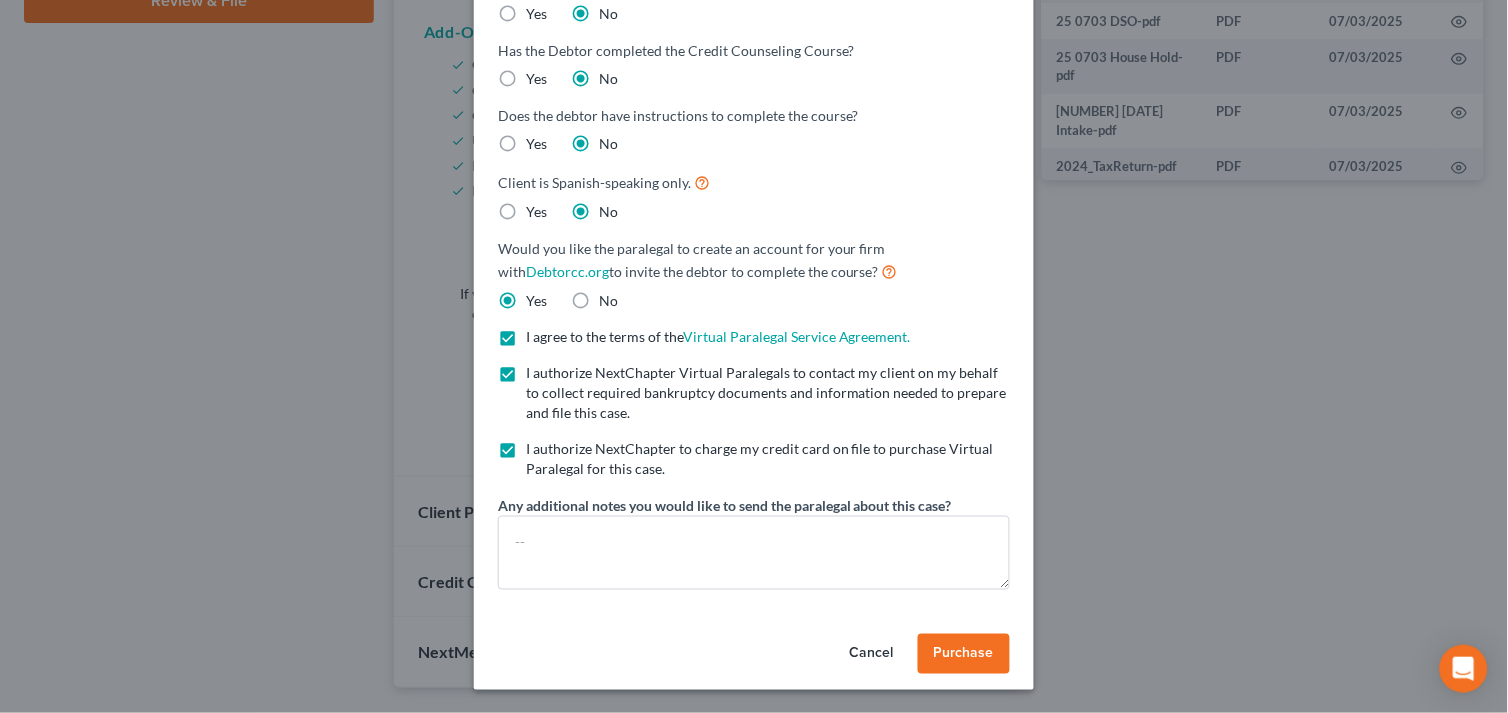 click on "Purchase" at bounding box center (964, 654) 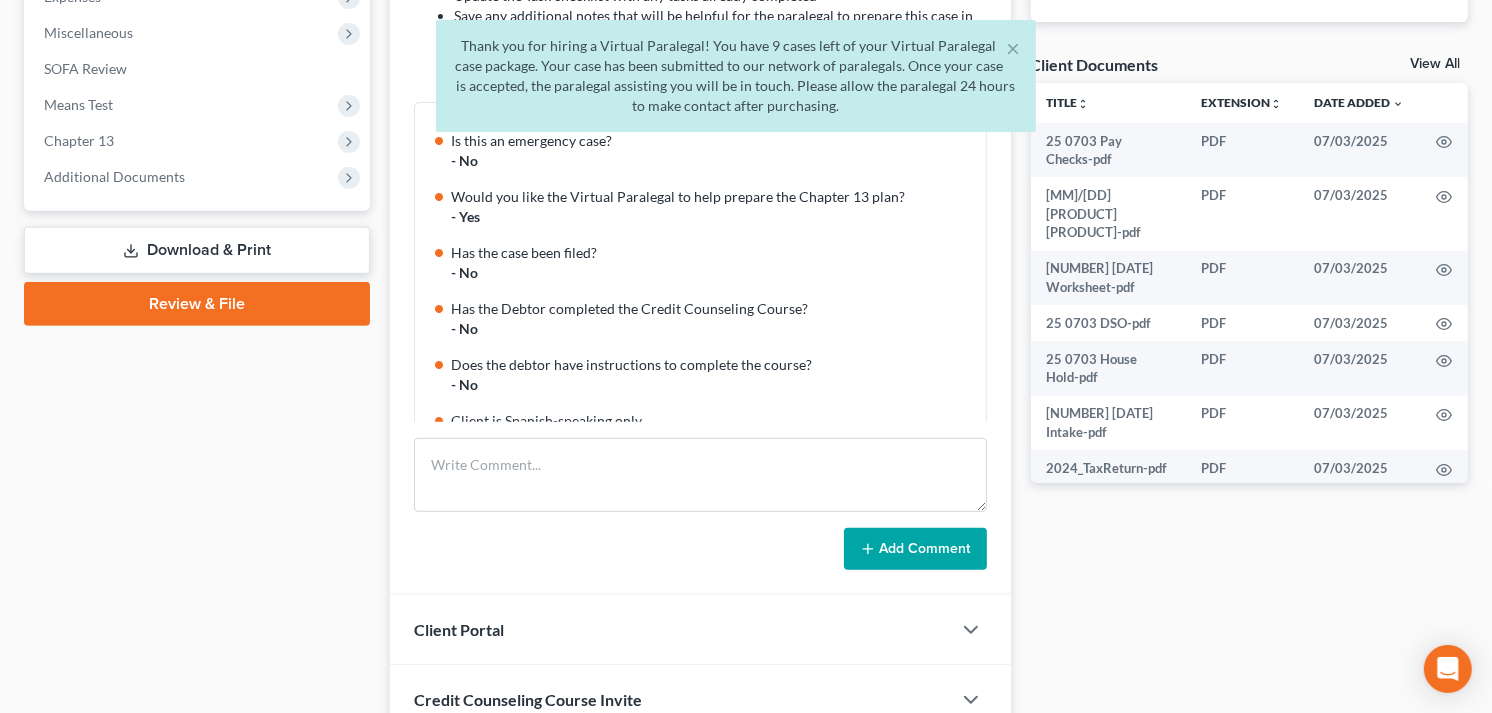 scroll, scrollTop: 845, scrollLeft: 0, axis: vertical 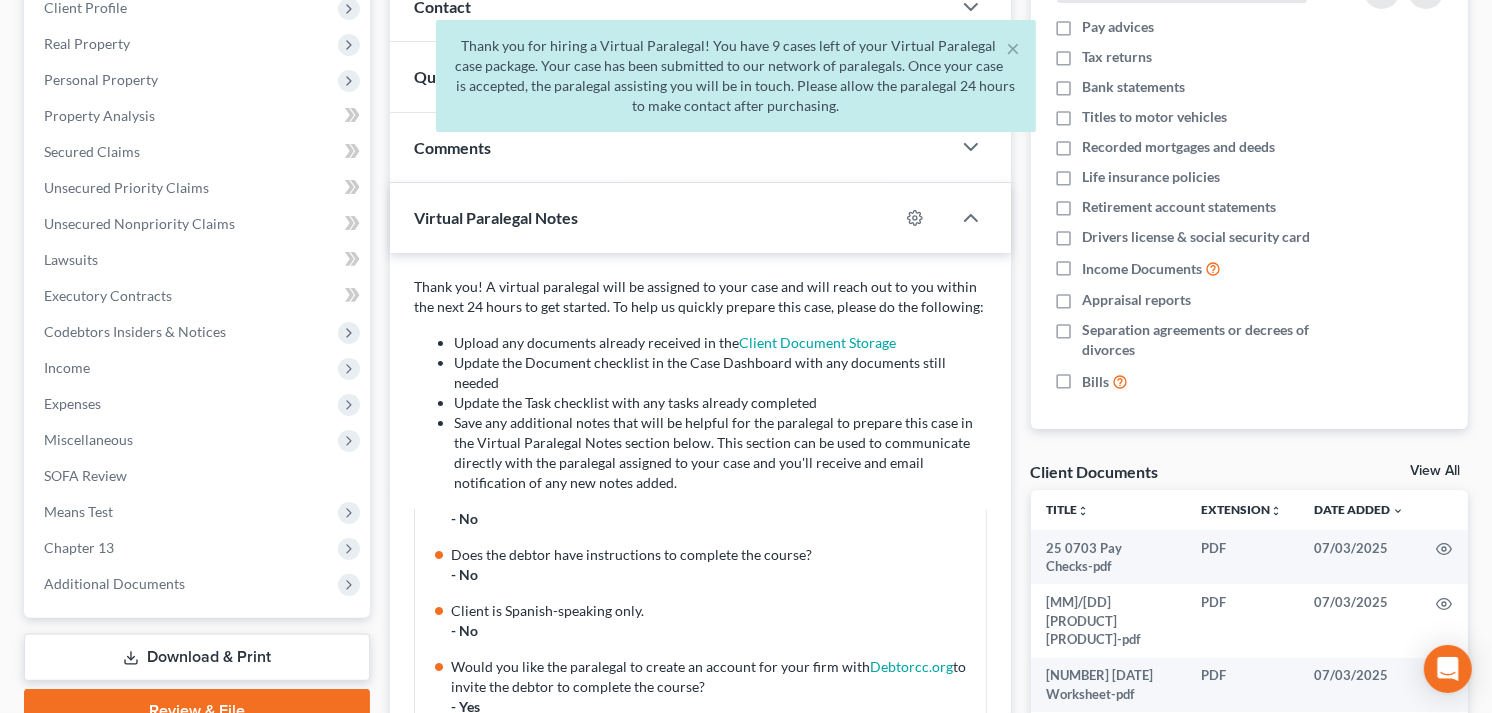 drag, startPoint x: 1022, startPoint y: 45, endPoint x: 527, endPoint y: 175, distance: 511.7861 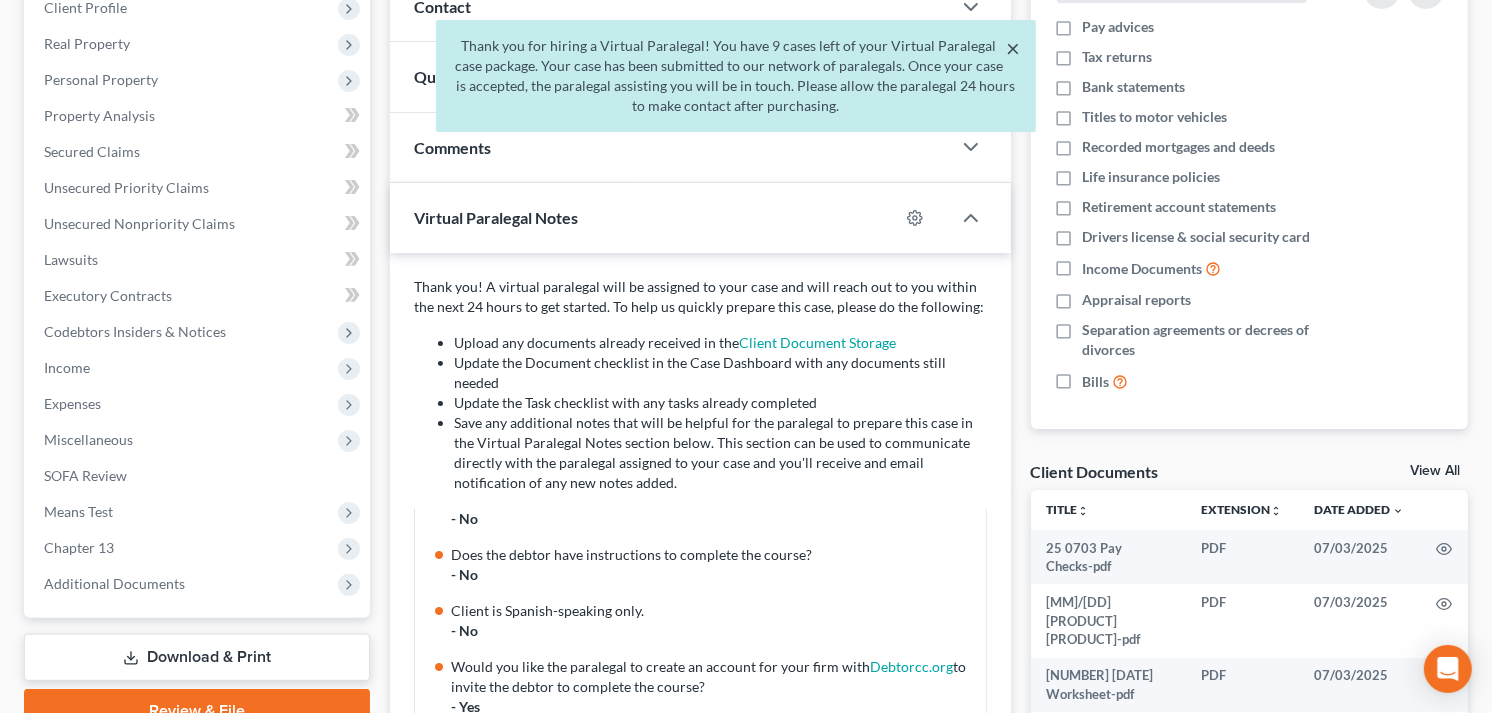 click on "×" at bounding box center [1013, 48] 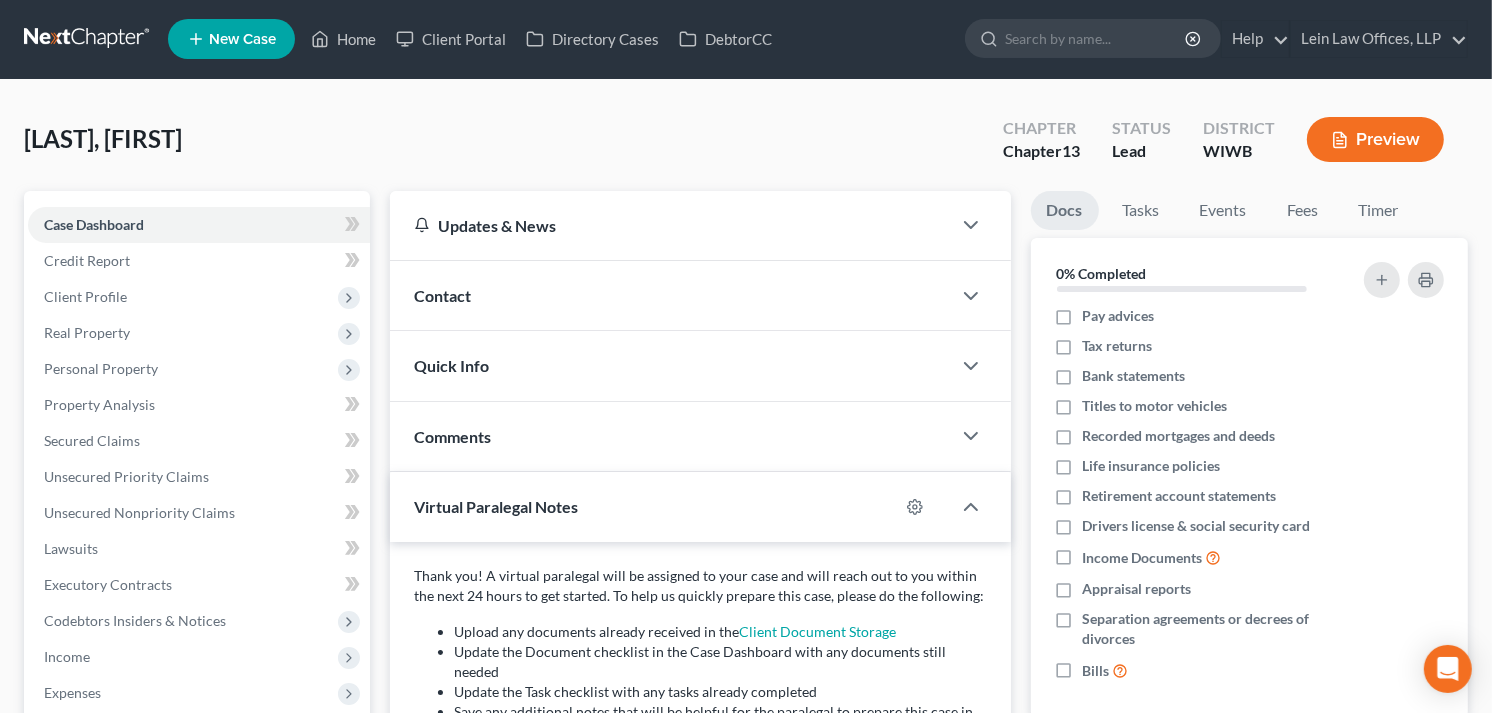 scroll, scrollTop: 0, scrollLeft: 0, axis: both 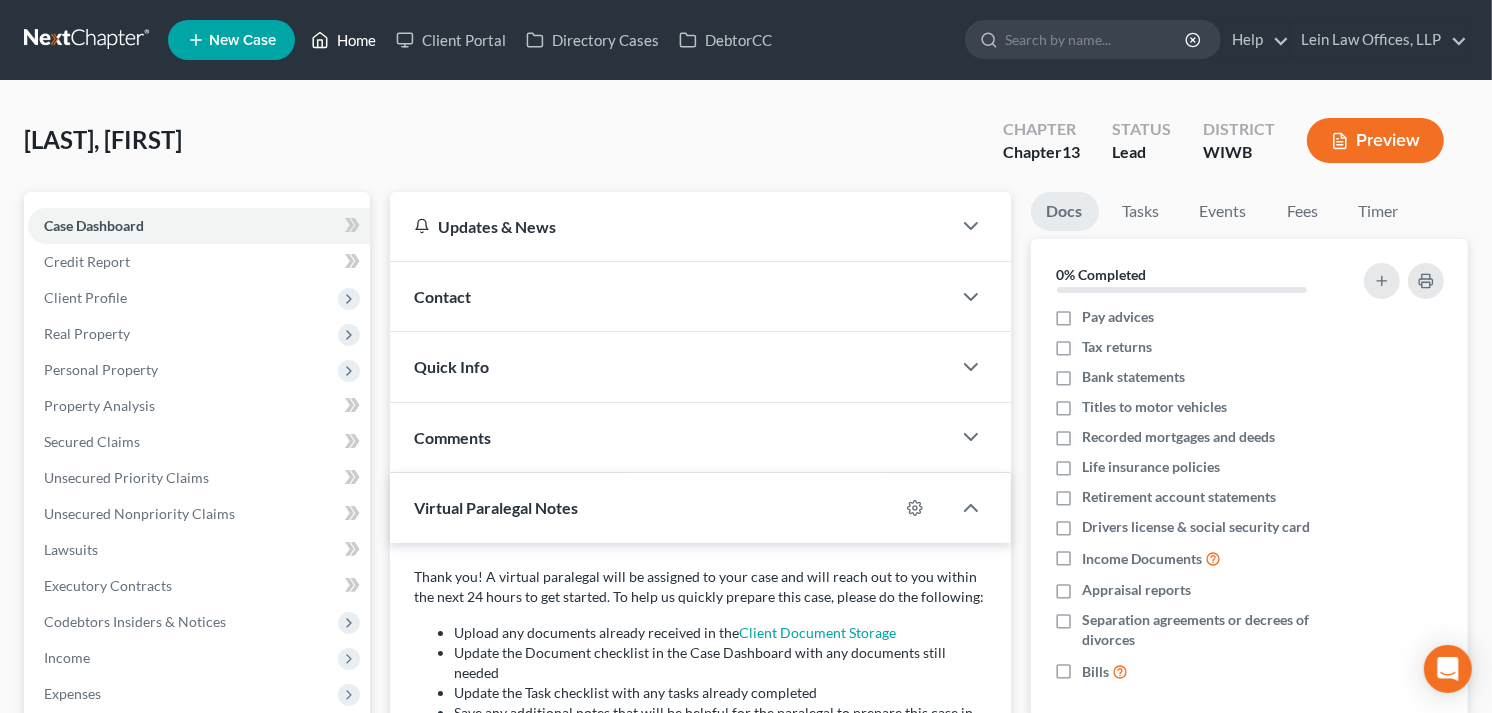 drag, startPoint x: 351, startPoint y: 38, endPoint x: 364, endPoint y: 44, distance: 14.3178215 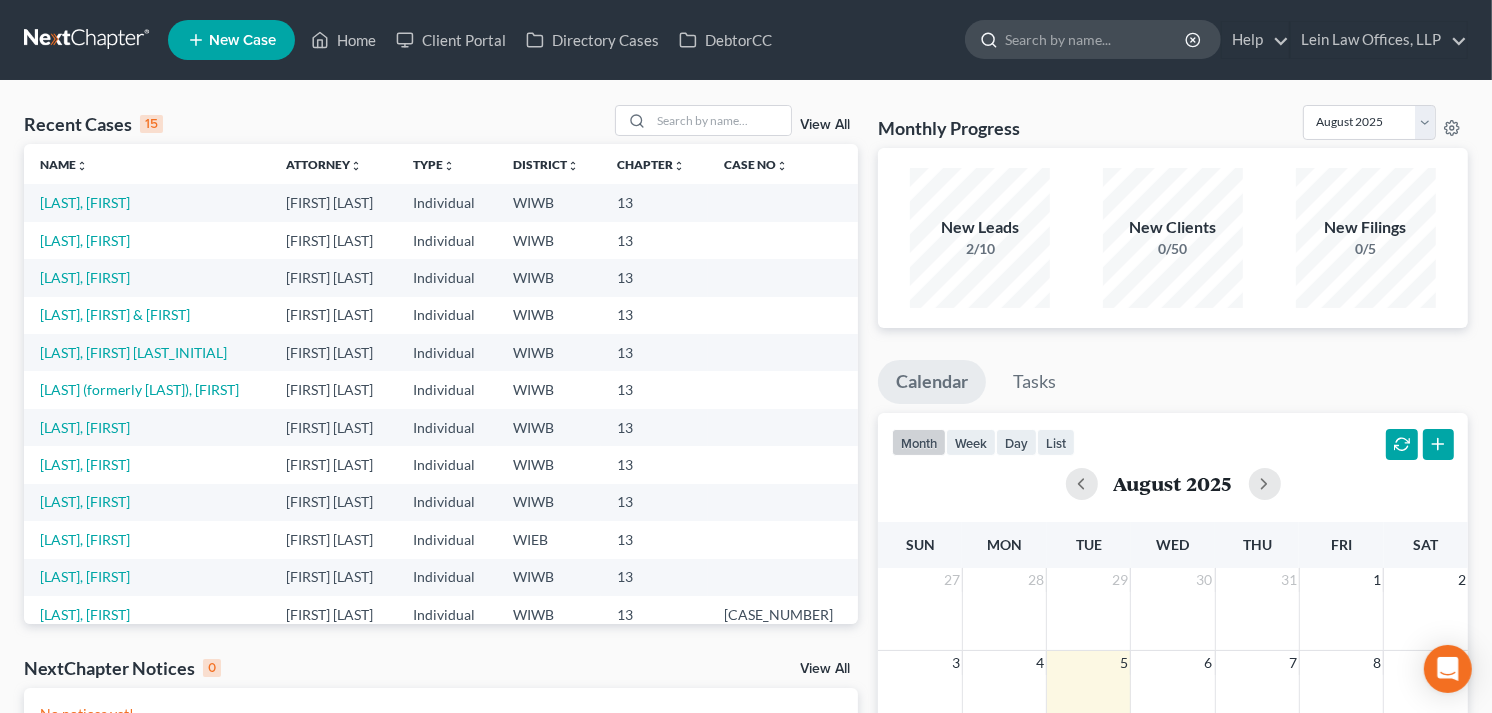 click at bounding box center [1096, 39] 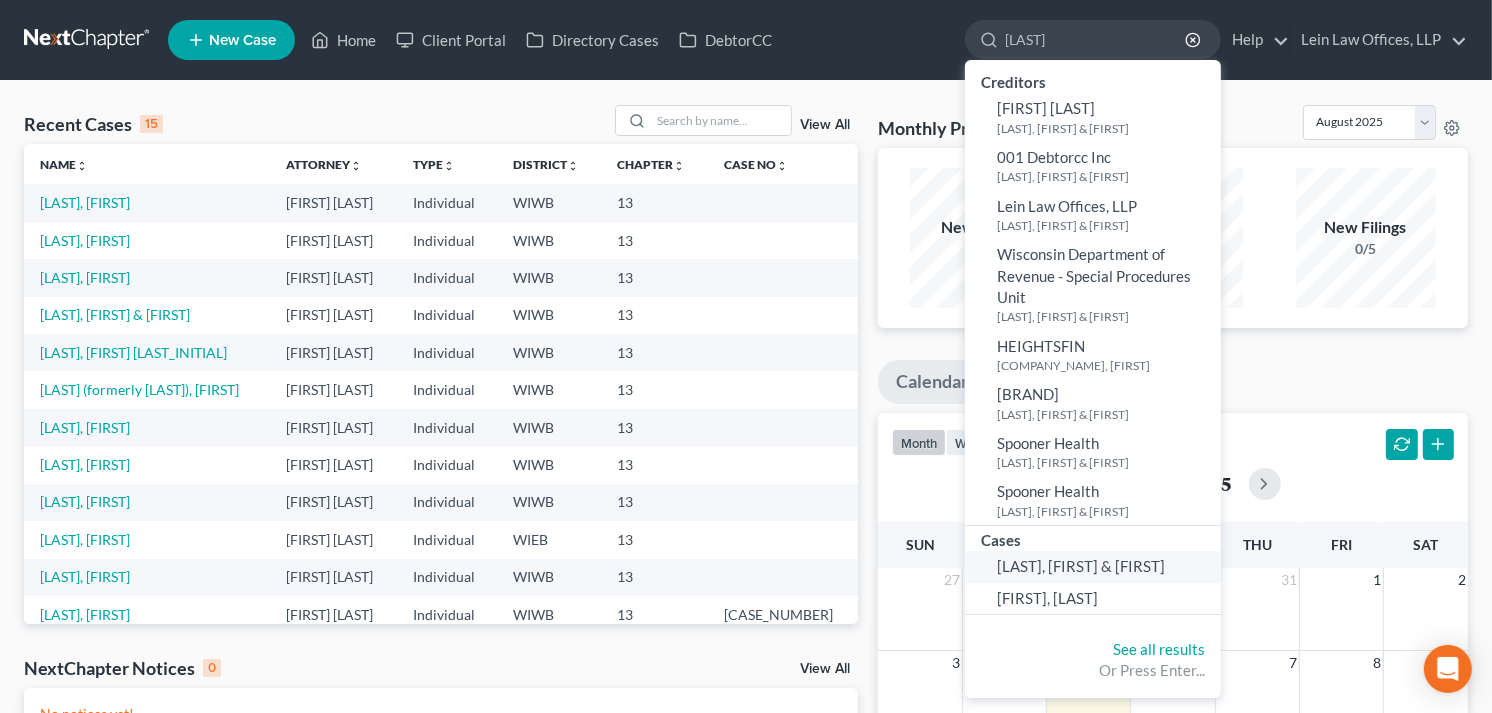 type on "[LAST]" 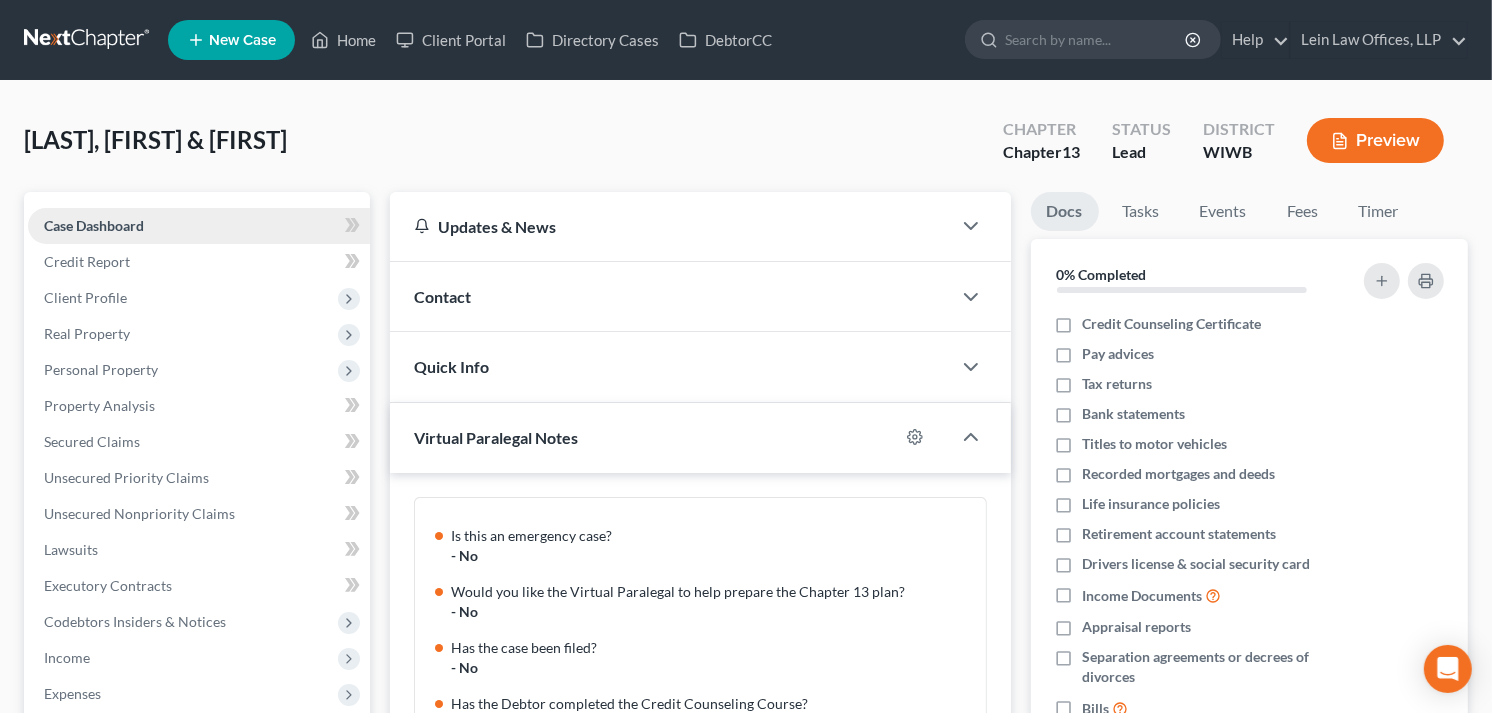 scroll, scrollTop: 217, scrollLeft: 0, axis: vertical 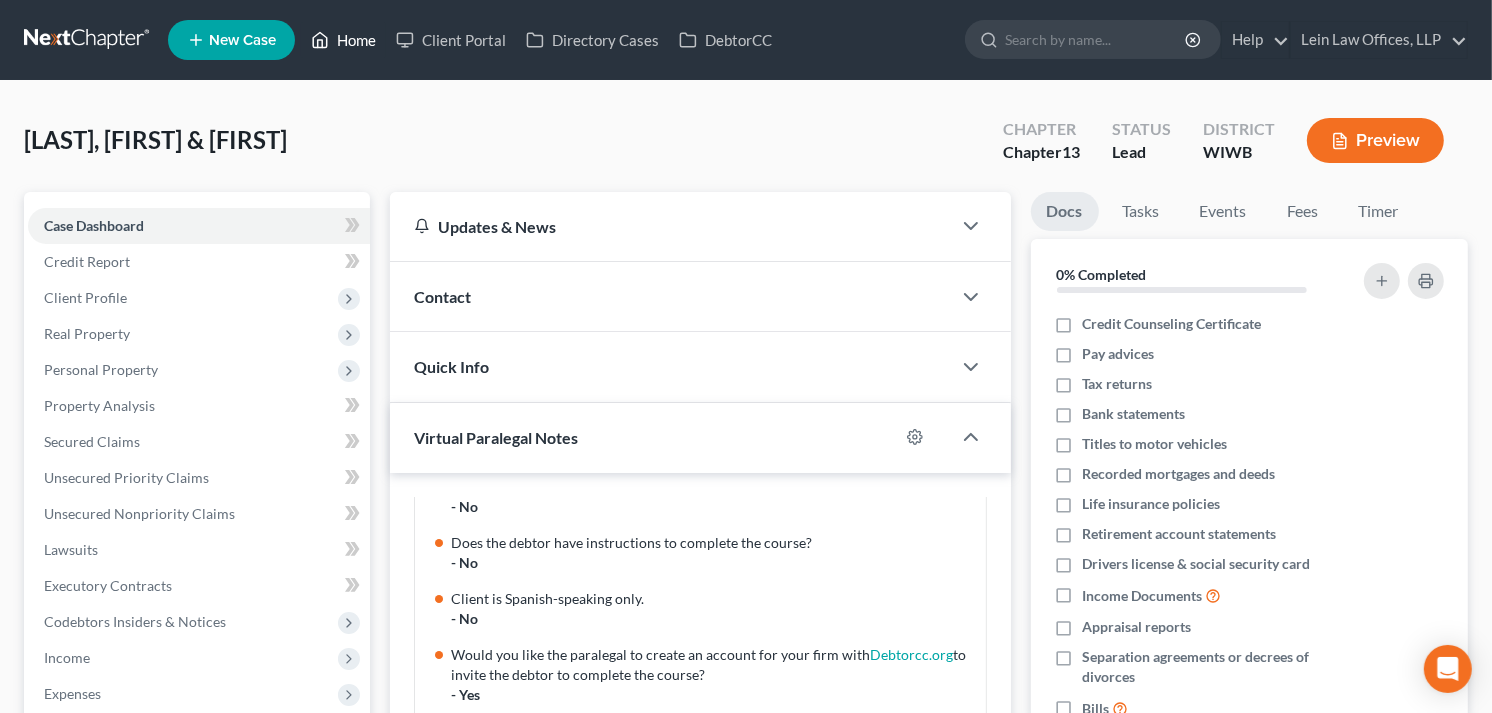 click on "Home" at bounding box center (343, 40) 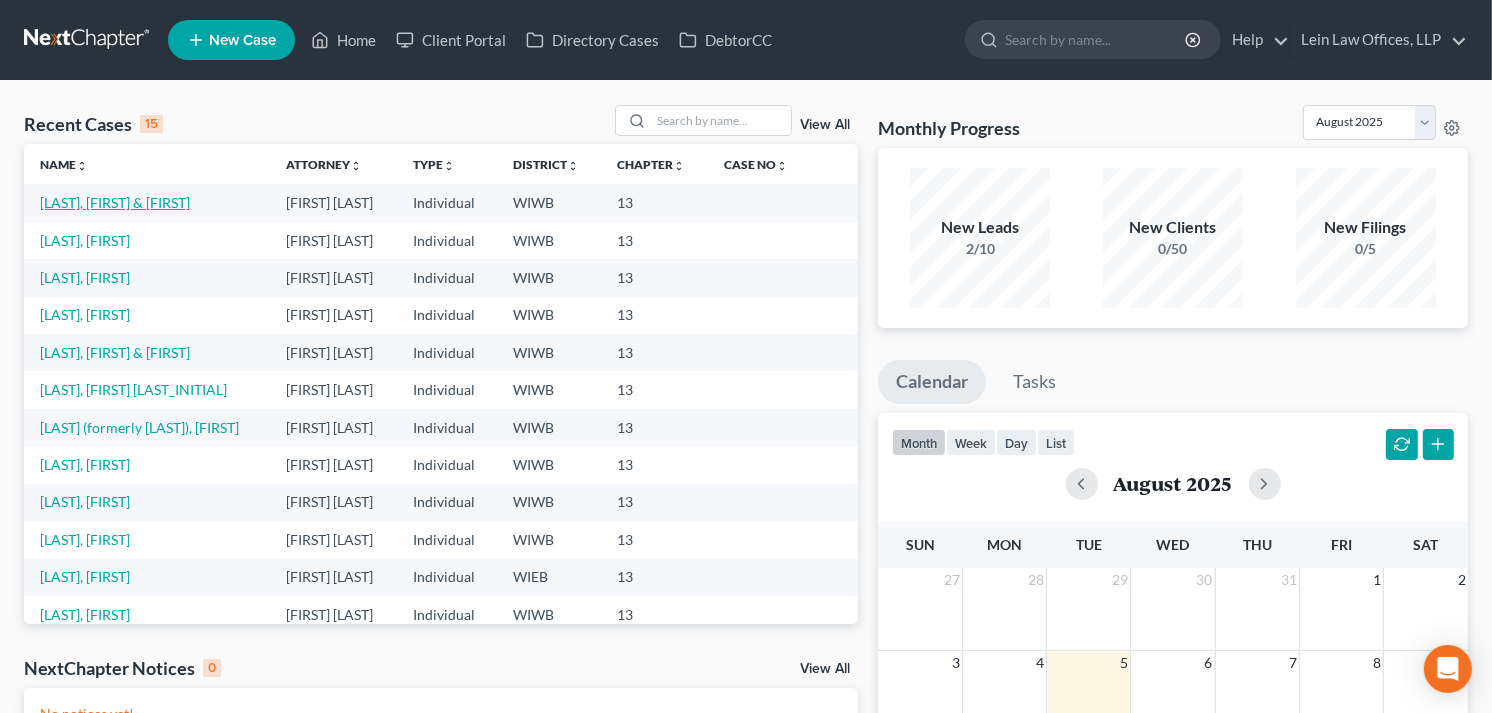 click on "[LAST], [FIRST] & [FIRST]" at bounding box center (115, 202) 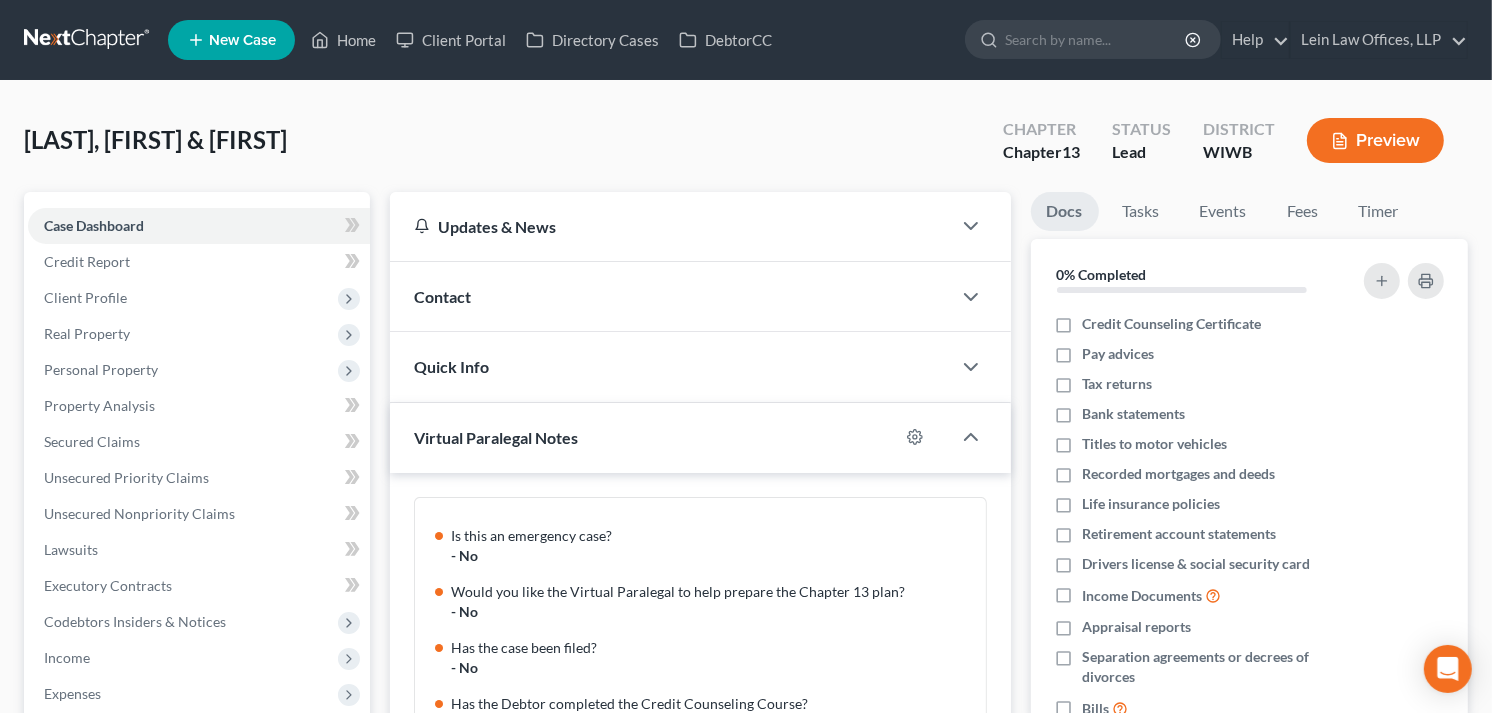 scroll, scrollTop: 217, scrollLeft: 0, axis: vertical 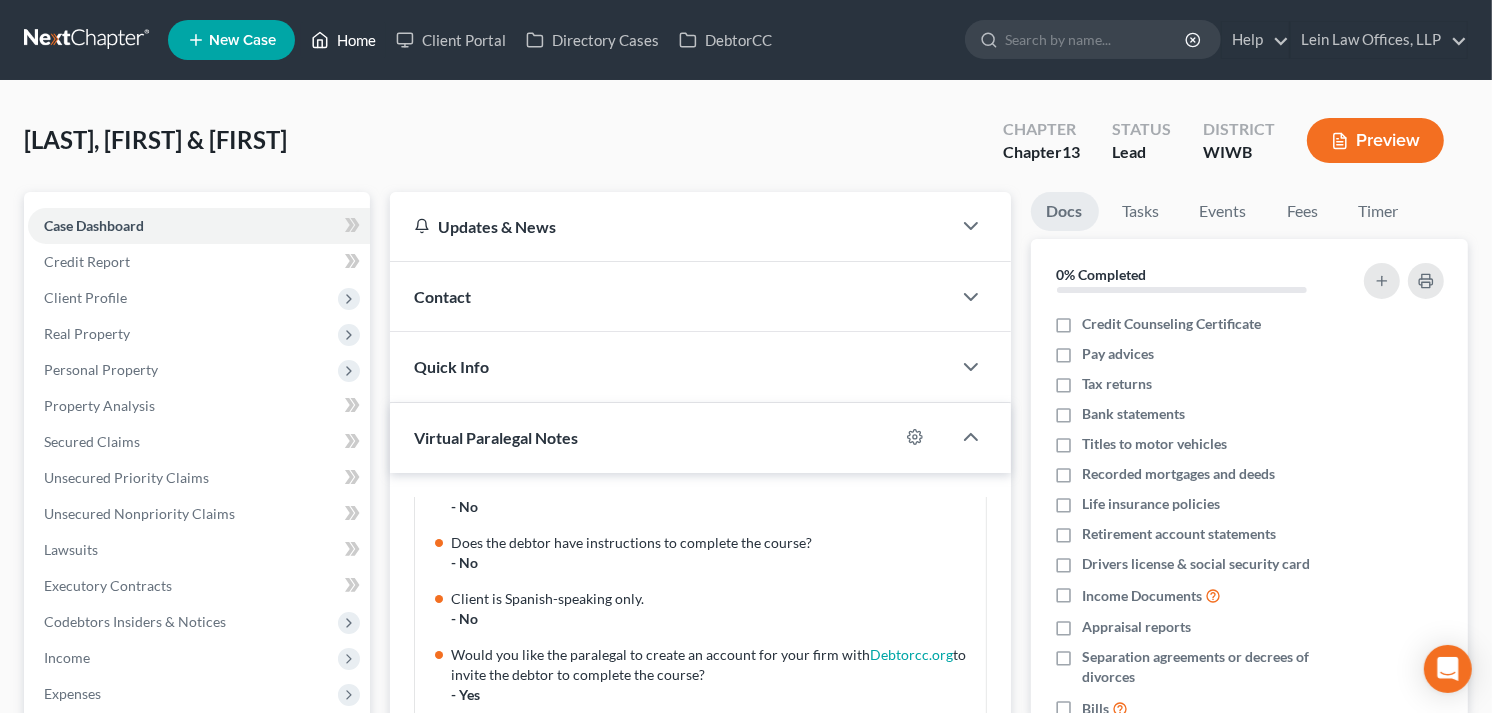 drag, startPoint x: 342, startPoint y: 45, endPoint x: 857, endPoint y: 47, distance: 515.0039 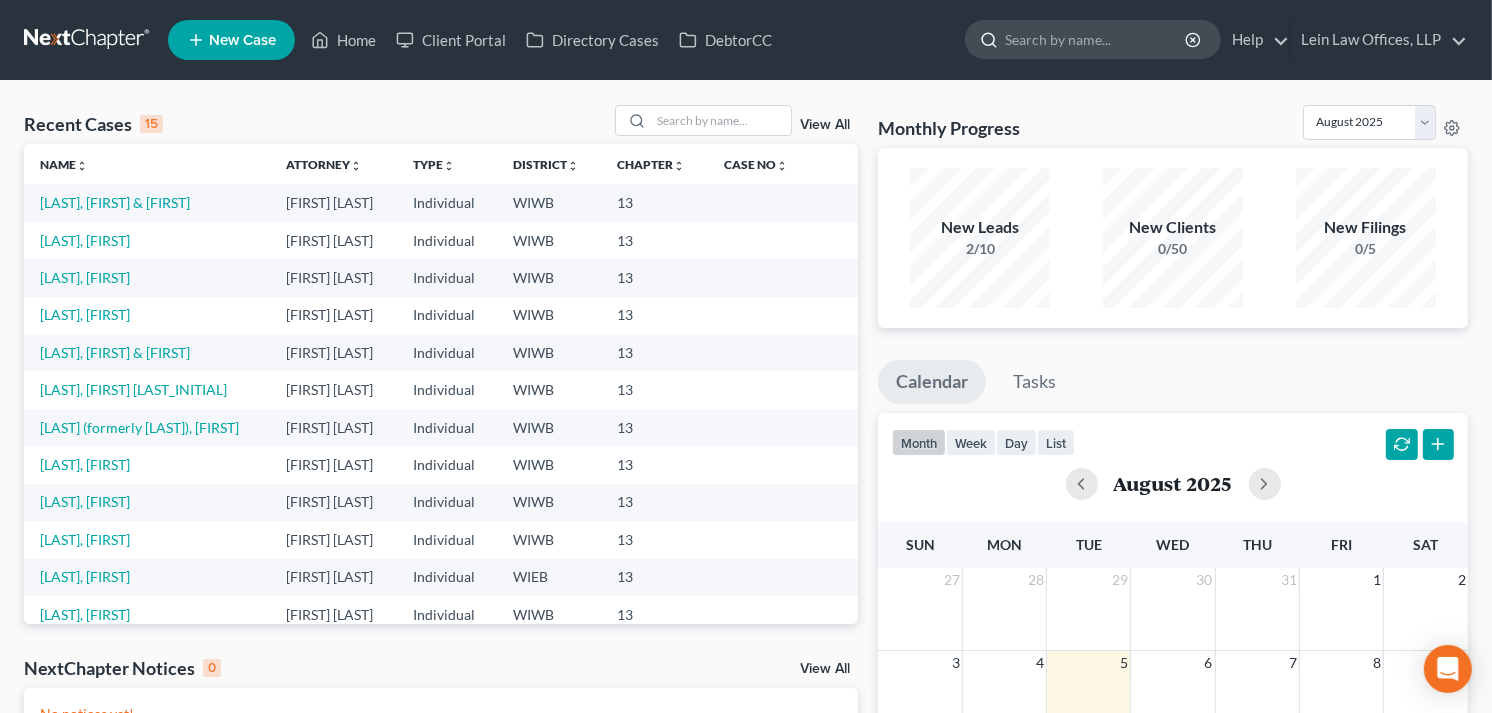 click at bounding box center [1096, 39] 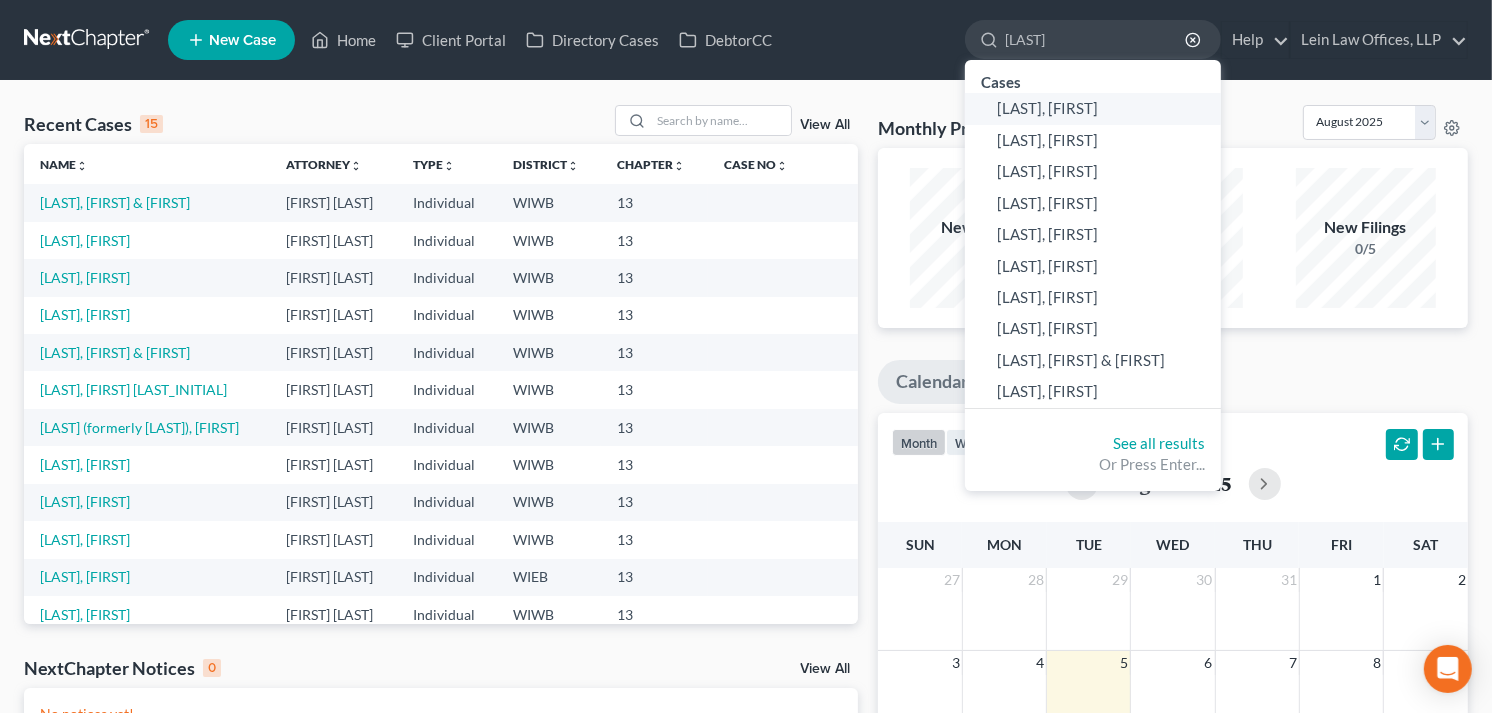 type on "[LAST]" 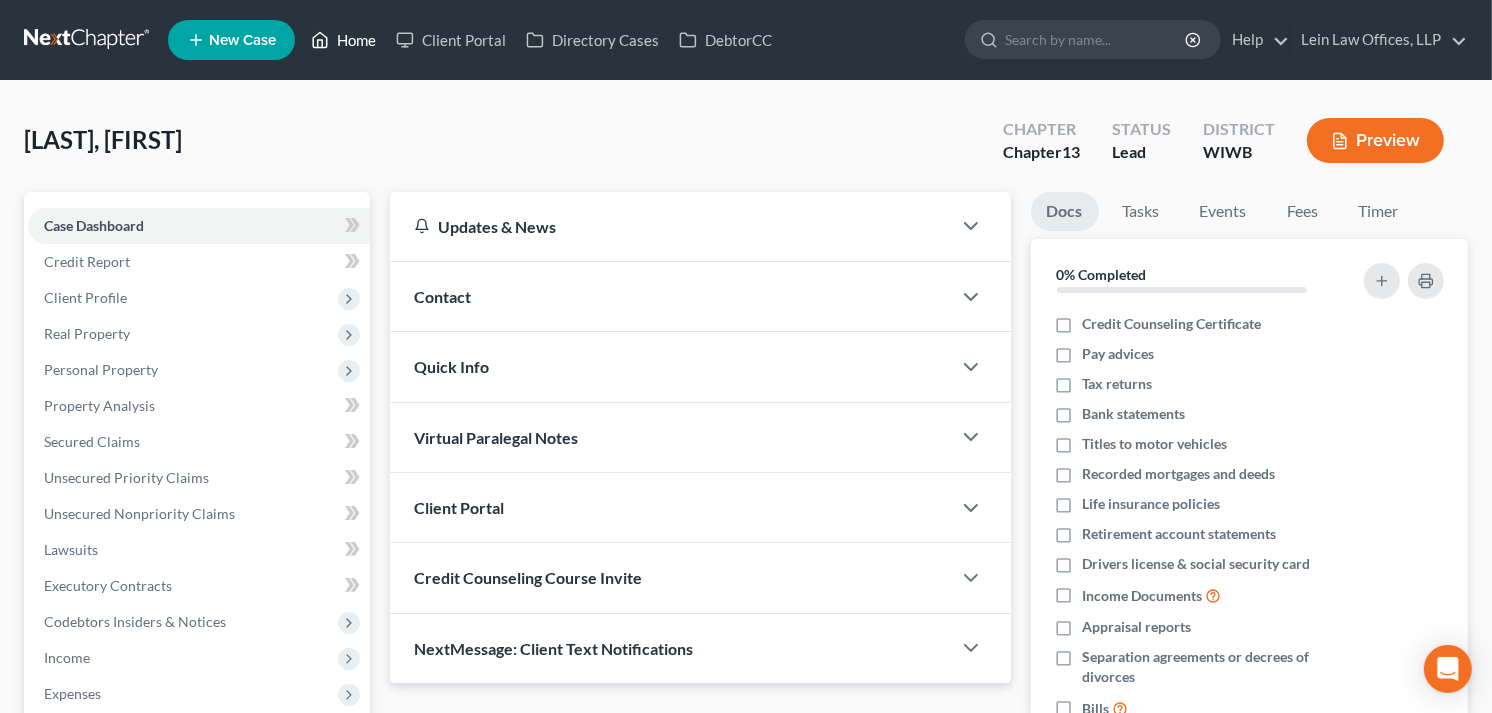 click on "Home" at bounding box center [343, 40] 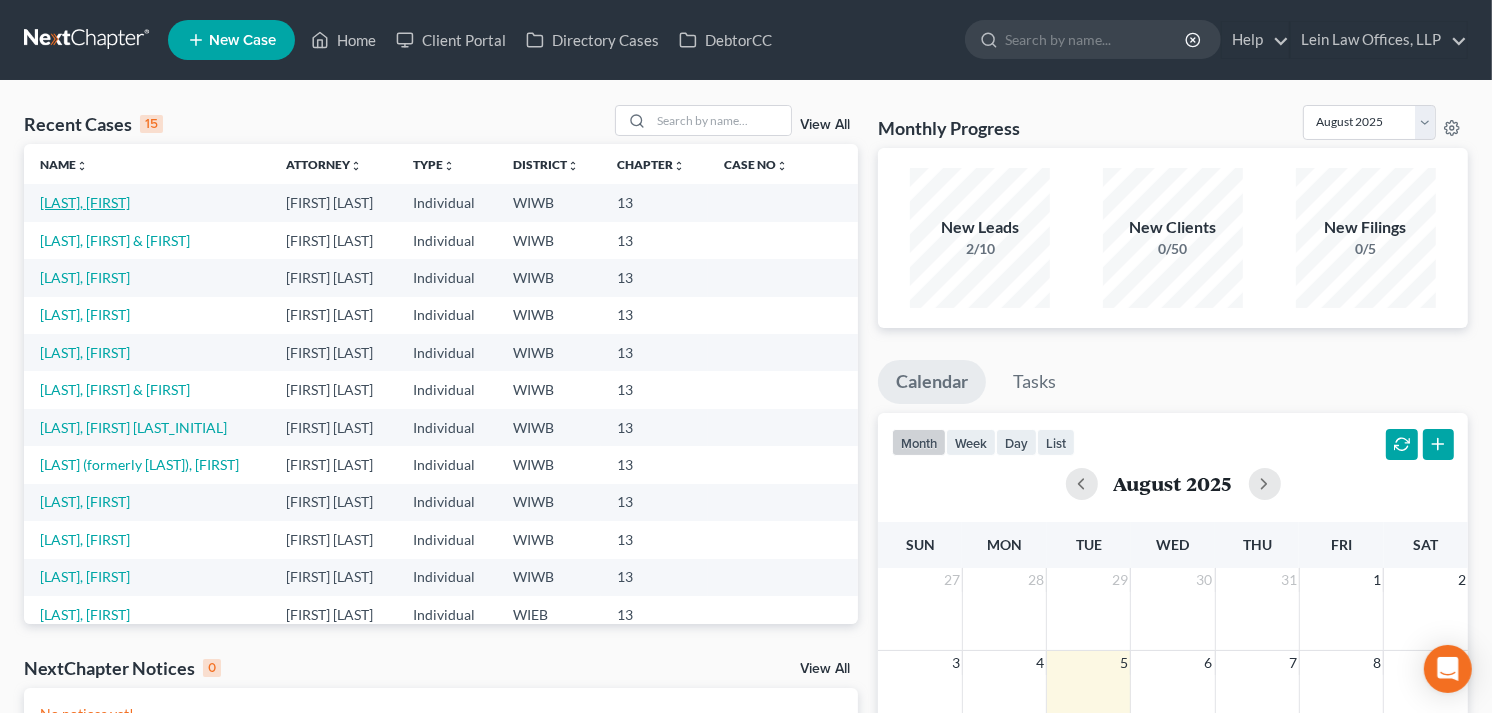 click on "[LAST], [FIRST]" at bounding box center [85, 202] 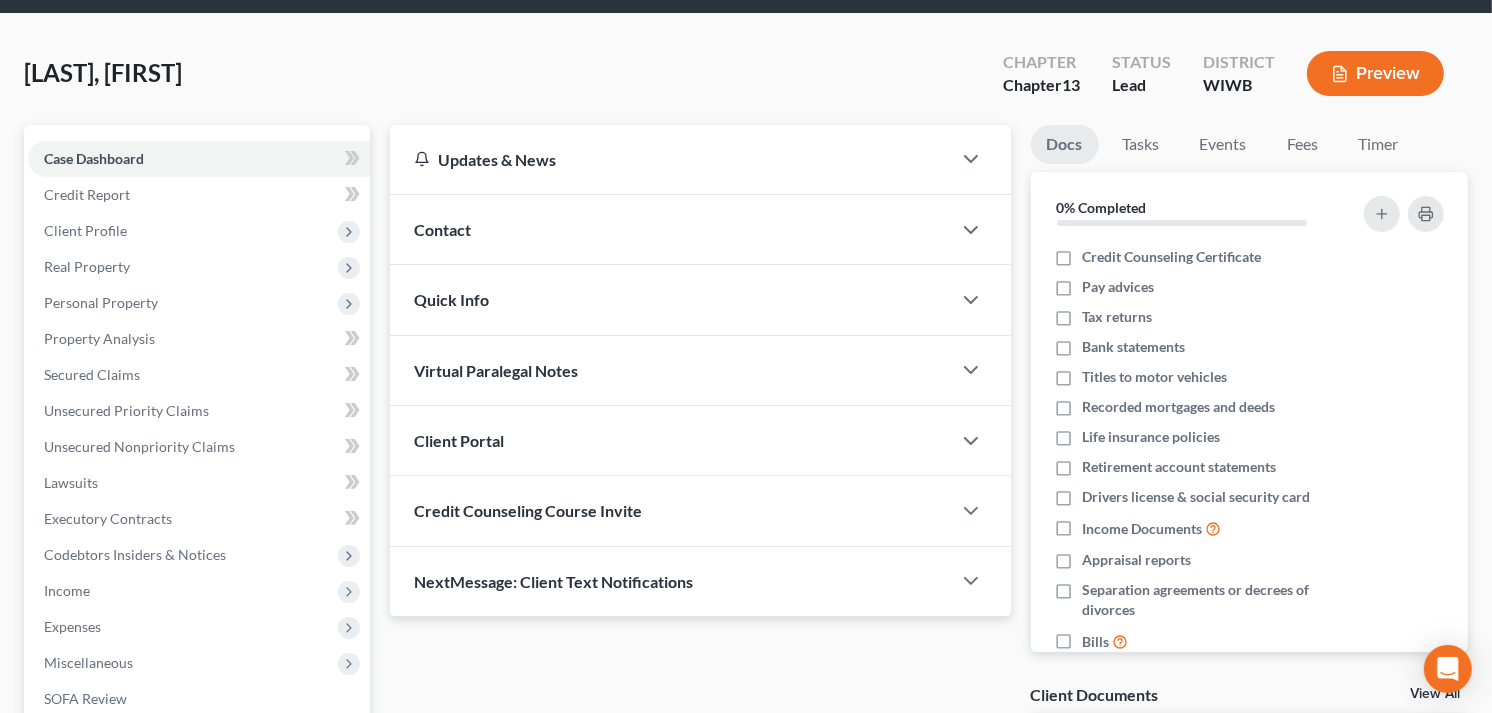 scroll, scrollTop: 0, scrollLeft: 0, axis: both 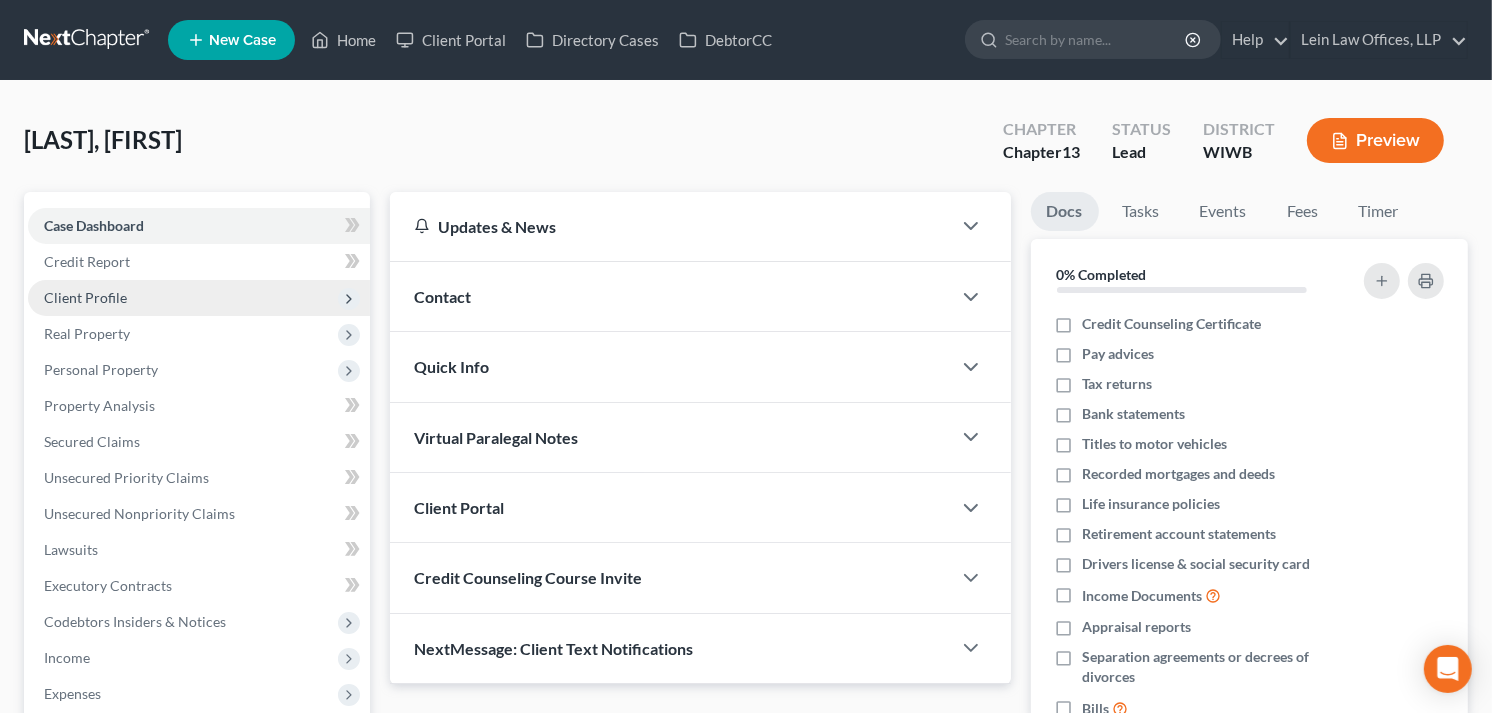 click on "Client Profile" at bounding box center (85, 297) 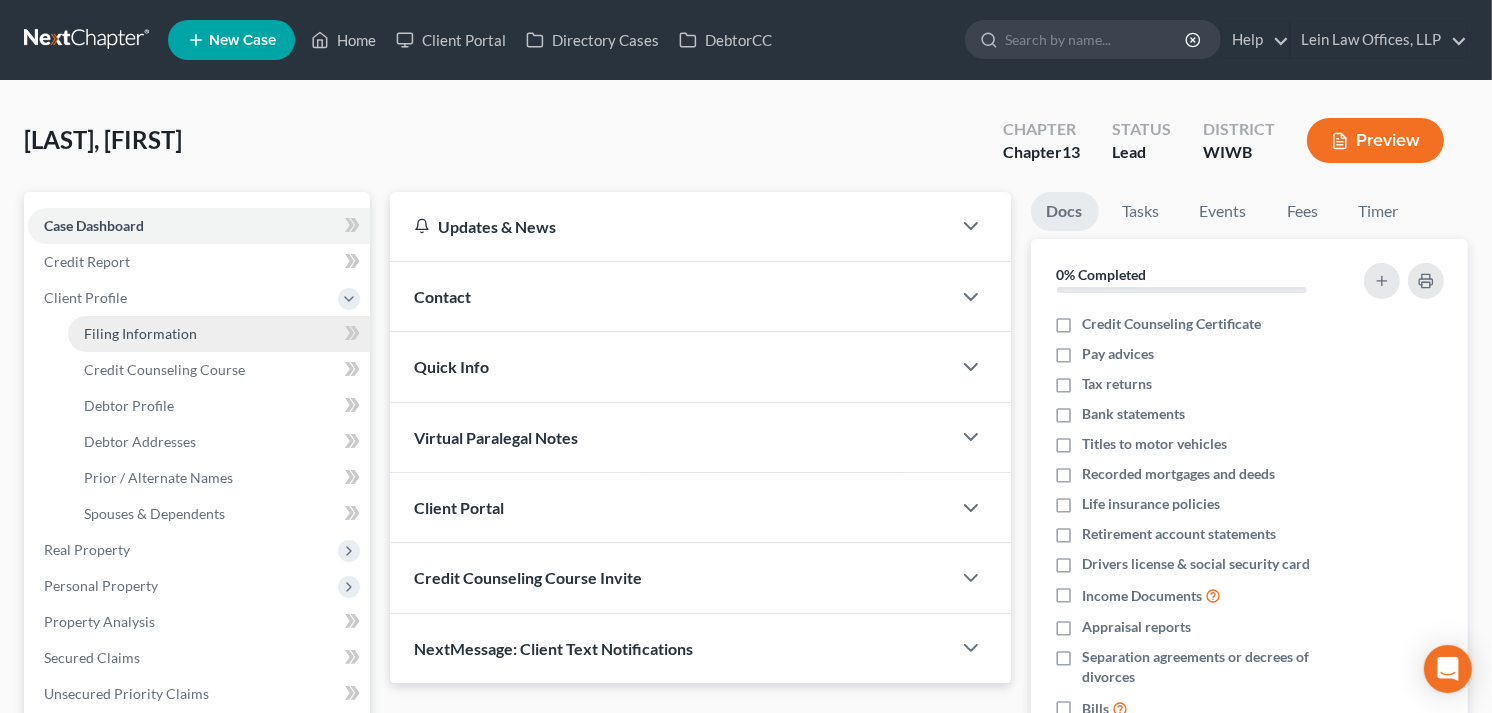 click on "Filing Information" at bounding box center (140, 333) 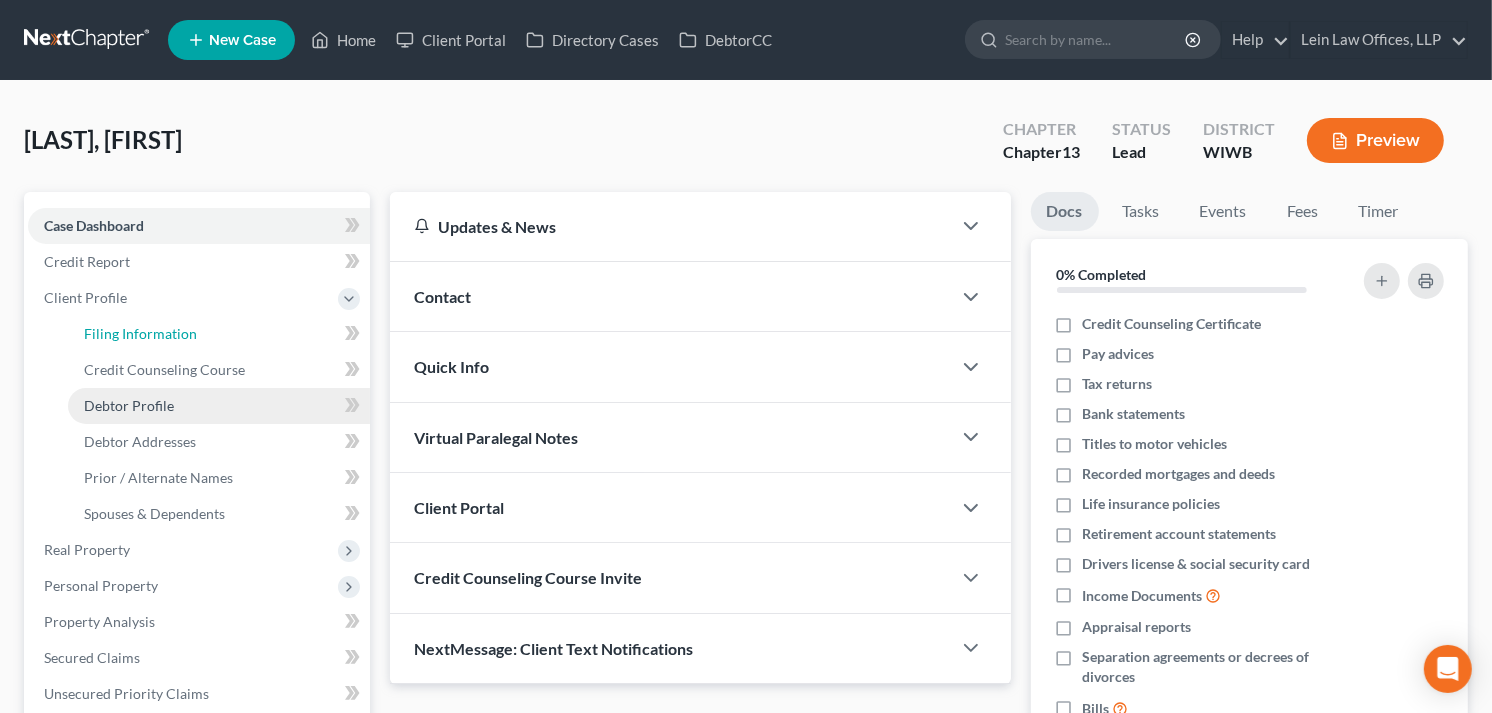select on "1" 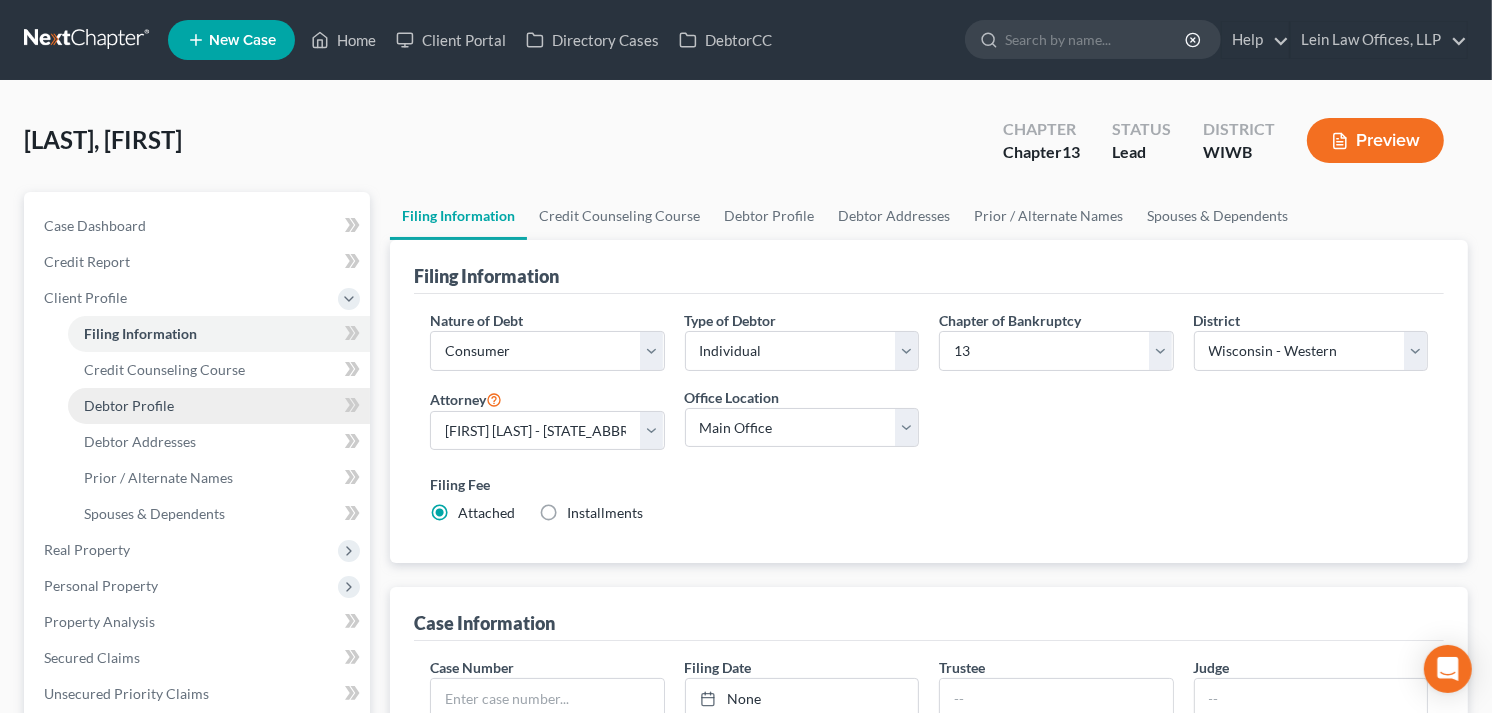 click on "Debtor Profile" at bounding box center (129, 405) 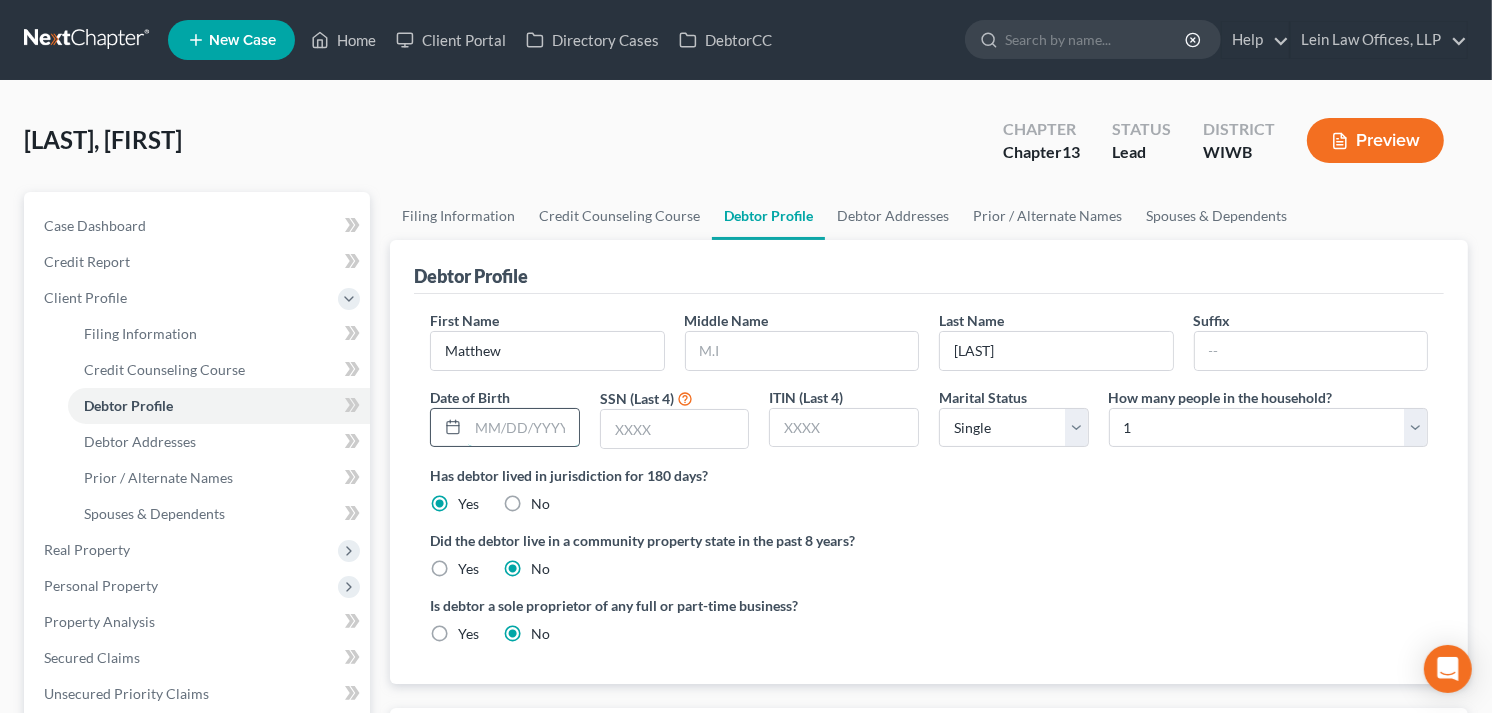click at bounding box center (523, 428) 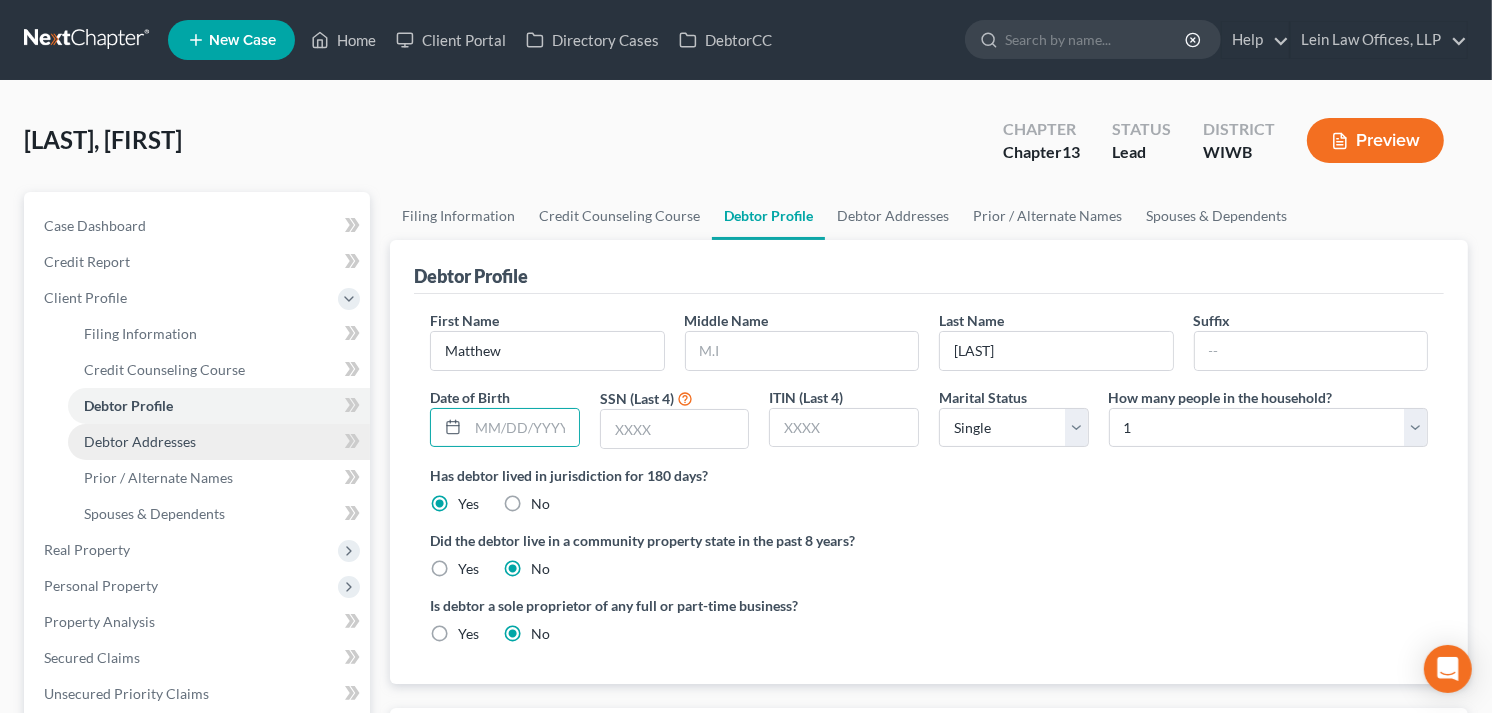 click on "Debtor Addresses" at bounding box center [140, 441] 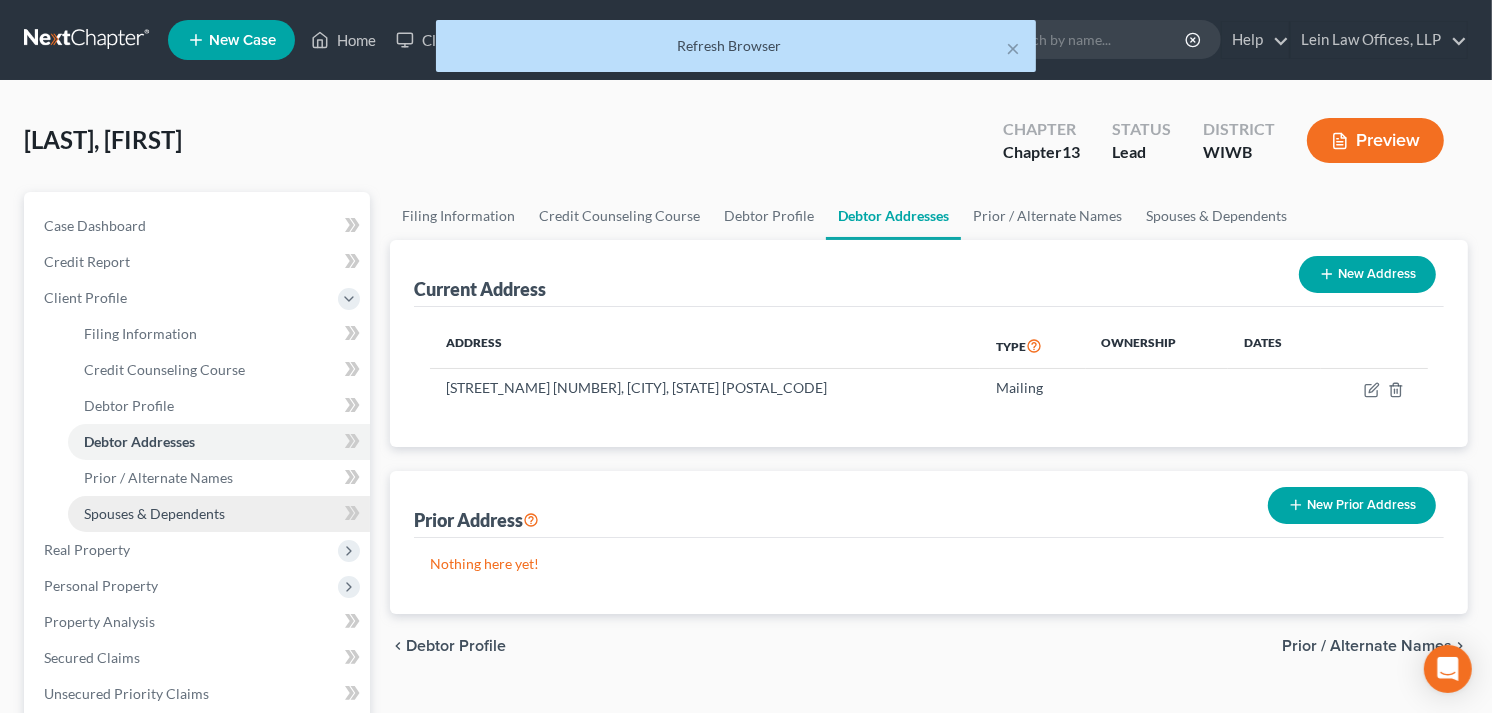 click on "Spouses & Dependents" at bounding box center [154, 513] 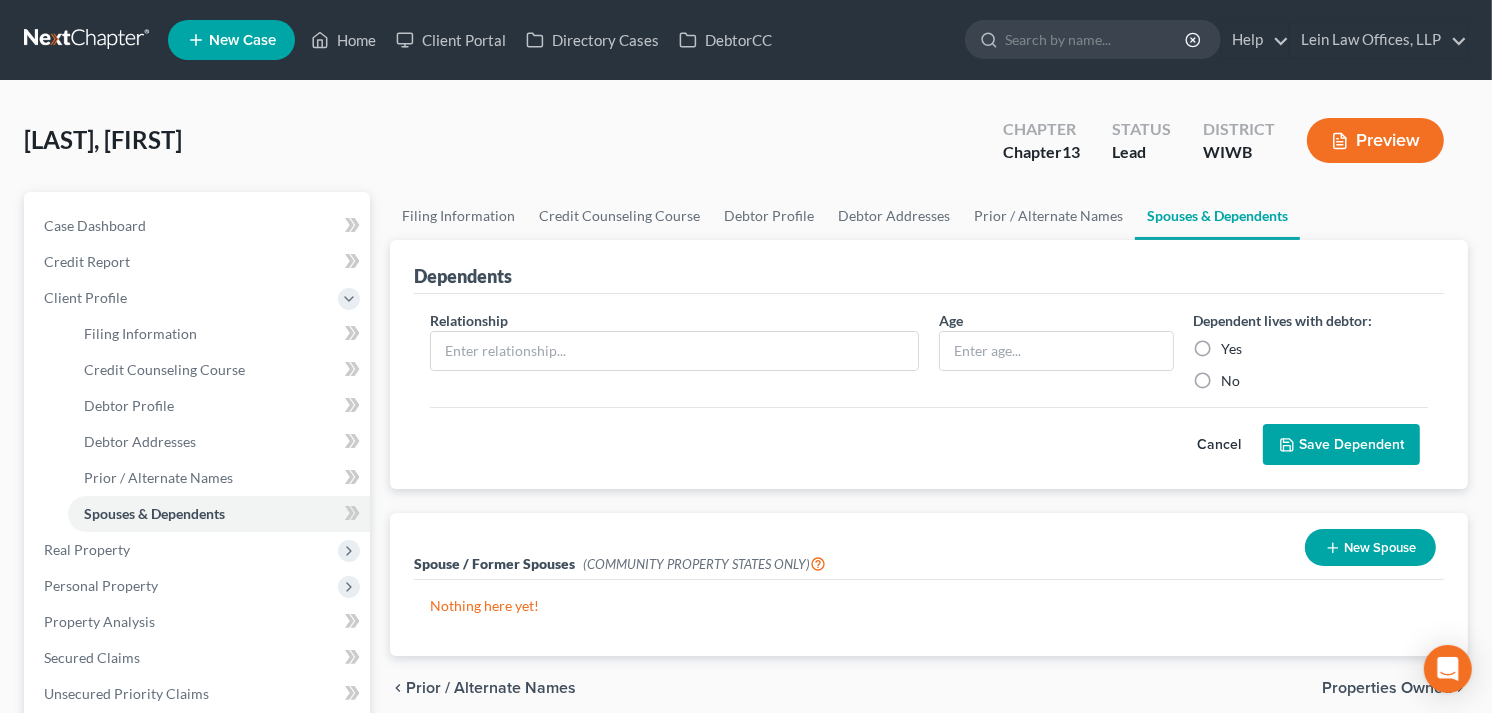 drag, startPoint x: 1334, startPoint y: 545, endPoint x: 1266, endPoint y: 552, distance: 68.359344 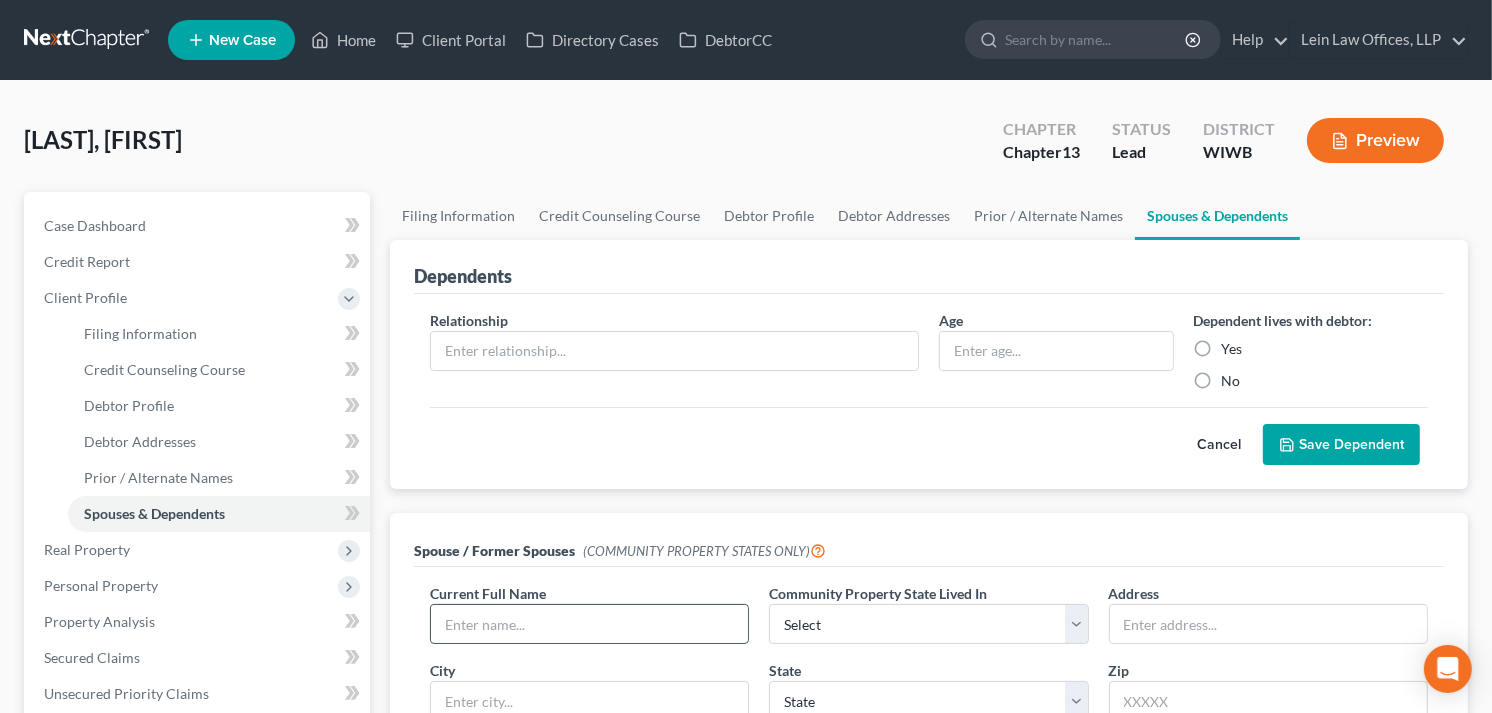 click at bounding box center (589, 624) 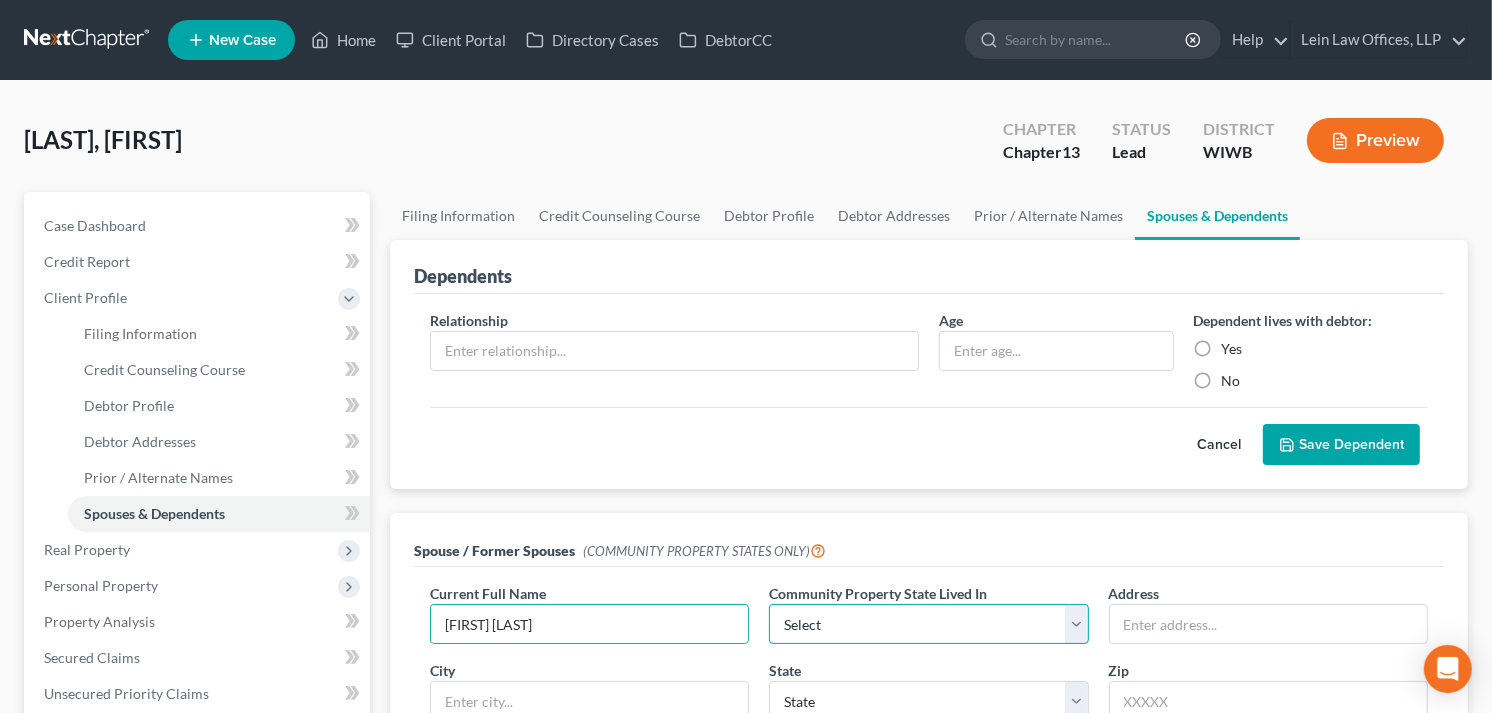 click on "Select AZ CA GU ID LA NV NM PR TX WA WI" at bounding box center [928, 624] 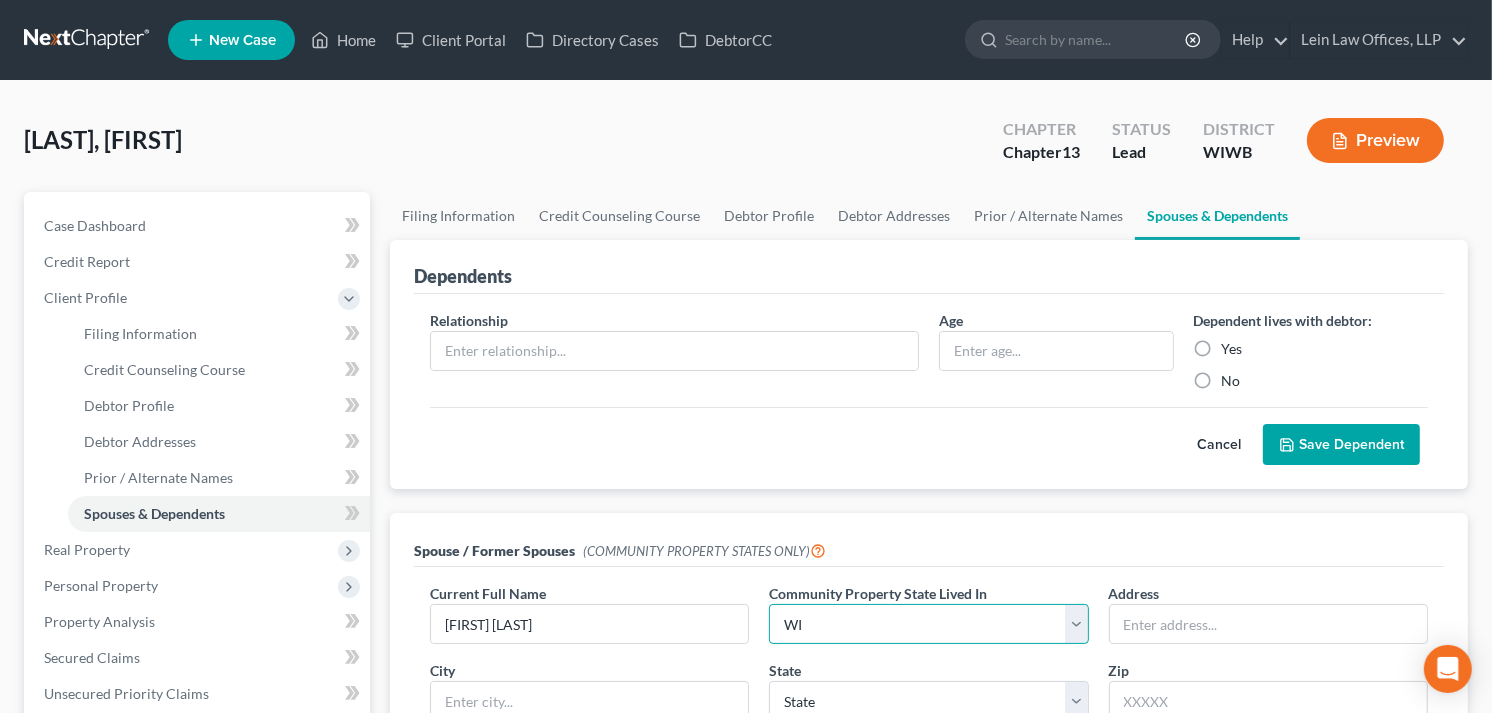 click on "Select AZ CA GU ID LA NV NM PR TX WA WI" at bounding box center [928, 624] 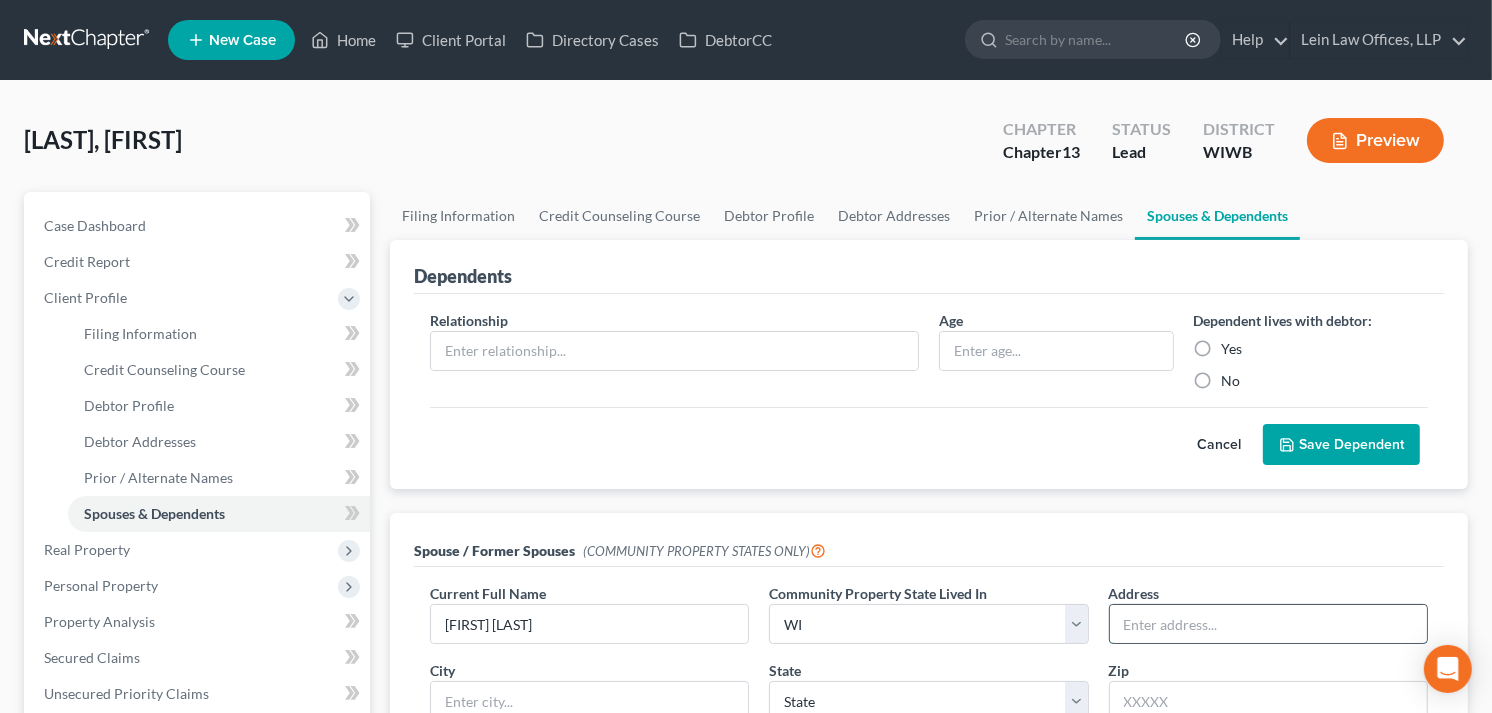 click at bounding box center [1268, 624] 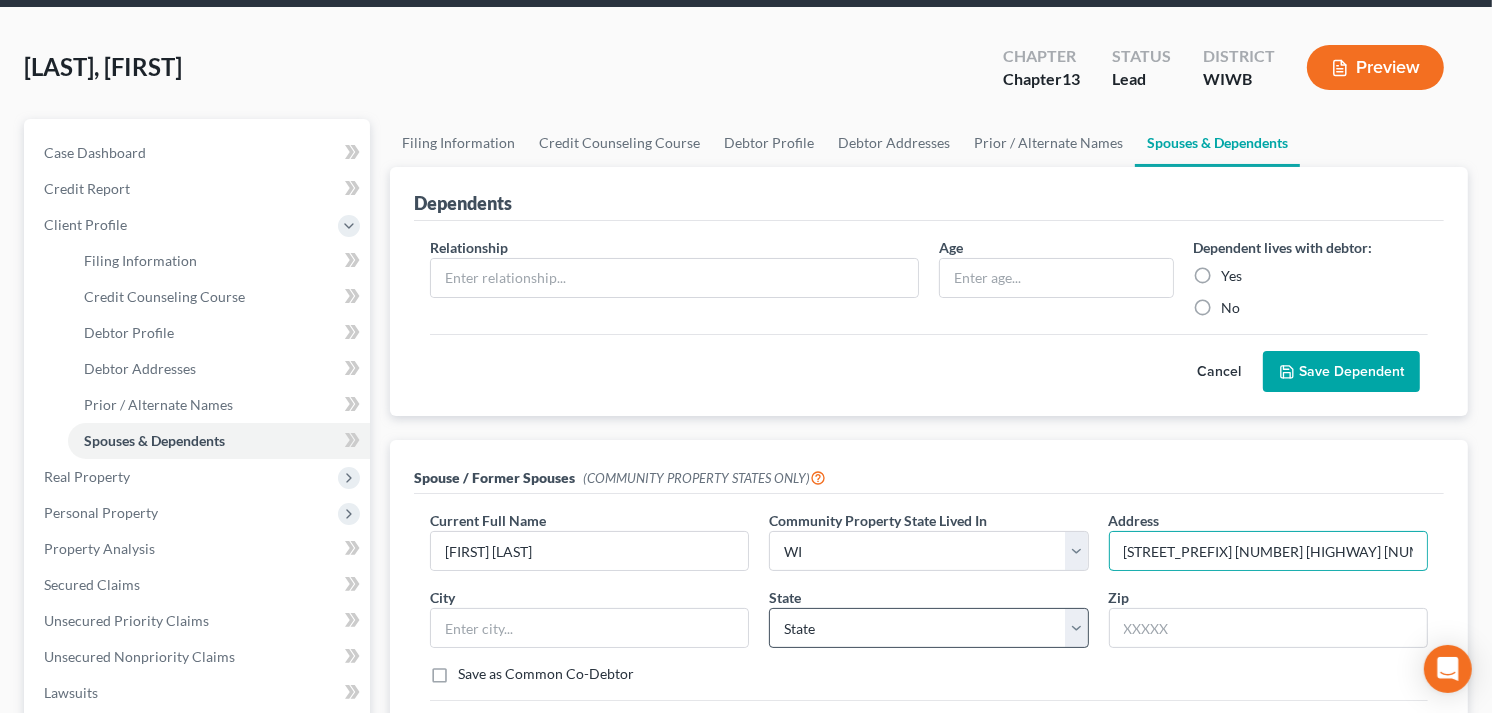 scroll, scrollTop: 111, scrollLeft: 0, axis: vertical 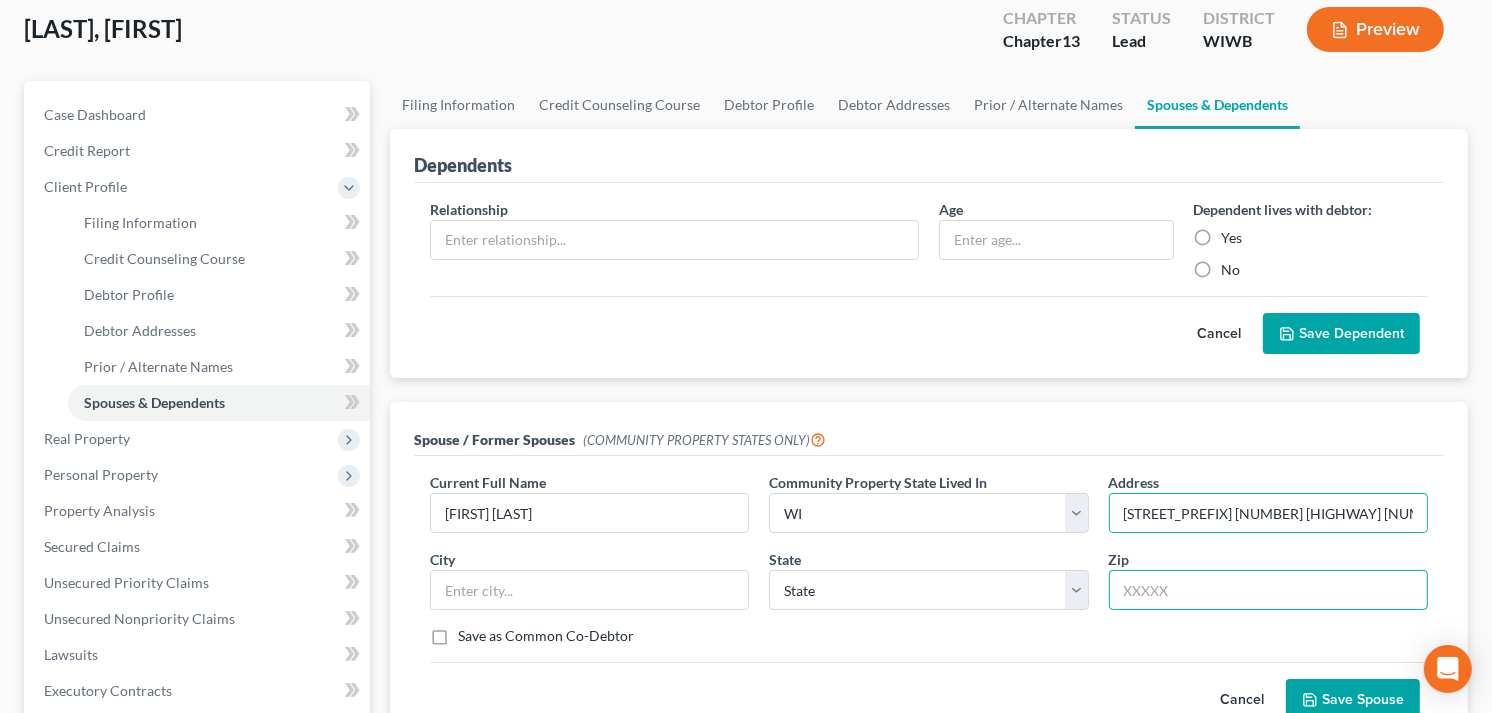 click at bounding box center (1268, 590) 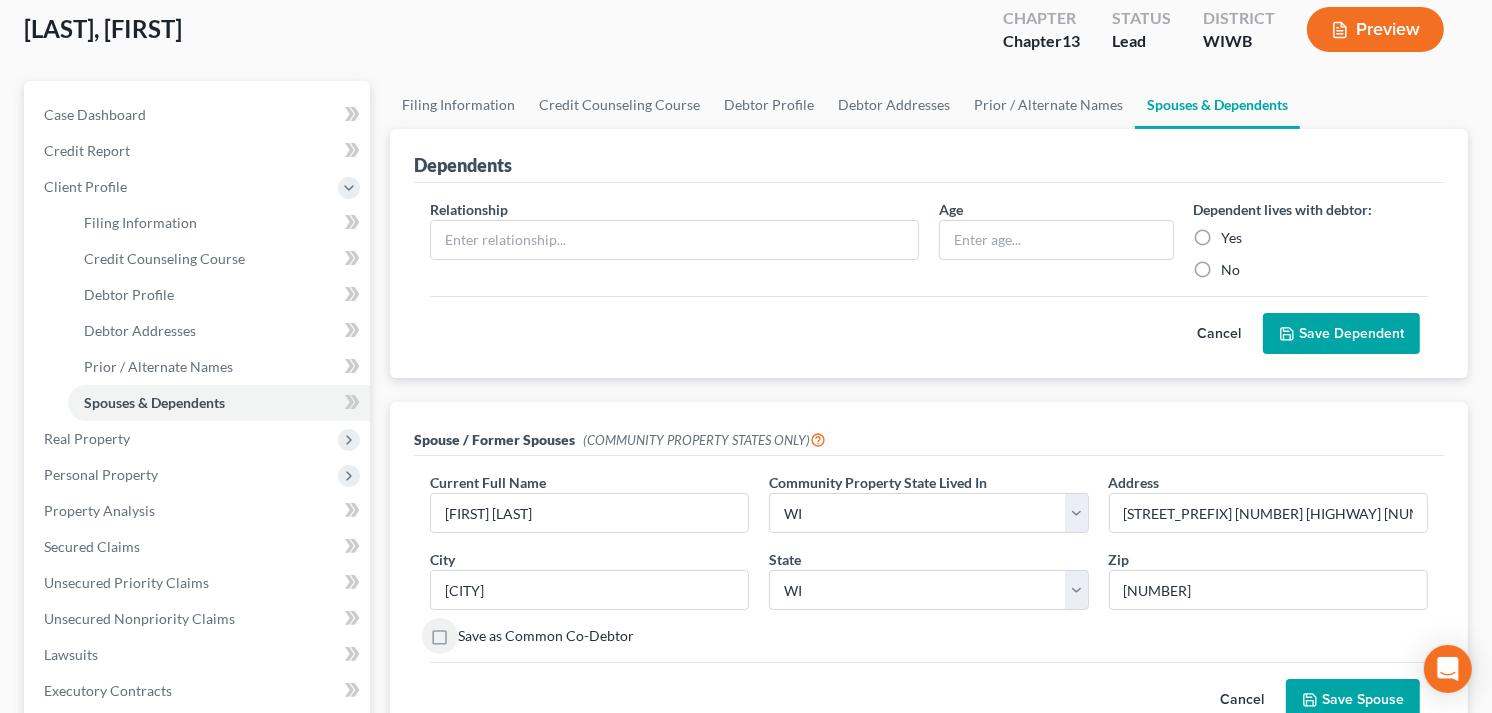 click on "Save Spouse" at bounding box center [1353, 700] 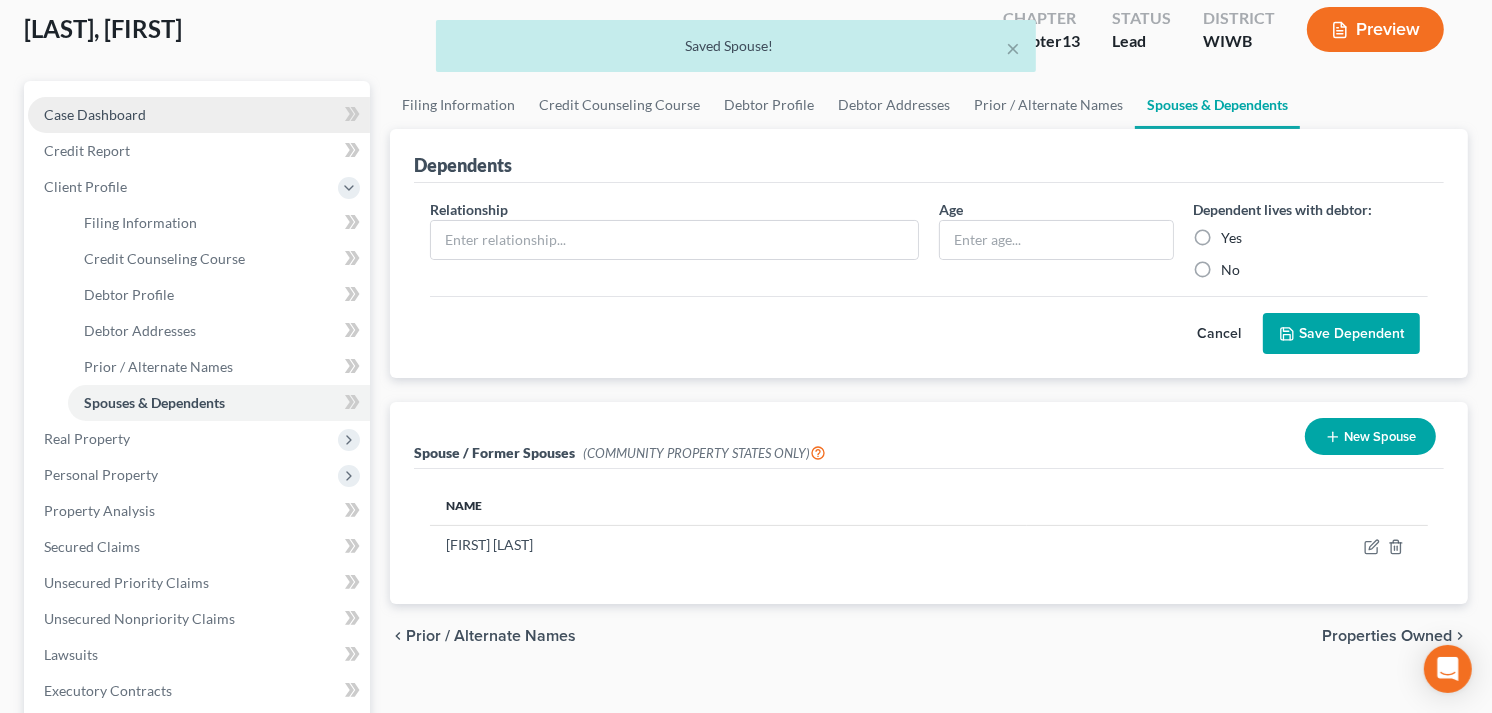 click on "Case Dashboard" at bounding box center [95, 114] 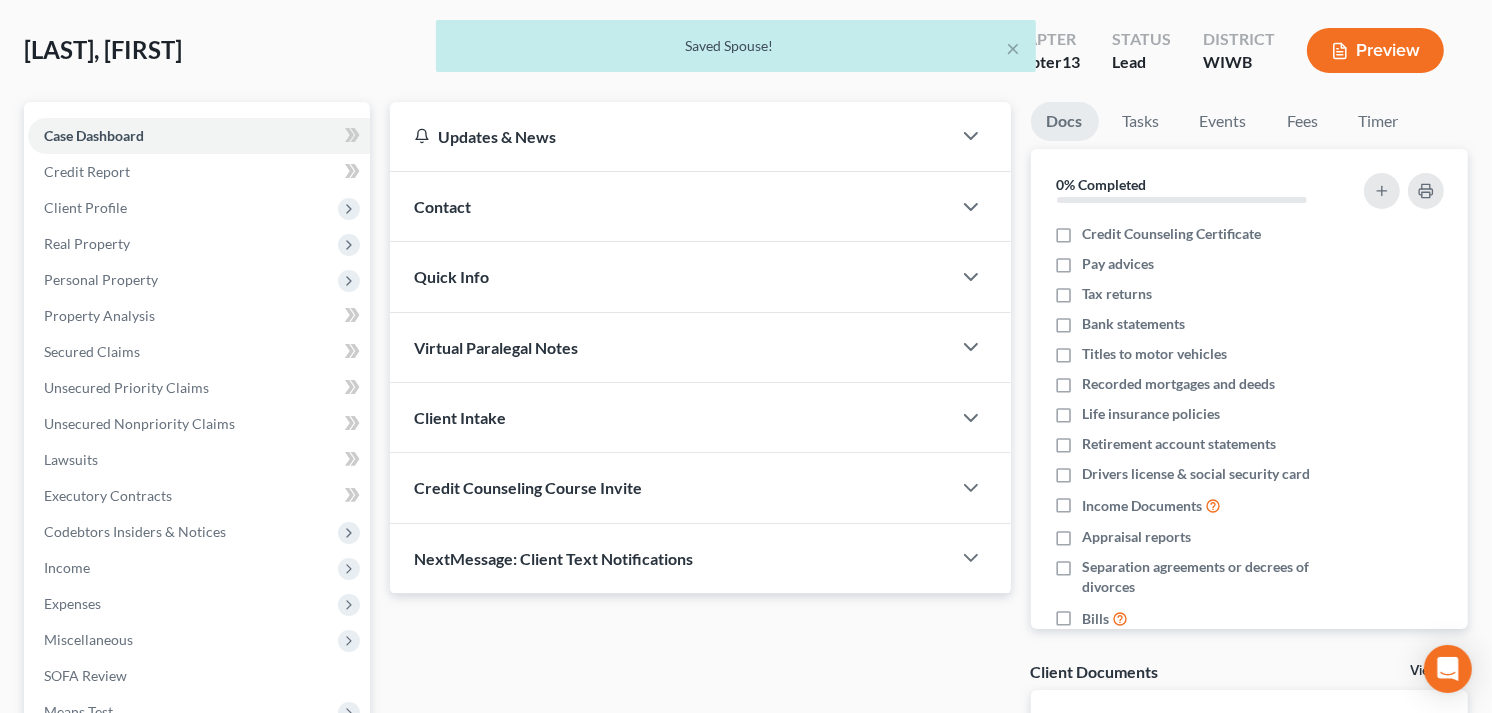 scroll, scrollTop: 0, scrollLeft: 0, axis: both 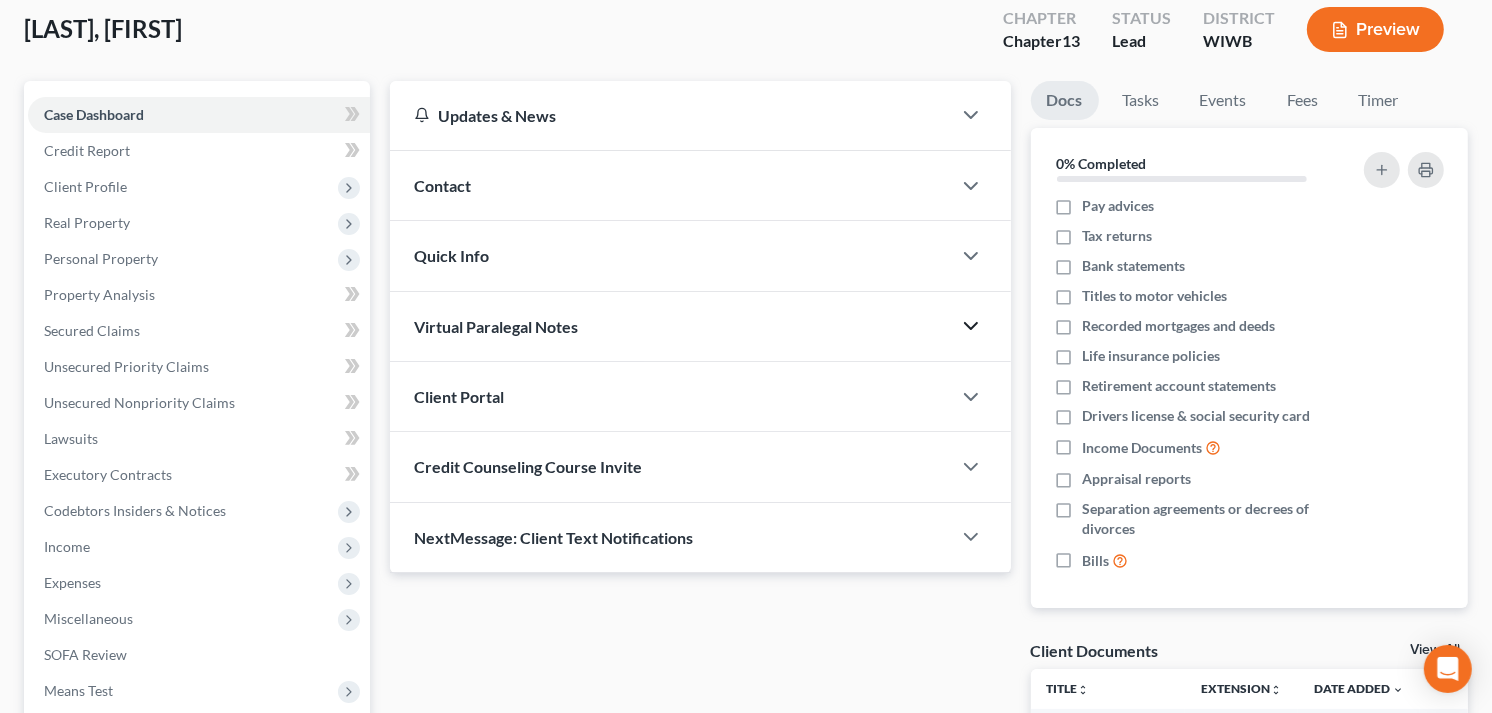click 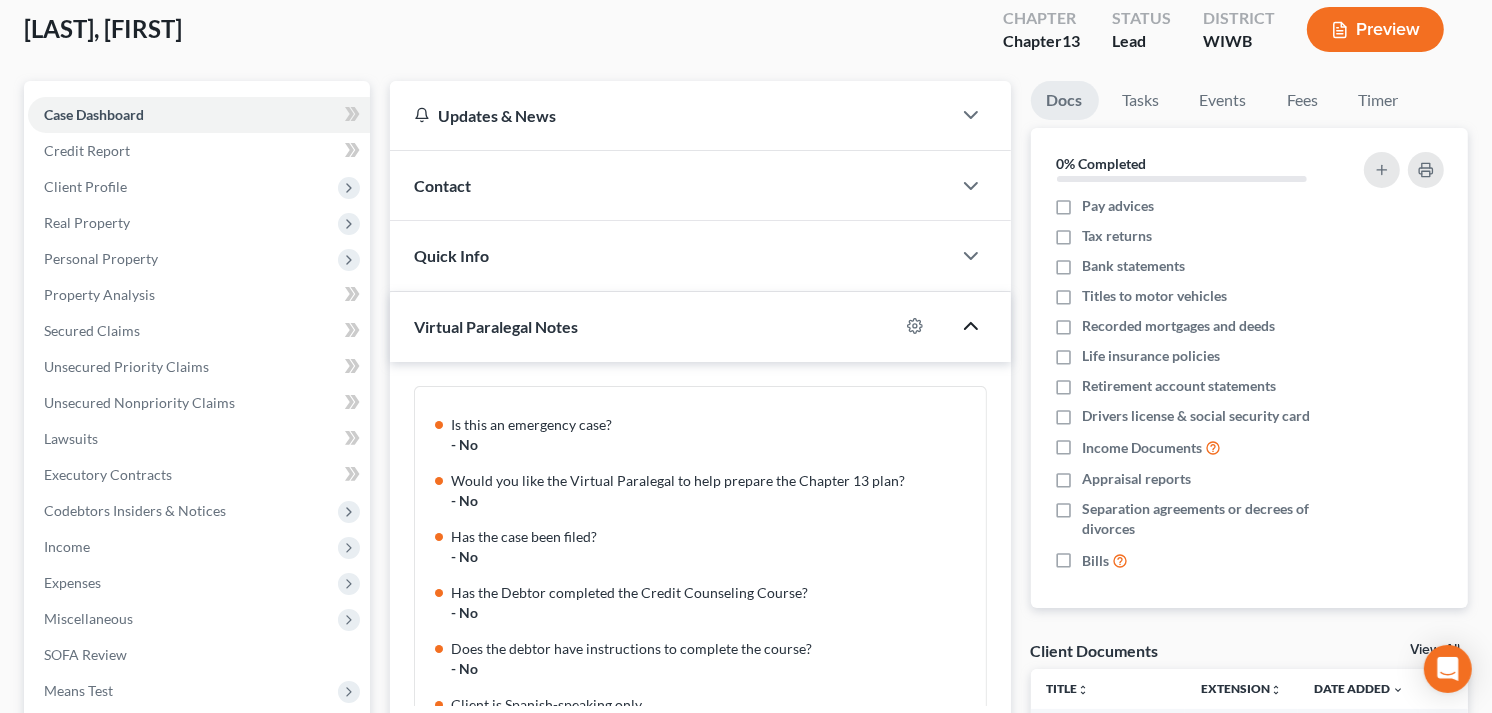 scroll, scrollTop: 217, scrollLeft: 0, axis: vertical 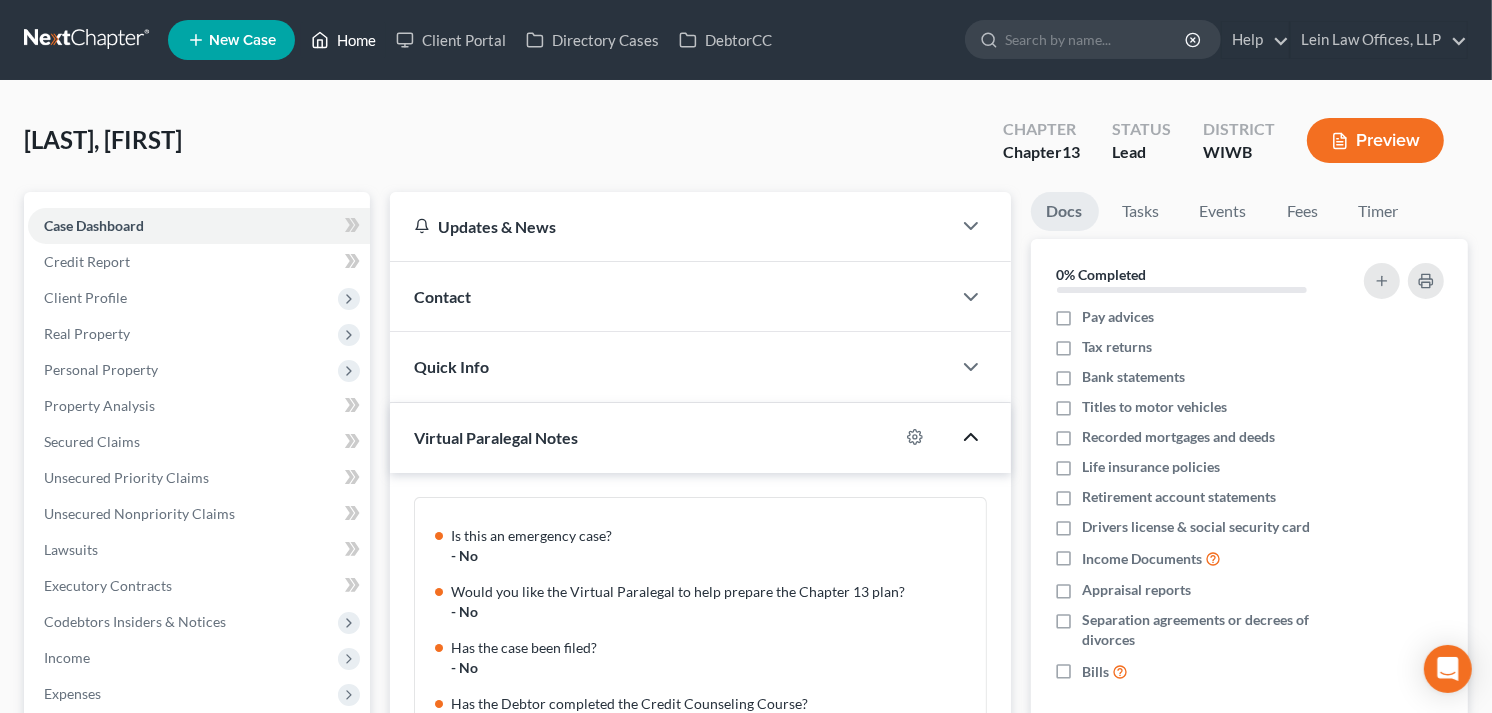 click on "Home" at bounding box center [343, 40] 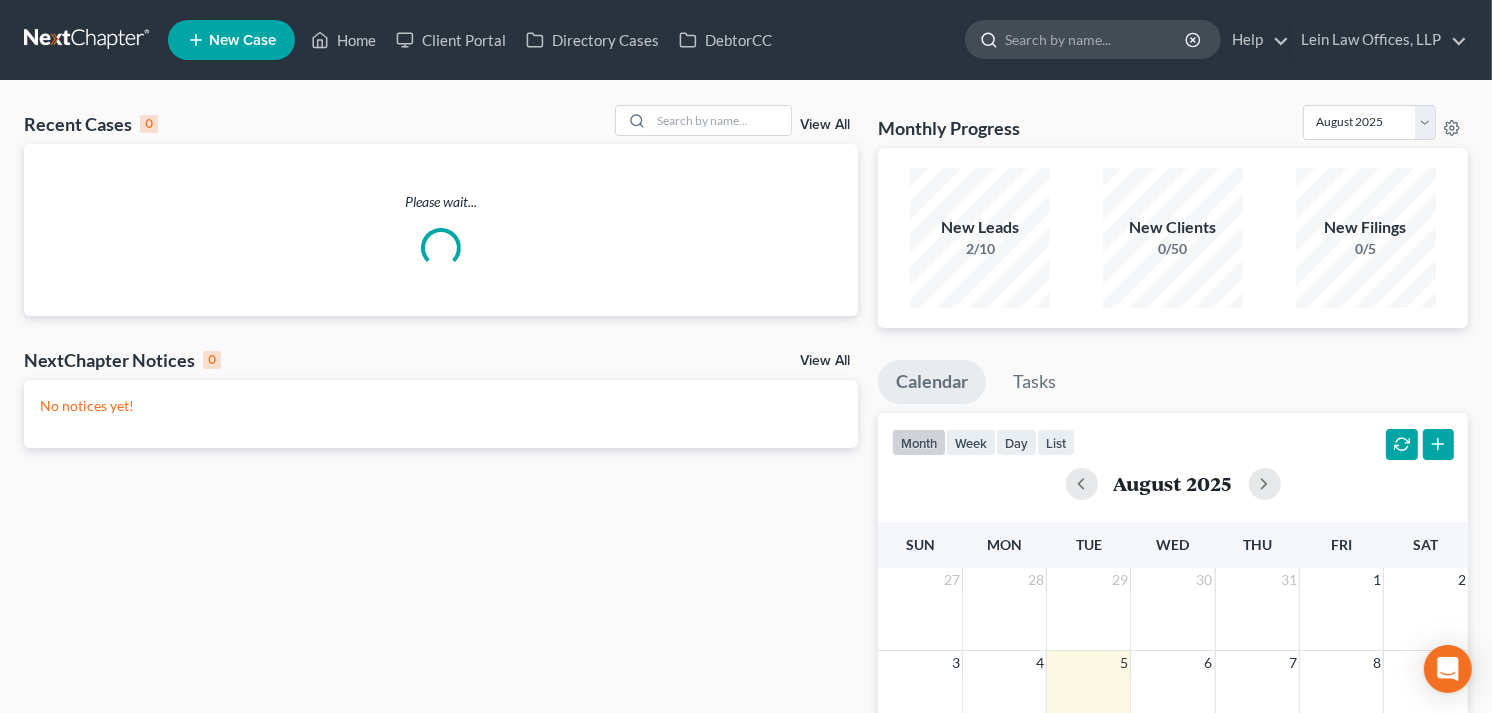 click at bounding box center [1096, 39] 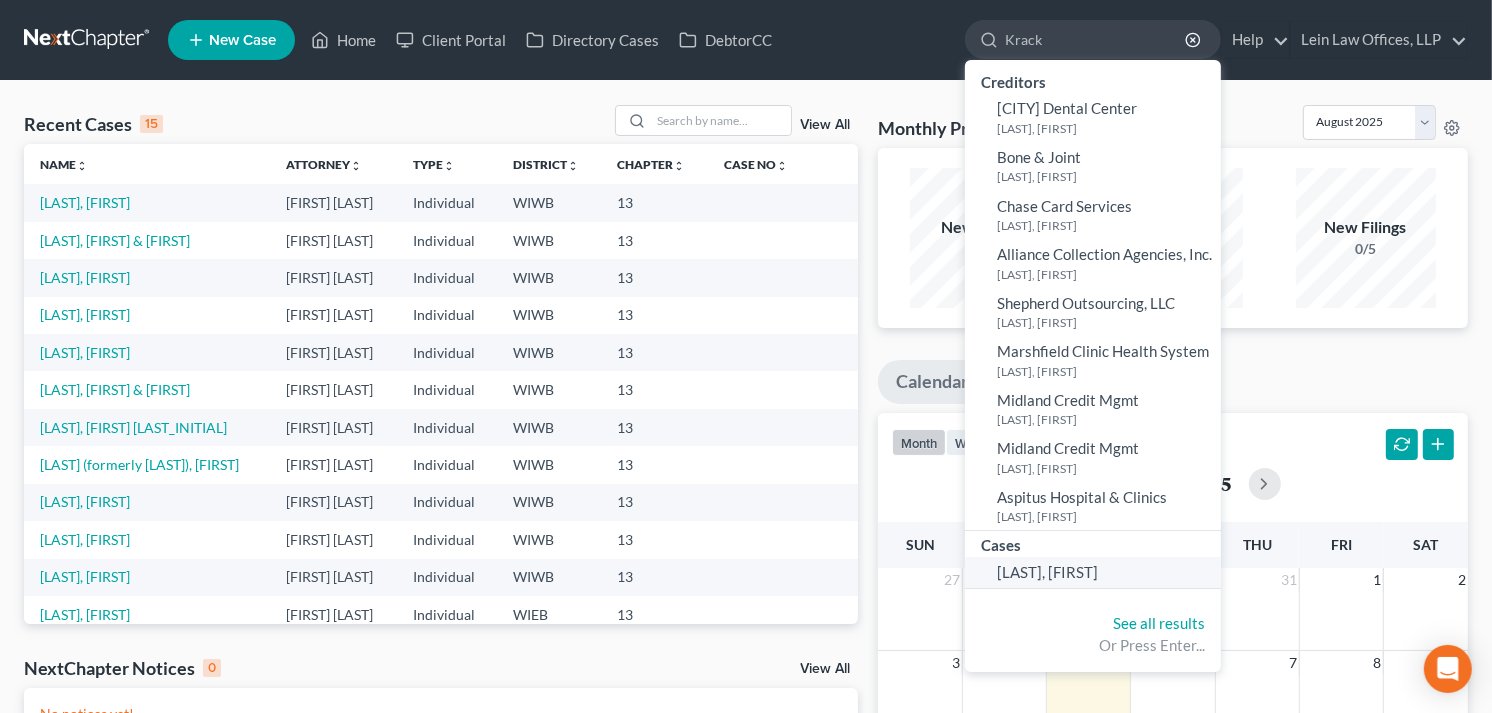 click on "[LAST], [FIRST]" 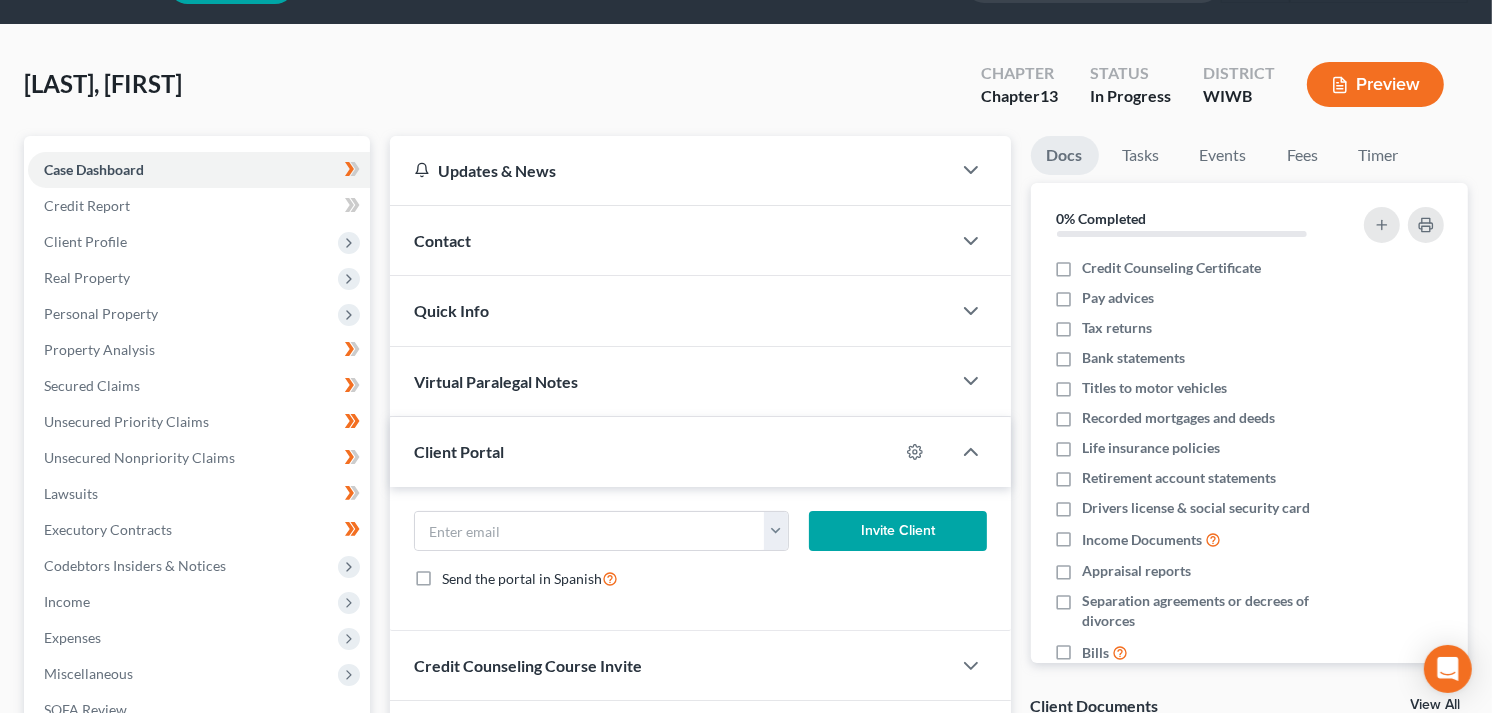 scroll, scrollTop: 222, scrollLeft: 0, axis: vertical 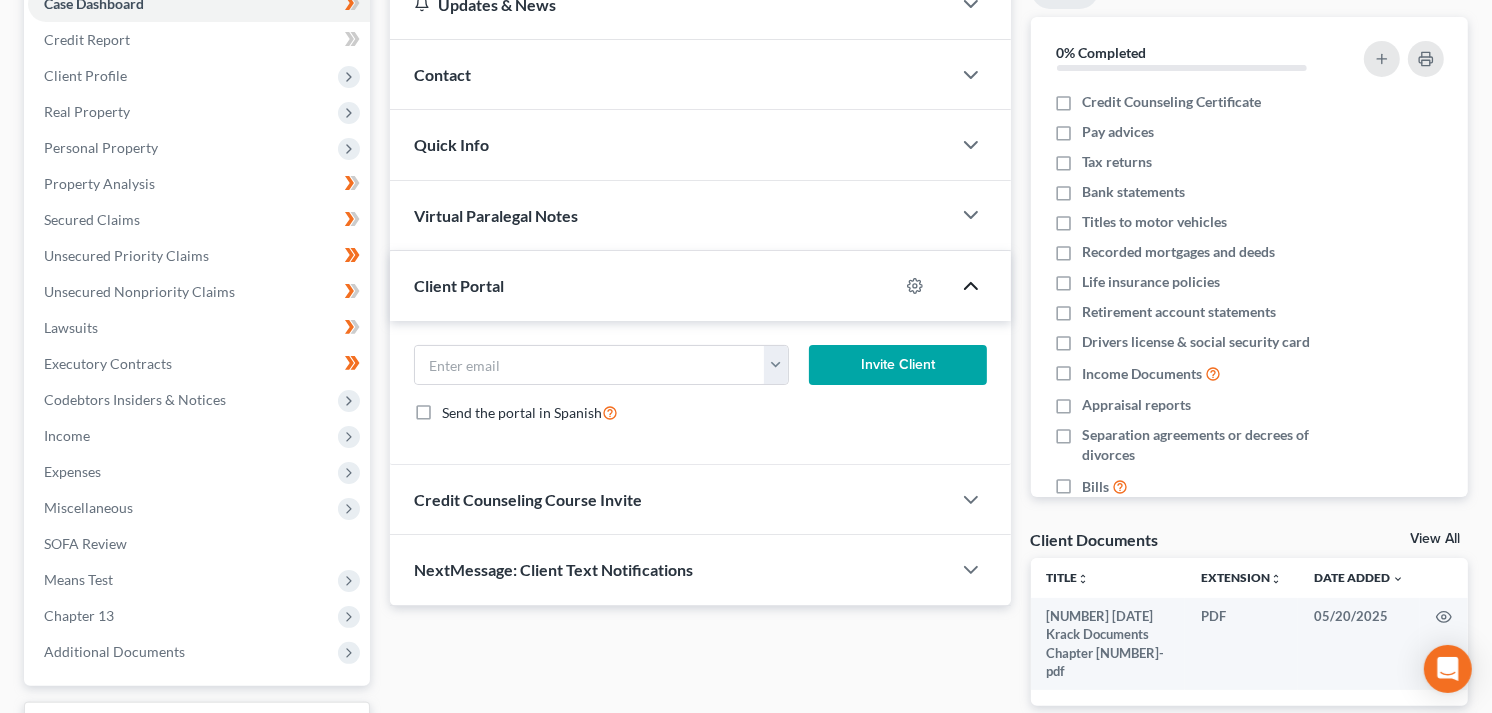 click 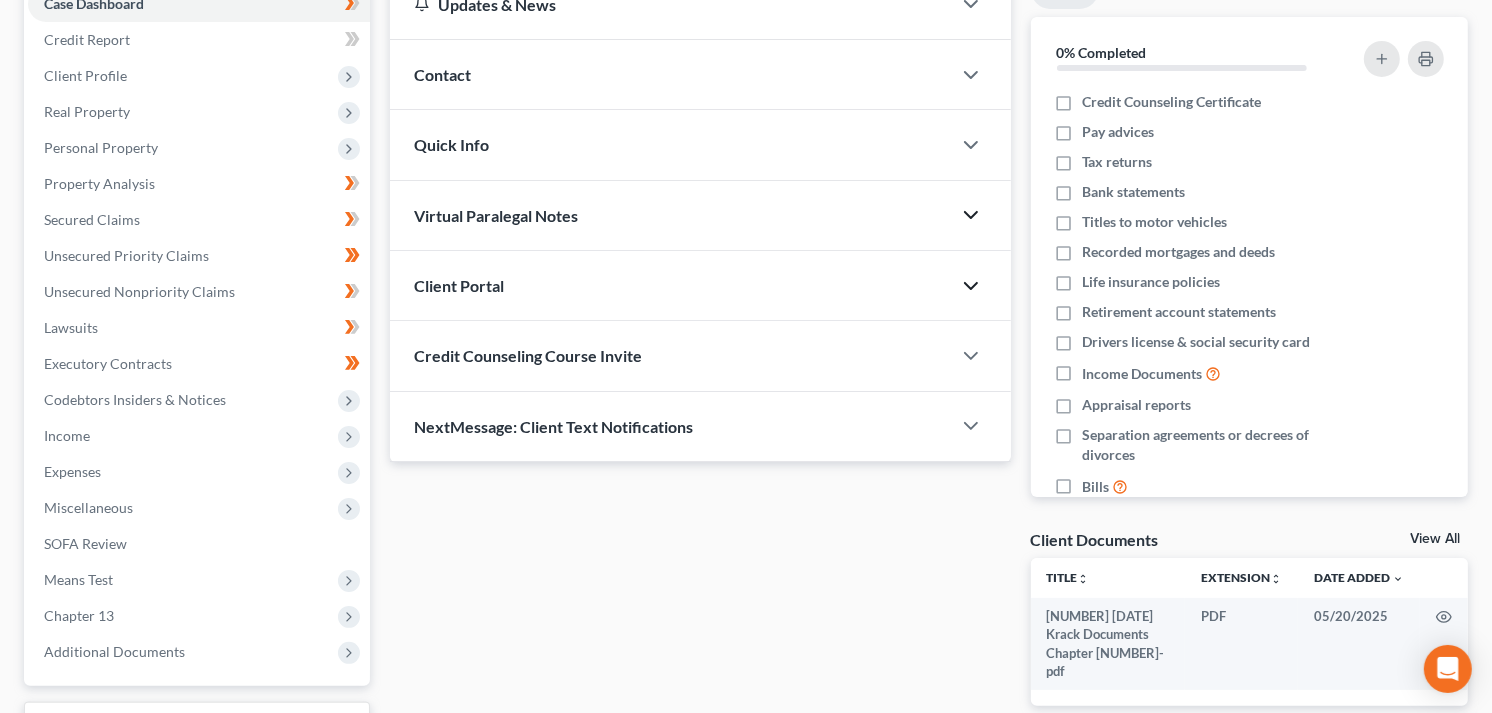 click 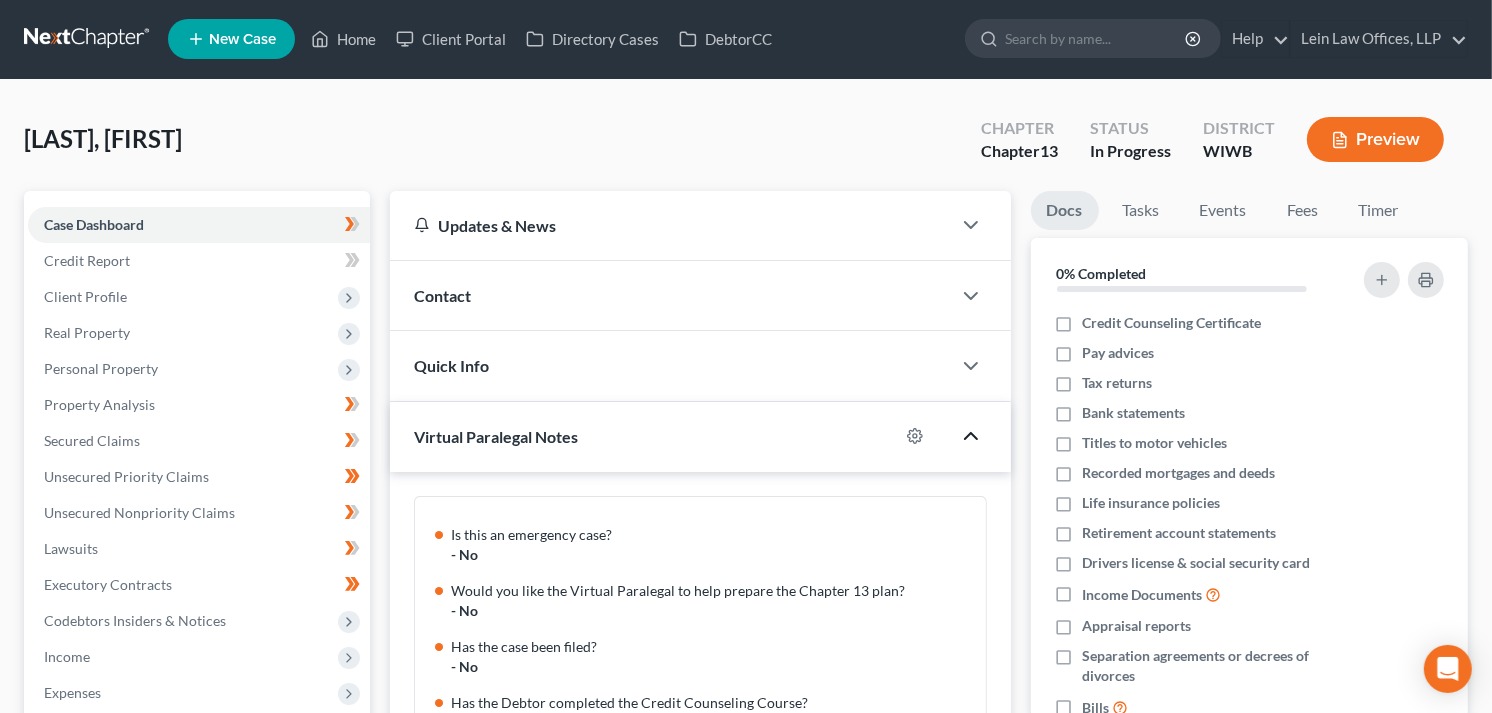 scroll, scrollTop: 0, scrollLeft: 0, axis: both 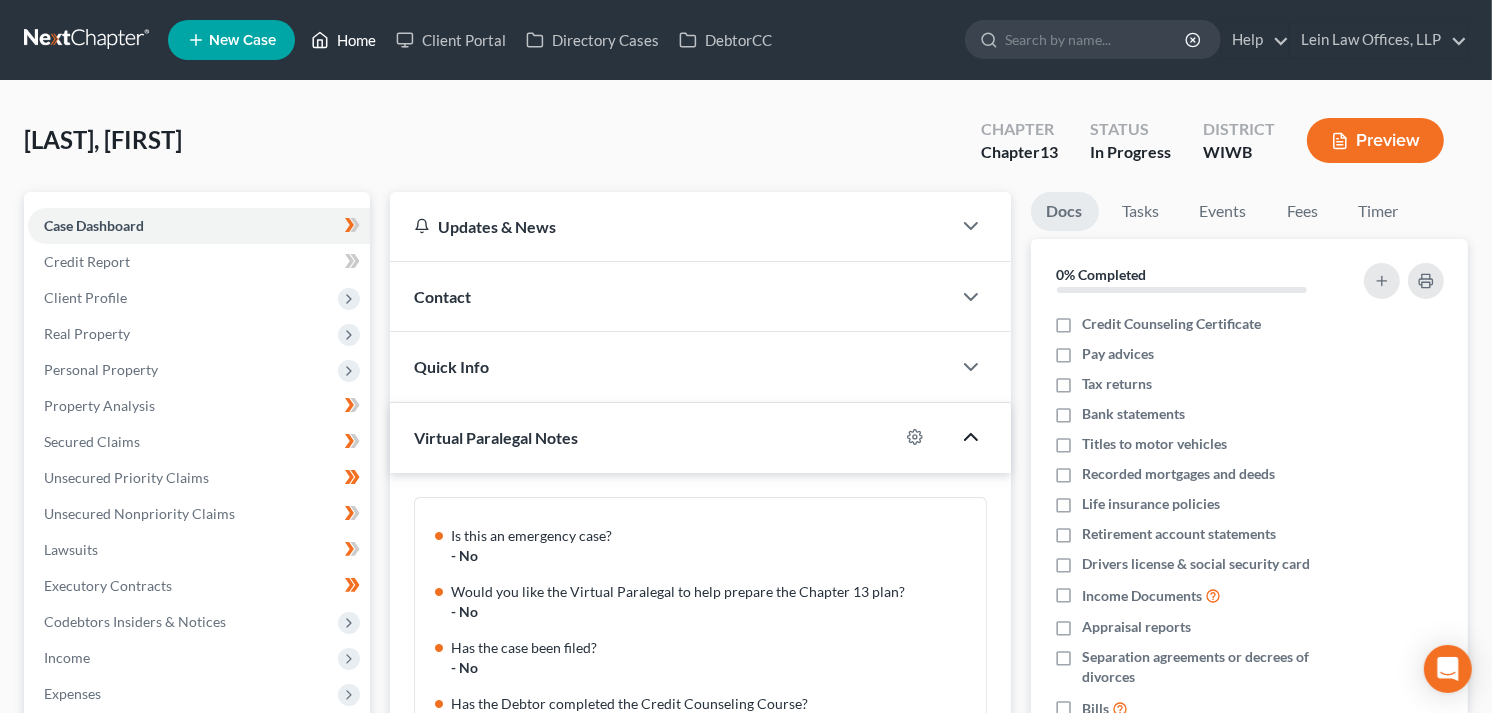 click on "Home" at bounding box center [343, 40] 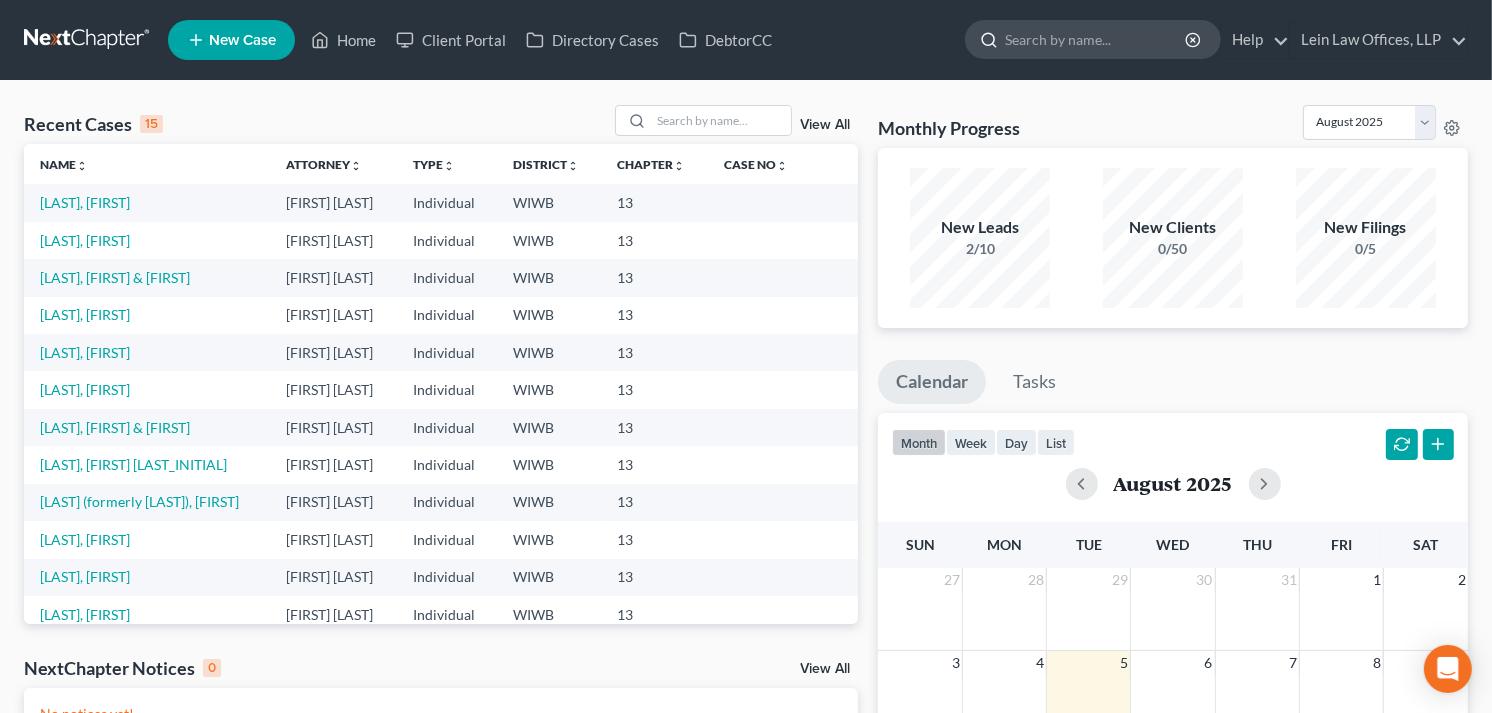 click at bounding box center [1096, 39] 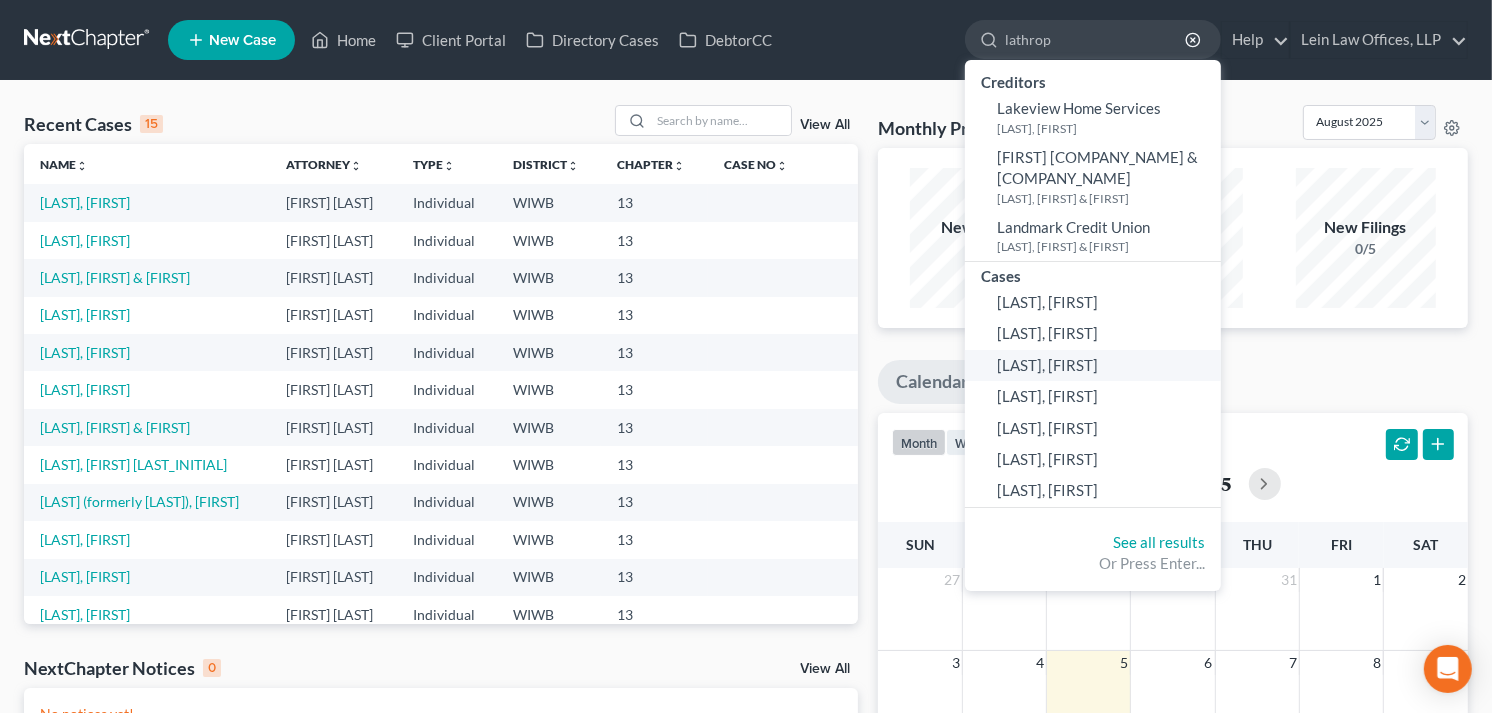 click on "[LAST], [FIRST]" 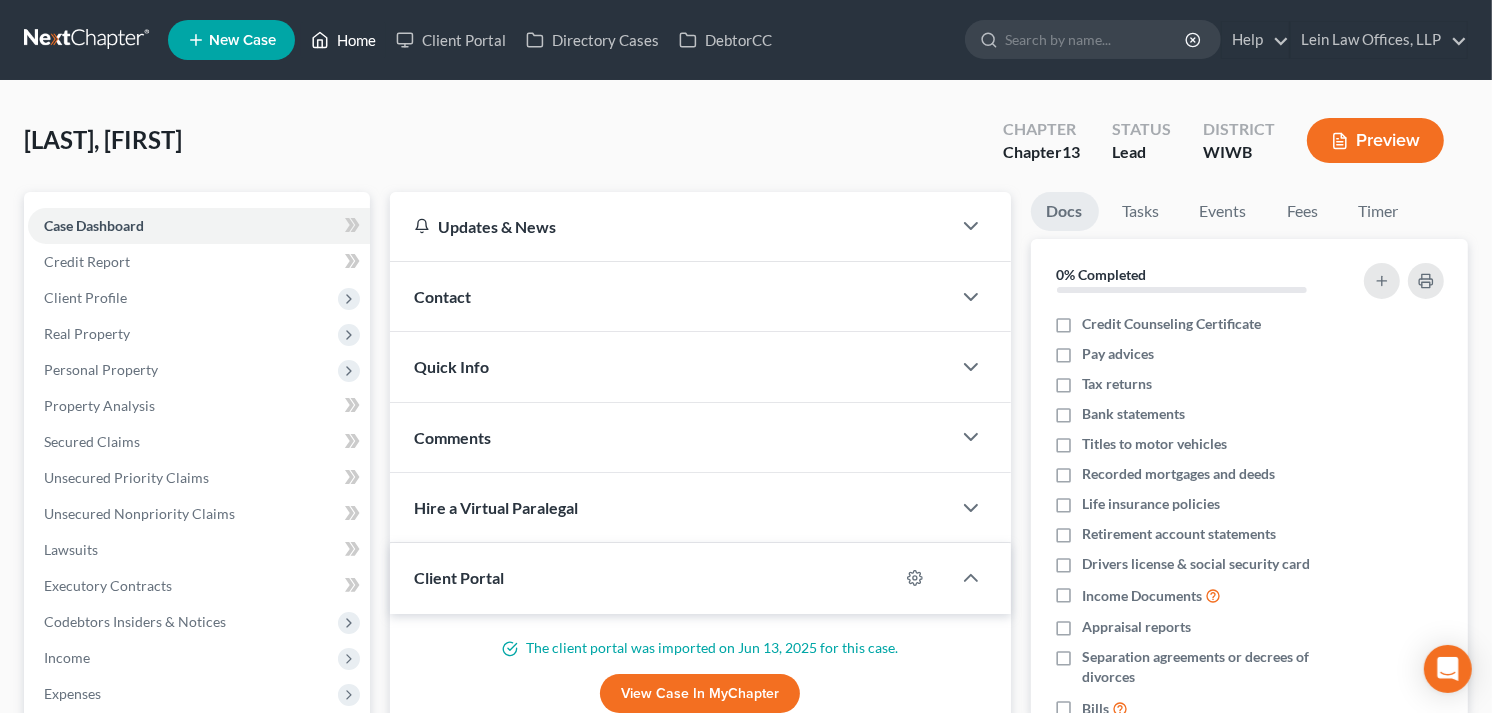 click on "Home" at bounding box center [343, 40] 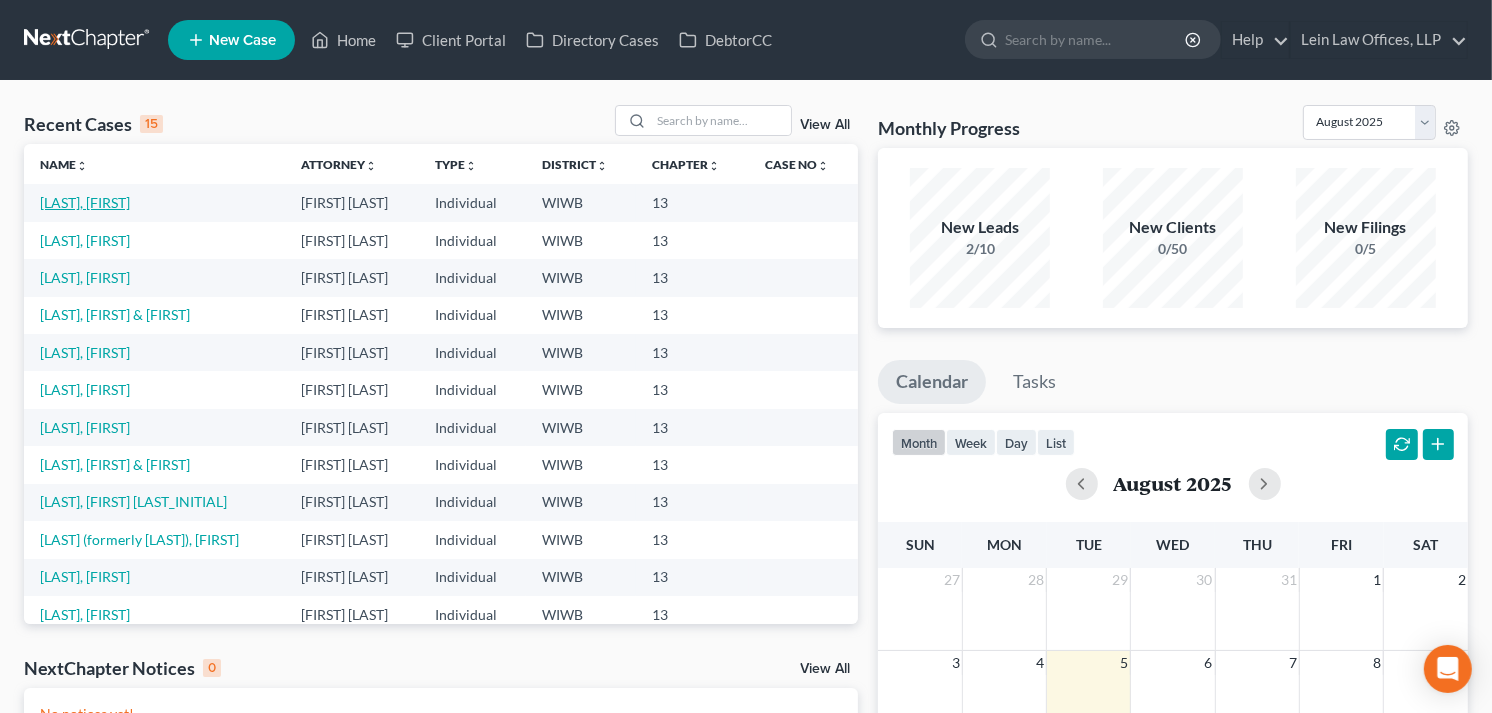 click on "[LAST], [FIRST]" at bounding box center [85, 202] 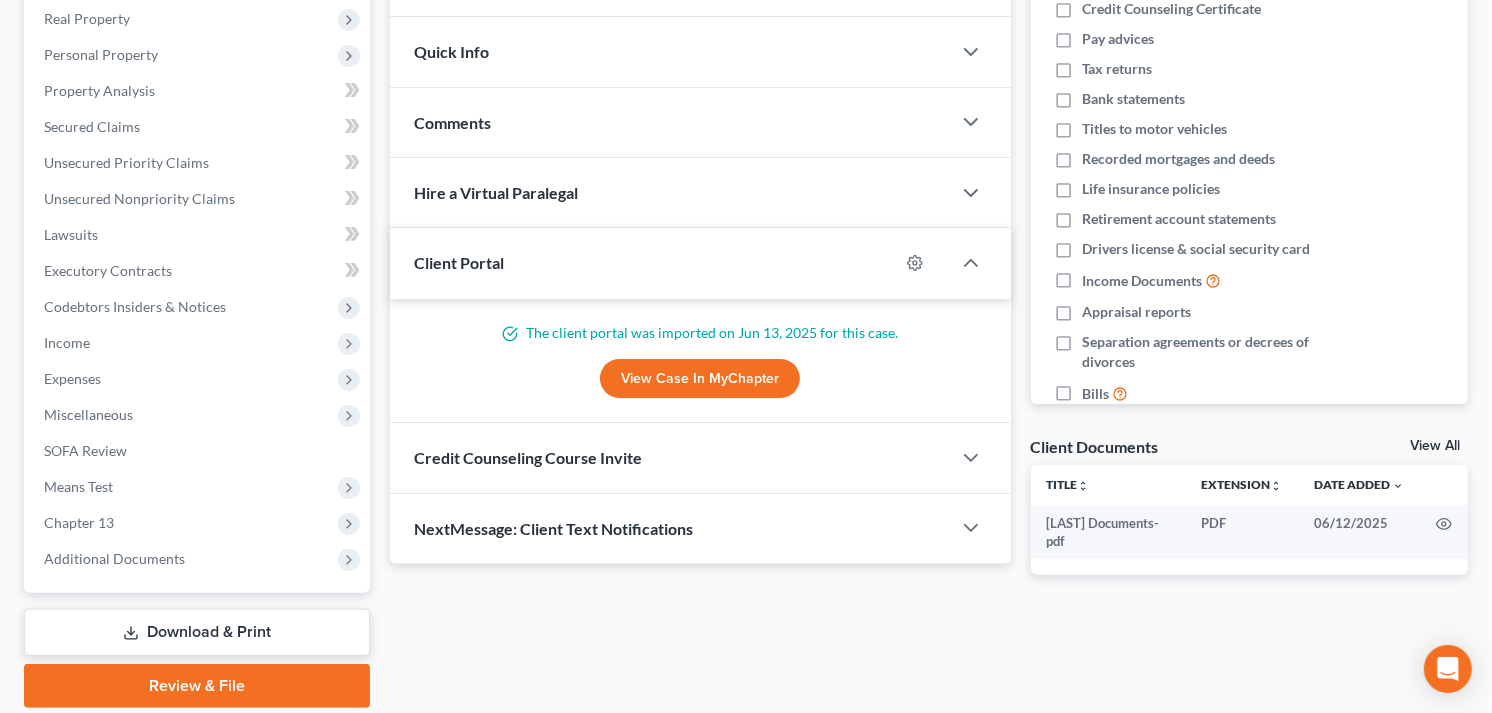 scroll, scrollTop: 333, scrollLeft: 0, axis: vertical 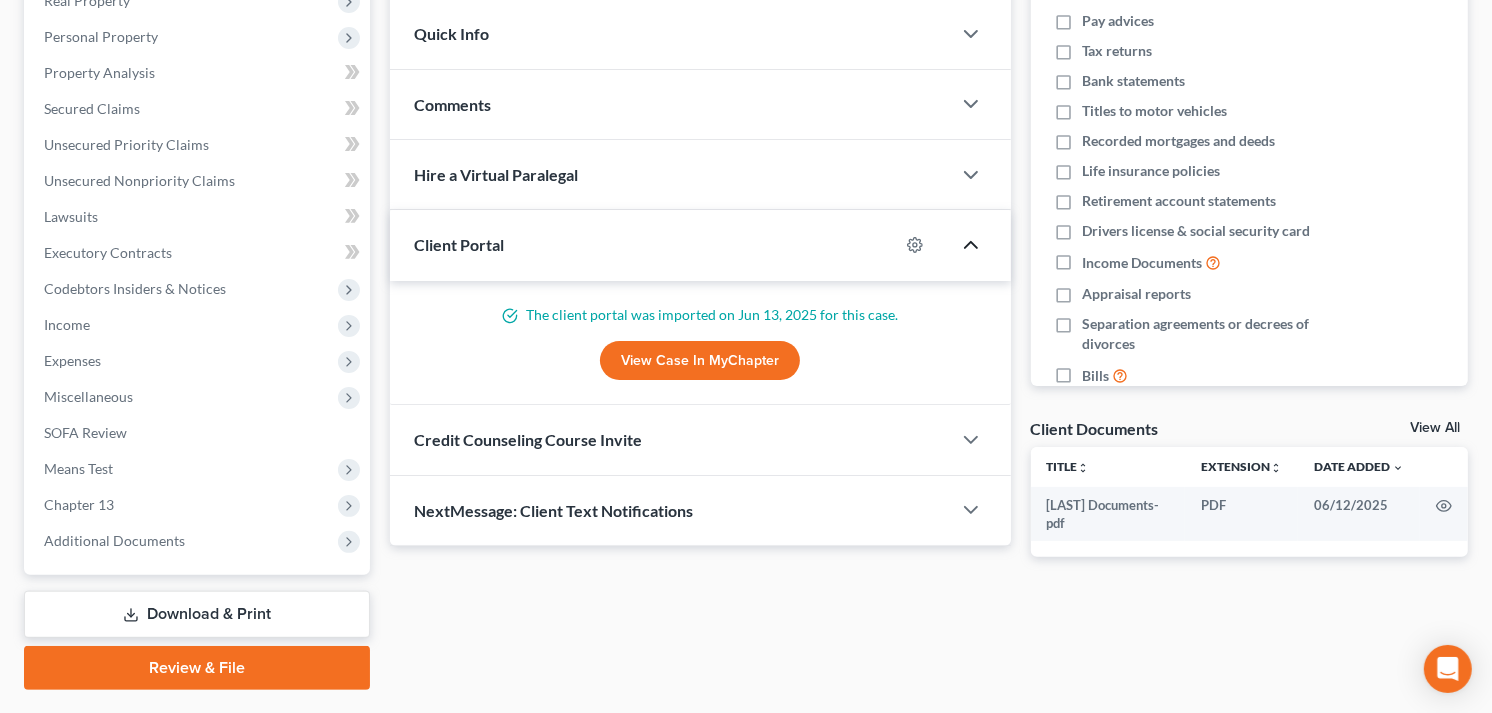 click 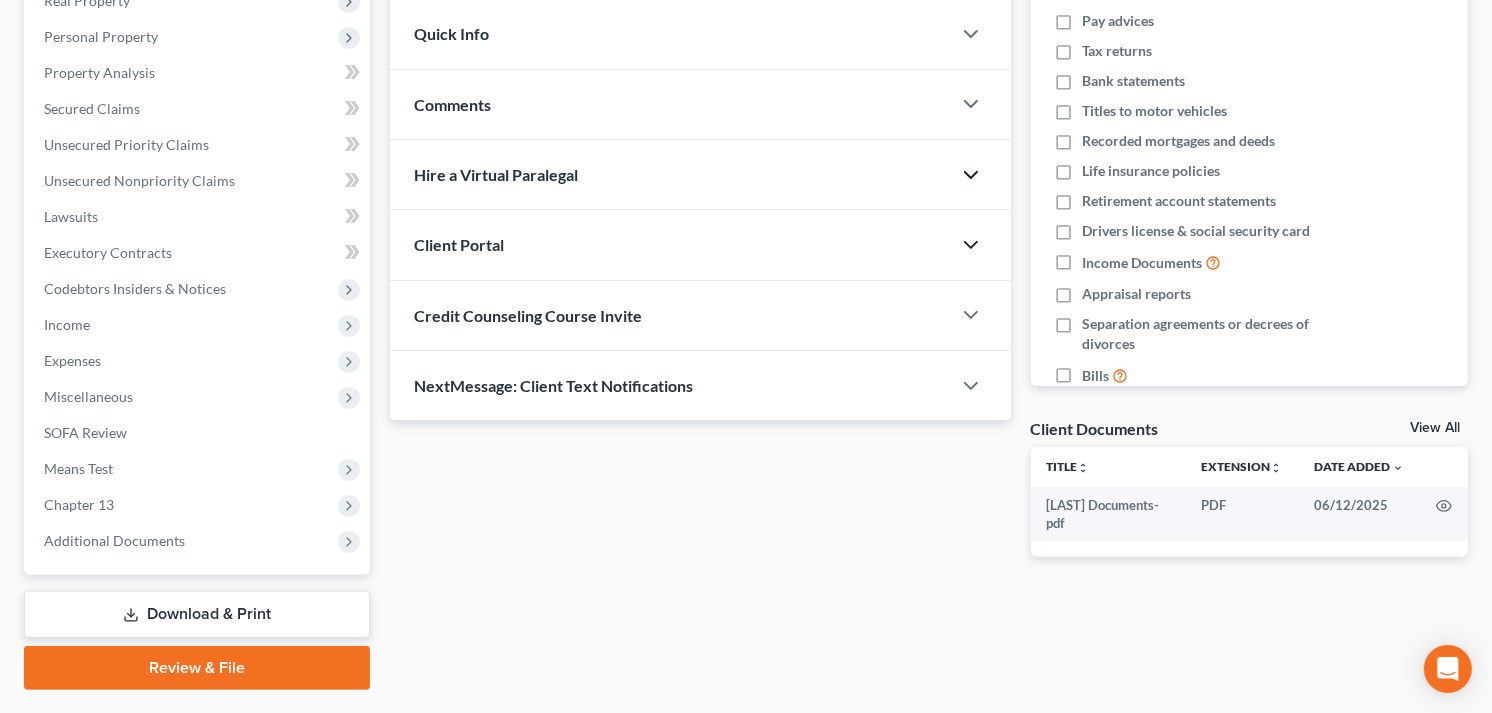 click 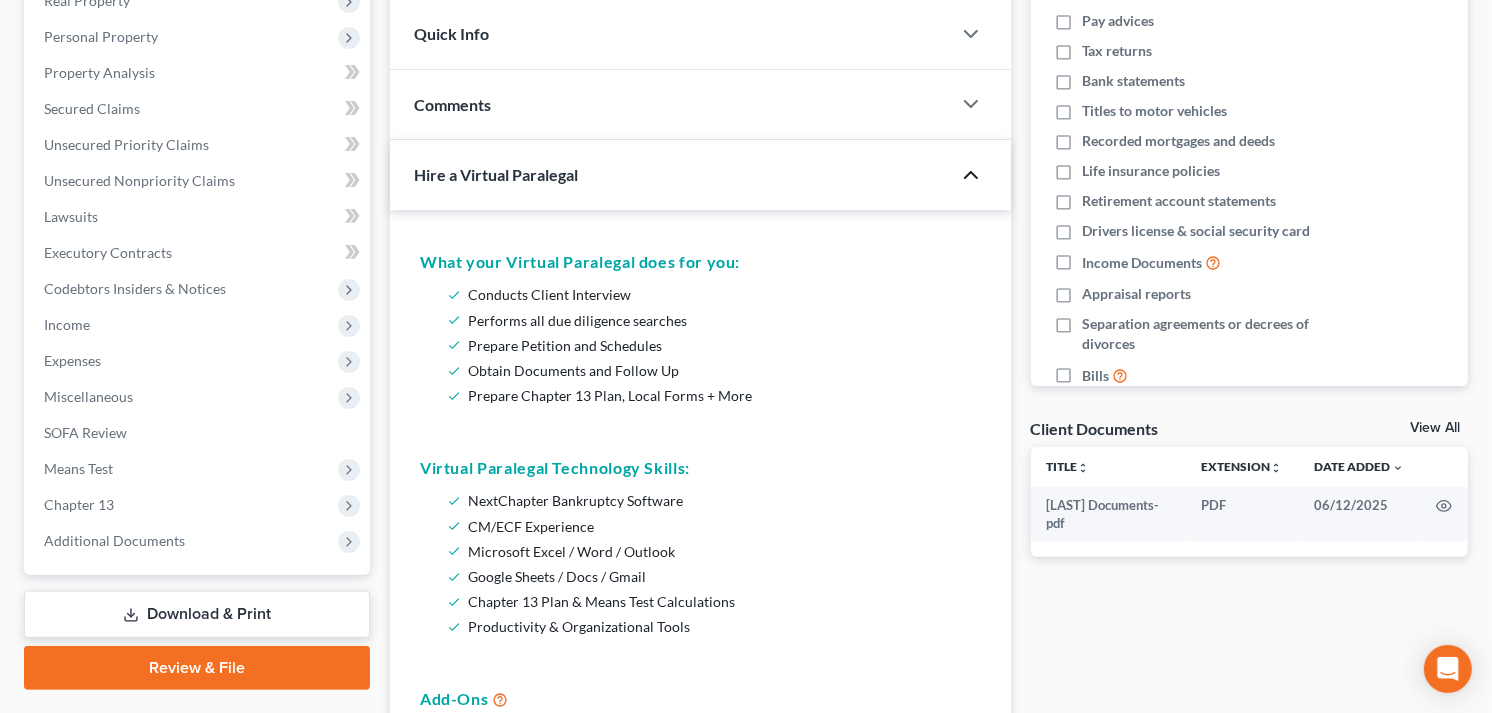click 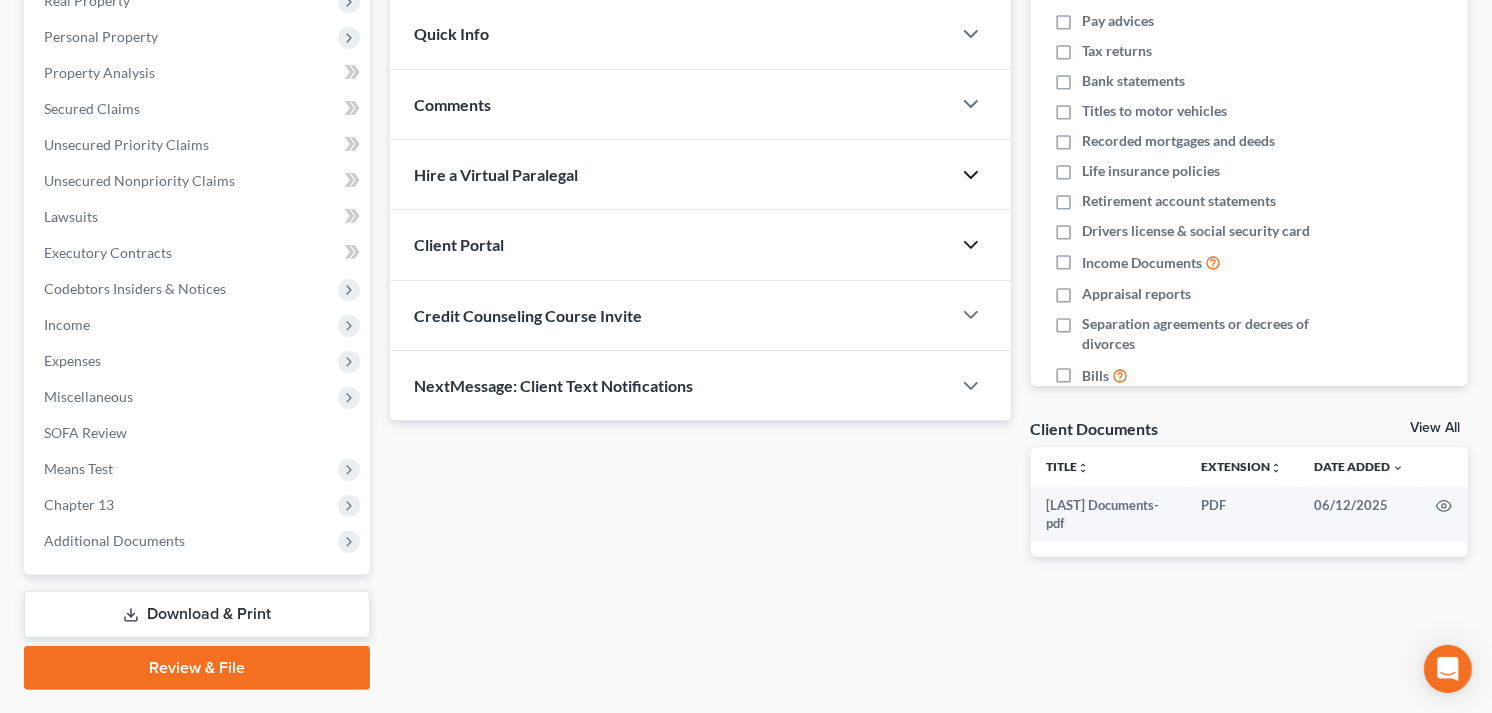click 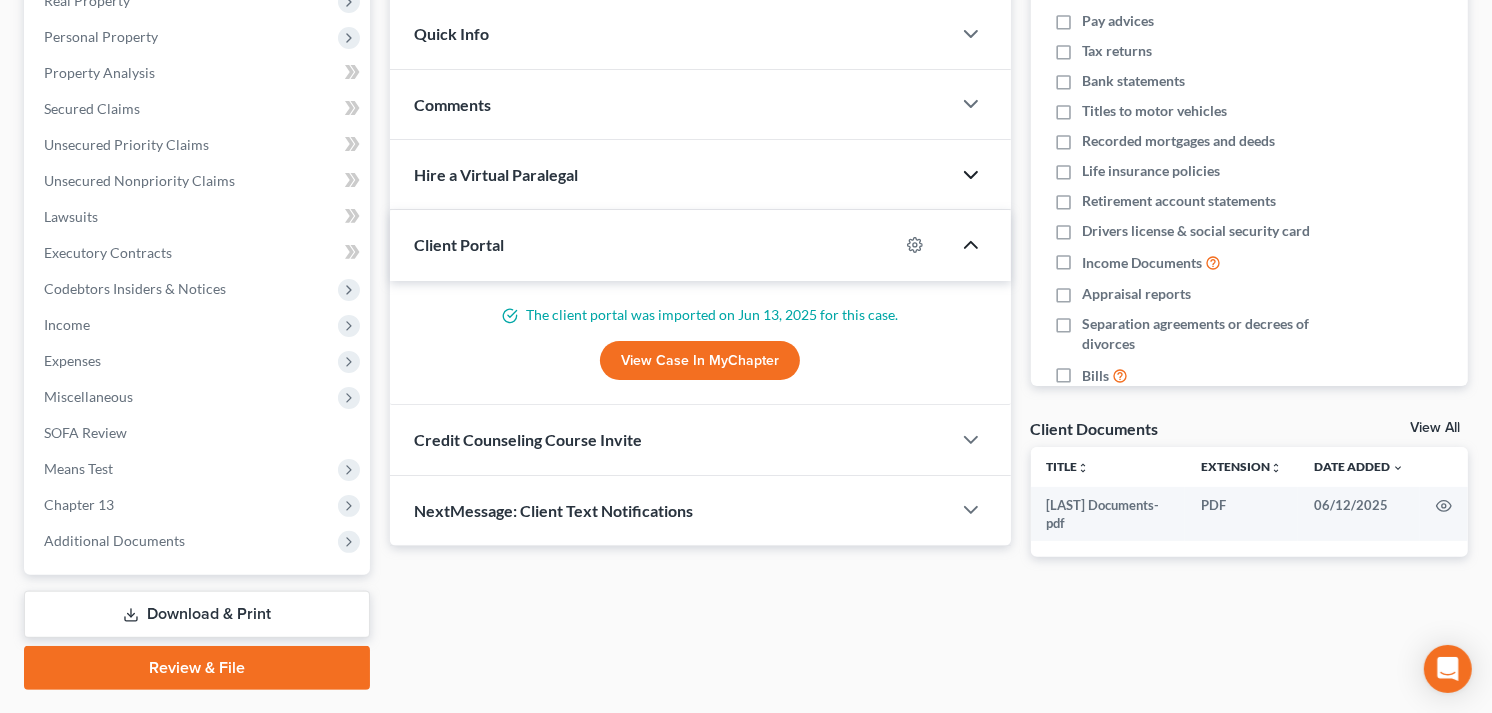 click on "View Case in MyChapter" at bounding box center (700, 361) 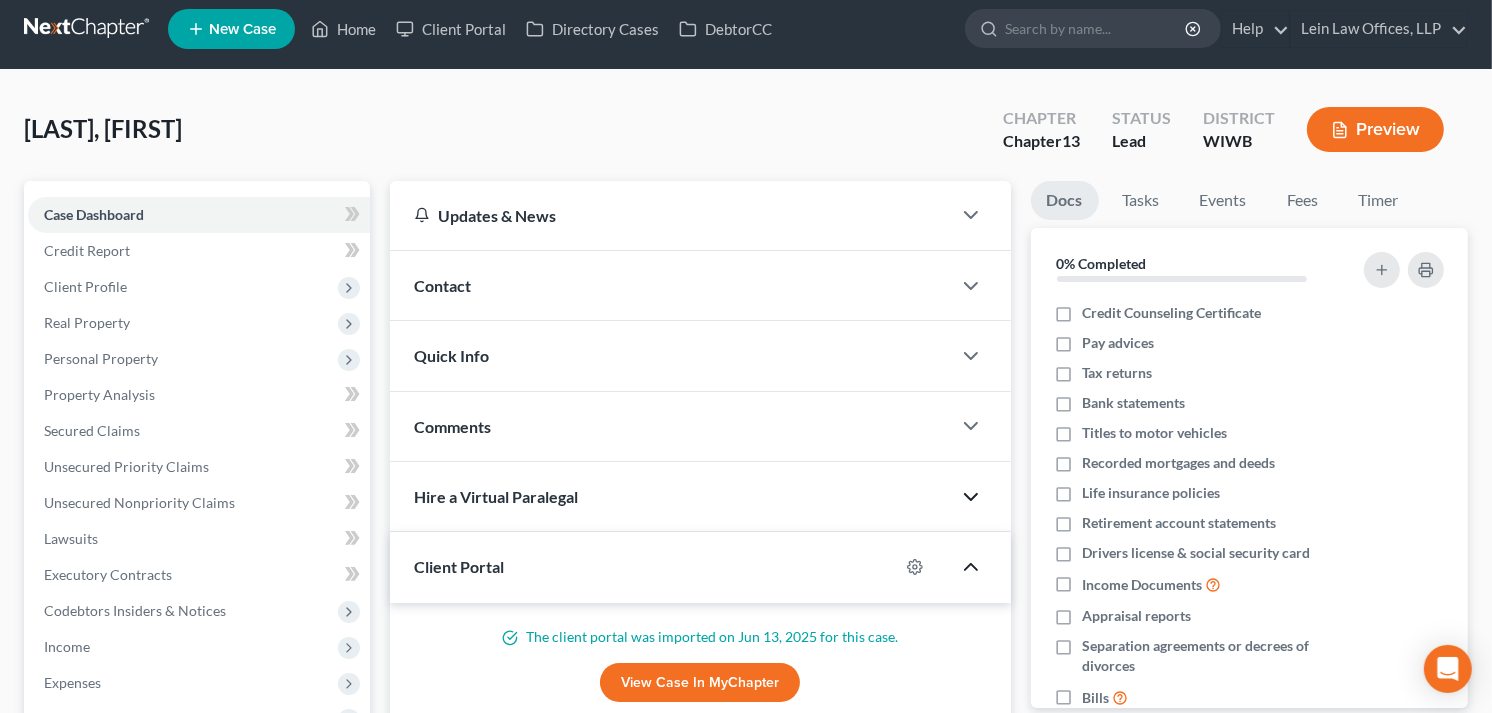 scroll, scrollTop: 0, scrollLeft: 0, axis: both 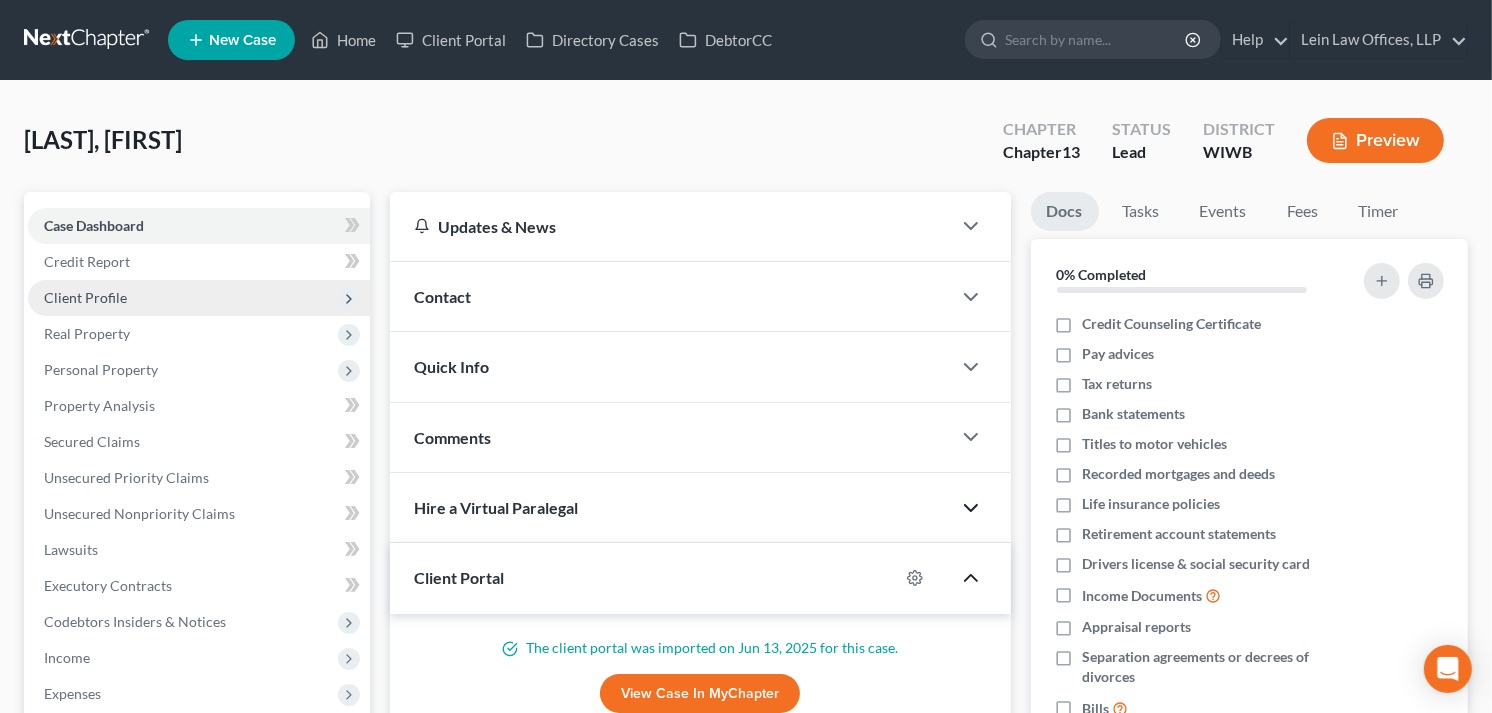 click on "Client Profile" at bounding box center (85, 297) 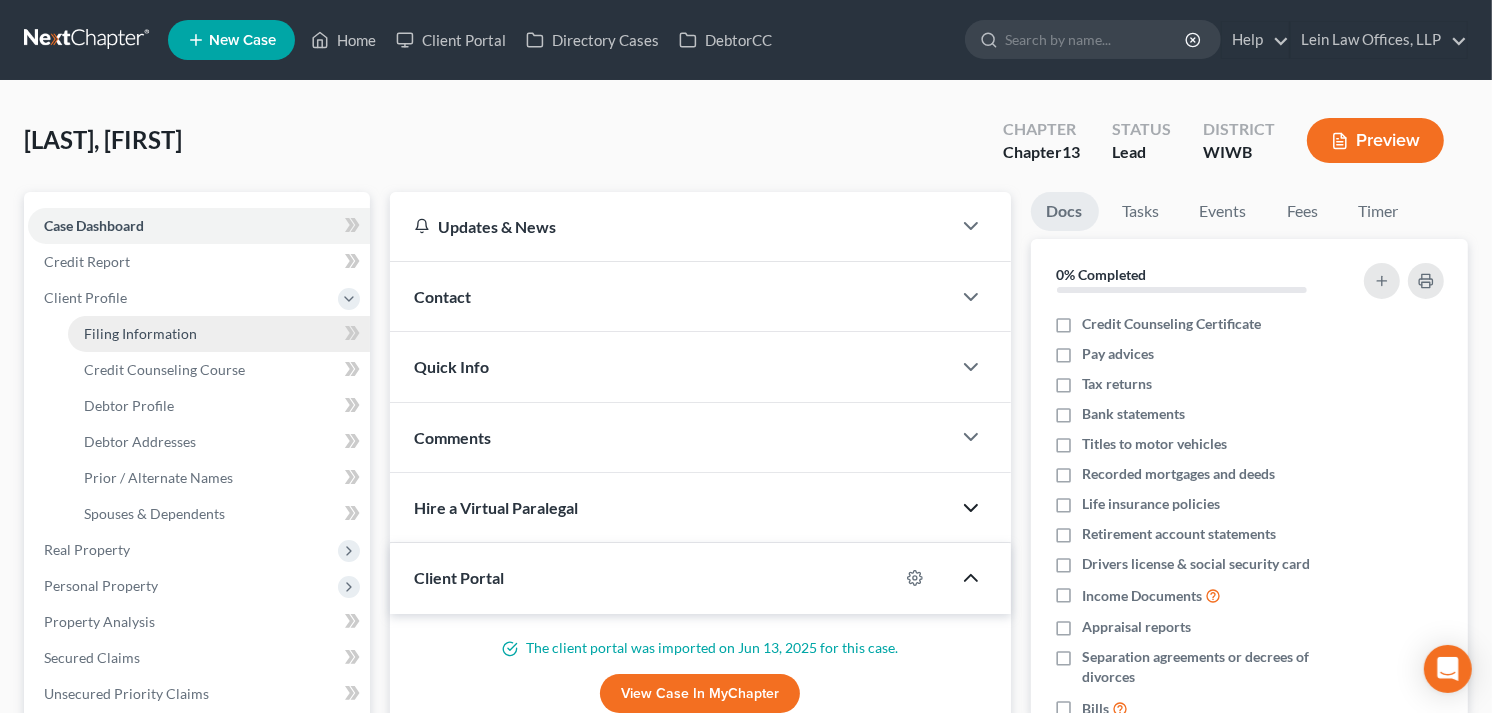 click on "Filing Information" at bounding box center [140, 333] 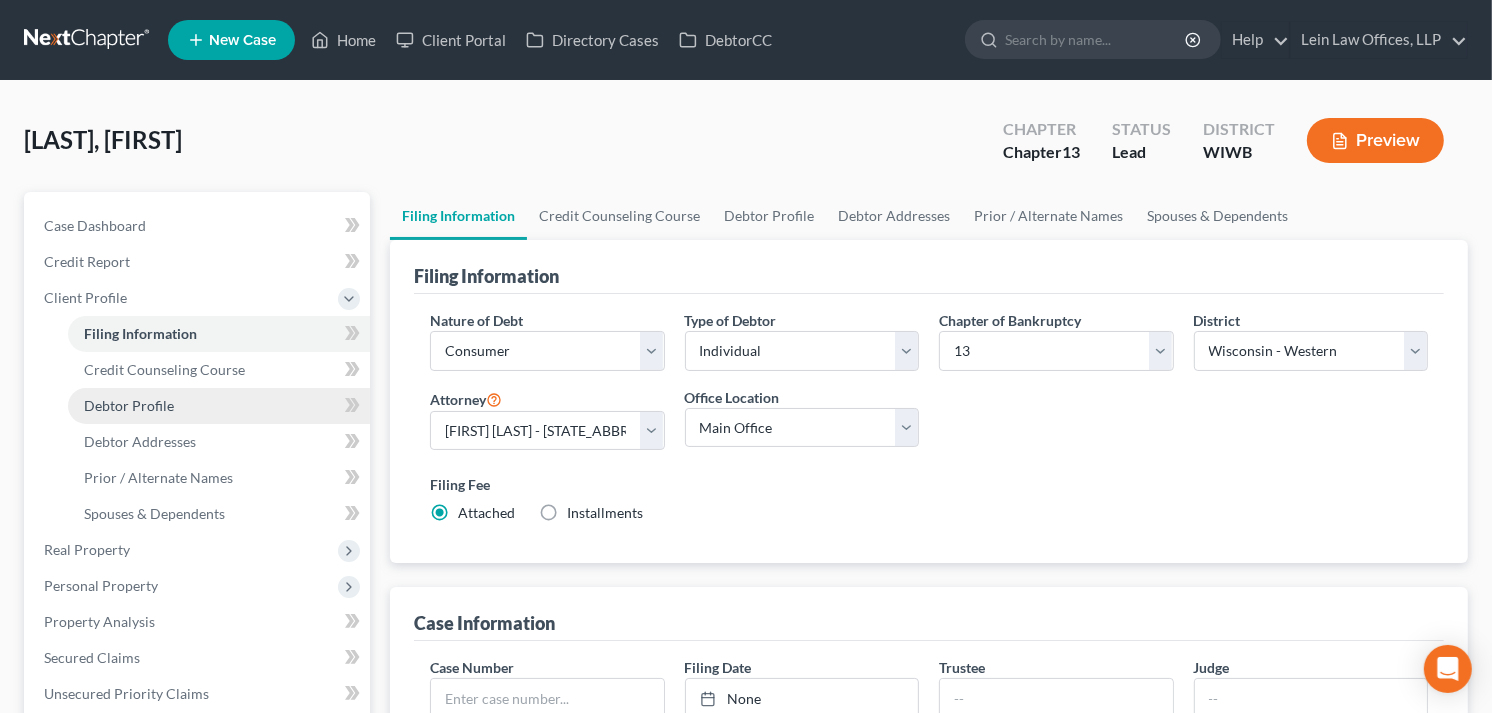 click on "Debtor Profile" at bounding box center (129, 405) 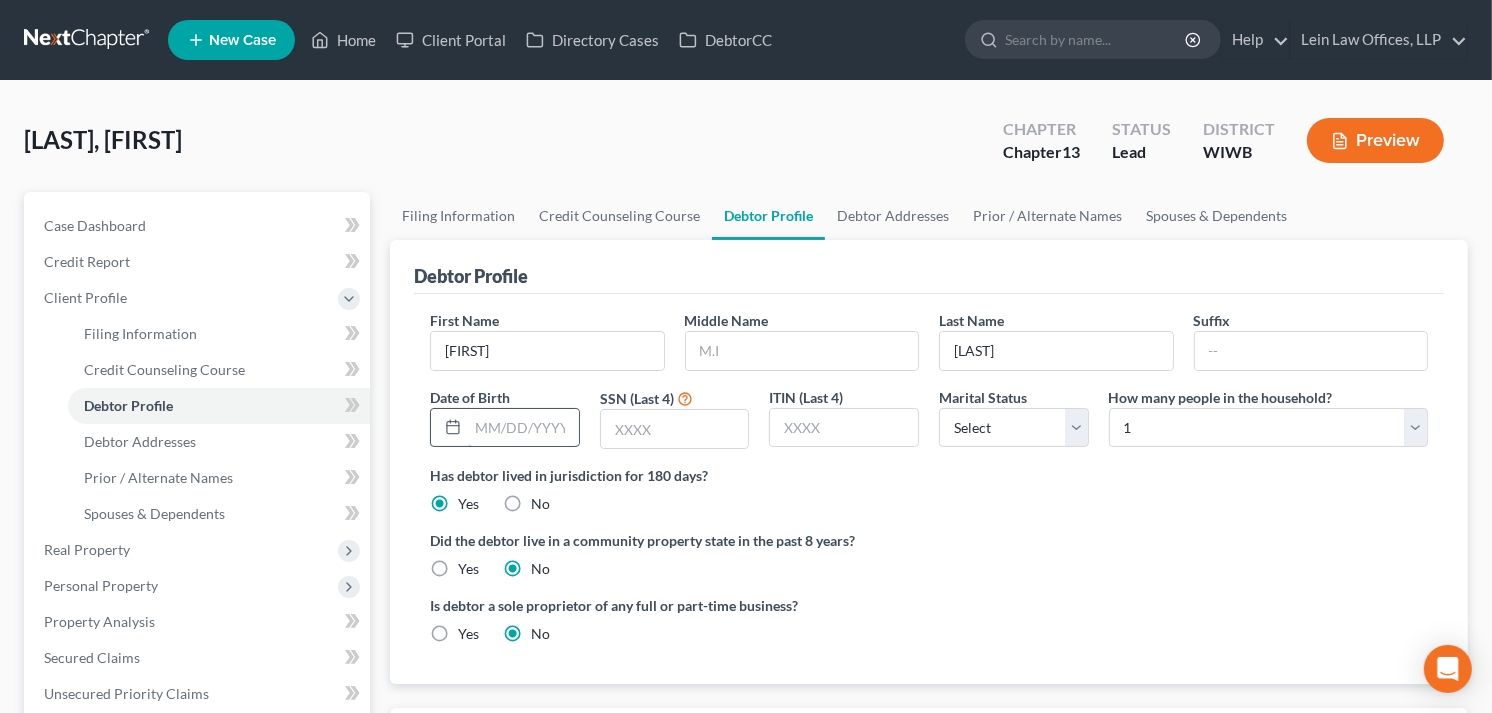 click at bounding box center [523, 428] 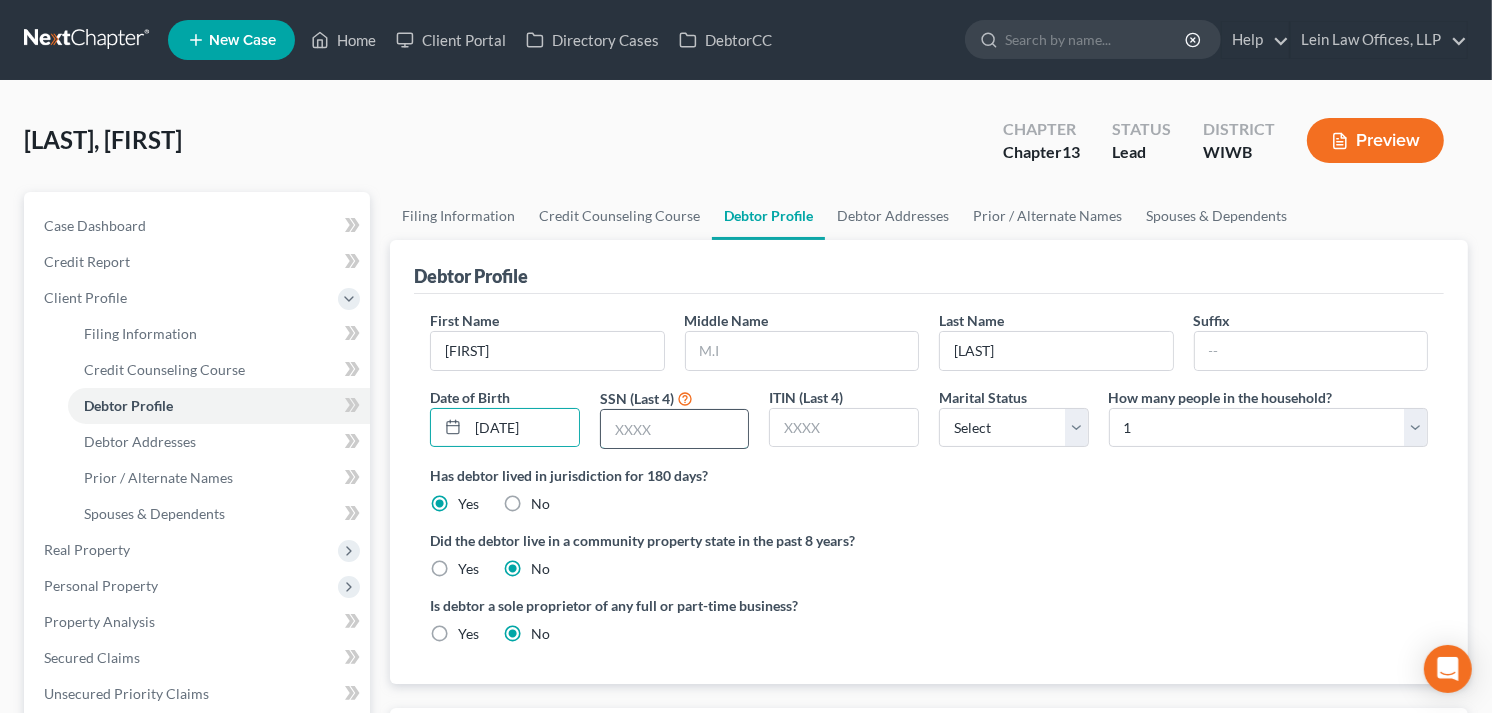 click at bounding box center [675, 429] 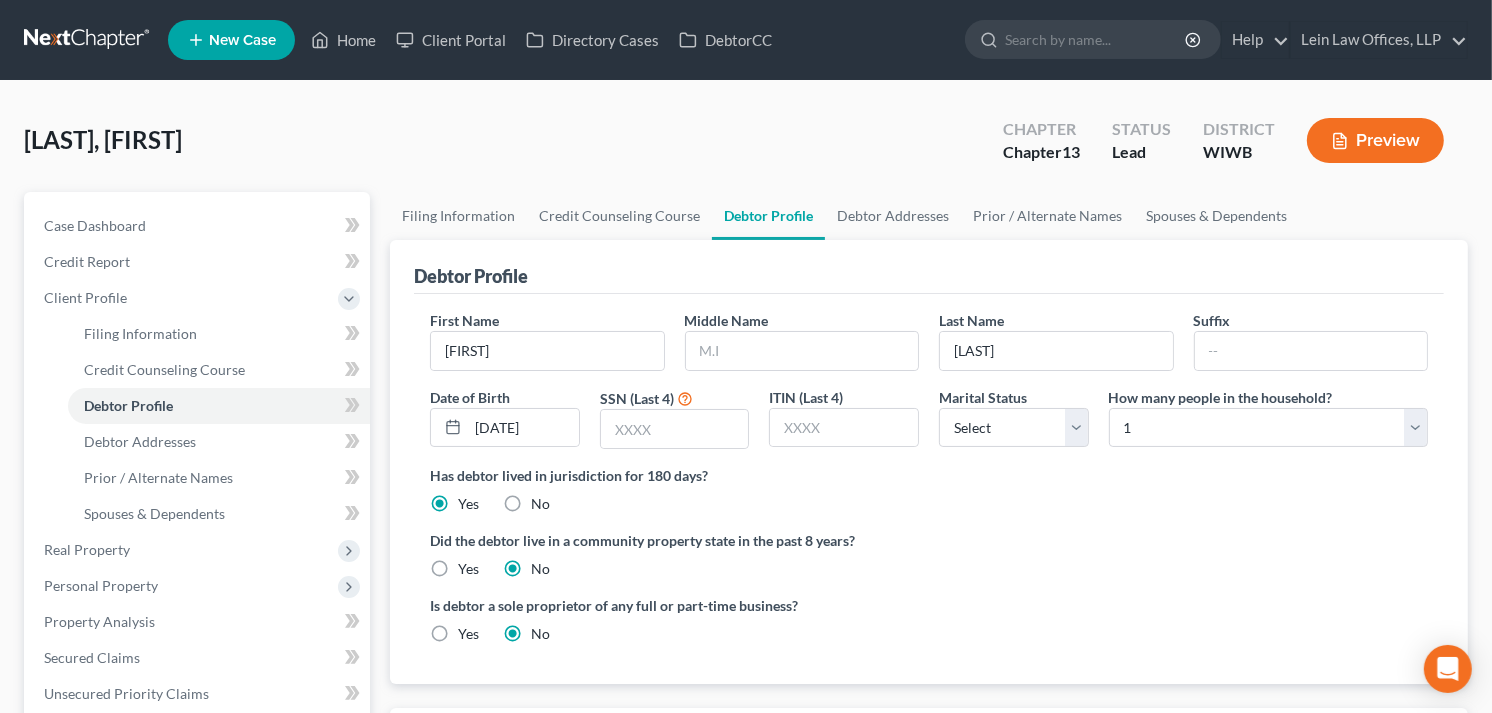 click on "Did the debtor live in a community property state in the past 8 years?" at bounding box center (929, 540) 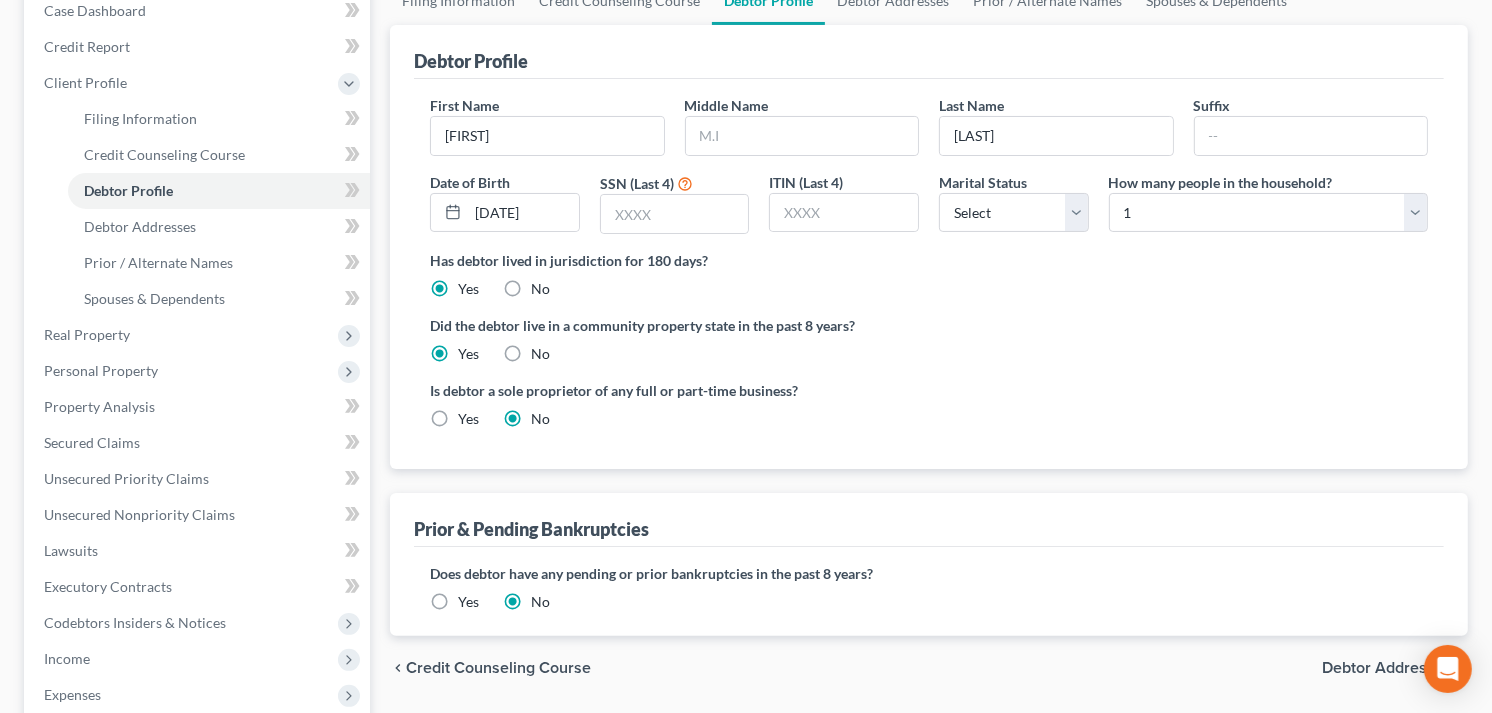 scroll, scrollTop: 333, scrollLeft: 0, axis: vertical 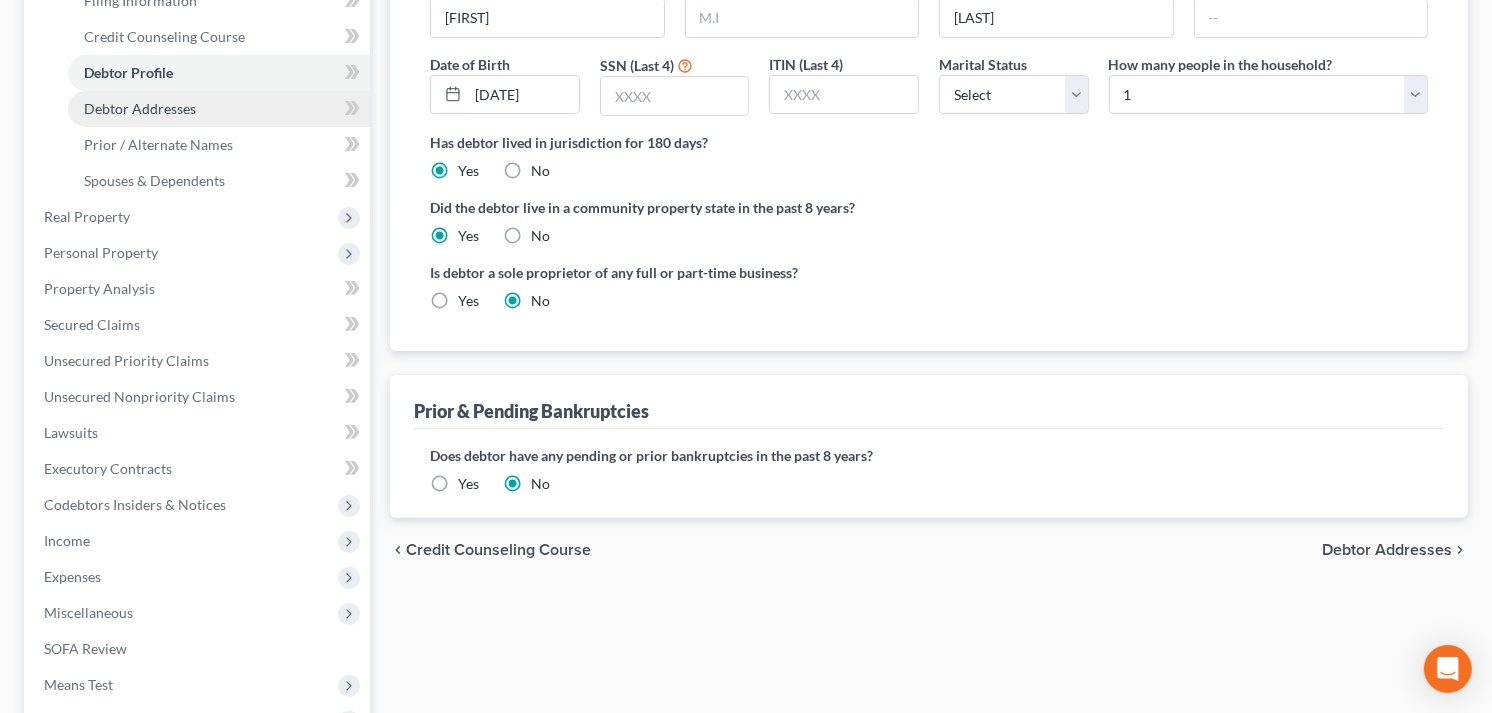 click on "Debtor Addresses" at bounding box center [140, 108] 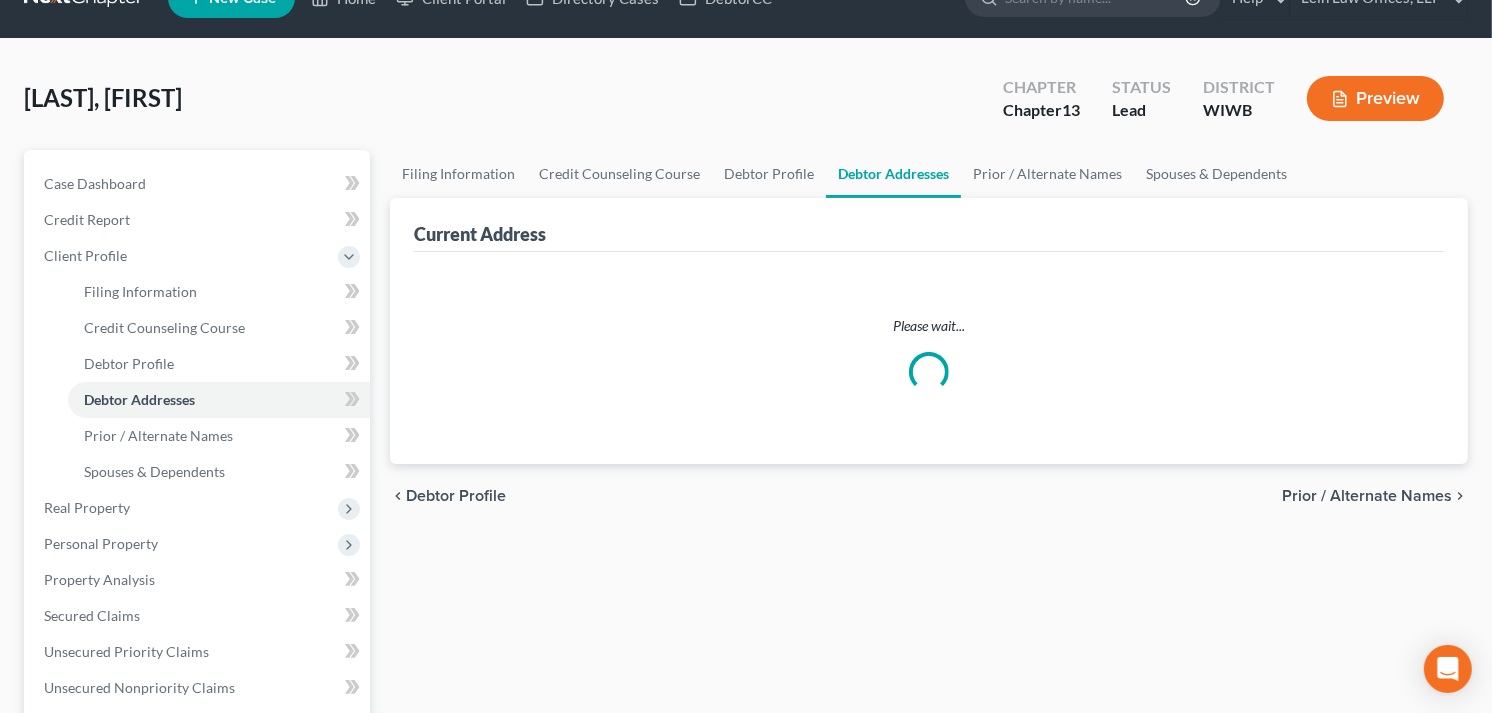 scroll, scrollTop: 0, scrollLeft: 0, axis: both 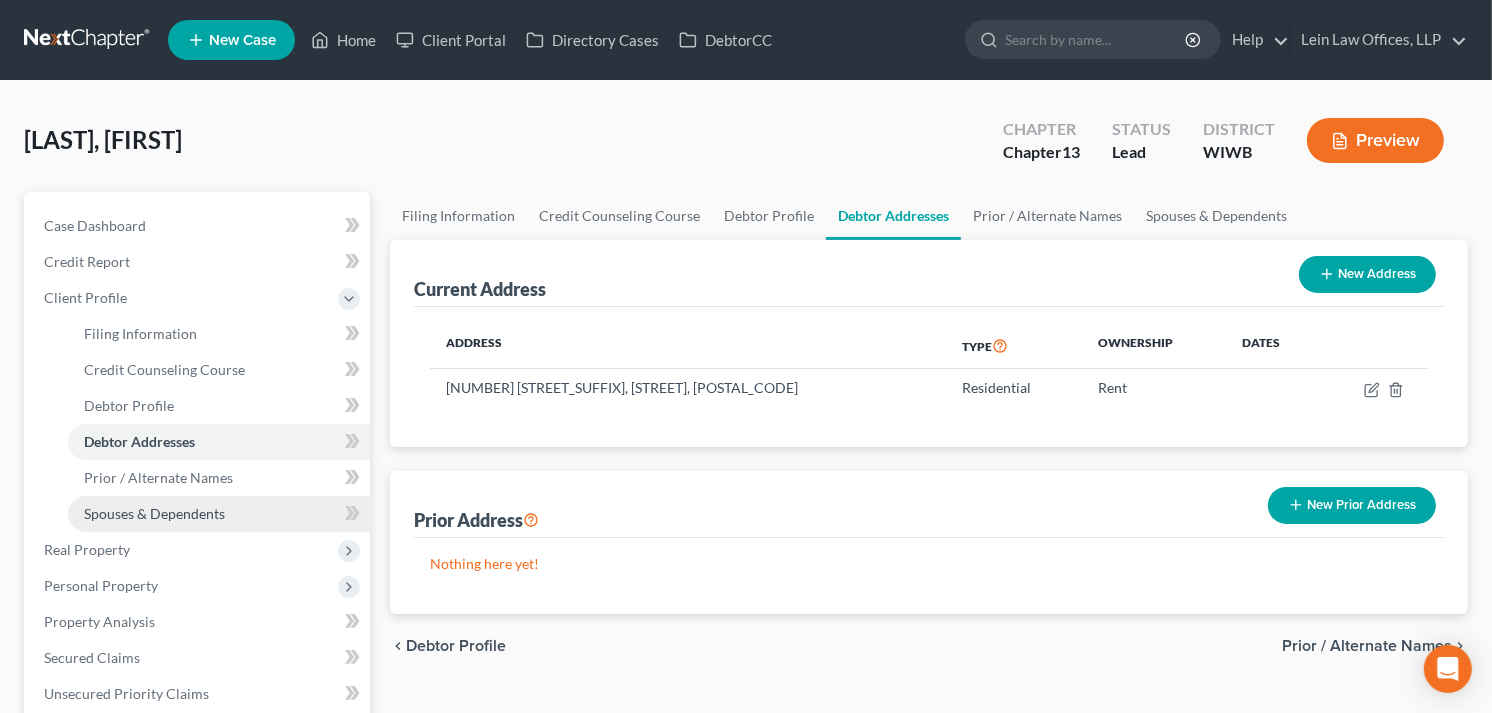 click on "Spouses & Dependents" at bounding box center [154, 513] 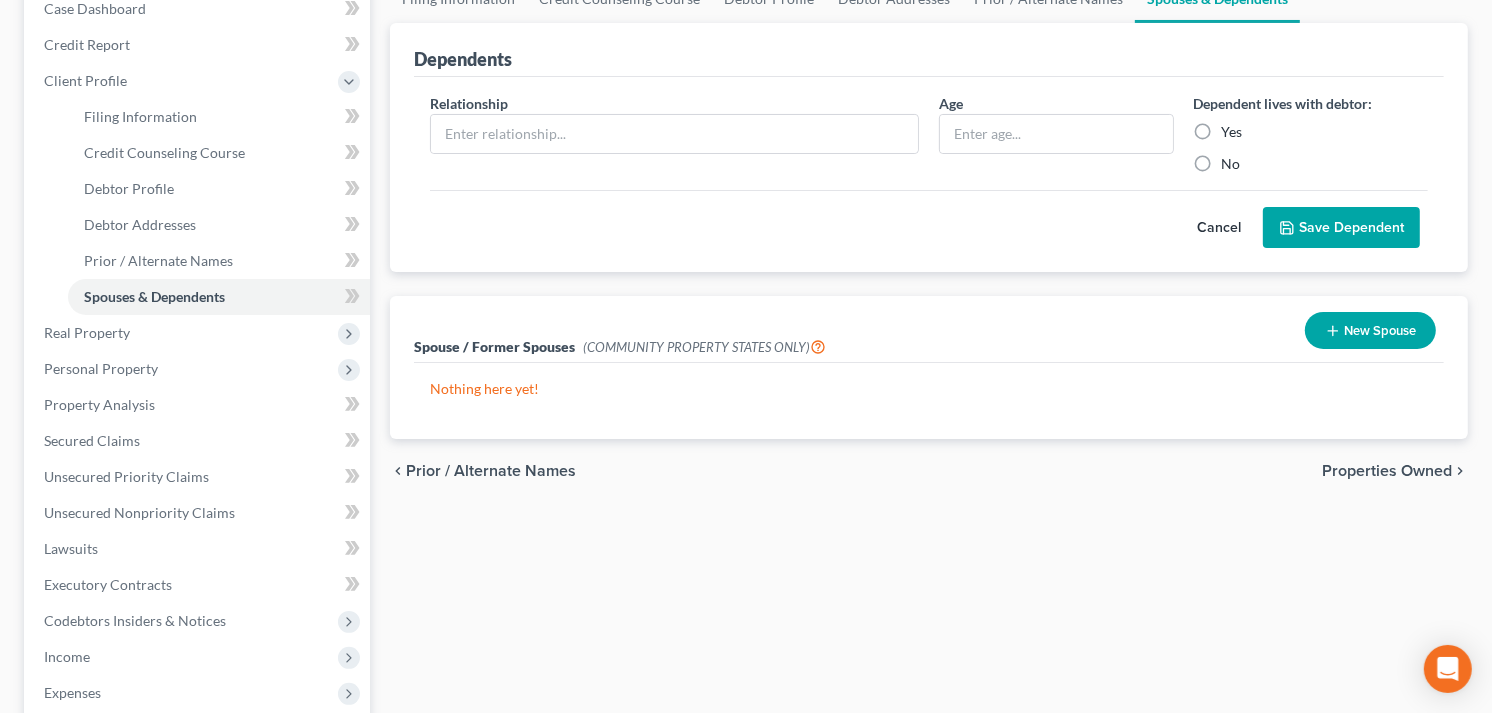 scroll, scrollTop: 222, scrollLeft: 0, axis: vertical 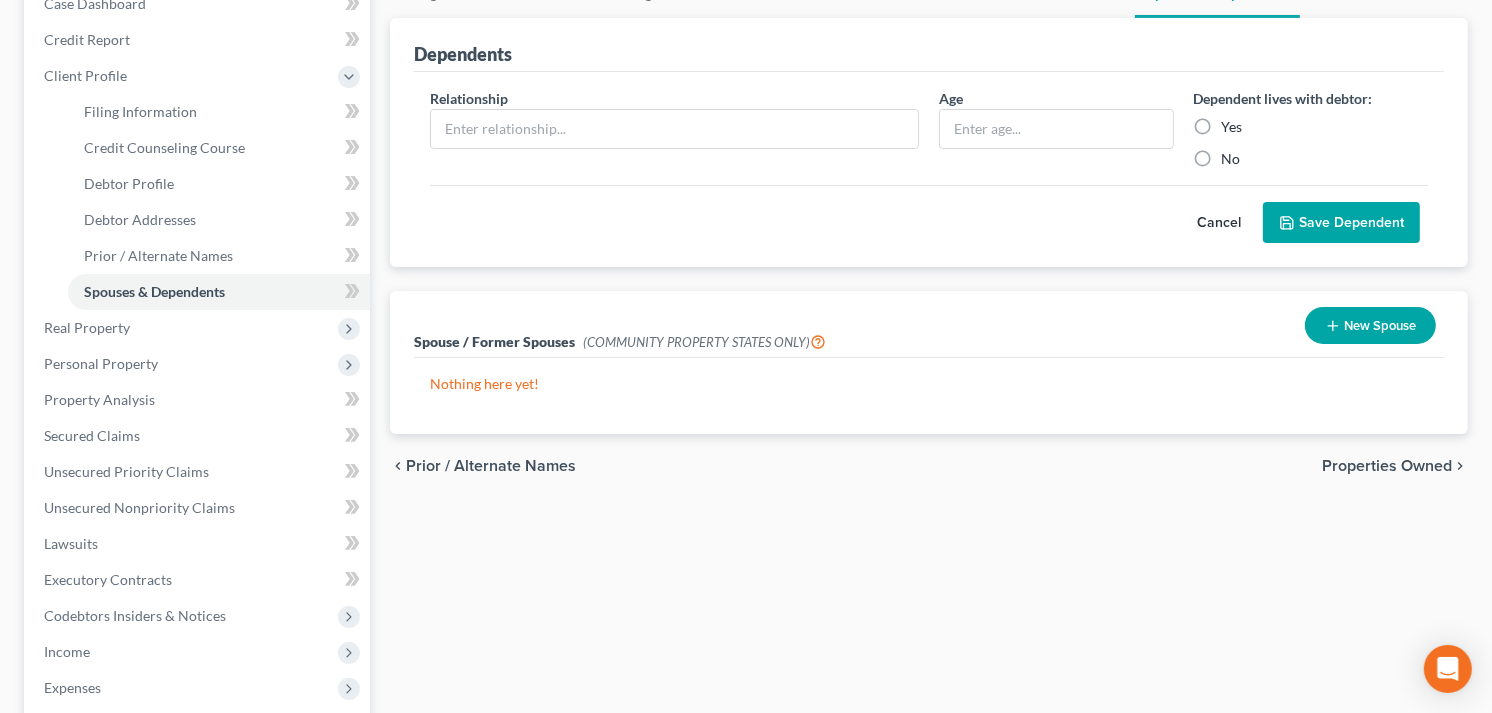 drag, startPoint x: 1341, startPoint y: 322, endPoint x: 890, endPoint y: 333, distance: 451.13412 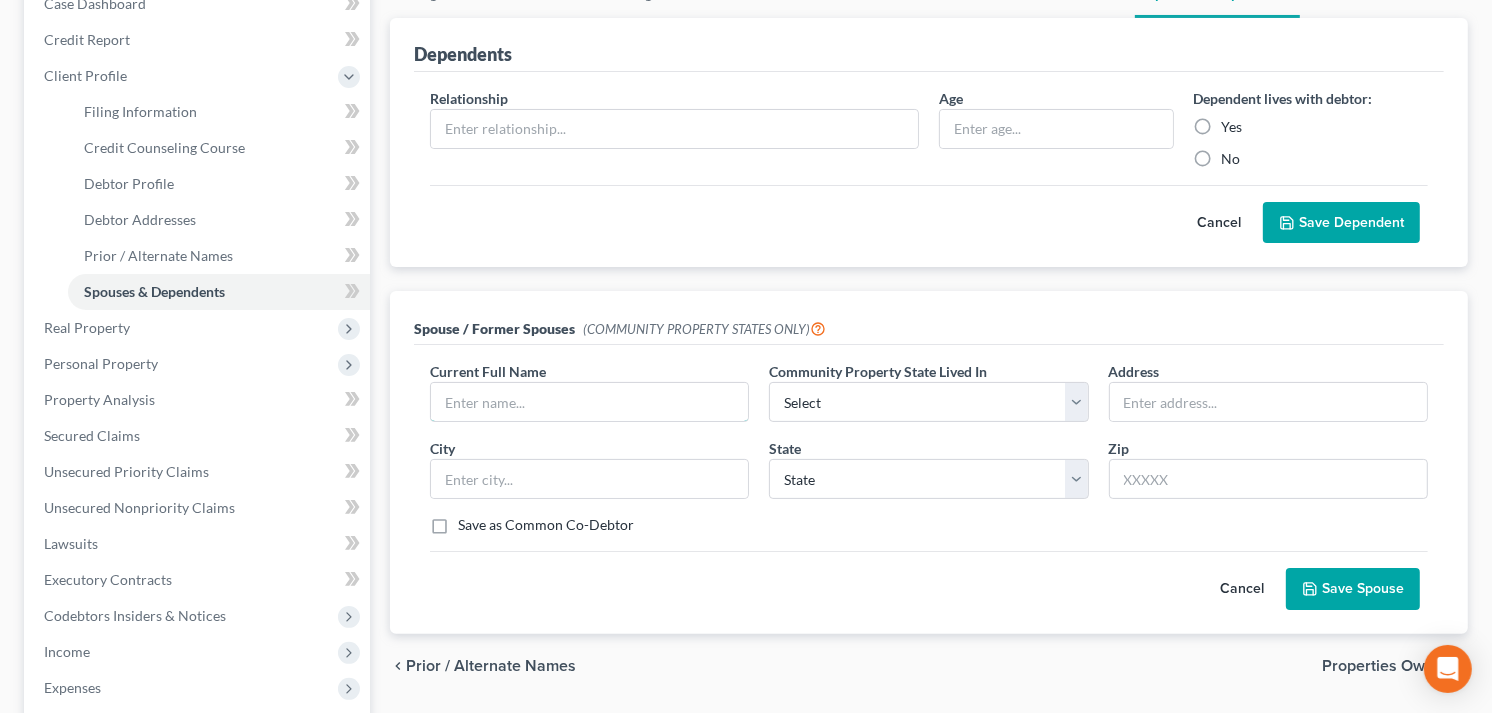 drag, startPoint x: 451, startPoint y: 403, endPoint x: 477, endPoint y: 442, distance: 46.872166 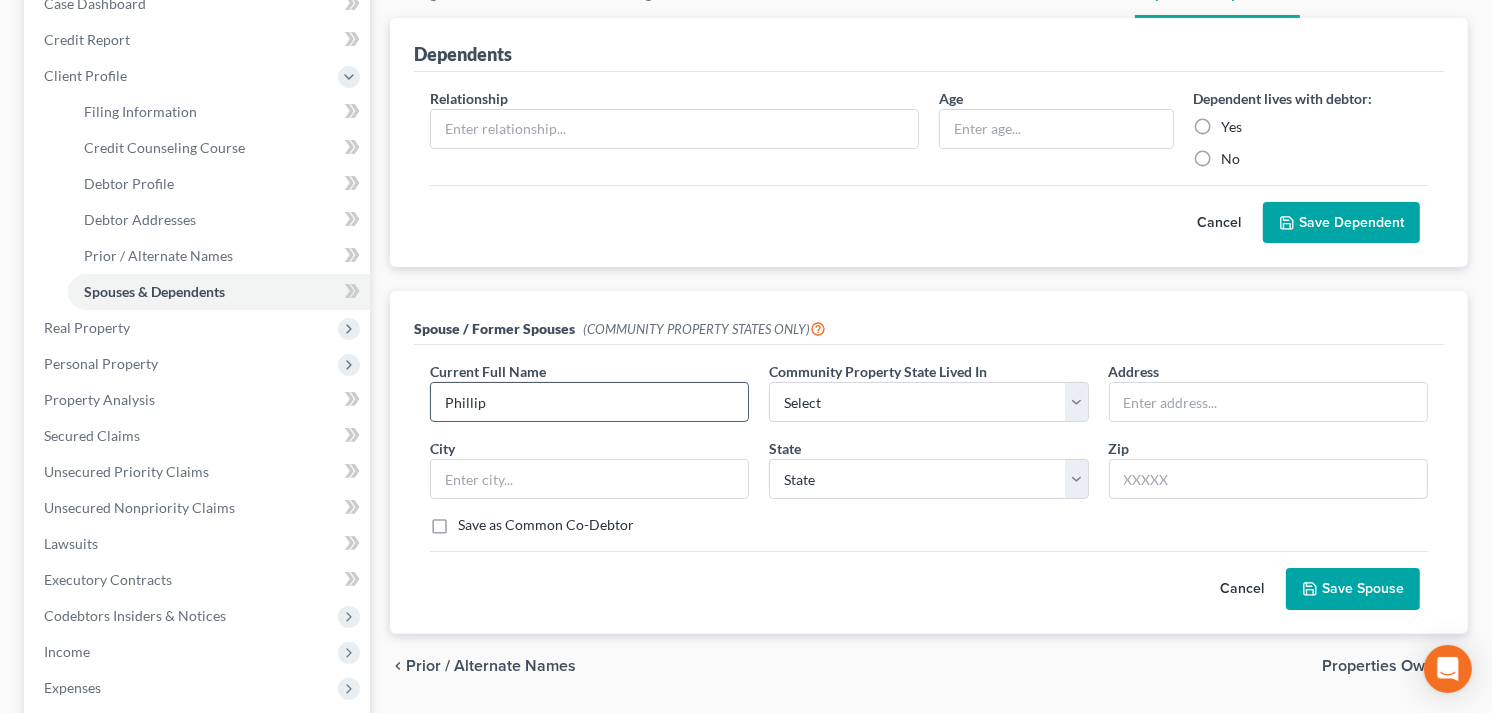 click on "Phillip" at bounding box center [589, 402] 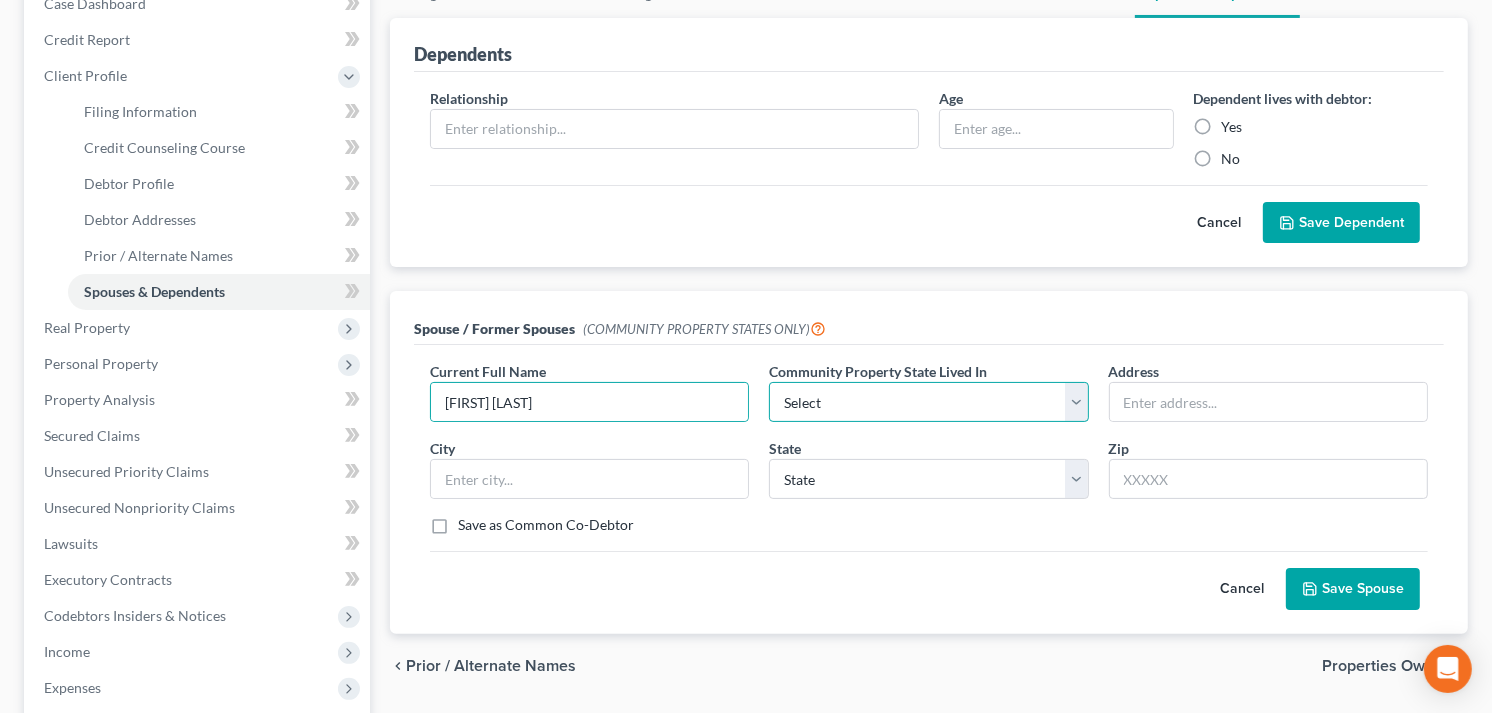 drag, startPoint x: 1075, startPoint y: 410, endPoint x: 1016, endPoint y: 405, distance: 59.211487 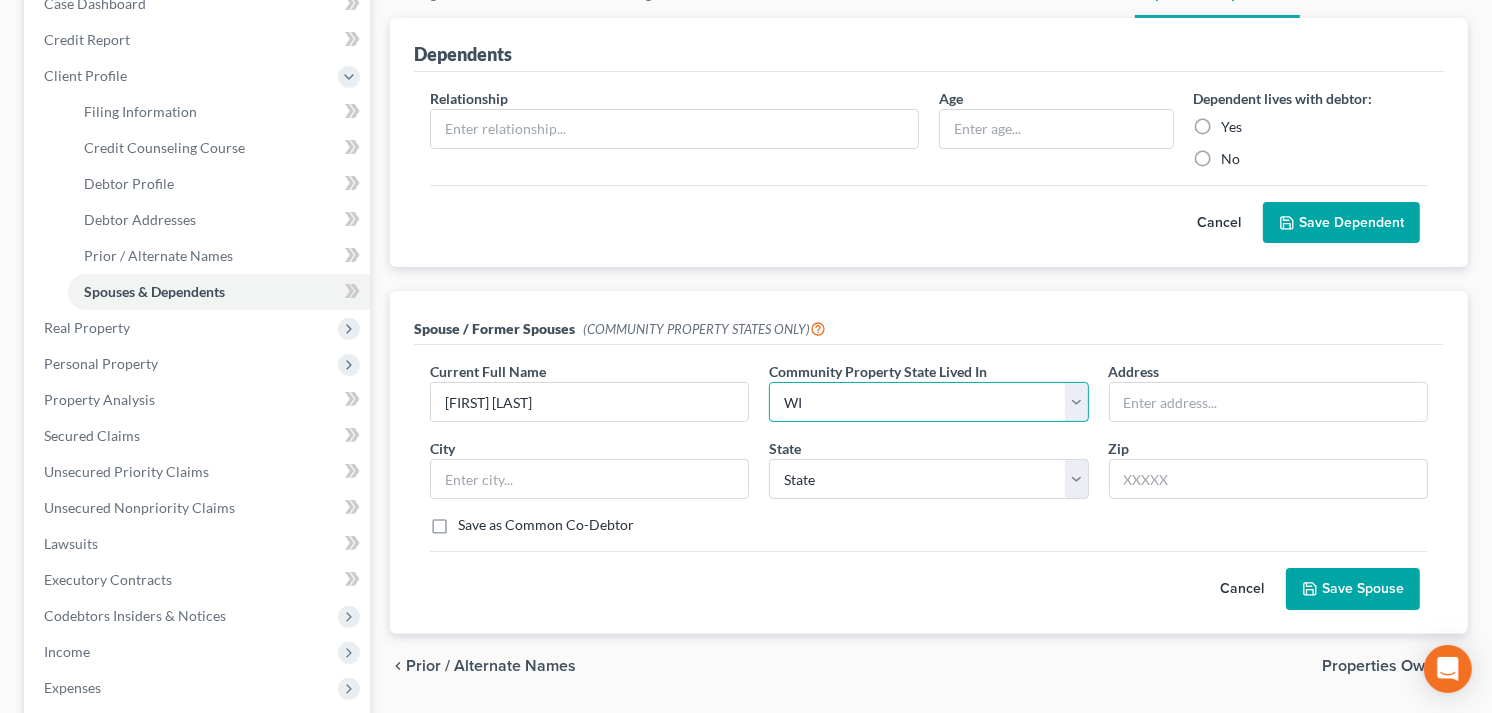 click on "Select AZ CA GU ID LA NV NM PR TX WA WI" at bounding box center [928, 402] 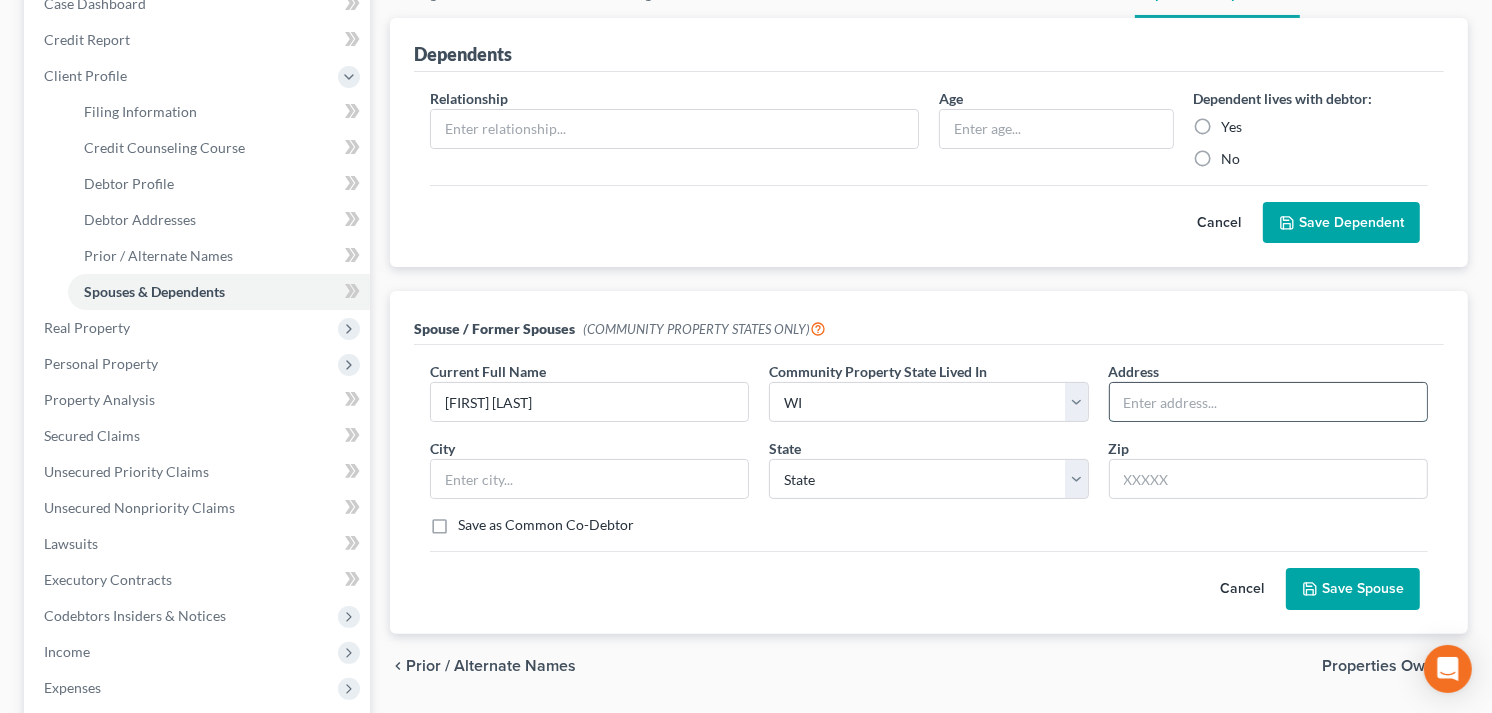 click at bounding box center (1268, 402) 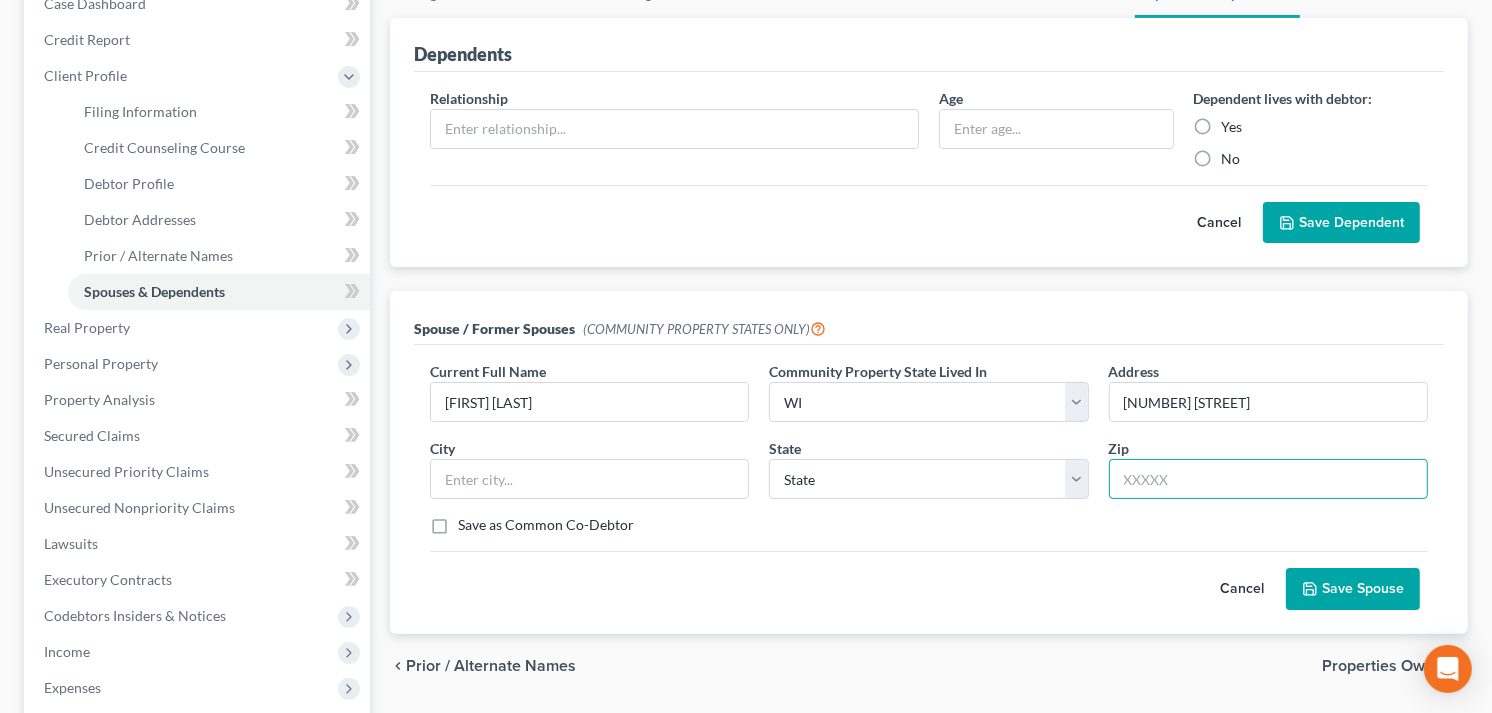 click at bounding box center (1268, 479) 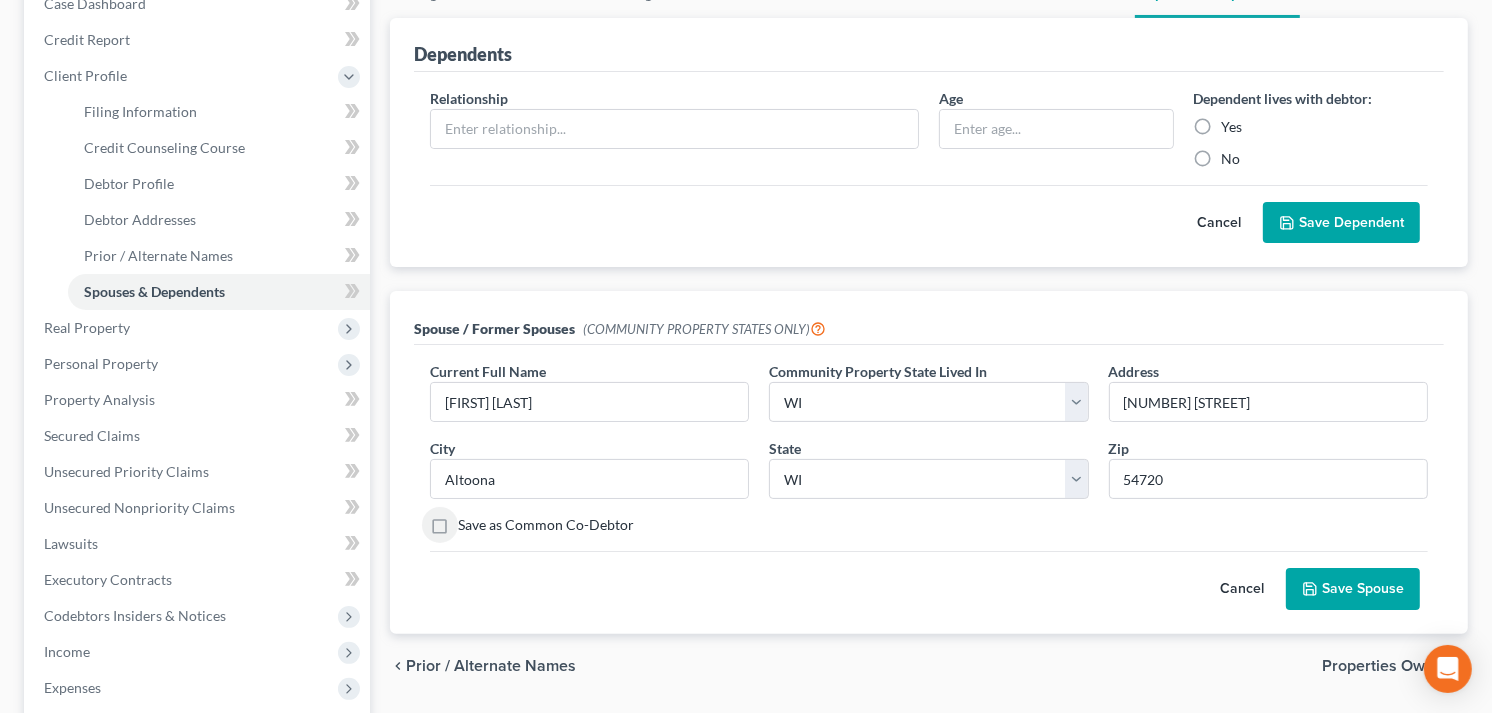 click on "Save Spouse" at bounding box center (1353, 589) 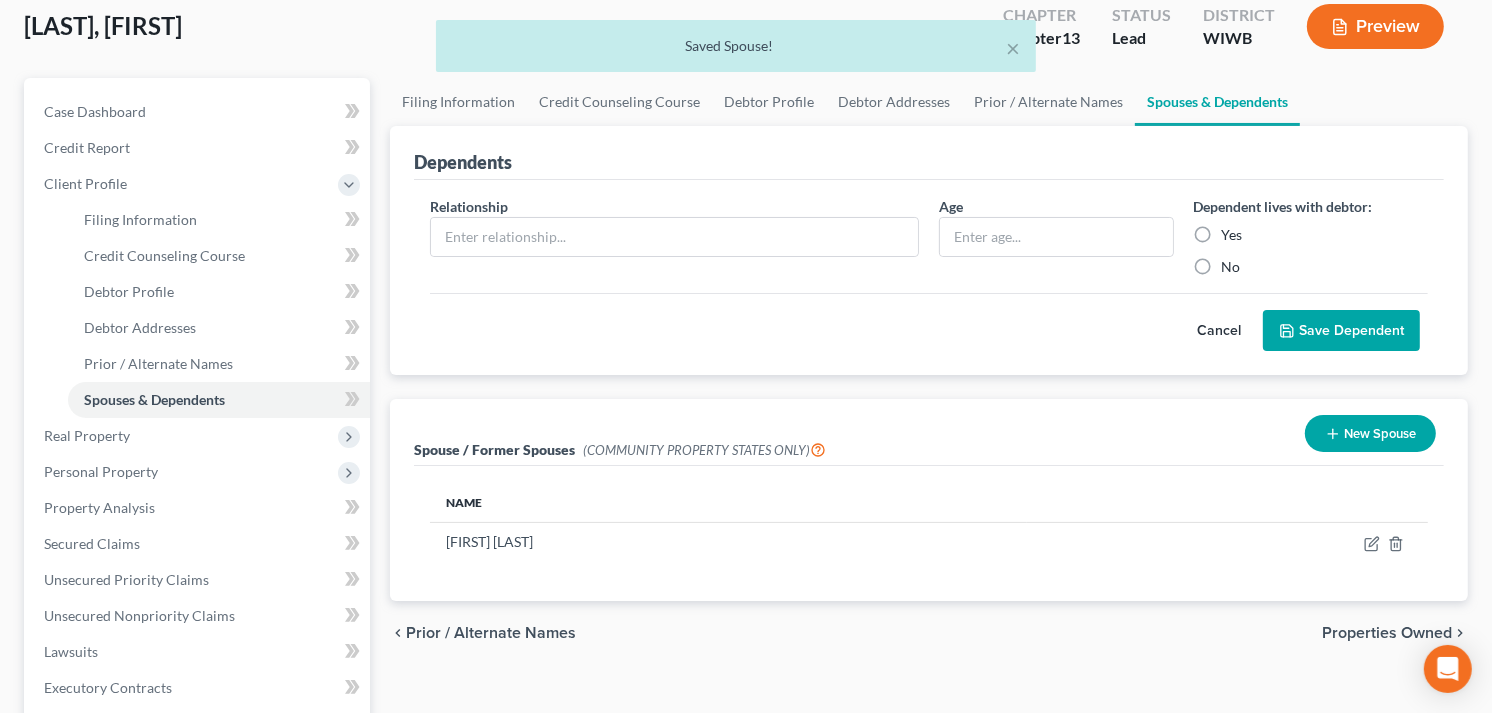 scroll, scrollTop: 0, scrollLeft: 0, axis: both 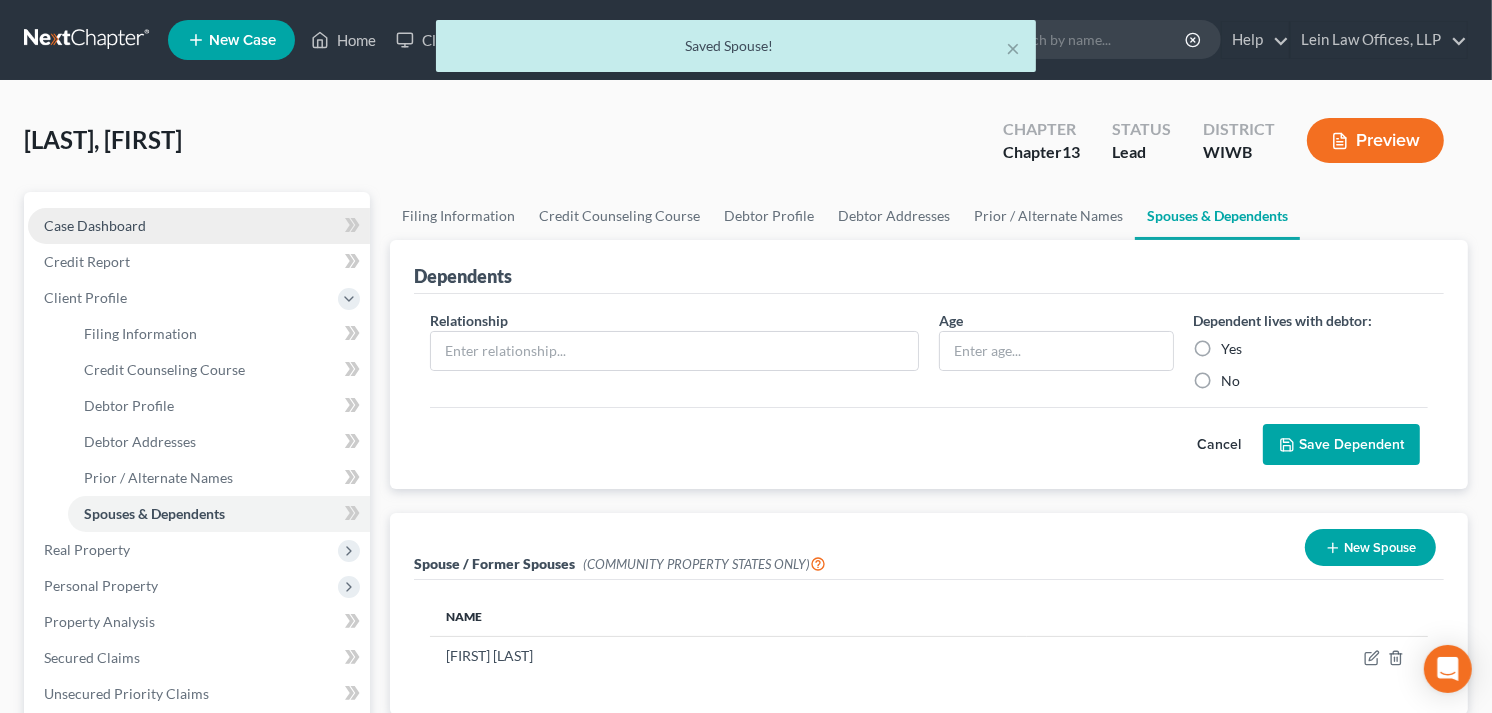 click on "Case Dashboard" at bounding box center (95, 225) 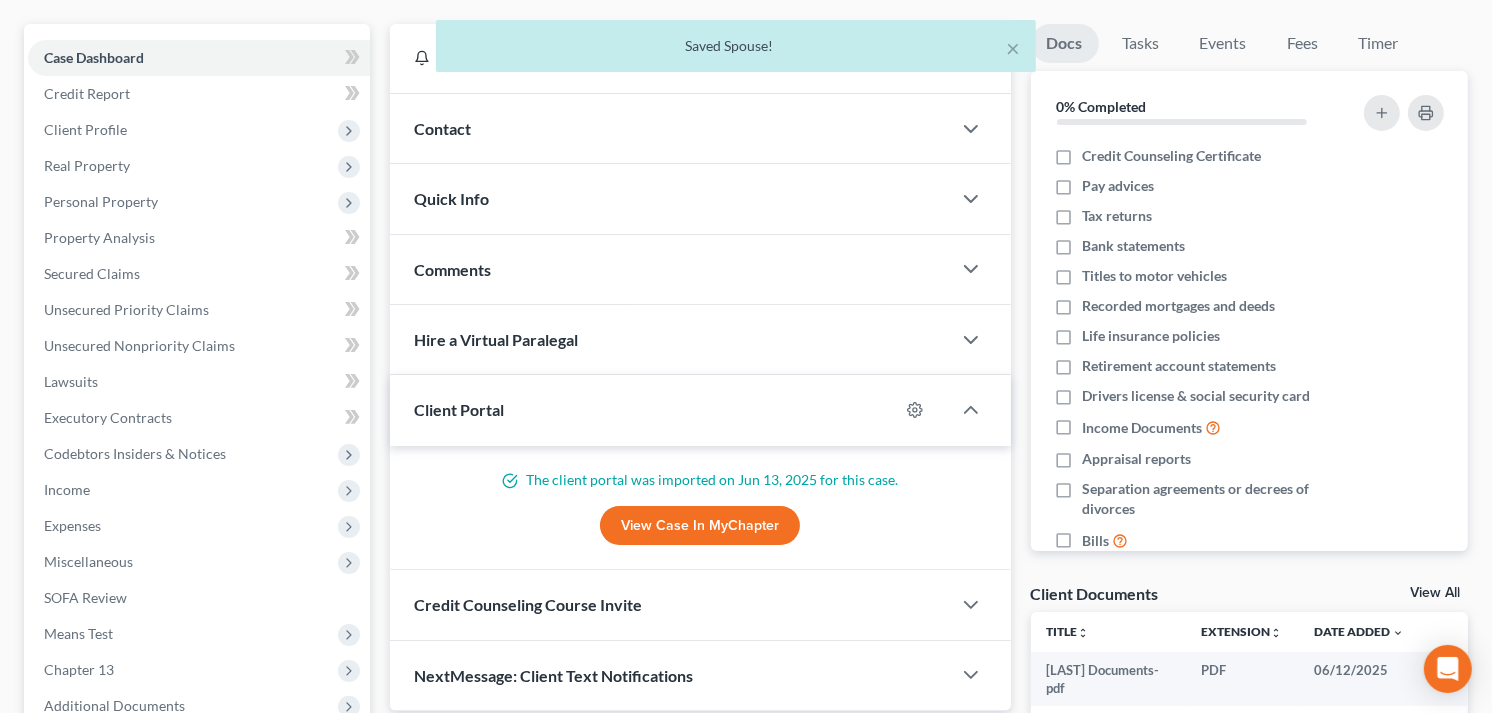 scroll, scrollTop: 222, scrollLeft: 0, axis: vertical 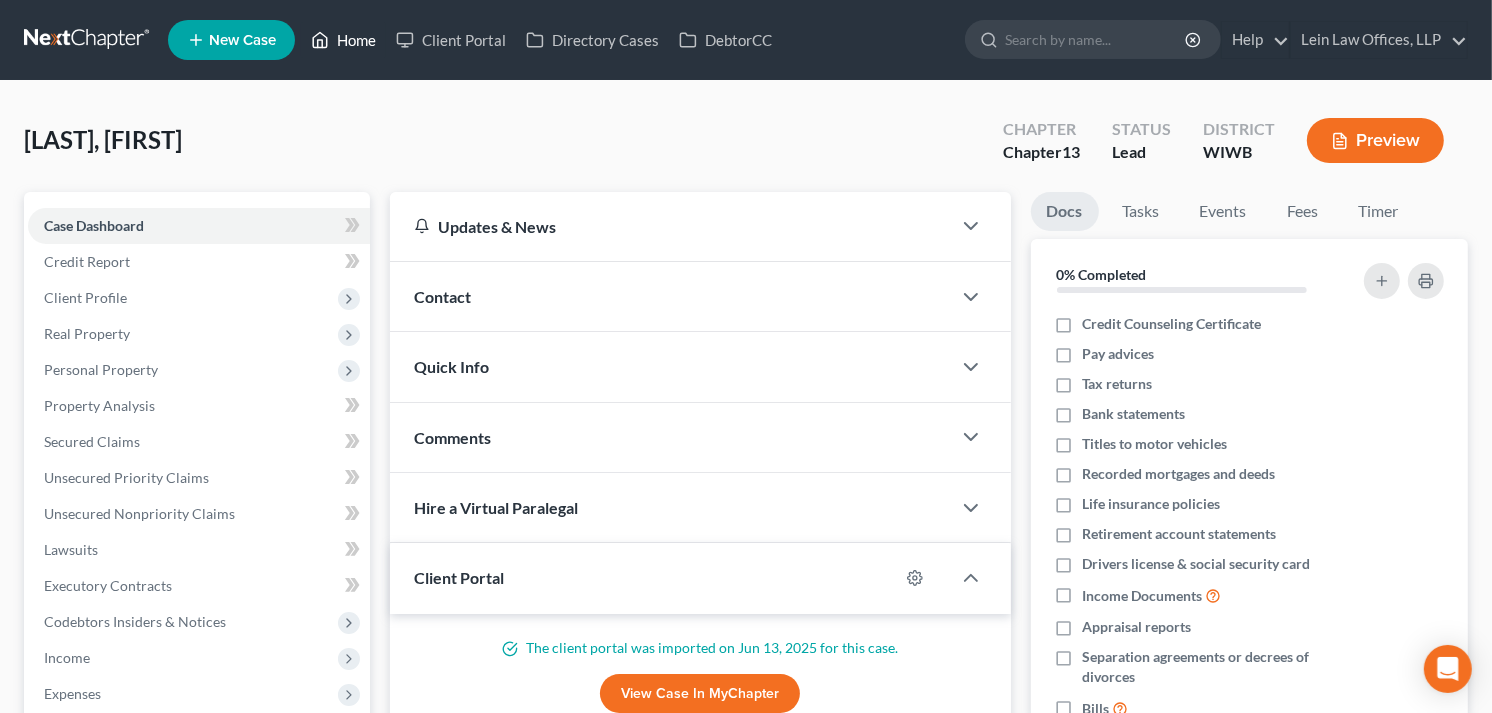 click on "Home" at bounding box center (343, 40) 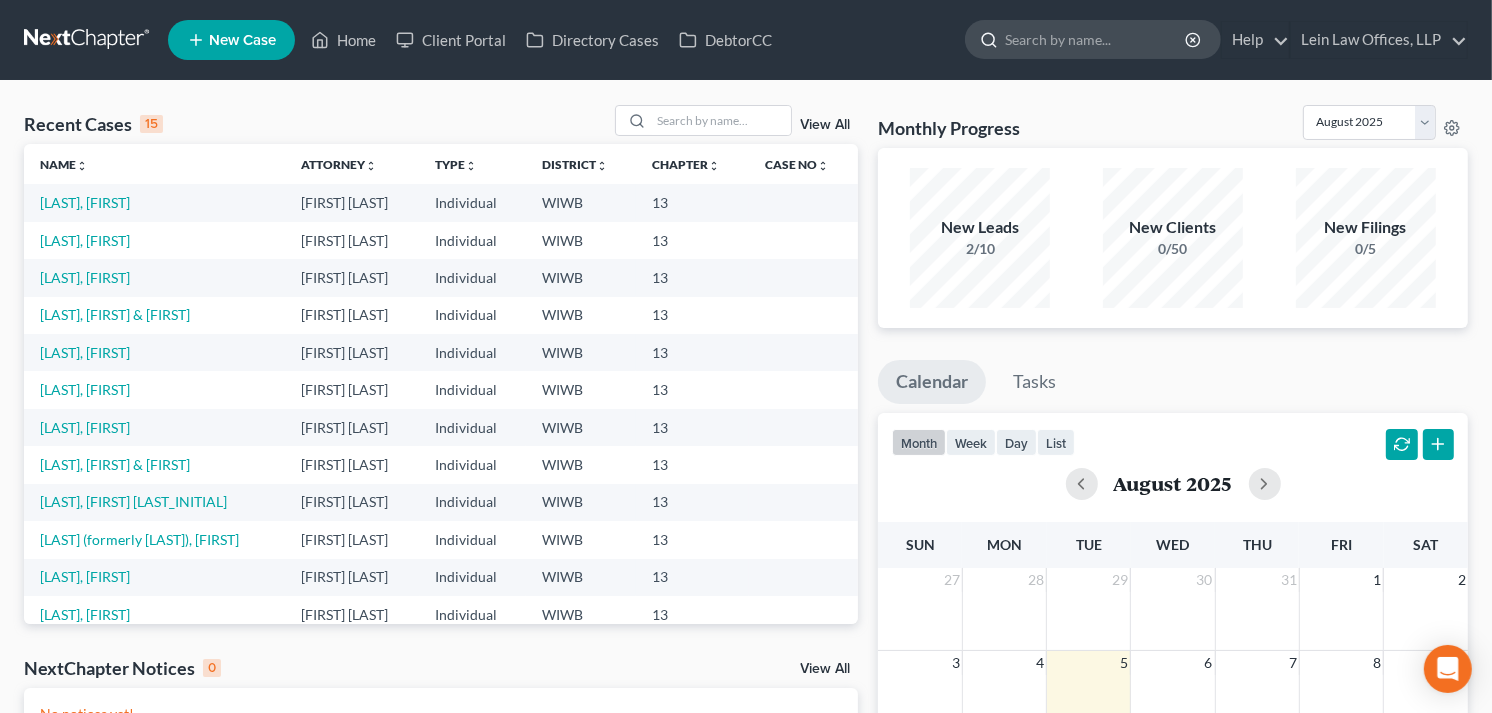 click at bounding box center (1096, 39) 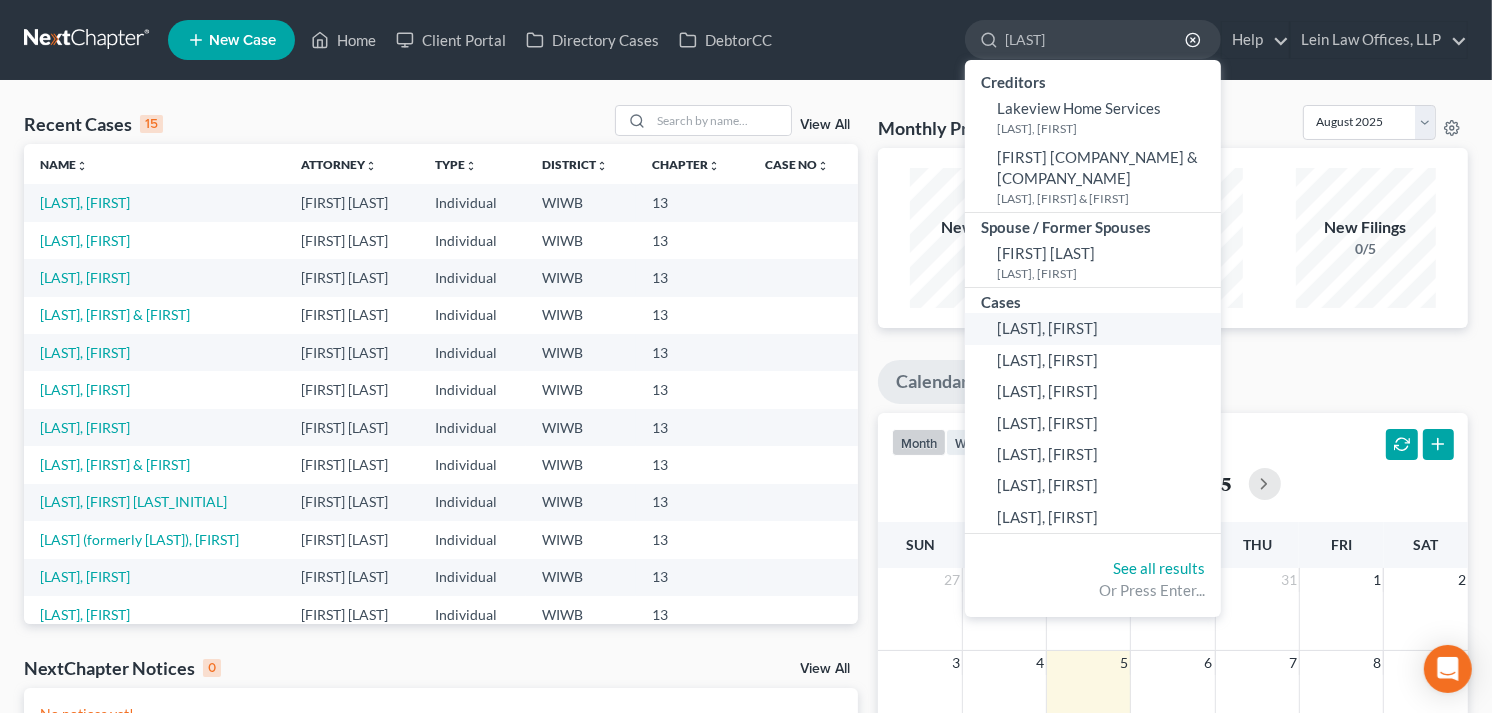 click on "[LAST], [FIRST]" 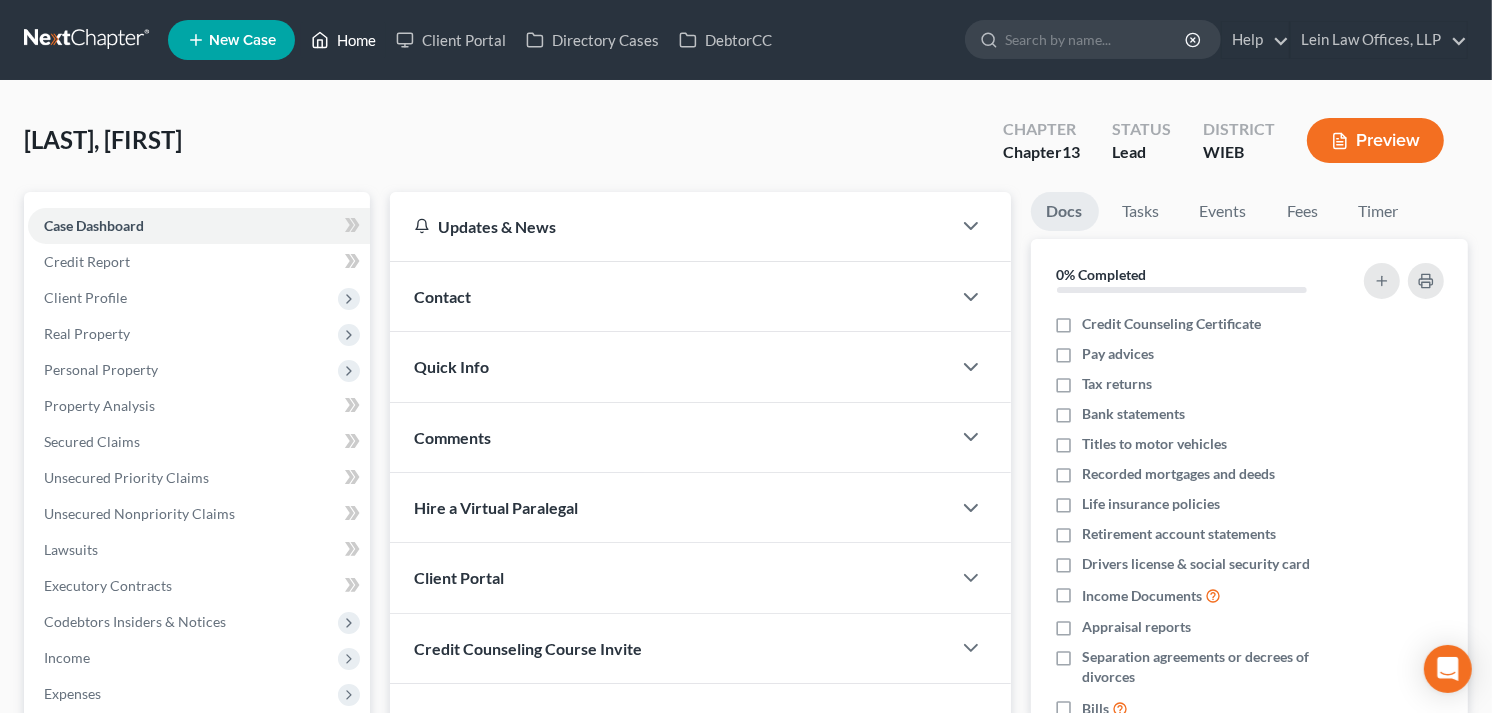 click on "Home" at bounding box center [343, 40] 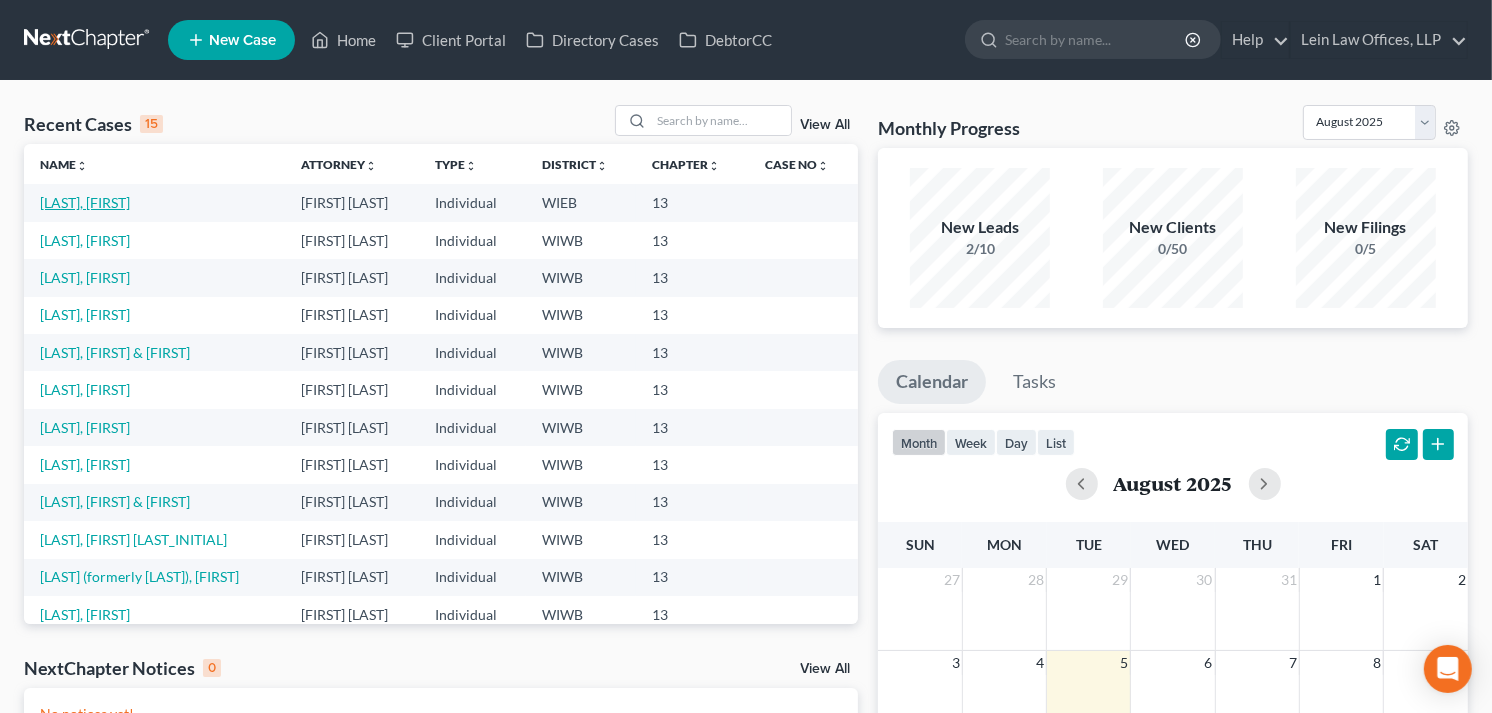 click on "[LAST], [FIRST]" at bounding box center (85, 202) 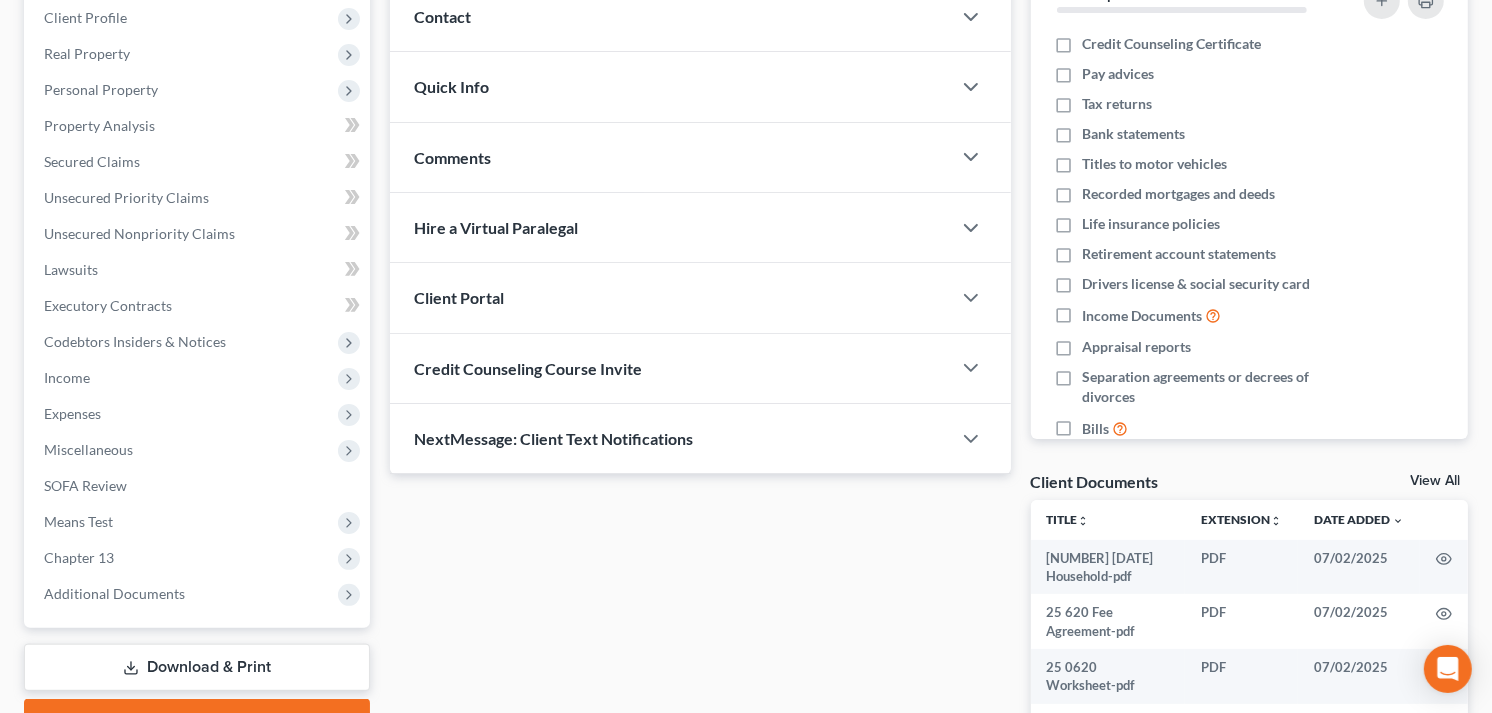 scroll, scrollTop: 333, scrollLeft: 0, axis: vertical 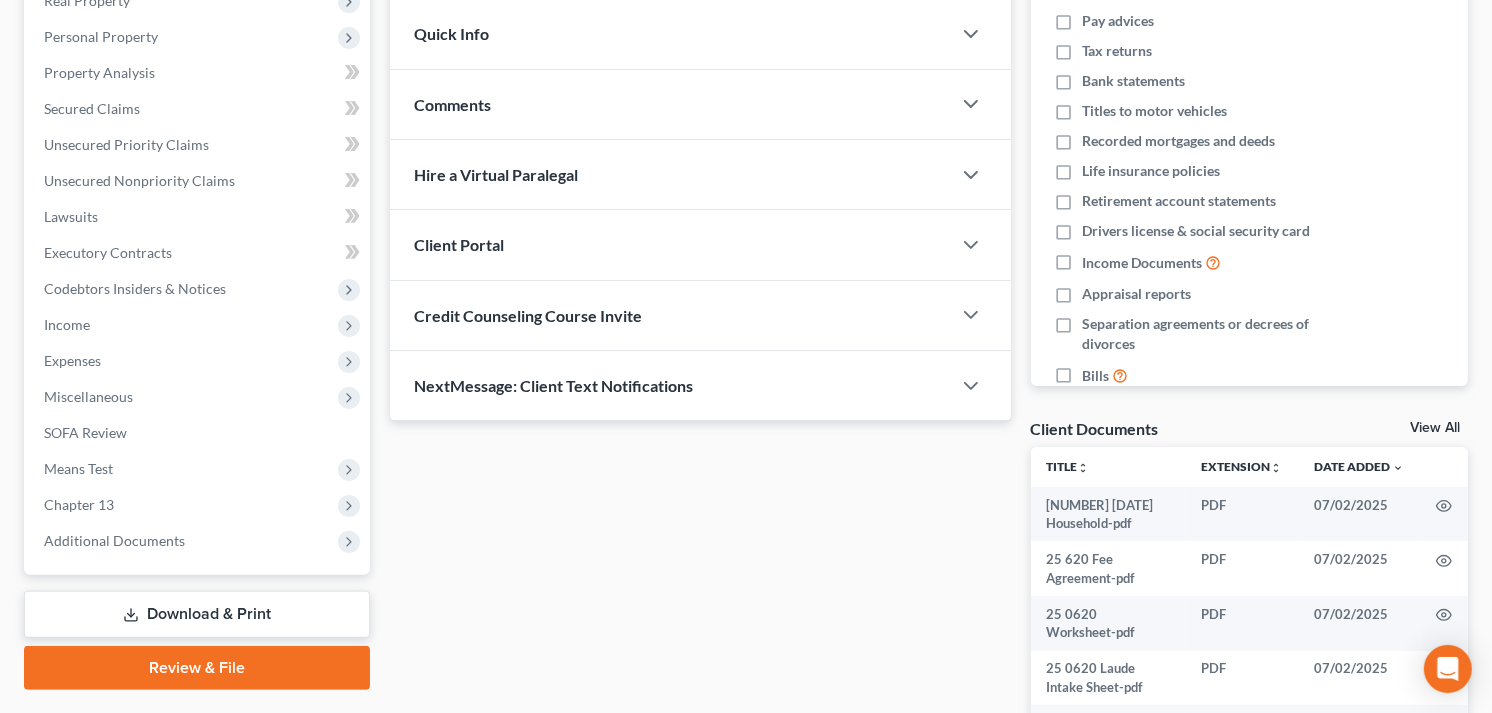 click at bounding box center (981, 245) 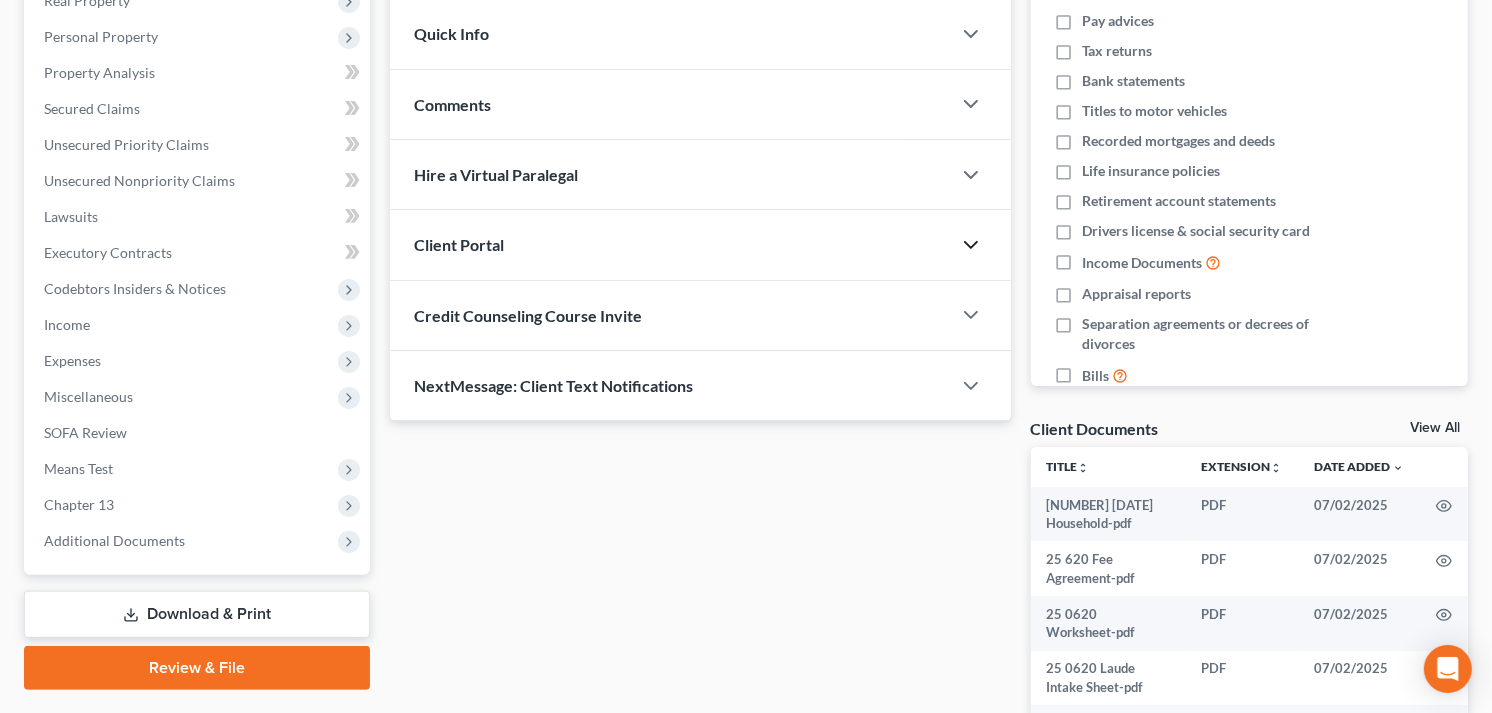 click 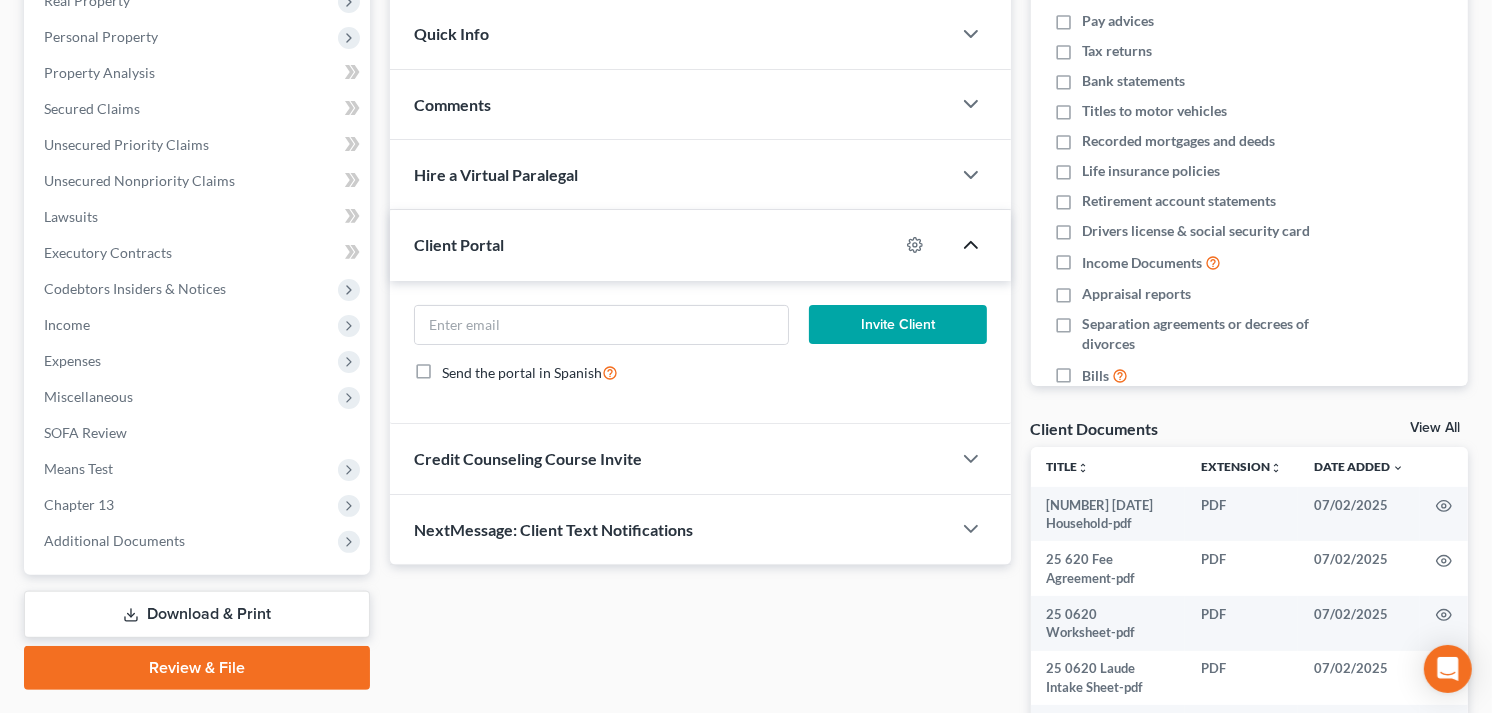click 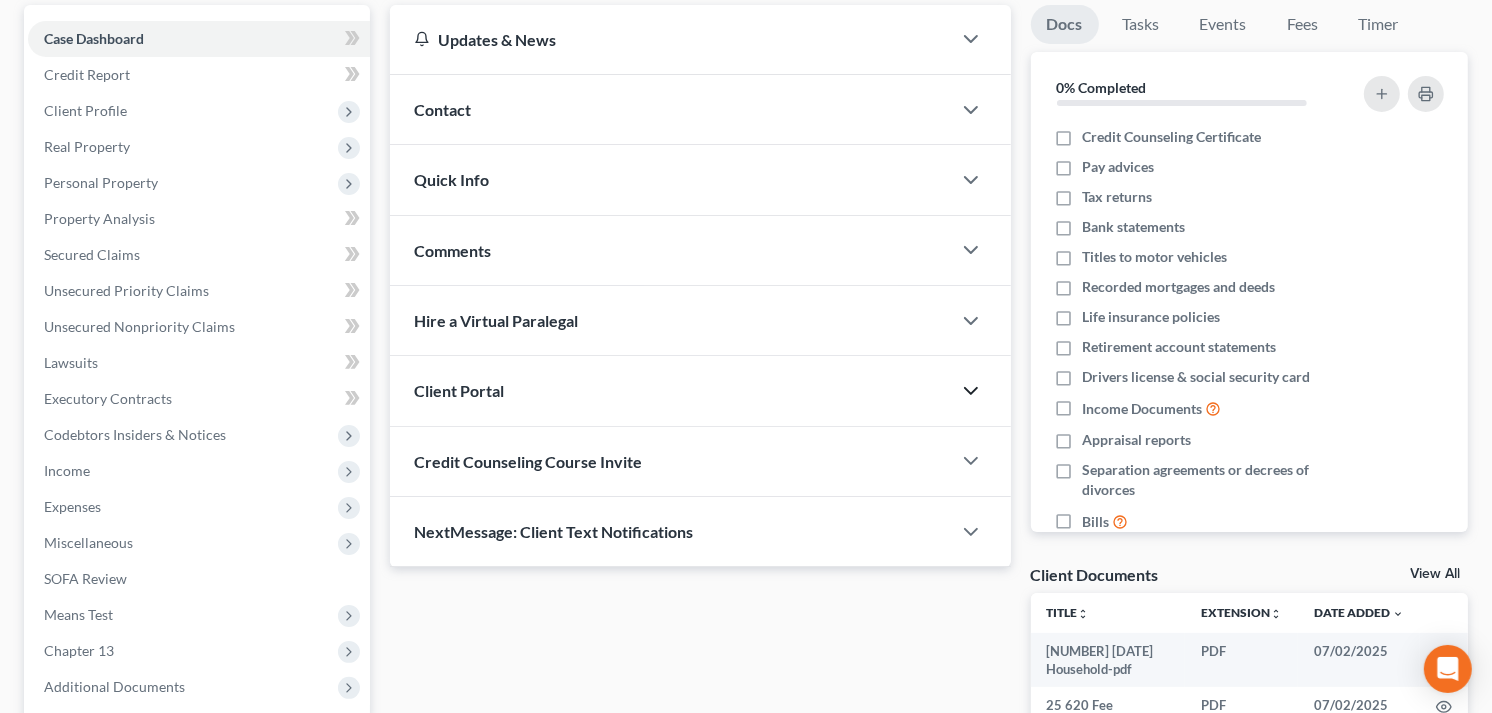 scroll, scrollTop: 0, scrollLeft: 0, axis: both 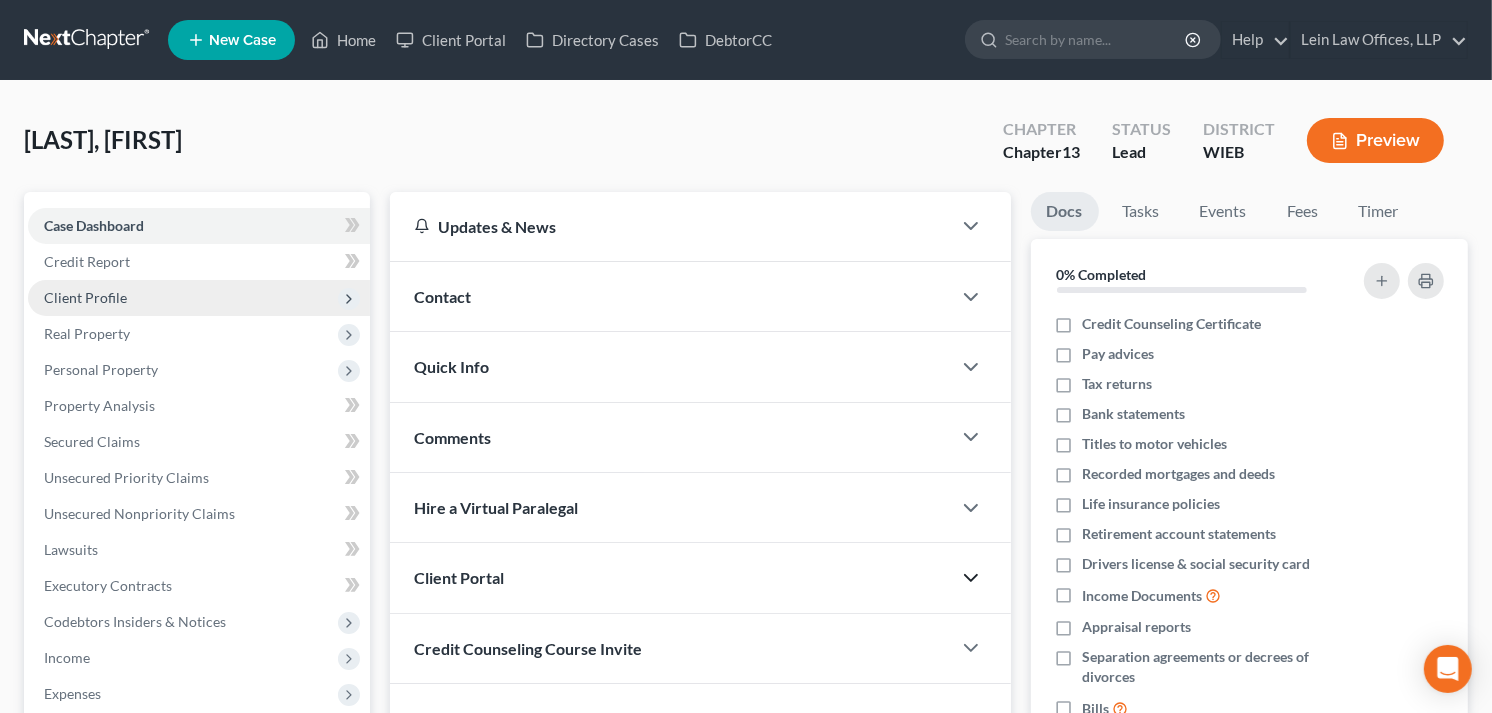 click on "Client Profile" at bounding box center (85, 297) 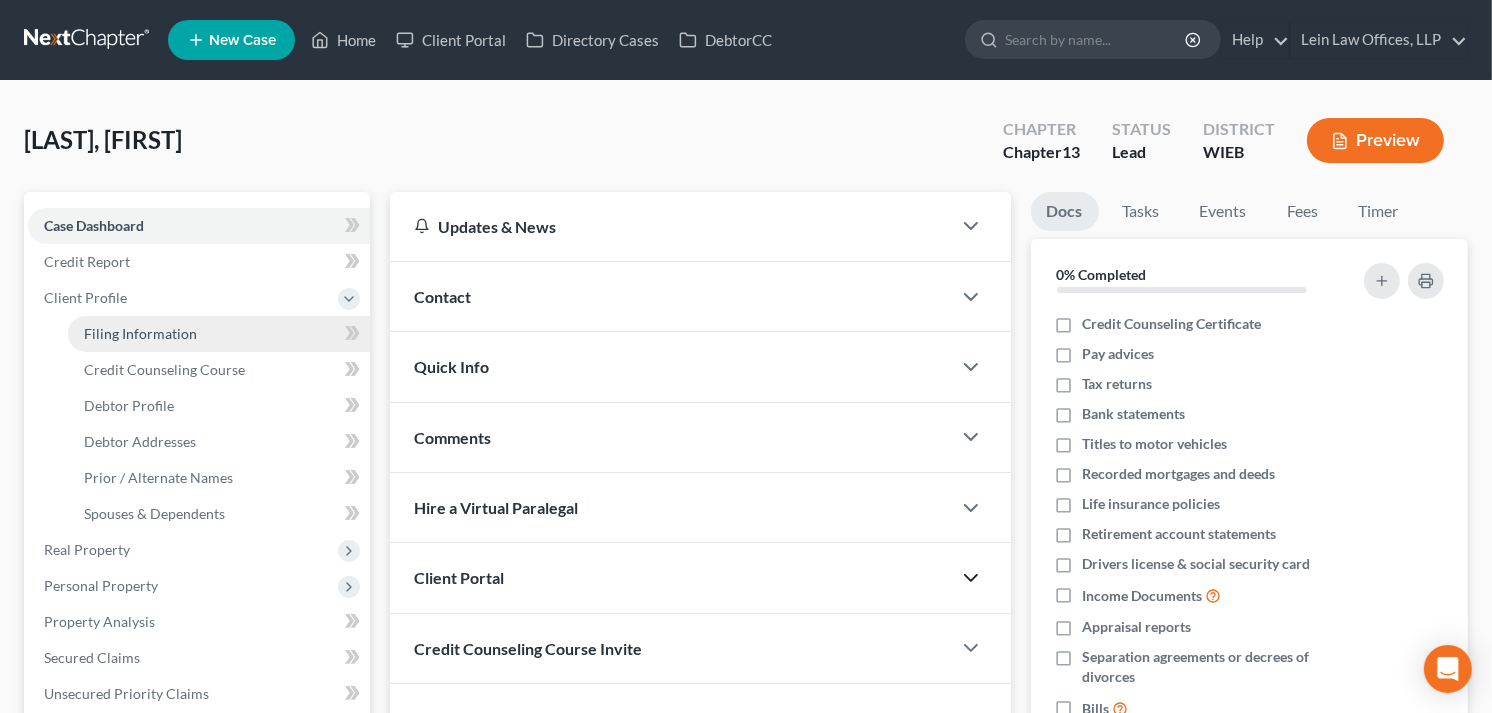 click on "Filing Information" at bounding box center [140, 333] 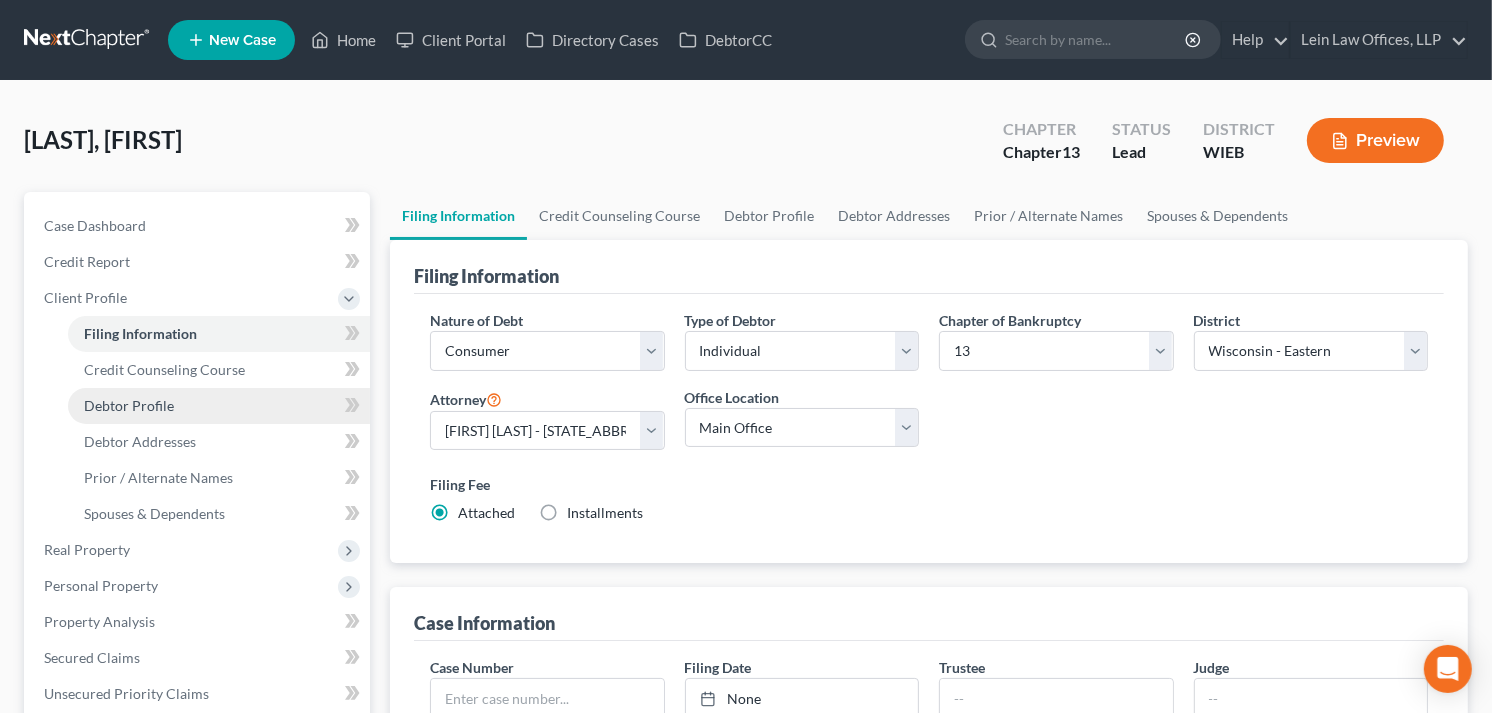 click on "Debtor Profile" at bounding box center (129, 405) 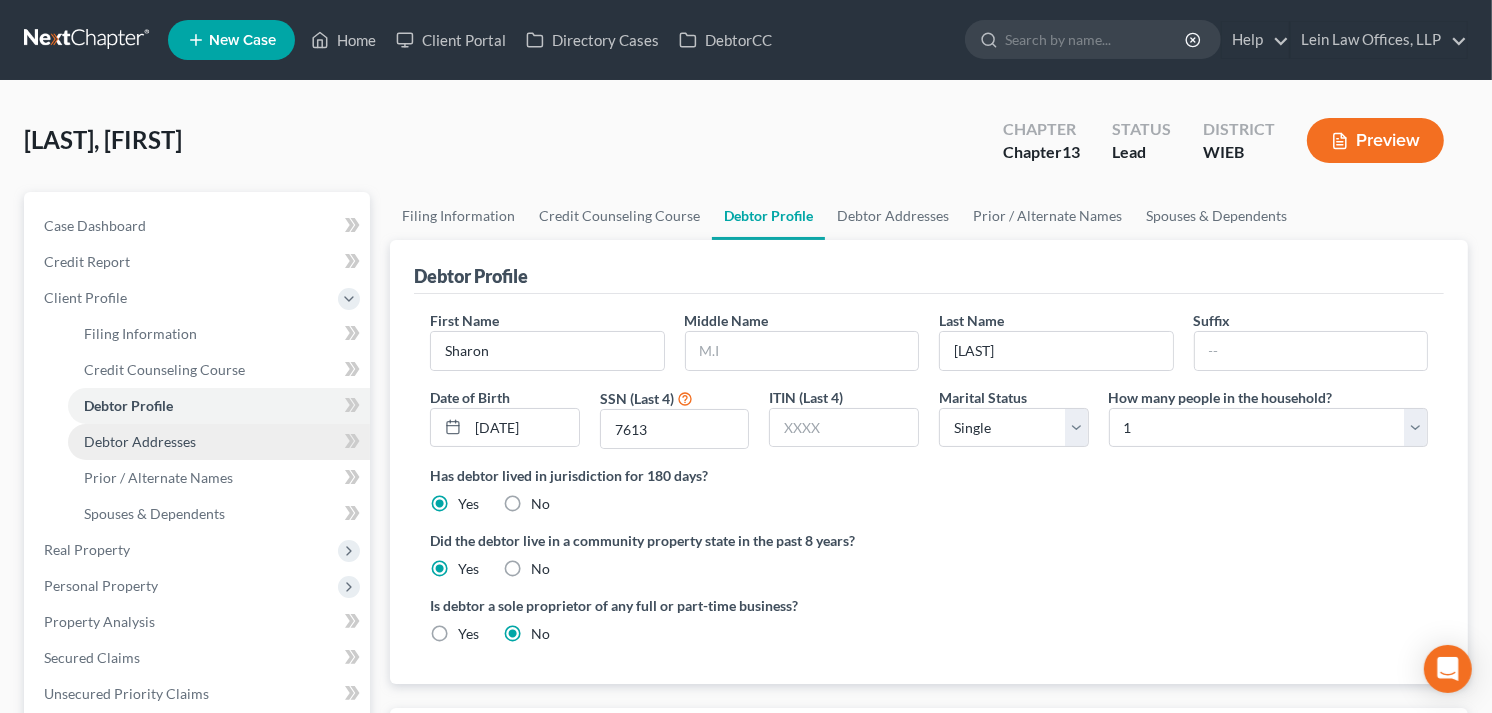 click on "Debtor Addresses" at bounding box center (140, 441) 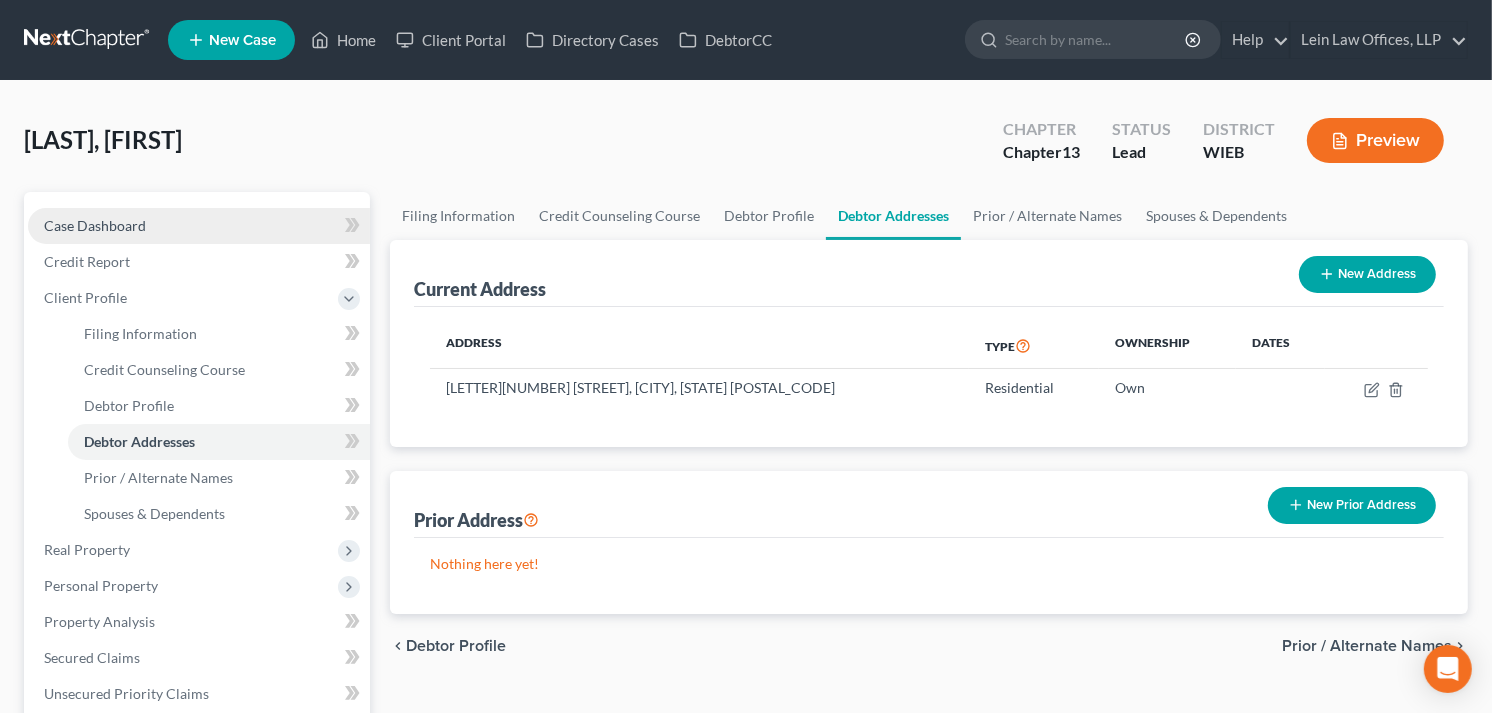click on "Case Dashboard" at bounding box center (95, 225) 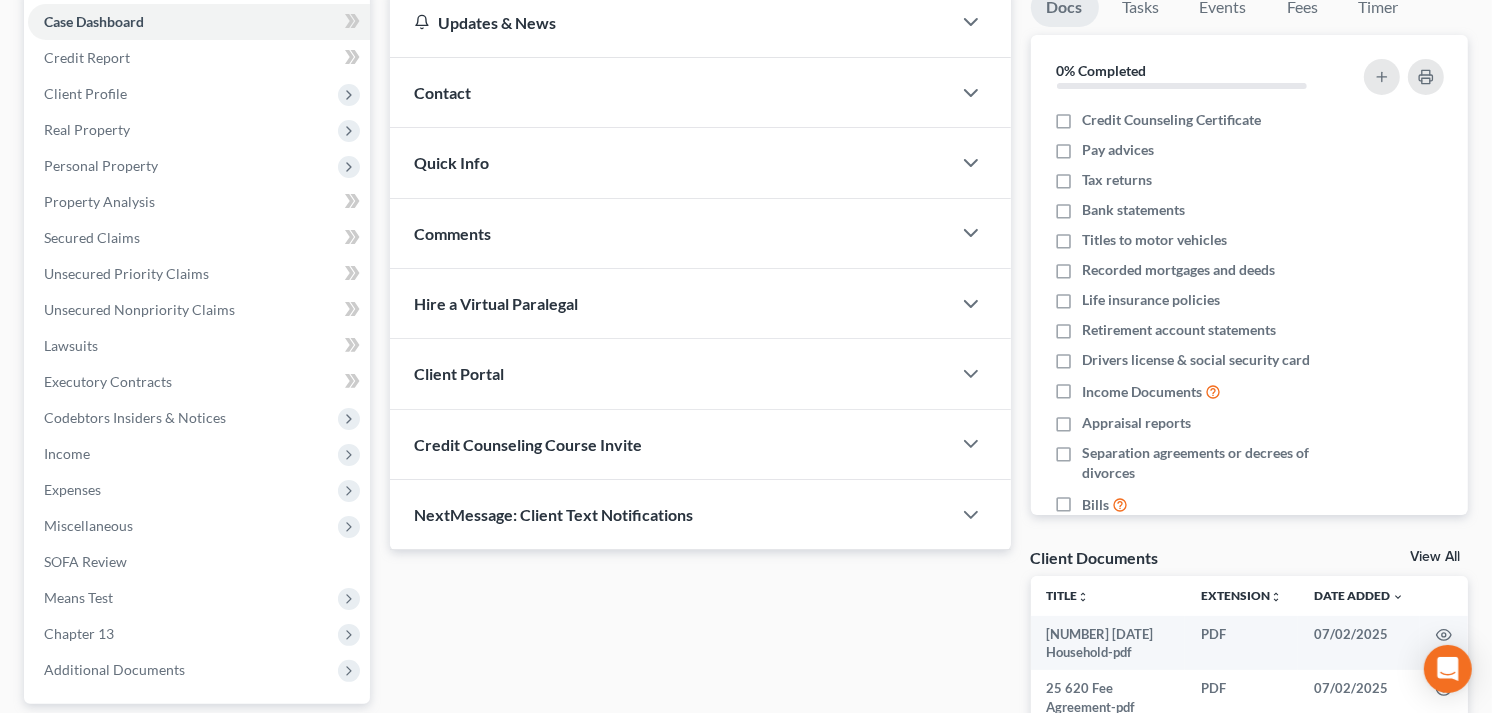 scroll, scrollTop: 222, scrollLeft: 0, axis: vertical 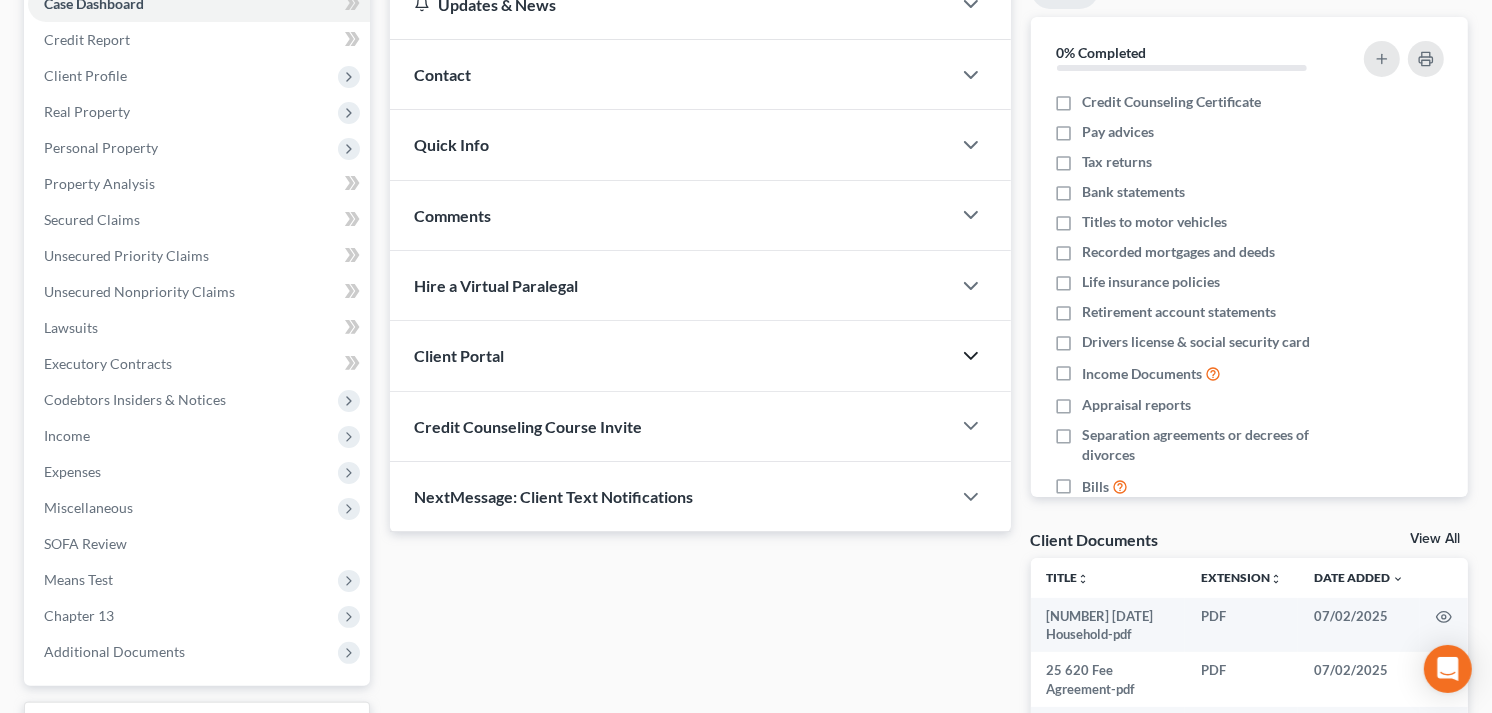 click 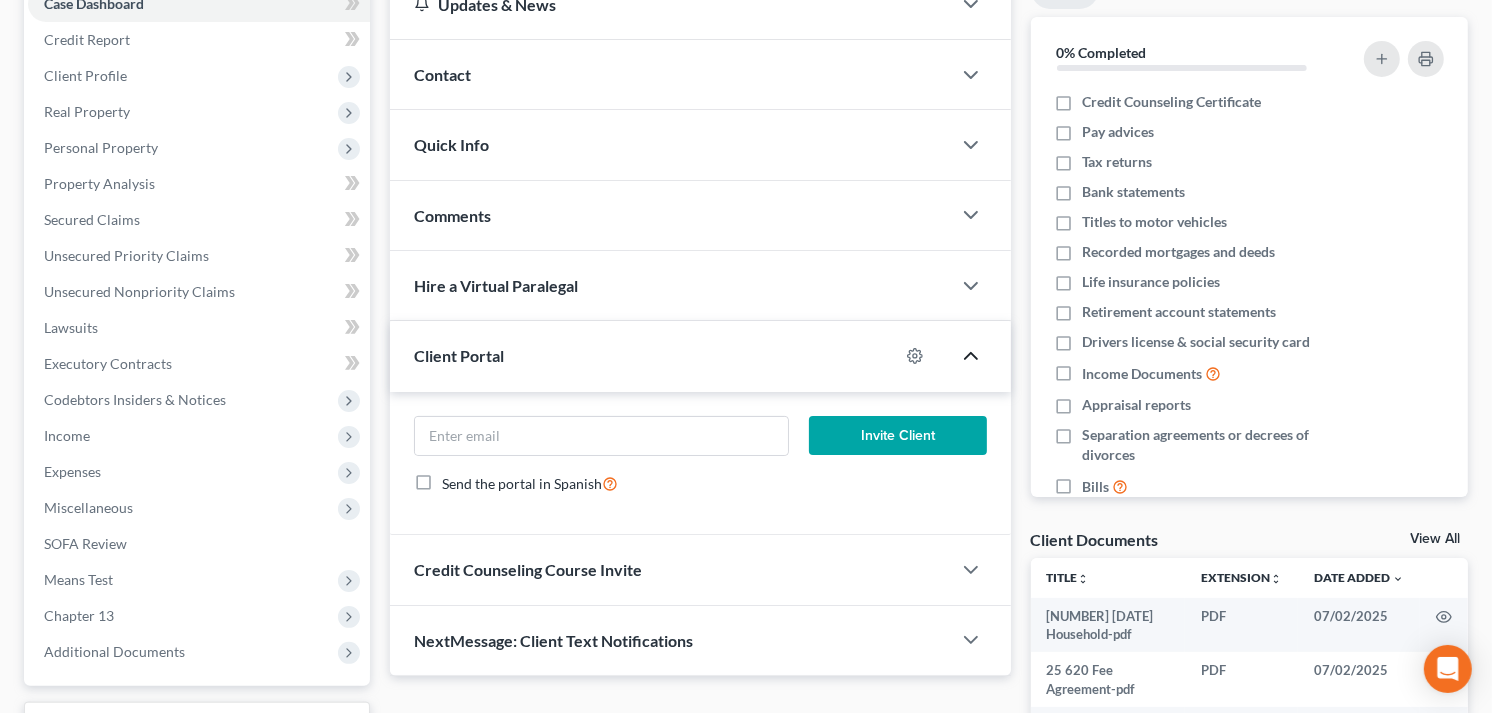 click 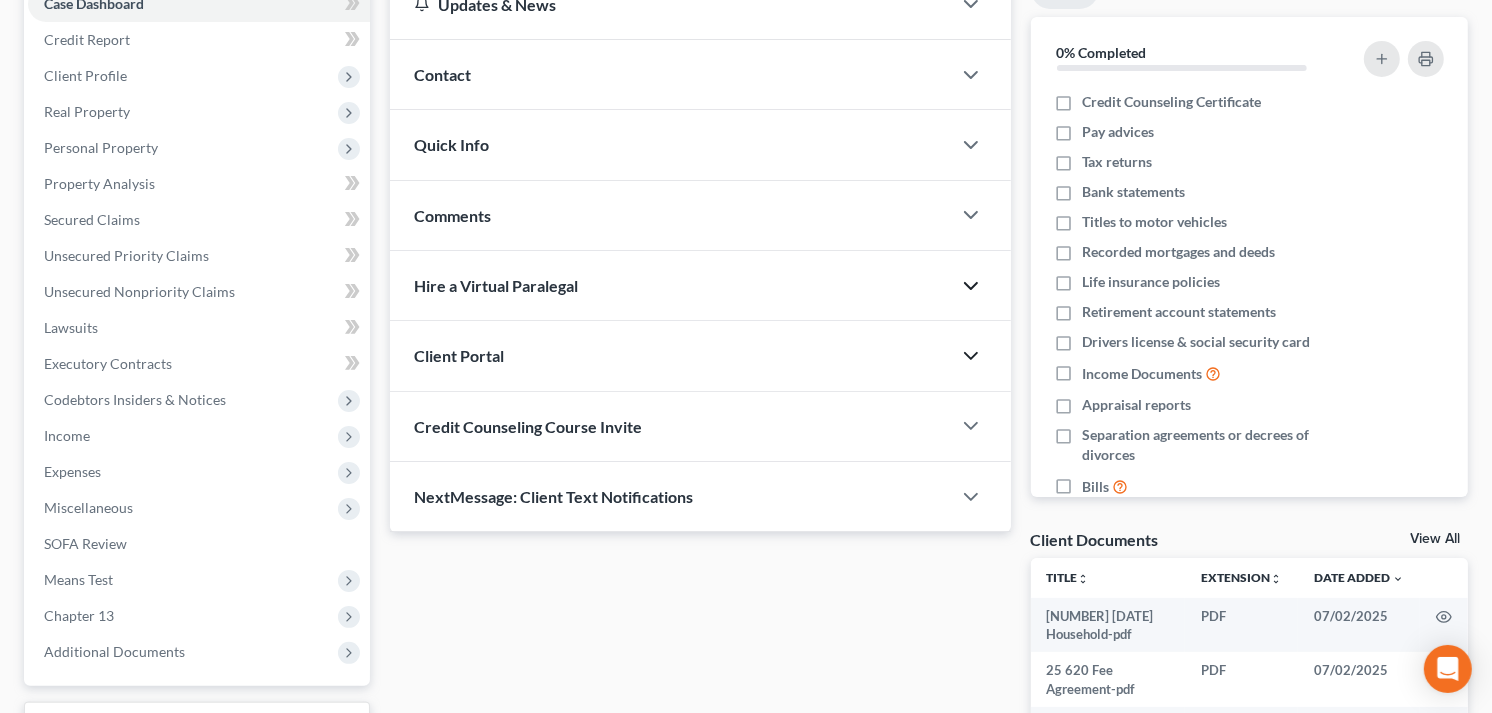 click 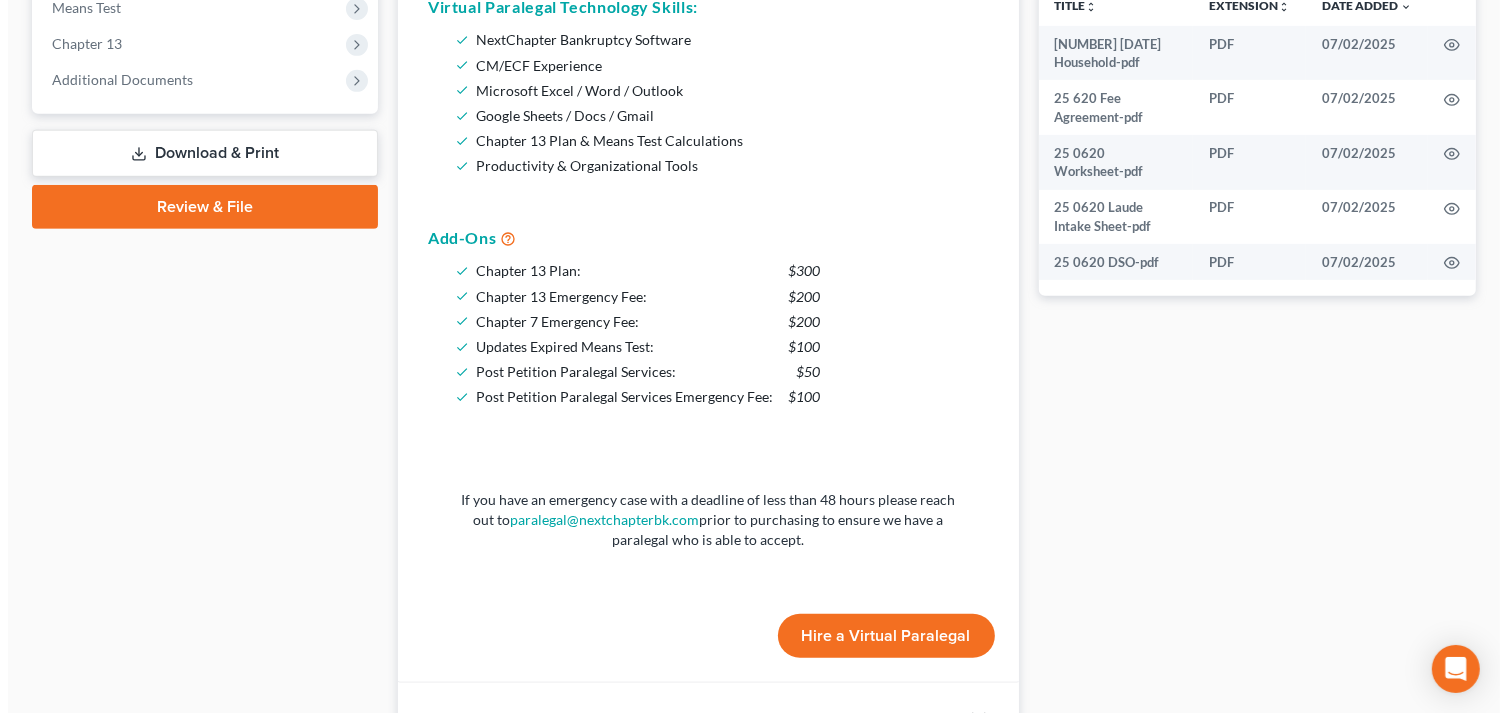 scroll, scrollTop: 1050, scrollLeft: 0, axis: vertical 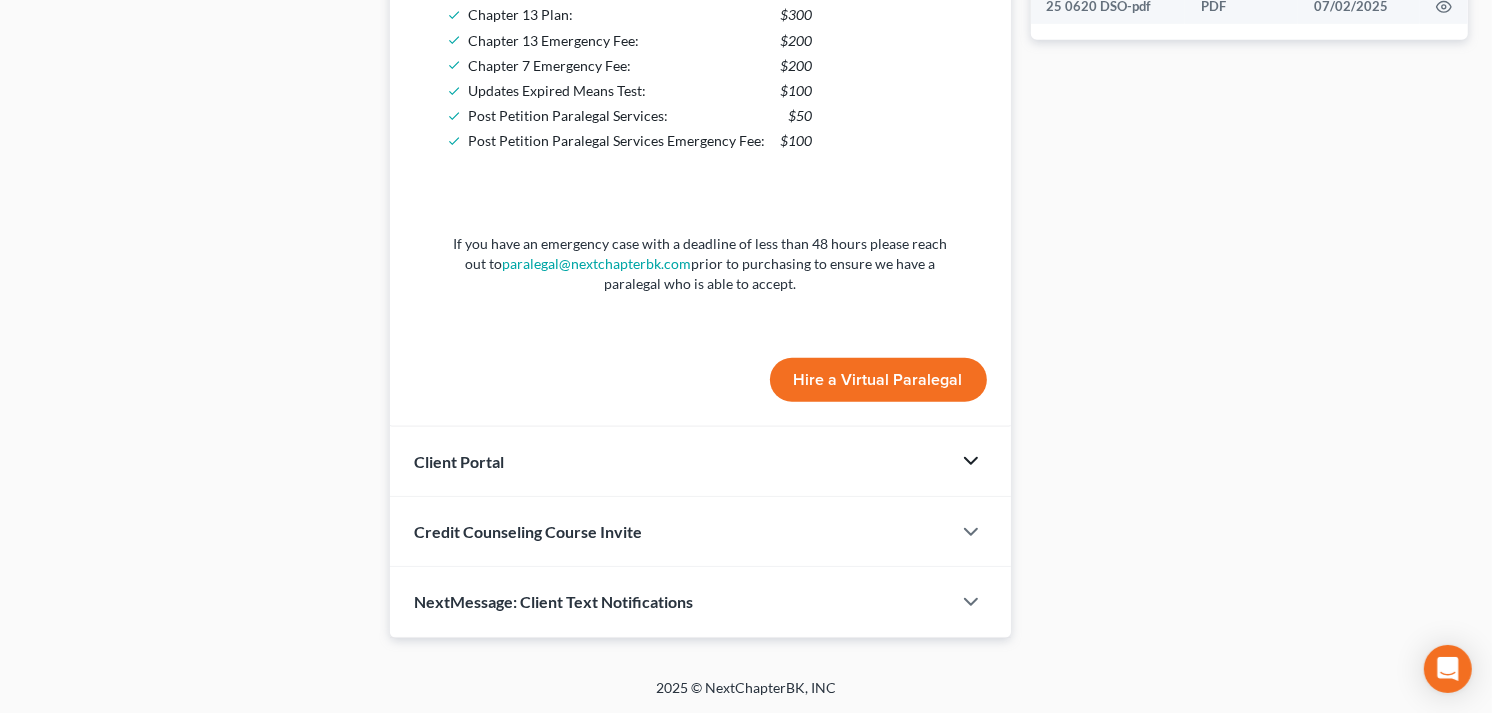 click on "Hire a Virtual Paralegal" at bounding box center [878, 380] 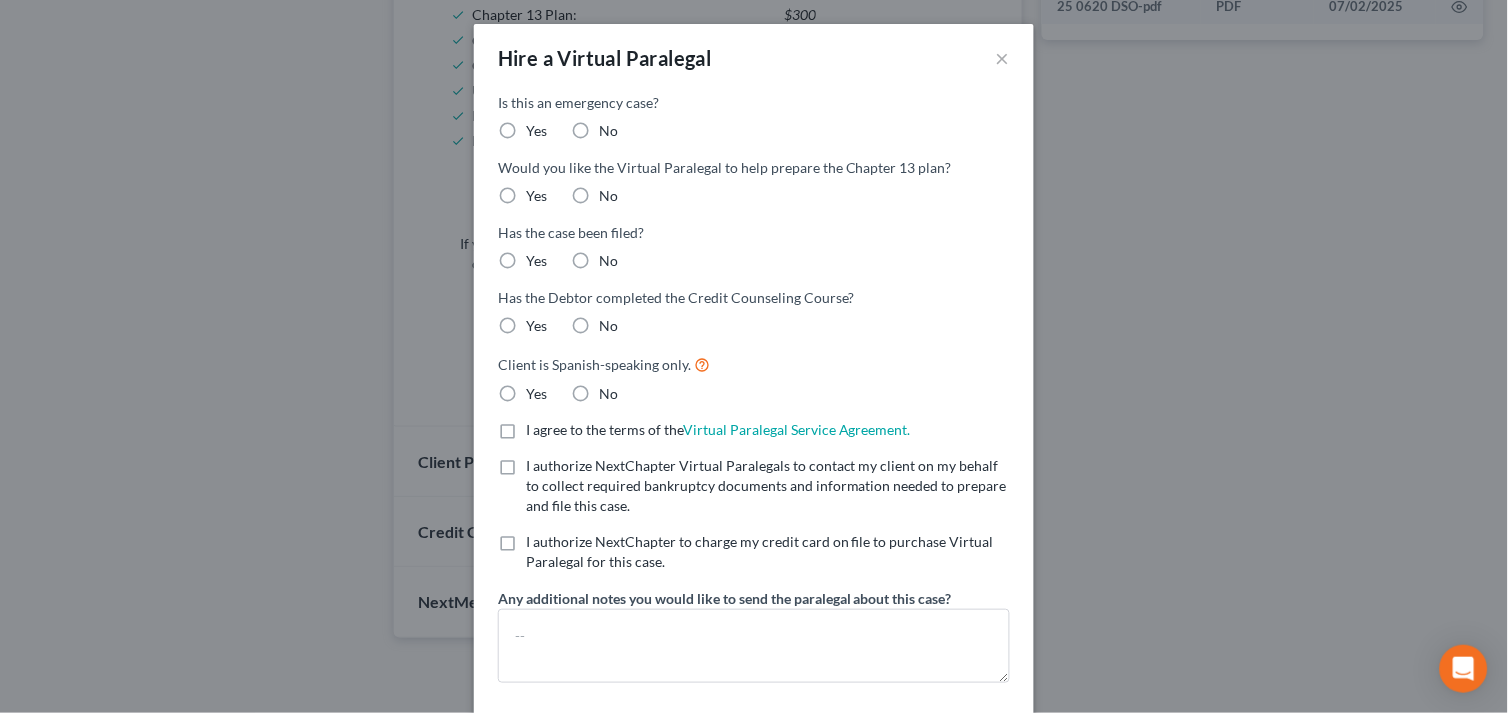 click on "No" at bounding box center (608, 131) 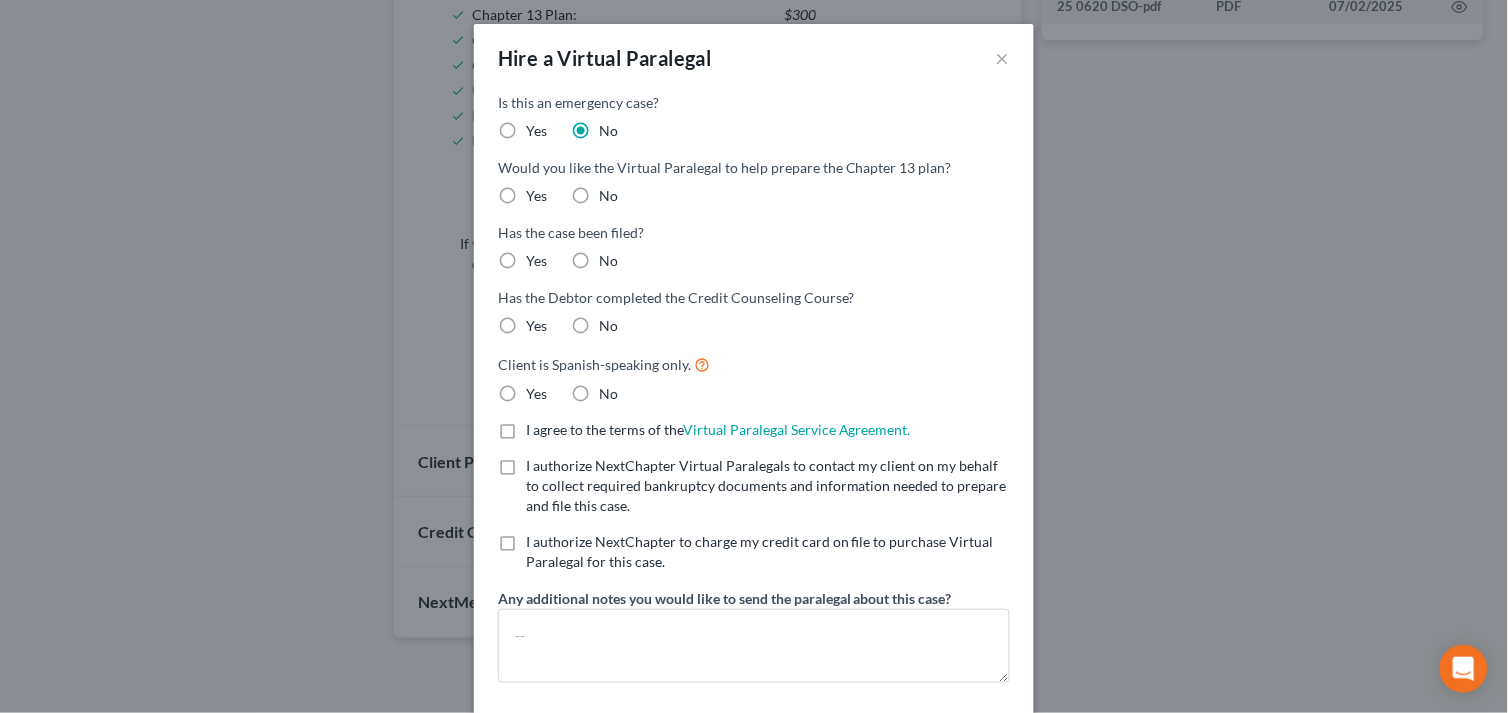 click on "Yes" at bounding box center (536, 196) 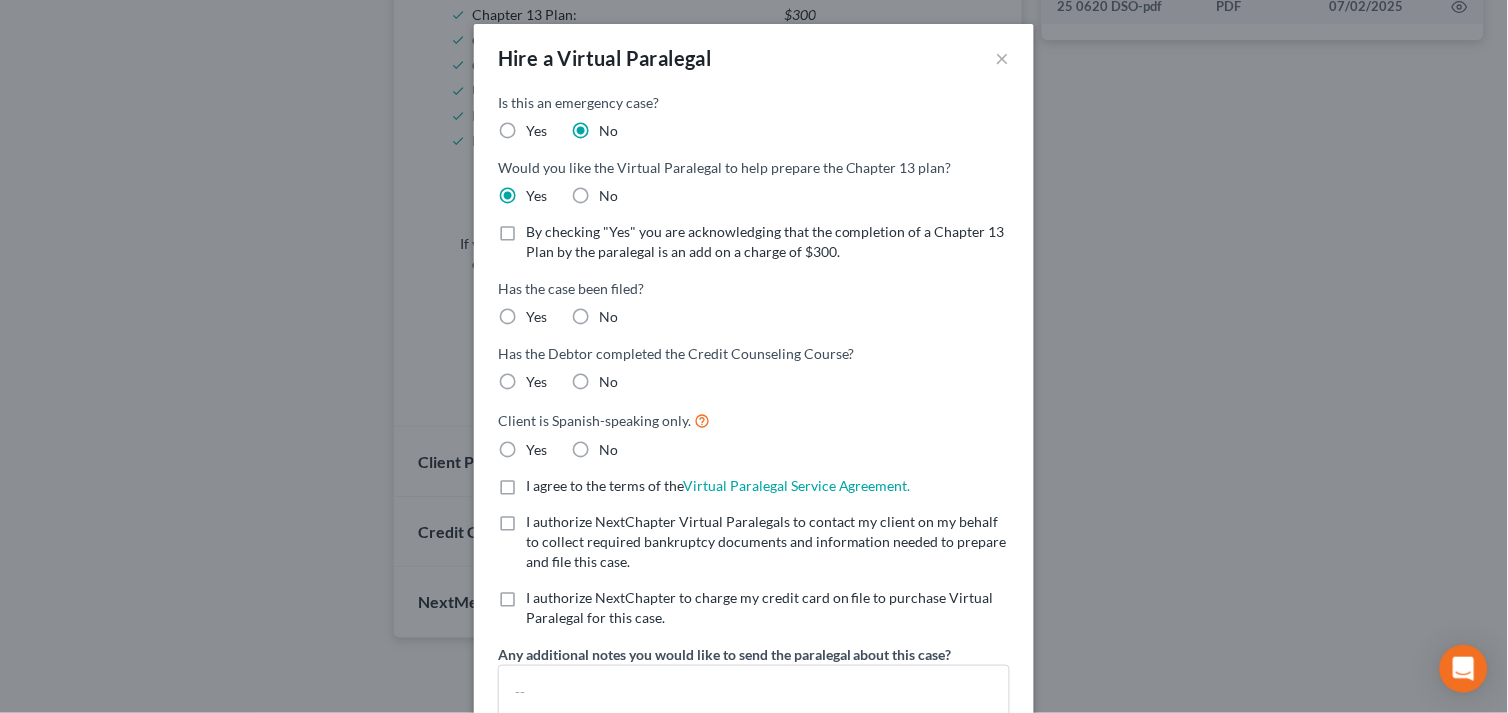 click on "By checking "Yes" you are acknowledging that the completion of a Chapter 13 Plan by the paralegal is an add on a charge of $300." at bounding box center [768, 242] 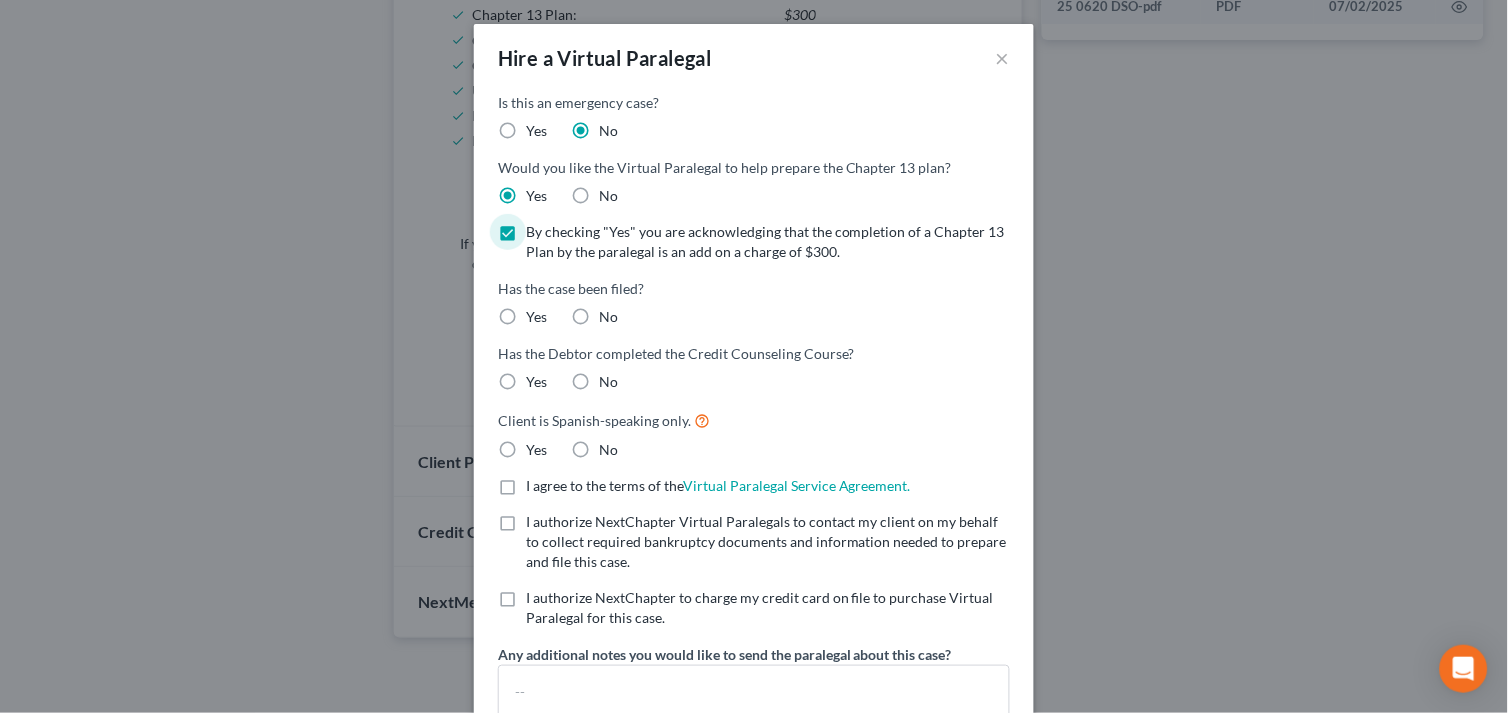 click on "No" at bounding box center (608, 317) 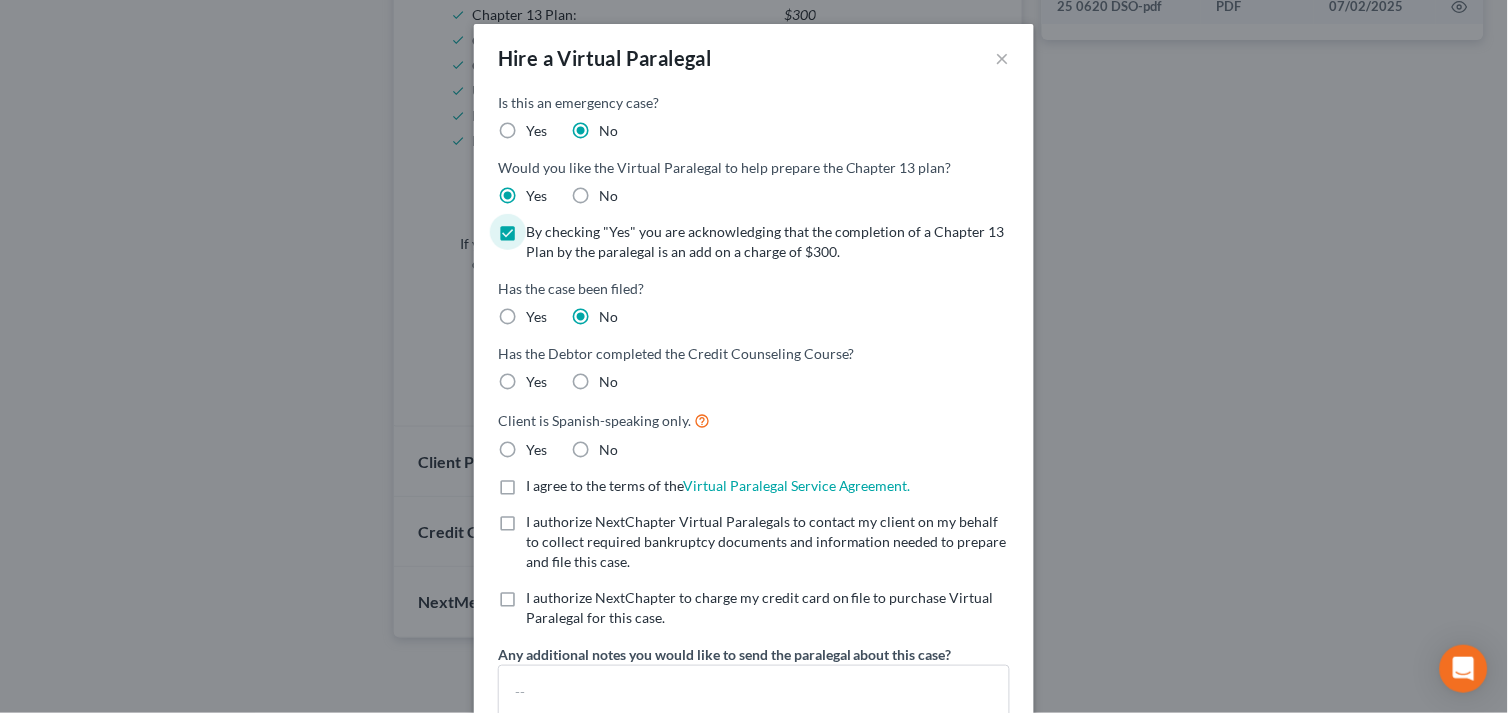 click on "No" at bounding box center [608, 382] 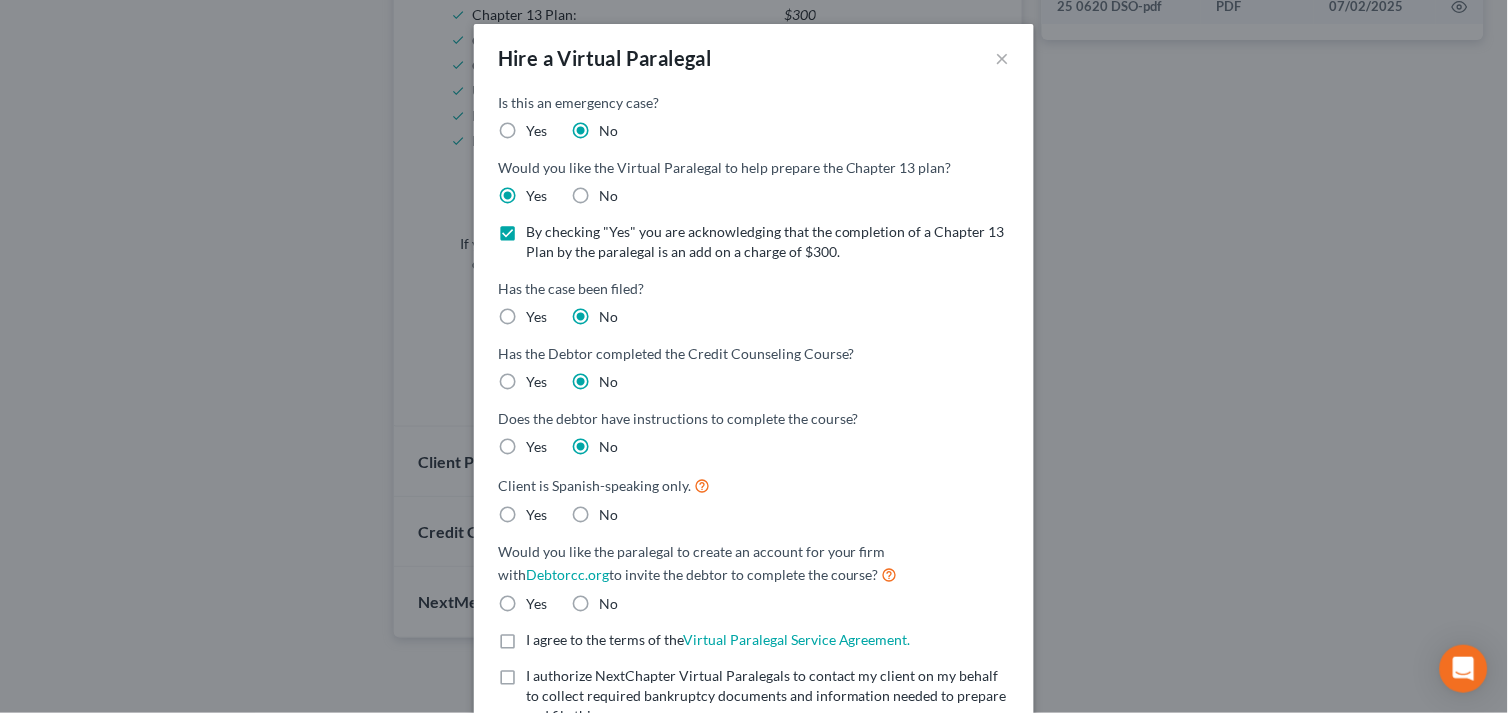 click on "No" at bounding box center (608, 515) 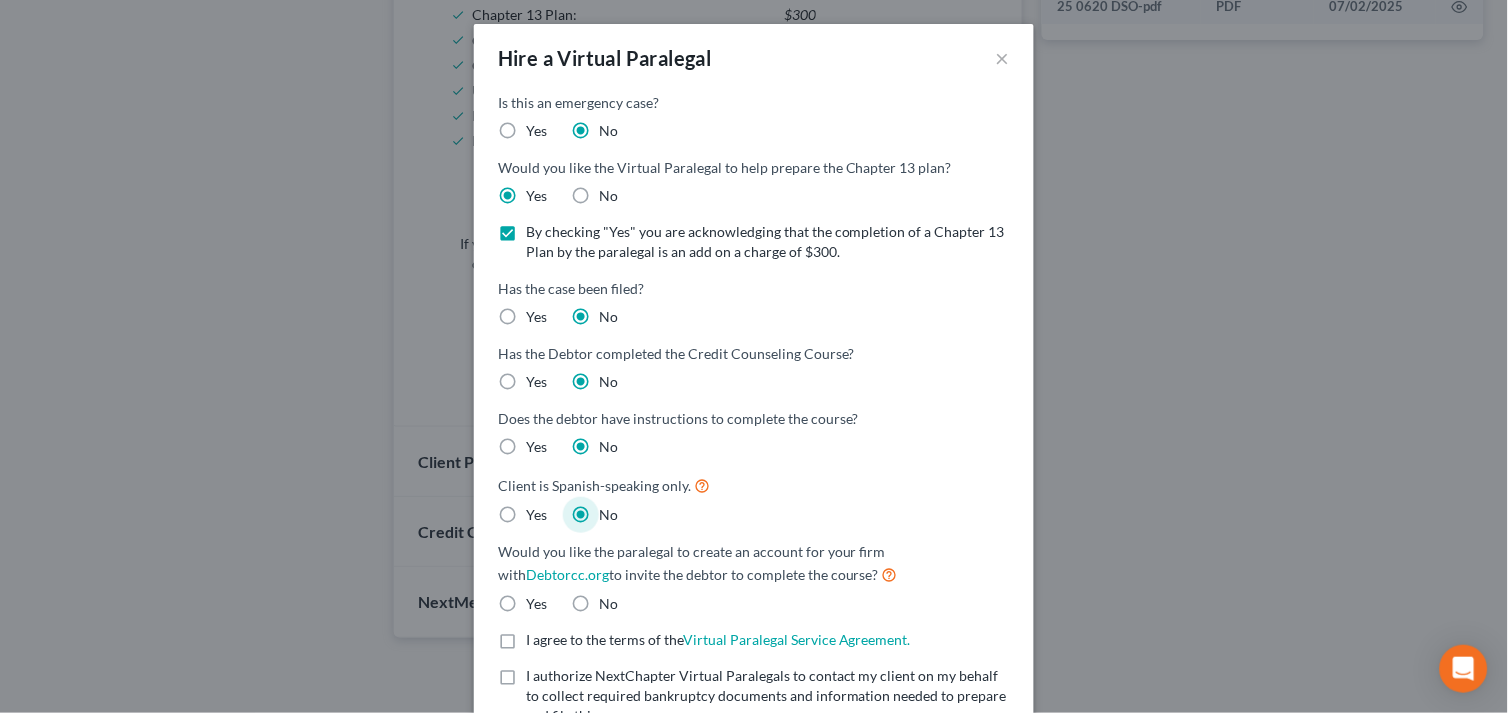 scroll, scrollTop: 222, scrollLeft: 0, axis: vertical 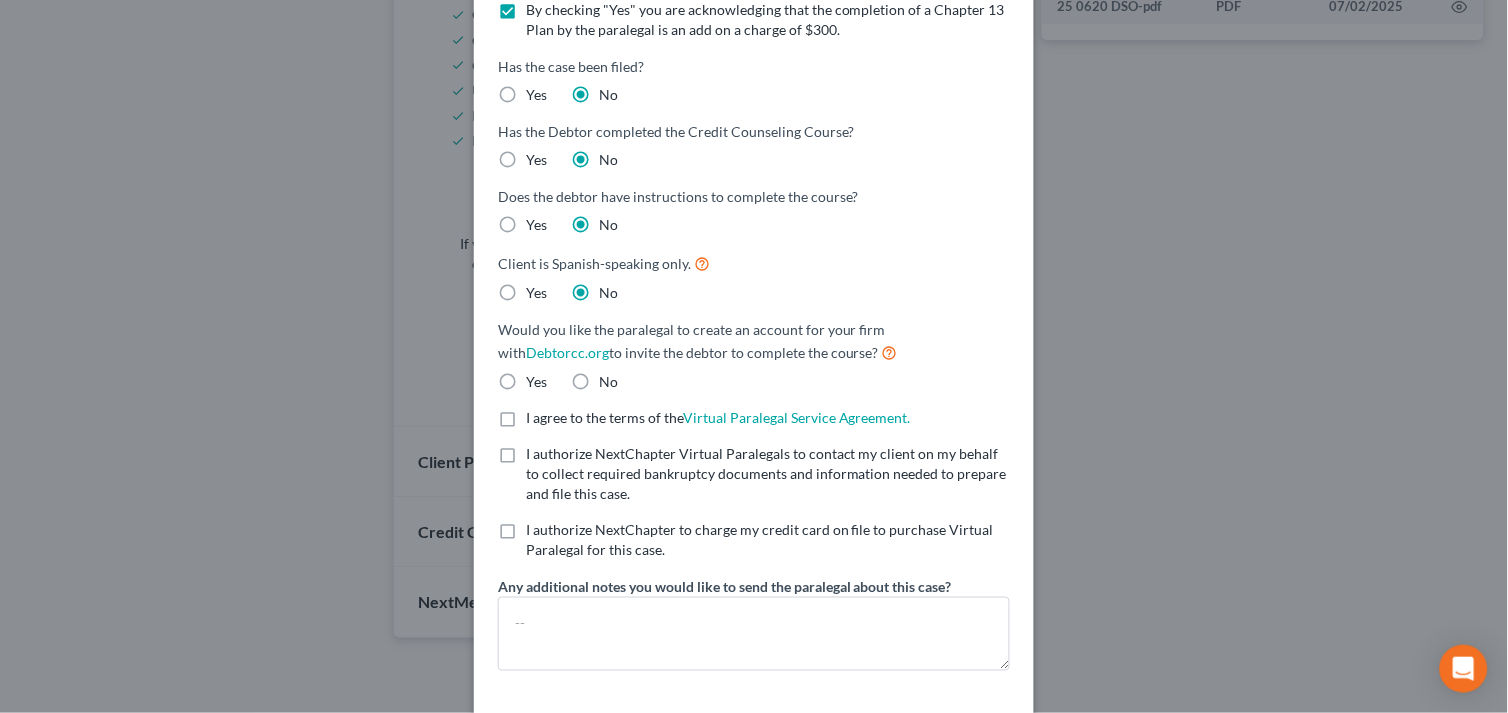click on "Yes" at bounding box center [536, 382] 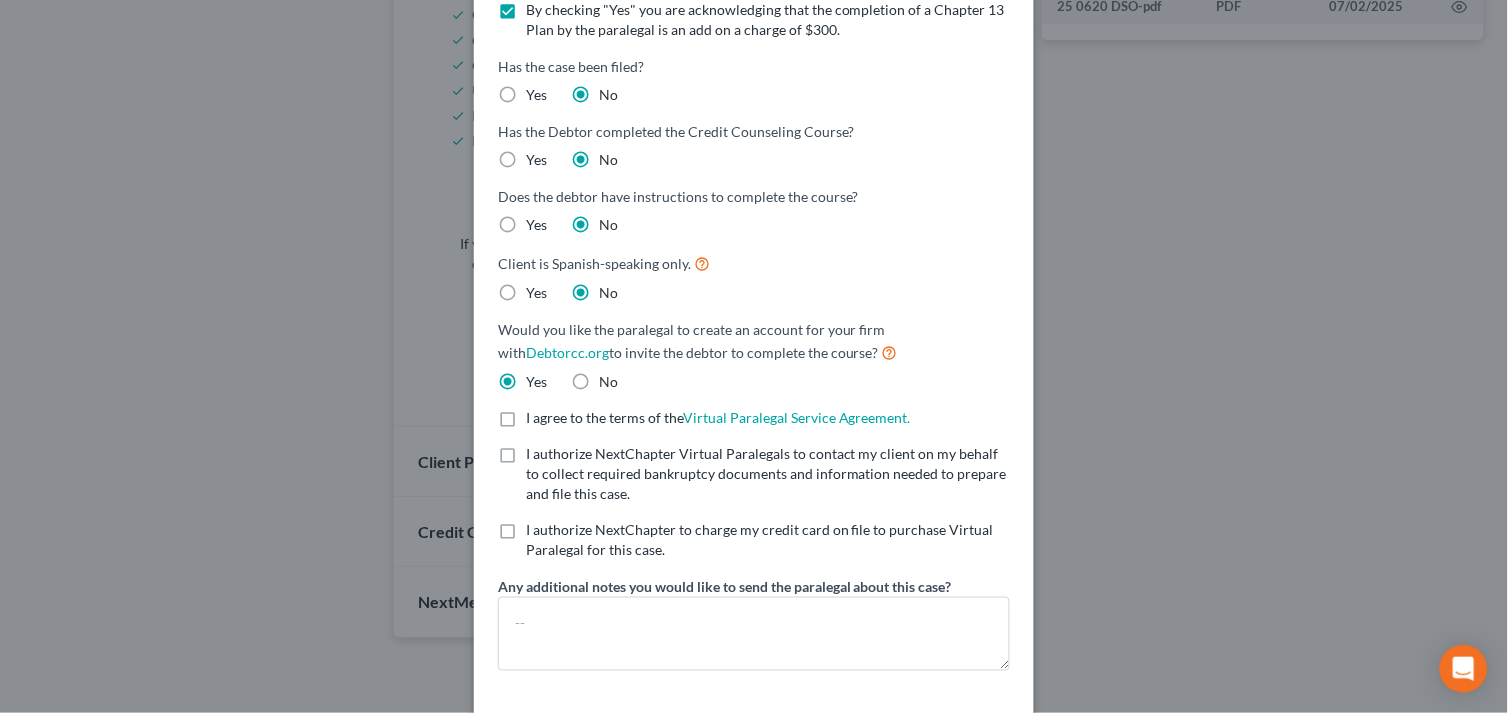click on "I agree to the terms of the  Virtual Paralegal Service Agreement.   (Updates have been made to the Service Agreement. Please review!)
*
I agree to the terms of the  Virtual Paralegal Service Agreement.
*" at bounding box center (718, 418) 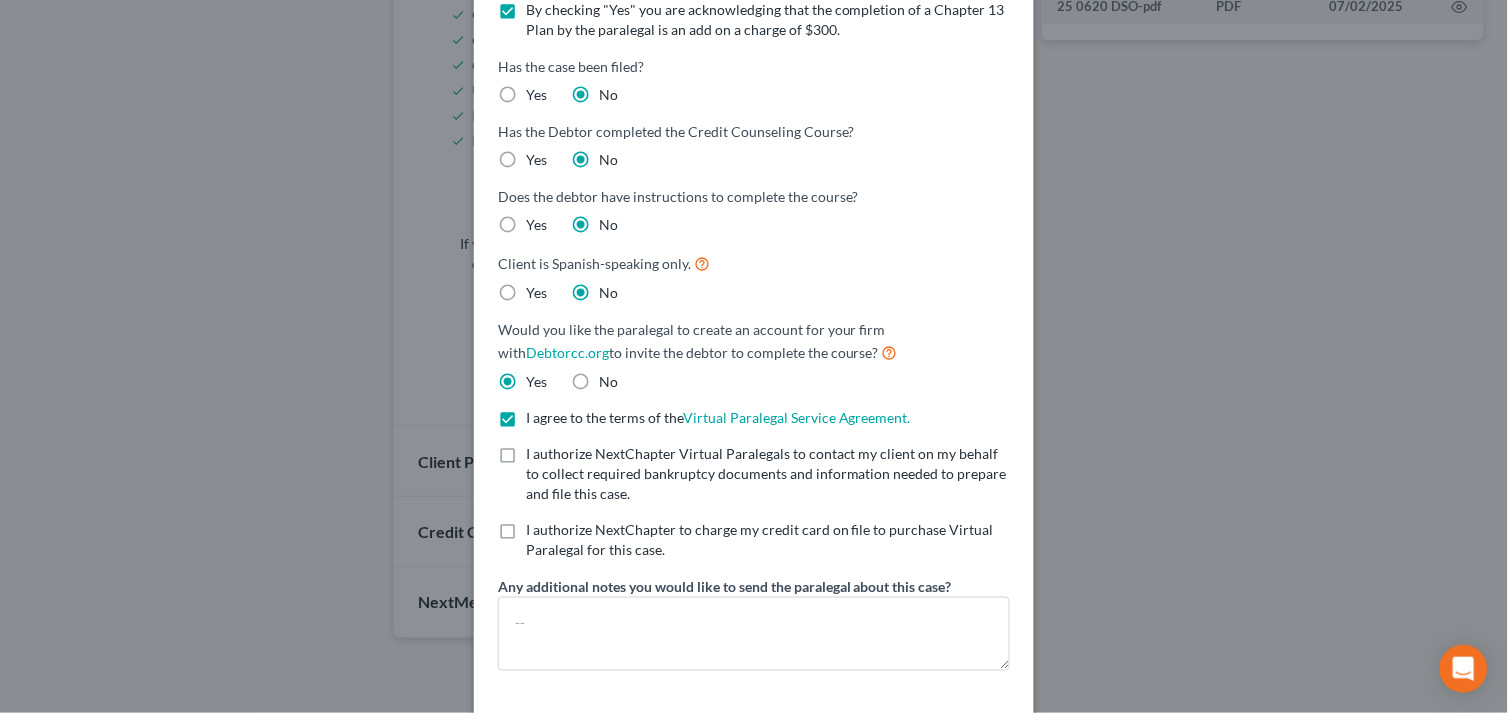 click on "I authorize NextChapter Virtual Paralegals to contact my client on my behalf to collect required bankruptcy documents and information needed to prepare and file this case.
*" at bounding box center (768, 474) 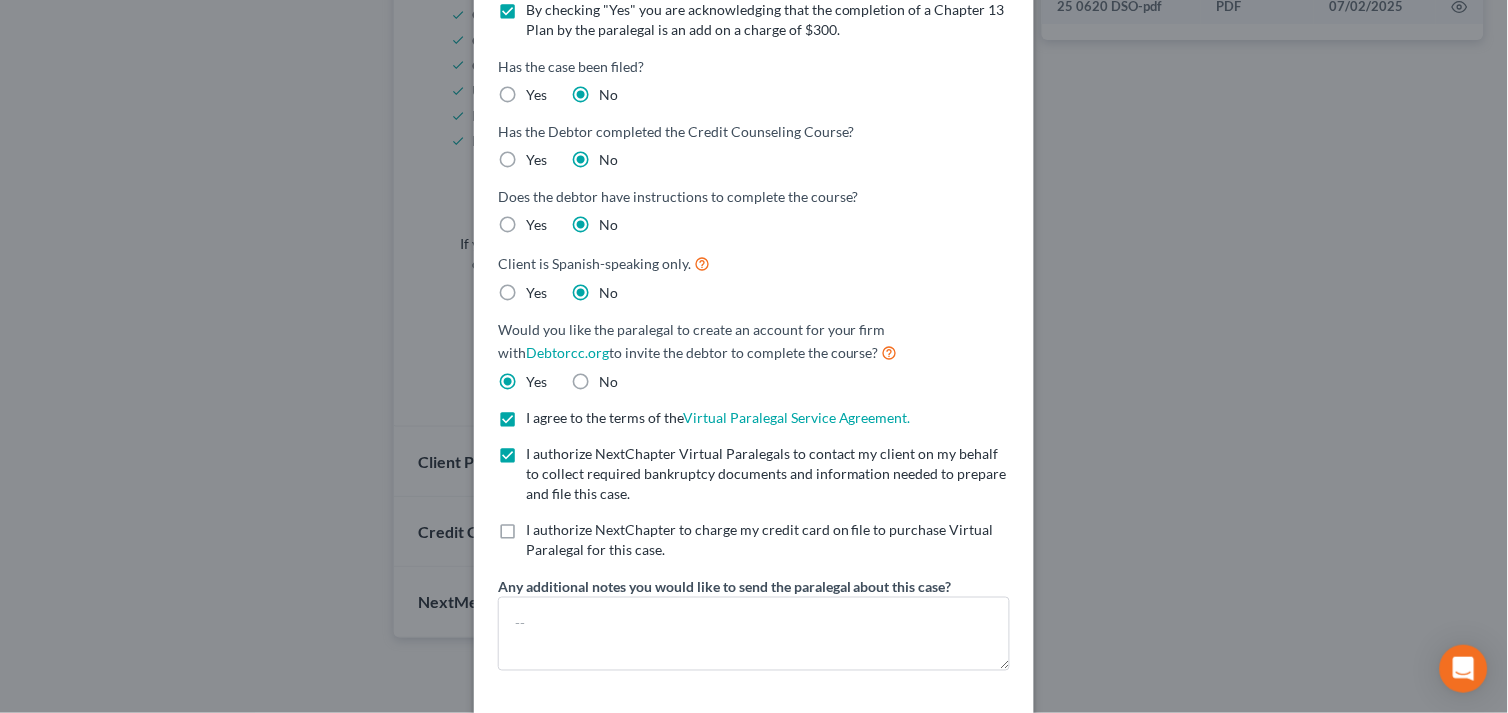 click on "I authorize NextChapter to charge my credit card on file to purchase Virtual Paralegal for this case.
*" at bounding box center [768, 540] 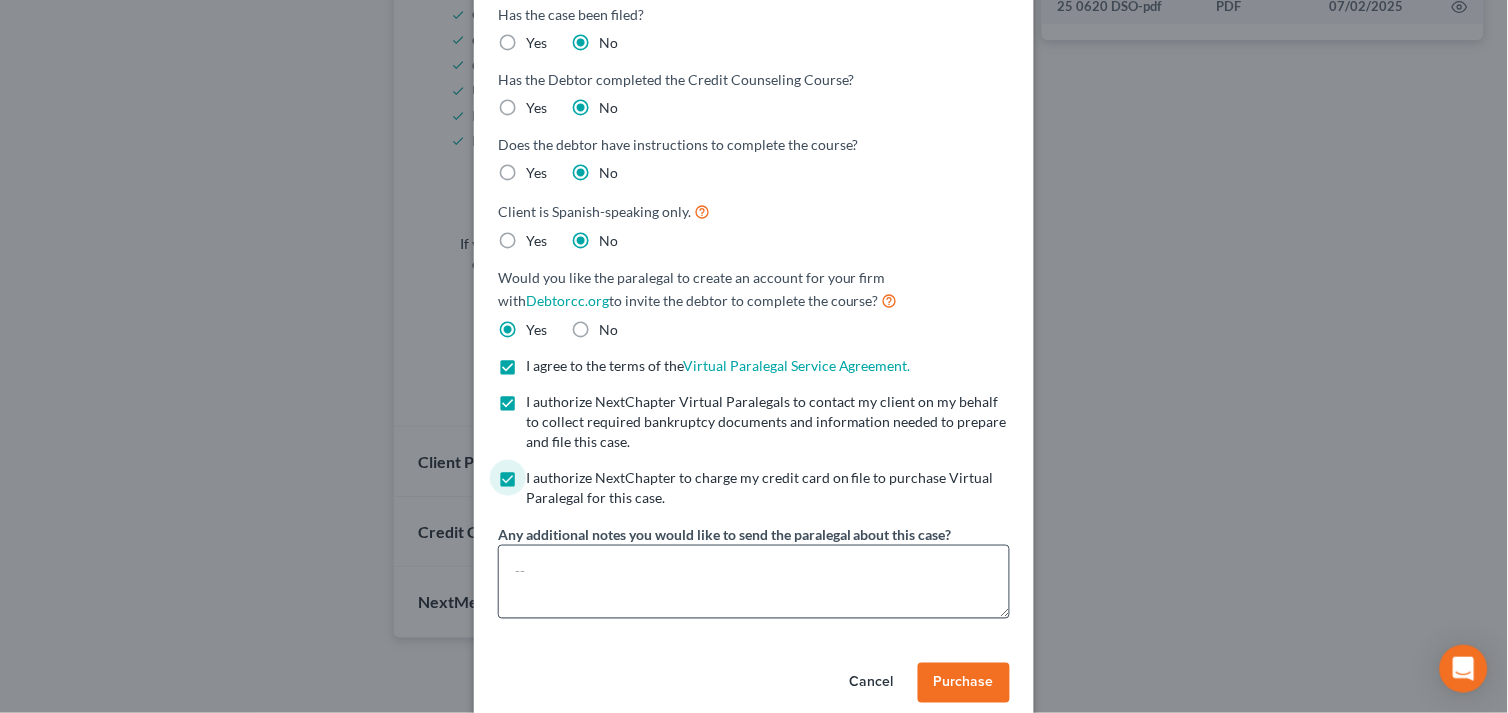 scroll, scrollTop: 303, scrollLeft: 0, axis: vertical 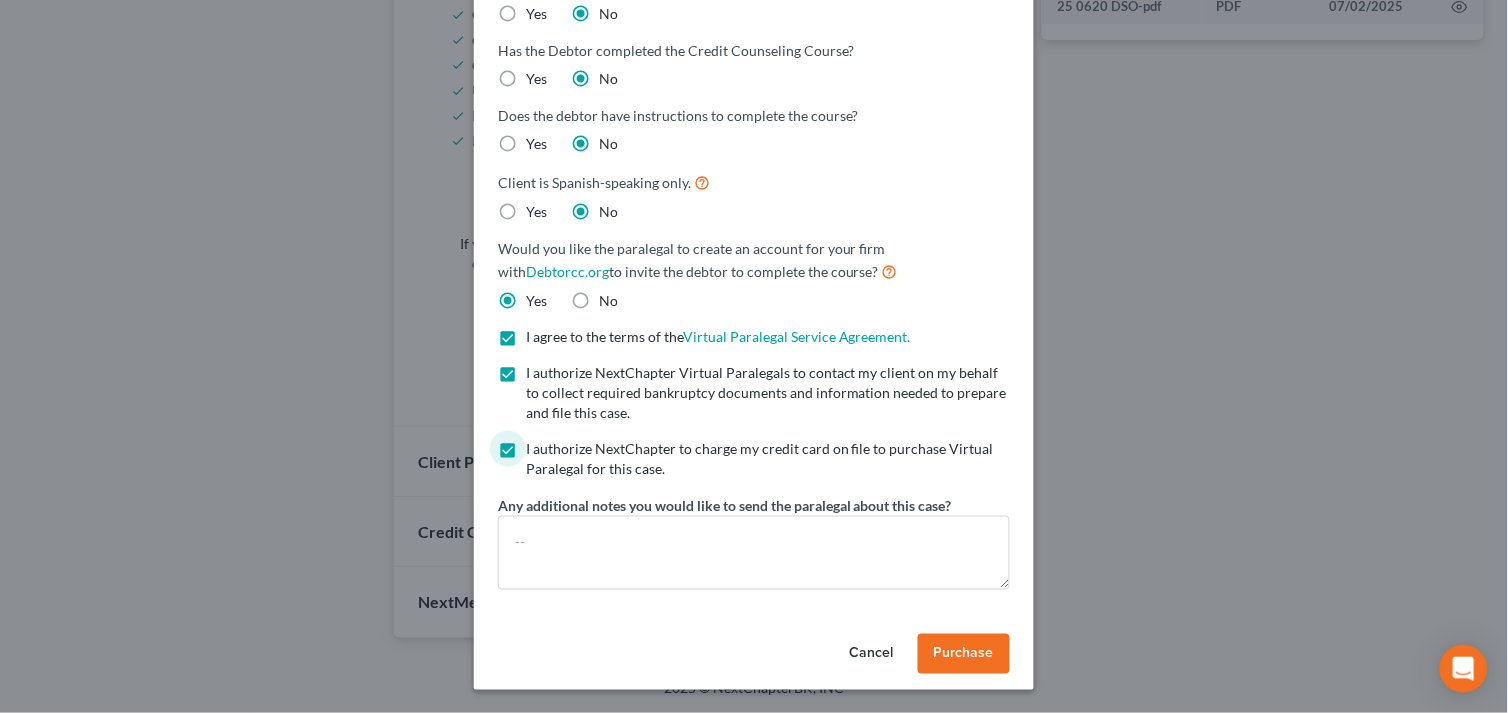 drag, startPoint x: 971, startPoint y: 651, endPoint x: 816, endPoint y: 360, distance: 329.70593 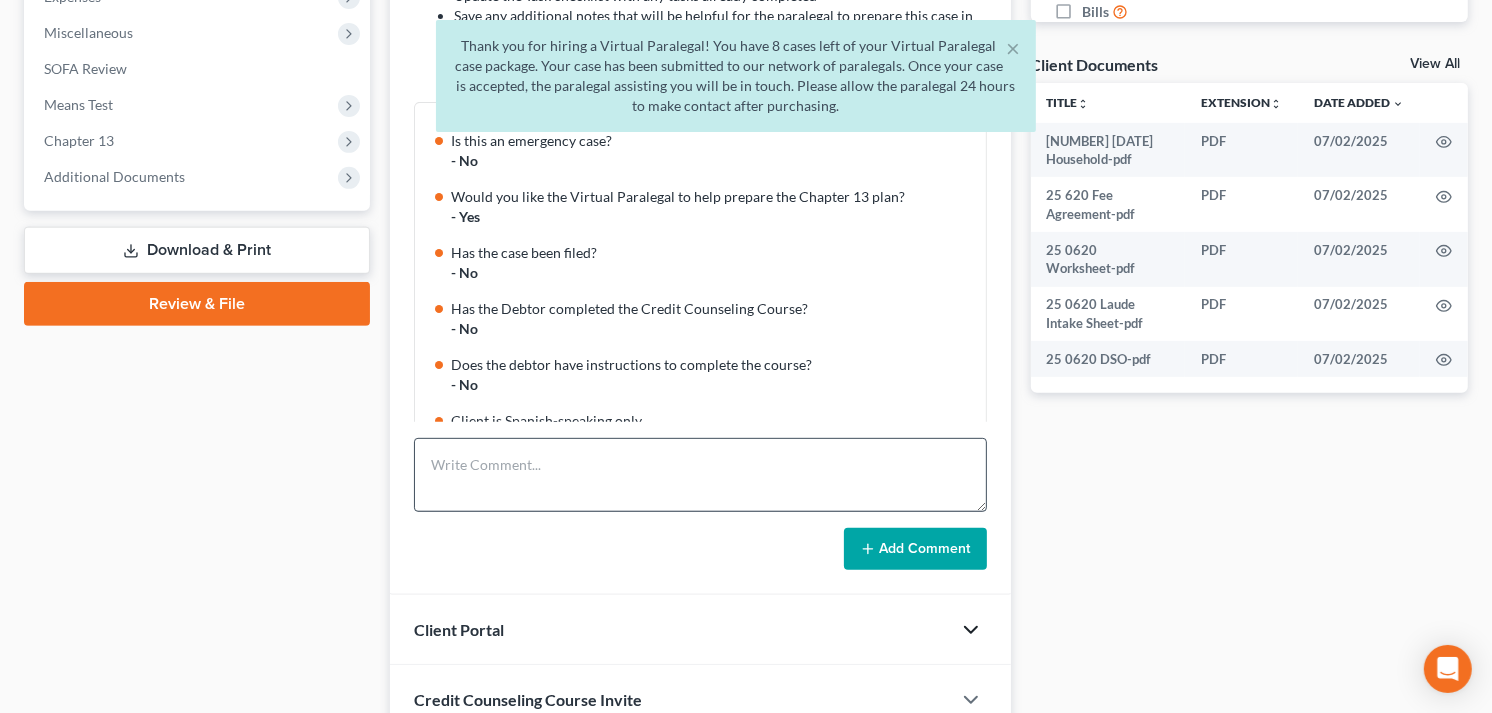 scroll, scrollTop: 845, scrollLeft: 0, axis: vertical 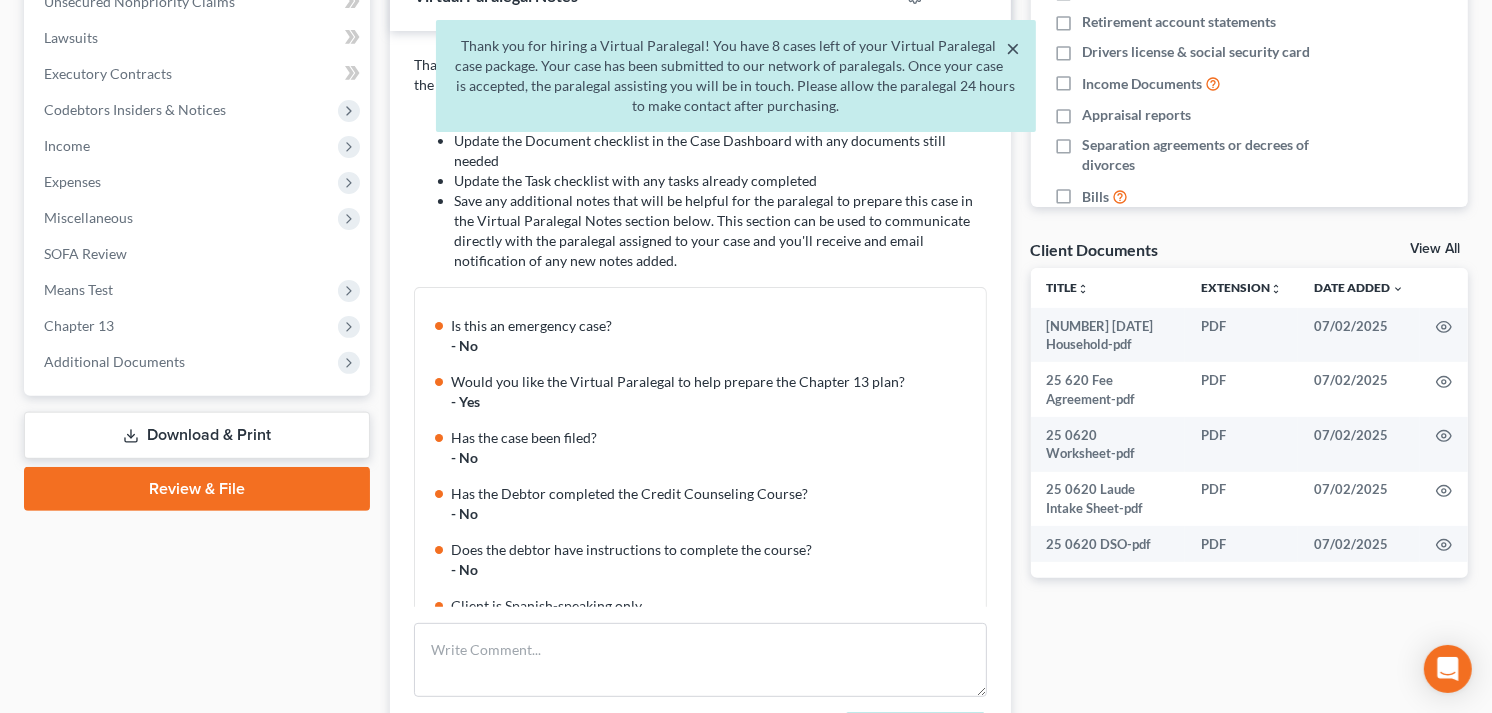 click on "×" at bounding box center [1013, 48] 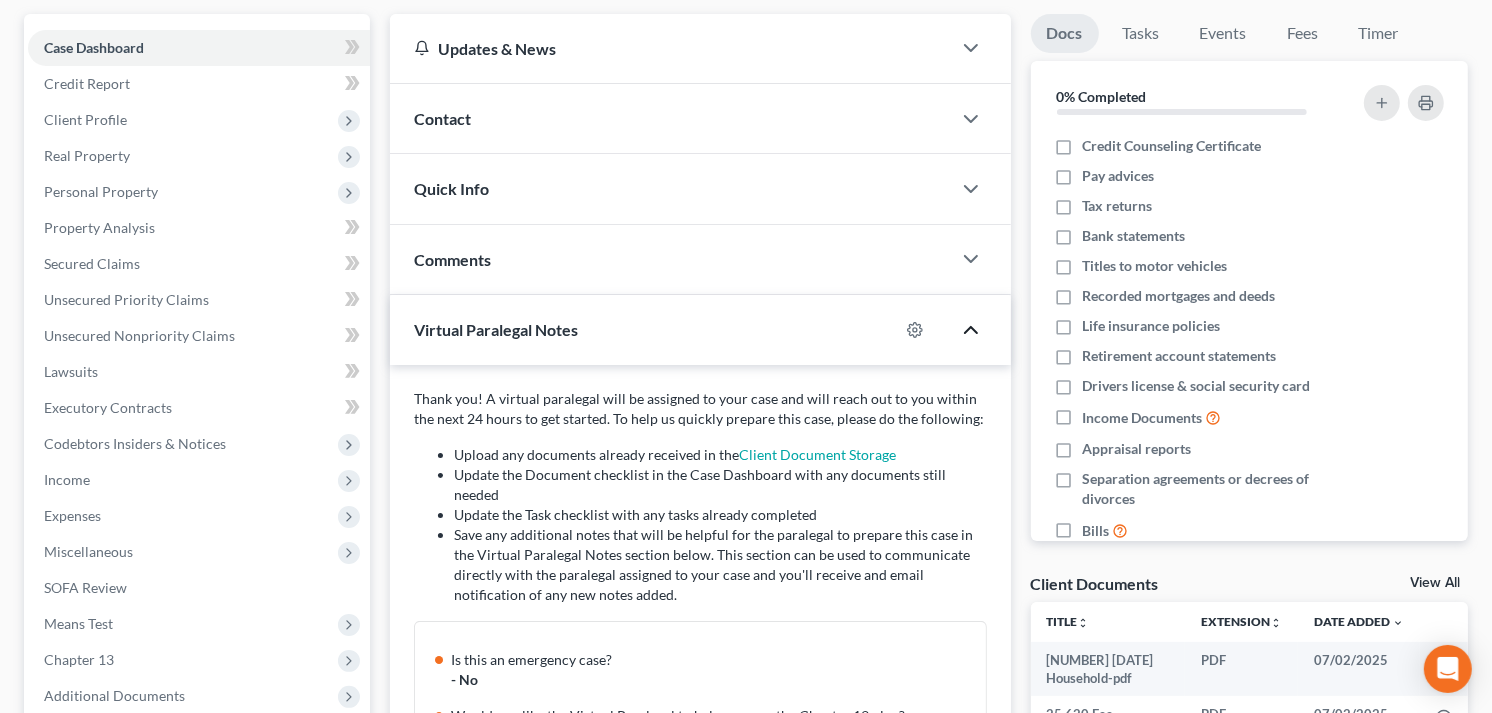 scroll, scrollTop: 0, scrollLeft: 0, axis: both 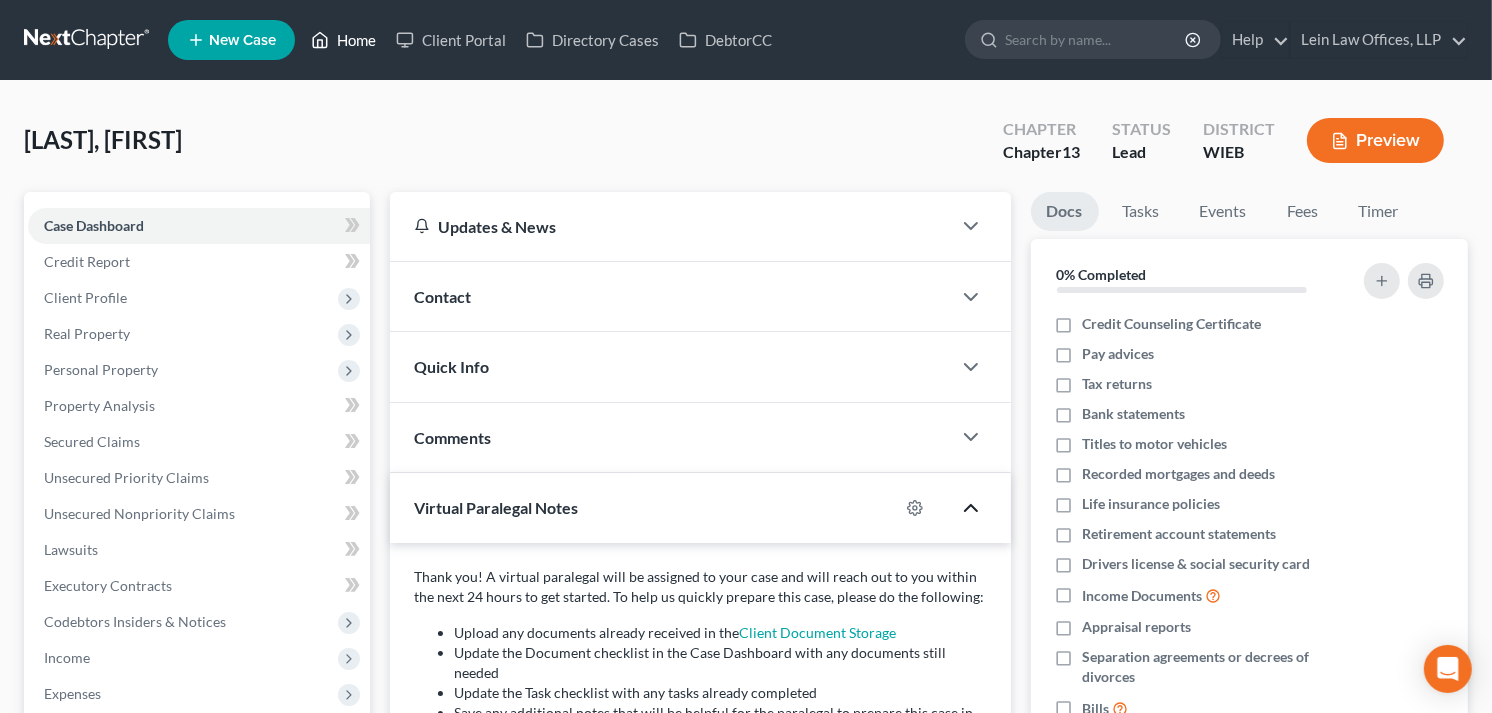 click on "Home" at bounding box center [343, 40] 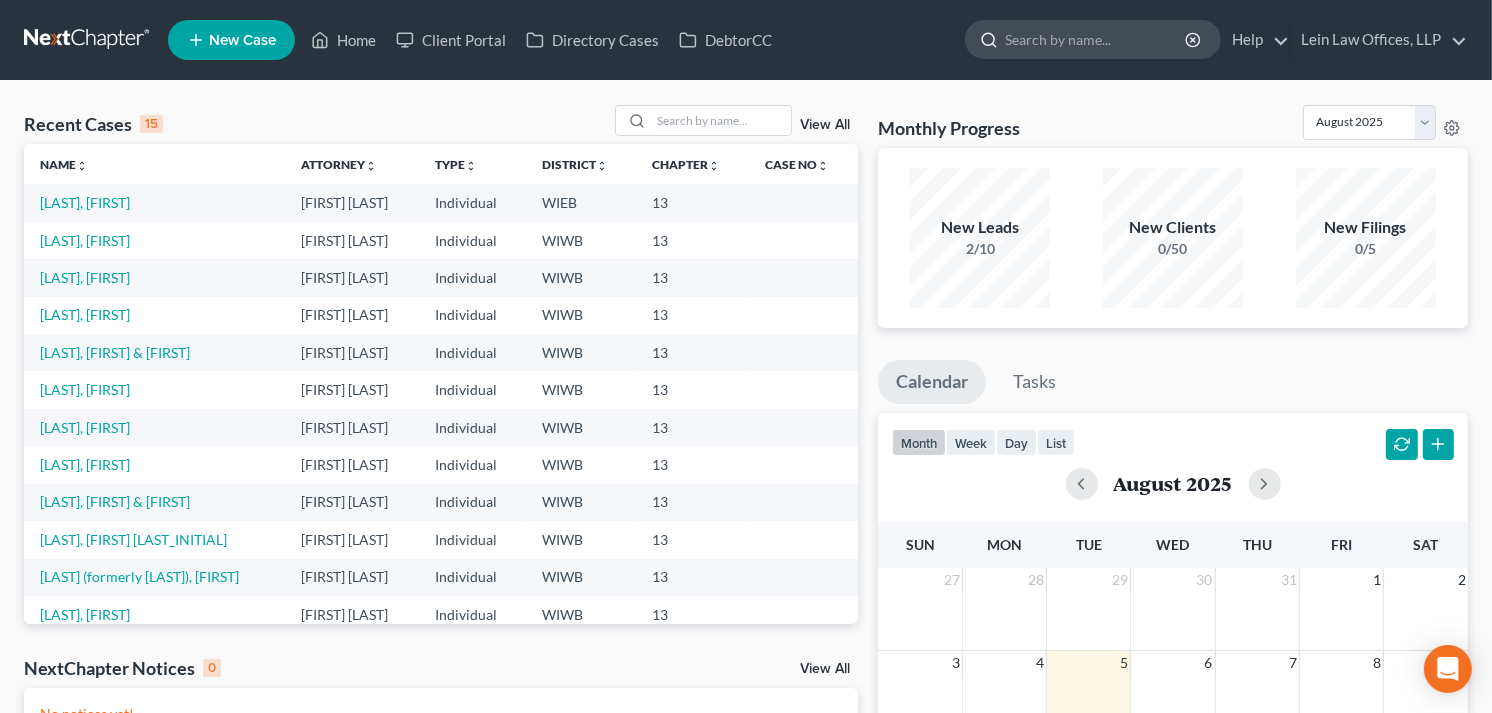 click at bounding box center [985, 39] 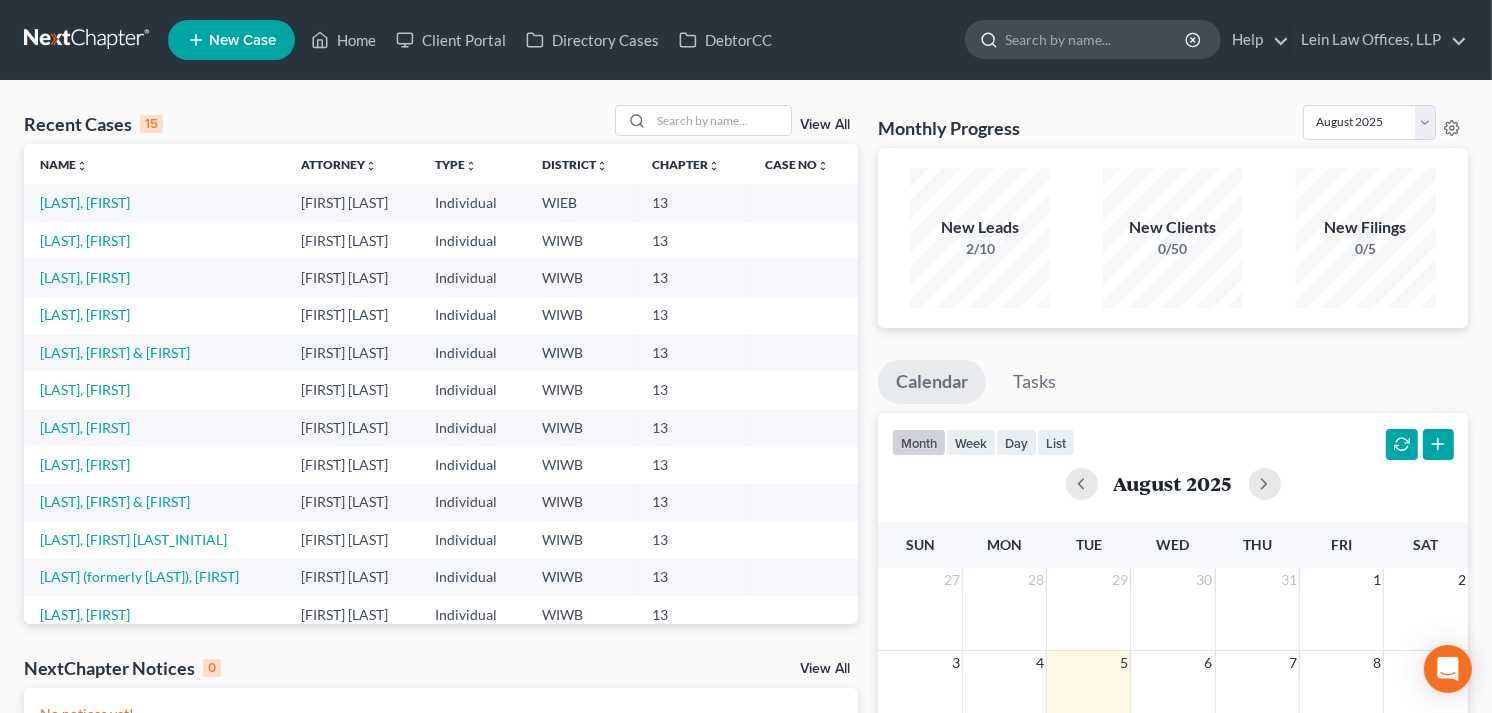 click at bounding box center (1096, 39) 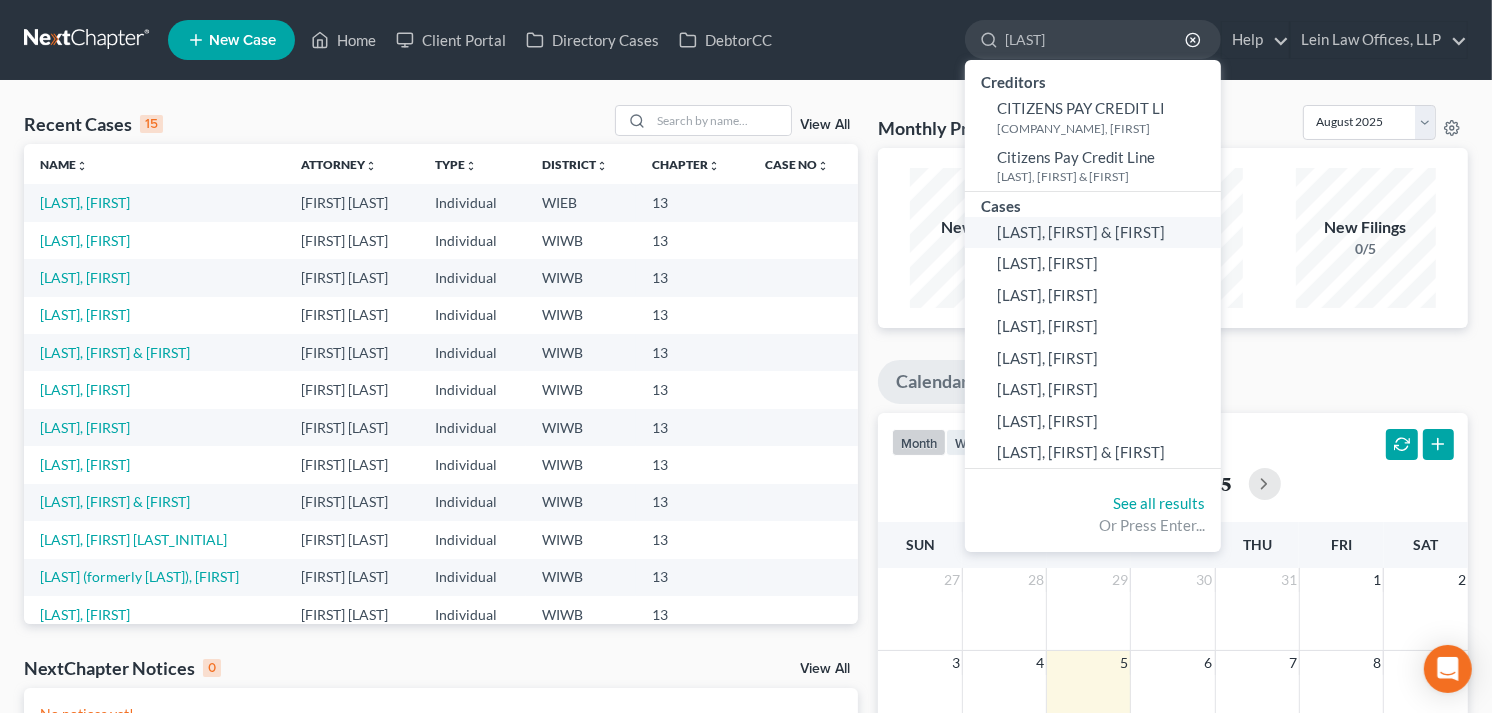 click on "[LAST], [FIRST] & [FIRST]" 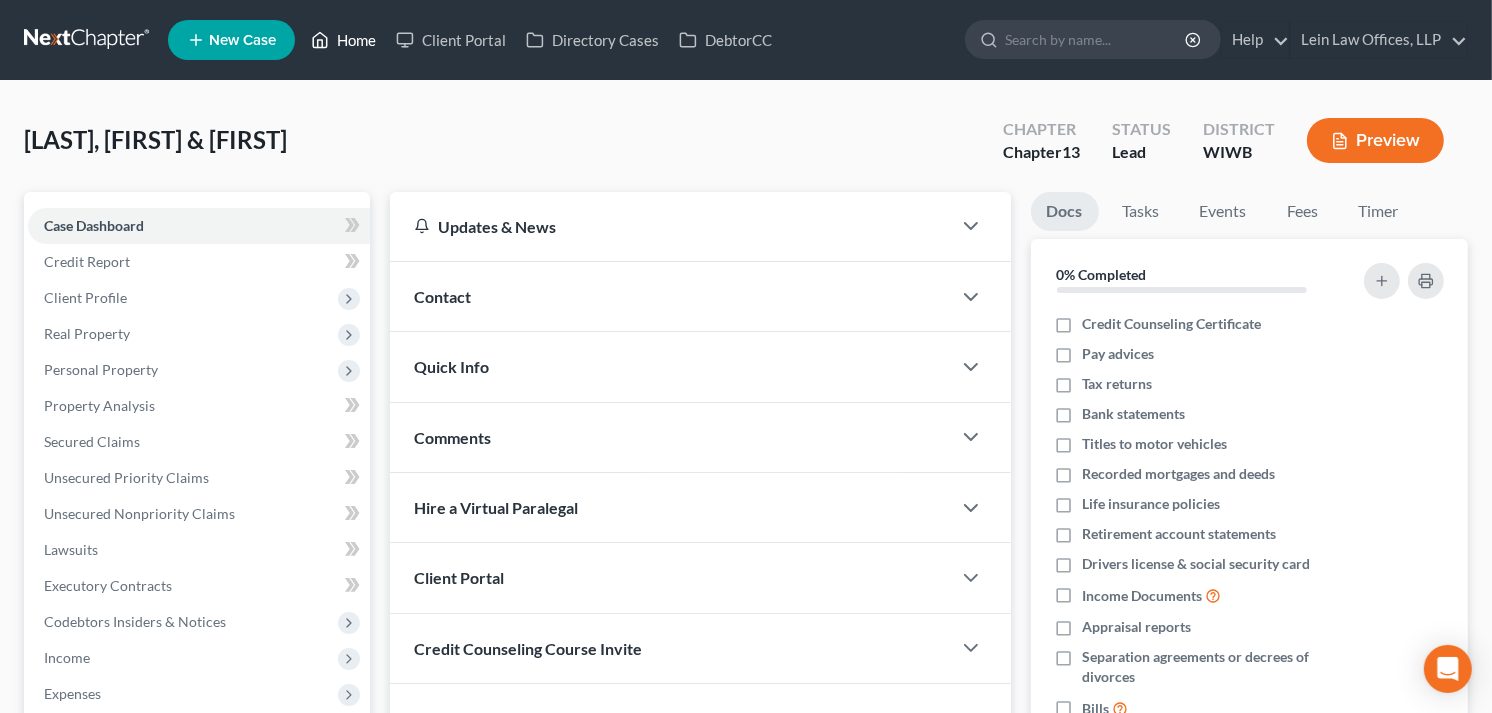 click on "Home" at bounding box center [343, 40] 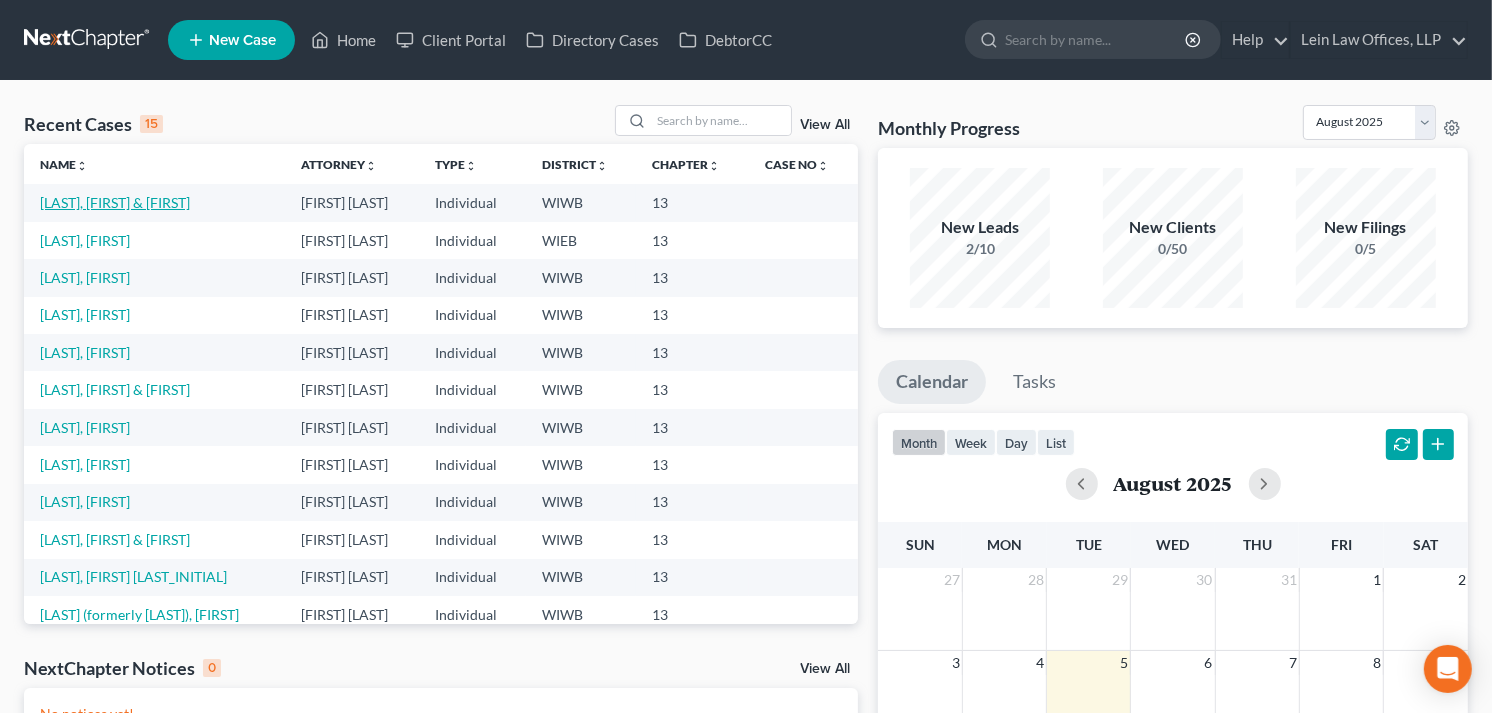 click on "[LAST], [FIRST] & [FIRST]" at bounding box center (115, 202) 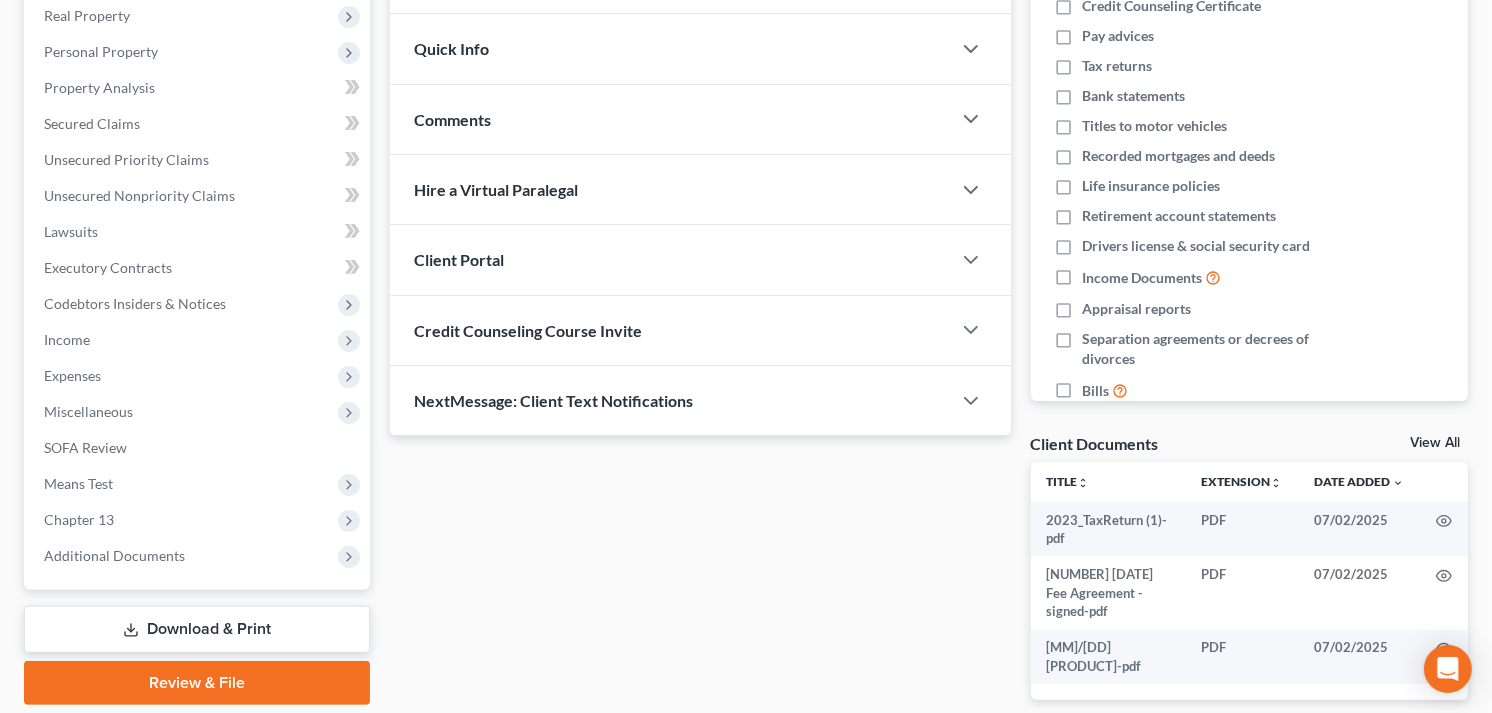 scroll, scrollTop: 333, scrollLeft: 0, axis: vertical 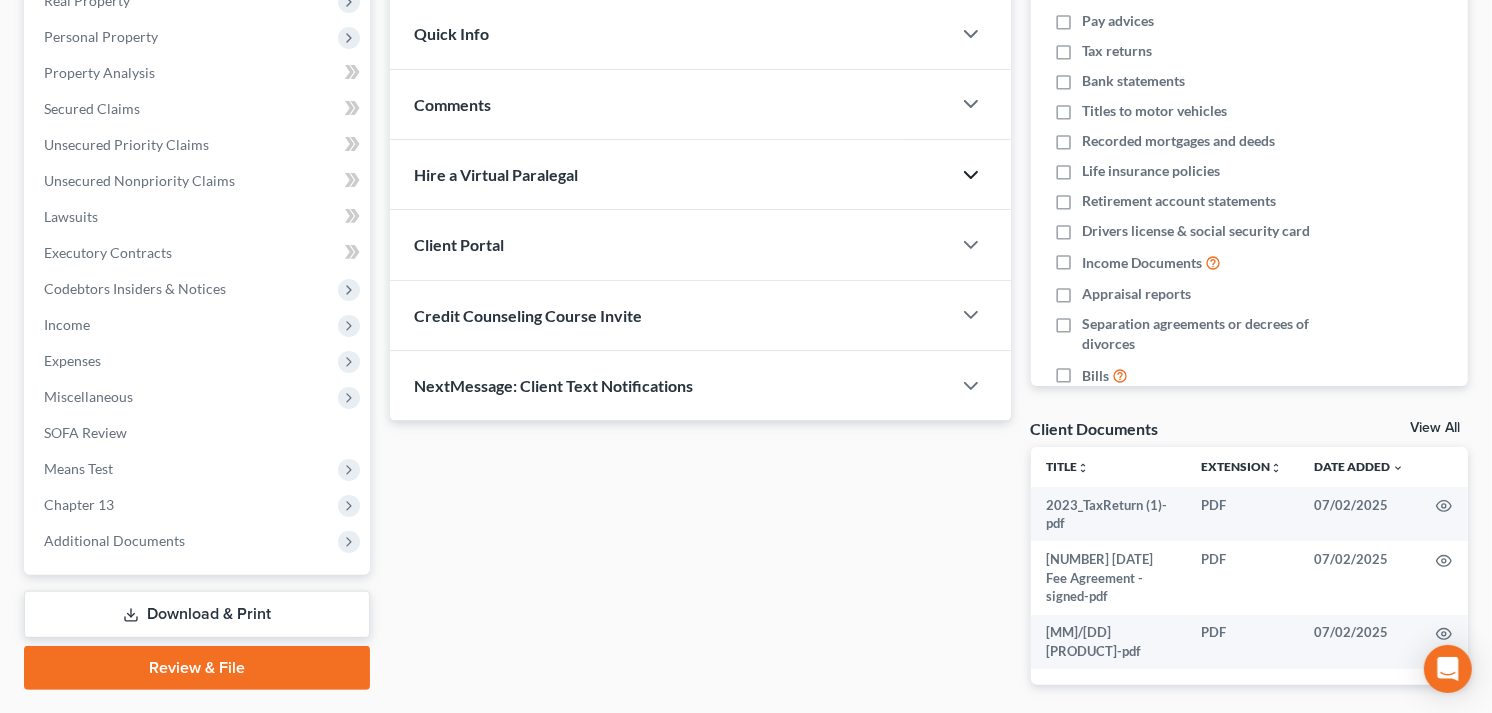 click 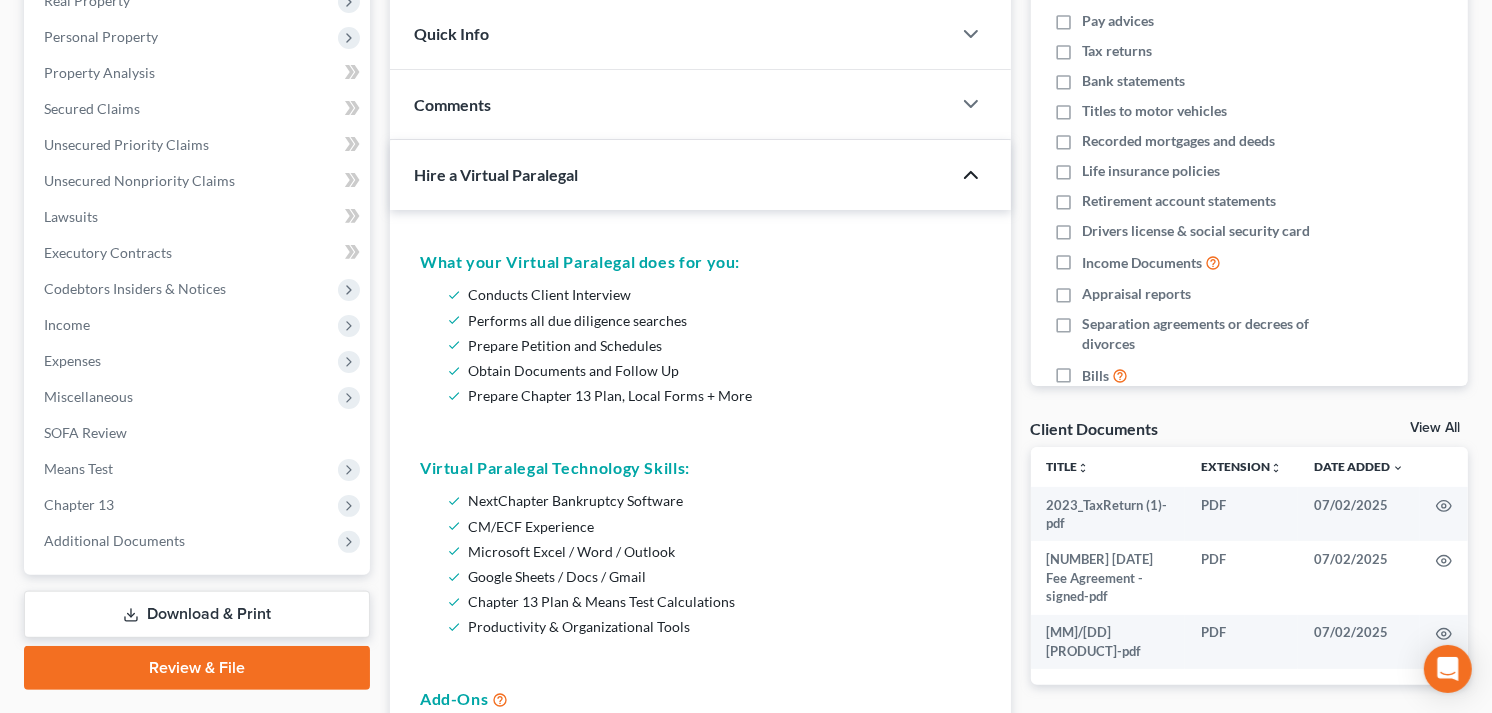 click 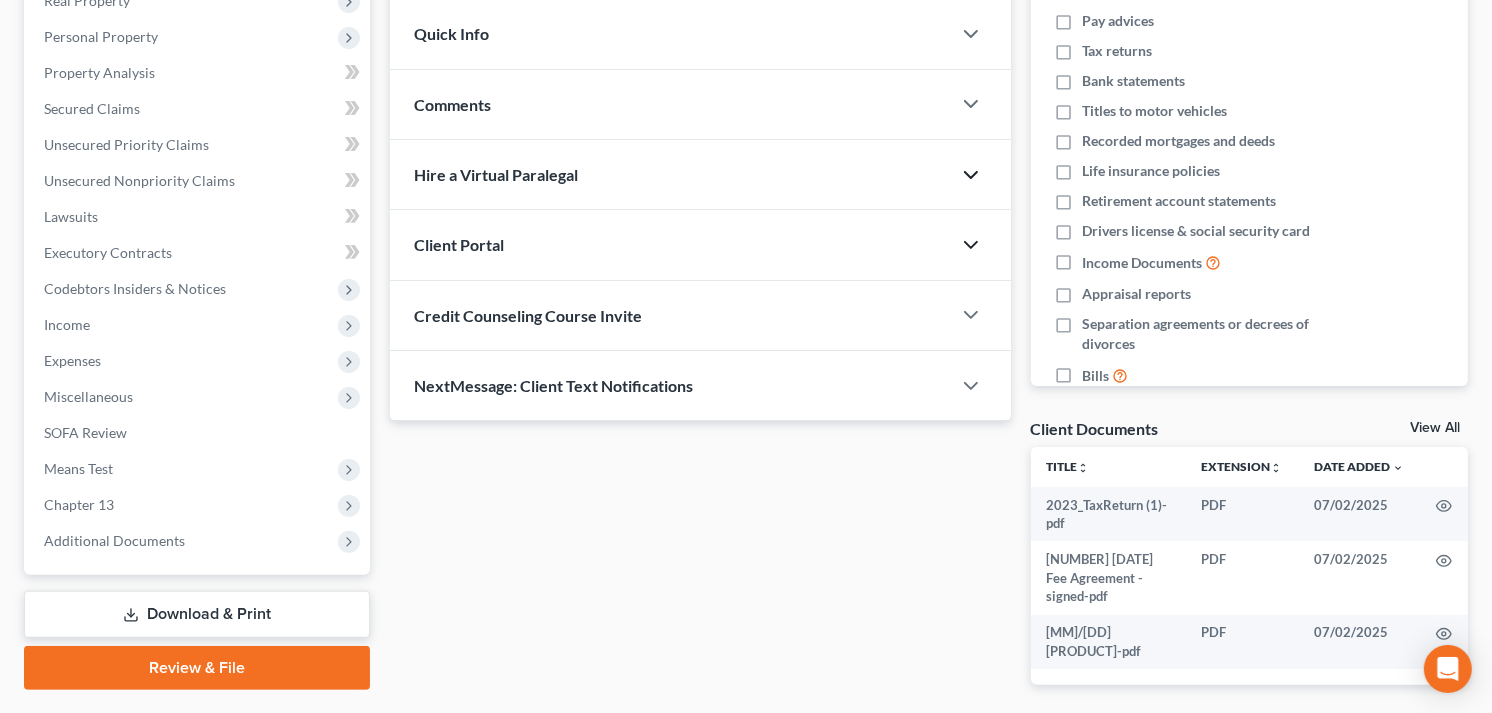 click 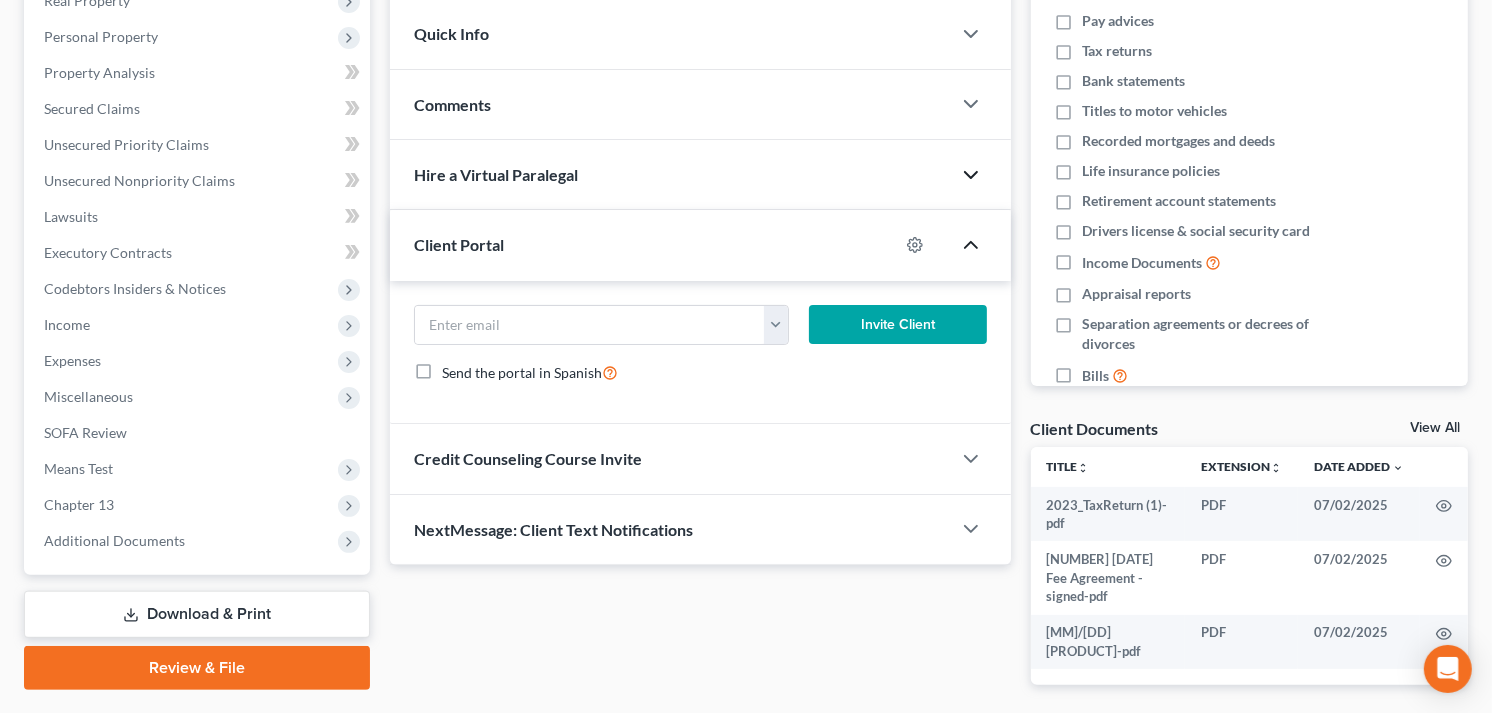 click 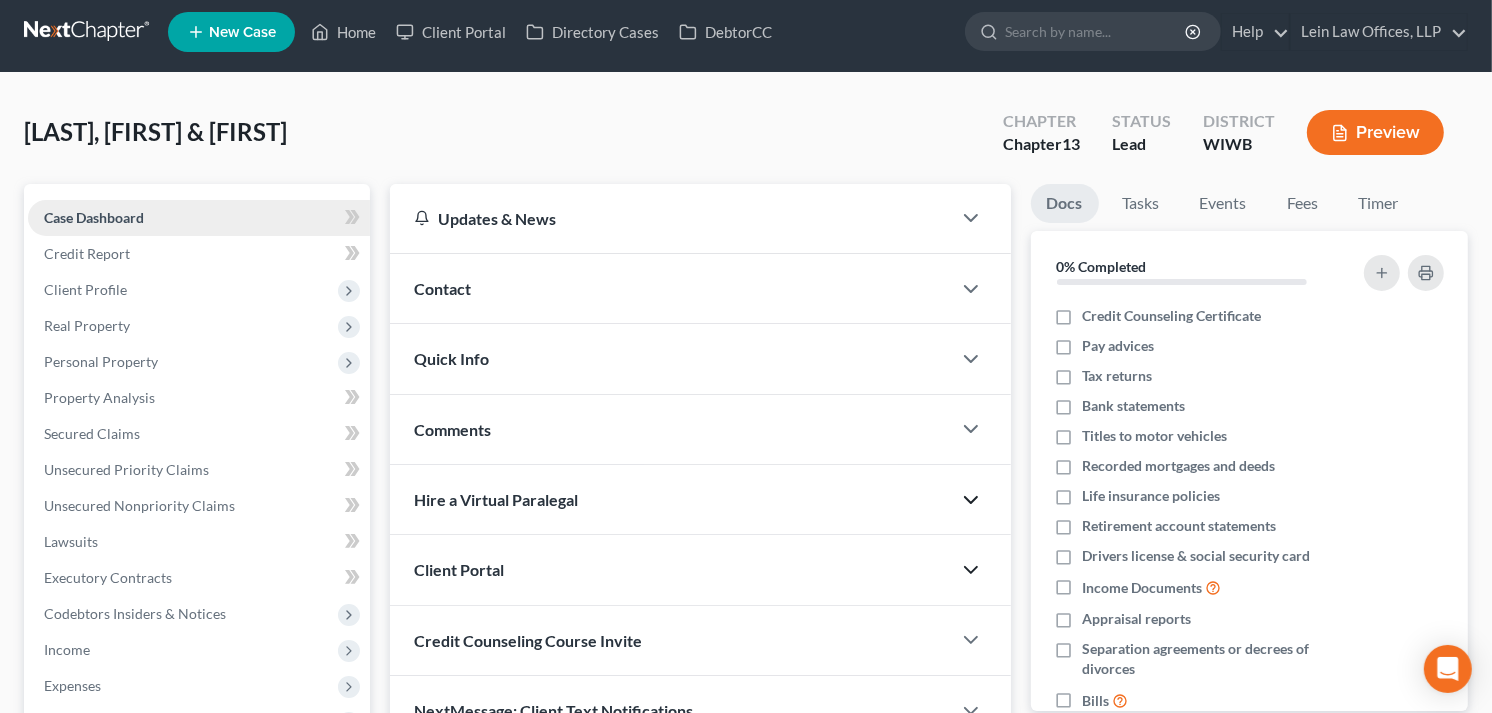 scroll, scrollTop: 0, scrollLeft: 0, axis: both 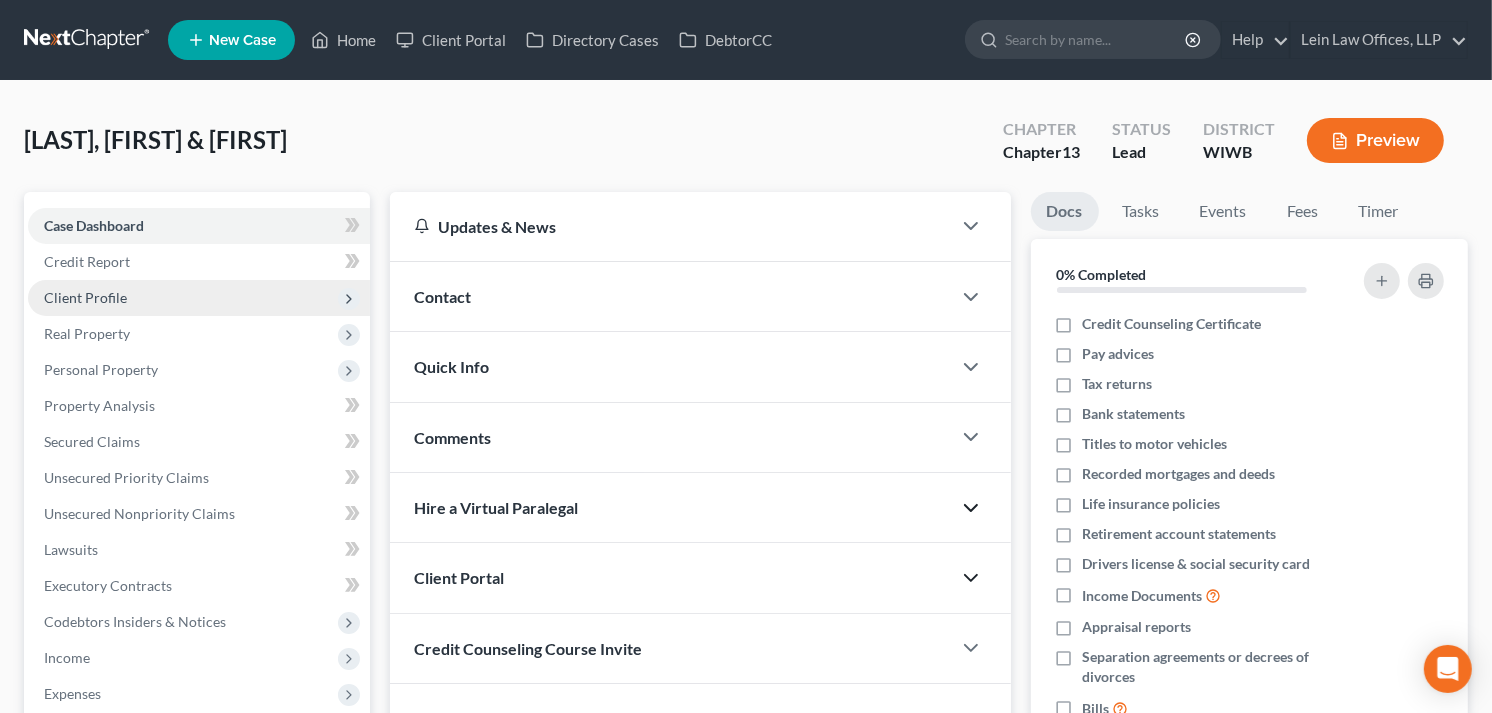click on "Client Profile" at bounding box center [85, 297] 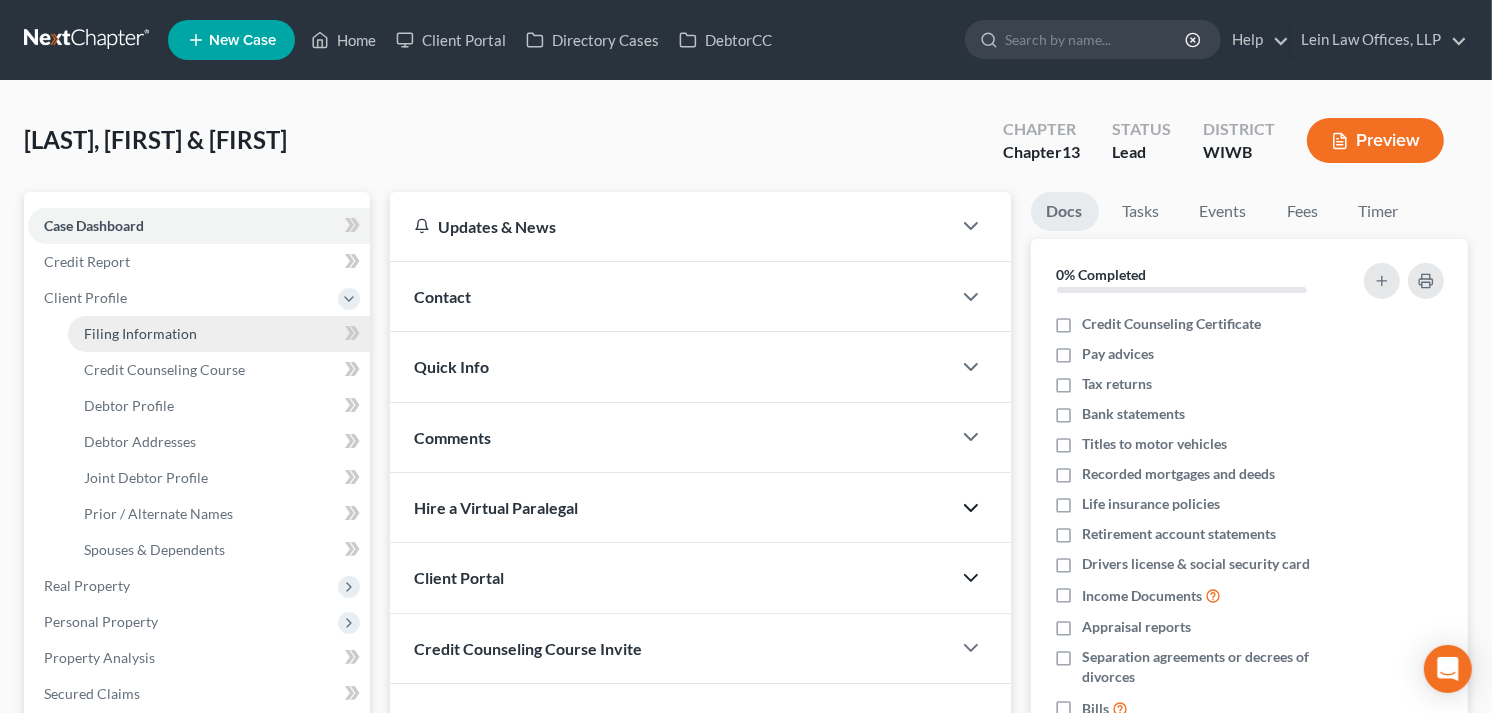 click on "Filing Information" at bounding box center [140, 333] 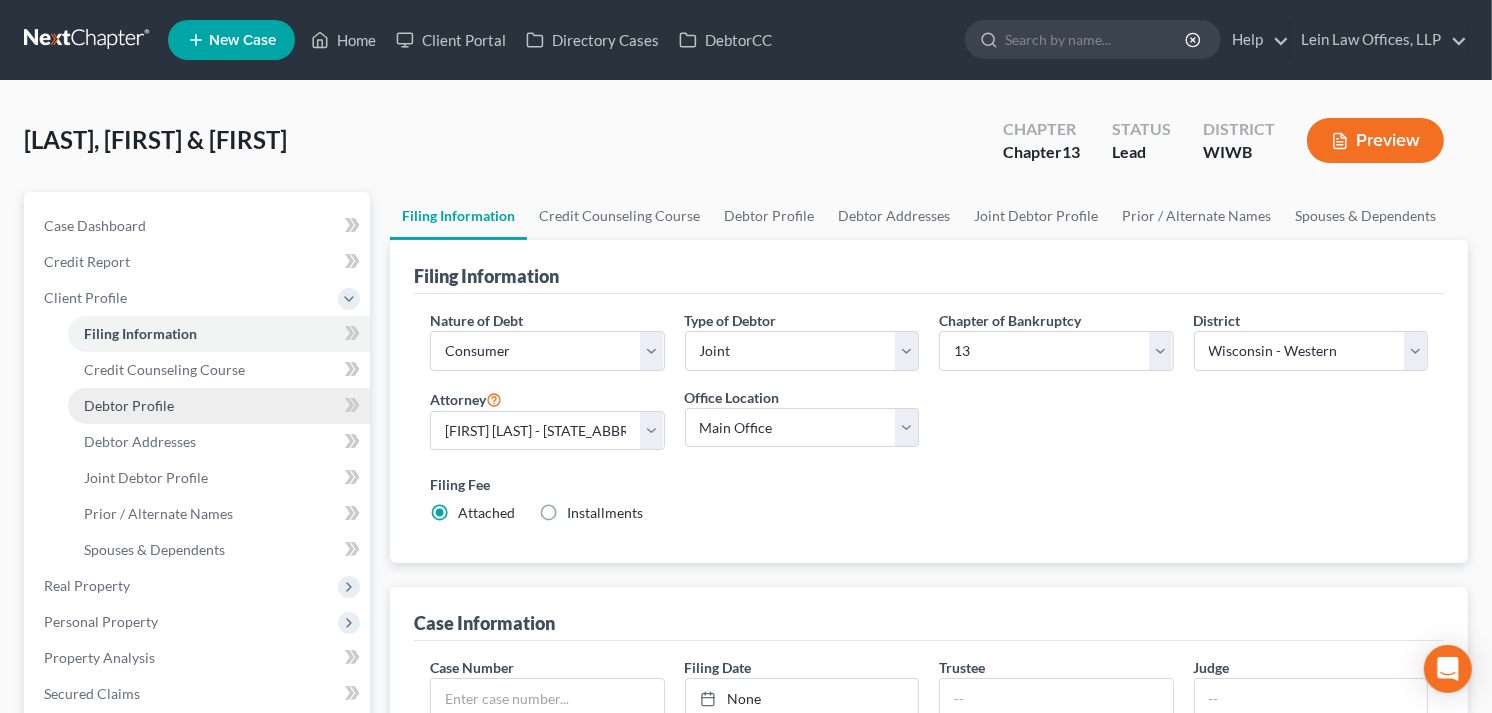 click on "Debtor Profile" at bounding box center [129, 405] 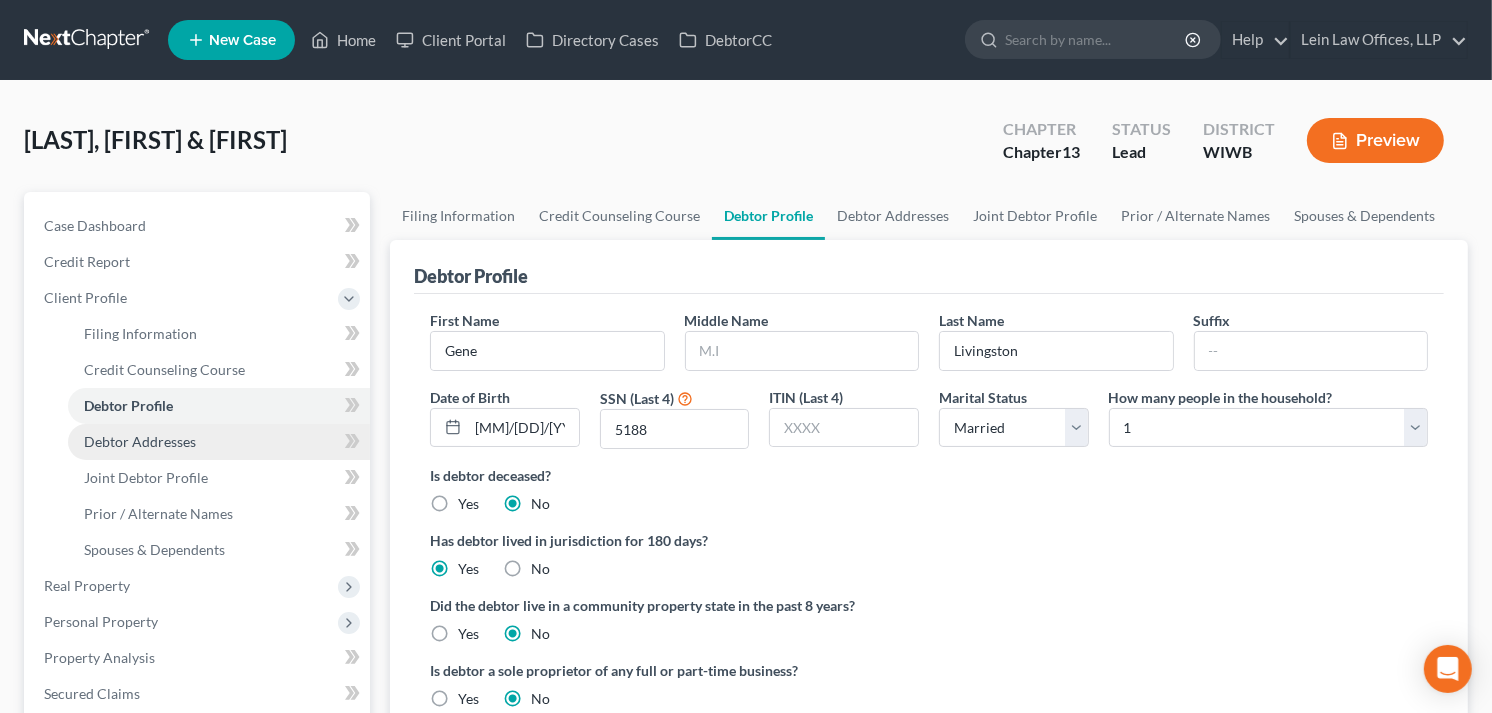 click on "Debtor Addresses" at bounding box center (140, 441) 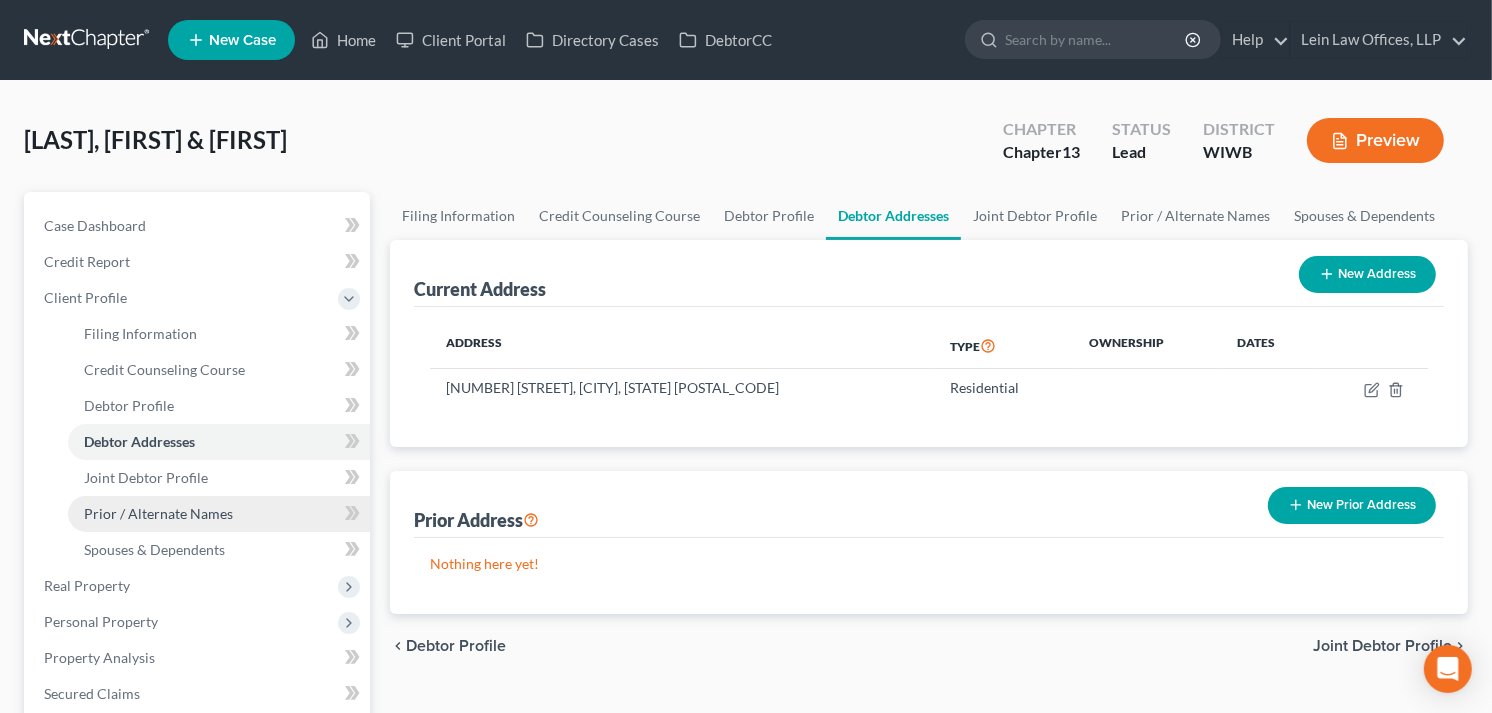 click on "Prior / Alternate Names" at bounding box center [158, 513] 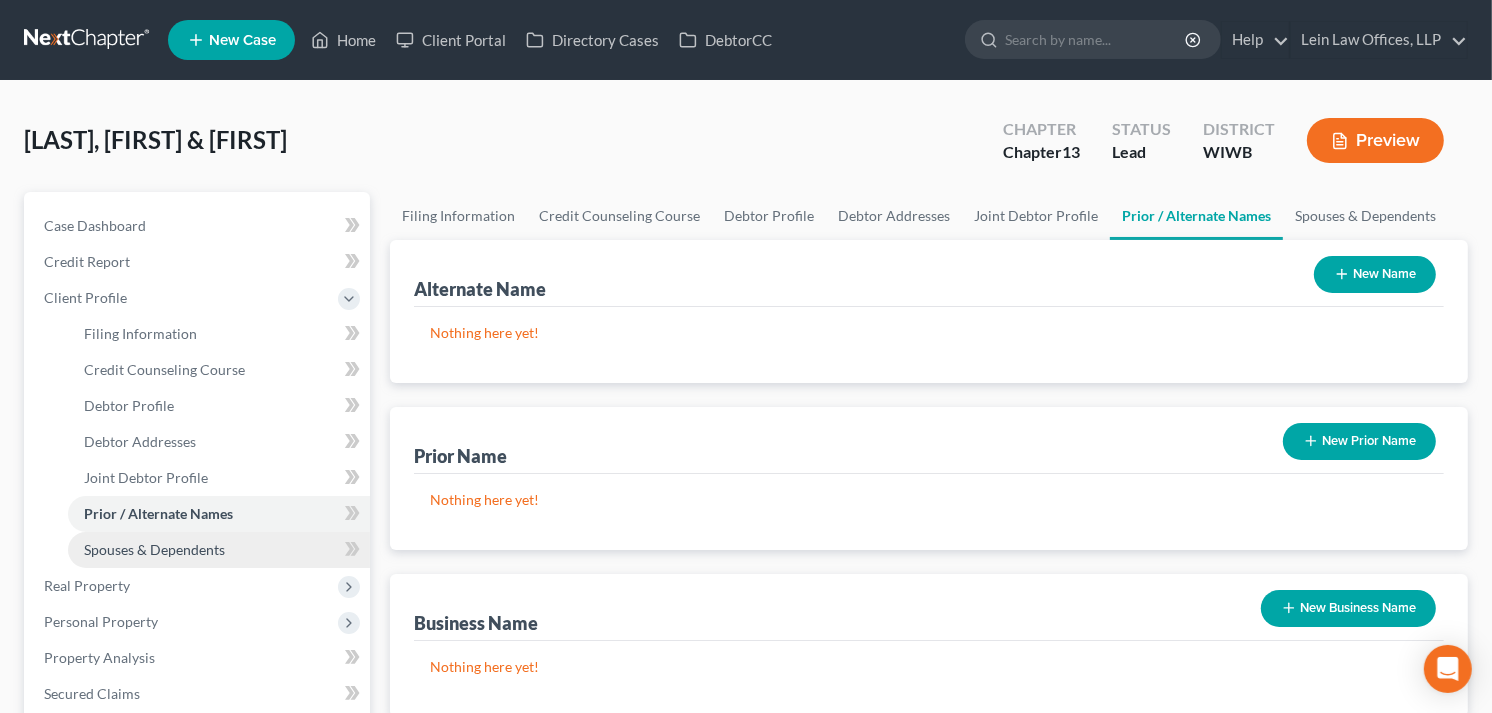 click on "Spouses & Dependents" at bounding box center [154, 549] 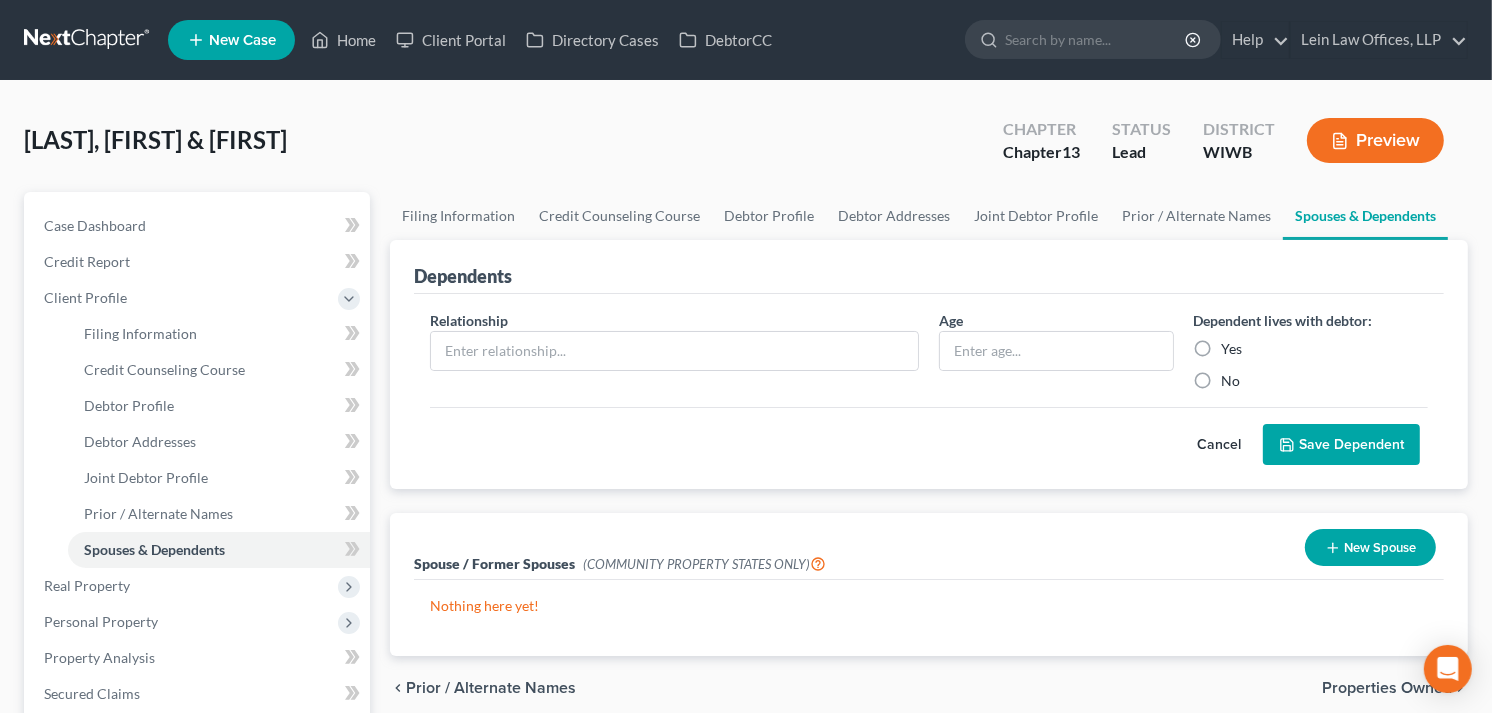 click on "New Spouse" at bounding box center (1370, 547) 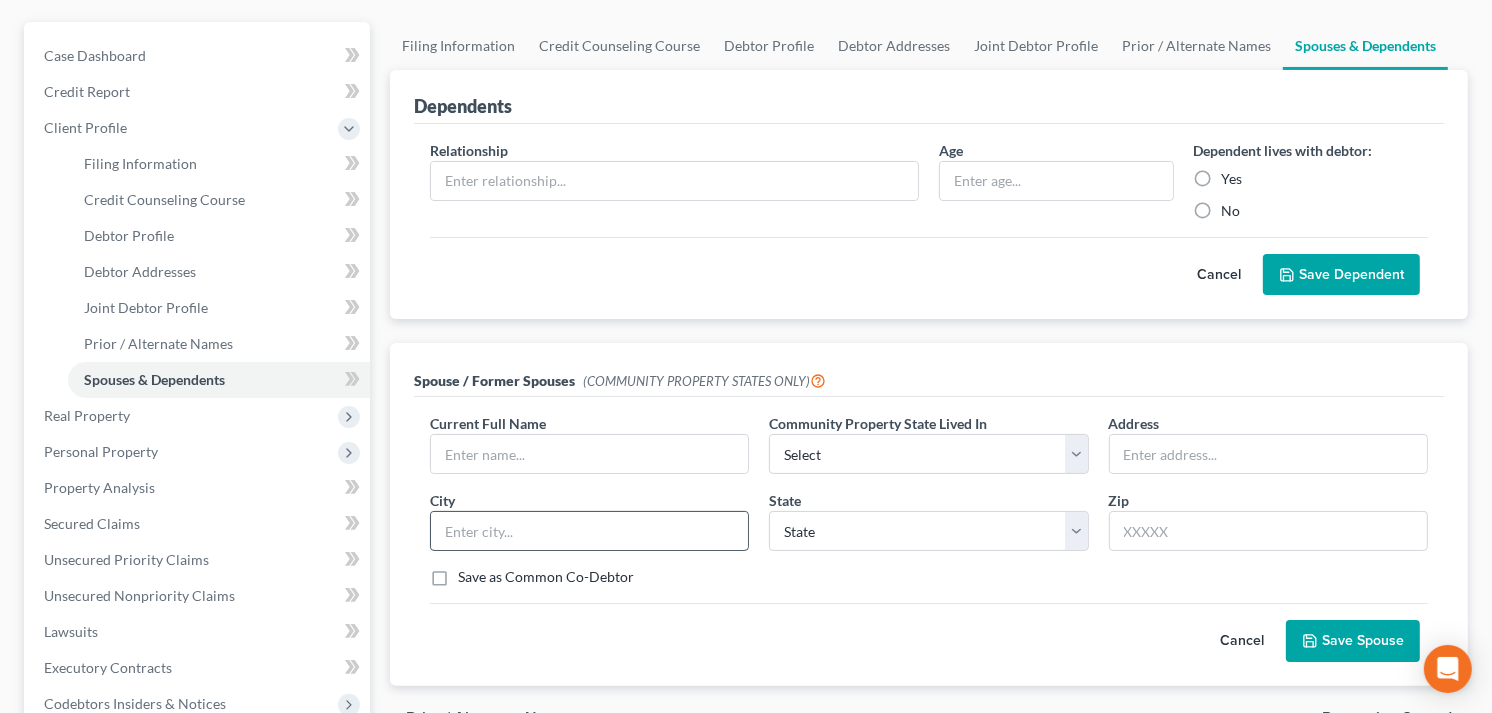 scroll, scrollTop: 222, scrollLeft: 0, axis: vertical 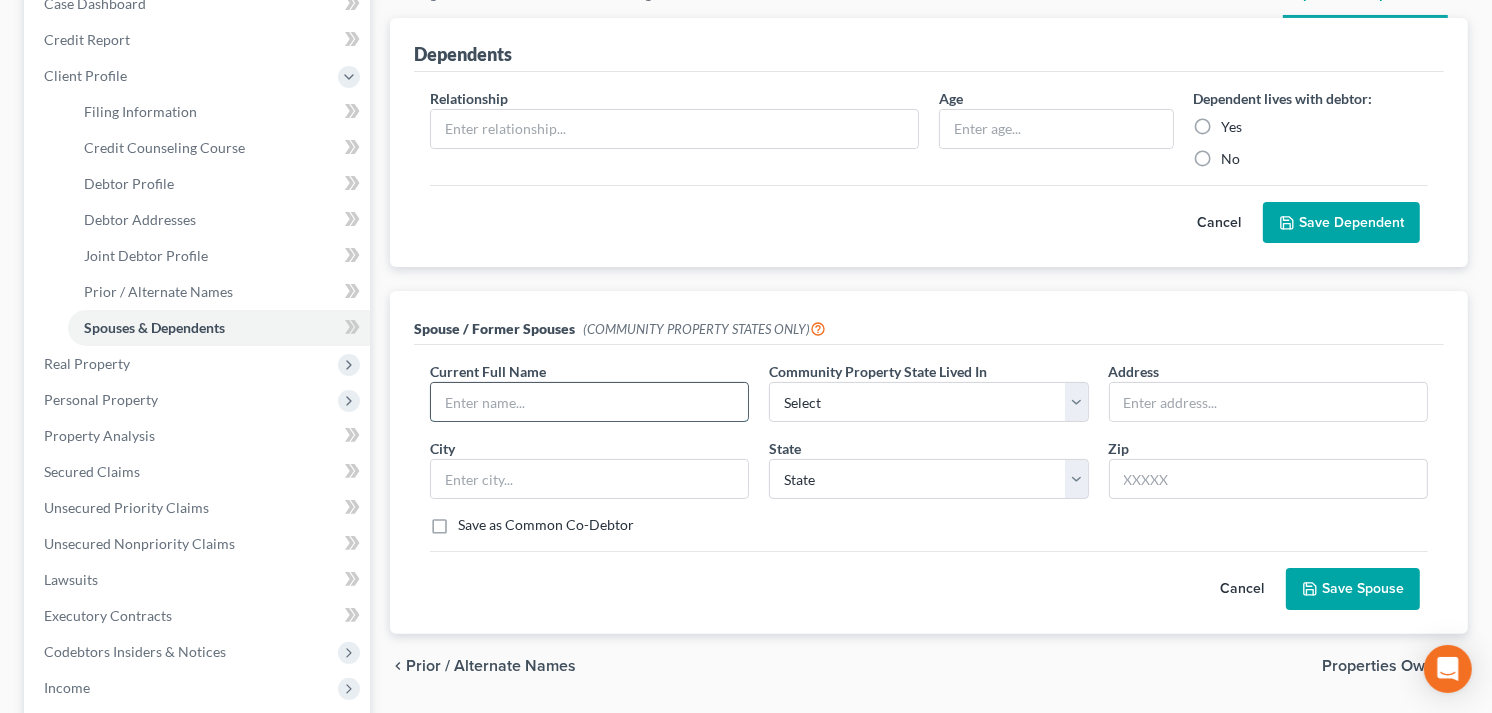 click at bounding box center (589, 402) 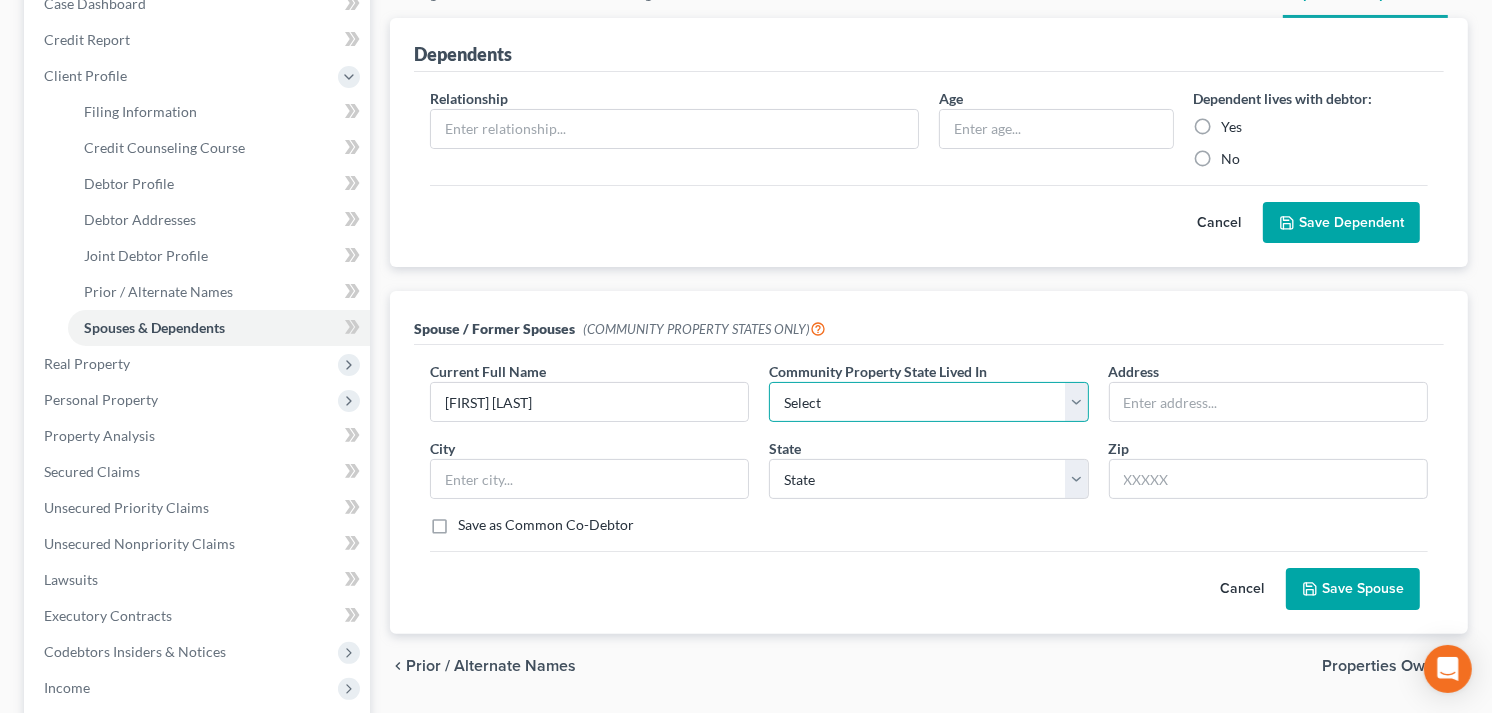 drag, startPoint x: 1075, startPoint y: 403, endPoint x: 932, endPoint y: 381, distance: 144.6824 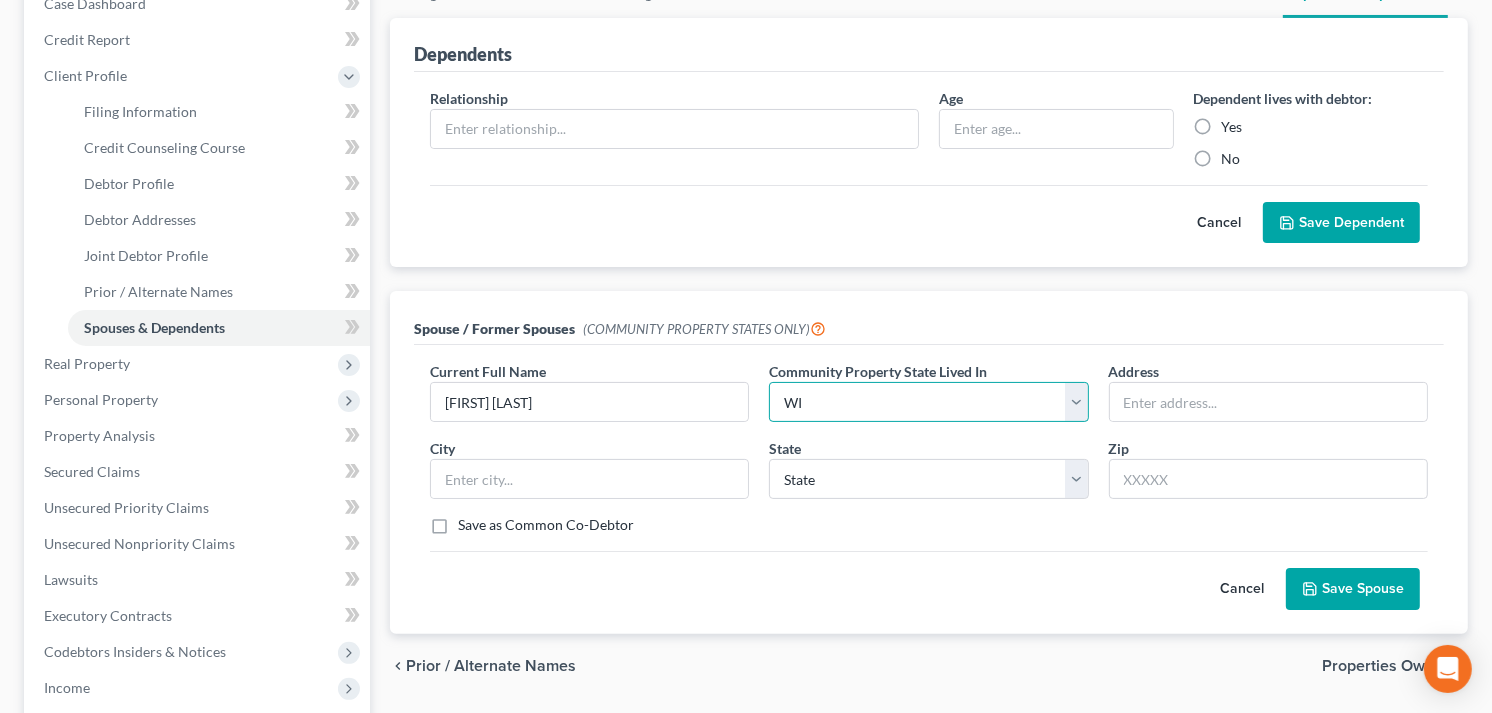 click on "Select AZ CA GU ID LA NV NM PR TX WA WI" at bounding box center [928, 402] 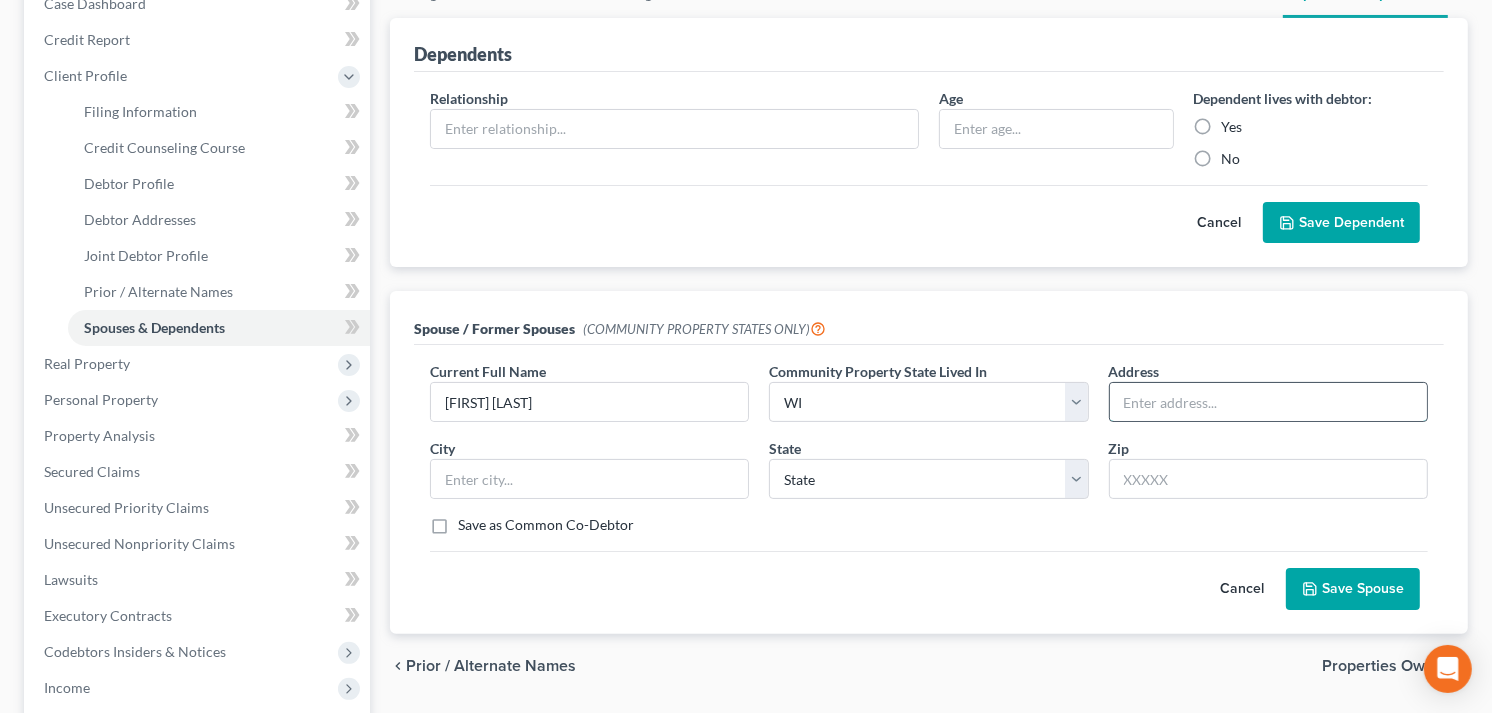 click at bounding box center [1268, 402] 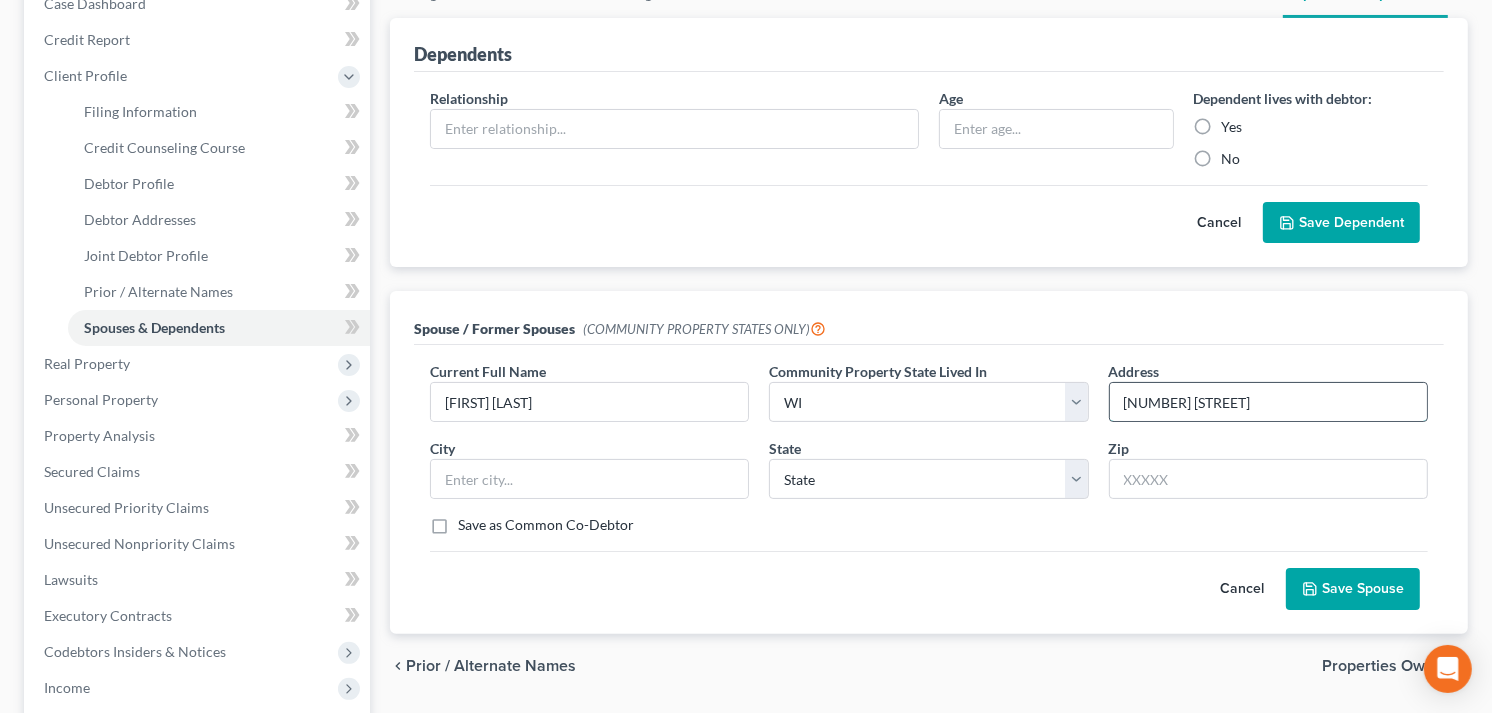 click on "[NUMBER] [STREET]" at bounding box center [1268, 402] 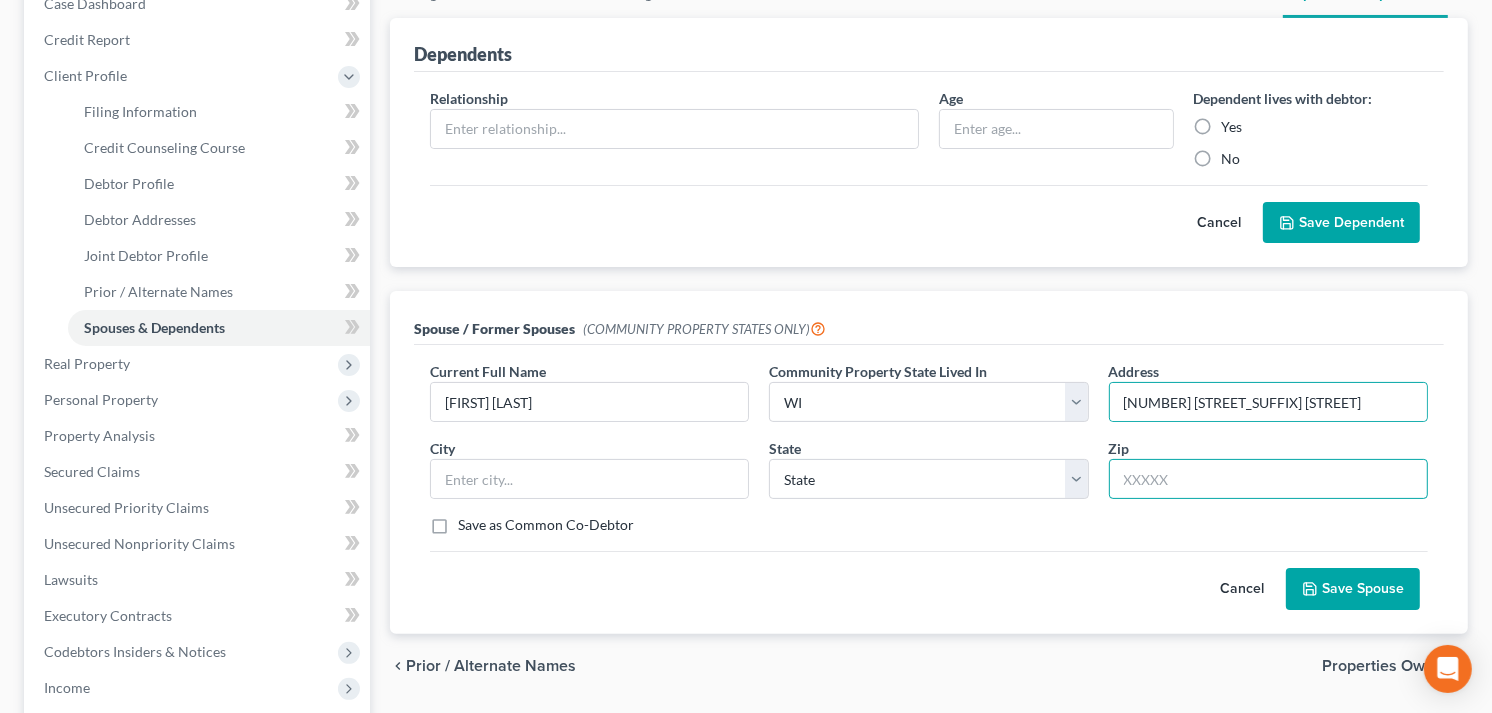 click at bounding box center [1268, 479] 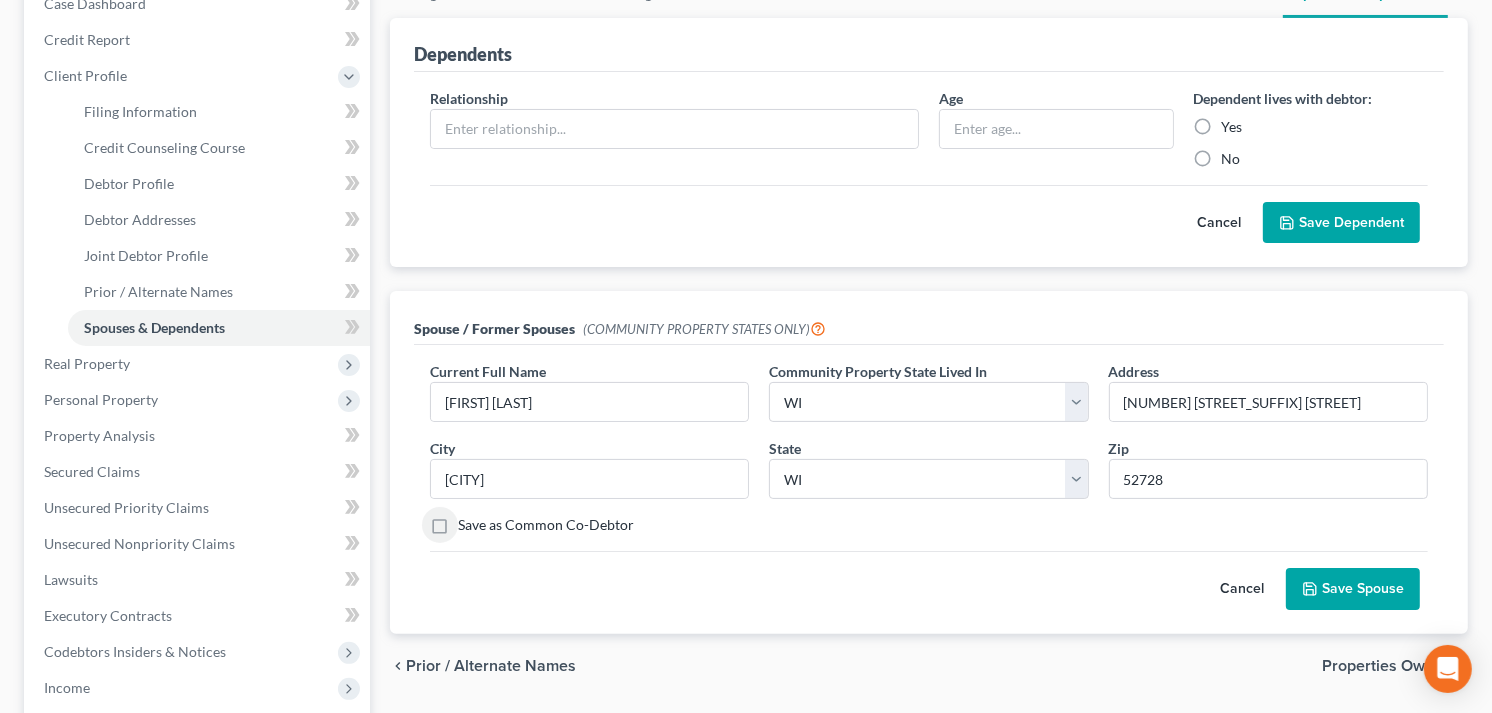 click on "Save Spouse" at bounding box center (1353, 589) 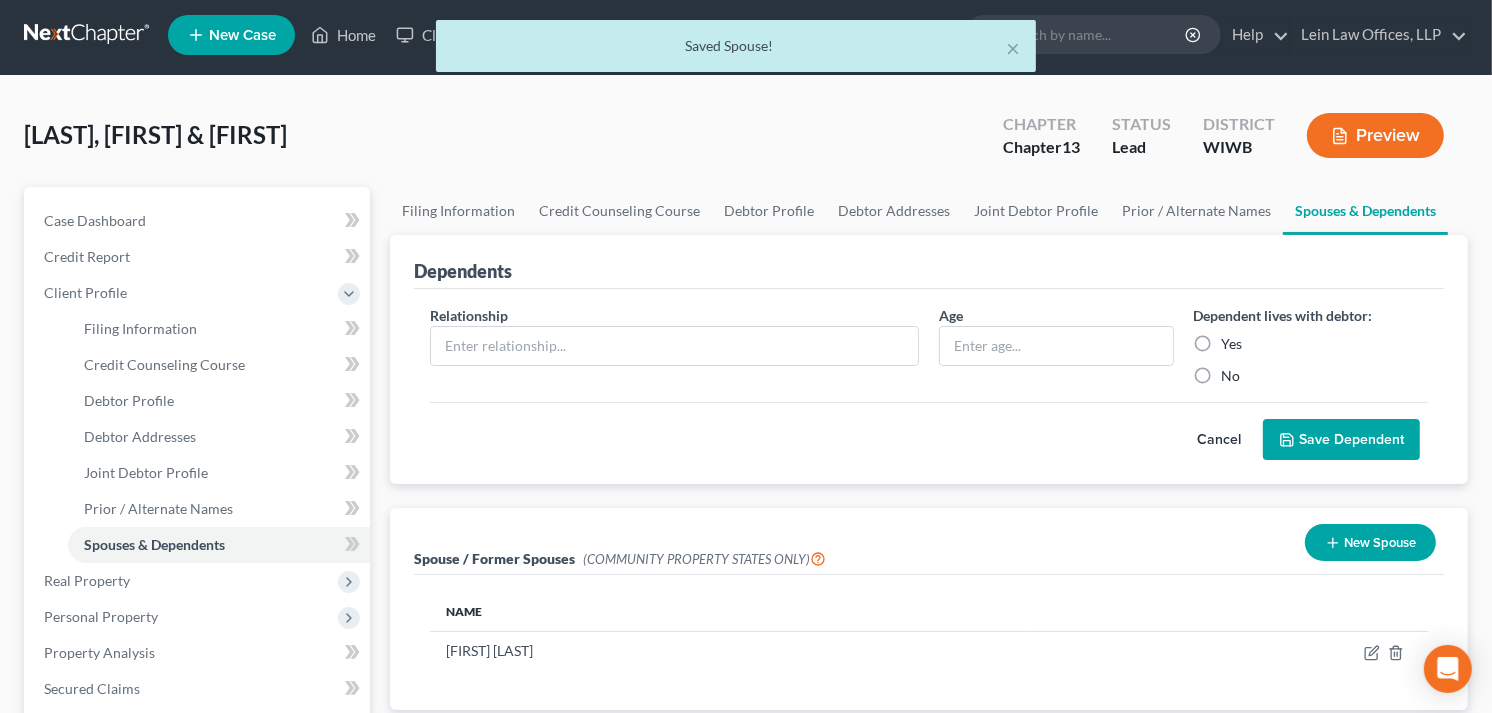 scroll, scrollTop: 0, scrollLeft: 0, axis: both 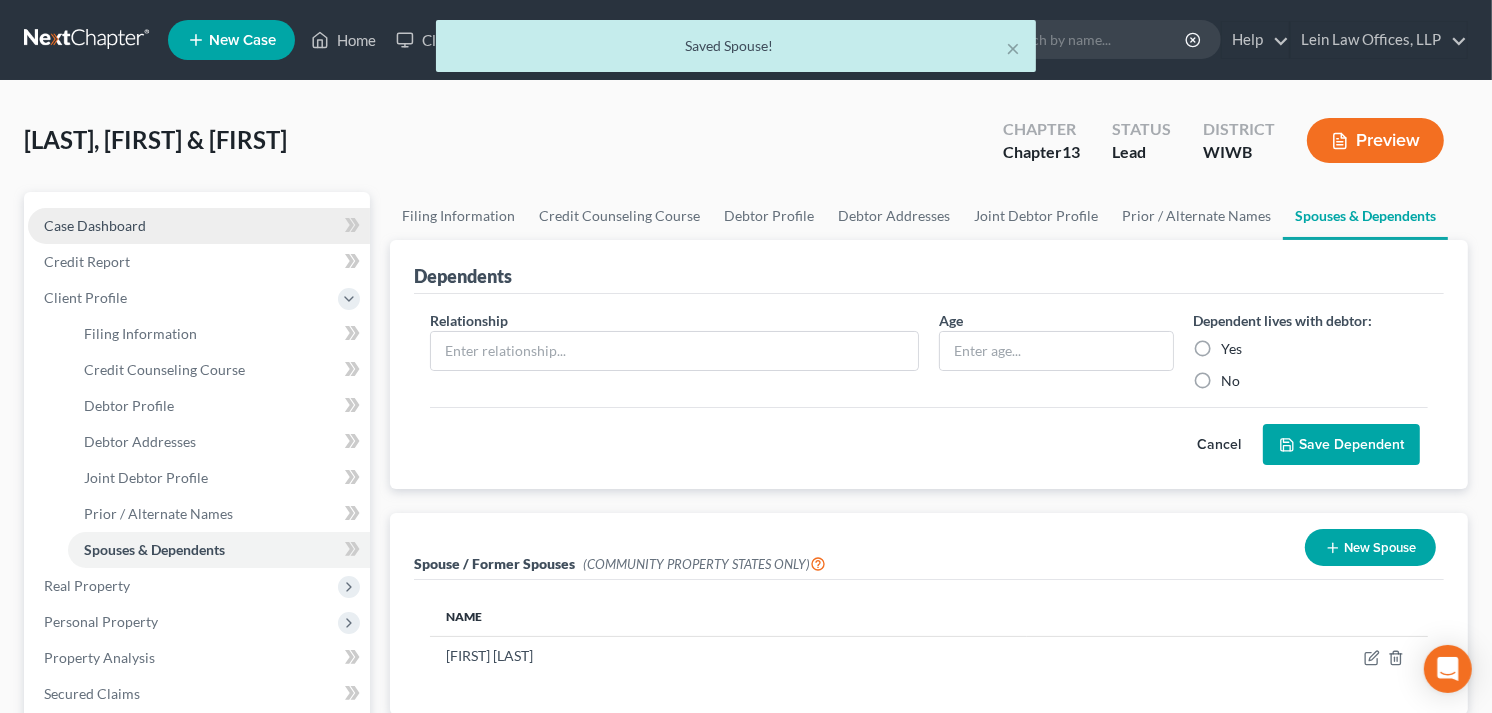 click on "Case Dashboard" at bounding box center [95, 225] 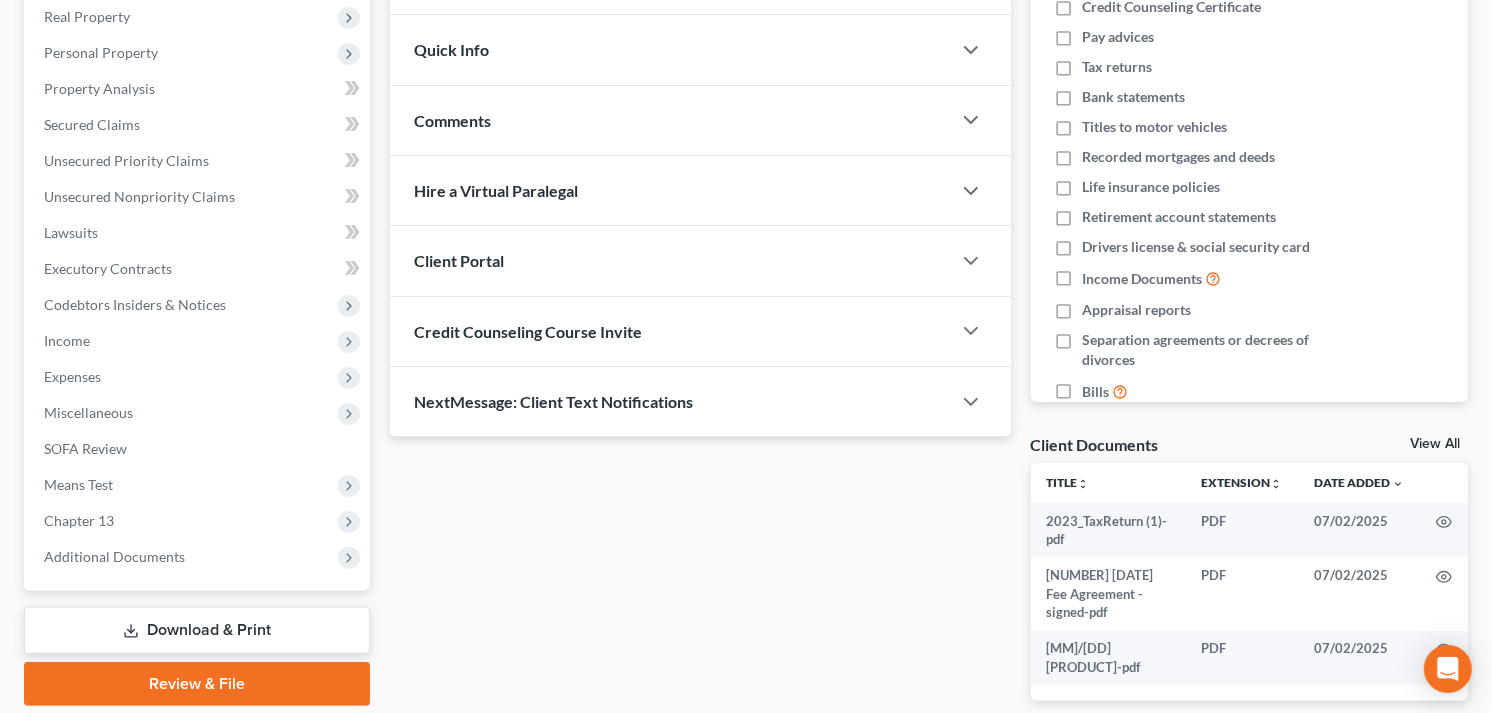 scroll, scrollTop: 333, scrollLeft: 0, axis: vertical 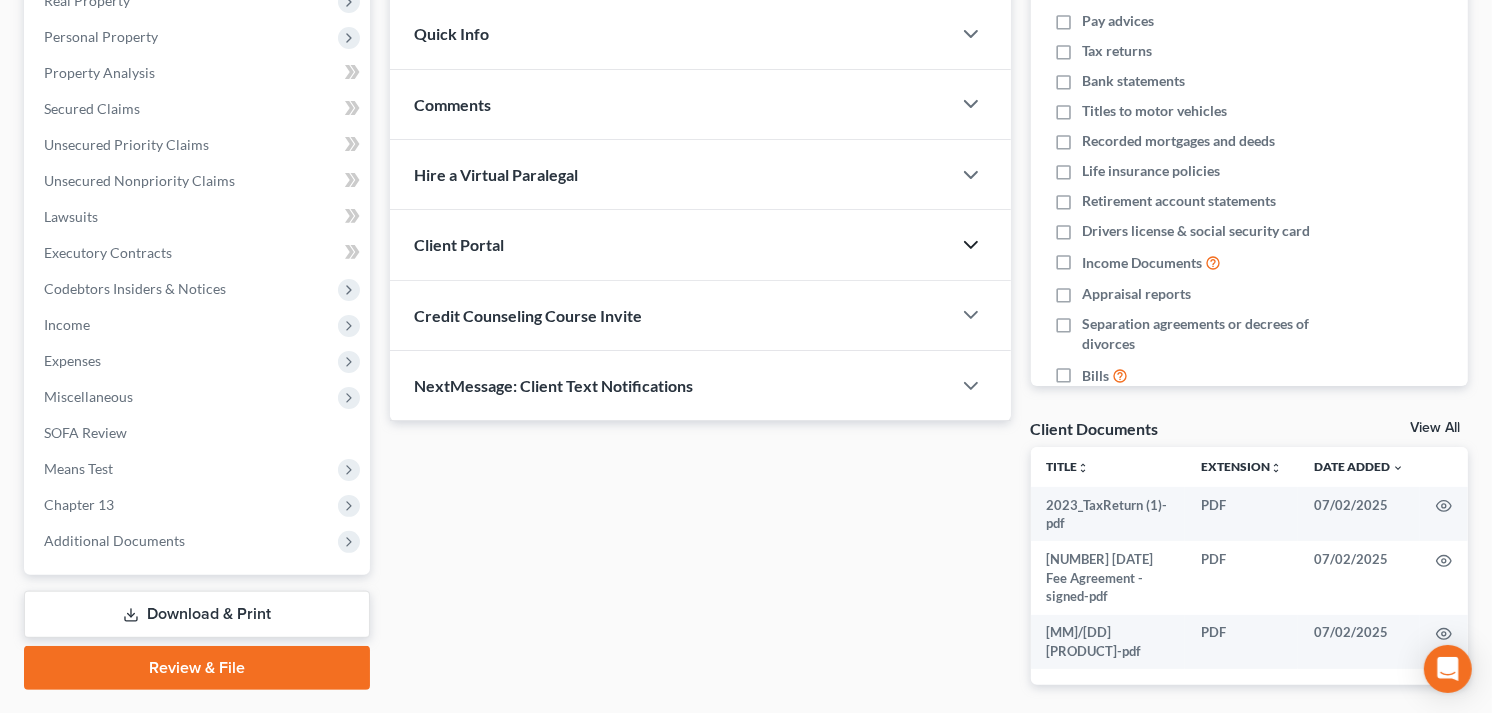 click 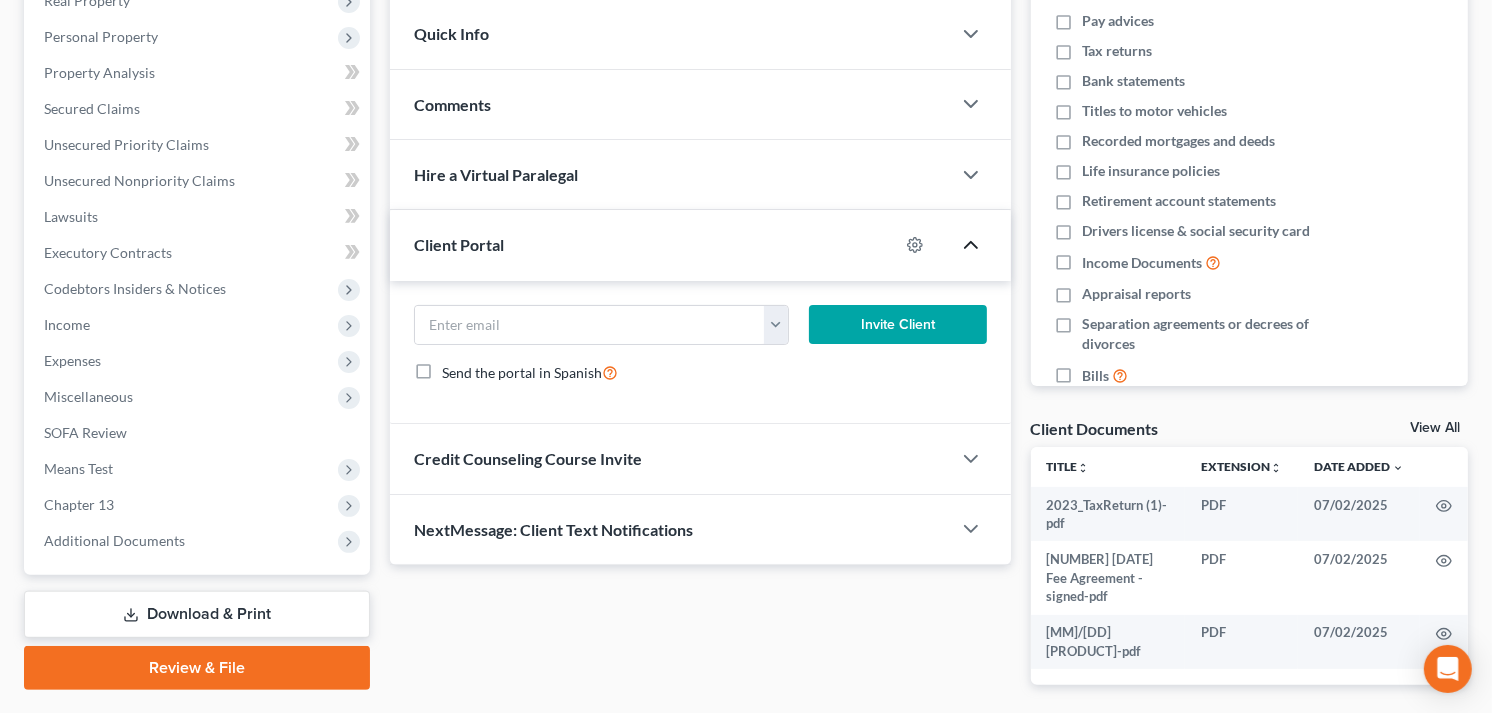 click 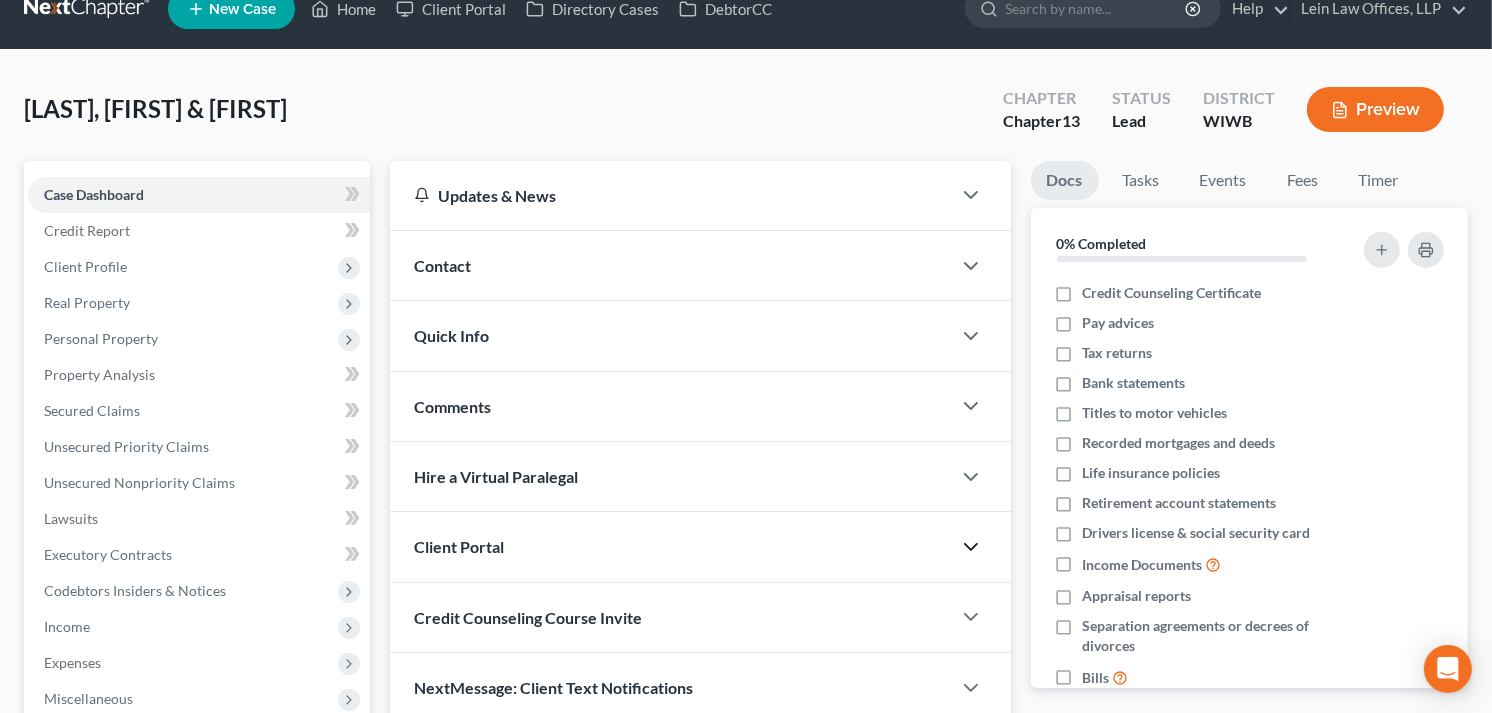 scroll, scrollTop: 0, scrollLeft: 0, axis: both 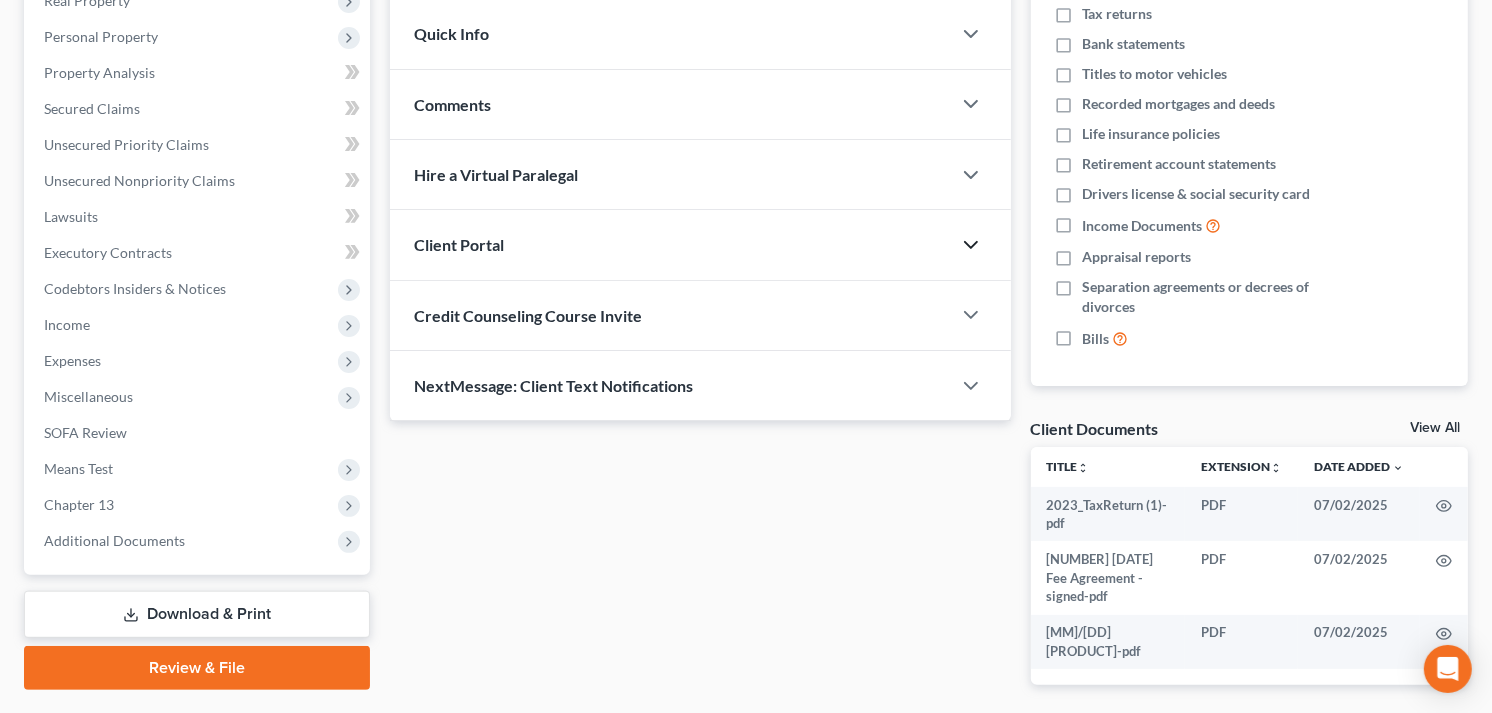 click on "Client Portal" at bounding box center (700, 245) 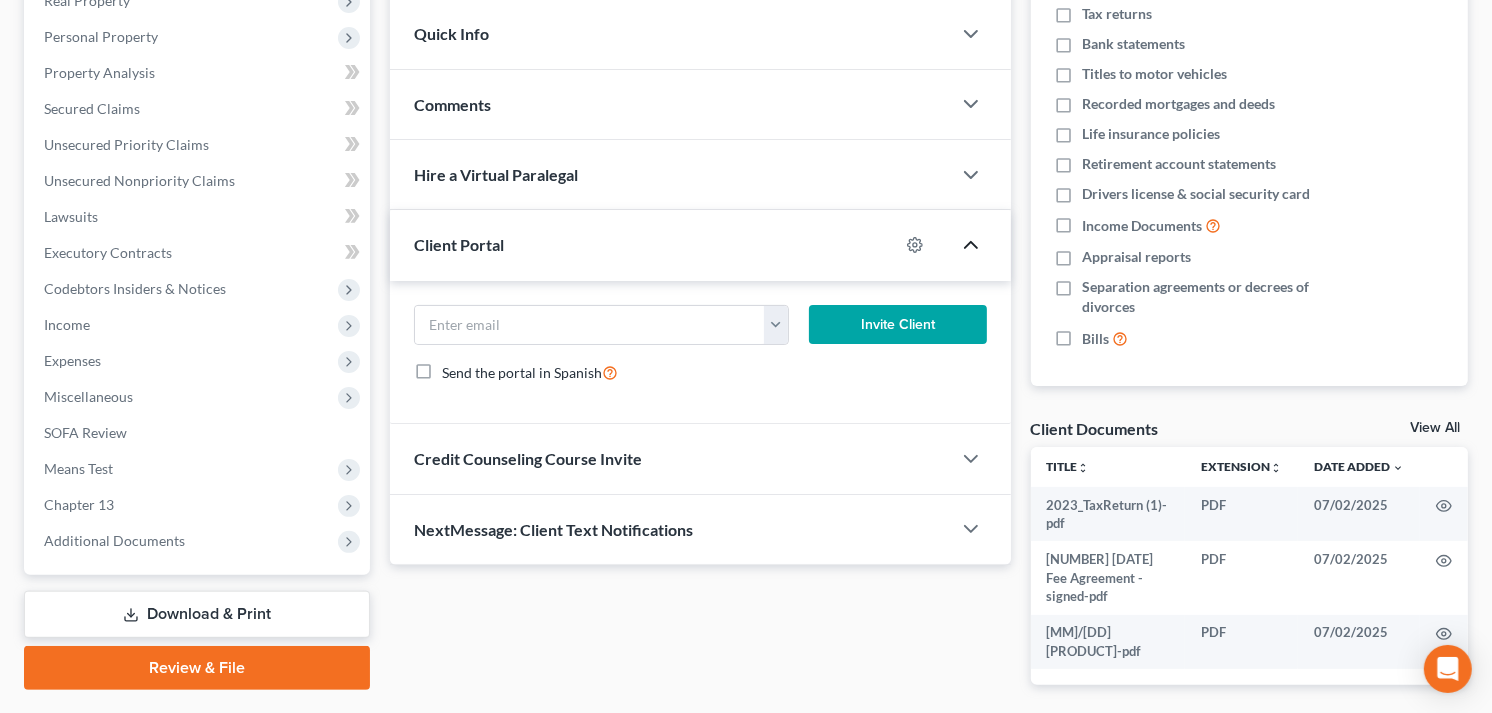click 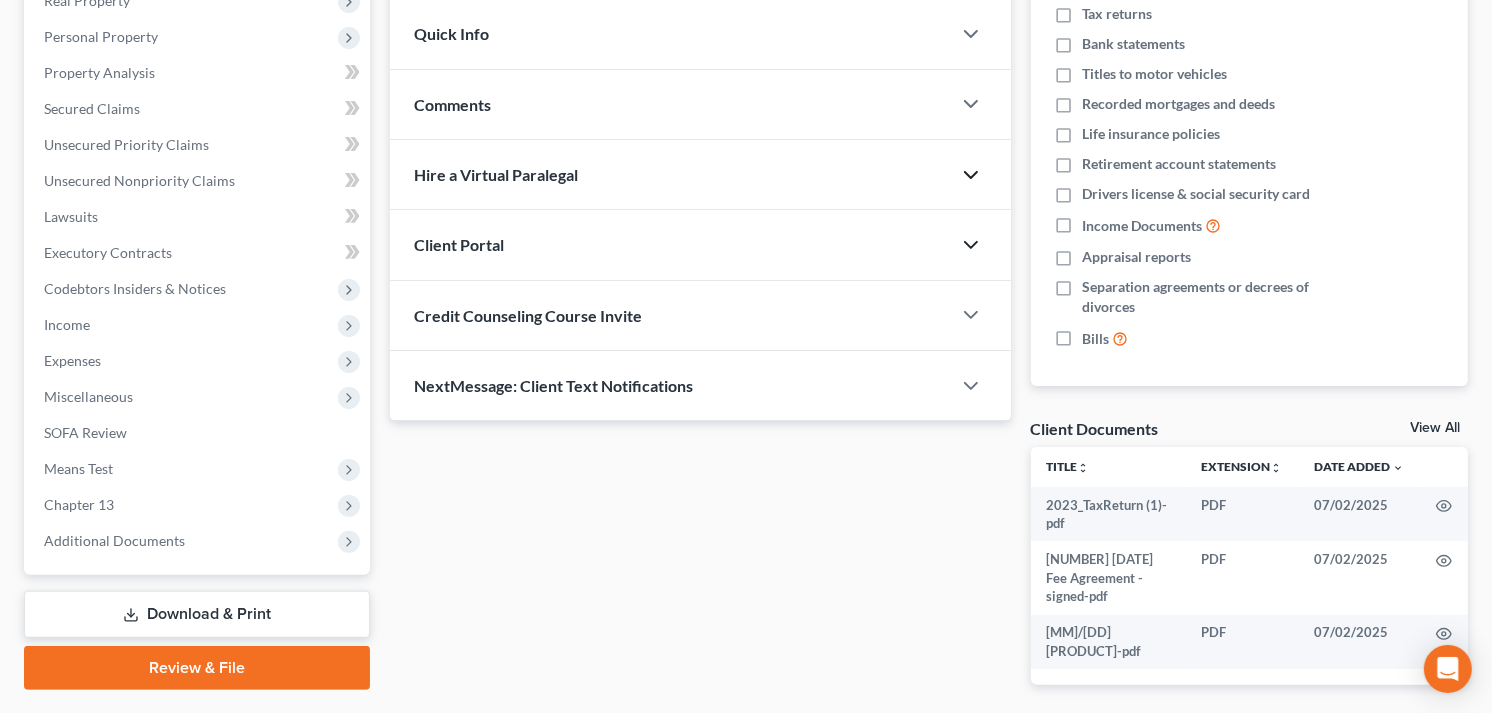 click 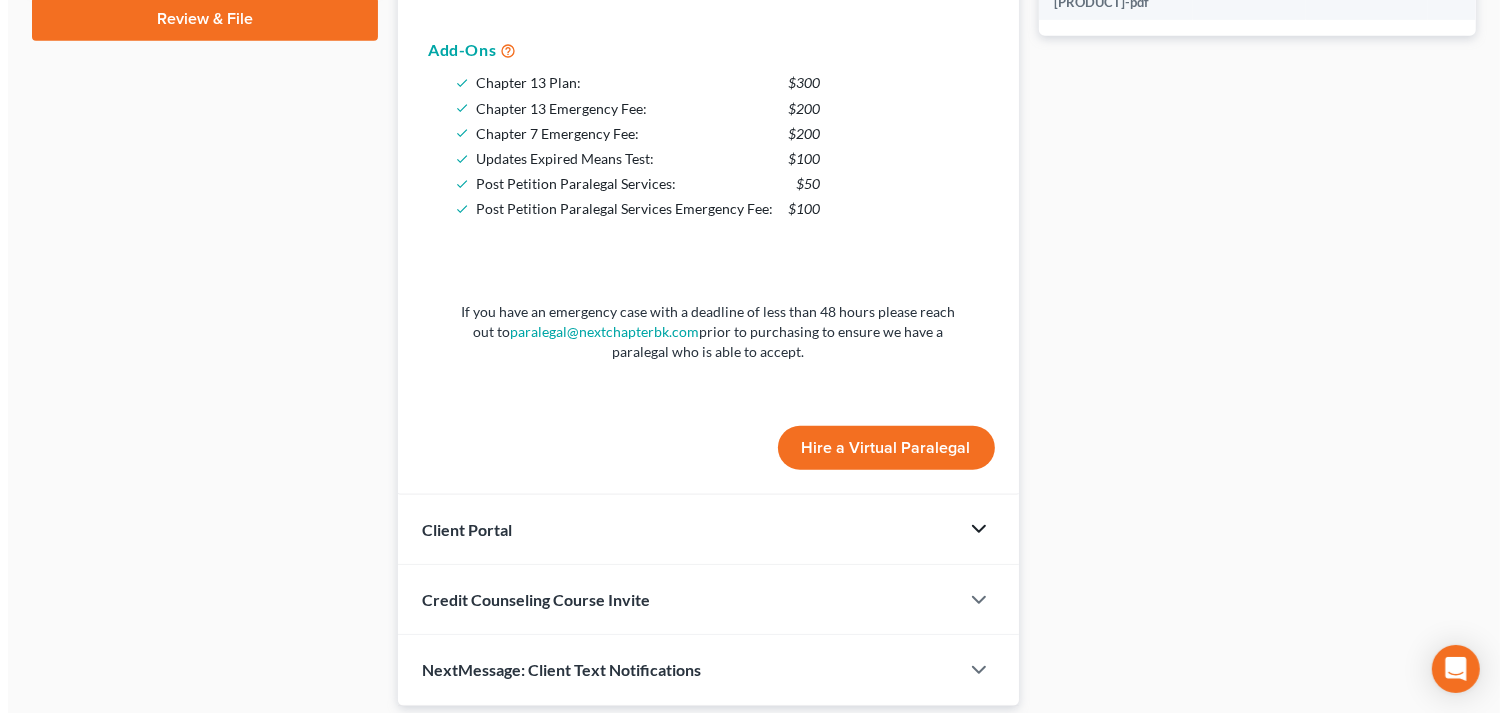 scroll, scrollTop: 1000, scrollLeft: 0, axis: vertical 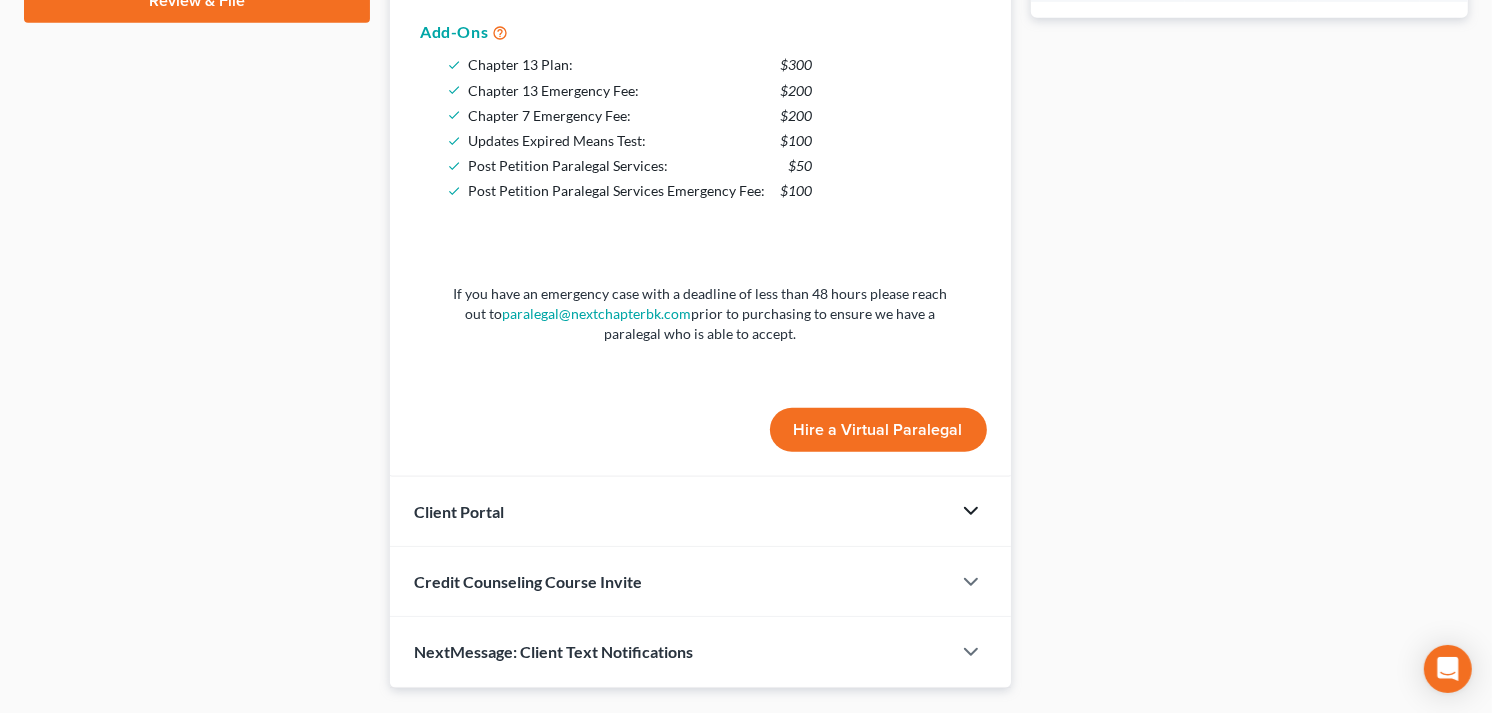 click on "Hire a Virtual Paralegal" at bounding box center [878, 430] 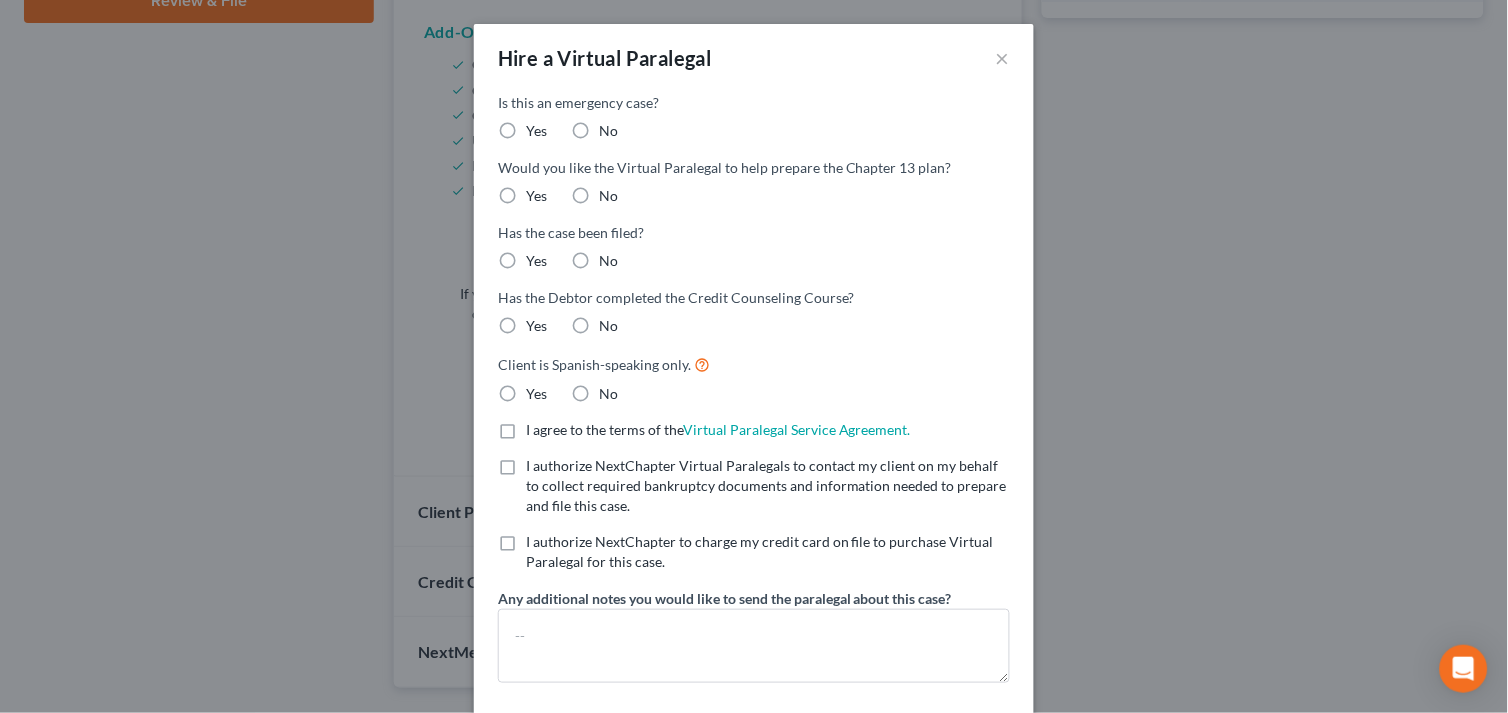 click on "No" at bounding box center (608, 131) 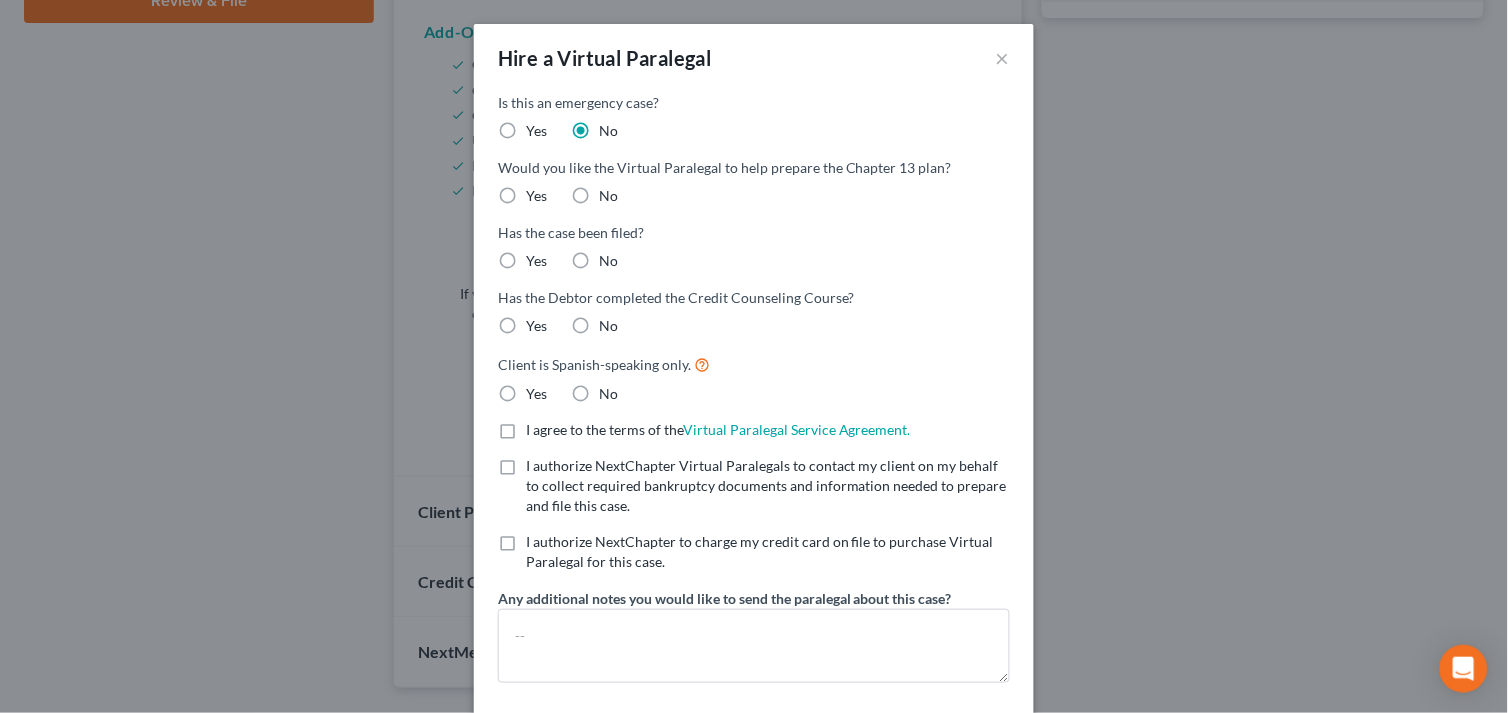 click on "No" at bounding box center (608, 196) 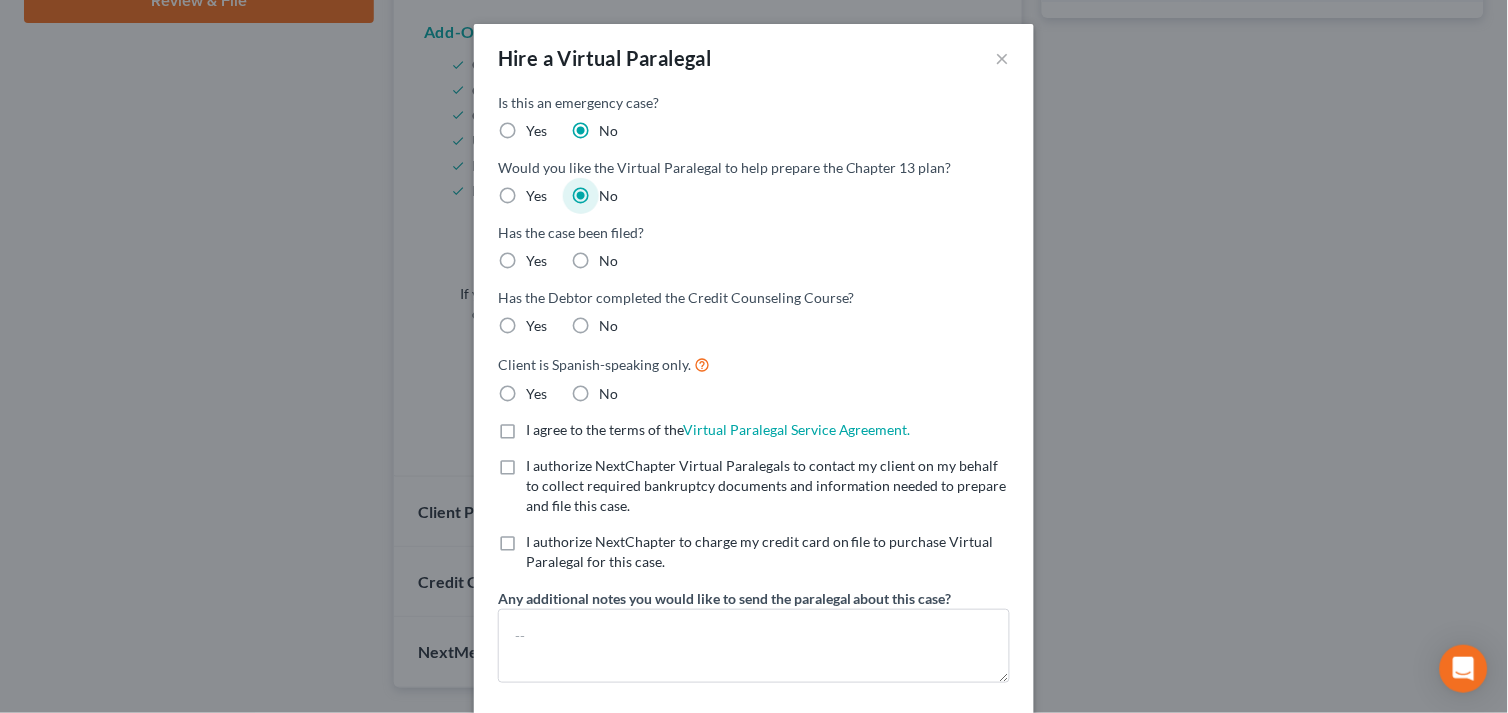 click on "Yes" at bounding box center (536, 196) 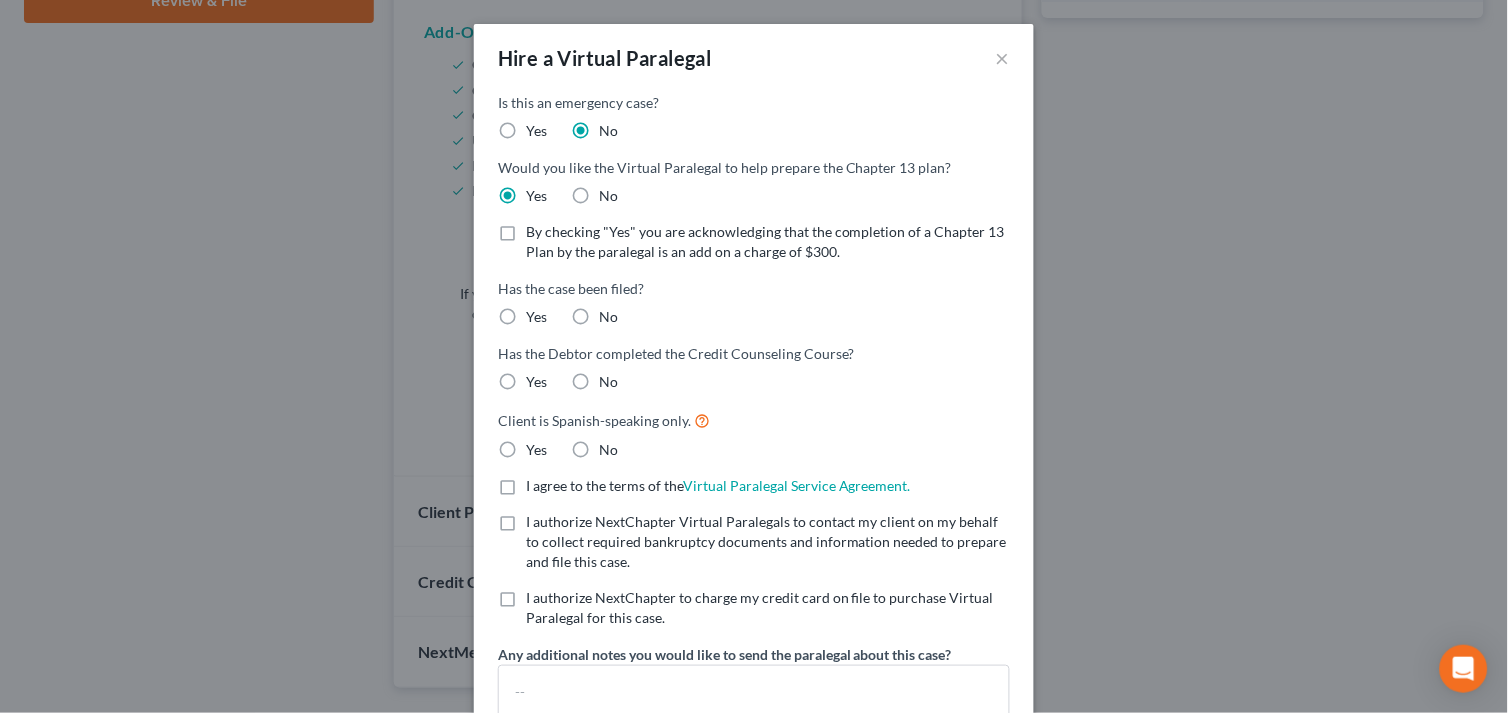 click on "By checking "Yes" you are acknowledging that the completion of a Chapter 13 Plan by the paralegal is an add on a charge of $300." at bounding box center [768, 242] 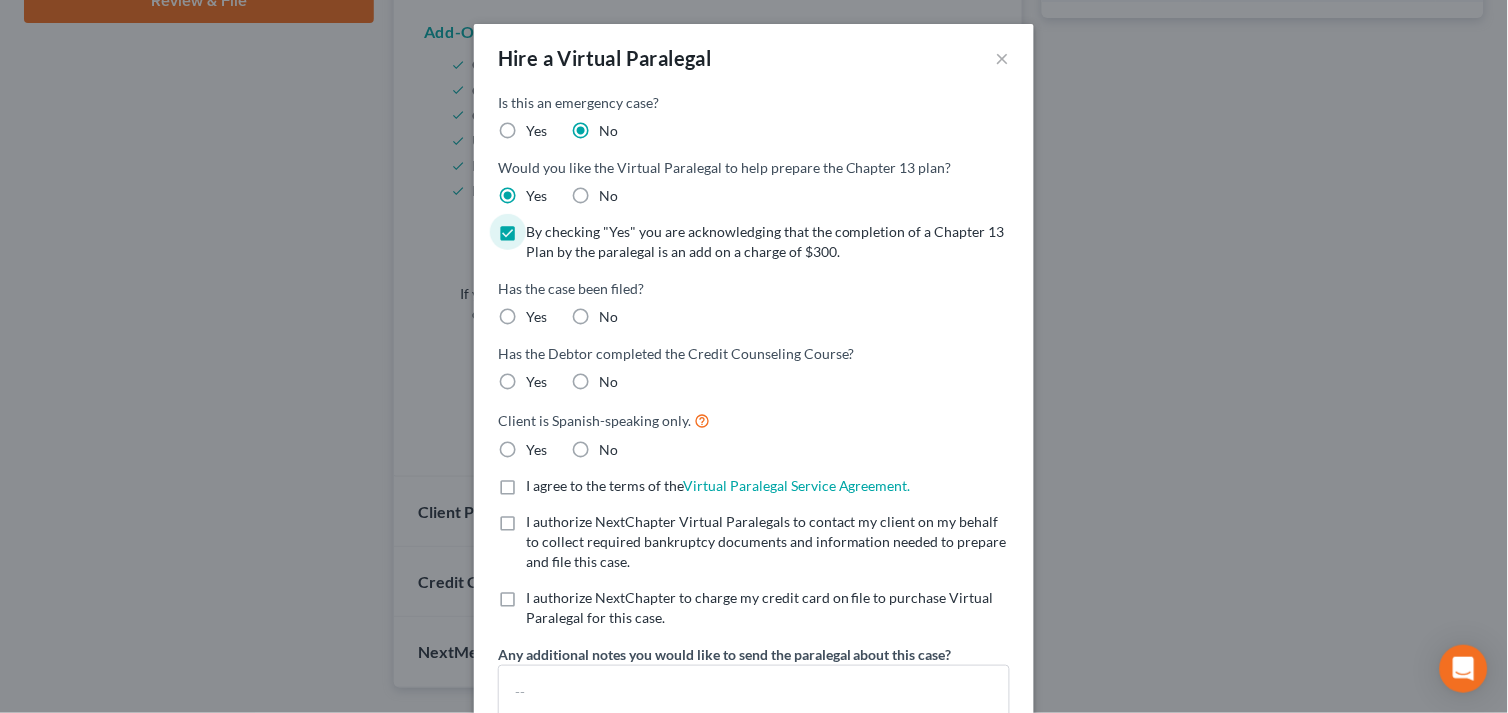 click on "No" at bounding box center [608, 317] 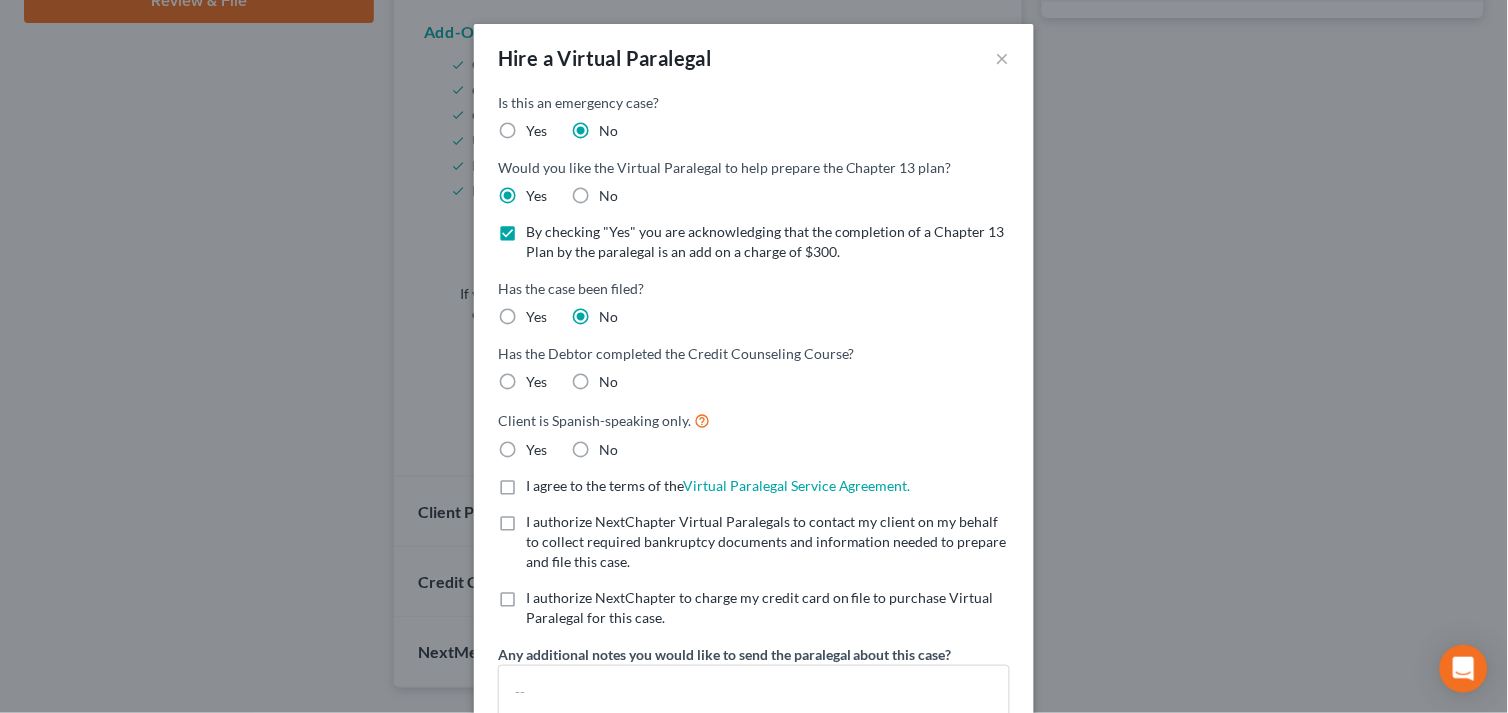 click on "No" at bounding box center (608, 382) 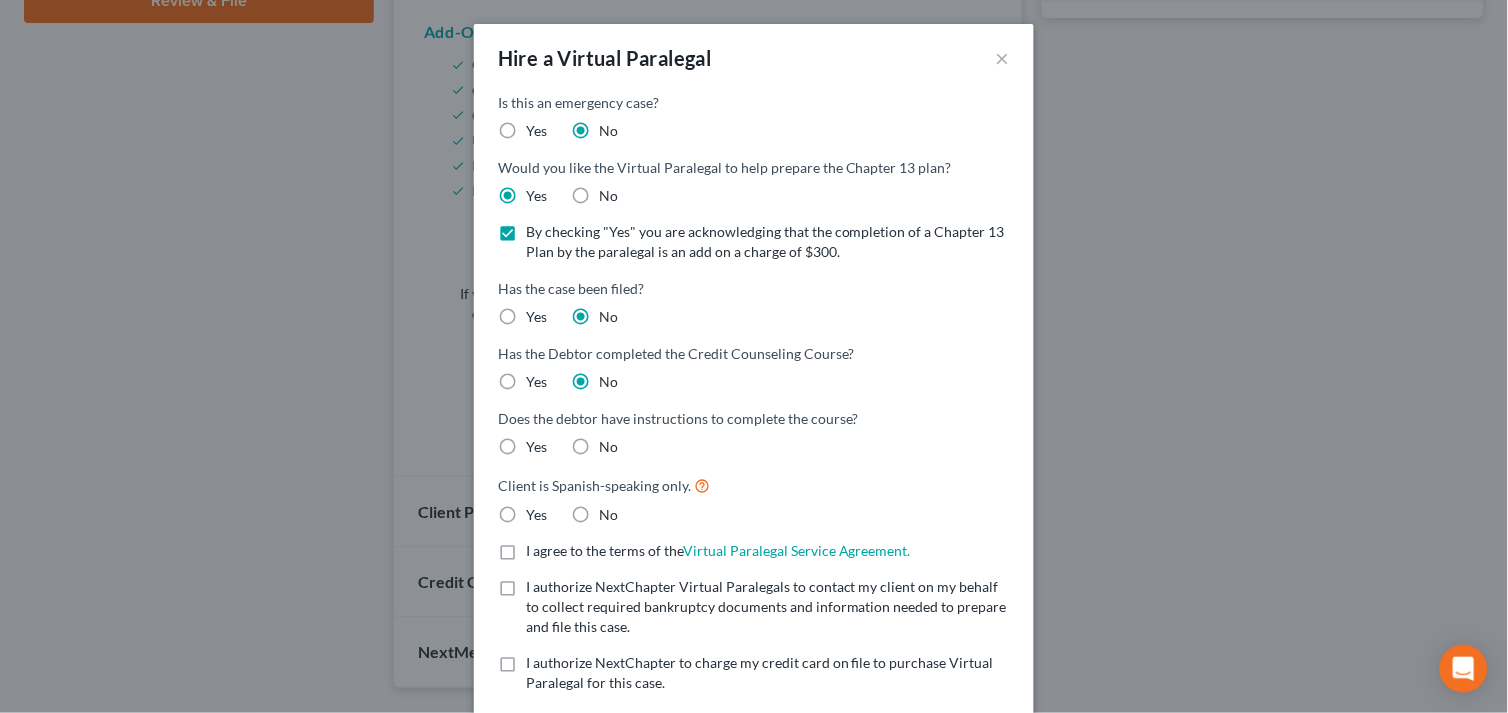 click on "No" at bounding box center [608, 447] 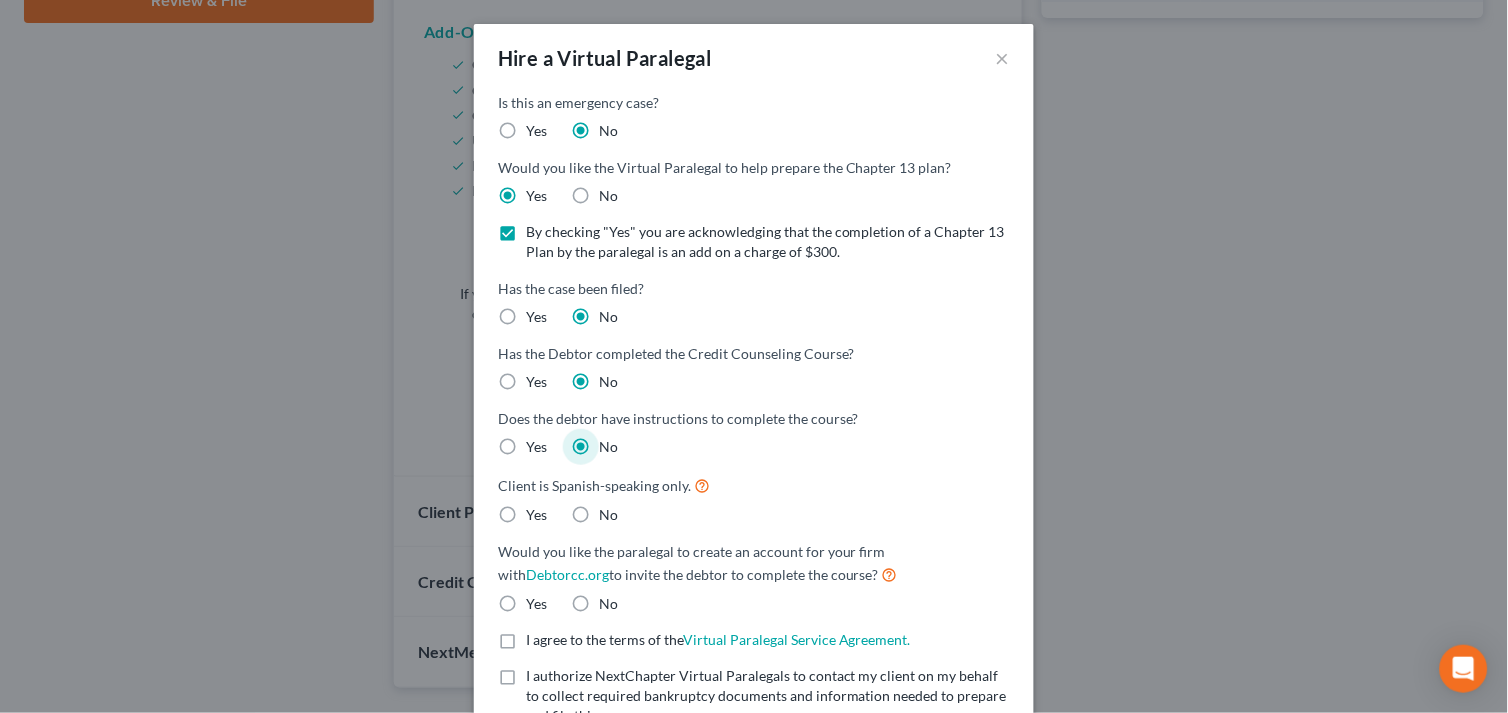 click on "No" at bounding box center [608, 515] 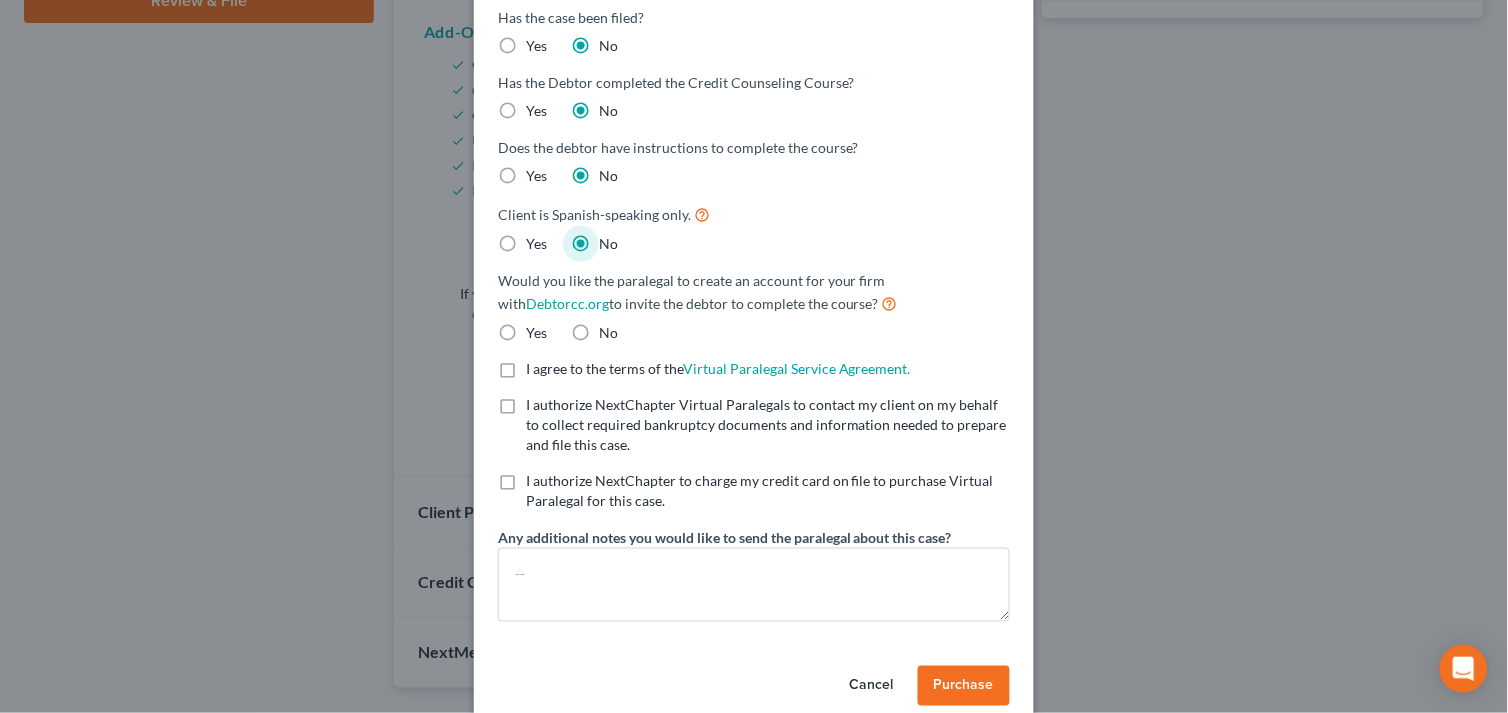 scroll, scrollTop: 303, scrollLeft: 0, axis: vertical 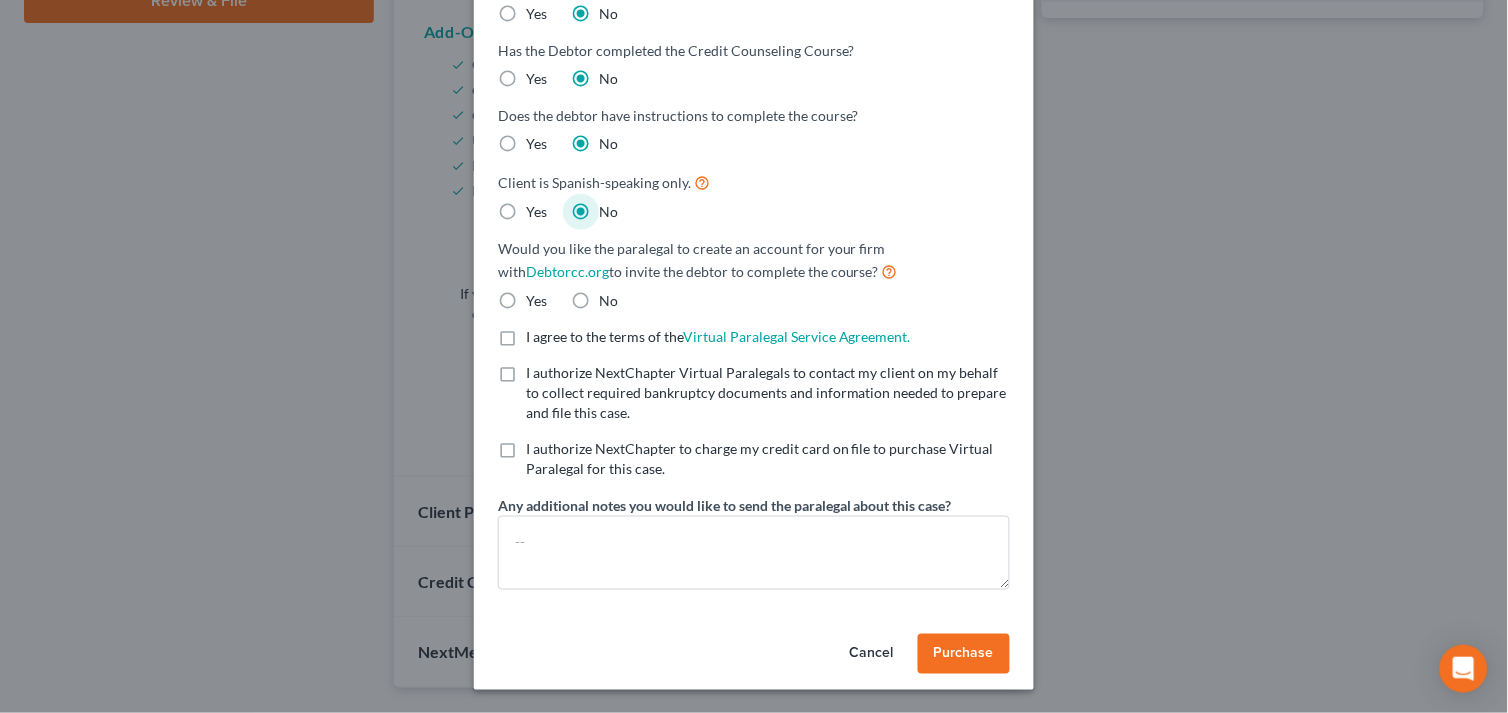 drag, startPoint x: 507, startPoint y: 298, endPoint x: 502, endPoint y: 344, distance: 46.270943 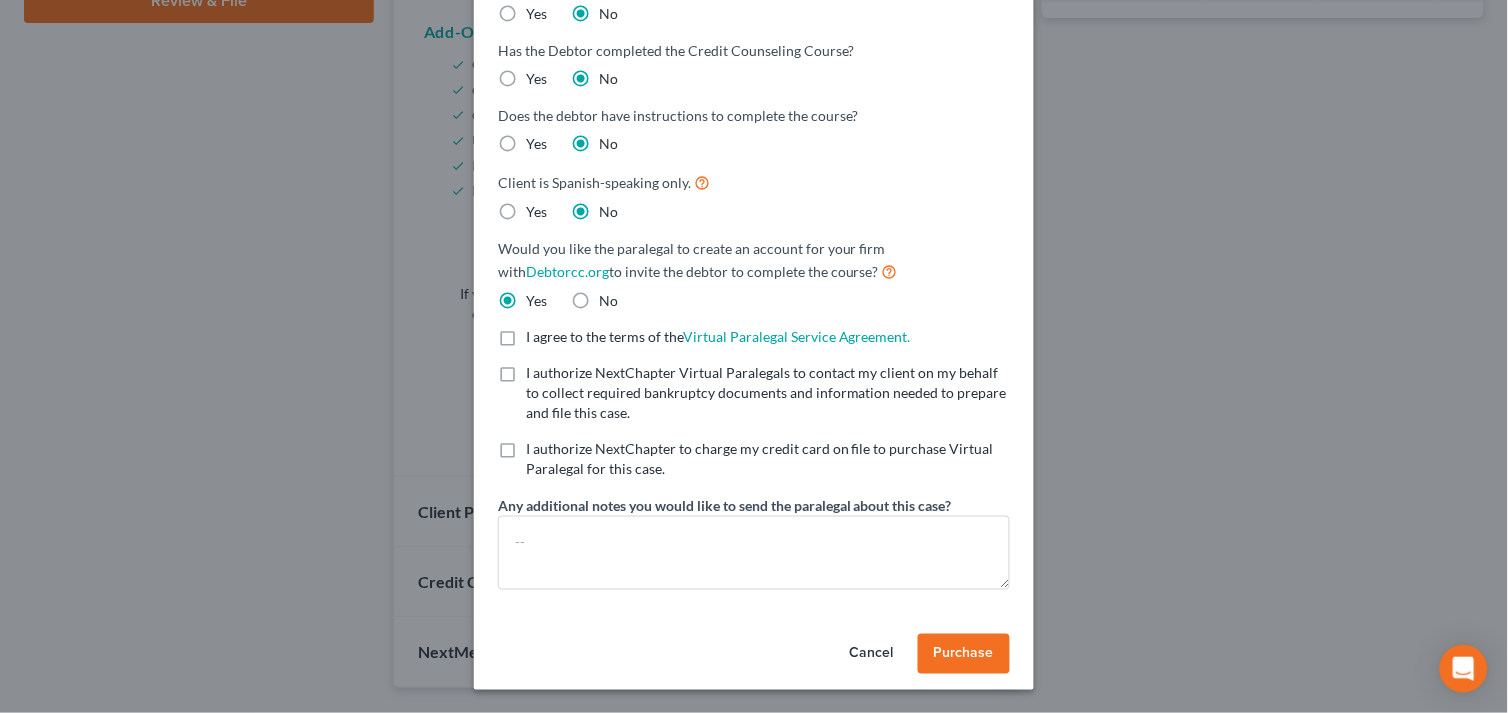 drag, startPoint x: 501, startPoint y: 343, endPoint x: 500, endPoint y: 387, distance: 44.011364 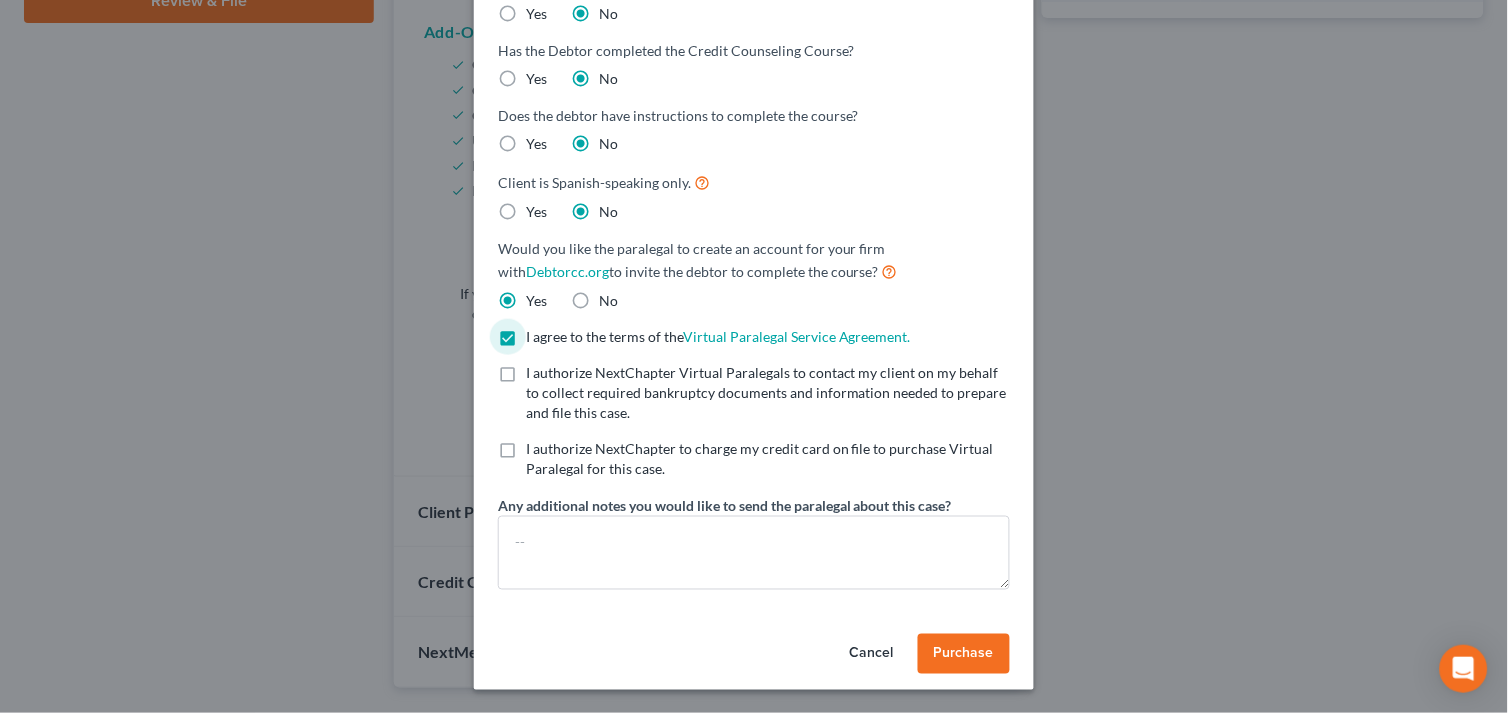 click on "I authorize NextChapter Virtual Paralegals to contact my client on my behalf to collect required bankruptcy documents and information needed to prepare and file this case.
*" at bounding box center (768, 393) 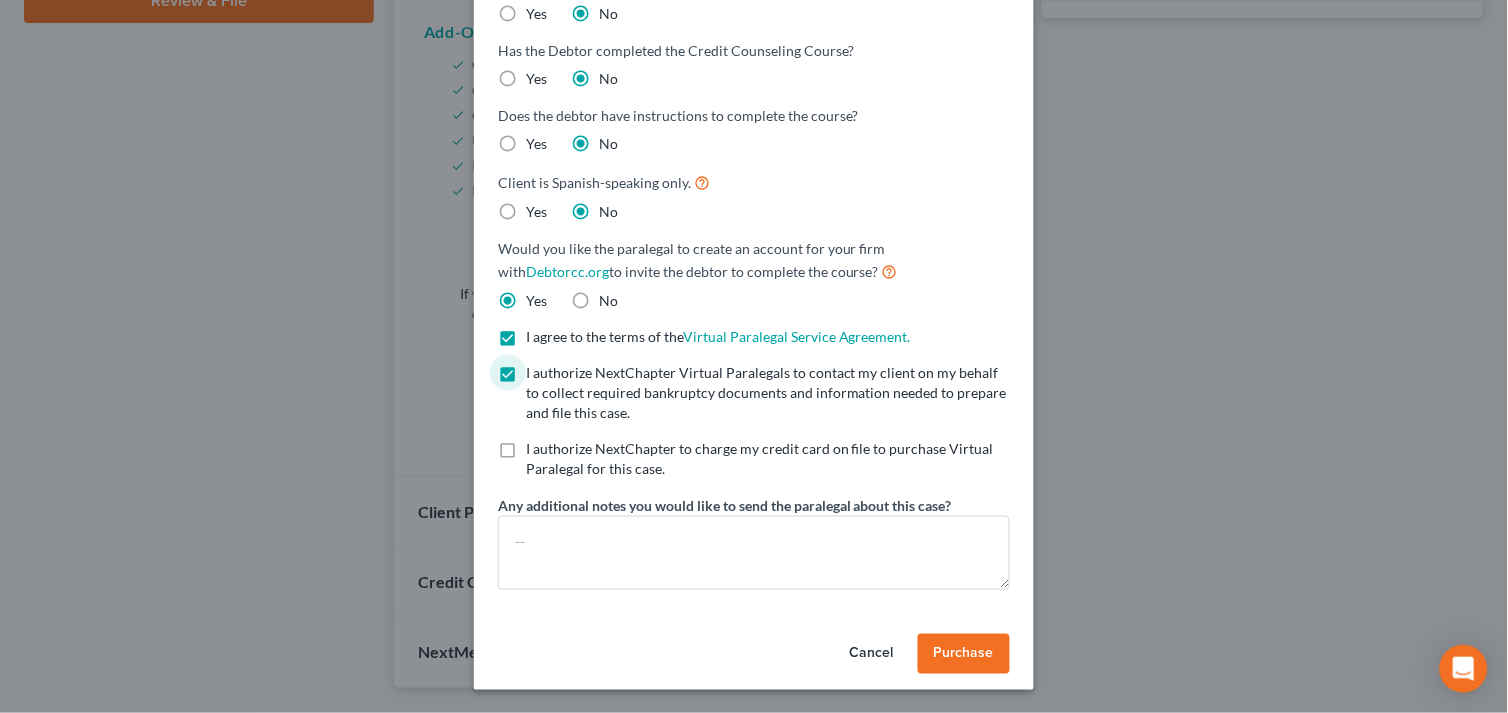 click on "I authorize NextChapter to charge my credit card on file to purchase Virtual Paralegal for this case.
*" at bounding box center [768, 459] 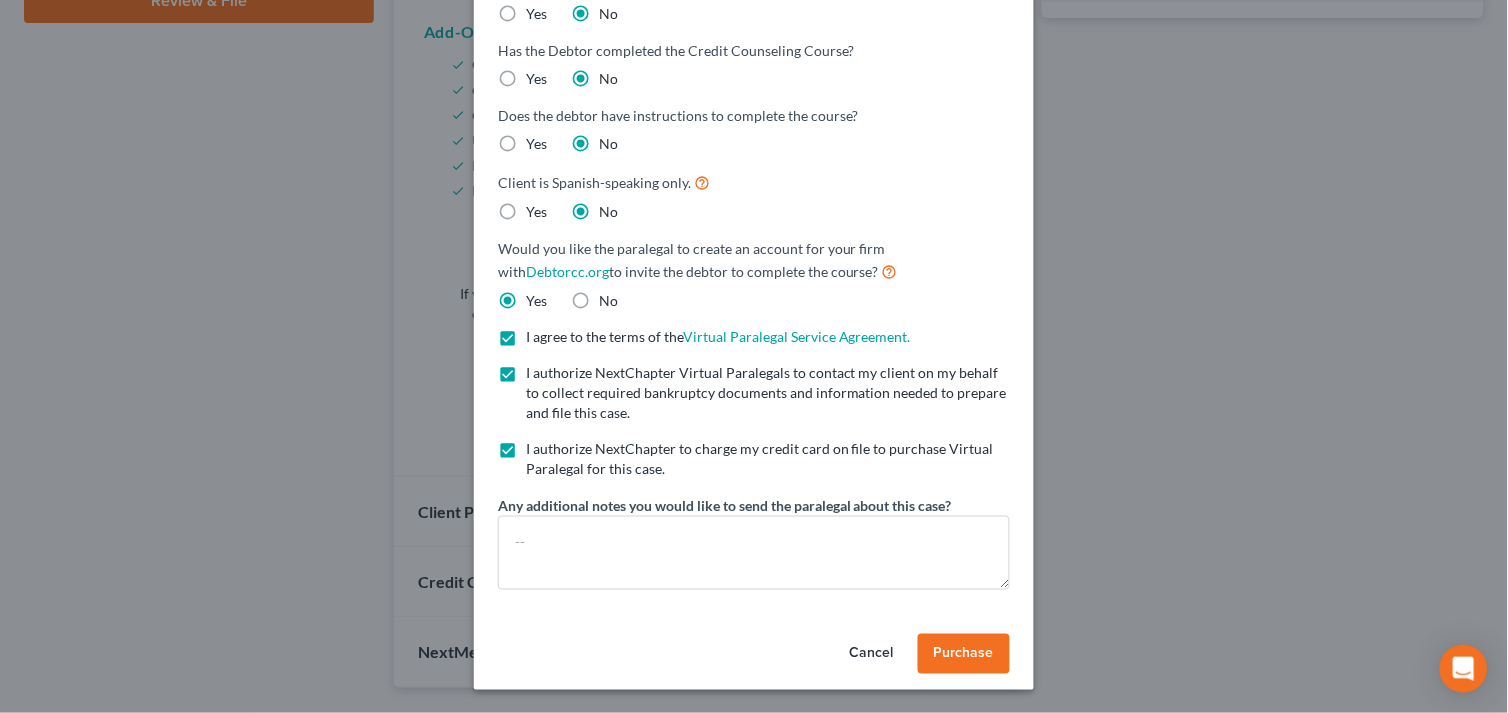 click on "Purchase" at bounding box center (964, 653) 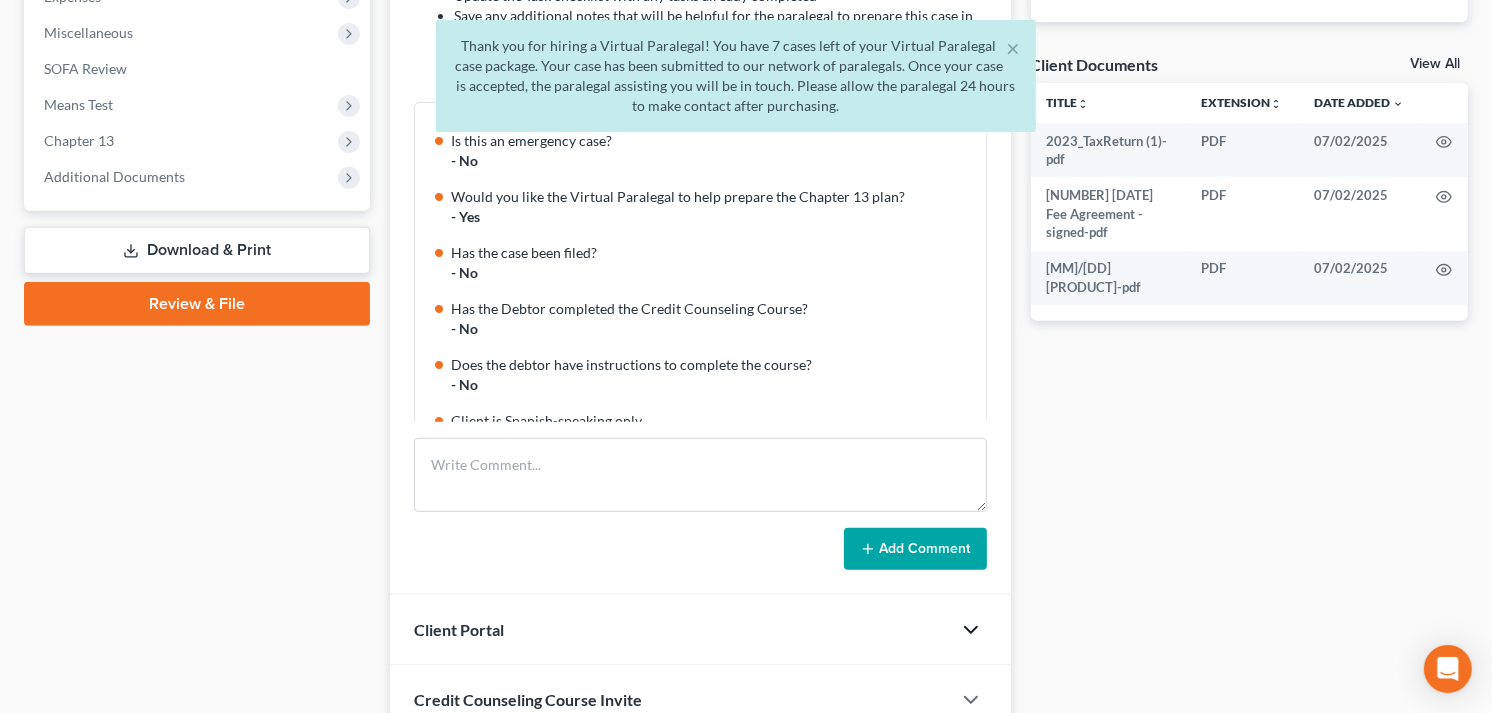 scroll, scrollTop: 845, scrollLeft: 0, axis: vertical 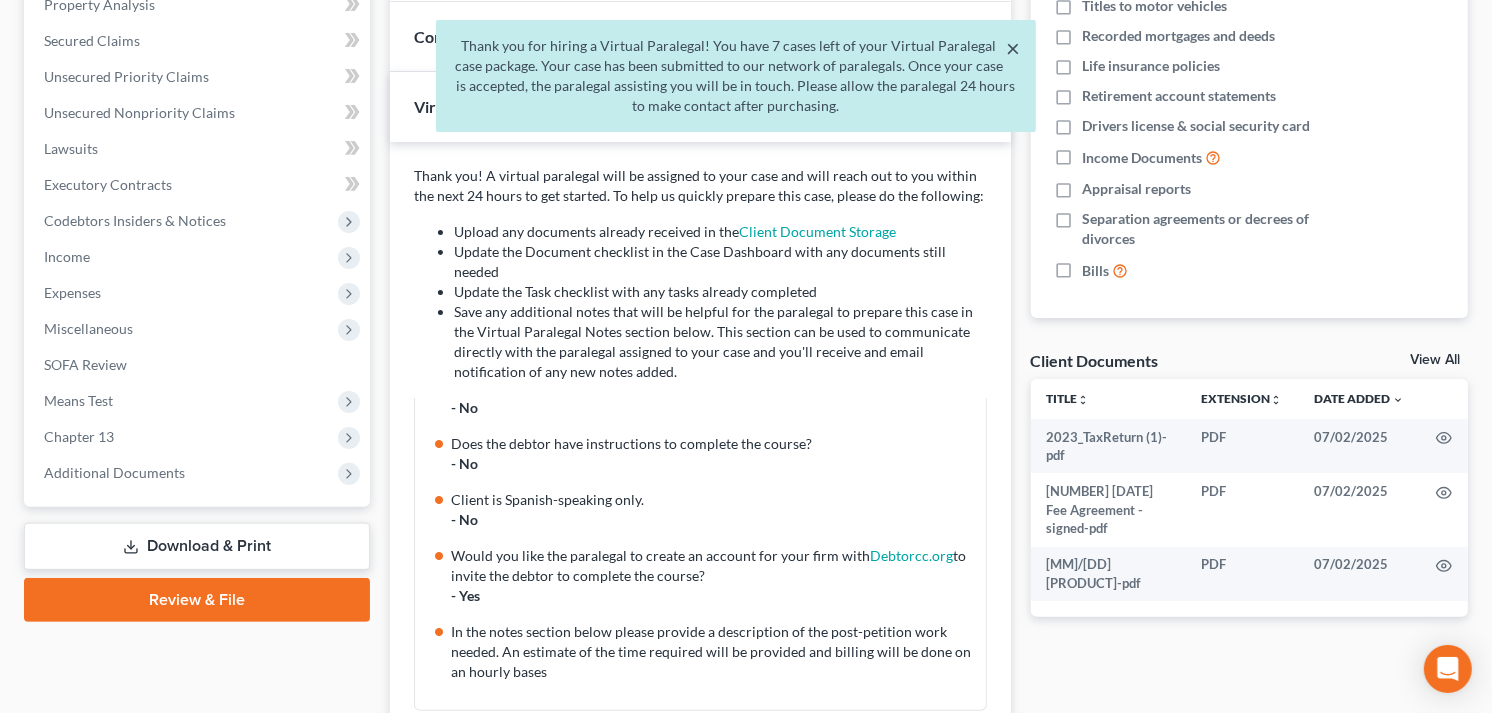 drag, startPoint x: 1014, startPoint y: 50, endPoint x: 581, endPoint y: 217, distance: 464.08835 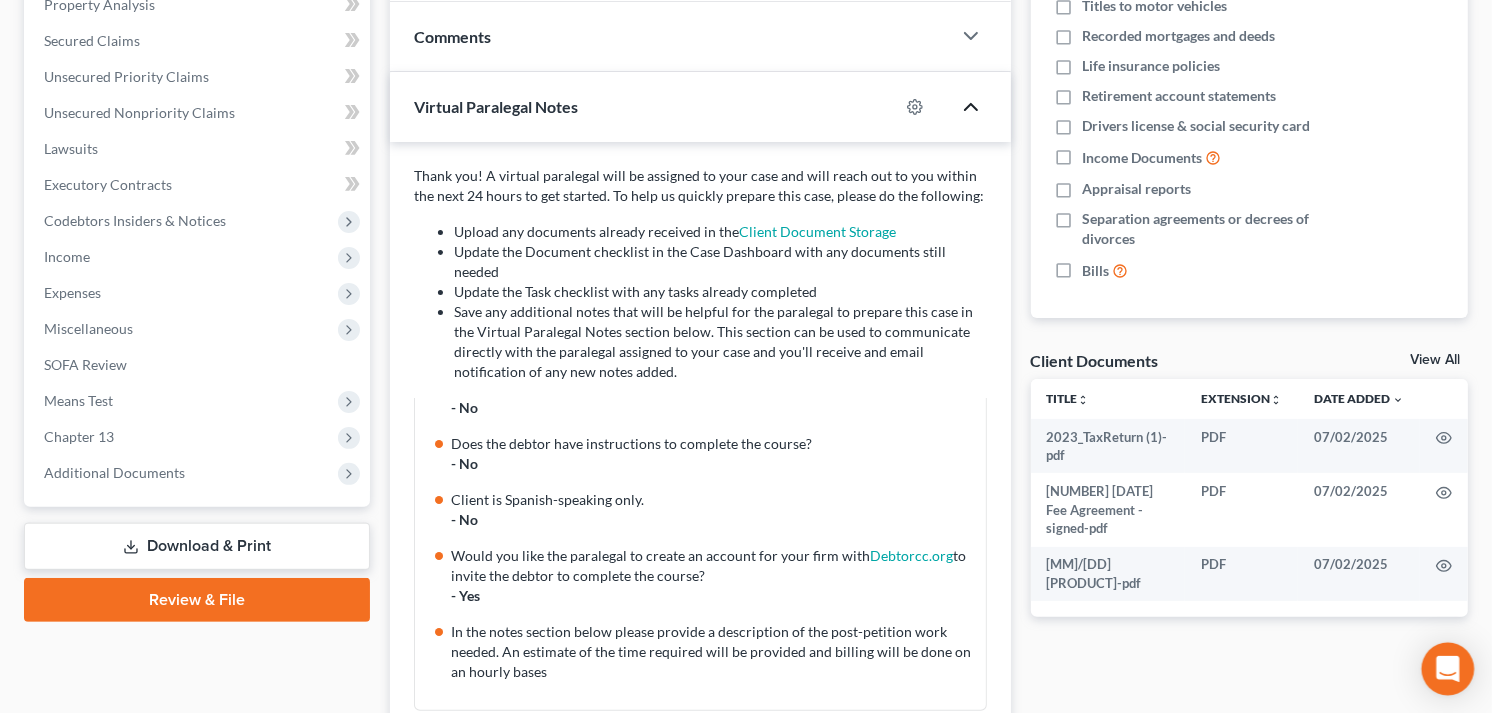 click 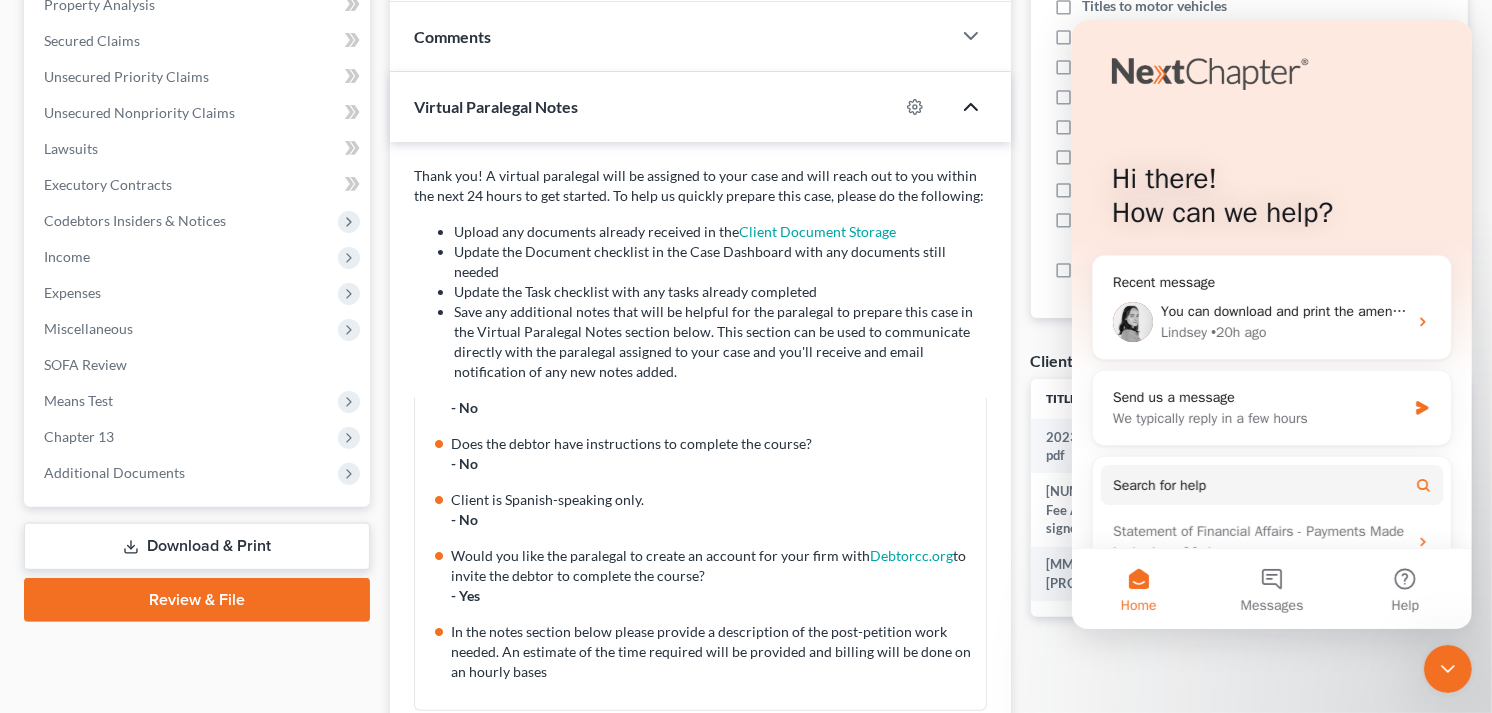 scroll, scrollTop: 0, scrollLeft: 0, axis: both 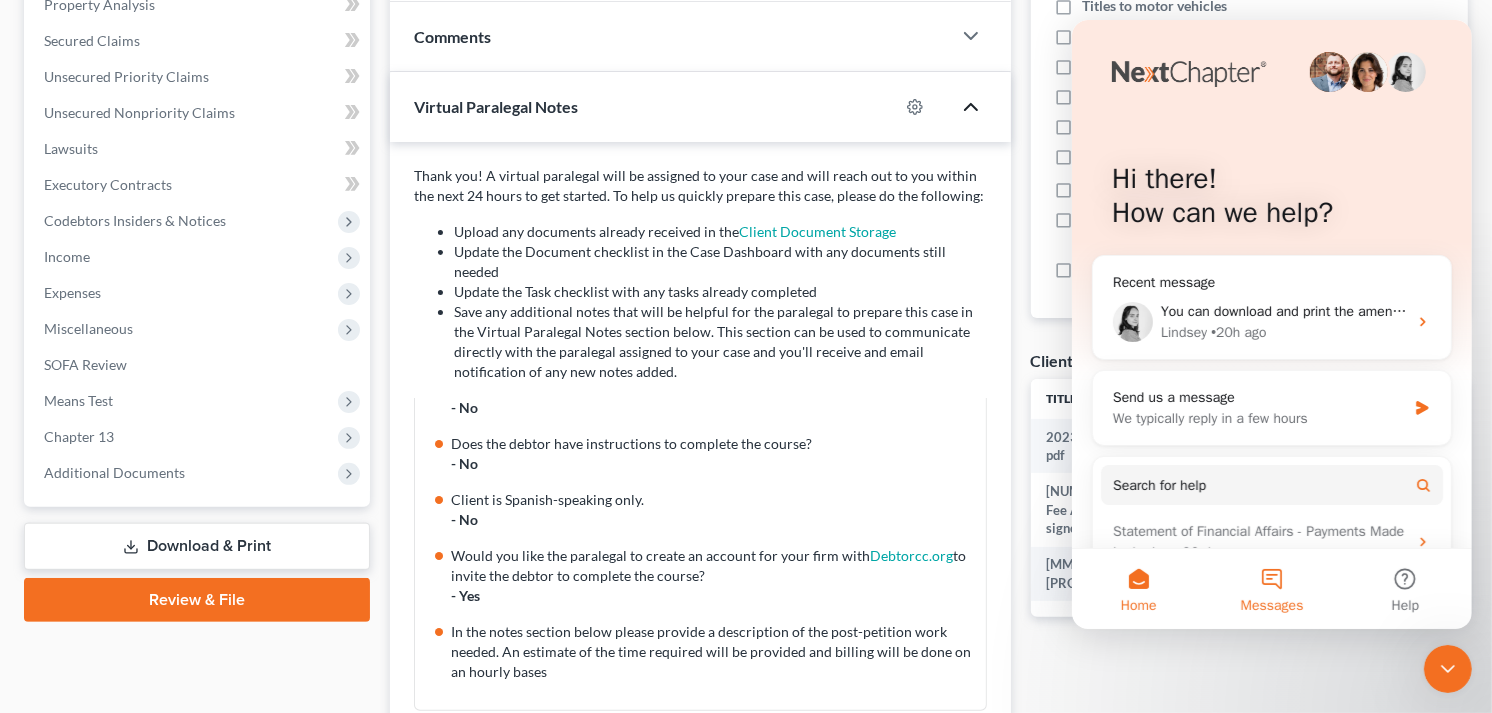 click on "Messages" at bounding box center [1270, 589] 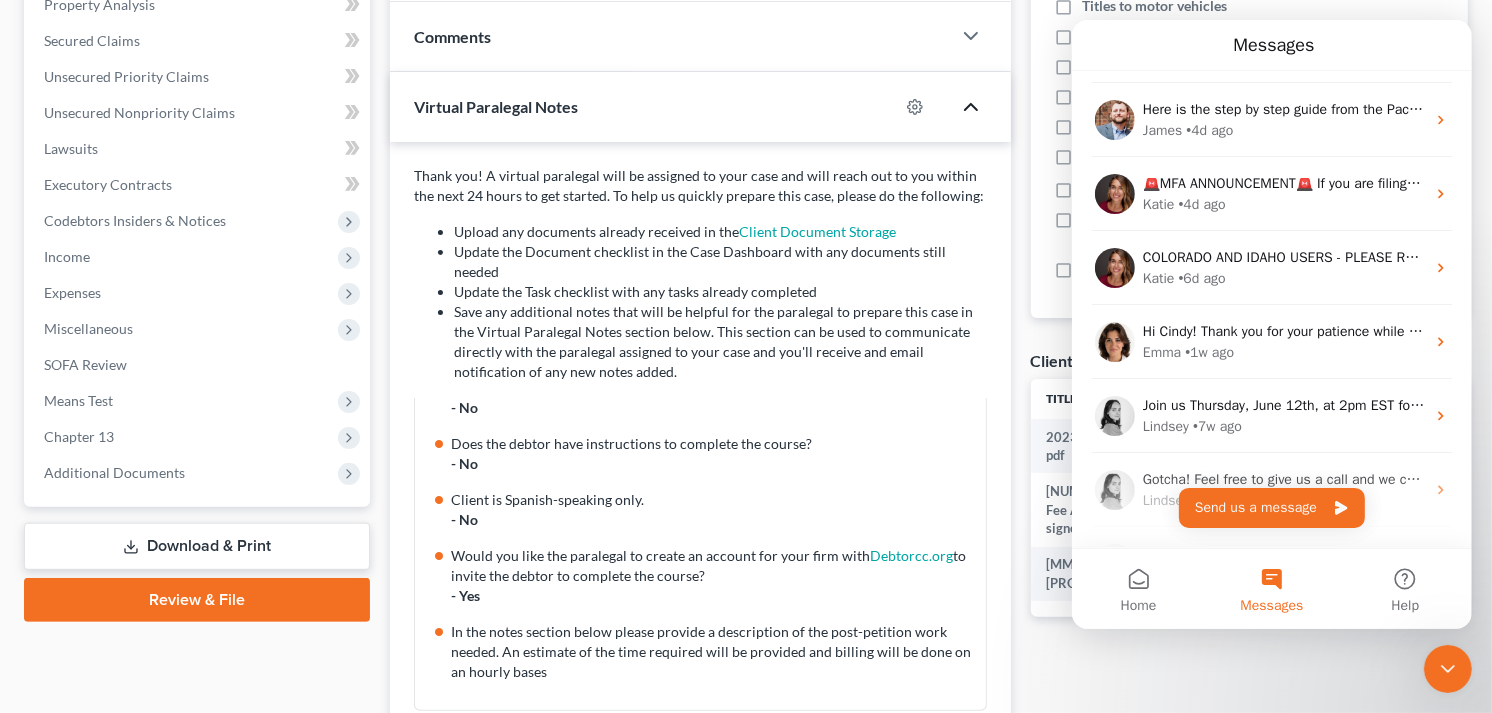 scroll, scrollTop: 0, scrollLeft: 0, axis: both 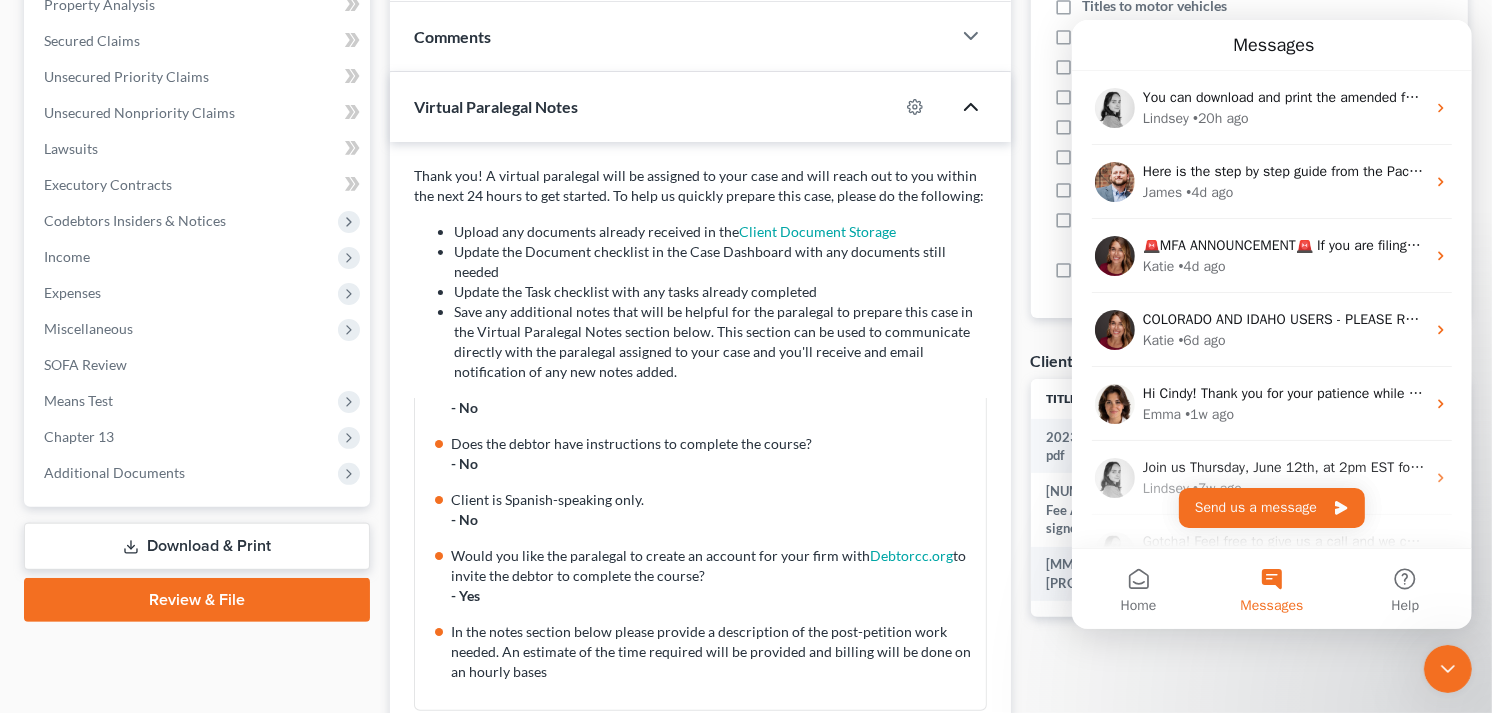 click 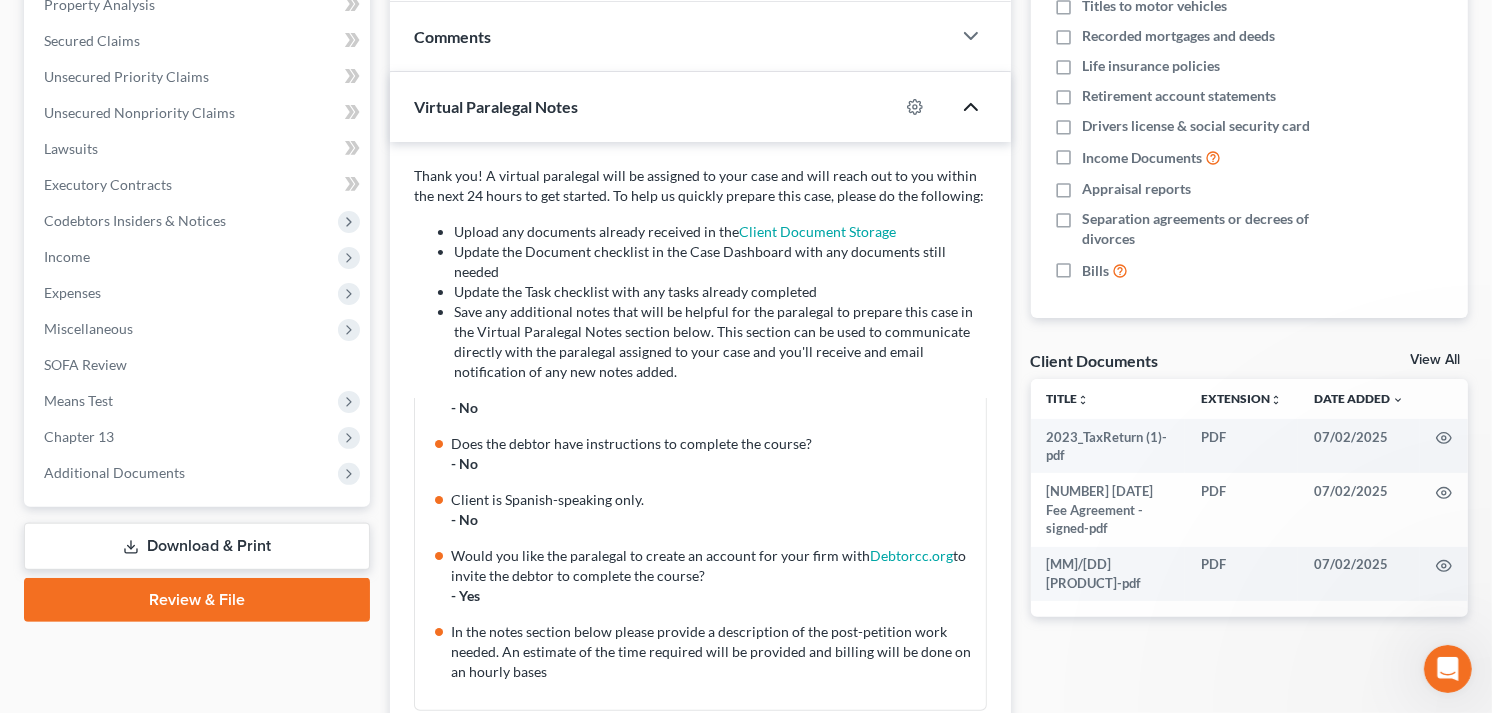 scroll, scrollTop: 0, scrollLeft: 0, axis: both 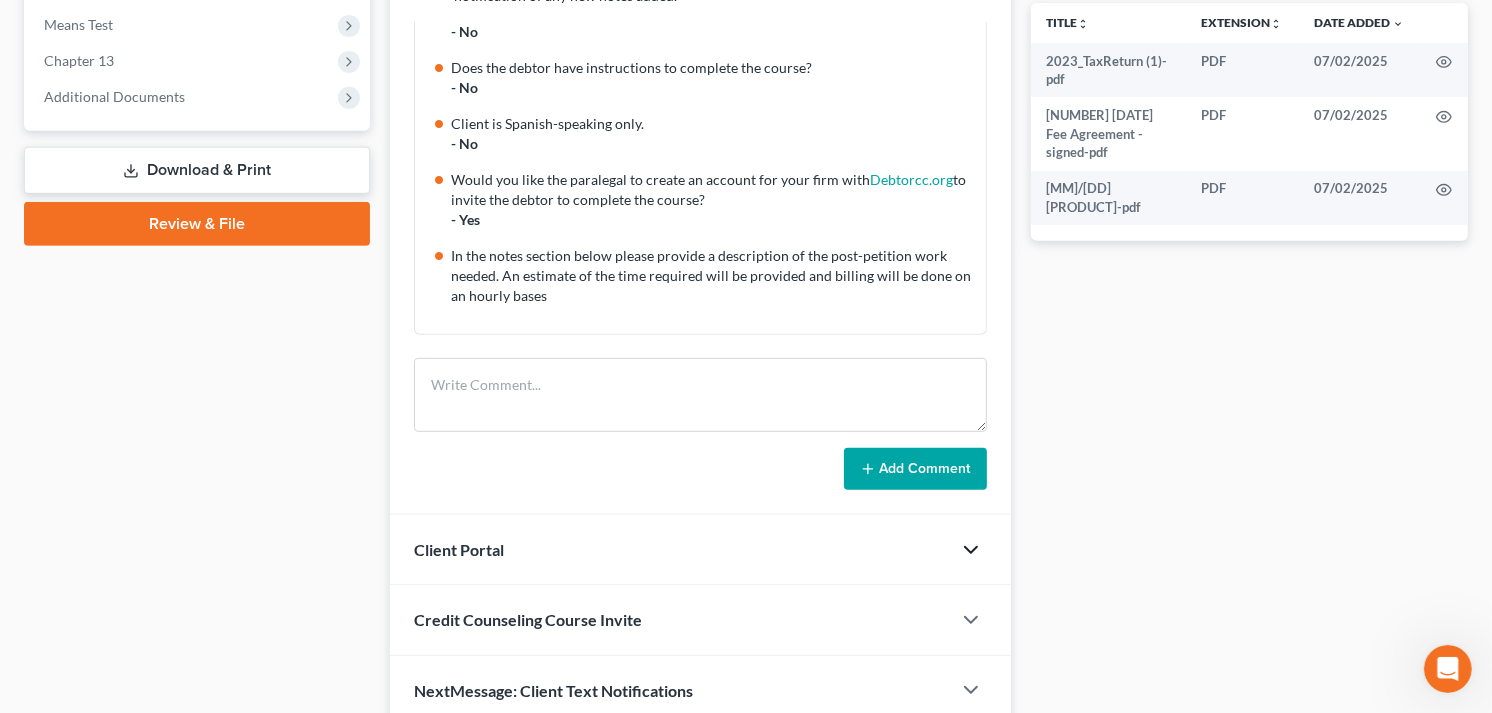 click 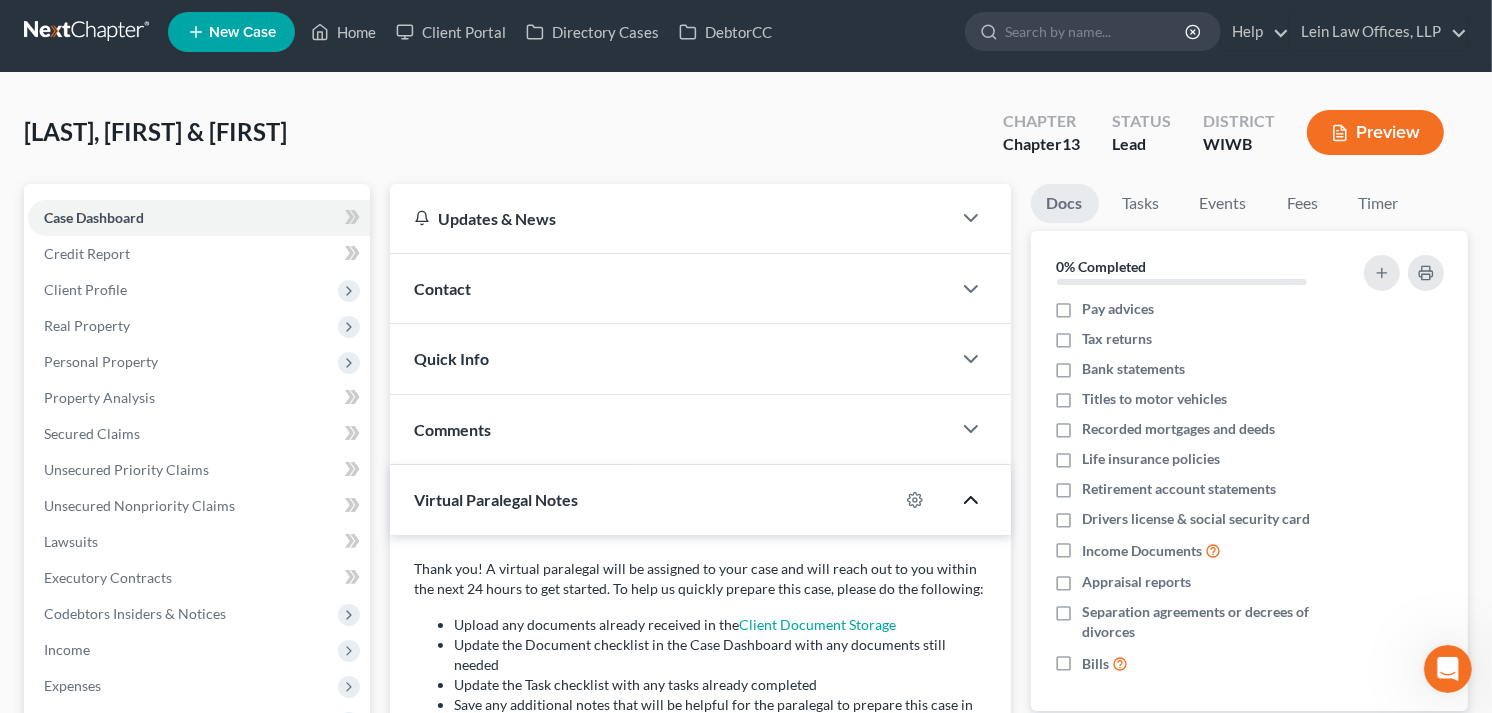 scroll, scrollTop: 0, scrollLeft: 0, axis: both 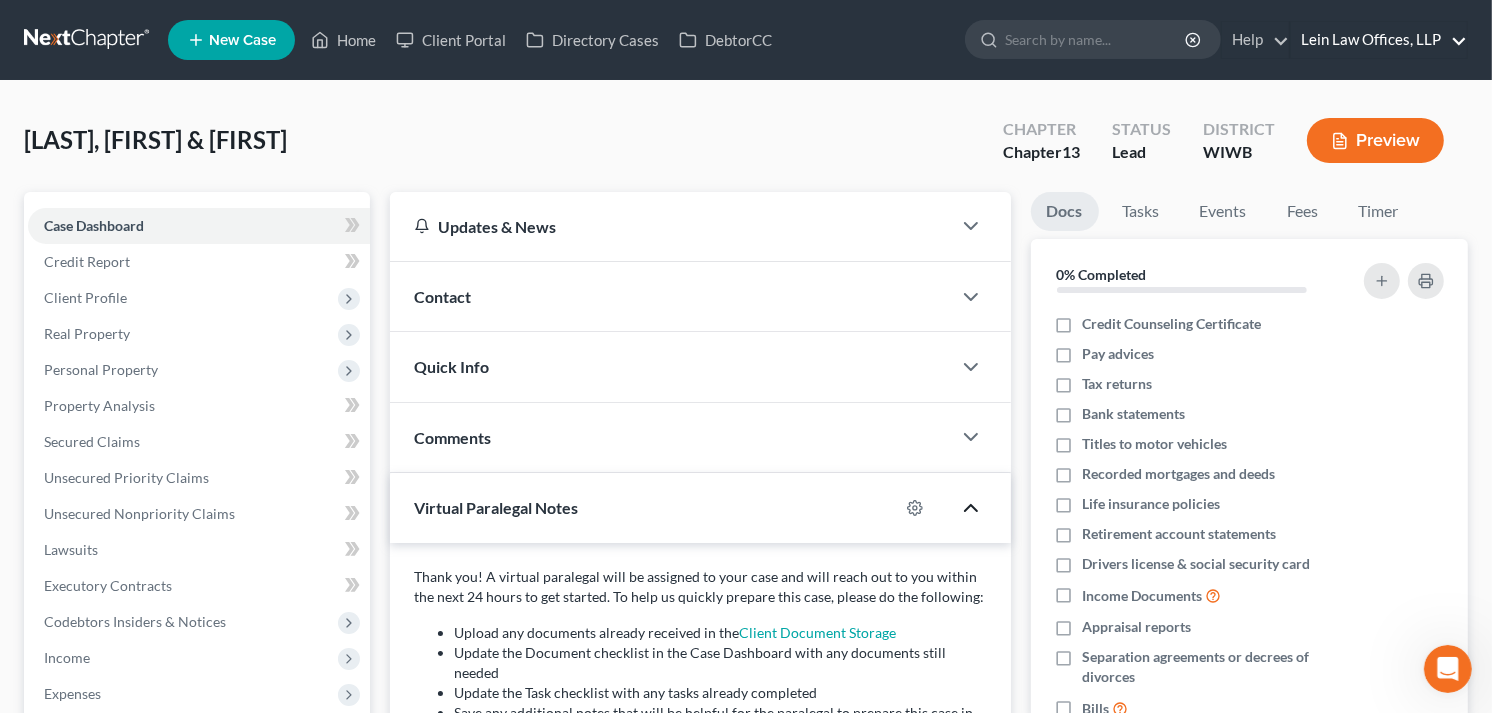 click on "Lein Law Offices, LLP" at bounding box center (1379, 40) 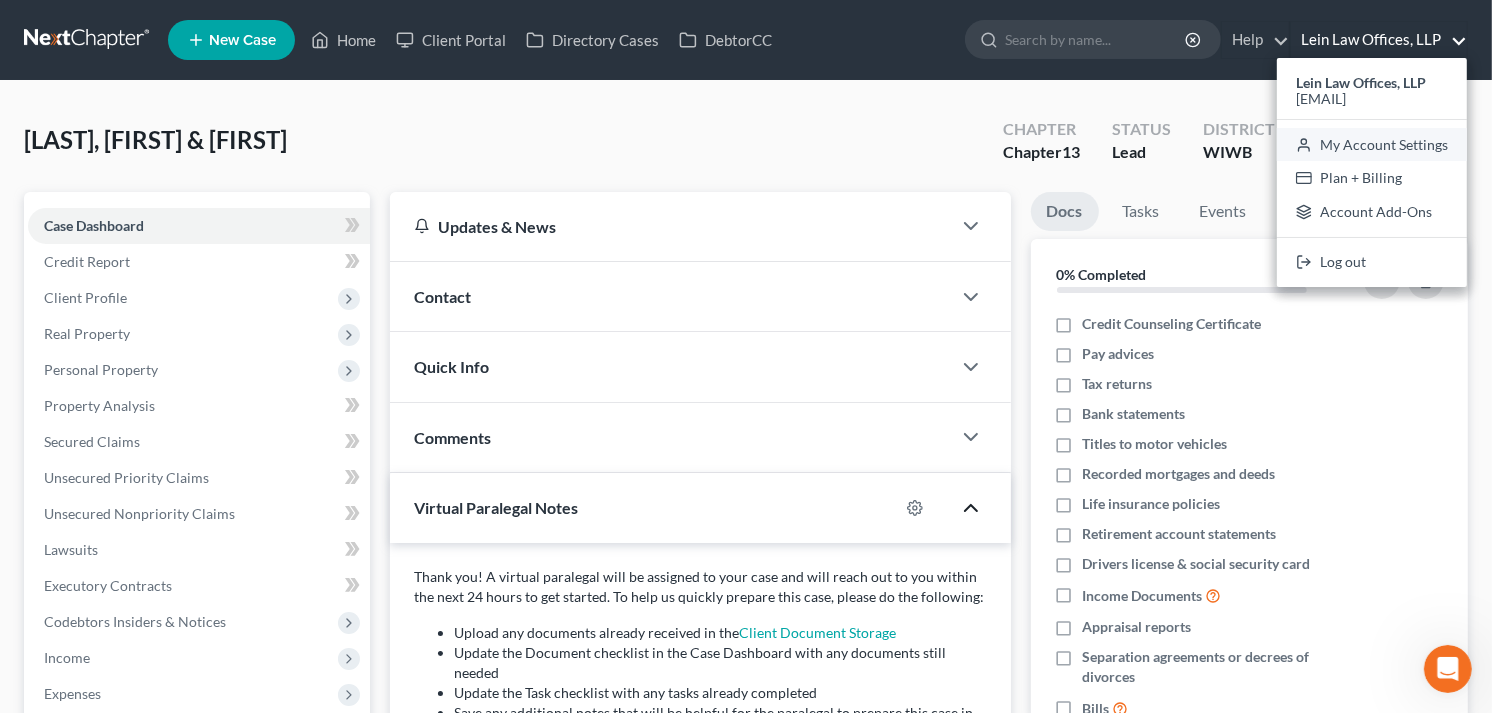 click on "My Account Settings" at bounding box center [1372, 145] 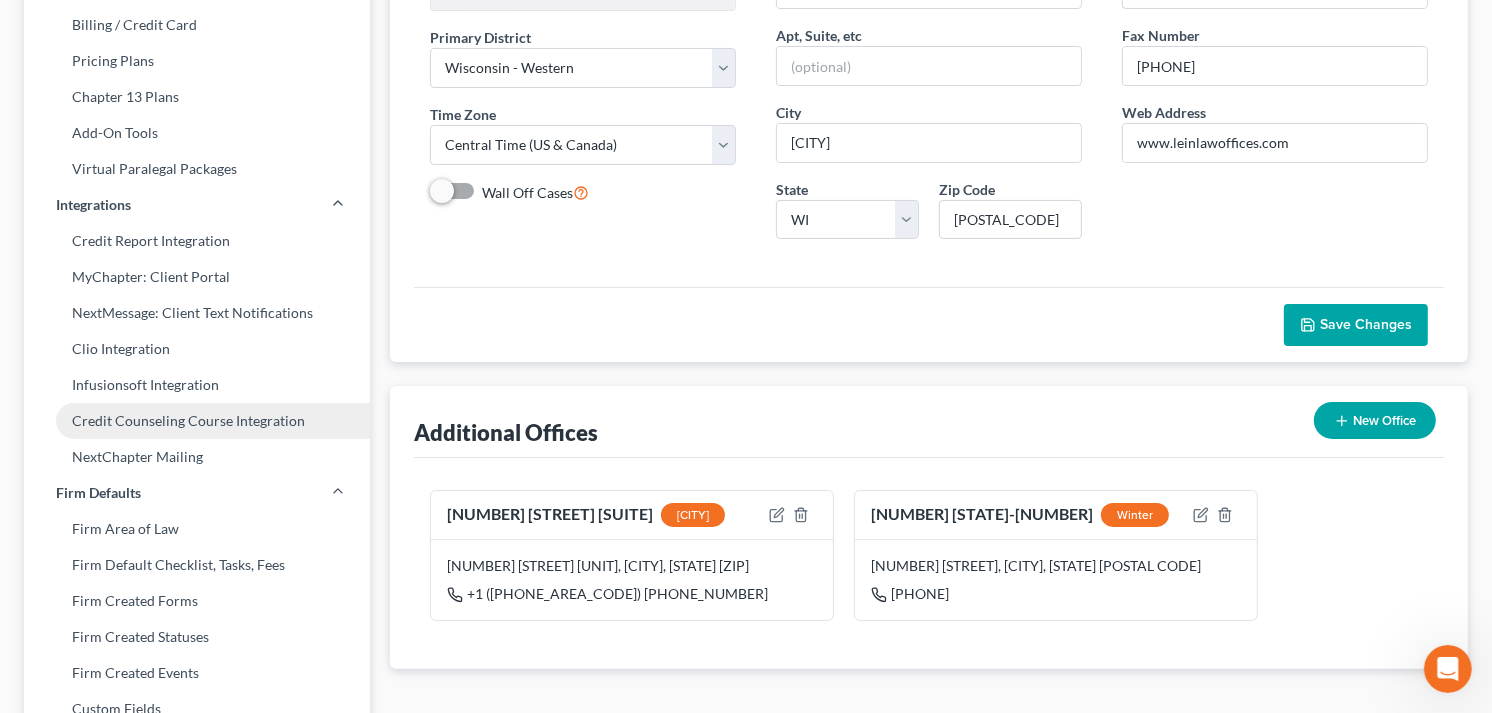scroll, scrollTop: 333, scrollLeft: 0, axis: vertical 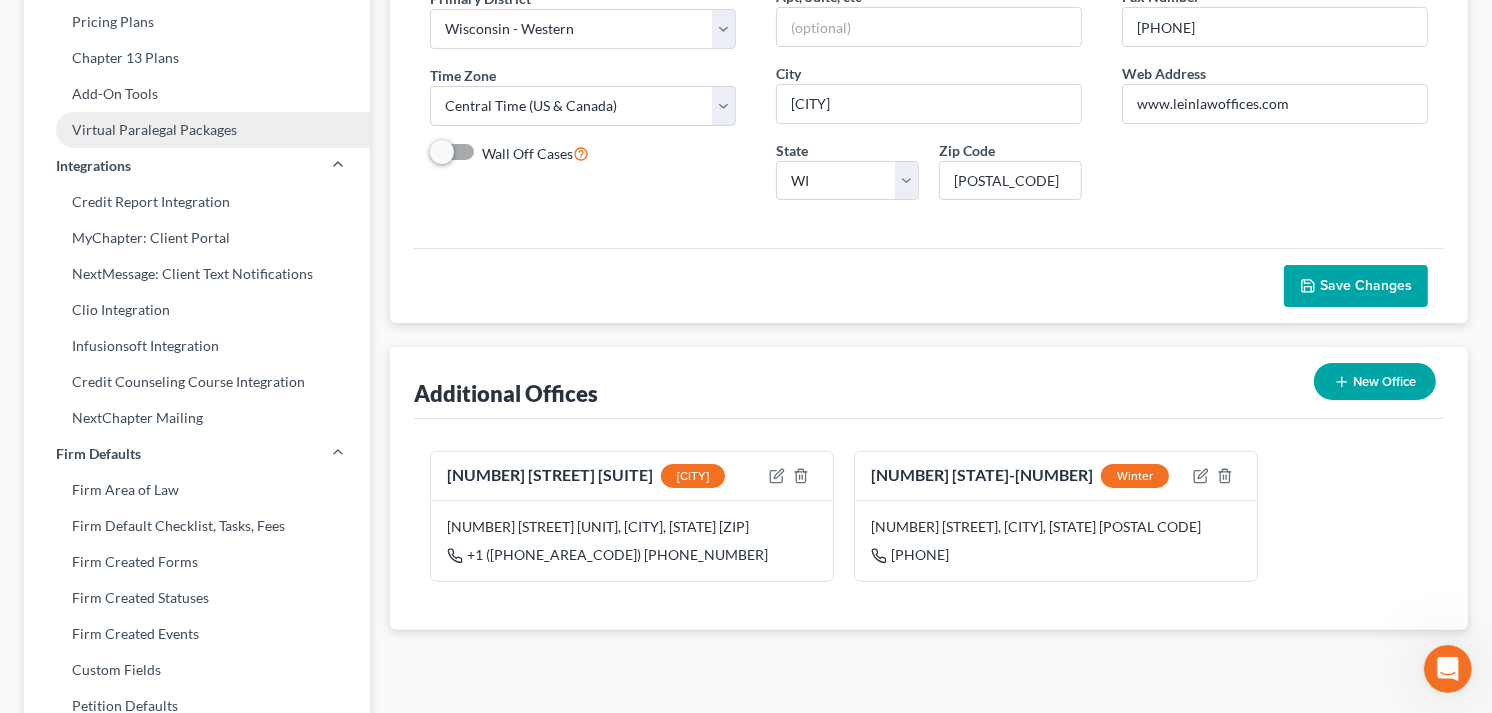 click on "Virtual Paralegal Packages" at bounding box center [197, 130] 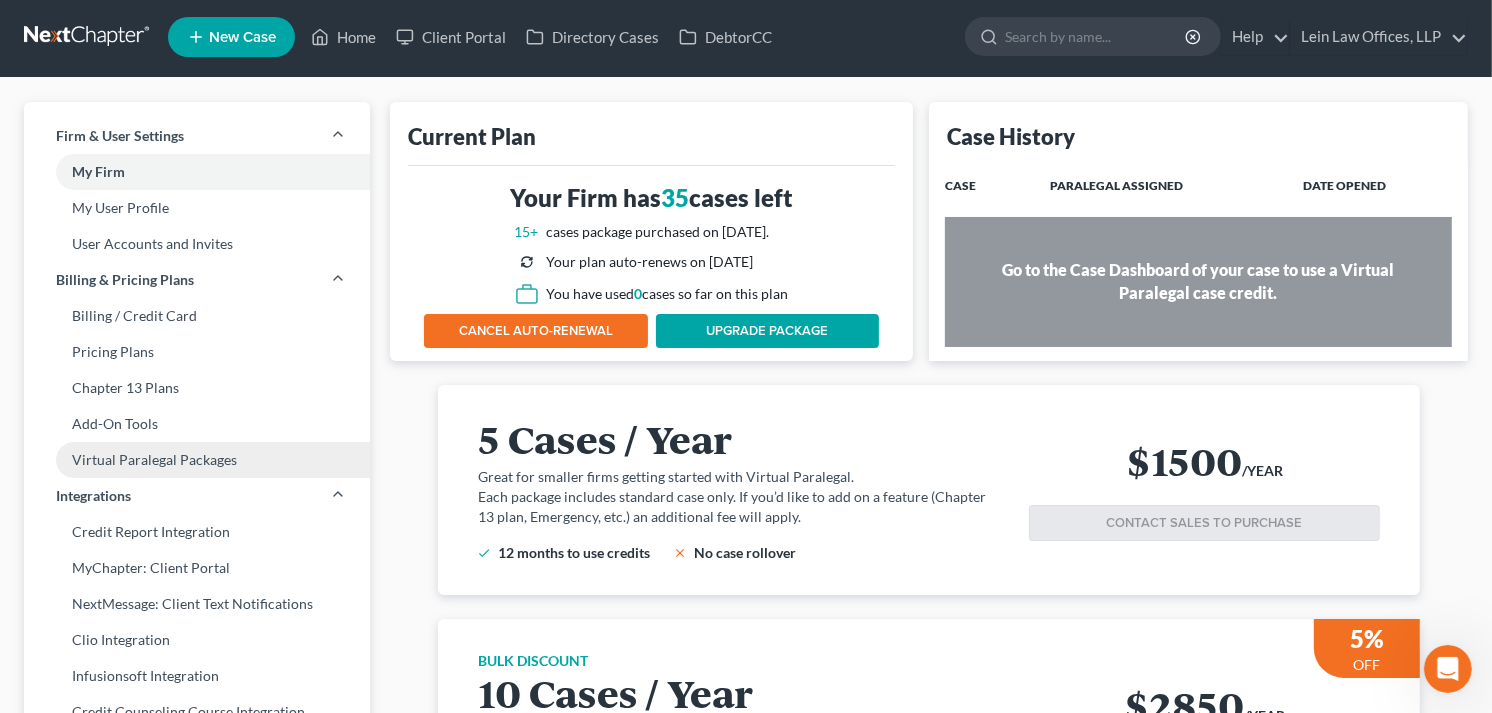 scroll, scrollTop: 0, scrollLeft: 0, axis: both 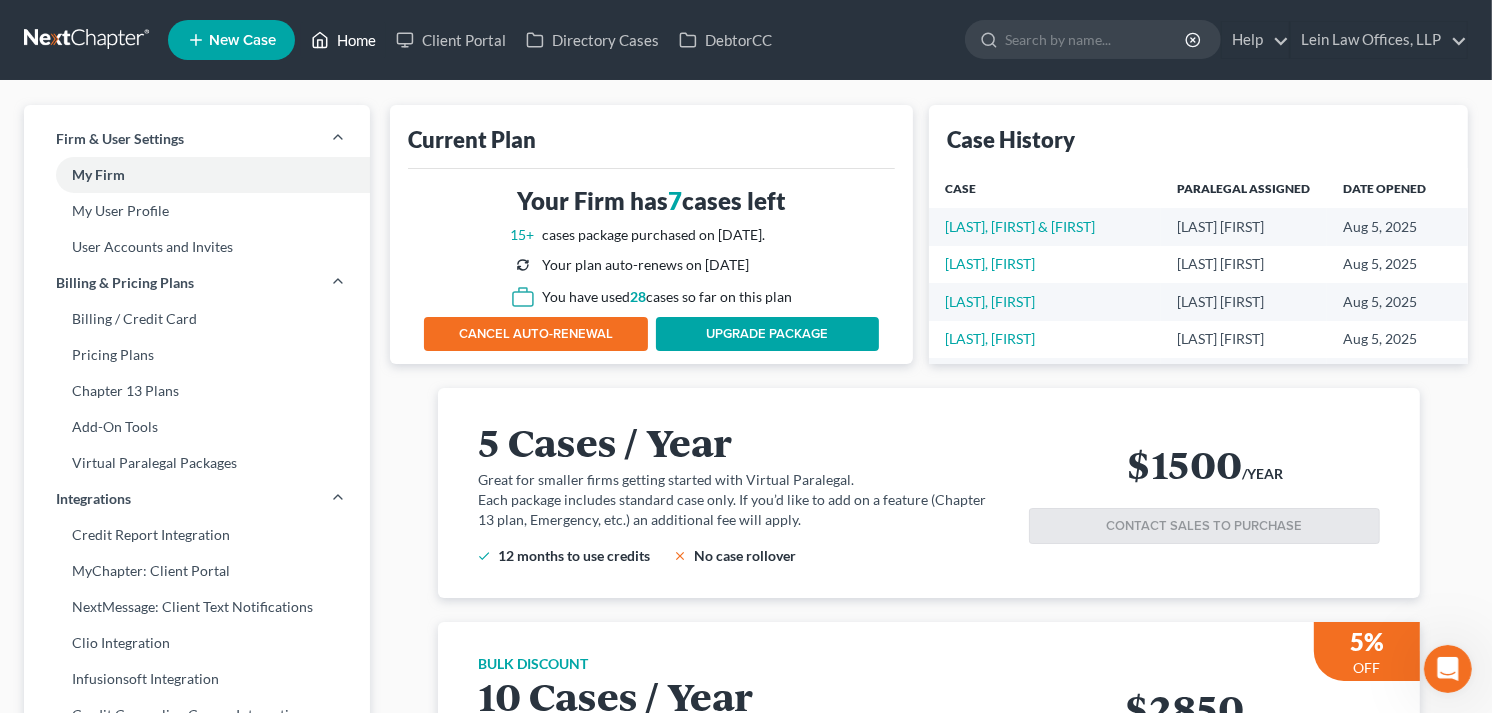 click on "Home" at bounding box center [343, 40] 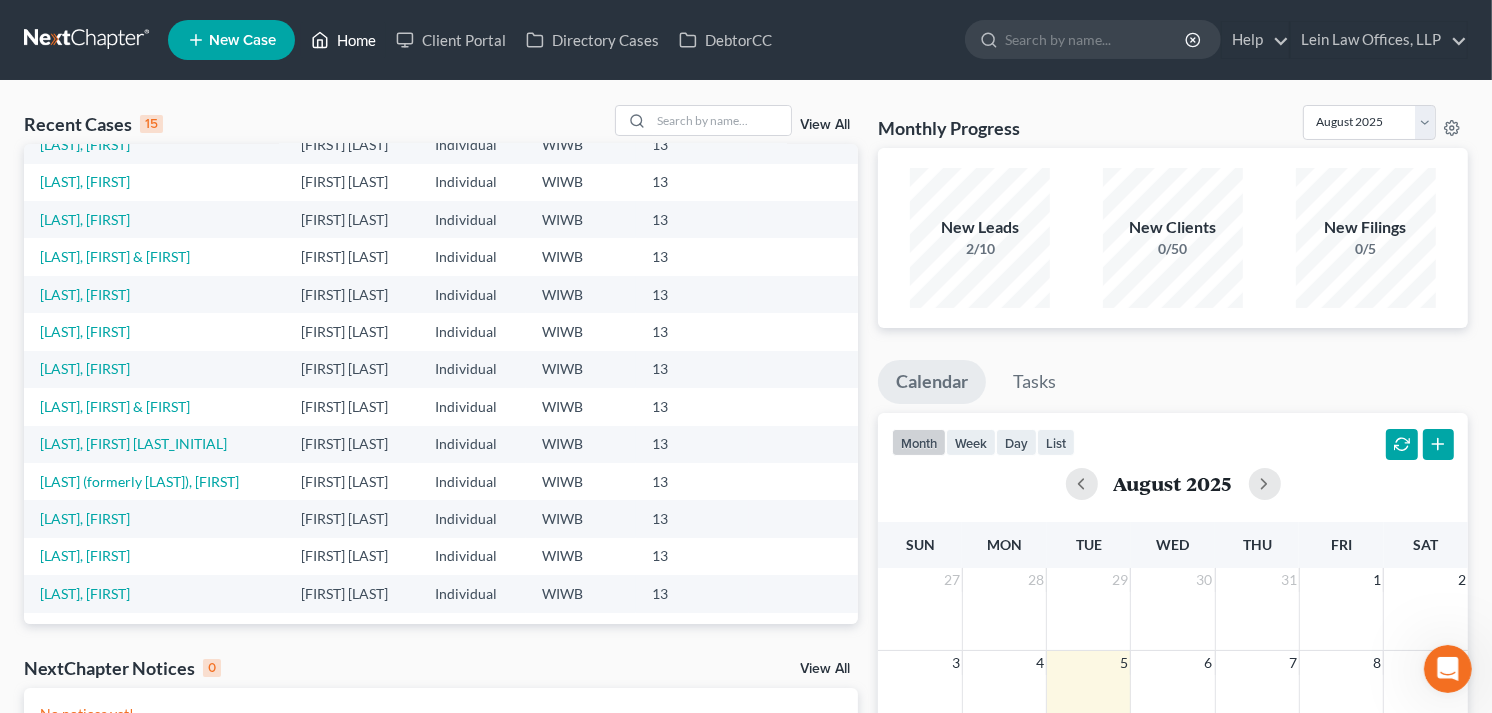 scroll, scrollTop: 136, scrollLeft: 0, axis: vertical 